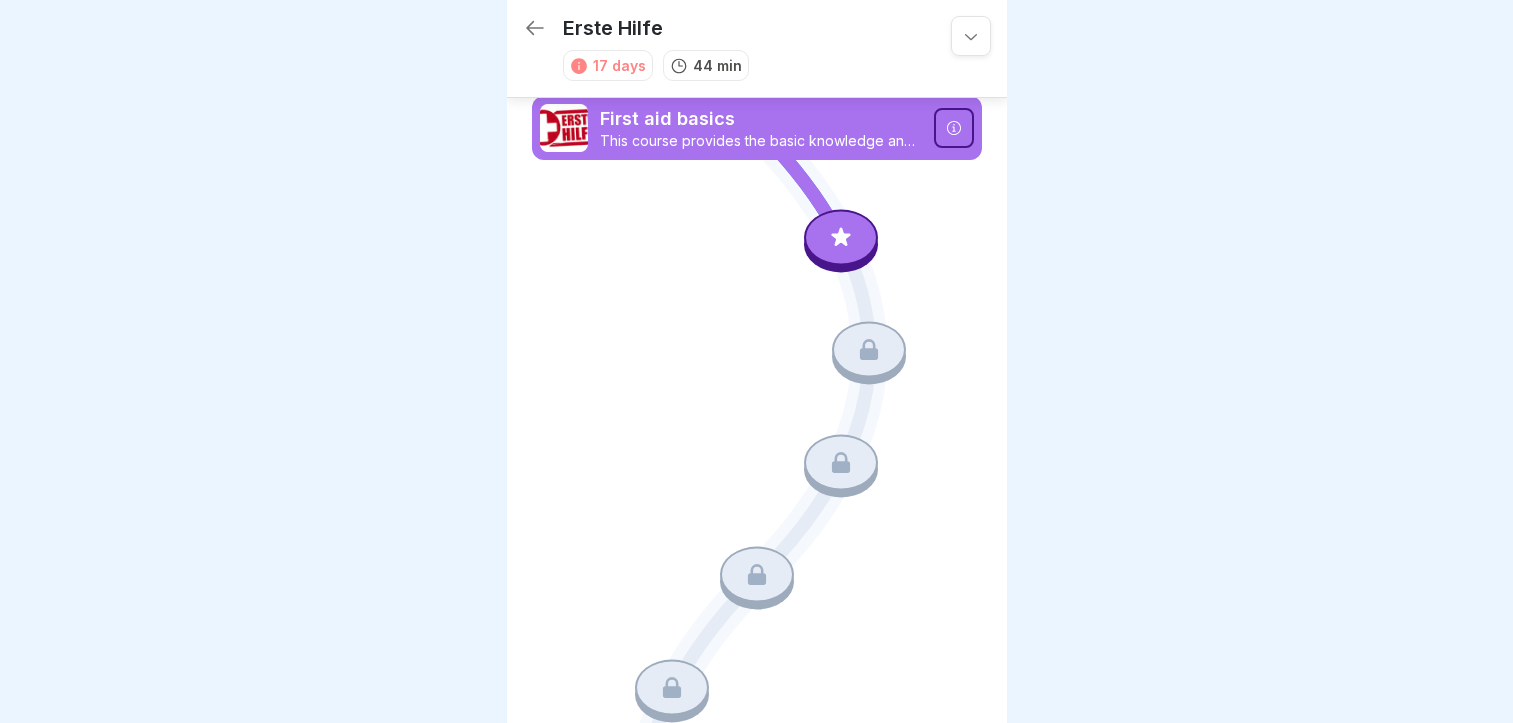 scroll, scrollTop: 0, scrollLeft: 0, axis: both 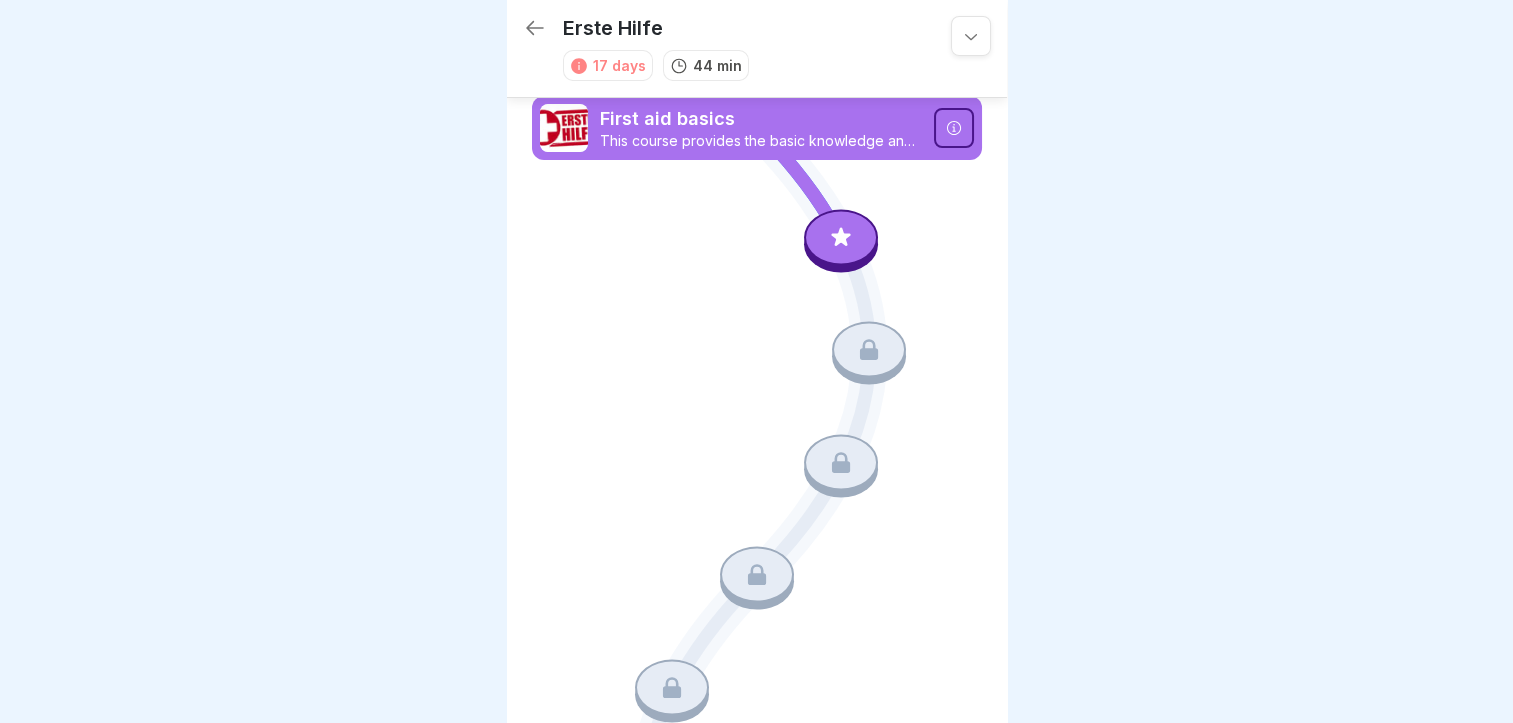 click 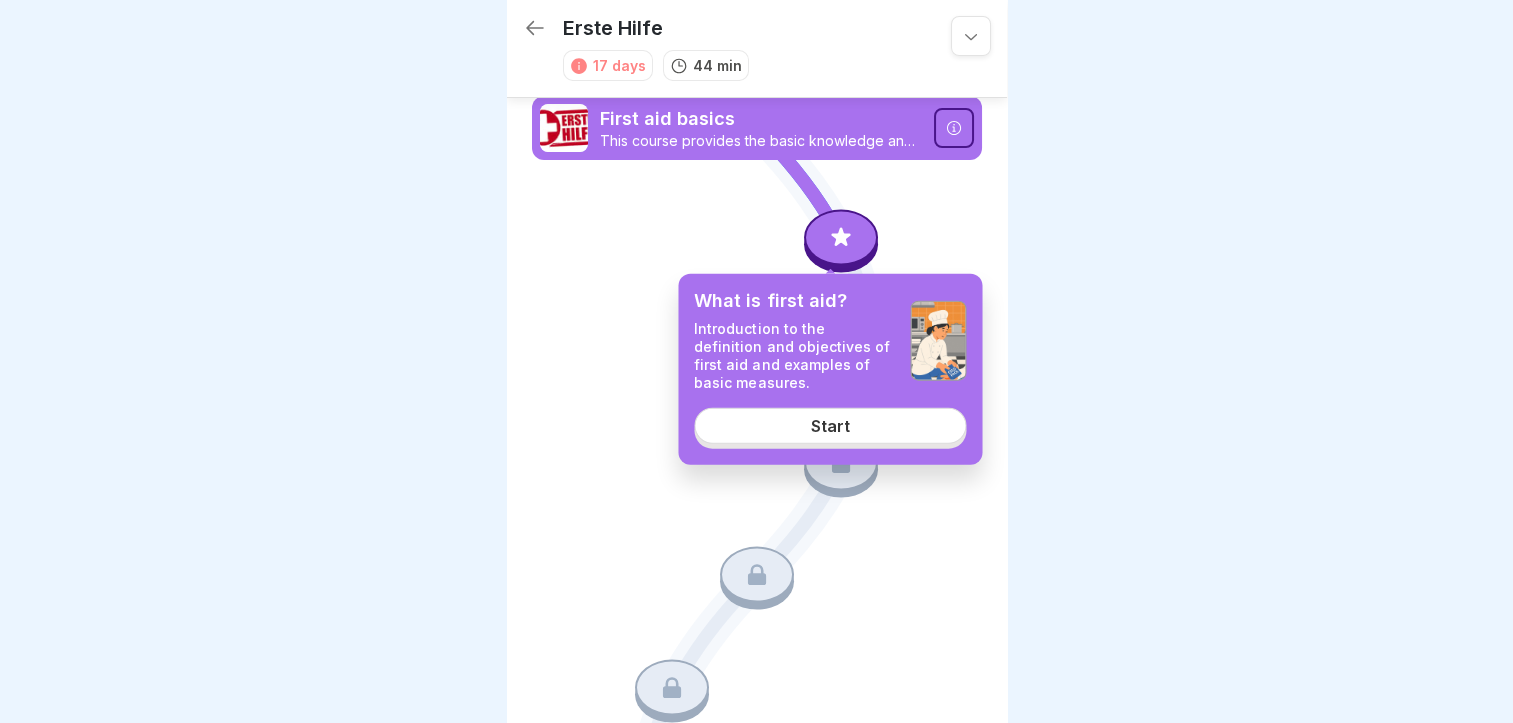 click on "Start" at bounding box center [830, 425] 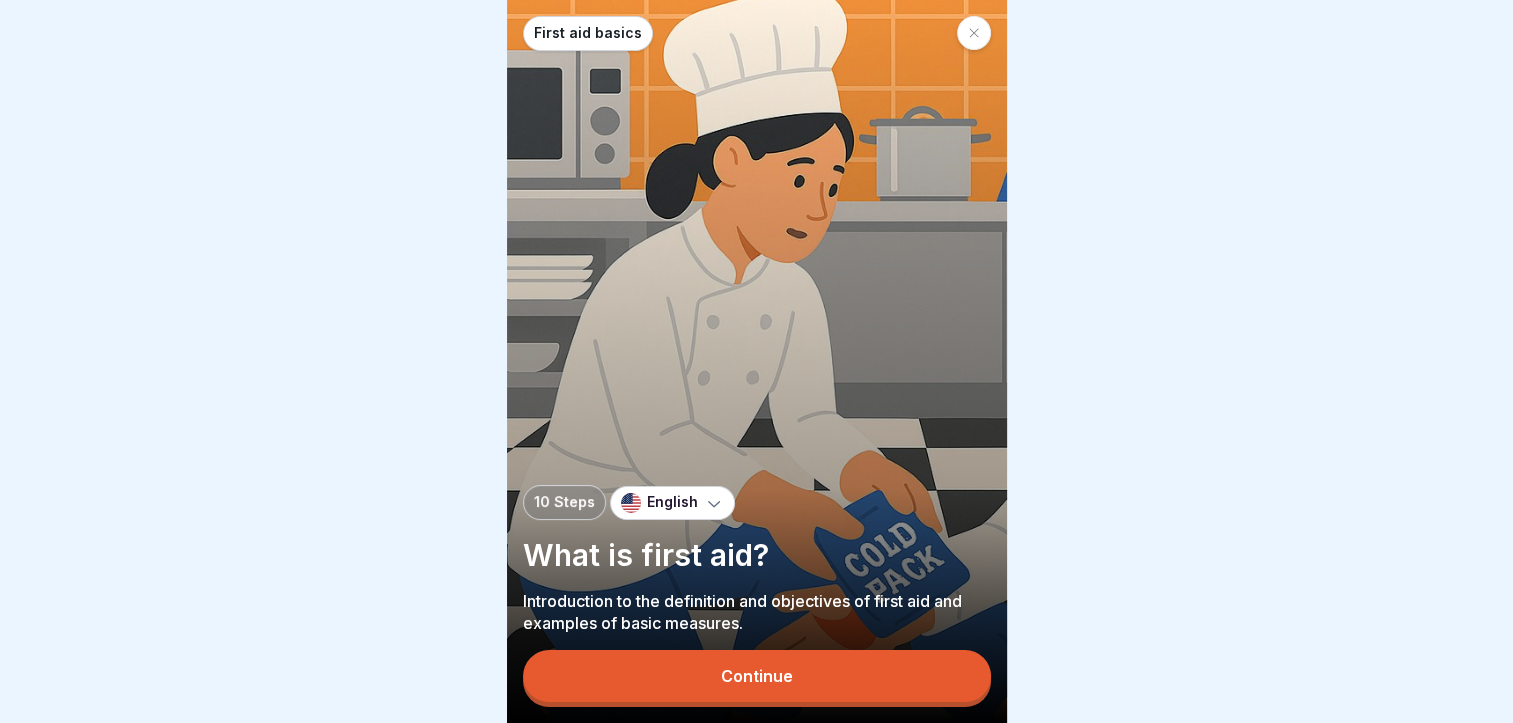 scroll, scrollTop: 15, scrollLeft: 0, axis: vertical 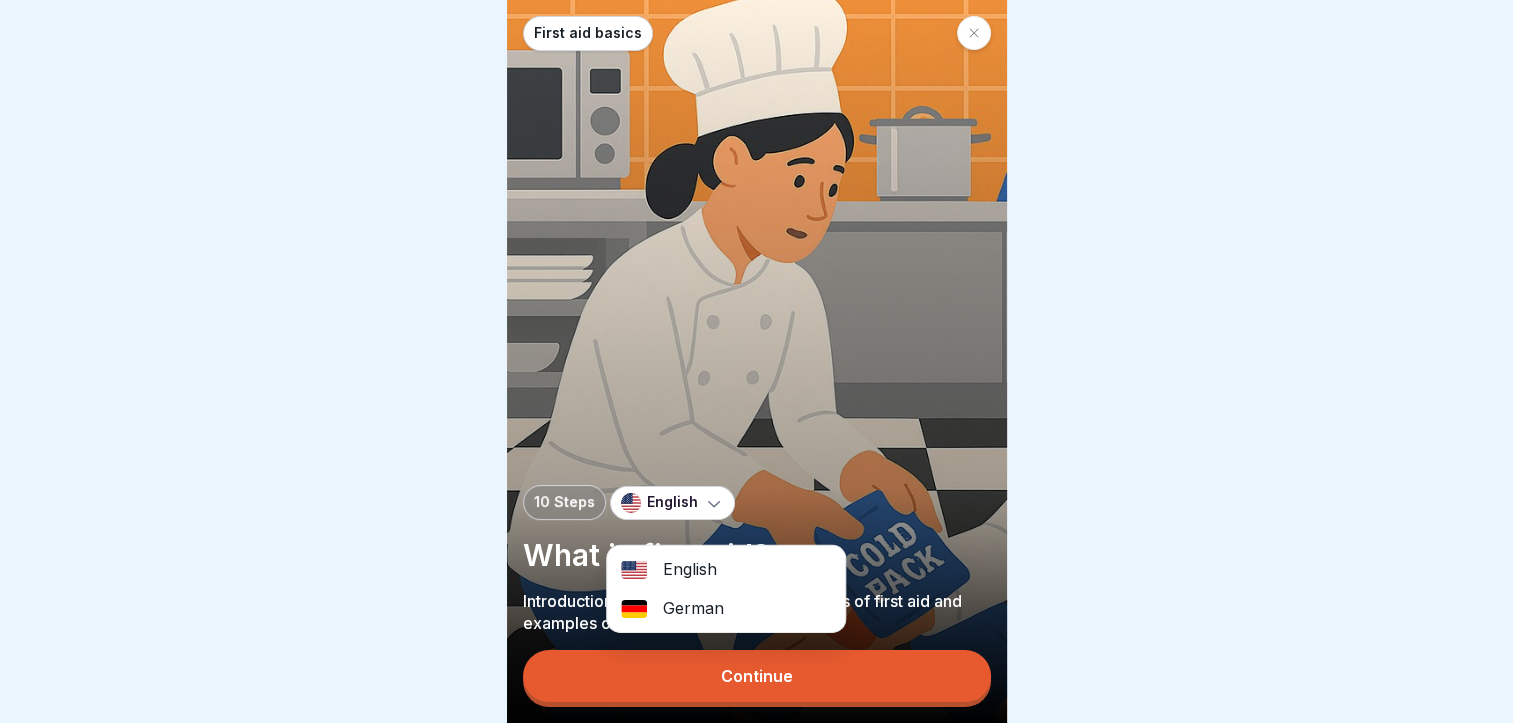 click on "German" at bounding box center [726, 608] 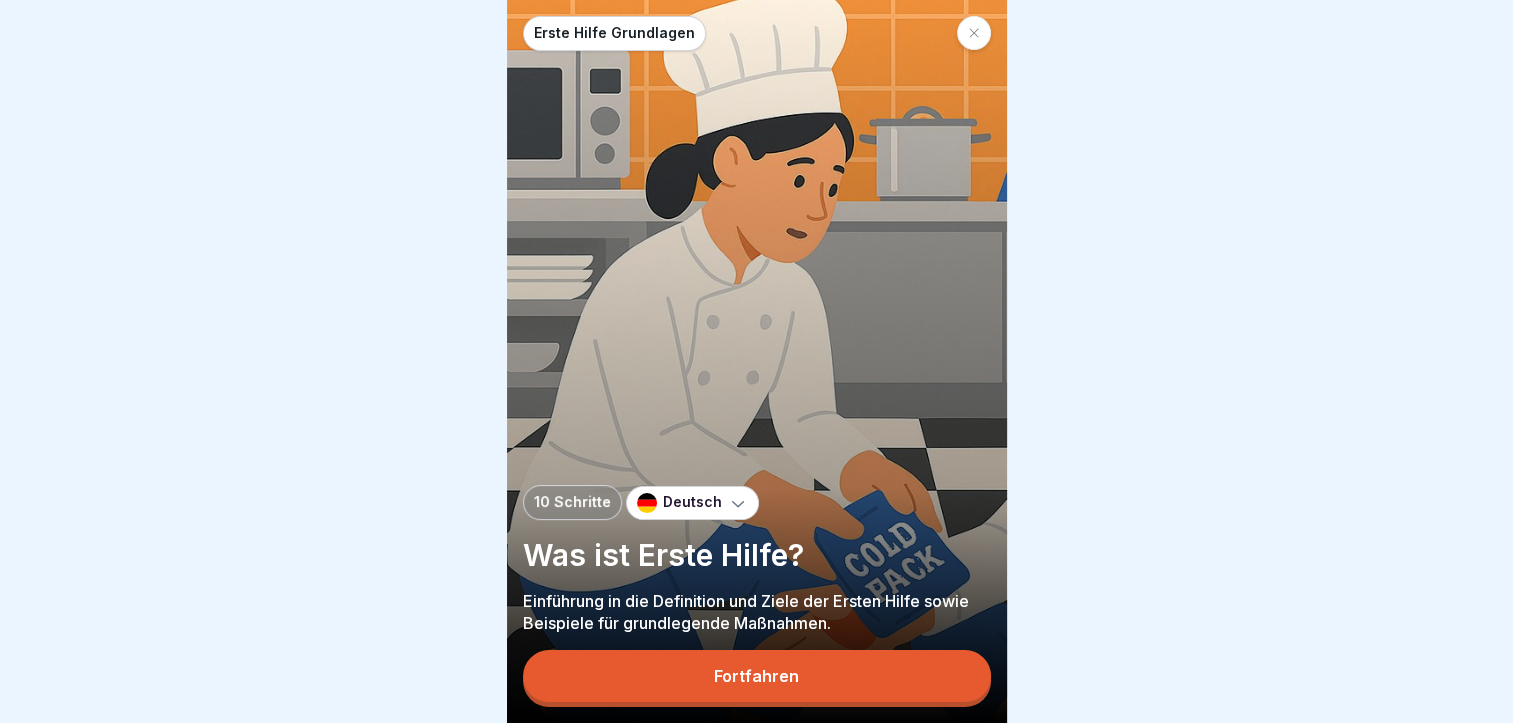 click on "Fortfahren" at bounding box center (756, 676) 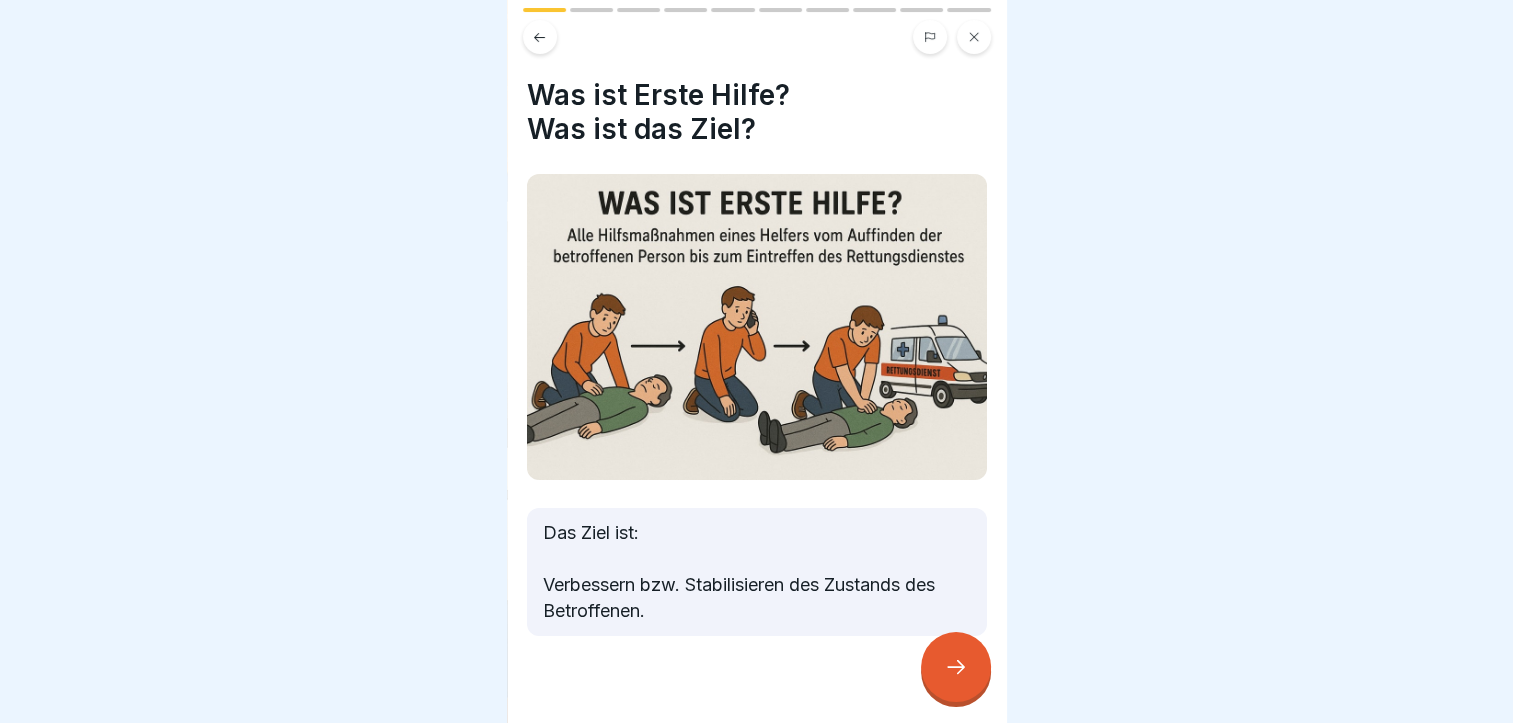 click at bounding box center [956, 667] 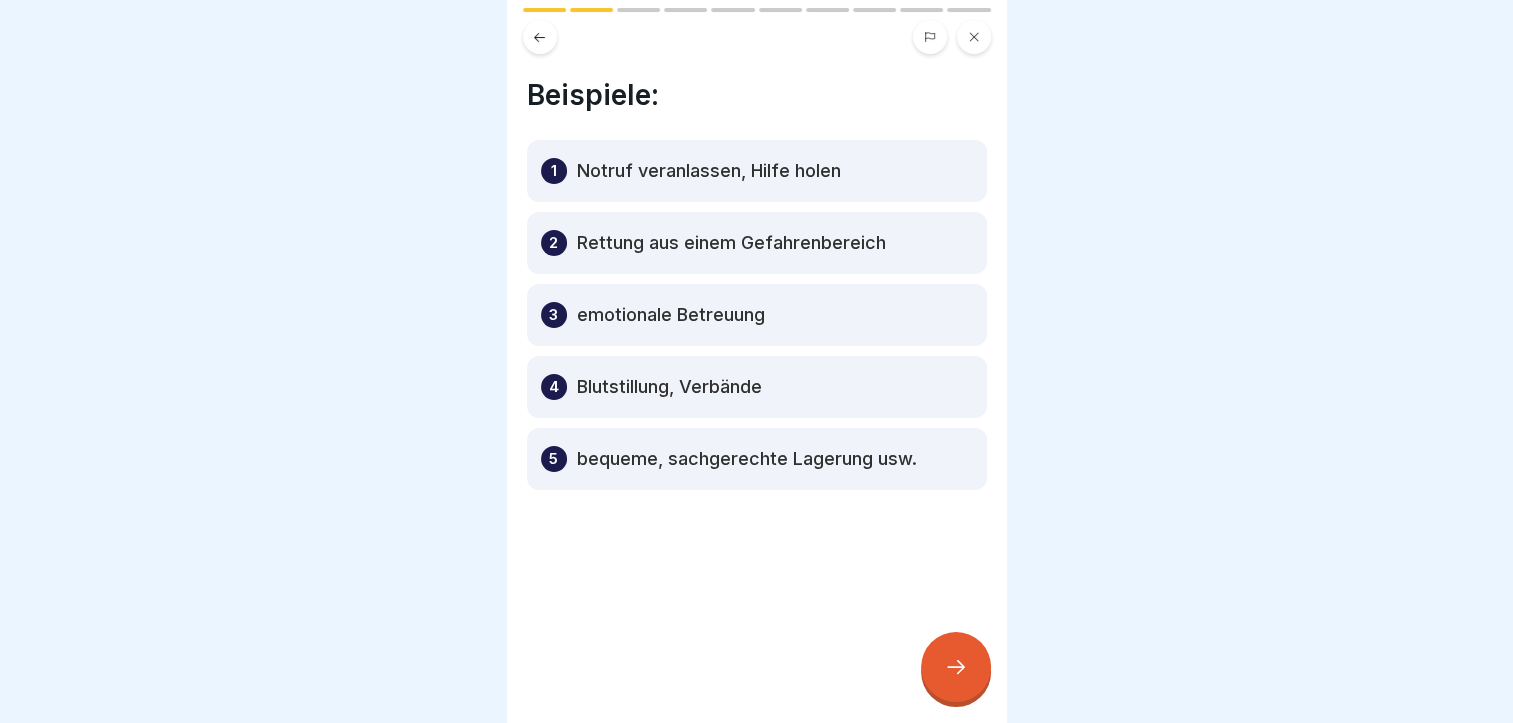 click on "Notruf veranlassen, Hilfe holen" at bounding box center (709, 171) 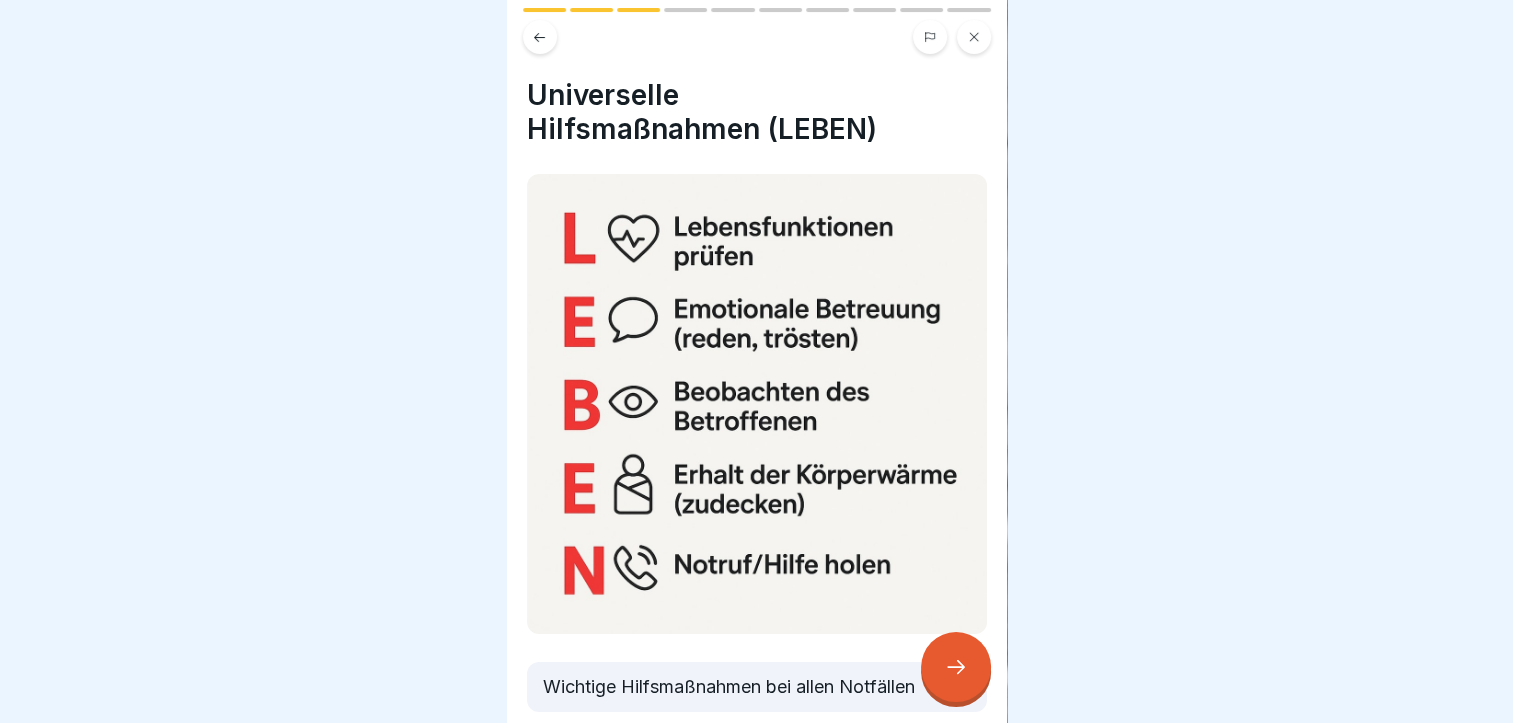 click 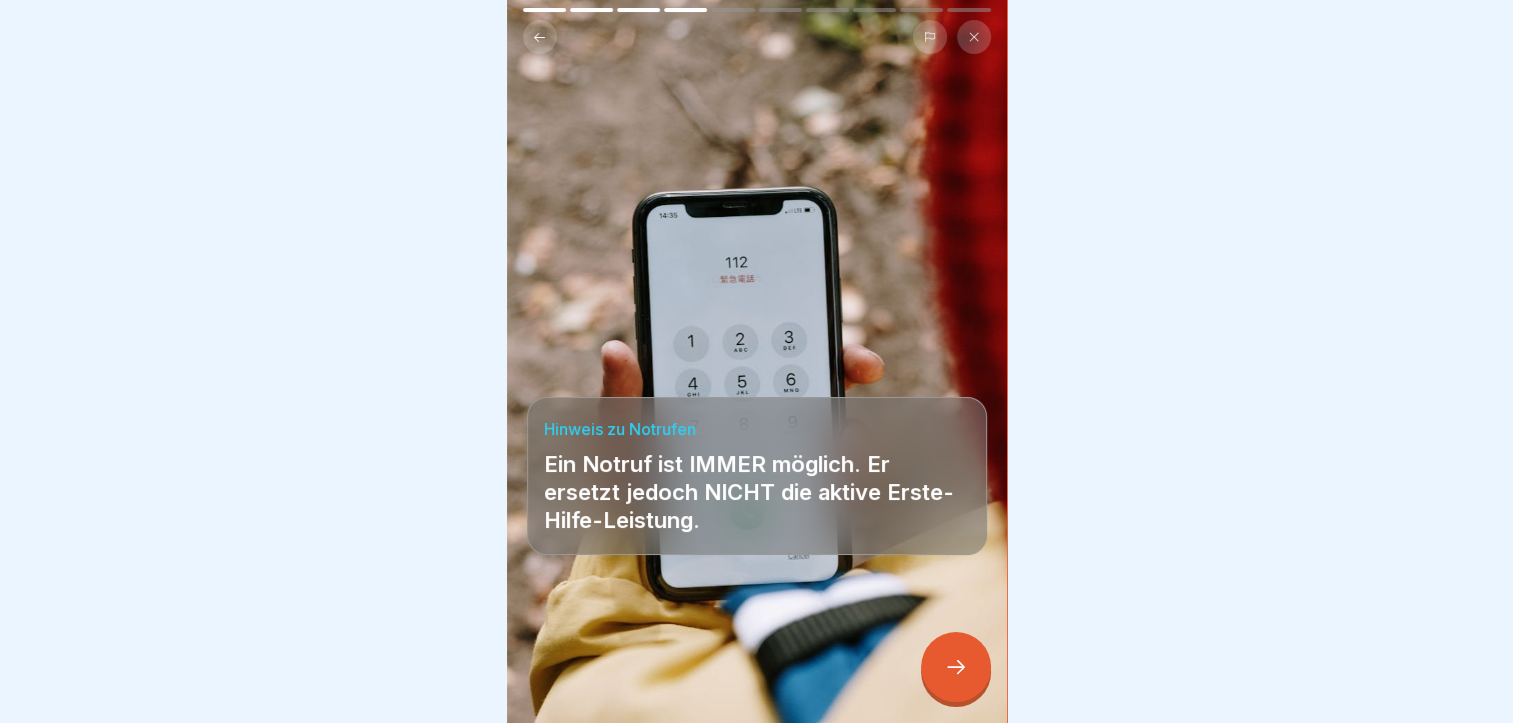 click 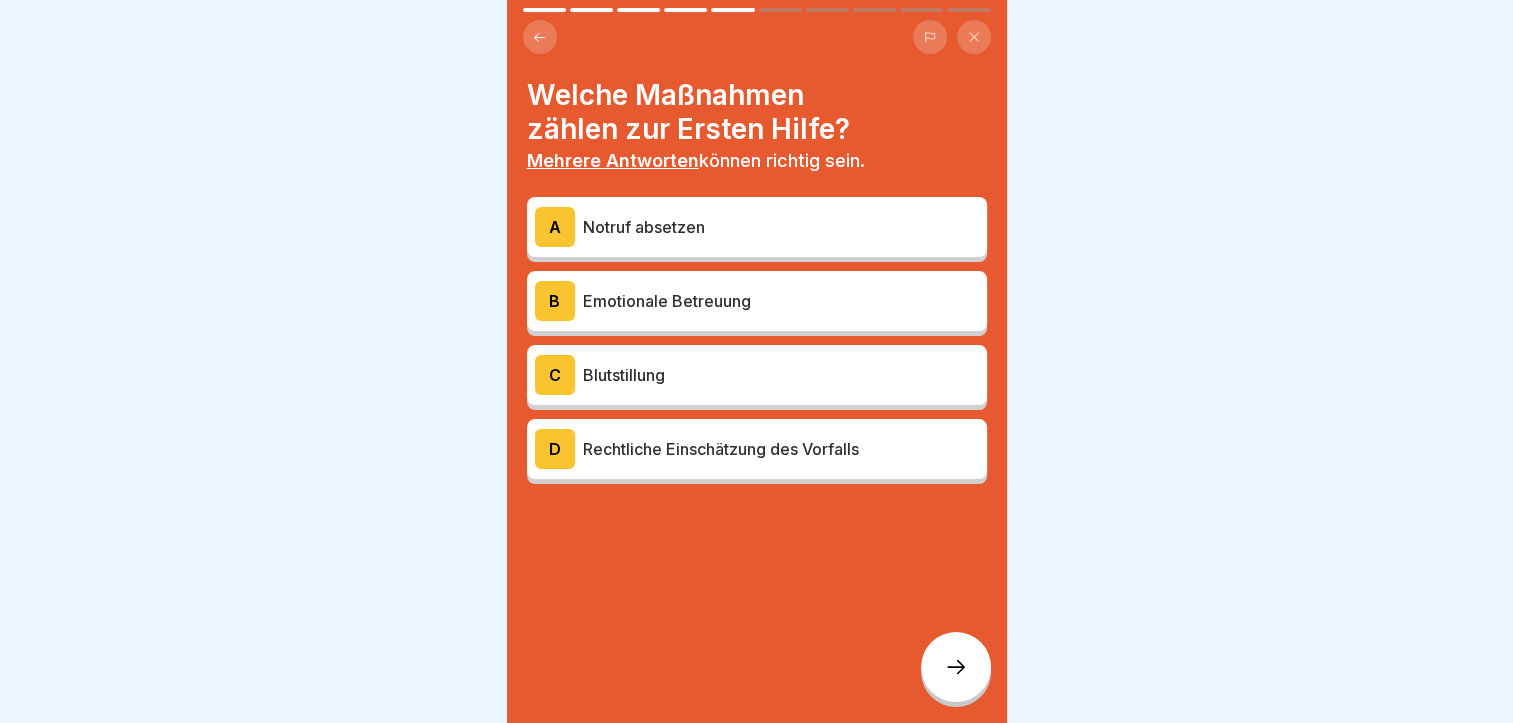click on "Notruf absetzen" at bounding box center (781, 227) 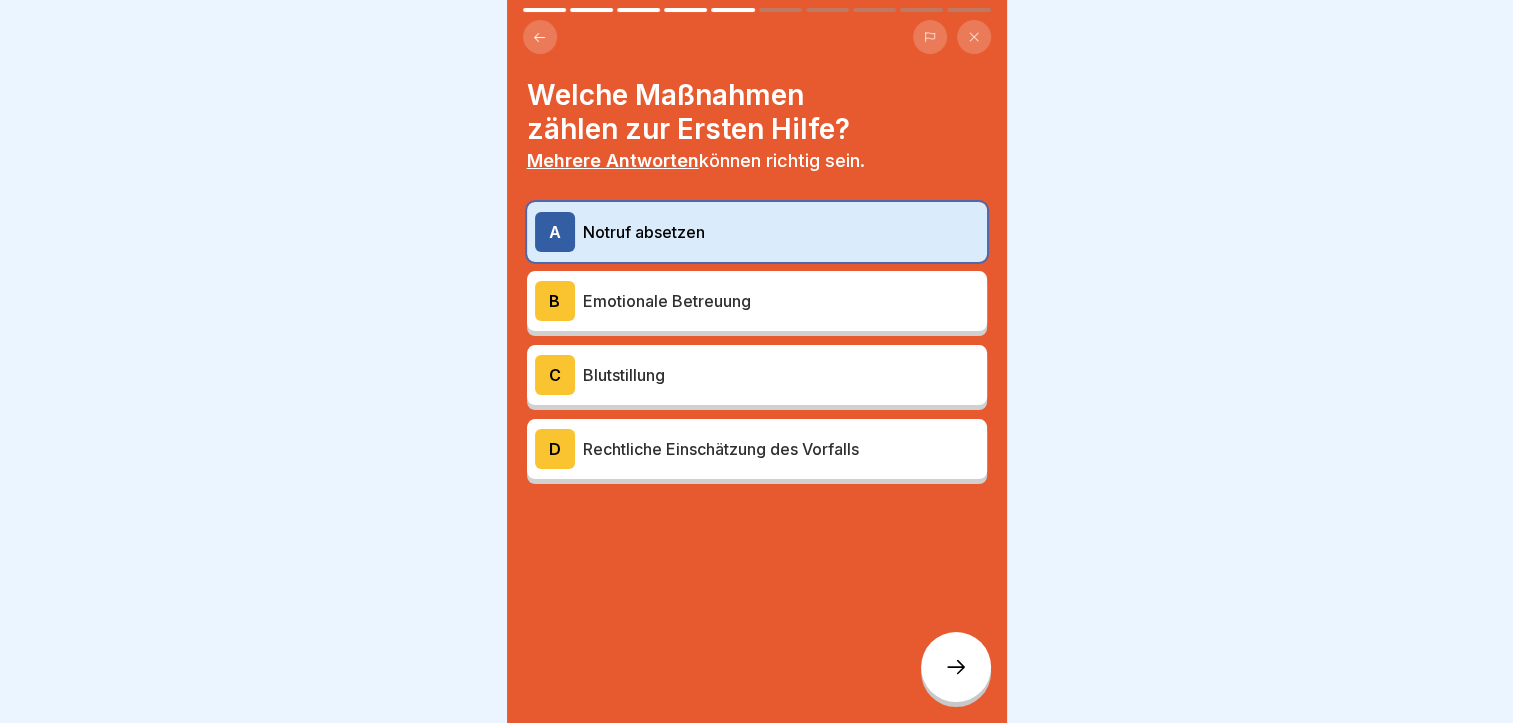click on "Emotionale Betreuung" at bounding box center [781, 301] 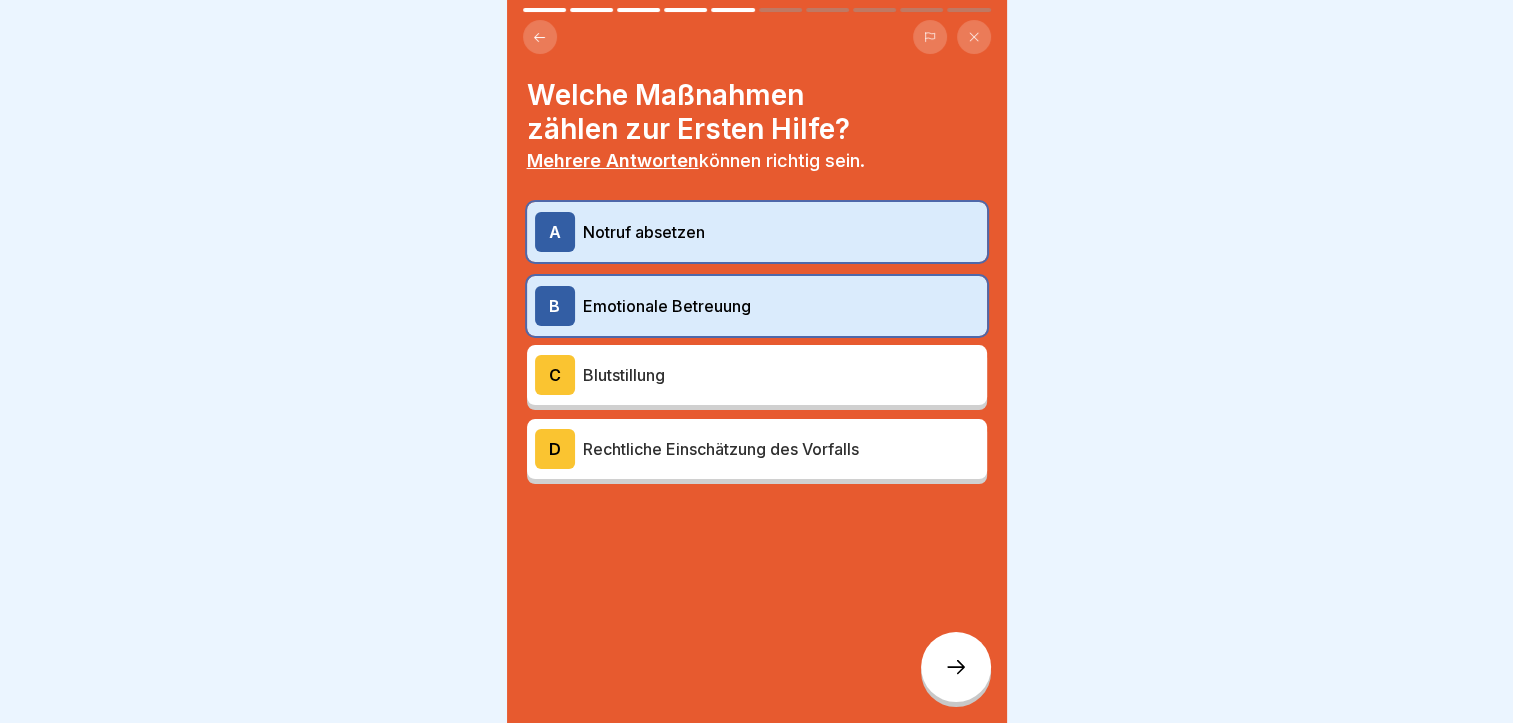 click on "Blutstillung" at bounding box center (781, 375) 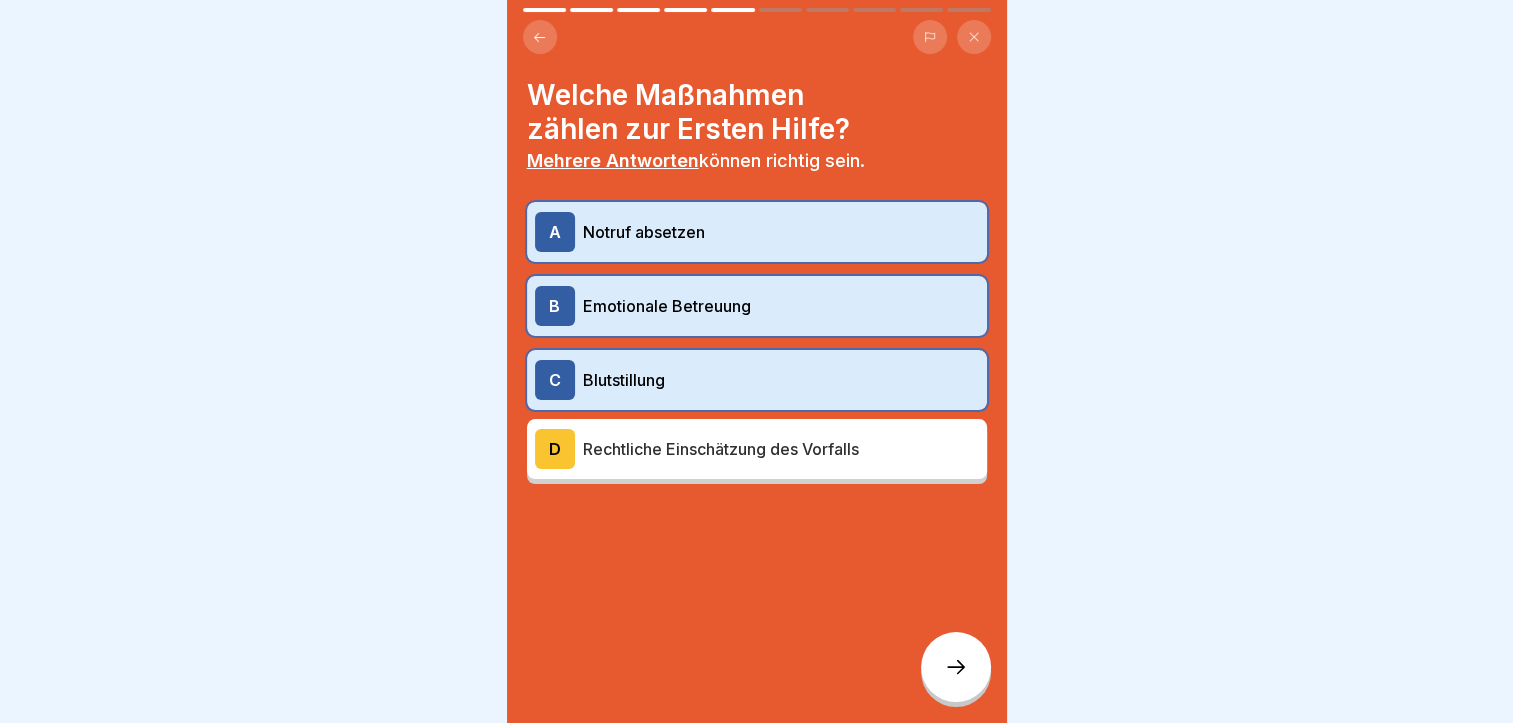 click 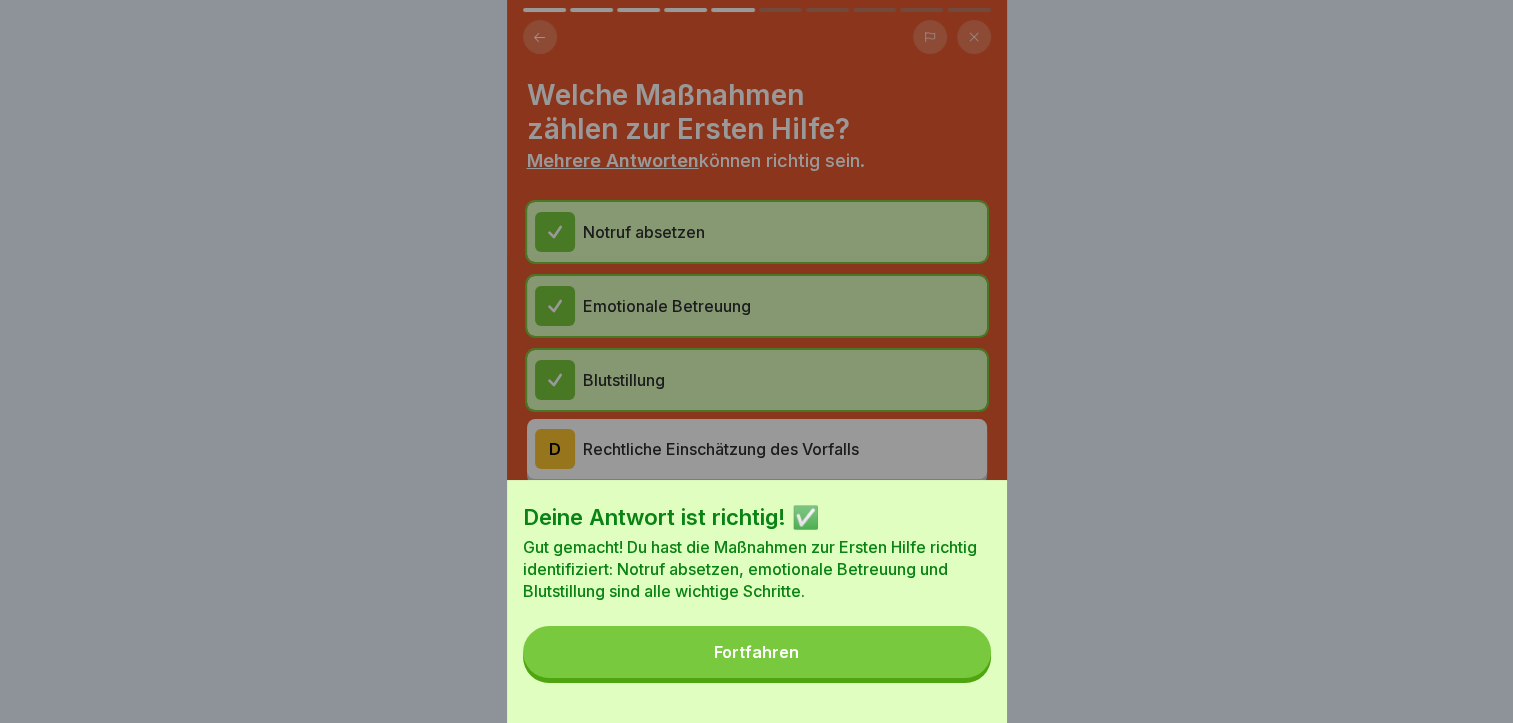 click on "Fortfahren" at bounding box center [757, 652] 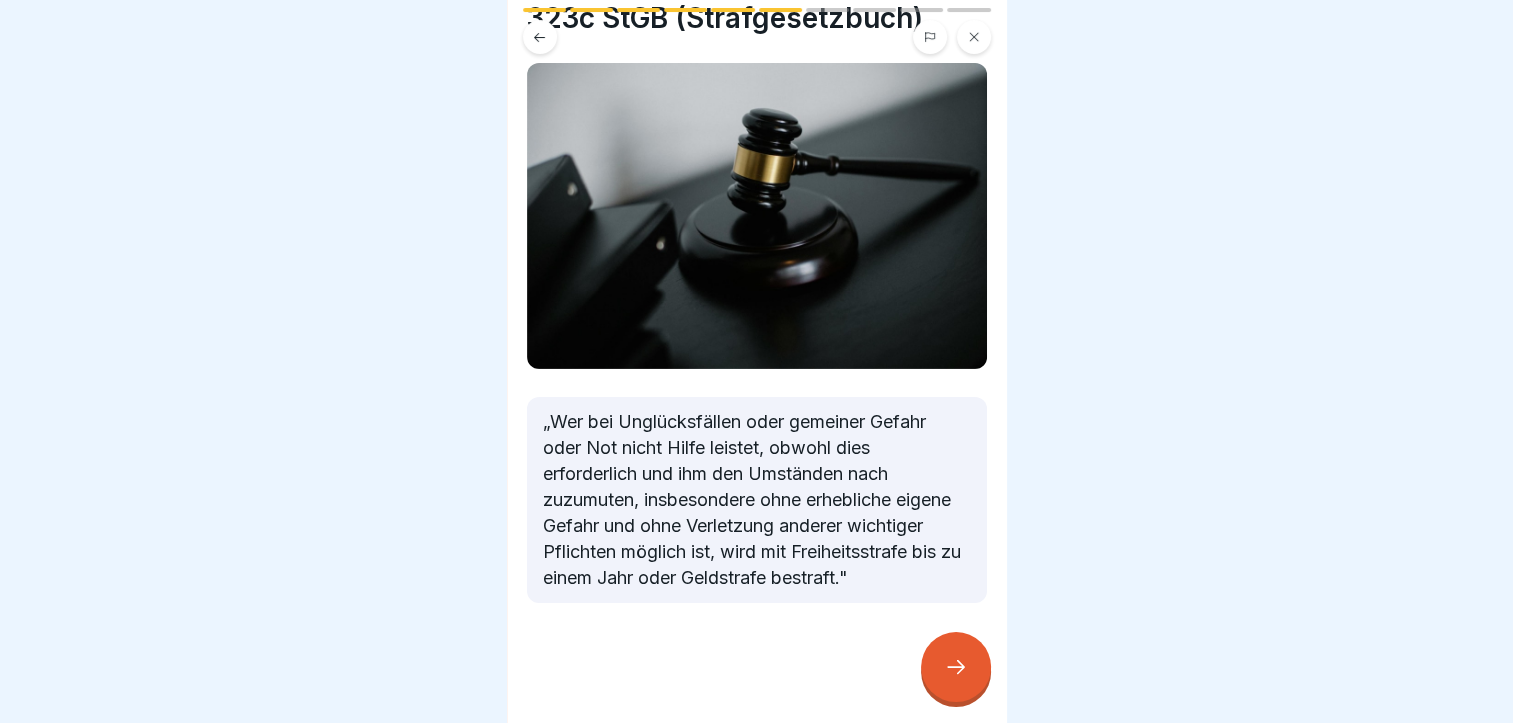 scroll, scrollTop: 127, scrollLeft: 0, axis: vertical 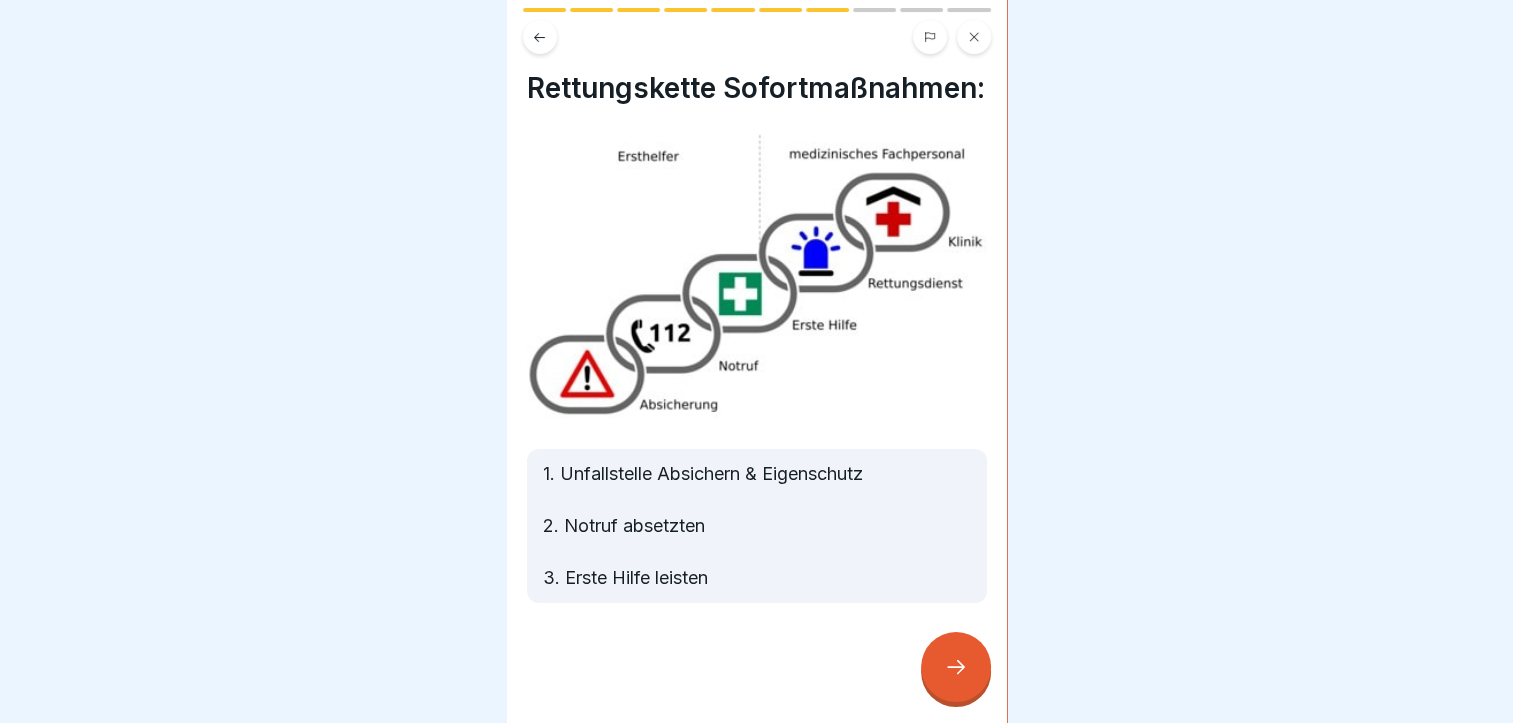 click 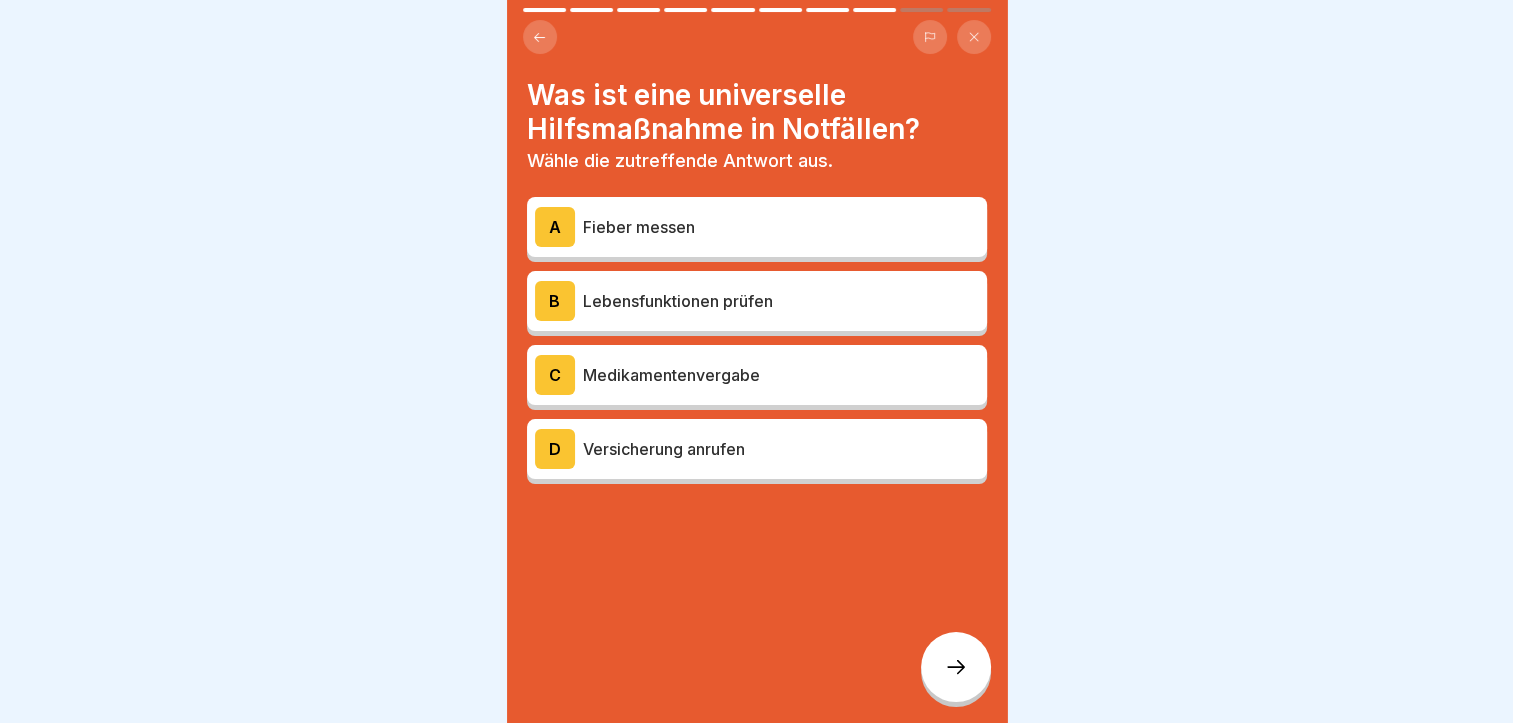 click at bounding box center (540, 37) 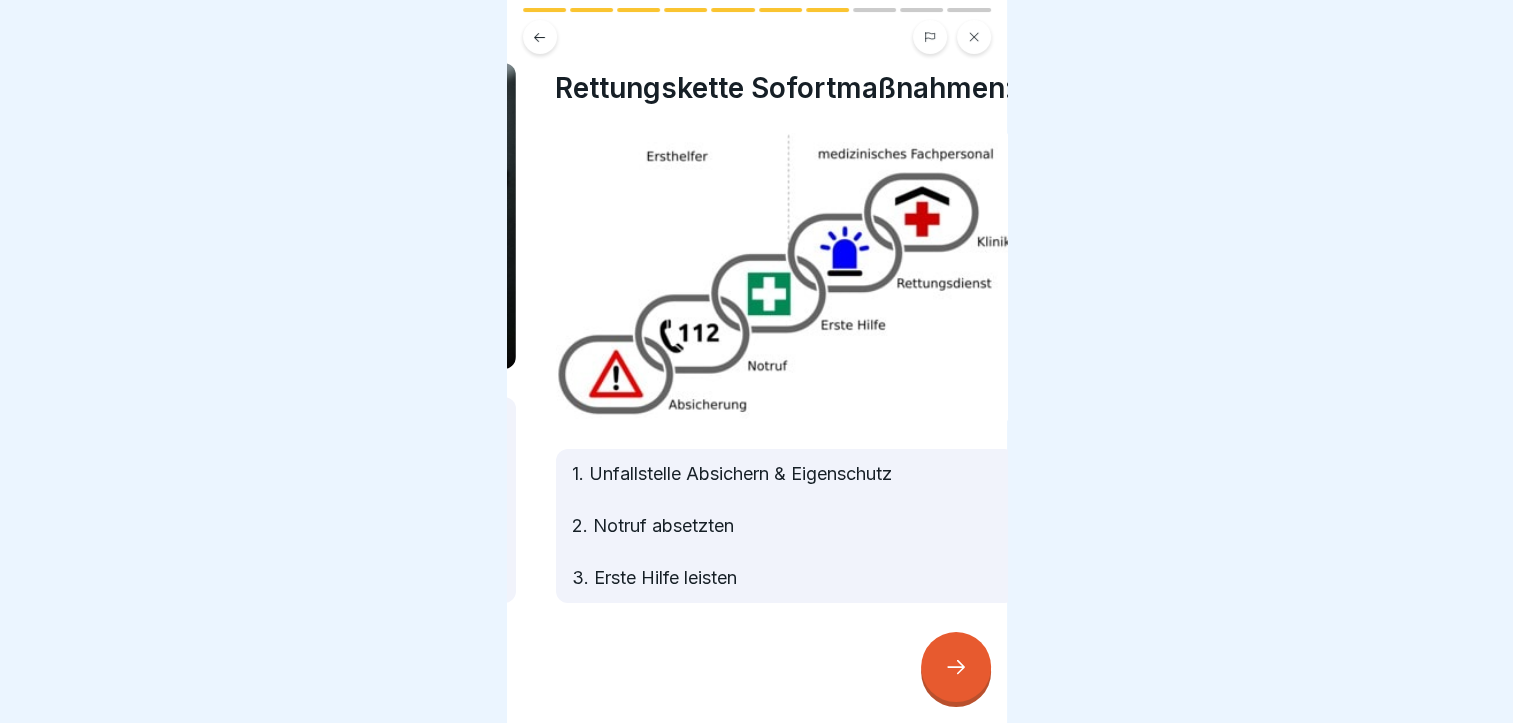 click on "1. Unfallstelle Absichern & Eigenschutz
2. Notruf absetzten
3. Erste Hilfe leisten" at bounding box center (785, 526) 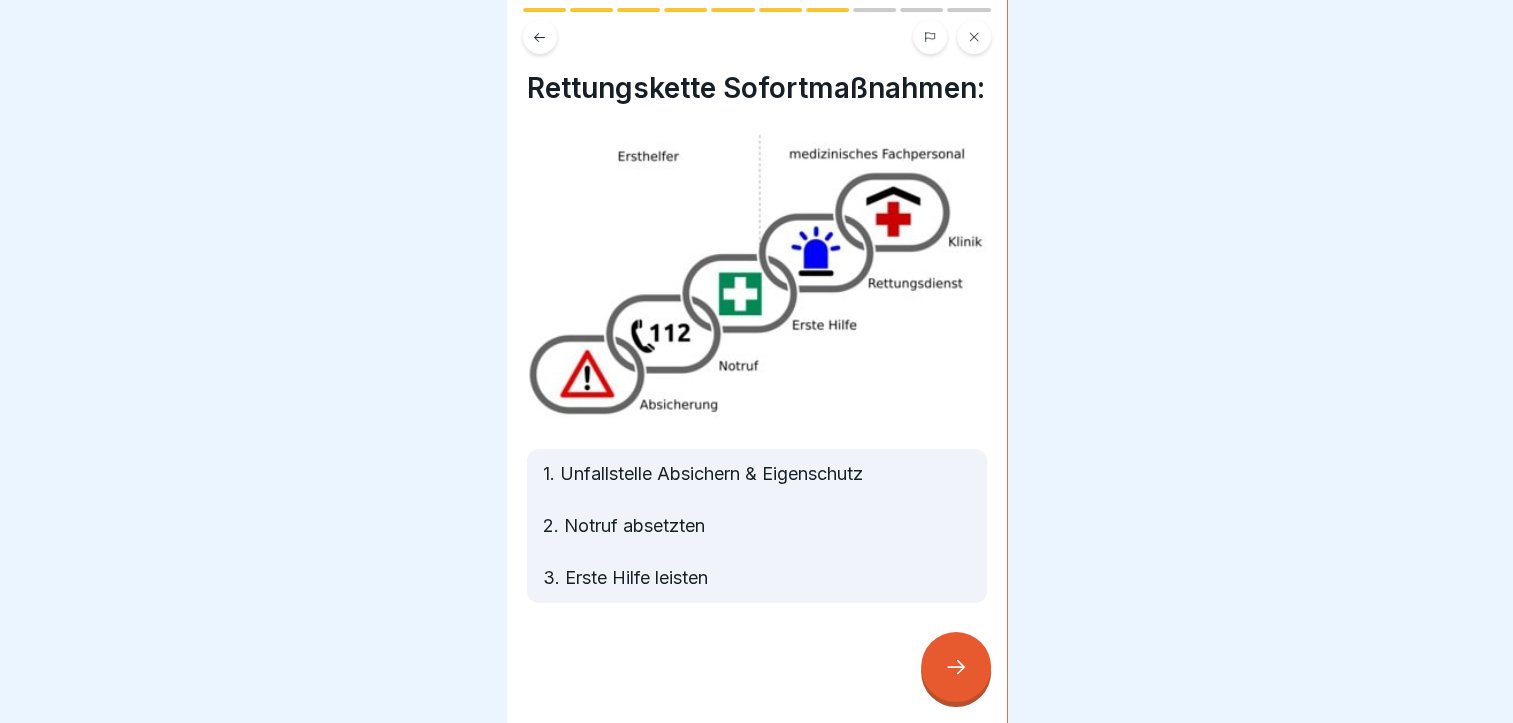 click at bounding box center [540, 37] 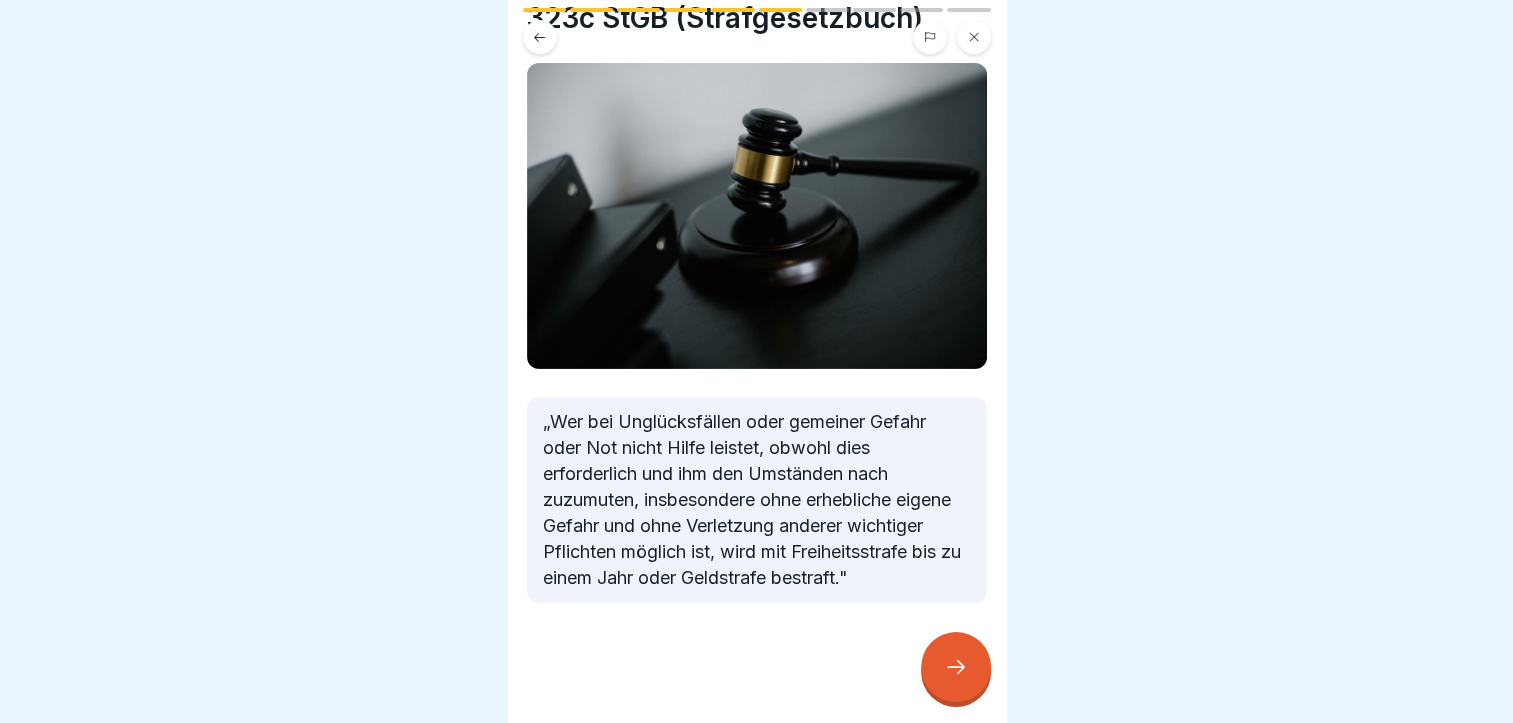 click 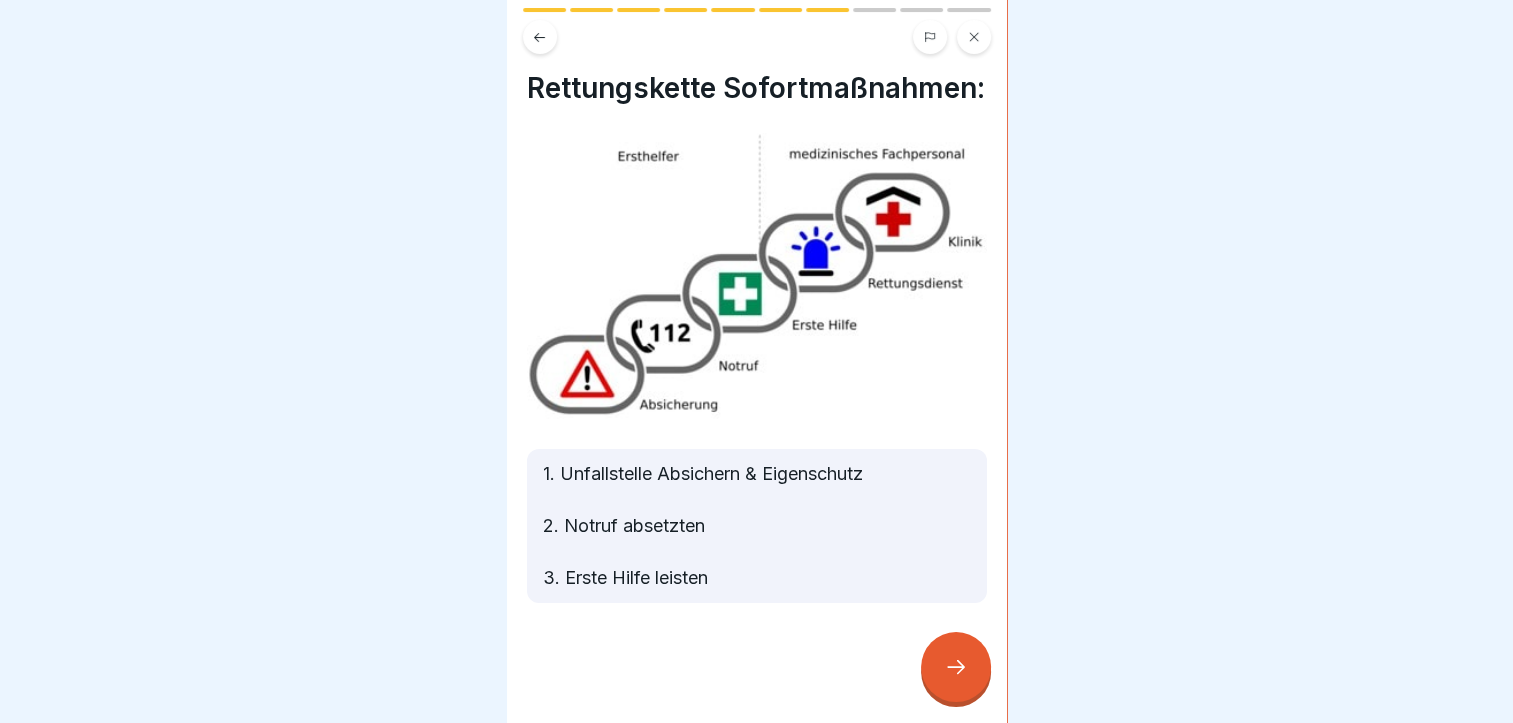 click 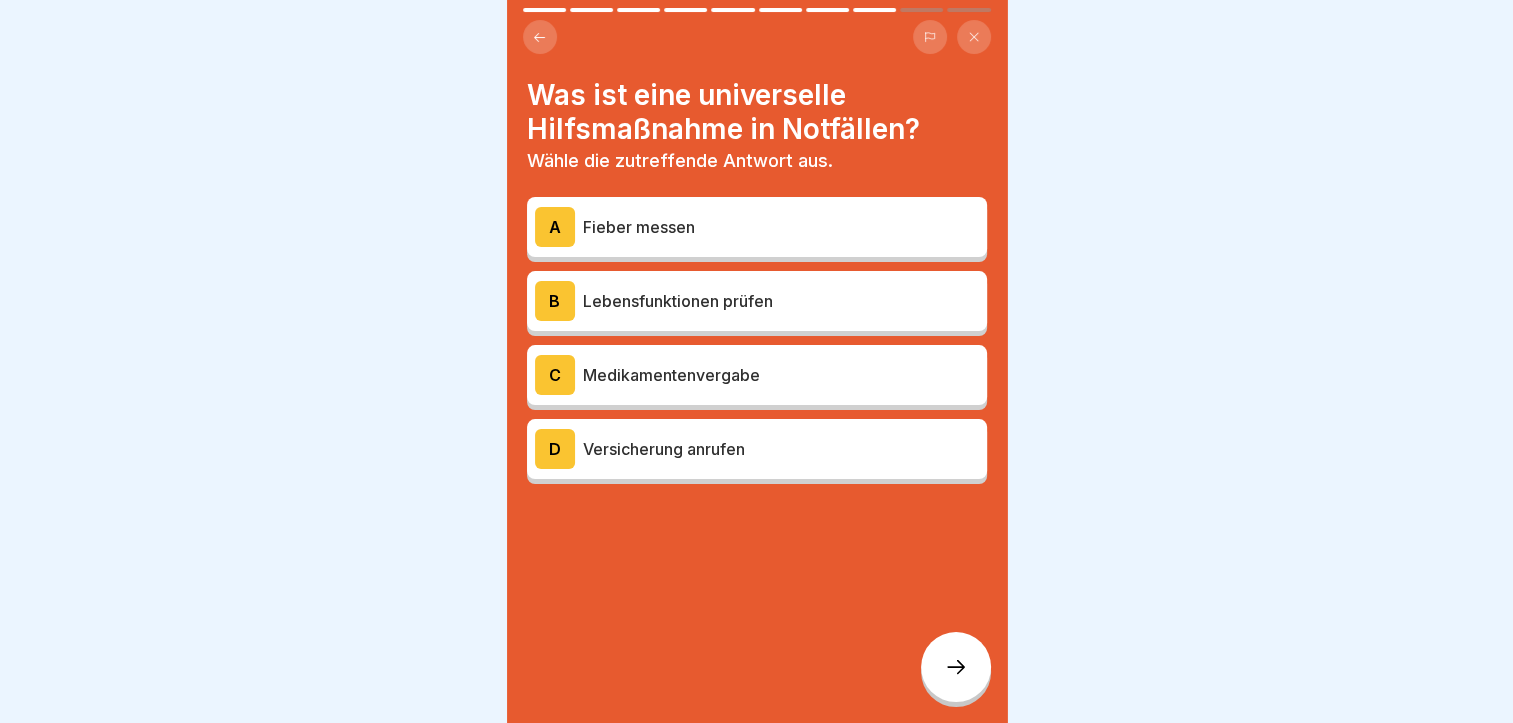 click on "B Lebensfunktionen prüfen" at bounding box center [757, 301] 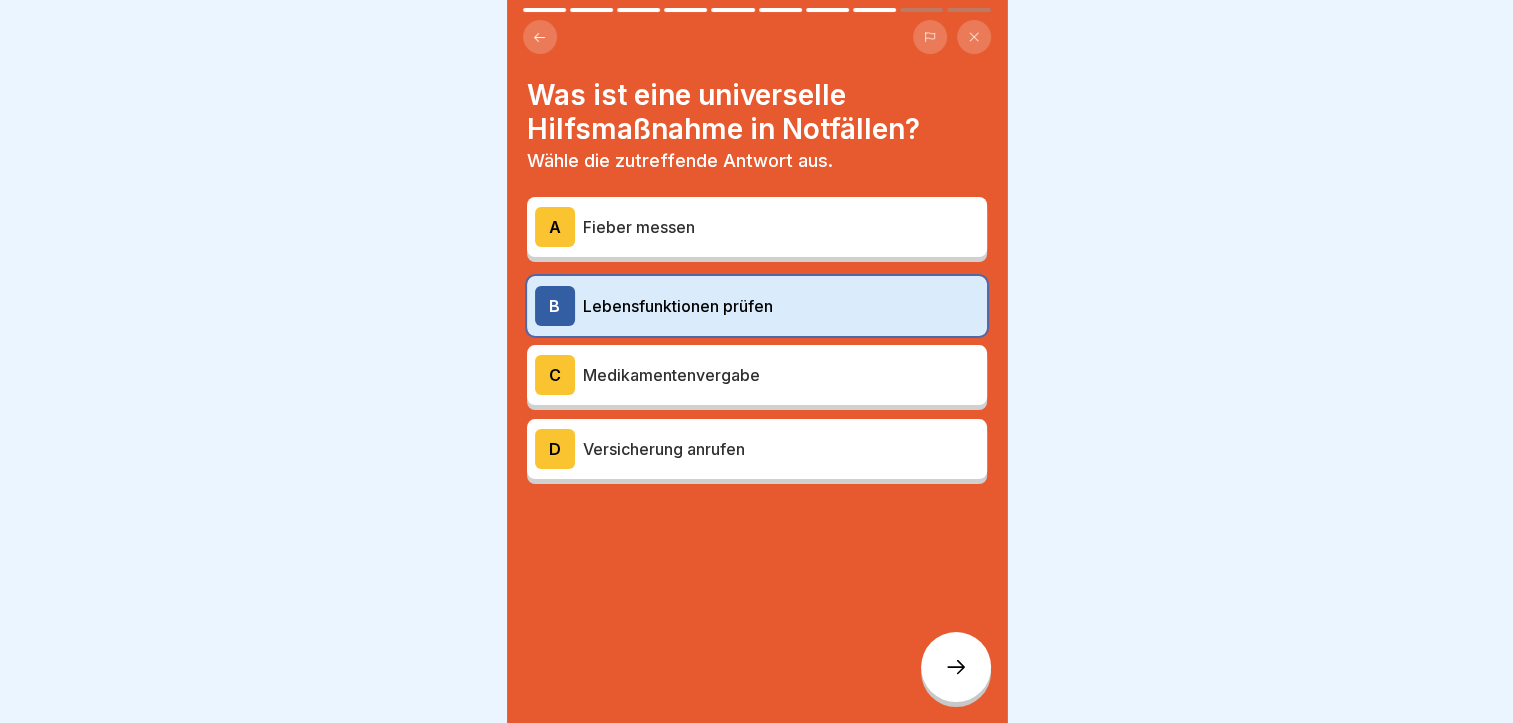 click 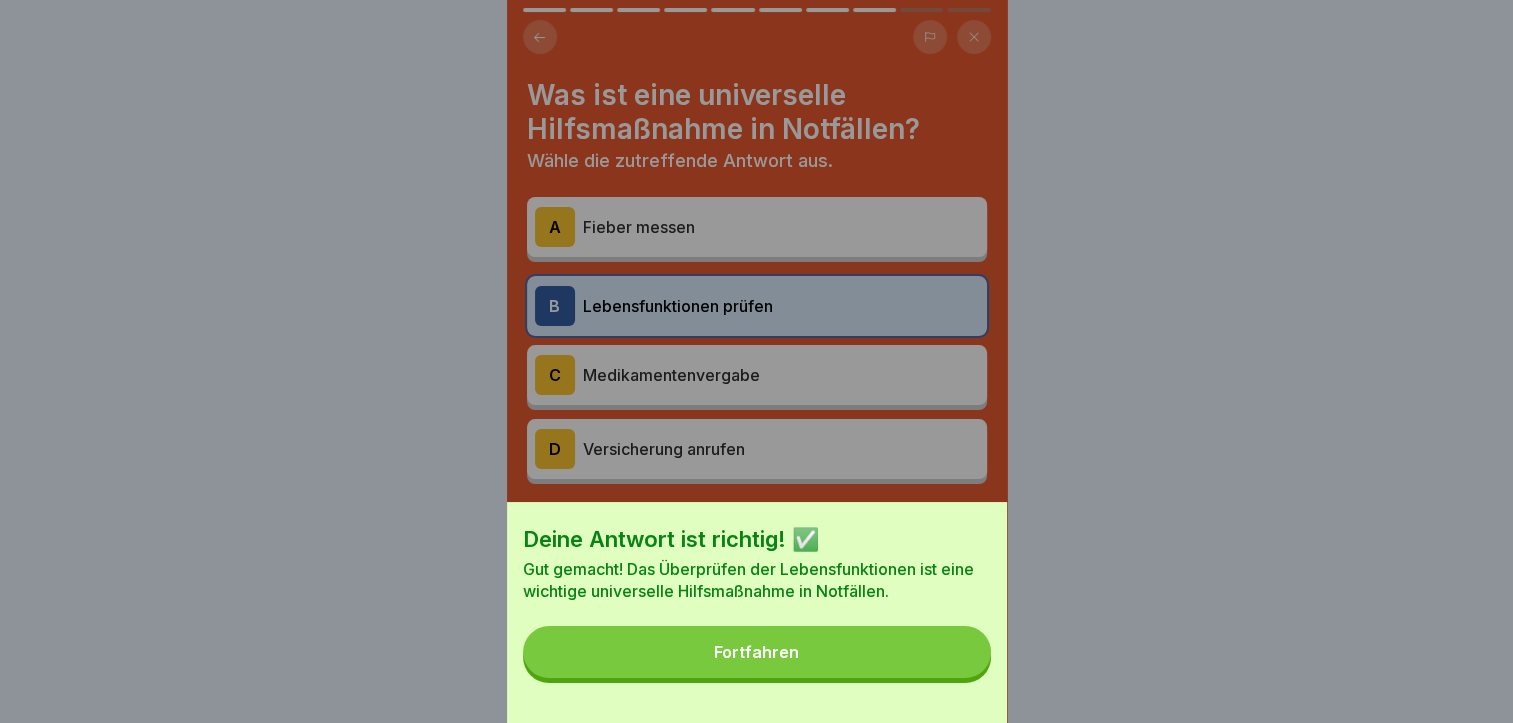 click on "Fortfahren" at bounding box center [757, 652] 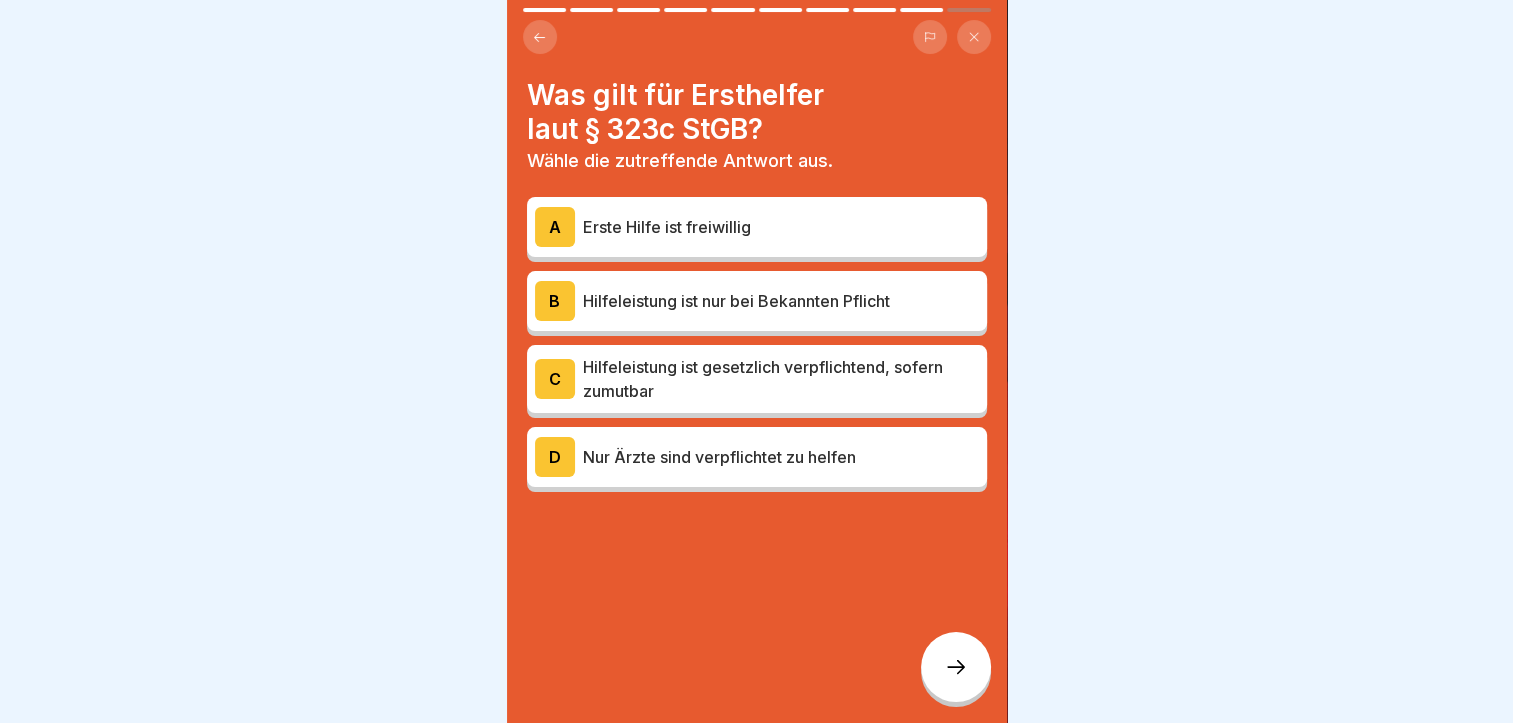 click on "Hilfeleistung ist gesetzlich verpflichtend, sofern zumutbar" at bounding box center [781, 379] 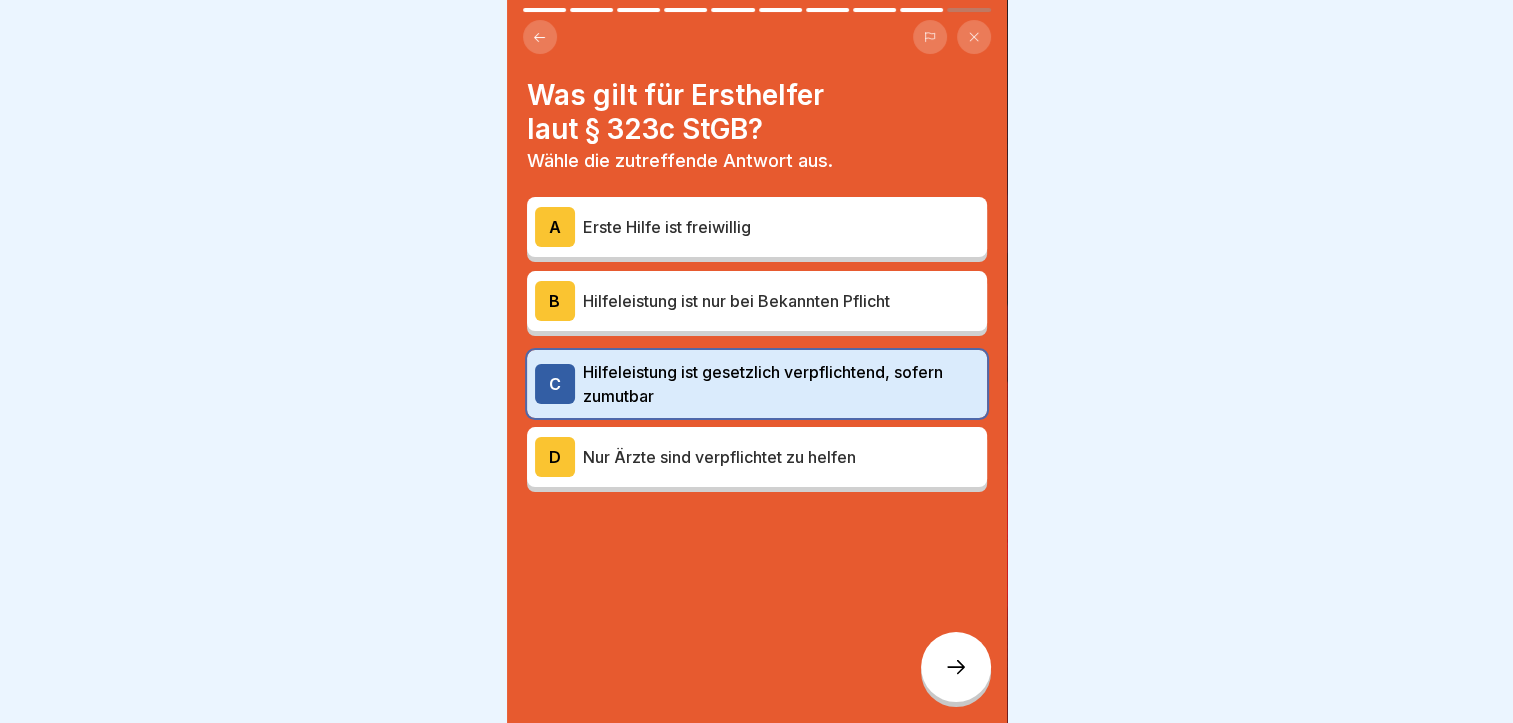 click 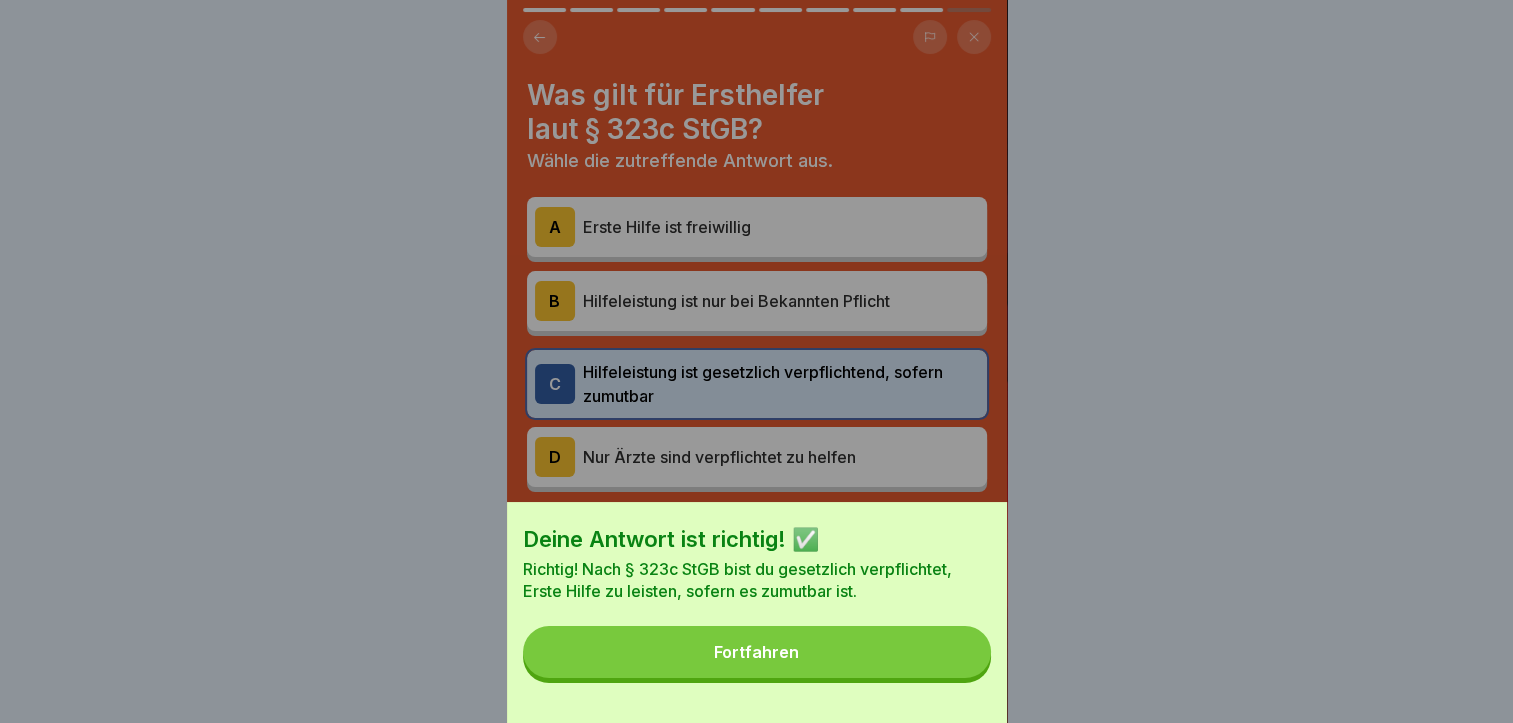 click on "Fortfahren" at bounding box center [757, 652] 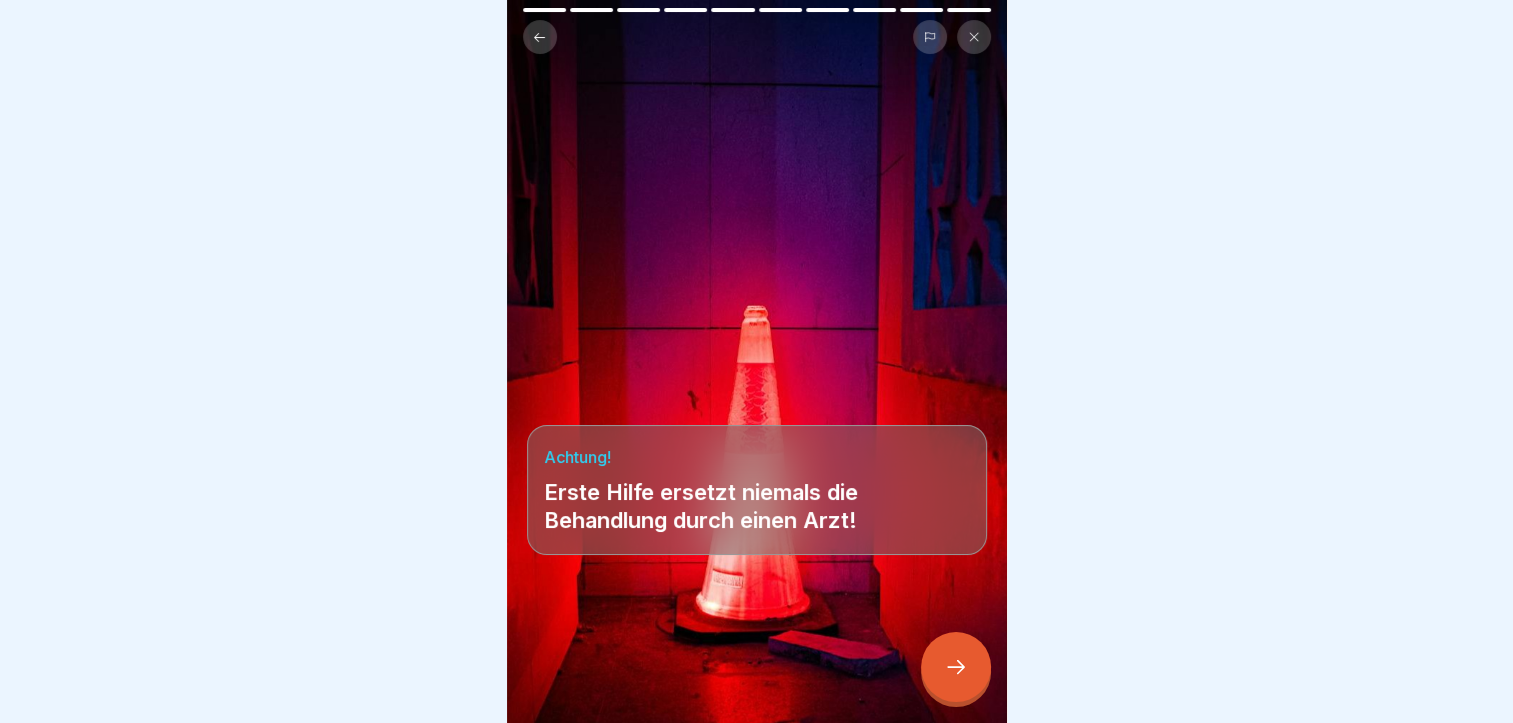 click 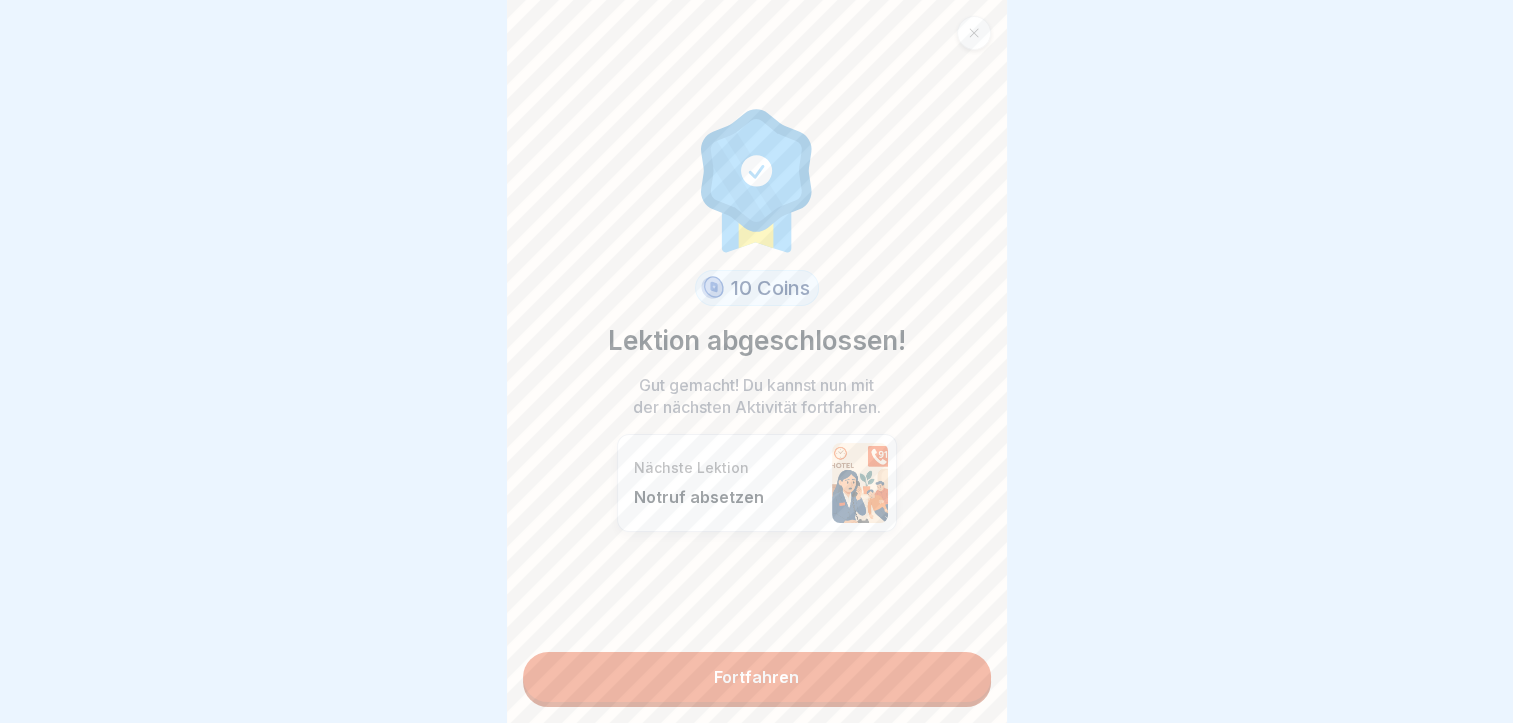 click on "Fortfahren" at bounding box center (757, 677) 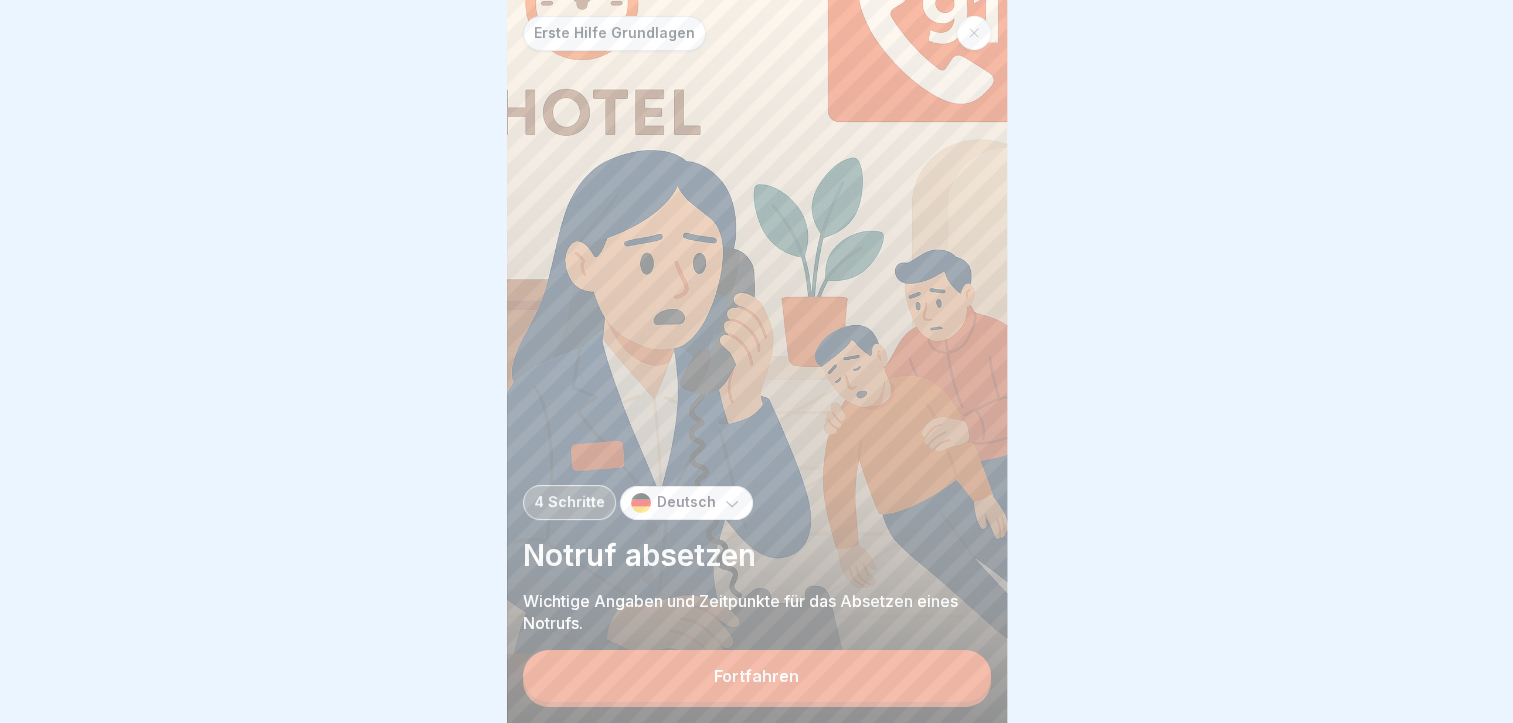 click on "Fortfahren" at bounding box center [756, 676] 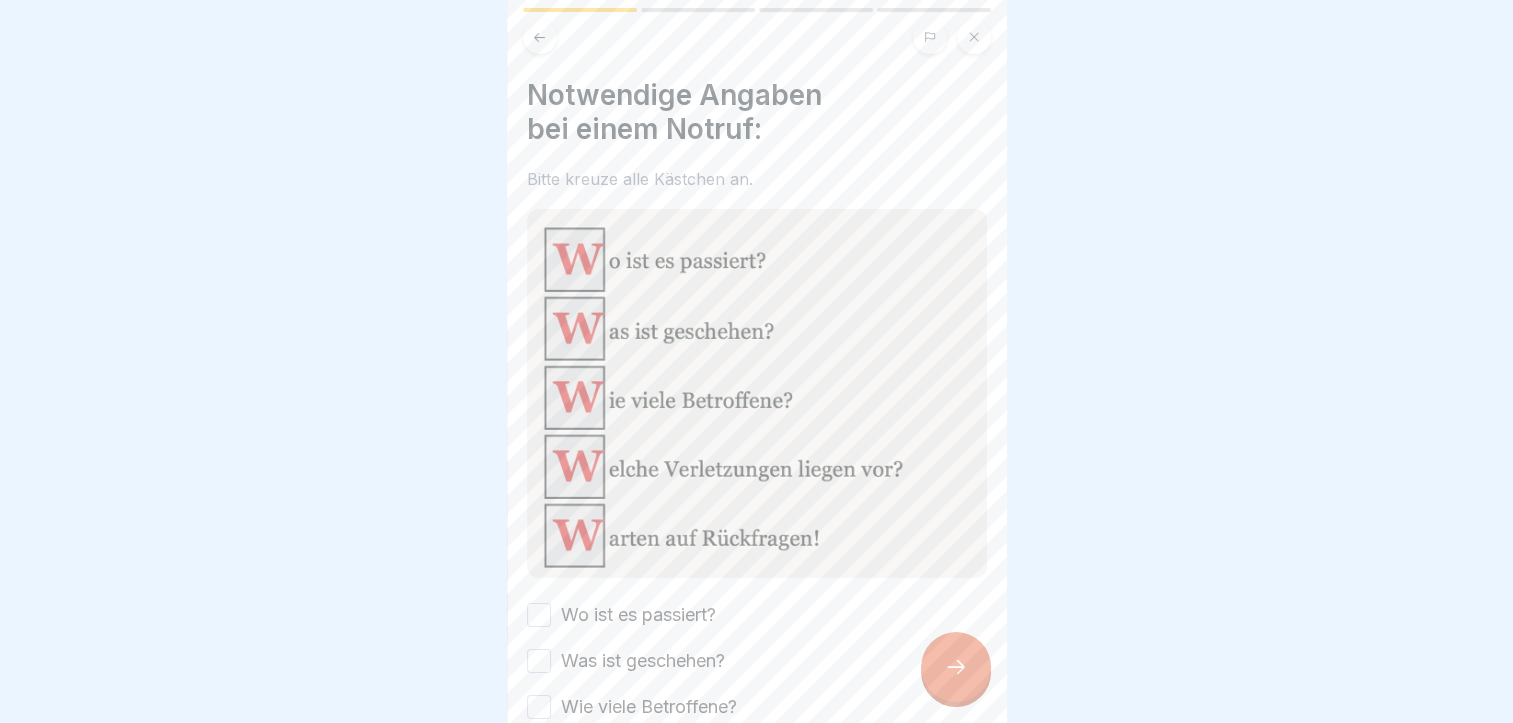 scroll, scrollTop: 0, scrollLeft: 0, axis: both 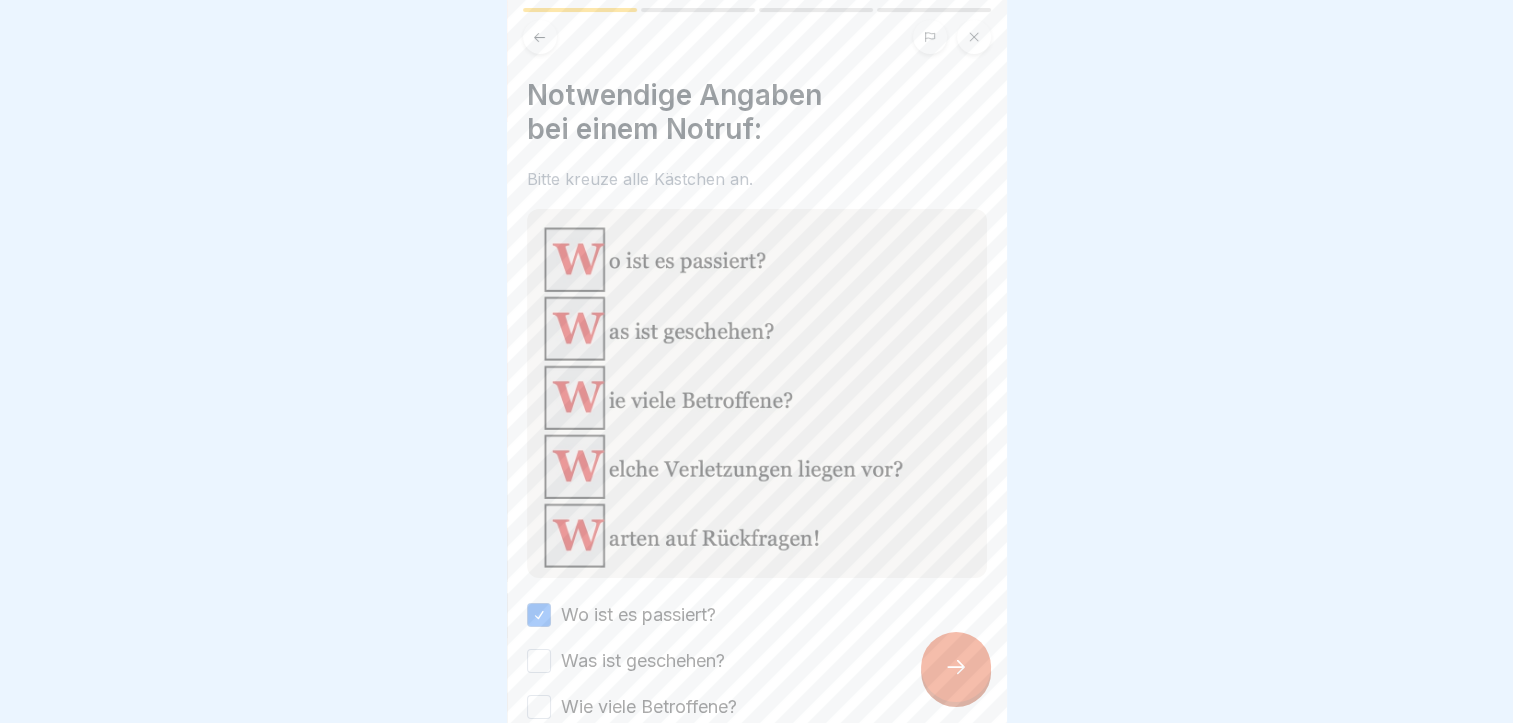 click on "Was ist geschehen?" at bounding box center (539, 661) 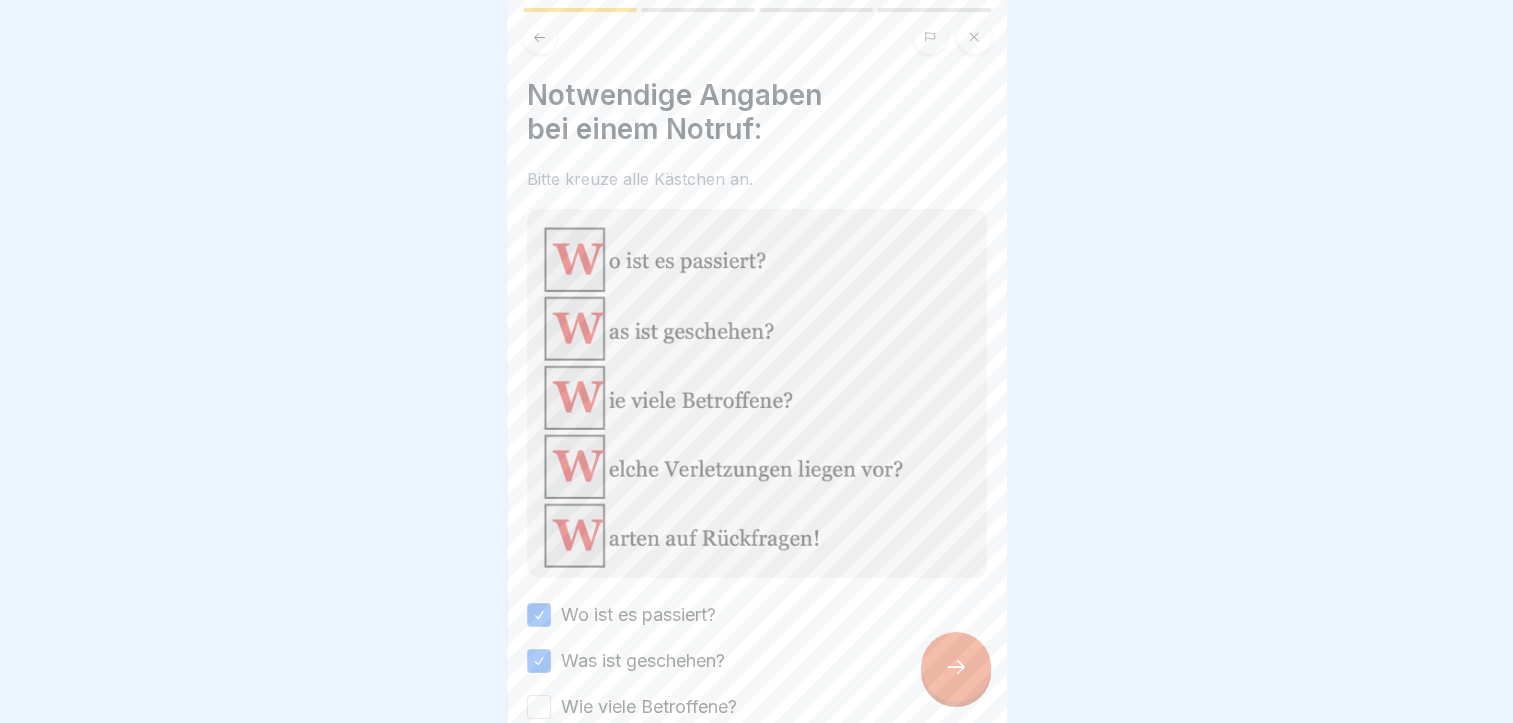 scroll, scrollTop: 196, scrollLeft: 0, axis: vertical 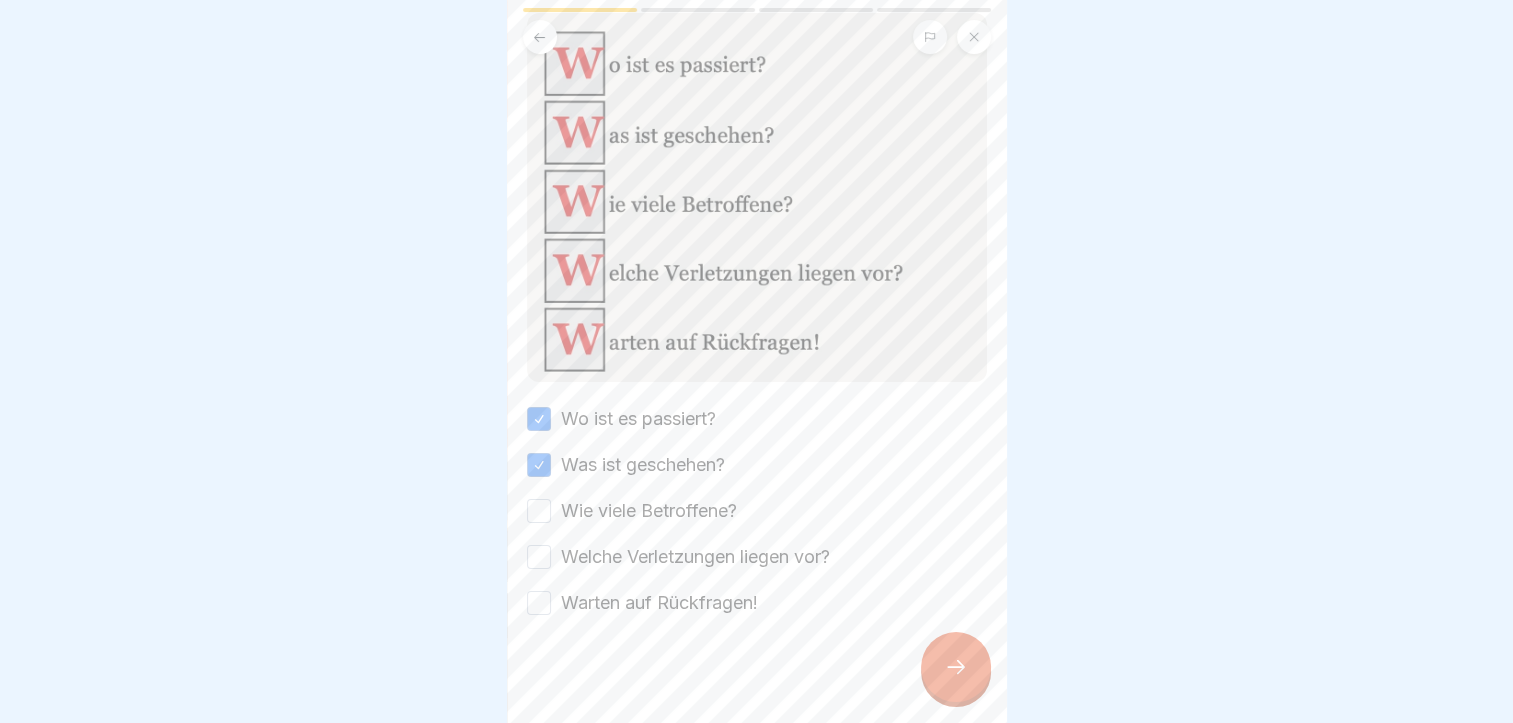 click on "Wie viele Betroffene?" at bounding box center (539, 511) 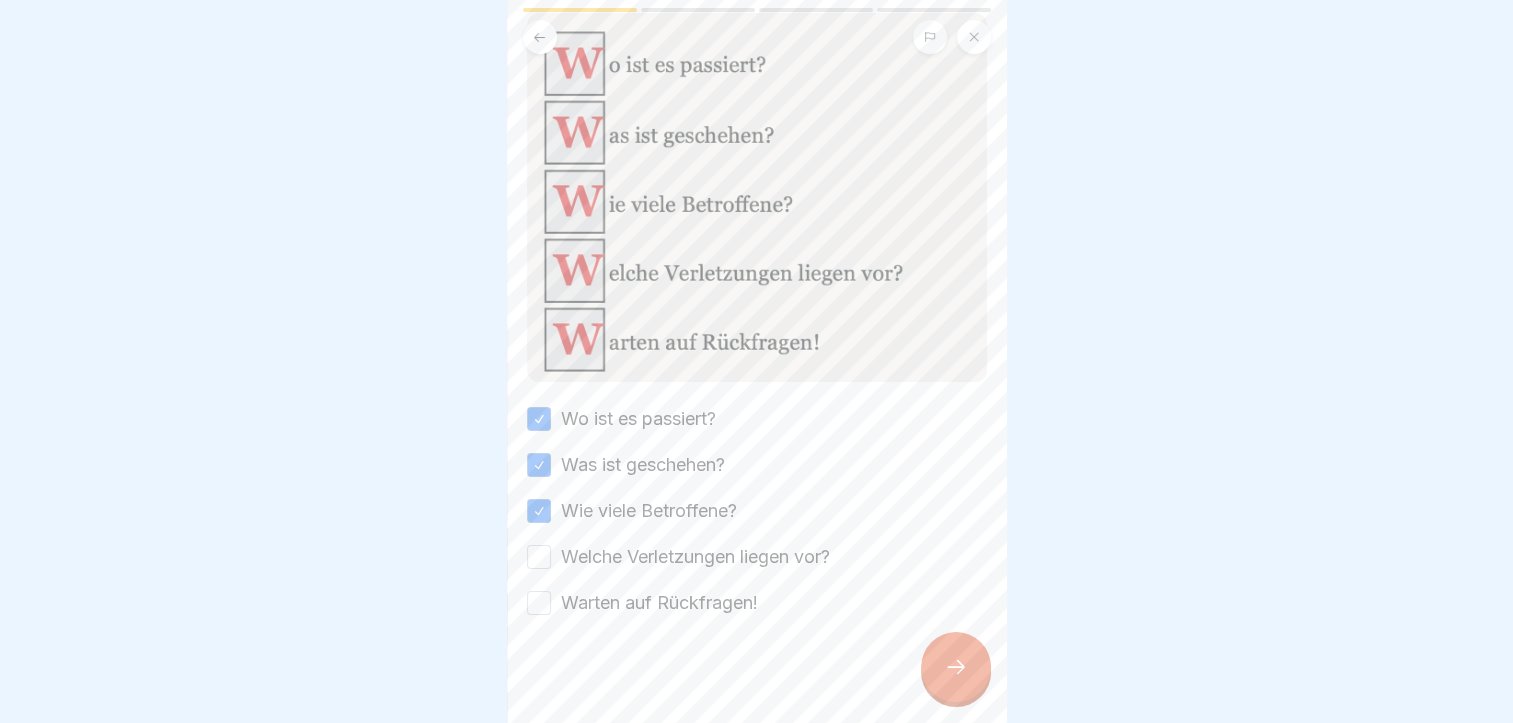 click on "Welche Verletzungen liegen vor?" at bounding box center (539, 557) 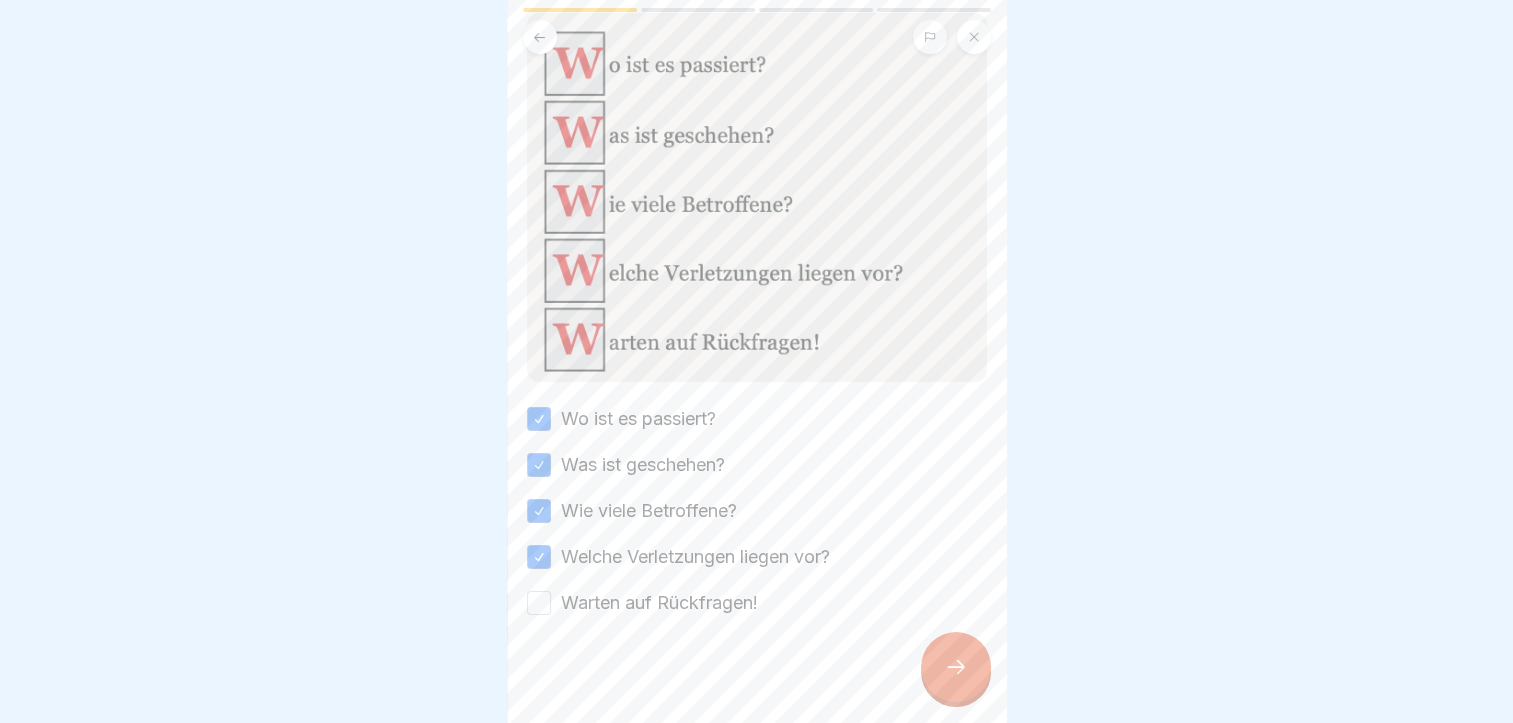 click on "Warten auf Rückfragen!" at bounding box center [539, 603] 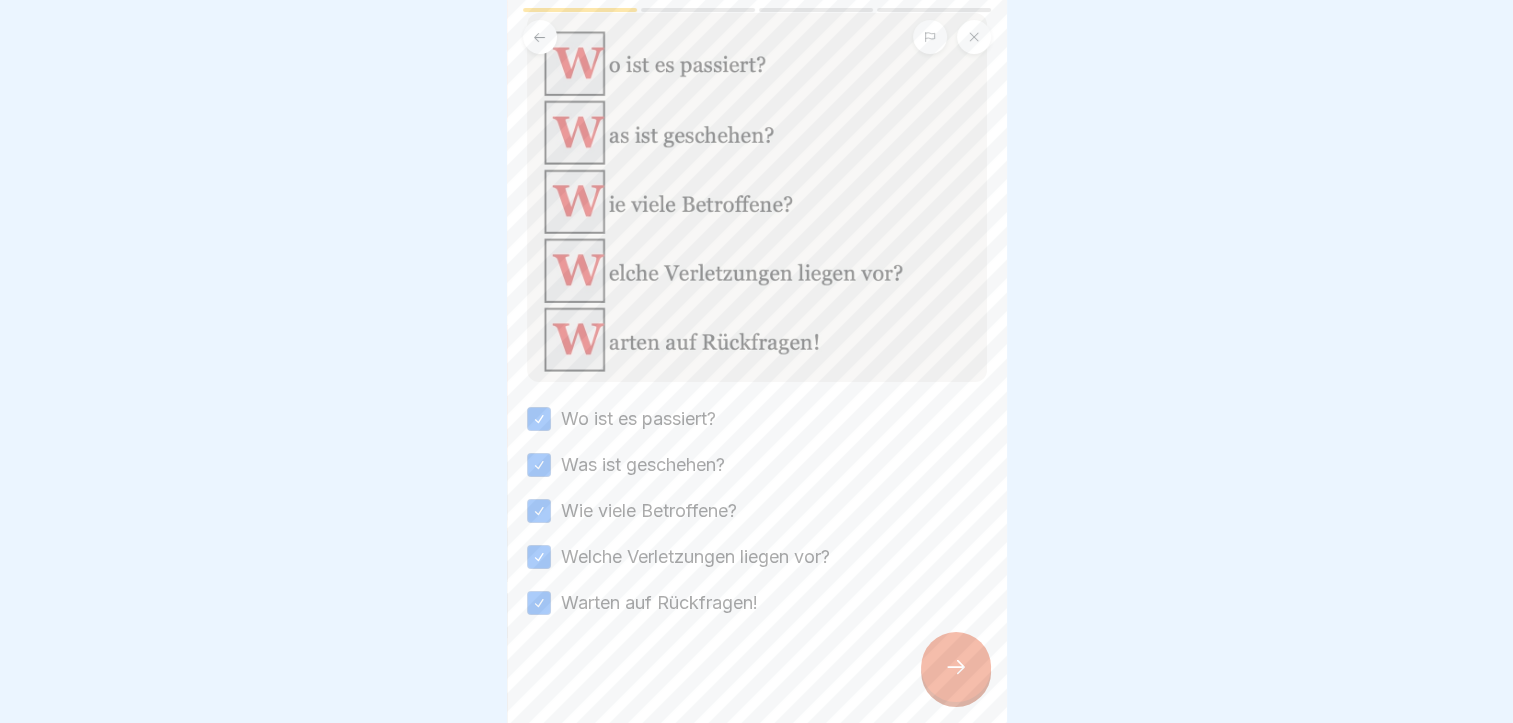 click at bounding box center (757, 676) 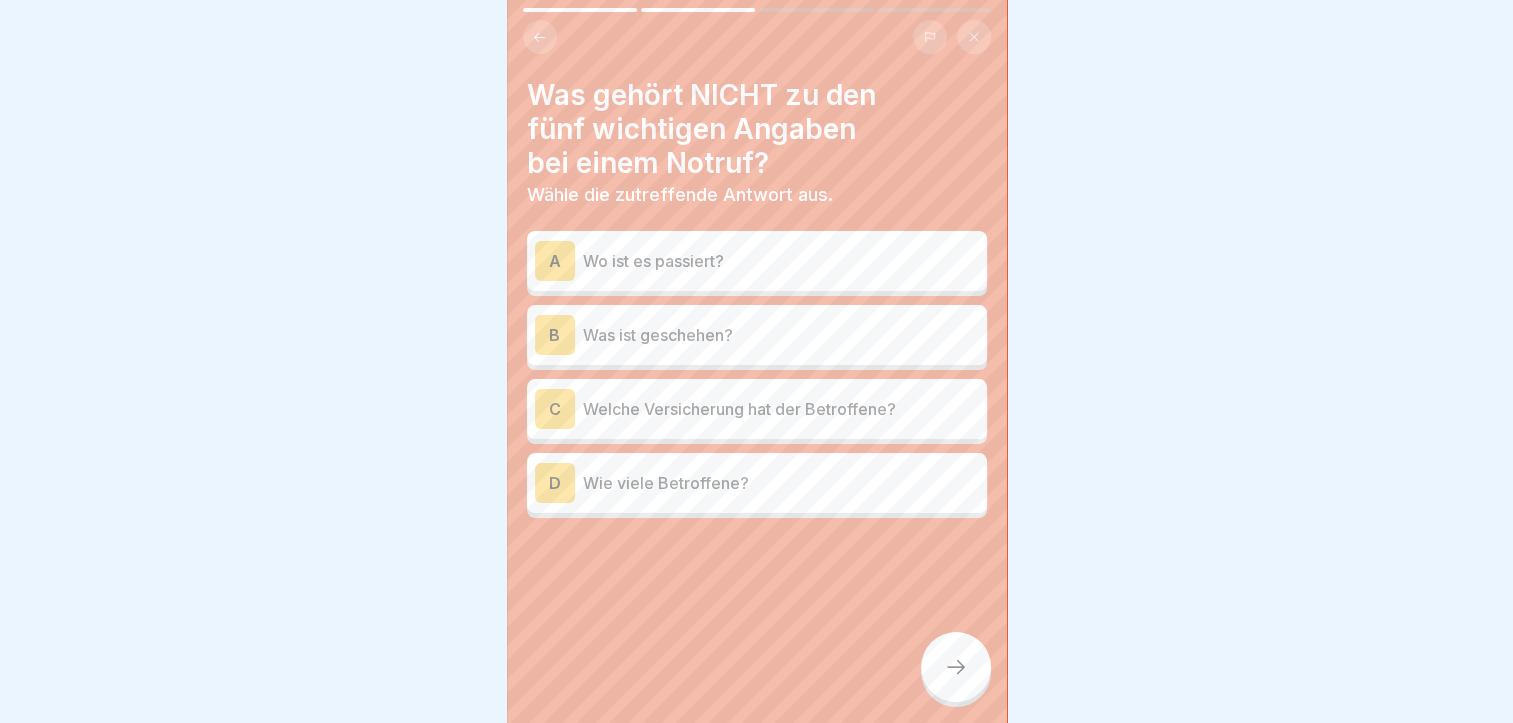 click on "Welche Versicherung hat der Betroffene?" at bounding box center (781, 409) 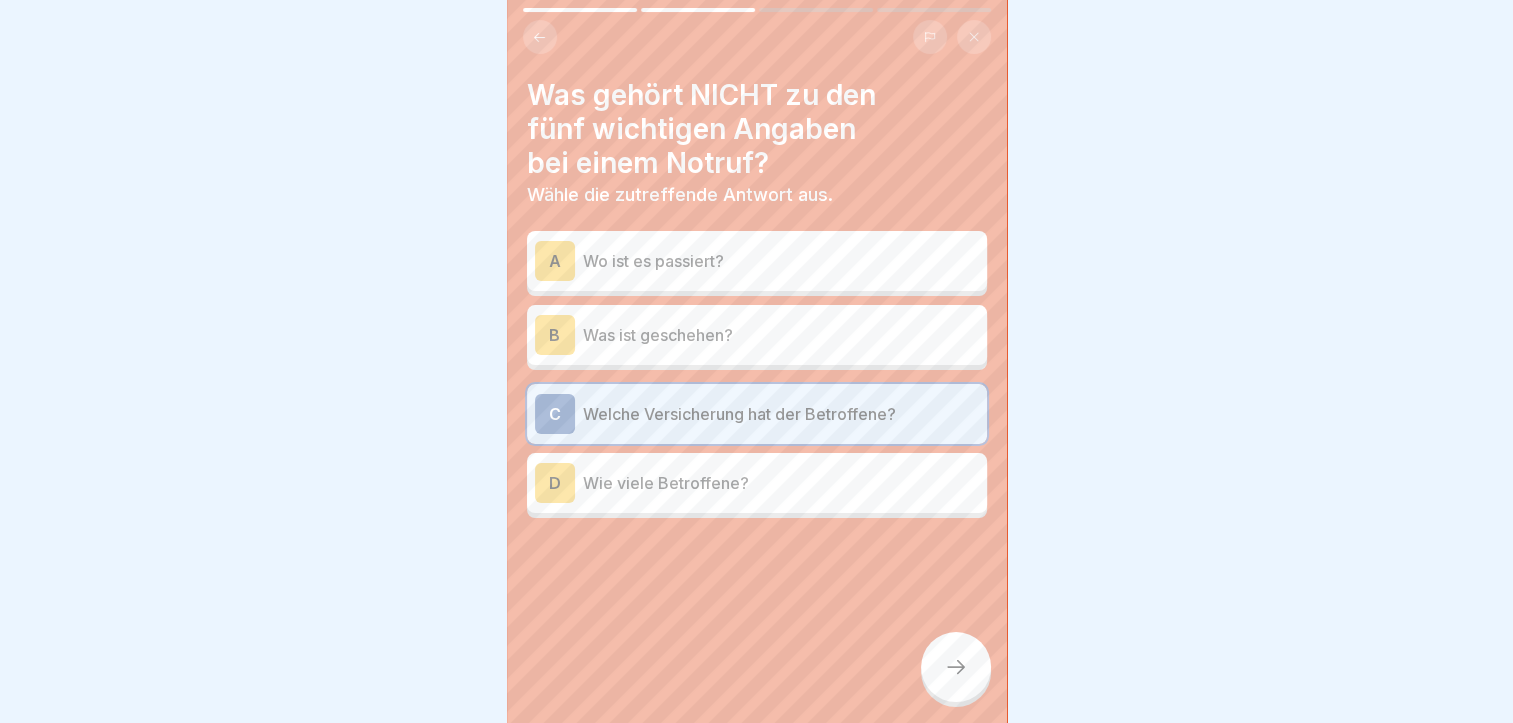 click at bounding box center (956, 667) 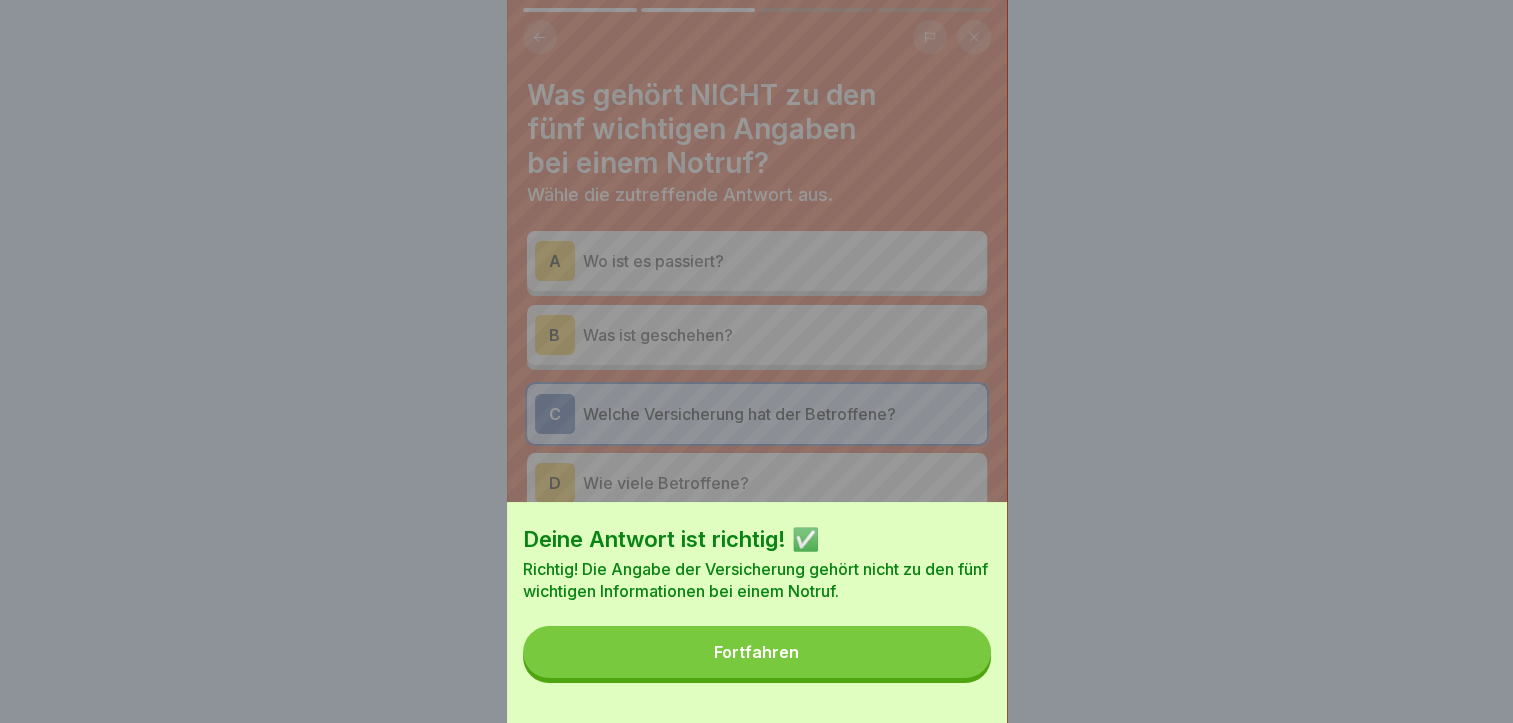 click on "Fortfahren" at bounding box center [757, 652] 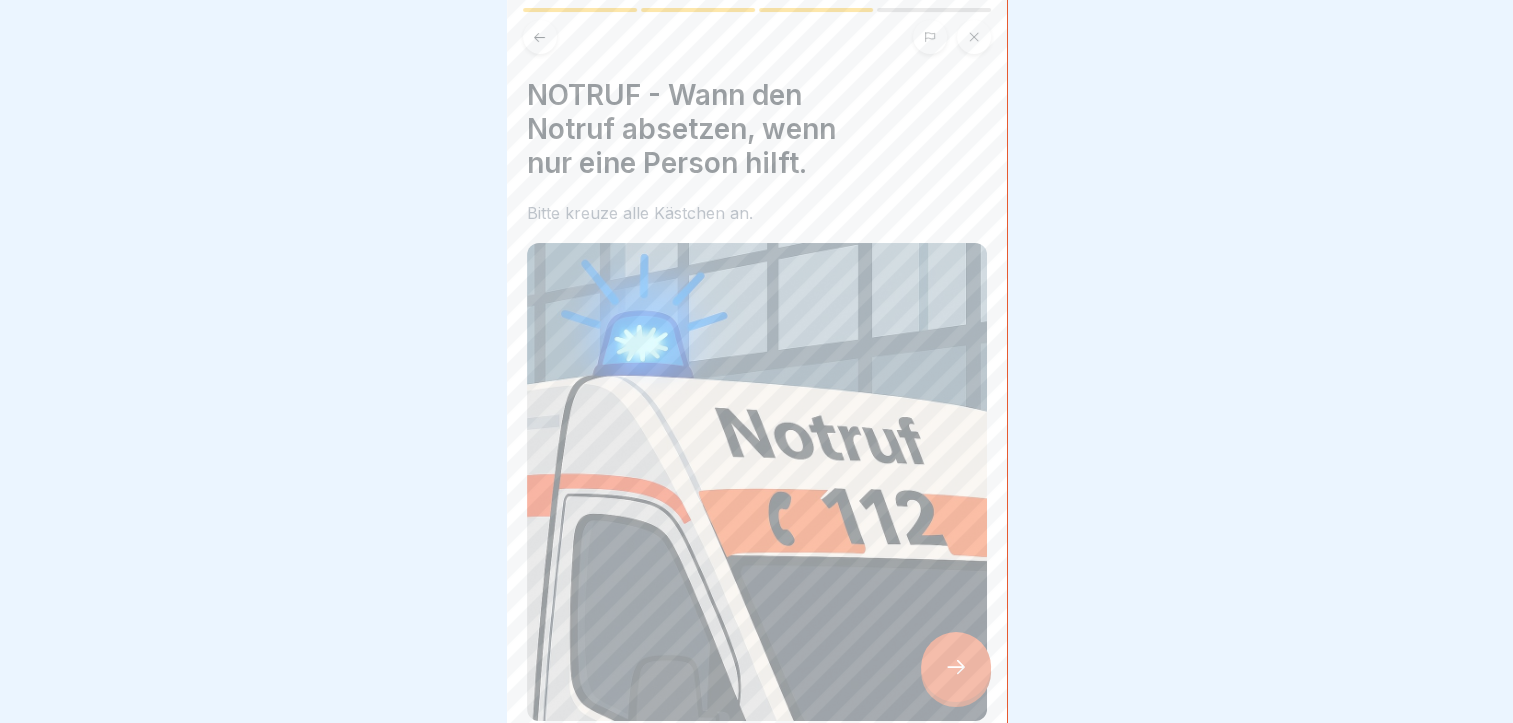 scroll, scrollTop: 301, scrollLeft: 0, axis: vertical 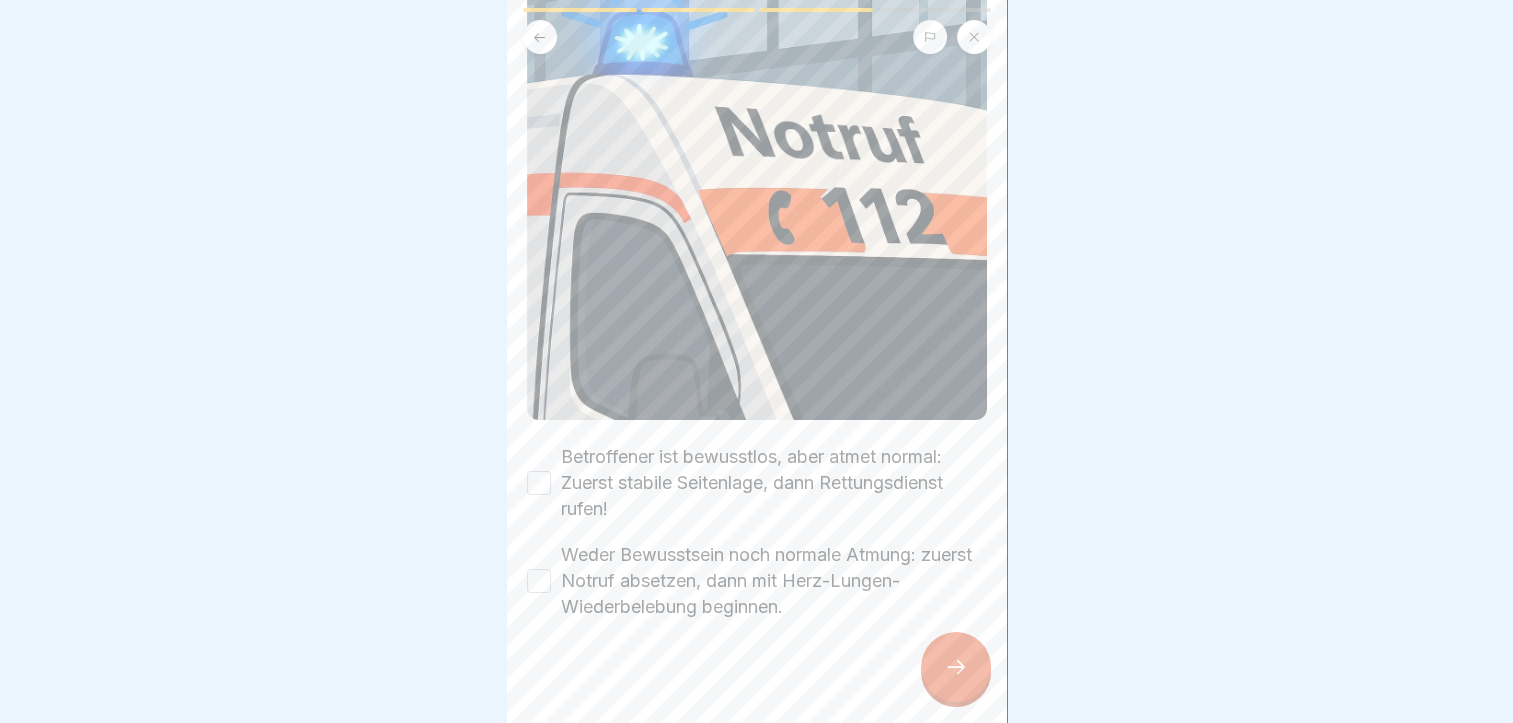 click on "Betroffener ist bewusstlos, aber atmet normal: Zuerst stabile Seitenlage, dann Rettungsdienst rufen!" at bounding box center [539, 483] 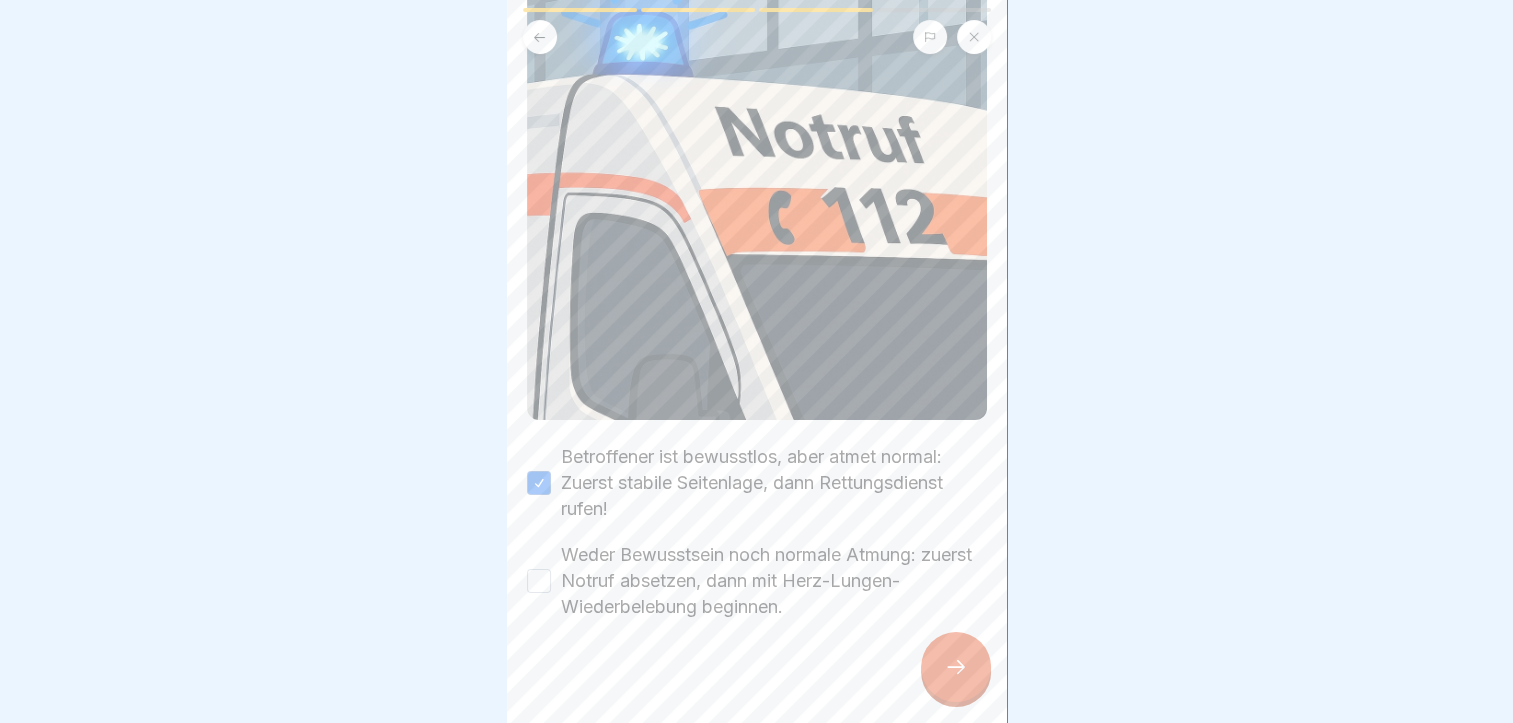 click at bounding box center [956, 667] 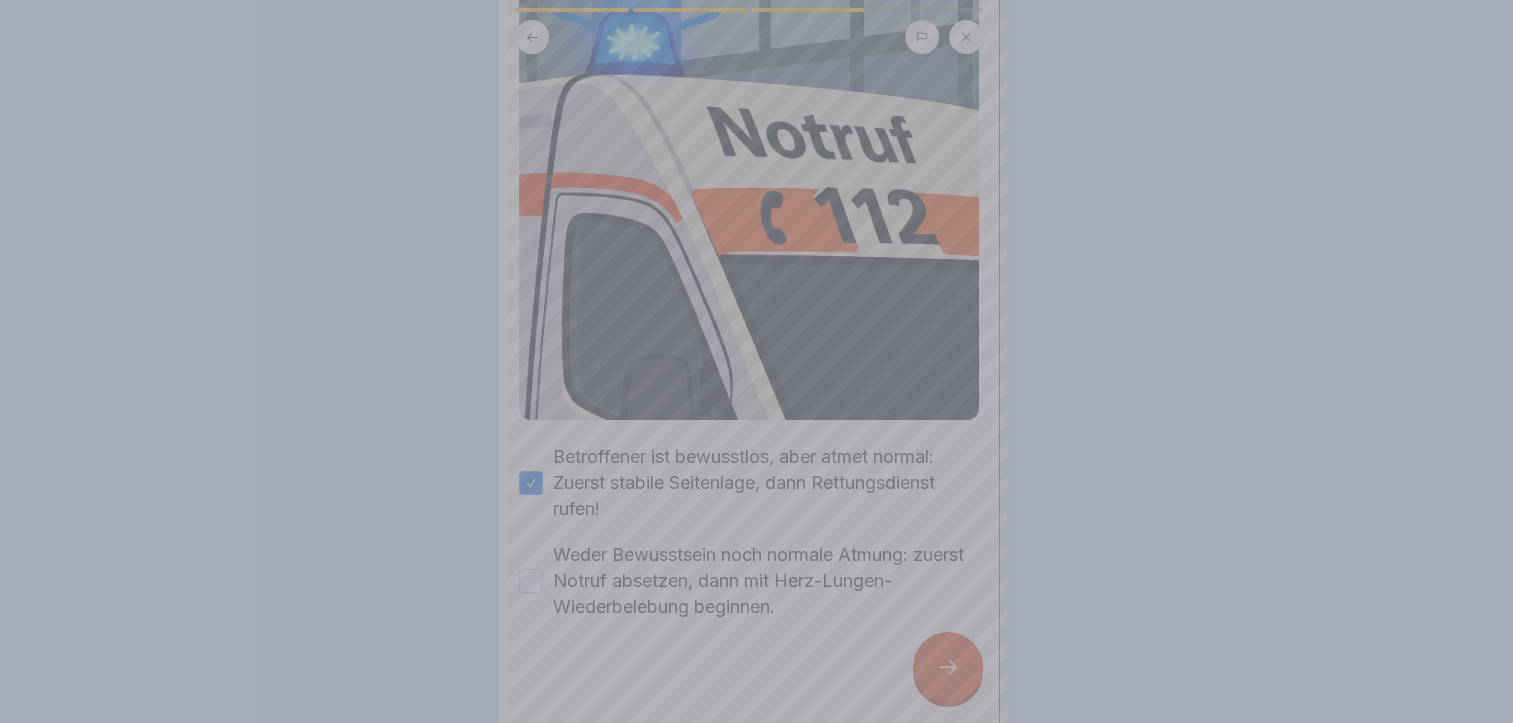 scroll, scrollTop: 0, scrollLeft: 0, axis: both 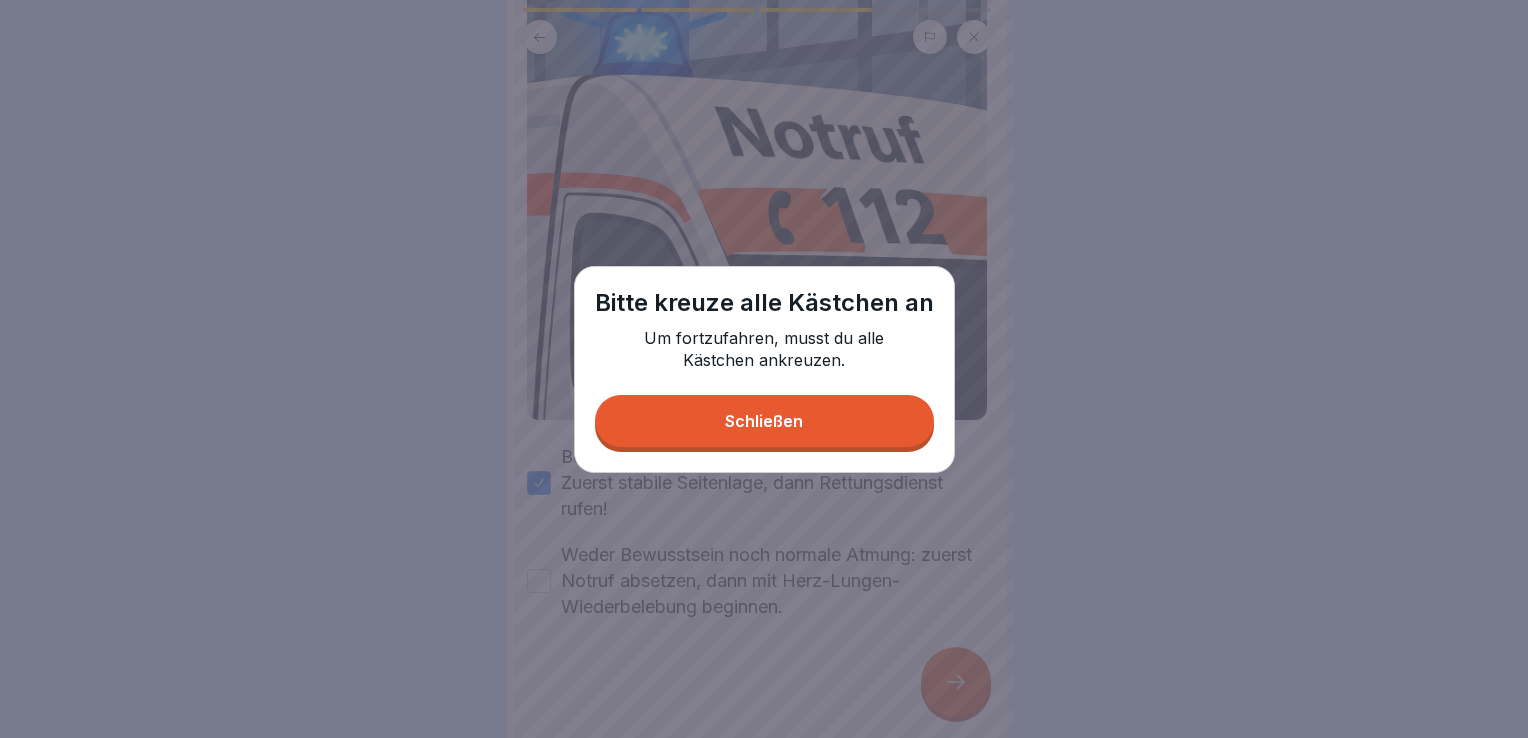 click on "Schließen" at bounding box center [764, 421] 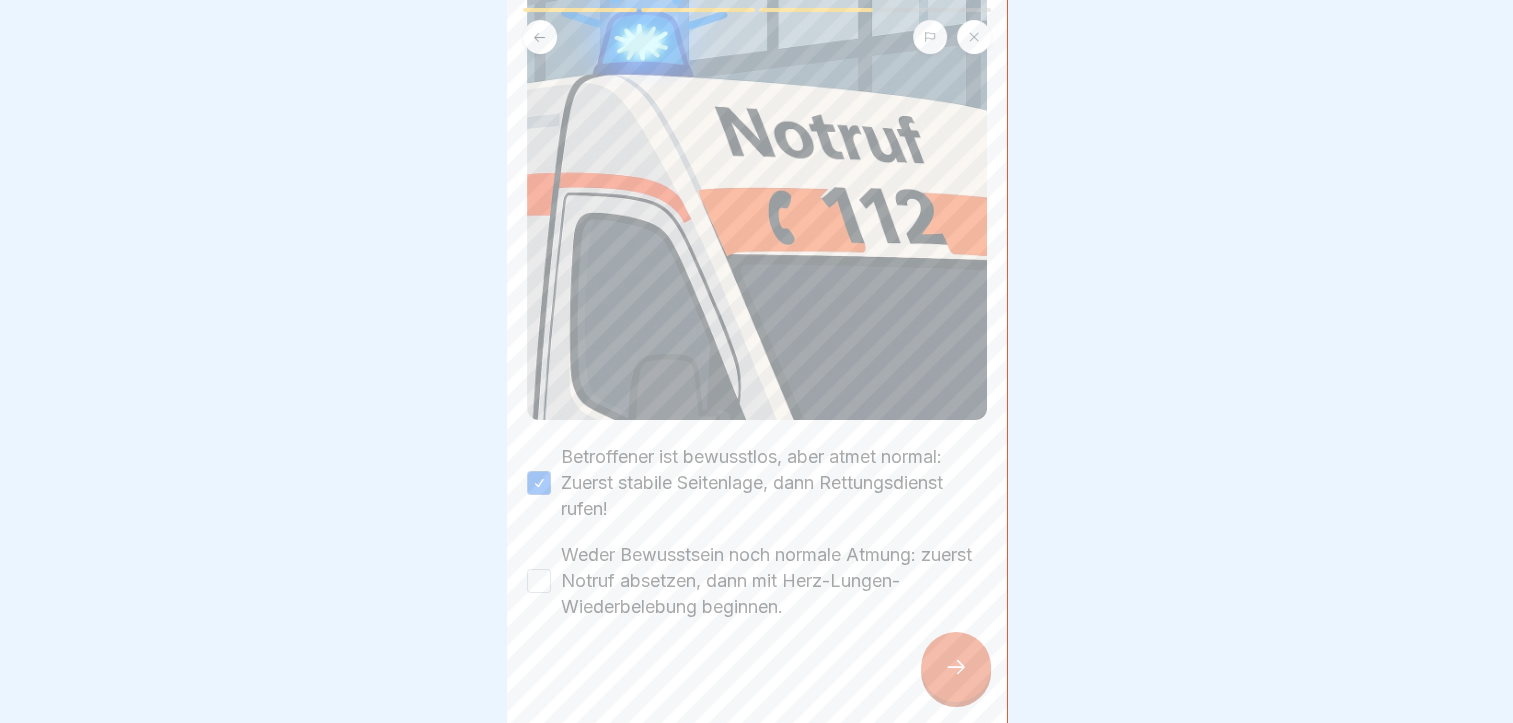 click on "Weder Bewusstsein noch normale Atmung: zuerst Notruf absetzen, dann mit Herz-Lungen-Wiederbelebung beginnen." at bounding box center [539, 581] 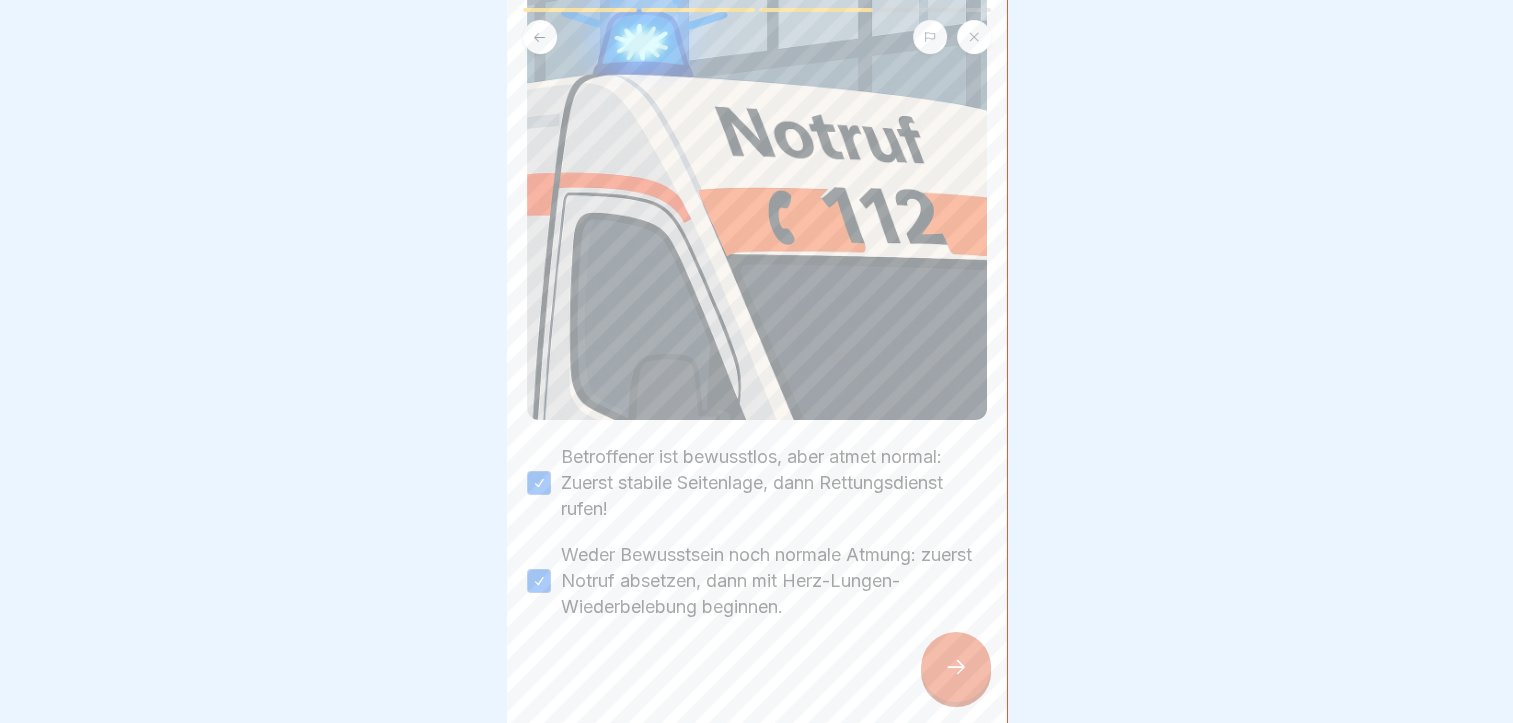click 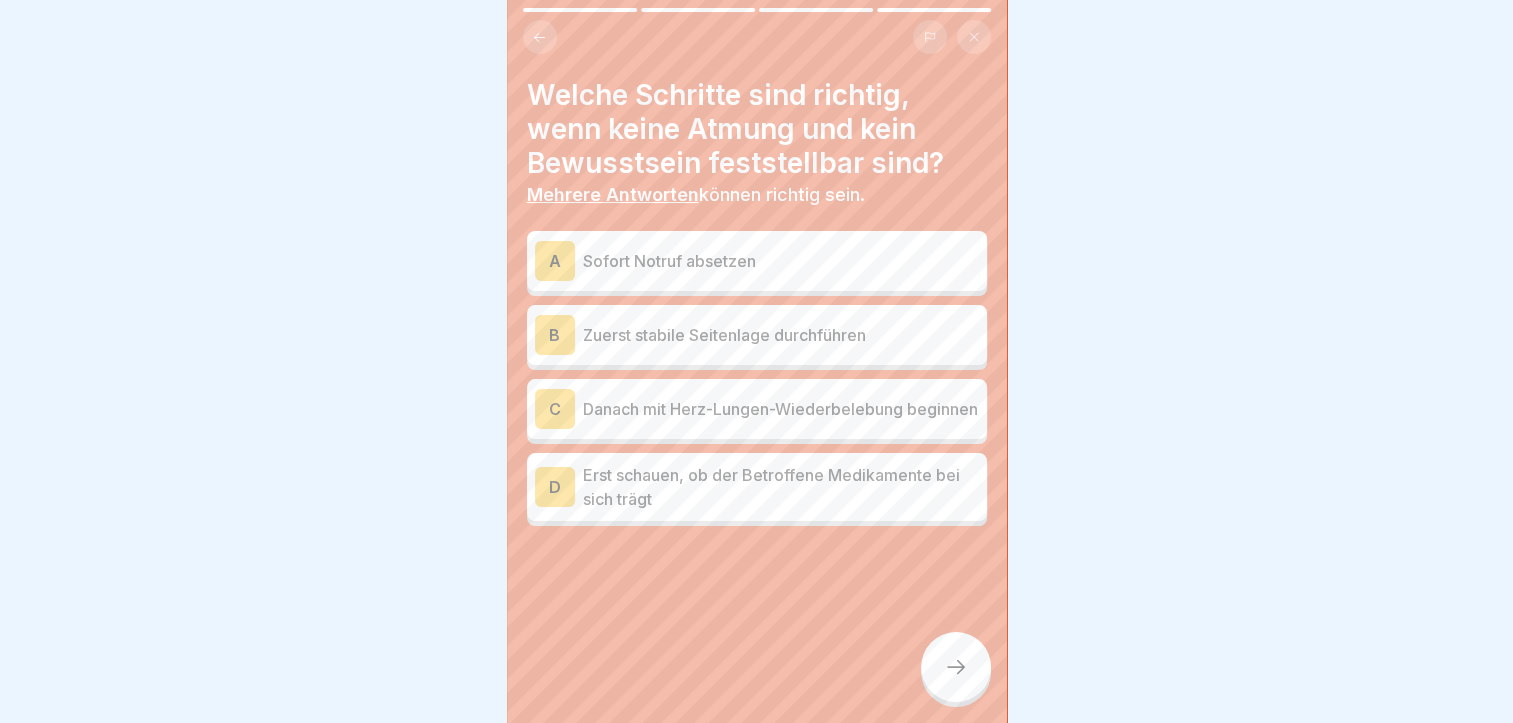 click on "Sofort Notruf absetzen" at bounding box center (781, 261) 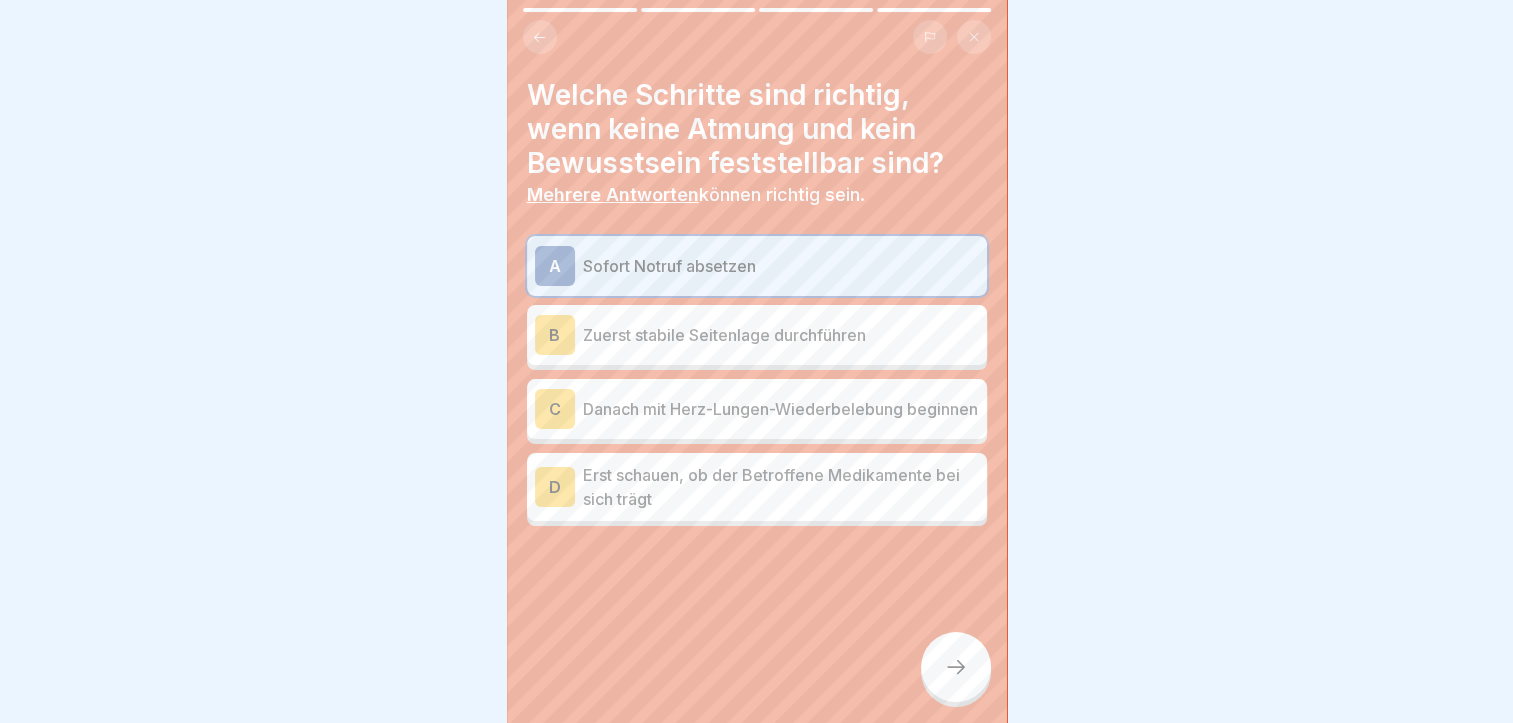 click on "Danach mit Herz-Lungen-Wiederbelebung beginnen" at bounding box center [781, 409] 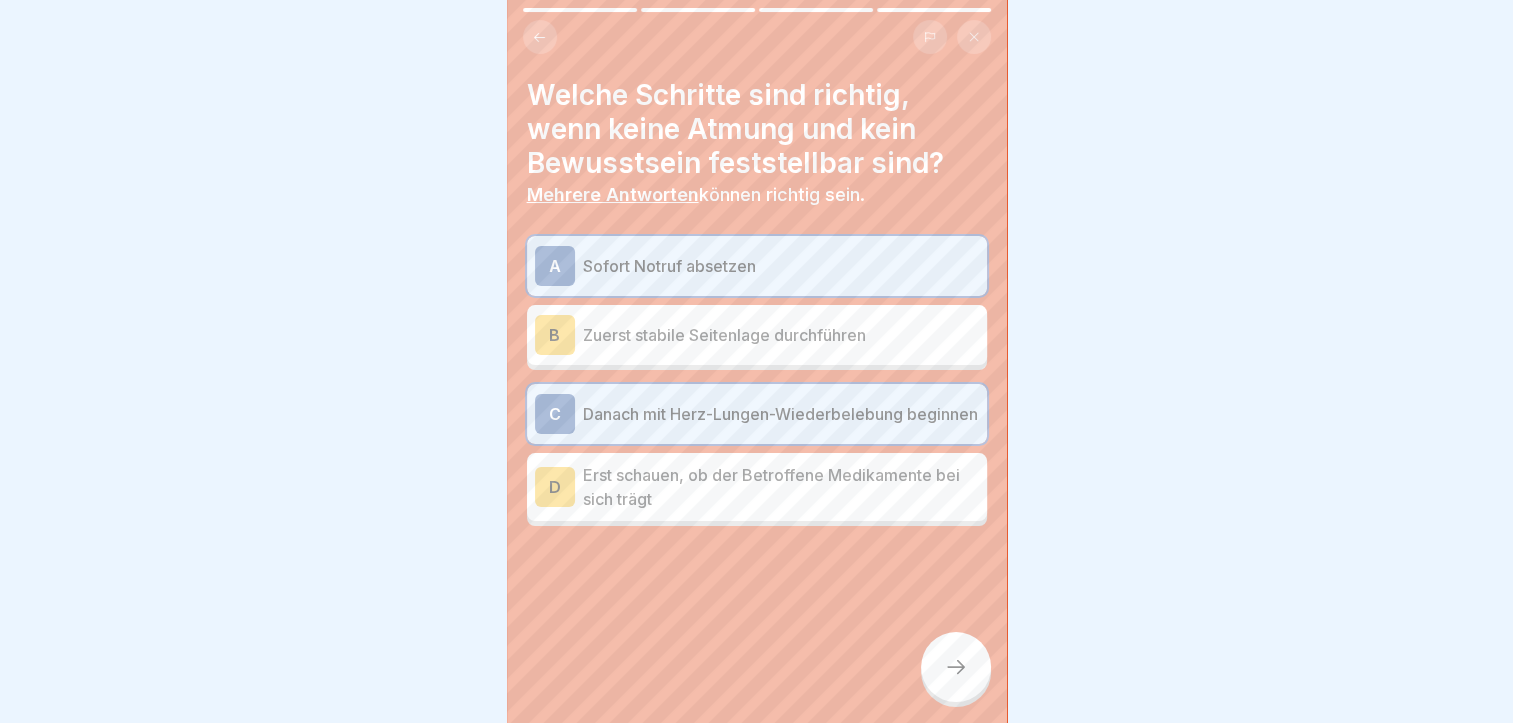click on "Zuerst stabile Seitenlage durchführen" at bounding box center [781, 335] 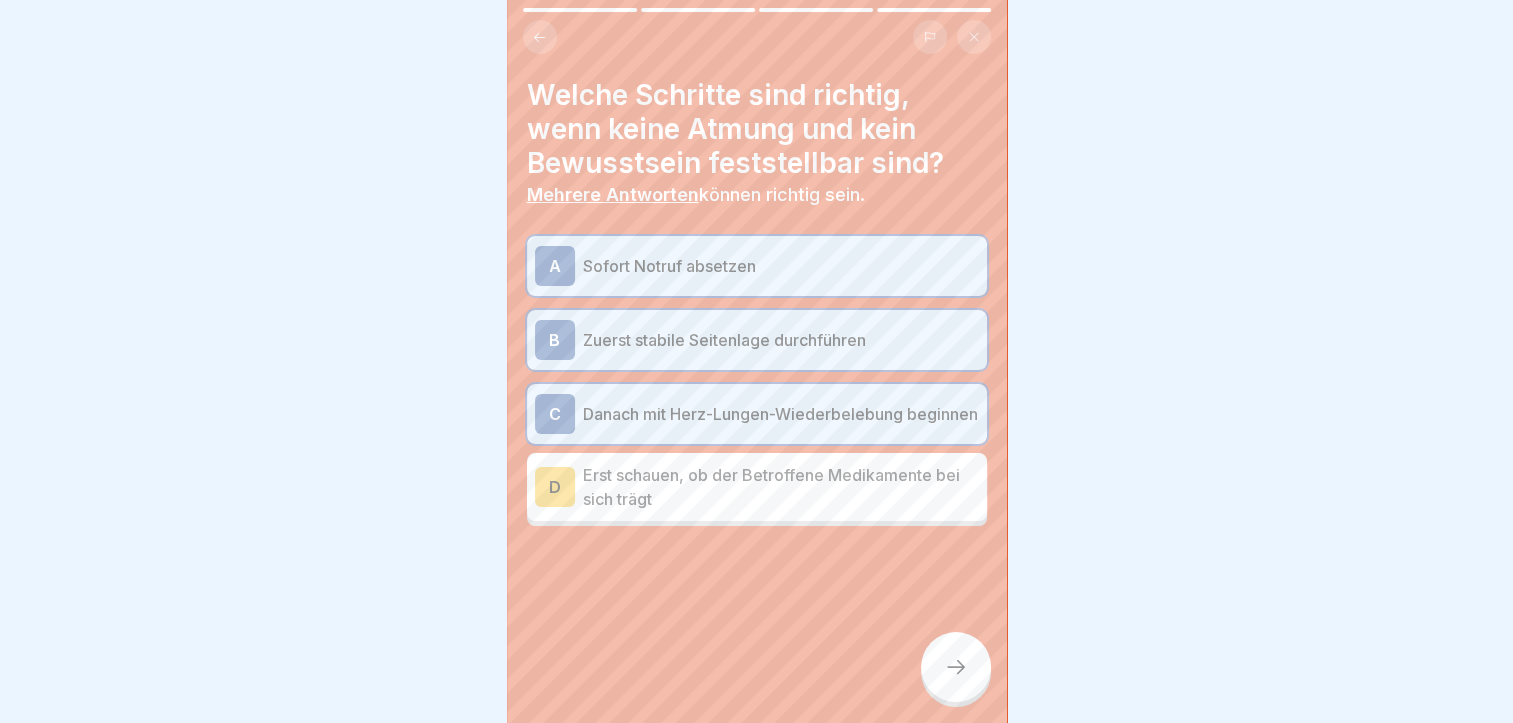 click at bounding box center (956, 667) 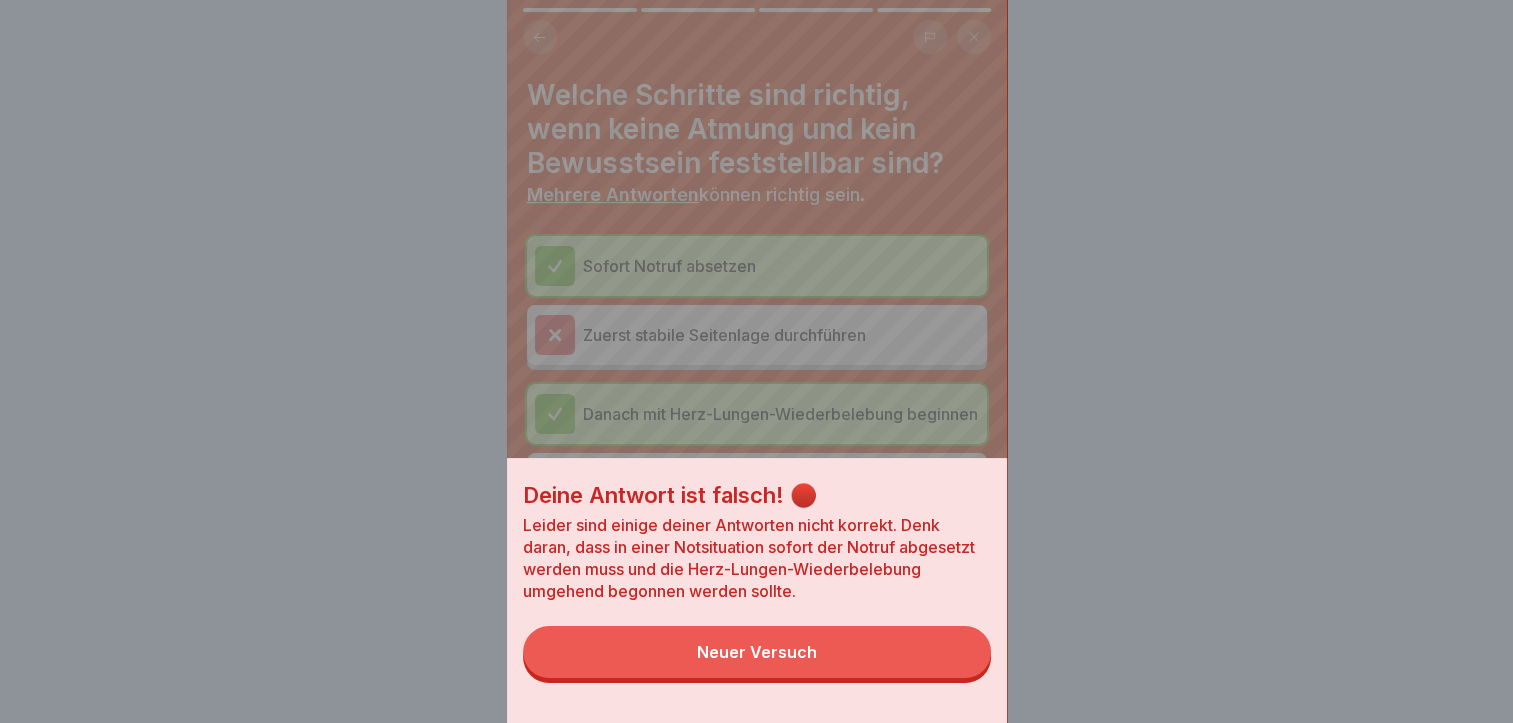 click on "Neuer Versuch" at bounding box center (757, 652) 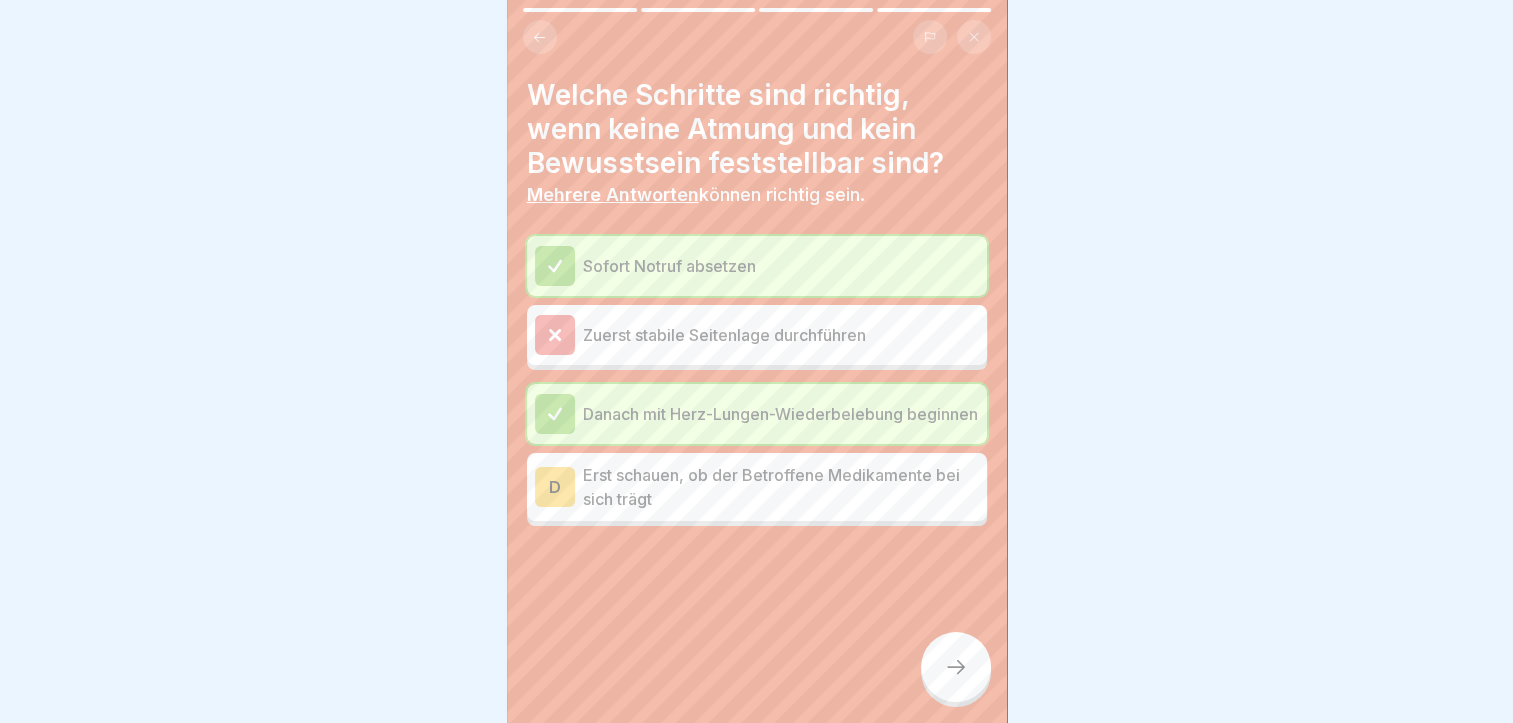 click 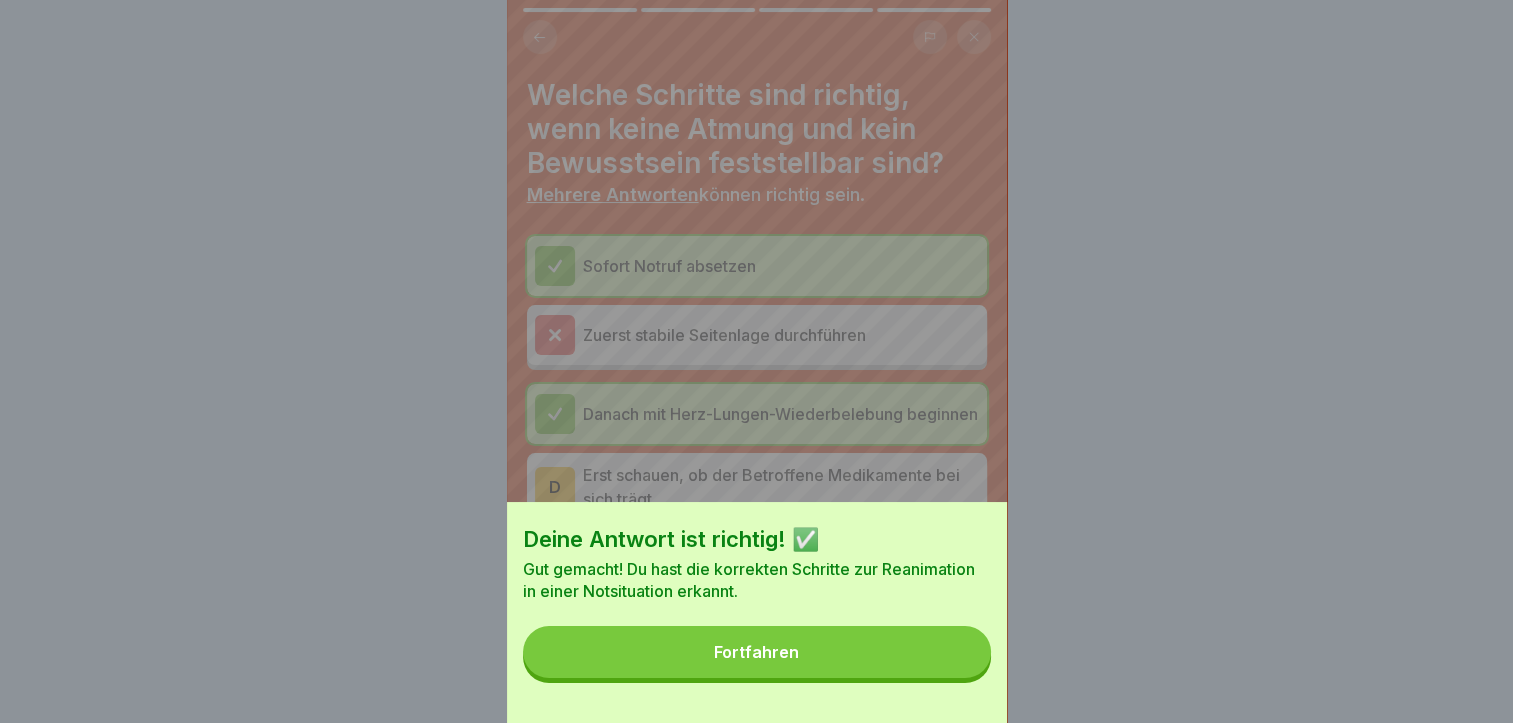 click on "Fortfahren" at bounding box center [757, 652] 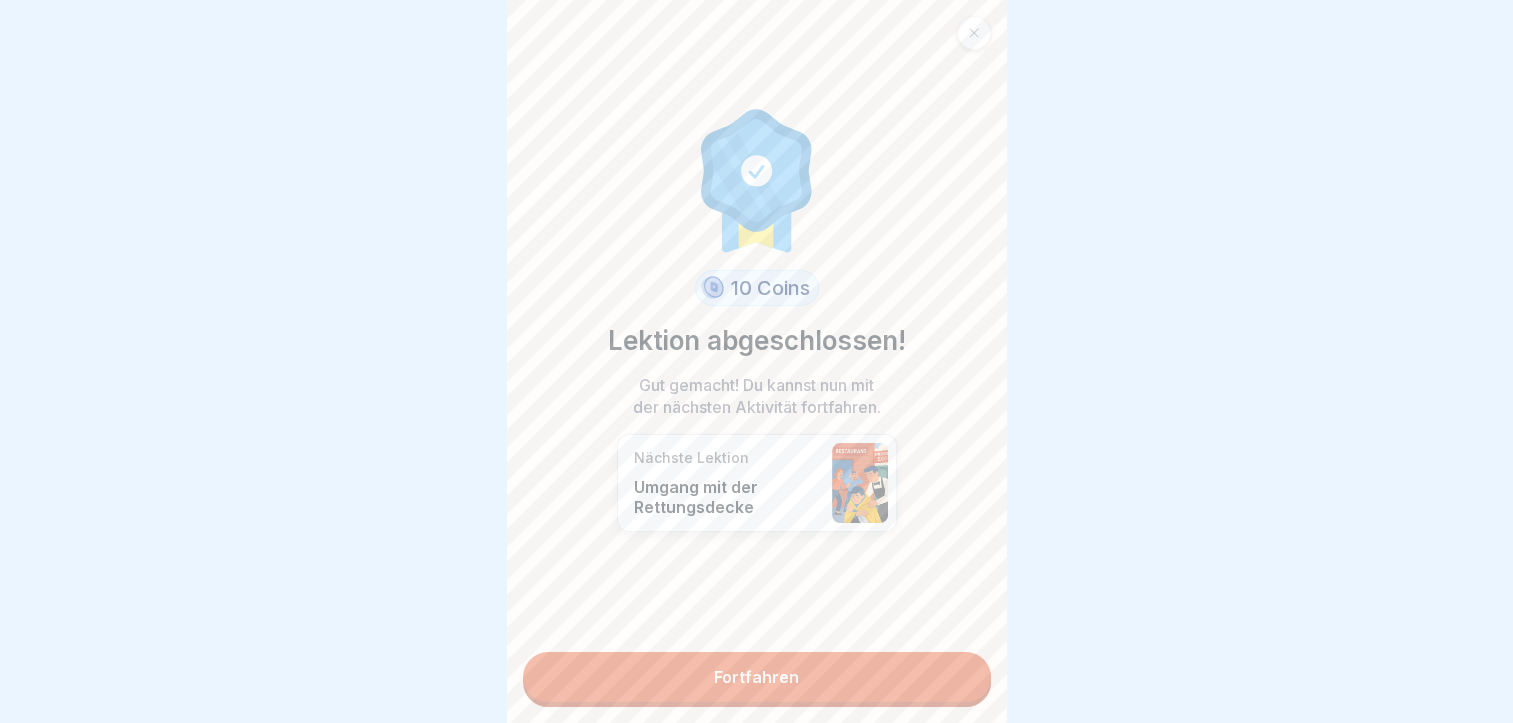 scroll, scrollTop: 15, scrollLeft: 0, axis: vertical 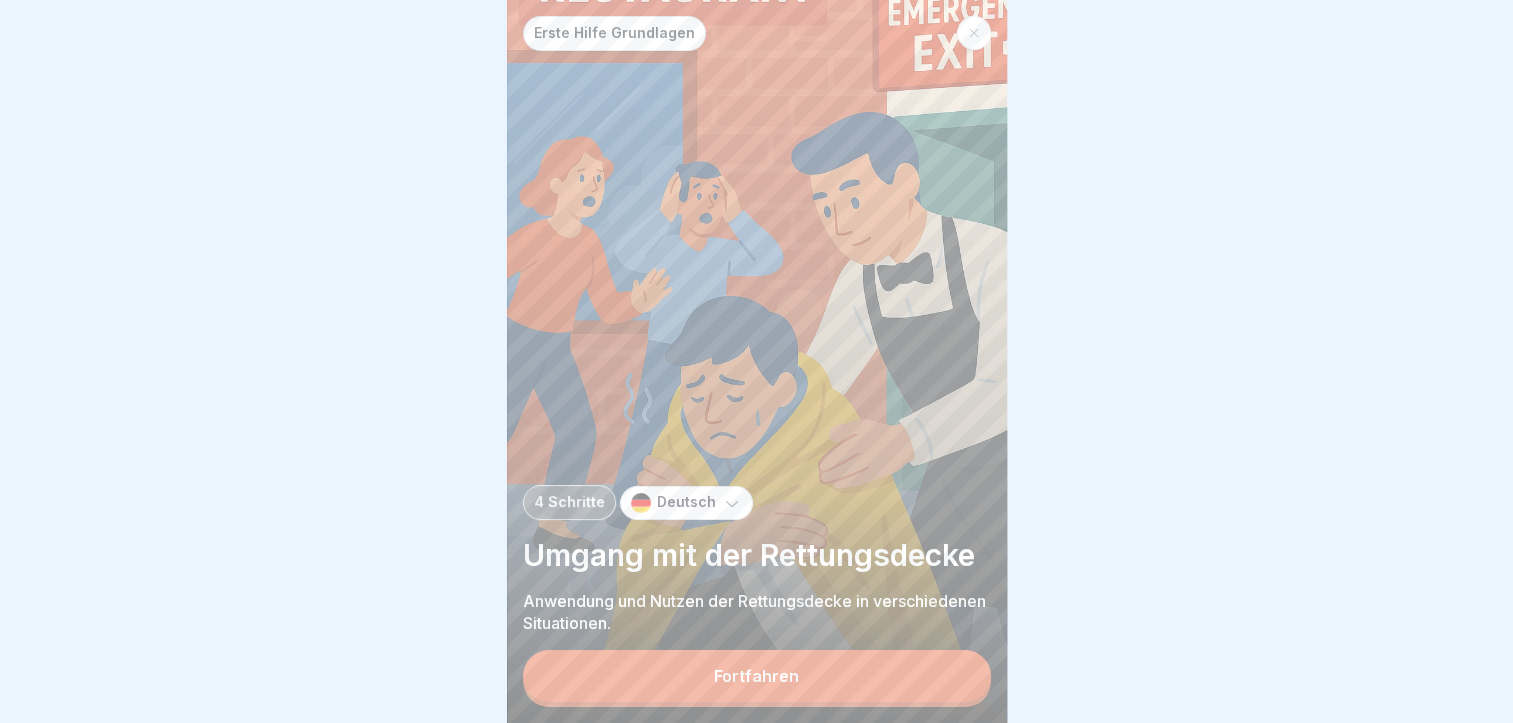 click on "Fortfahren" at bounding box center (756, 676) 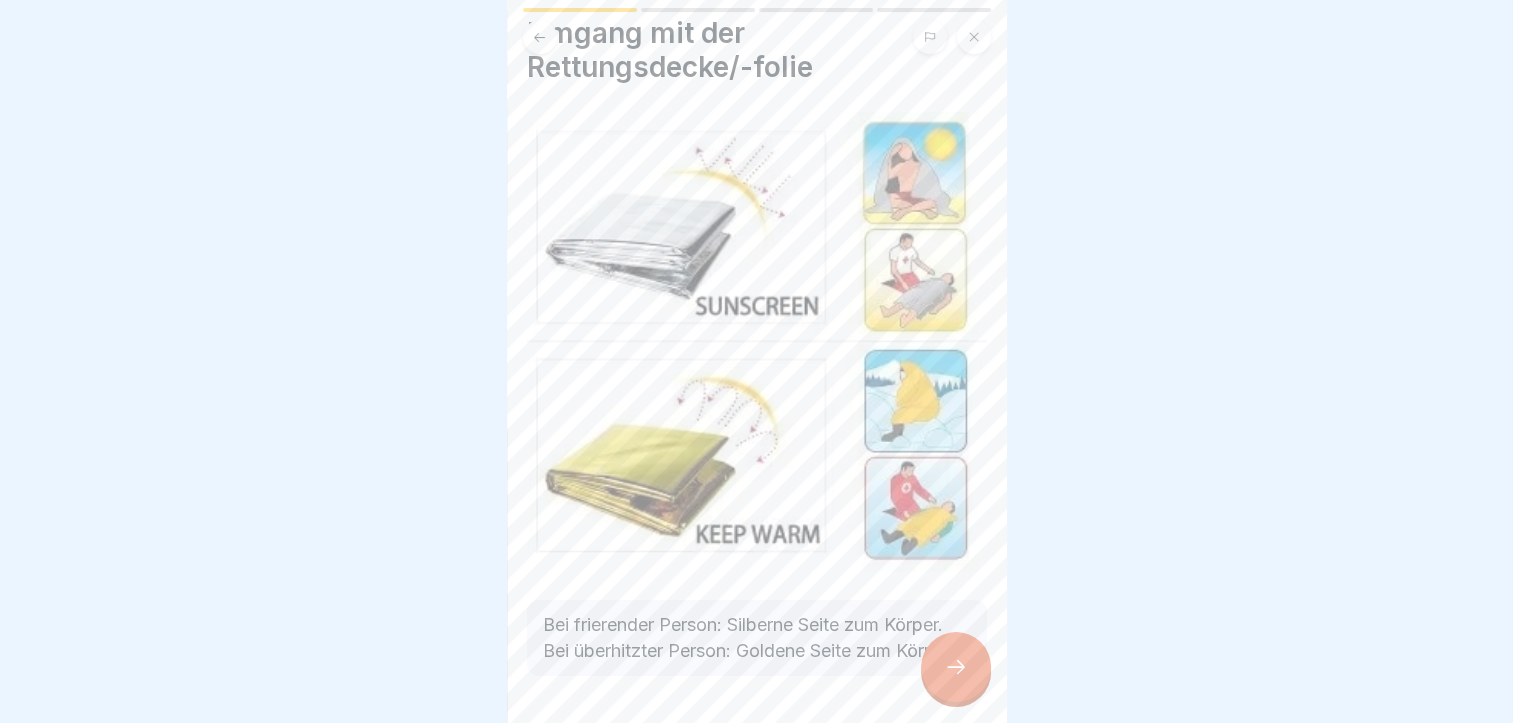 scroll, scrollTop: 0, scrollLeft: 0, axis: both 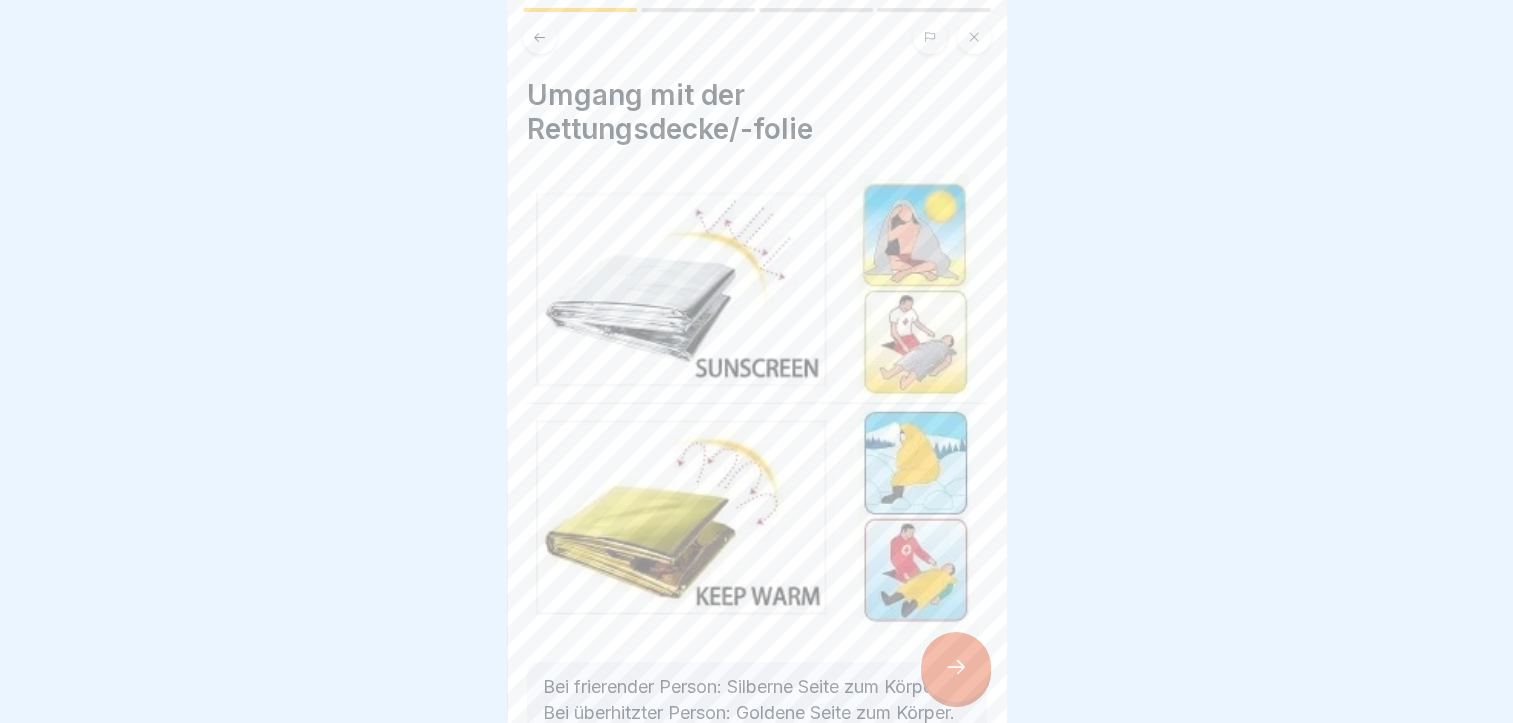 click at bounding box center [757, 404] 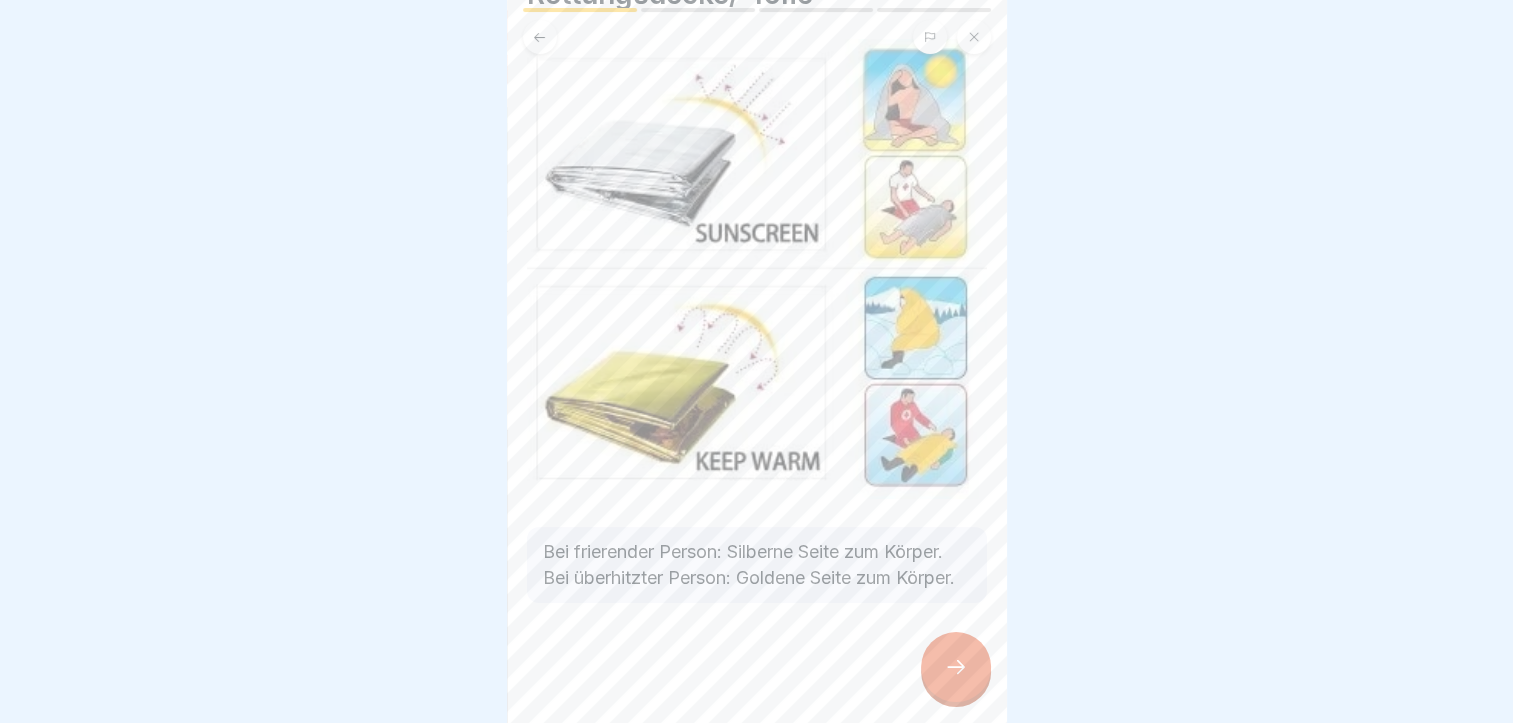 click on "Bei frierender Person: Silberne Seite zum Körper.
Bei überhitzter Person: Goldene Seite zum Körper." at bounding box center (757, 565) 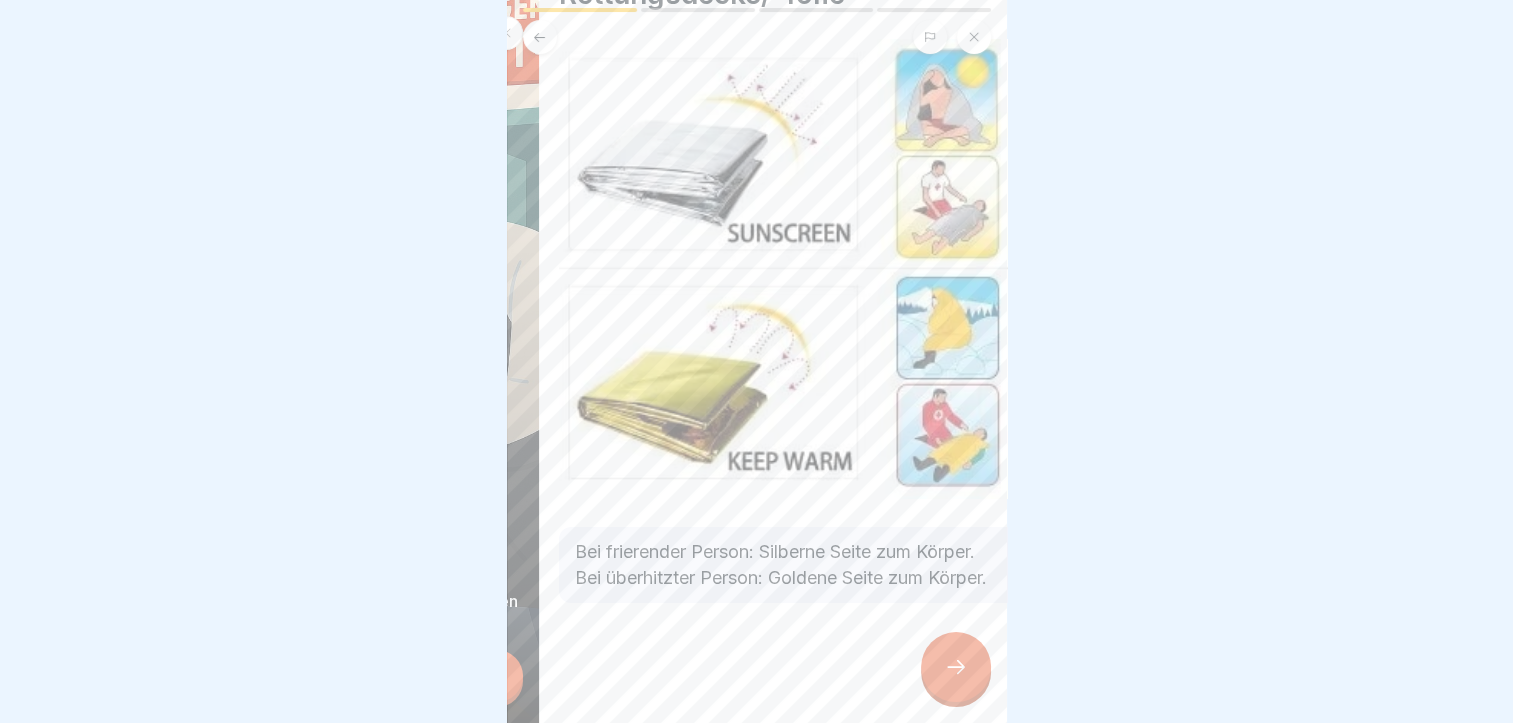 click on "Bei frierender Person: Silberne Seite zum Körper.
Bei überhitzter Person: Goldene Seite zum Körper." at bounding box center (789, 565) 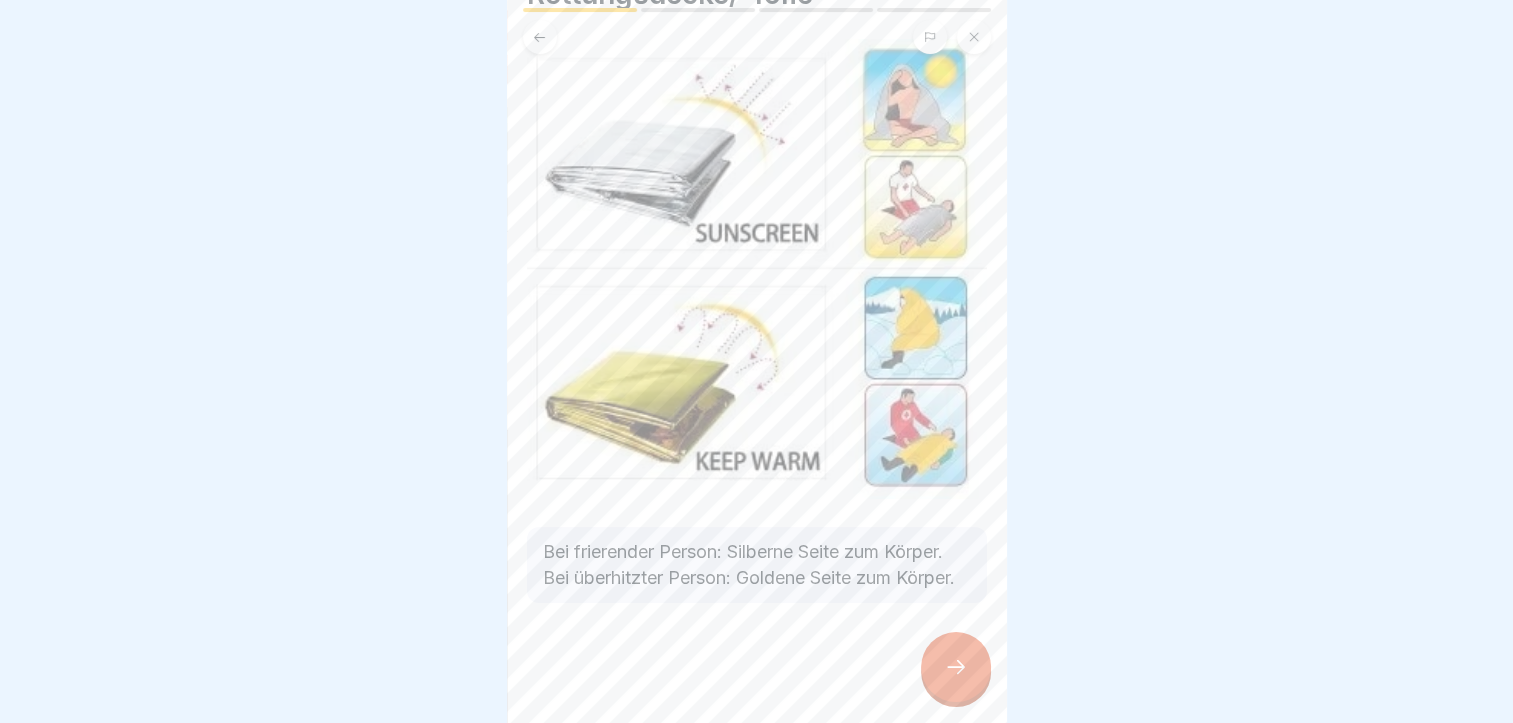 click 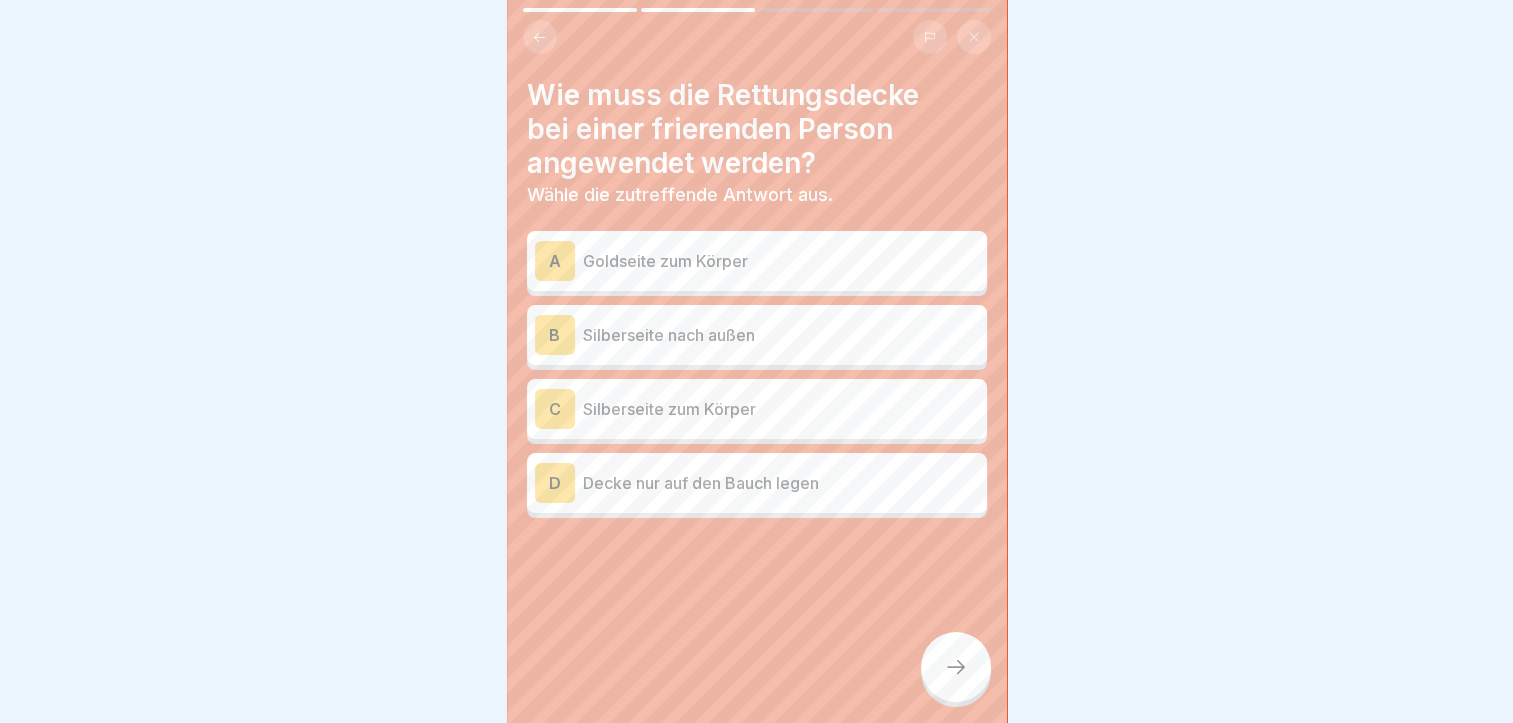 click on "Goldseite zum Körper" at bounding box center (781, 261) 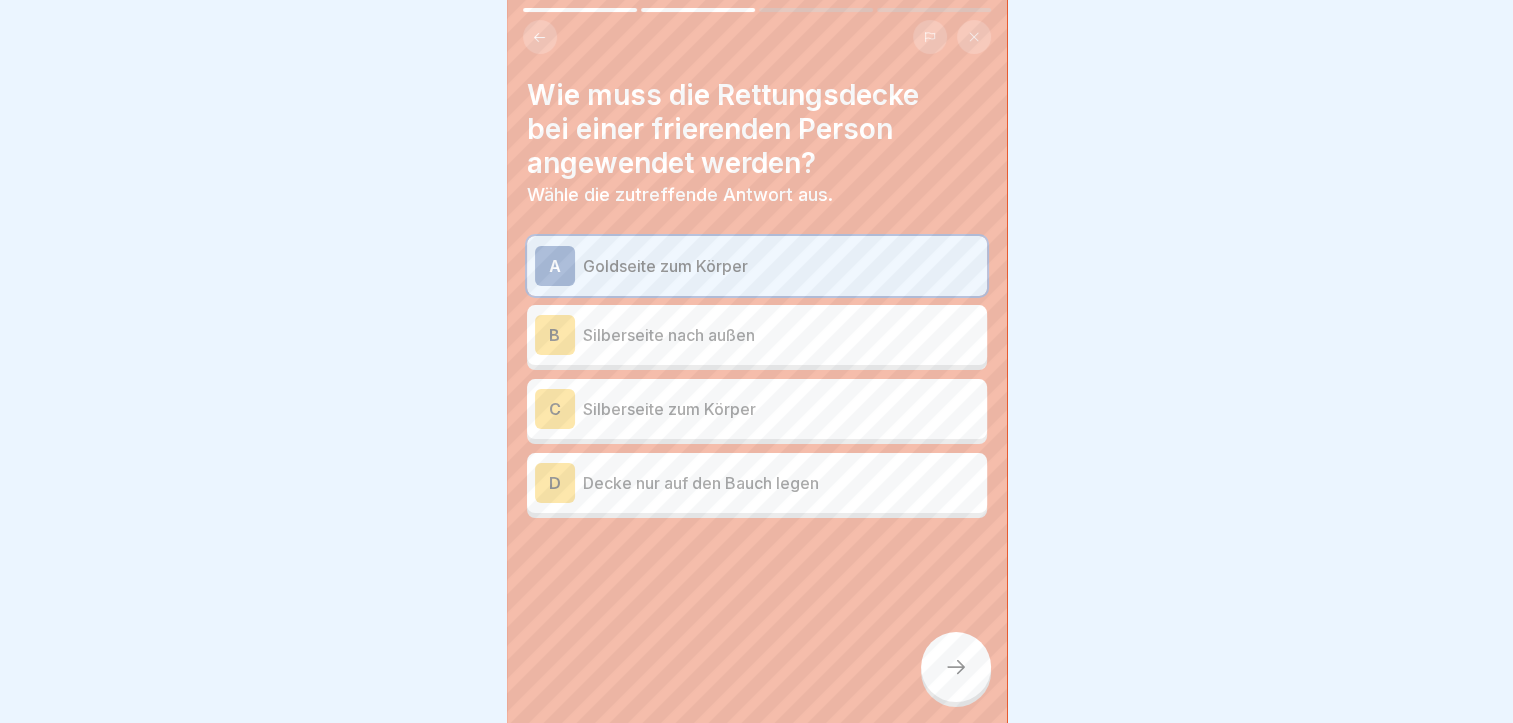 click 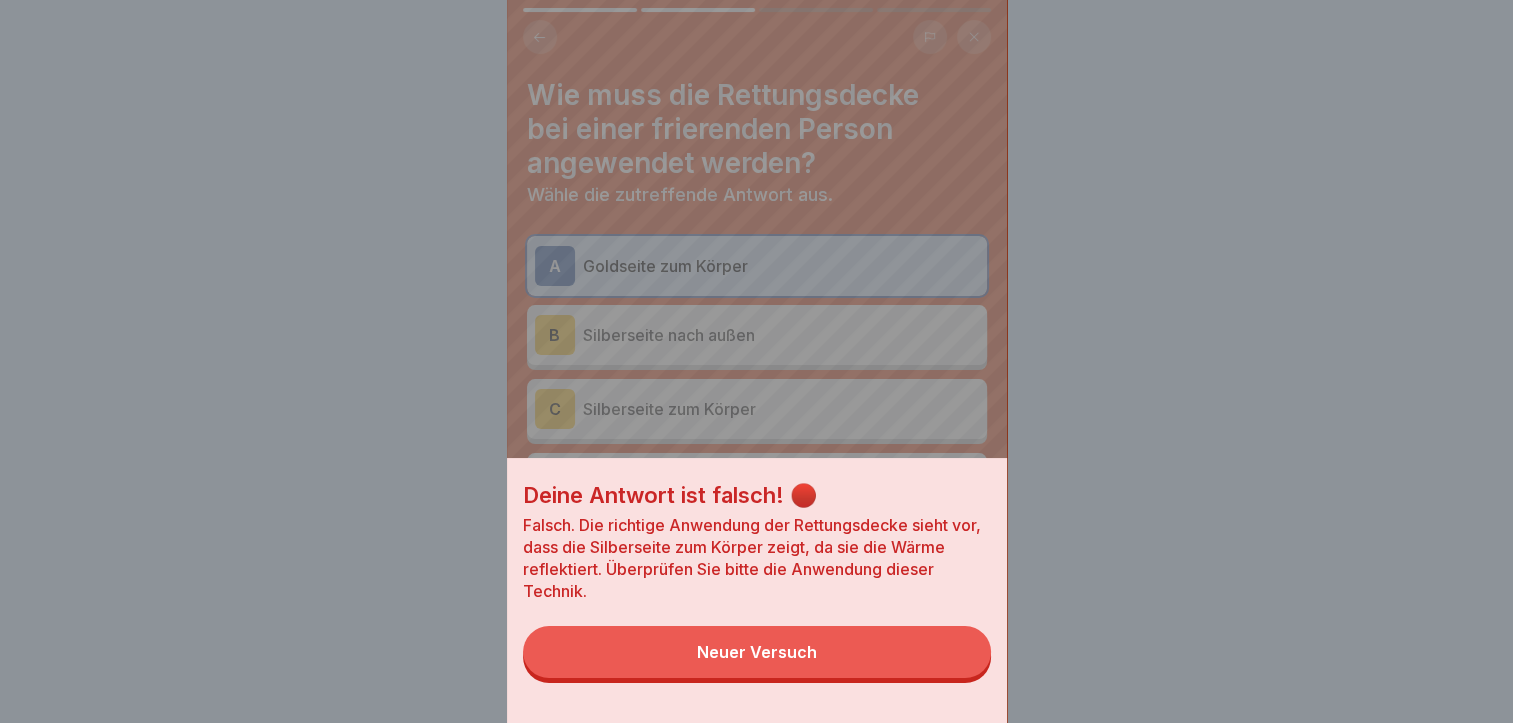 click on "Neuer Versuch" at bounding box center (757, 652) 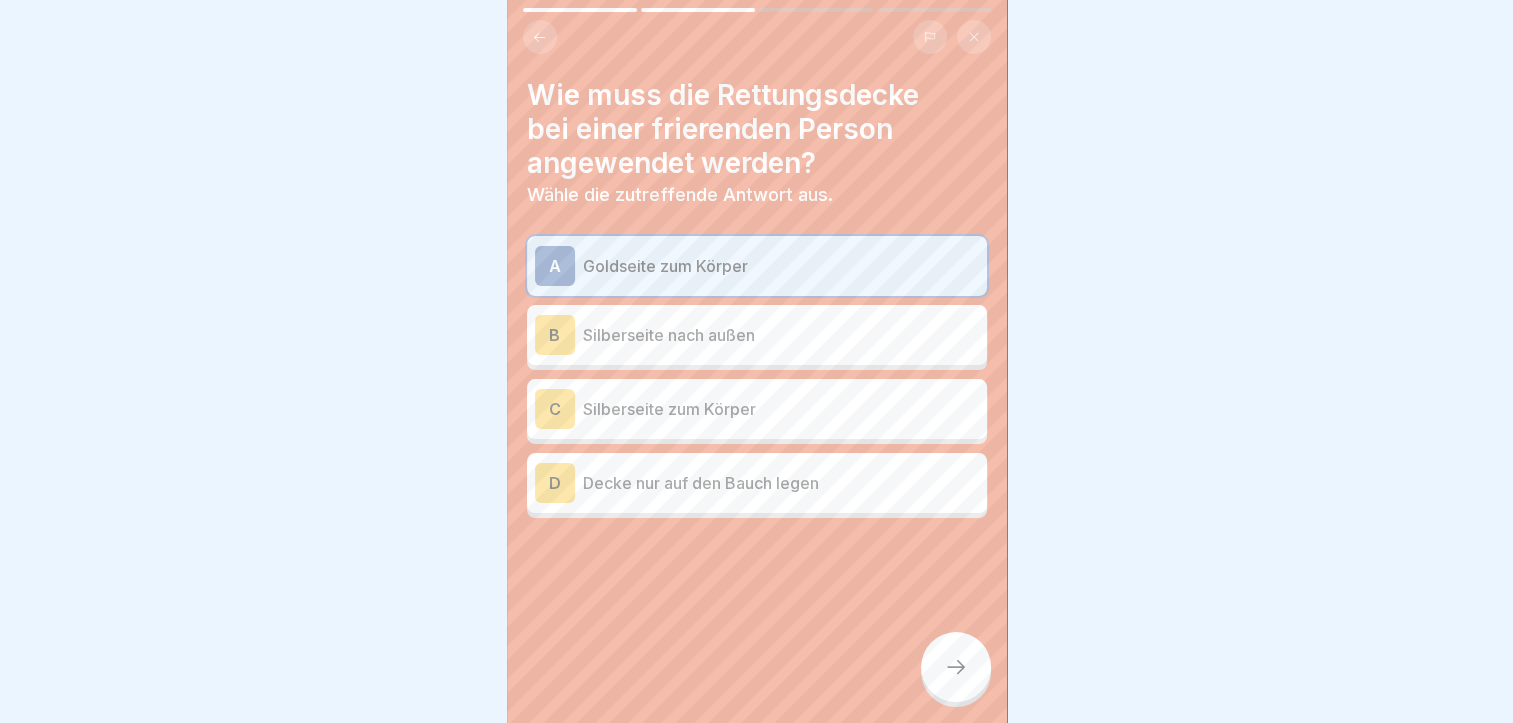 click on "Wie muss die Rettungsdecke bei einer frierenden Person angewendet werden? Wähle die zutreffende Antwort aus. A Goldseite zum Körper B Silberseite nach außen C Silberseite zum Körper D Decke nur auf den Bauch legen" at bounding box center [757, 298] 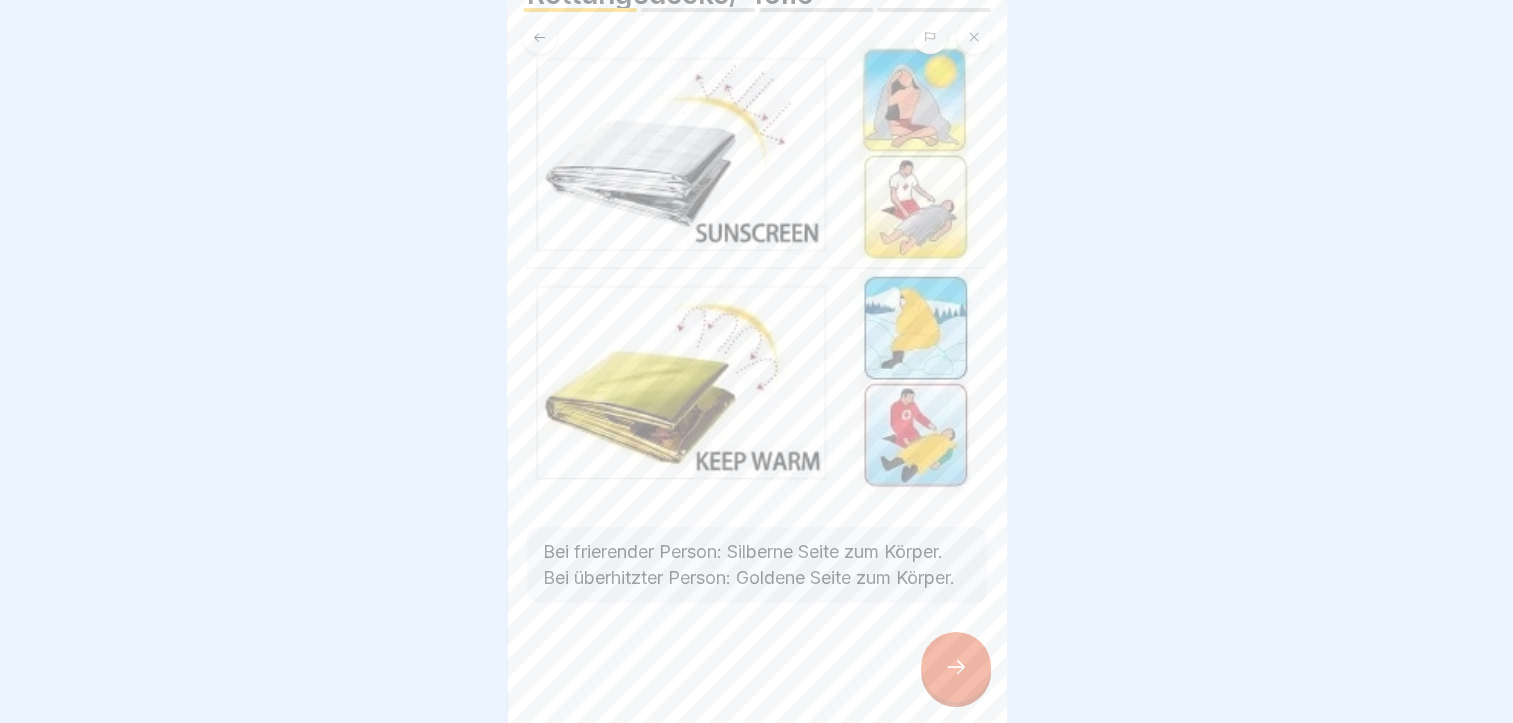 click at bounding box center (956, 667) 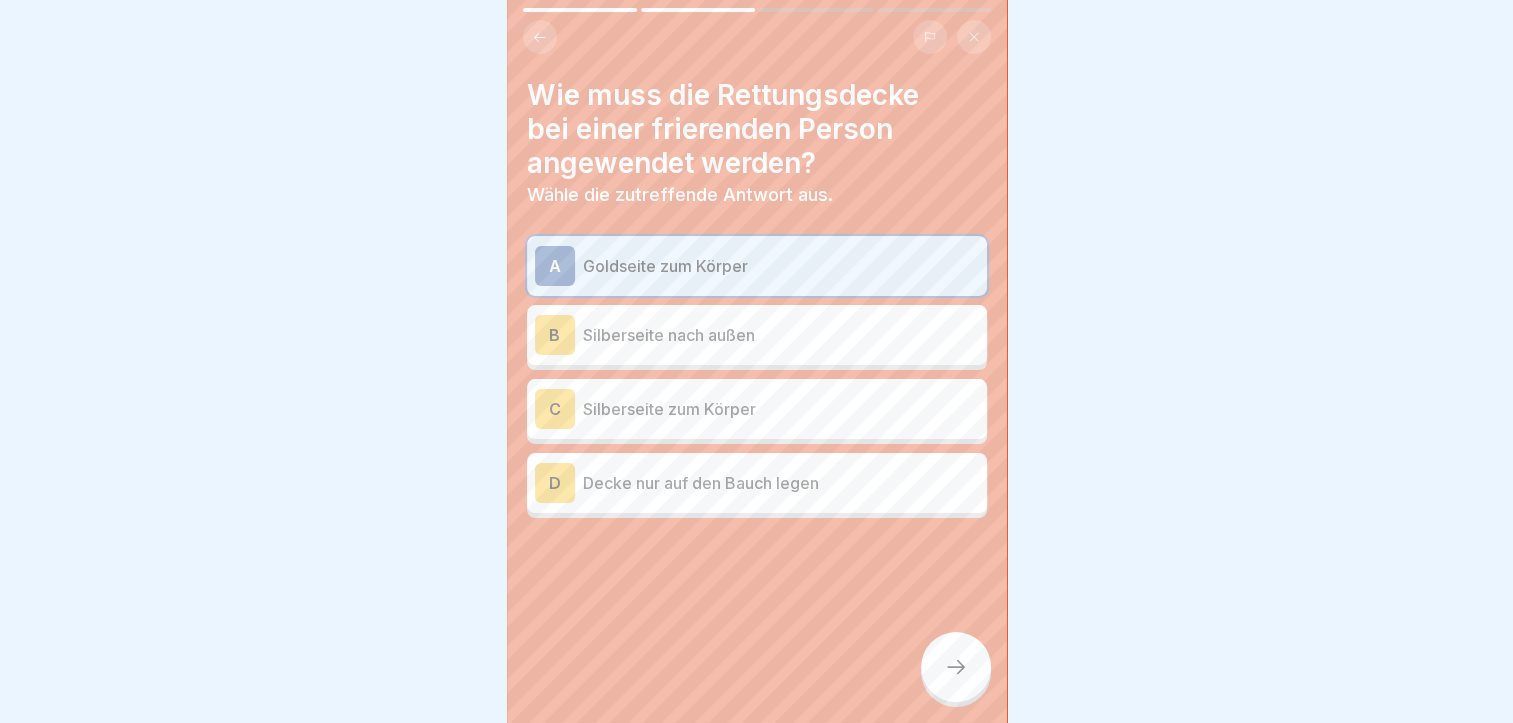 click on "Silberseite zum Körper" at bounding box center [781, 409] 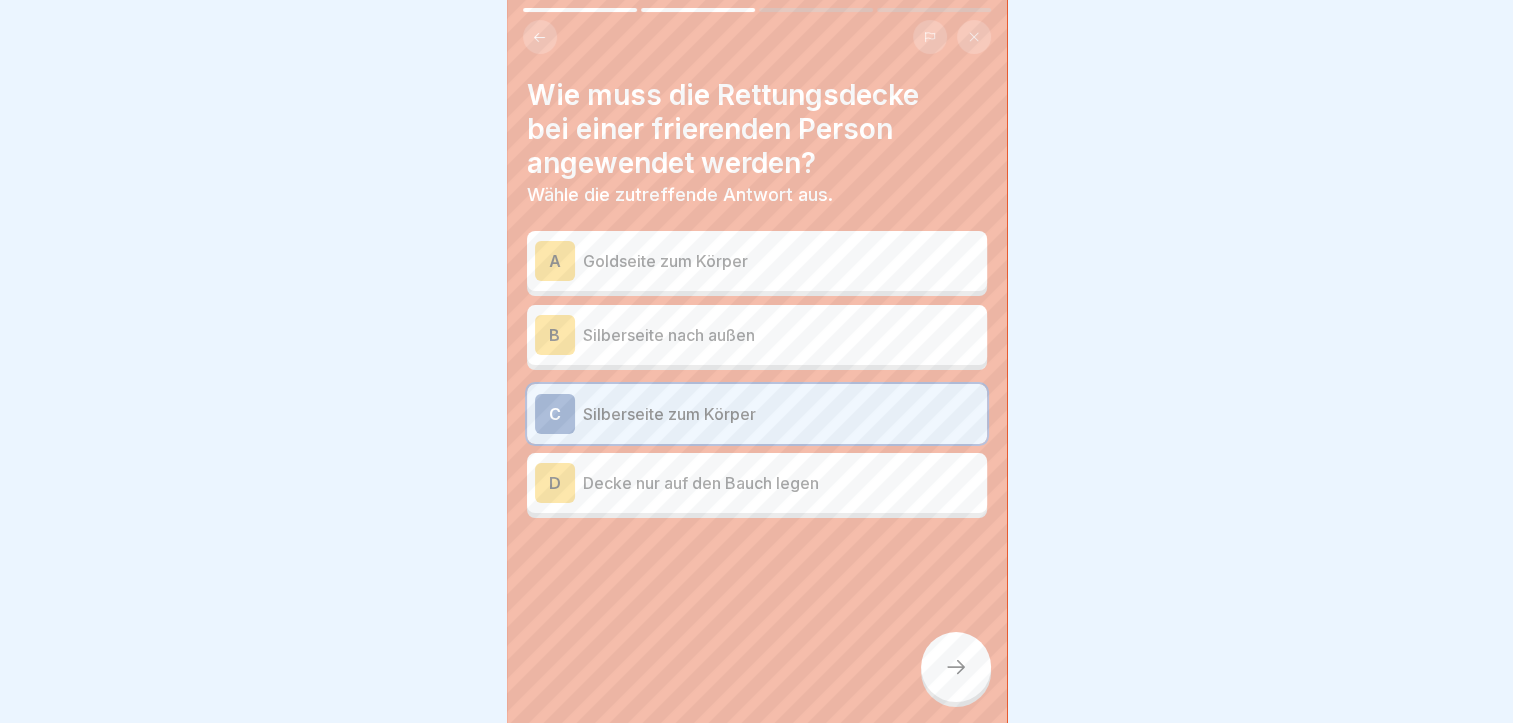 click 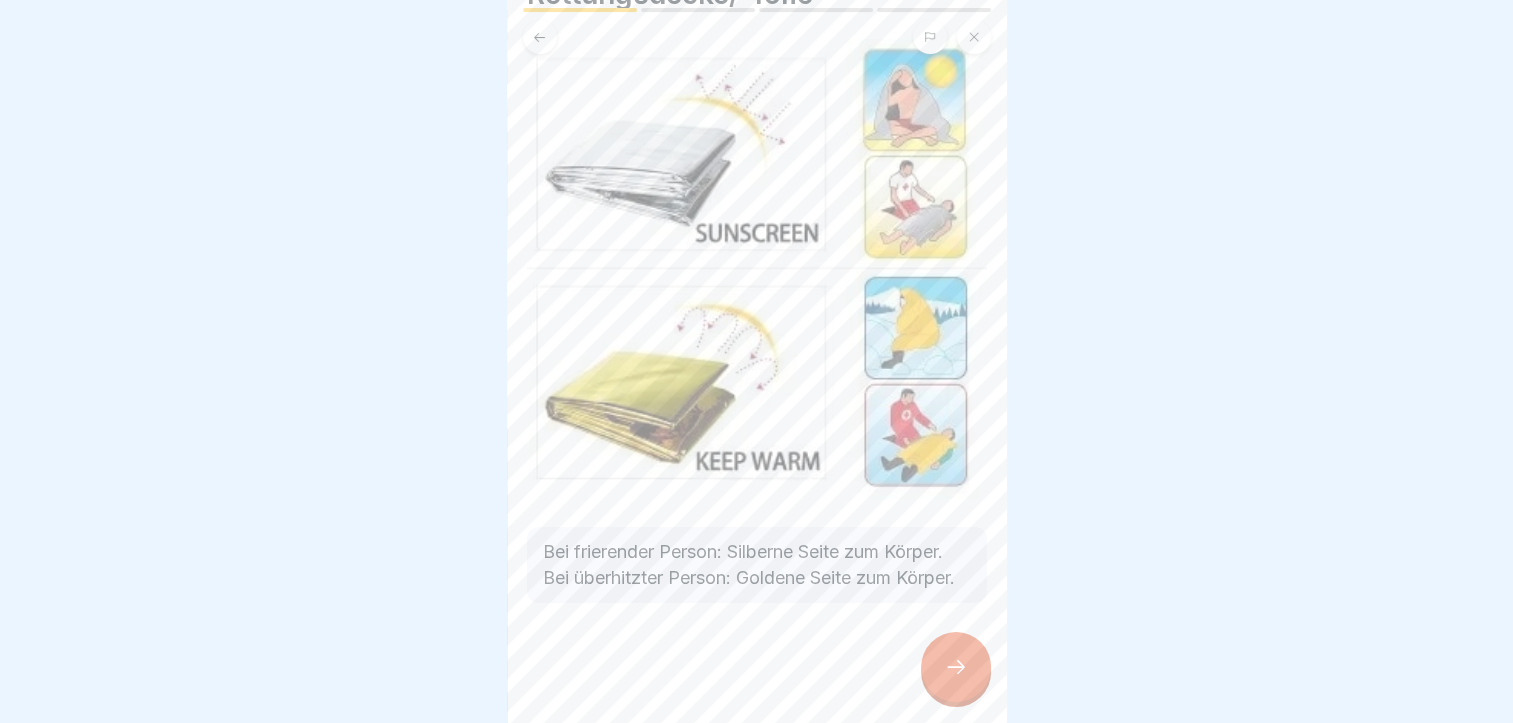 click at bounding box center (956, 667) 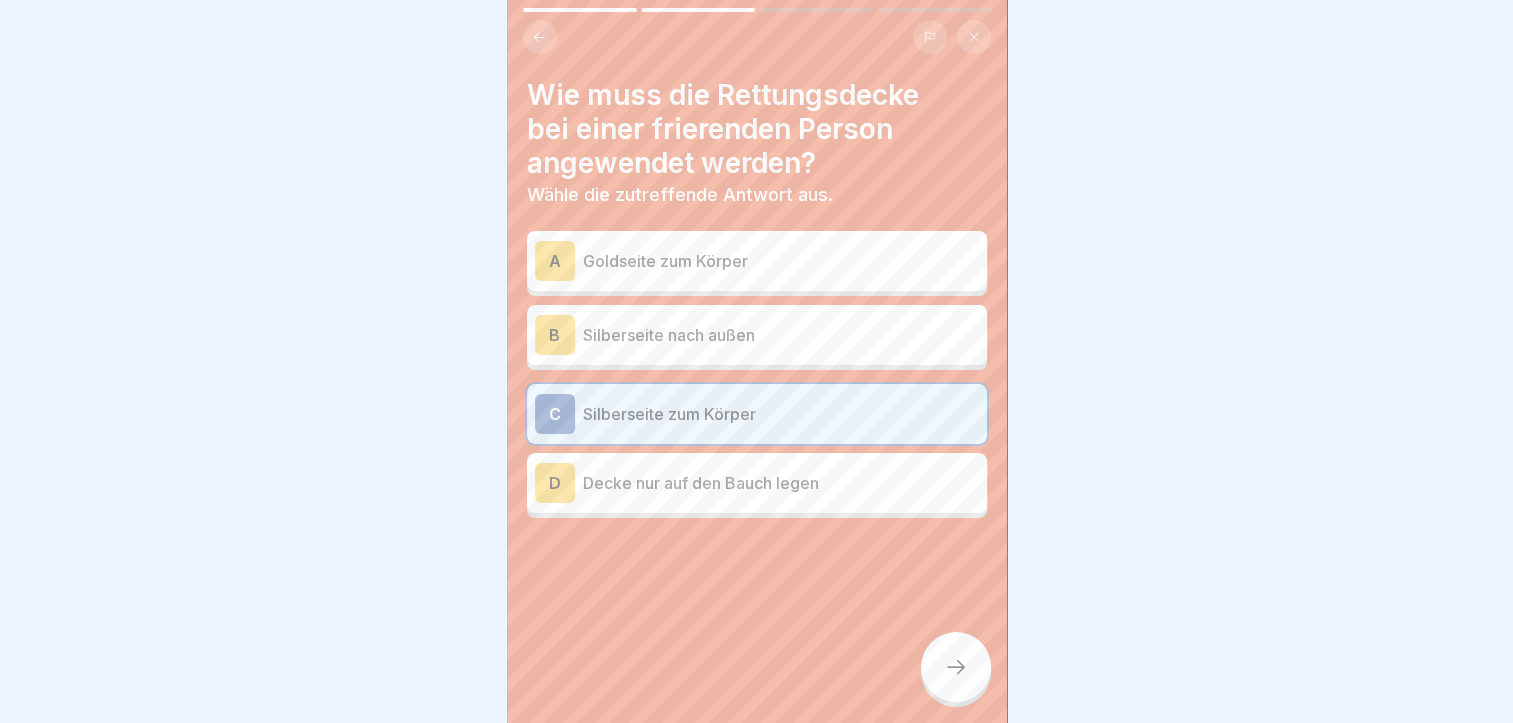 click 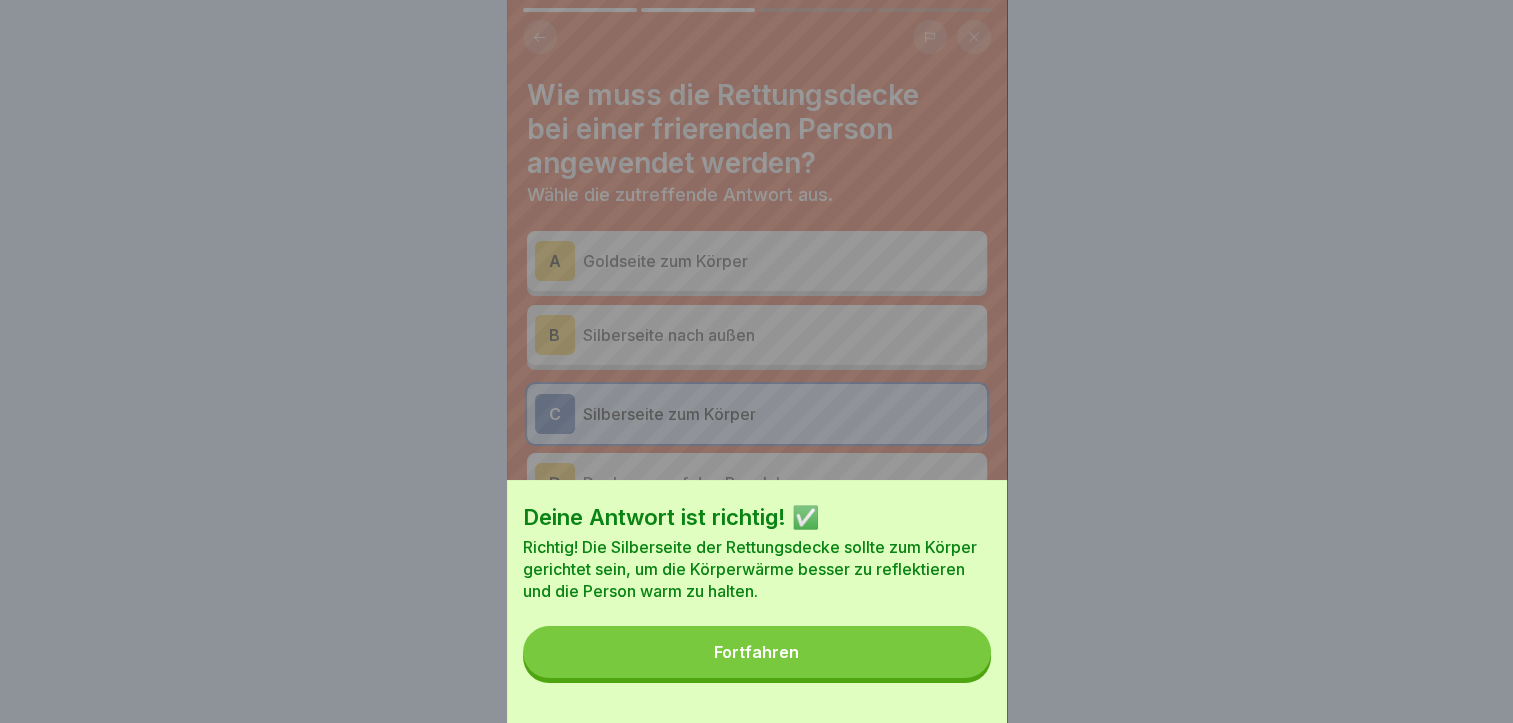 click on "Fortfahren" at bounding box center (757, 652) 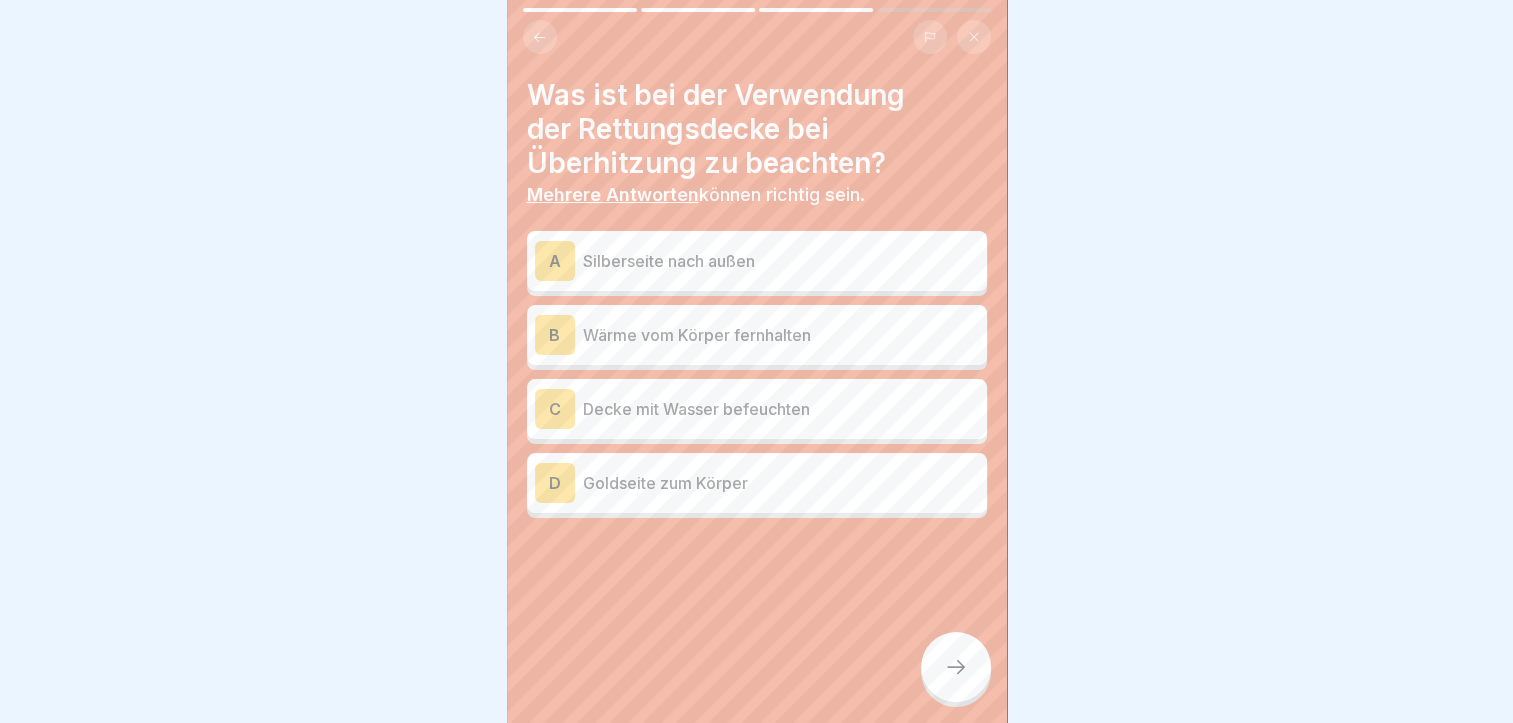 click on "D Goldseite zum Körper" at bounding box center (757, 483) 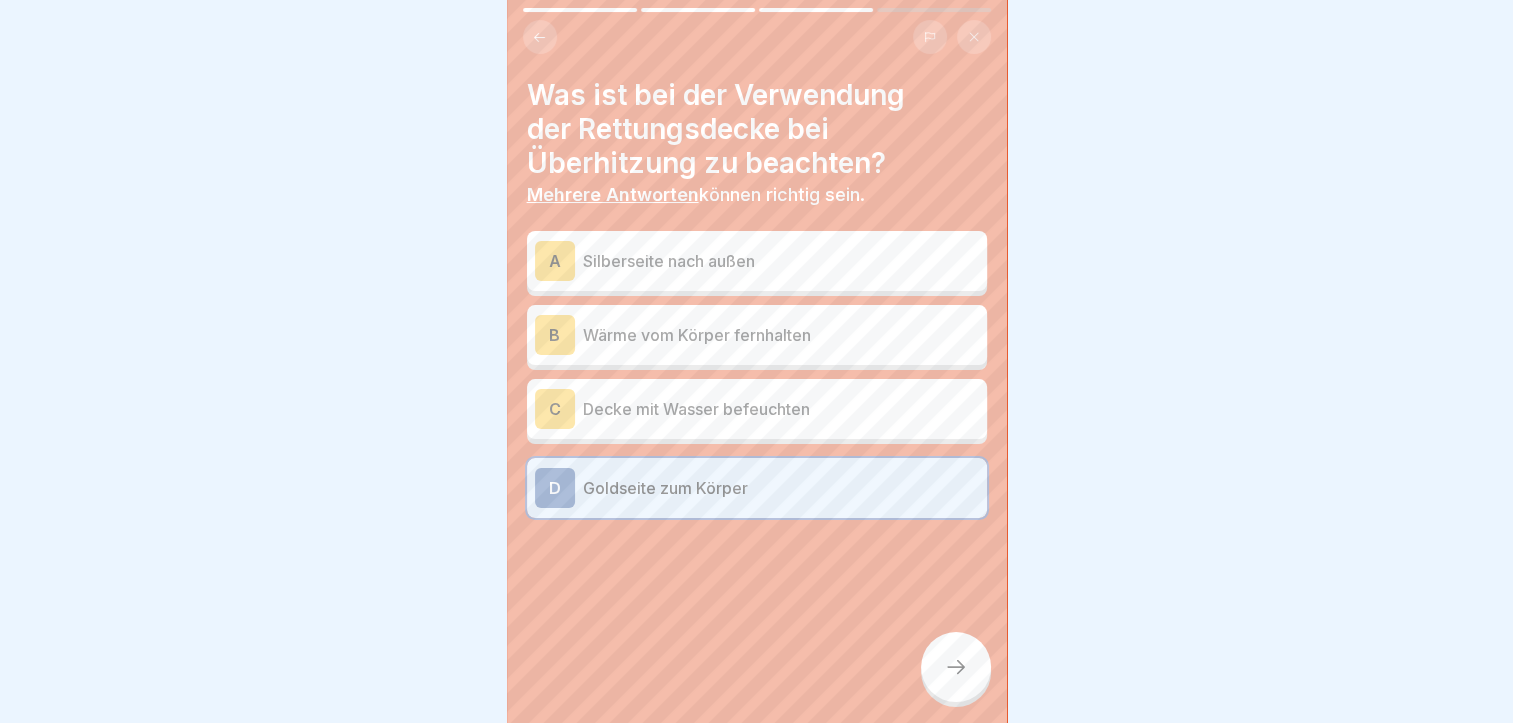 click 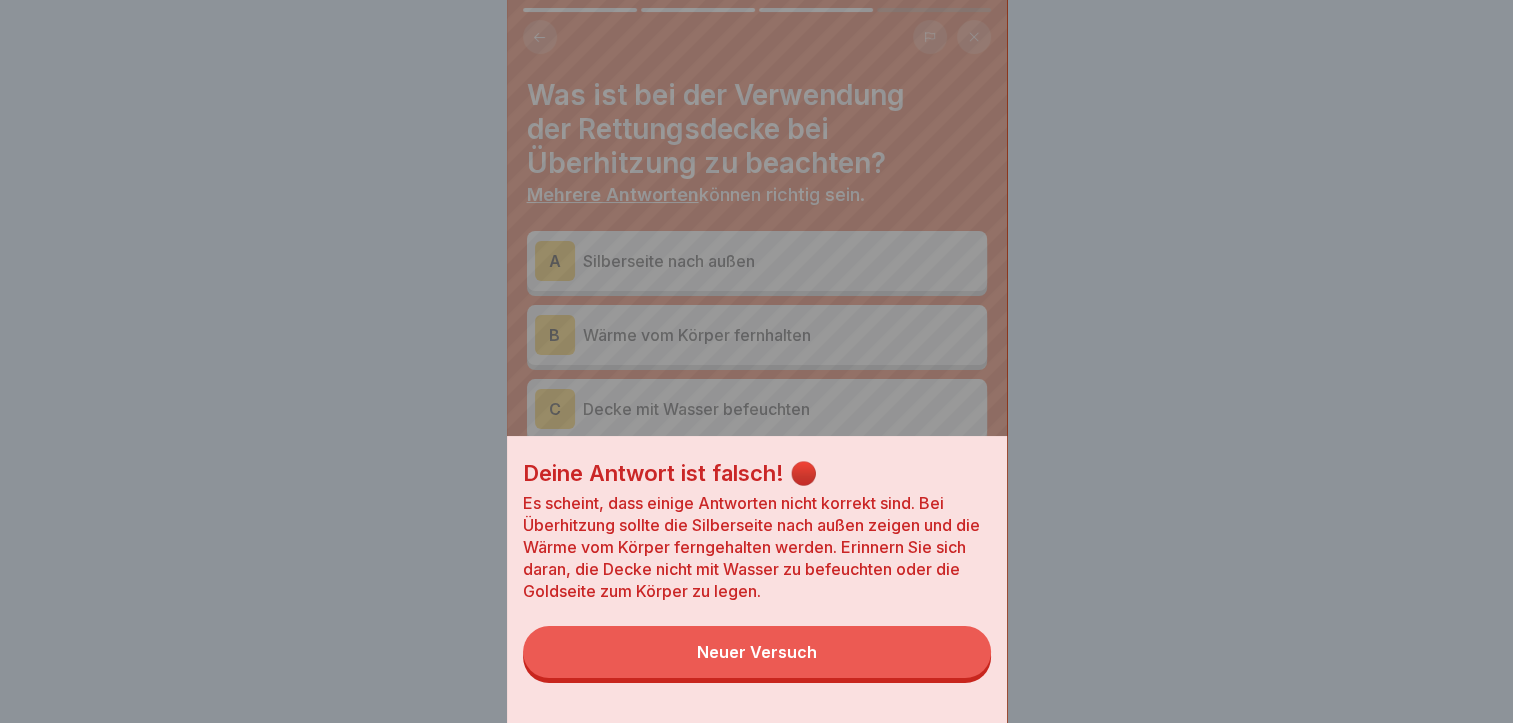 click on "Neuer Versuch" at bounding box center (757, 652) 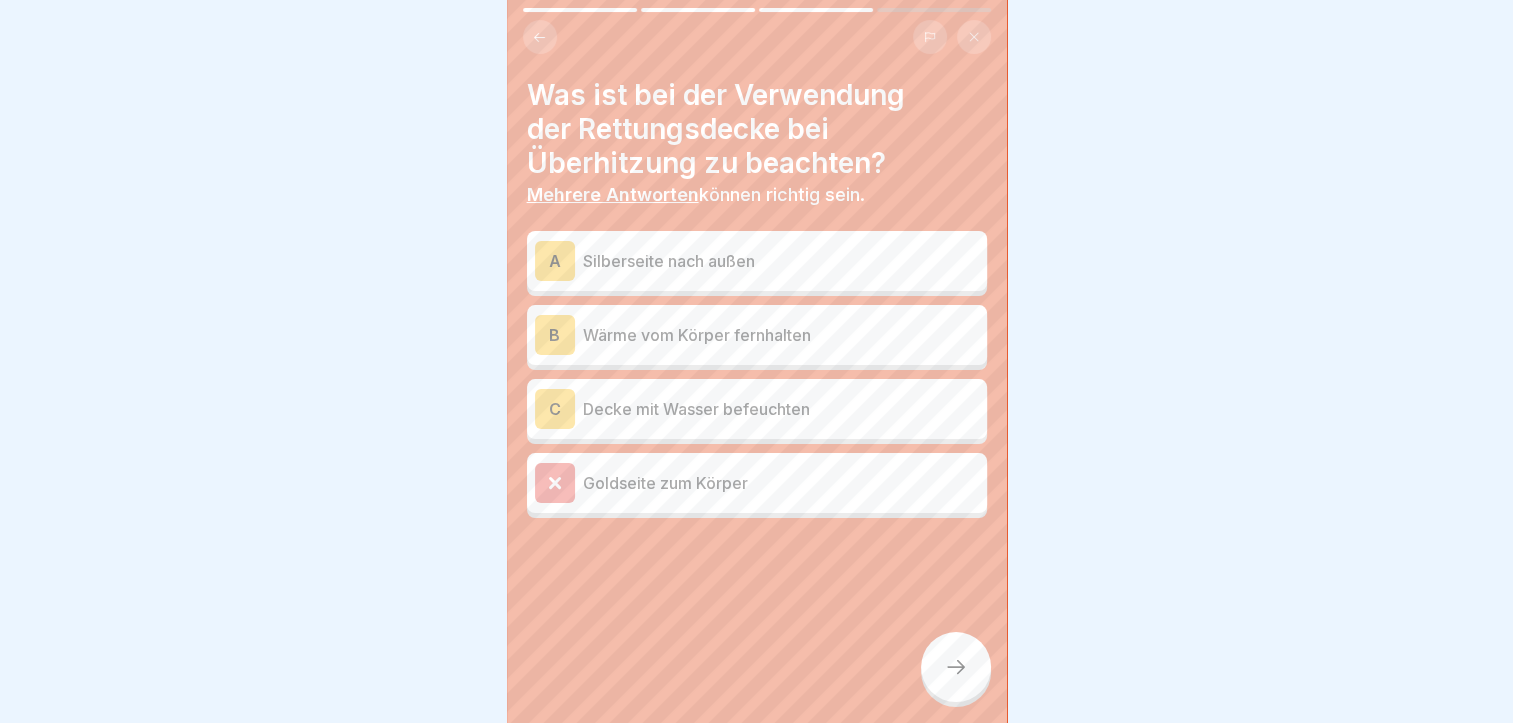 click on "Wärme vom Körper fernhalten" at bounding box center (781, 335) 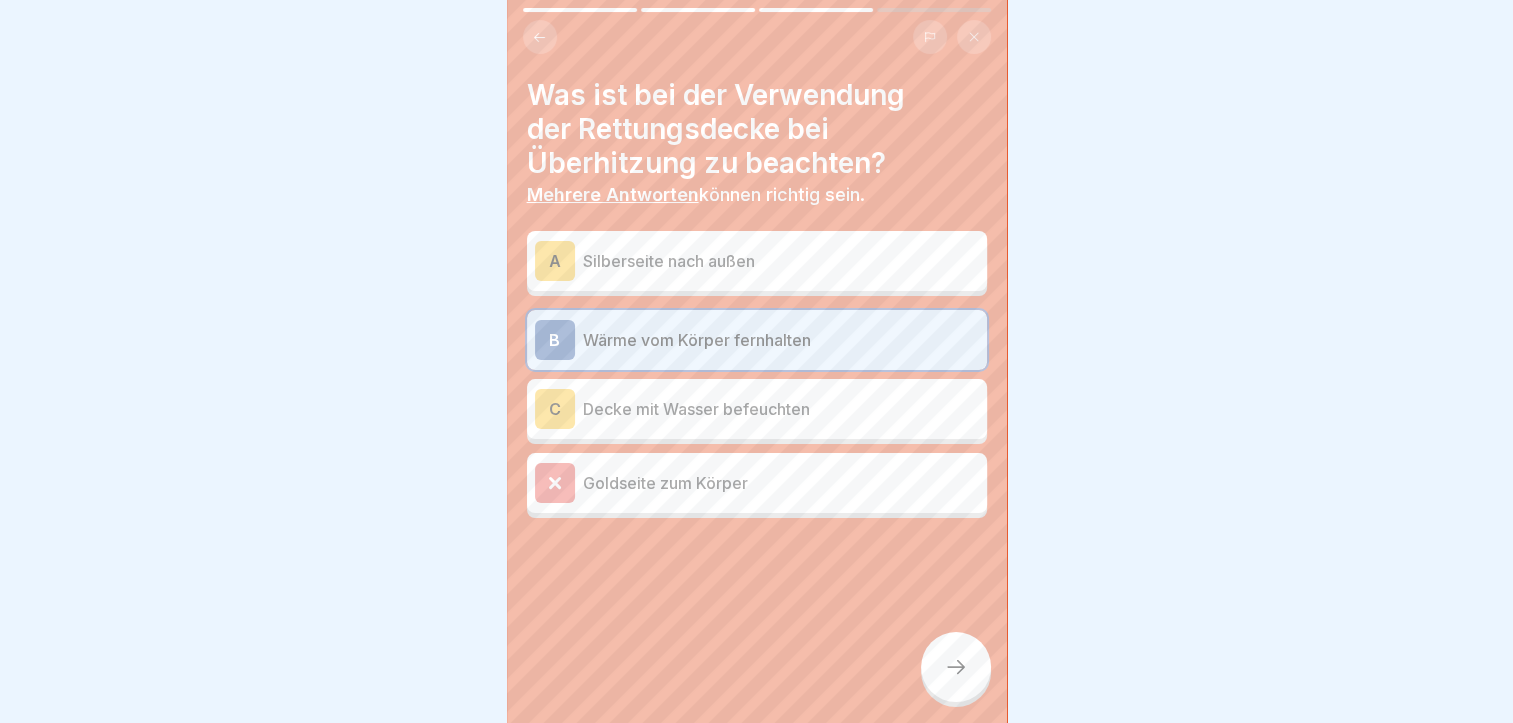 click on "A Silberseite nach außen" at bounding box center (757, 261) 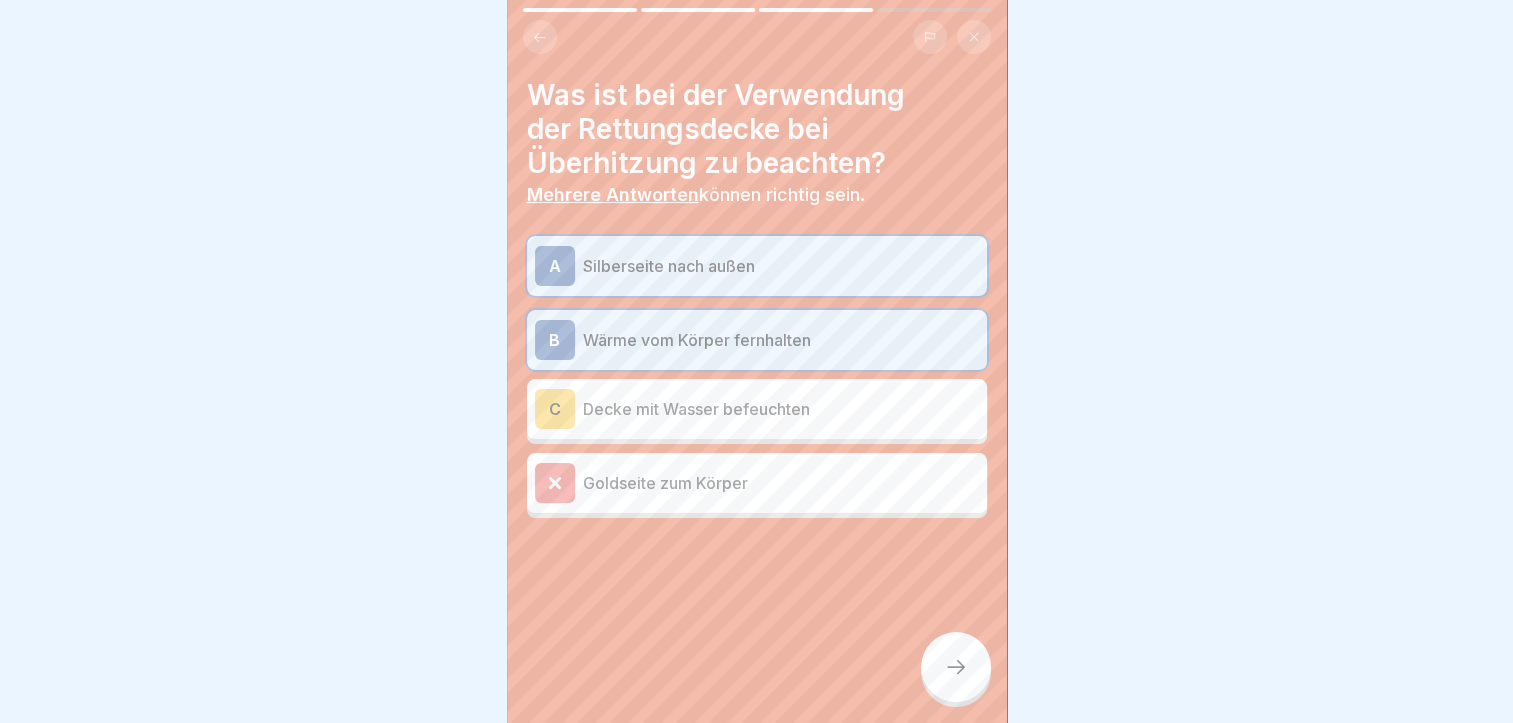 click on "Wärme vom Körper fernhalten" at bounding box center [781, 340] 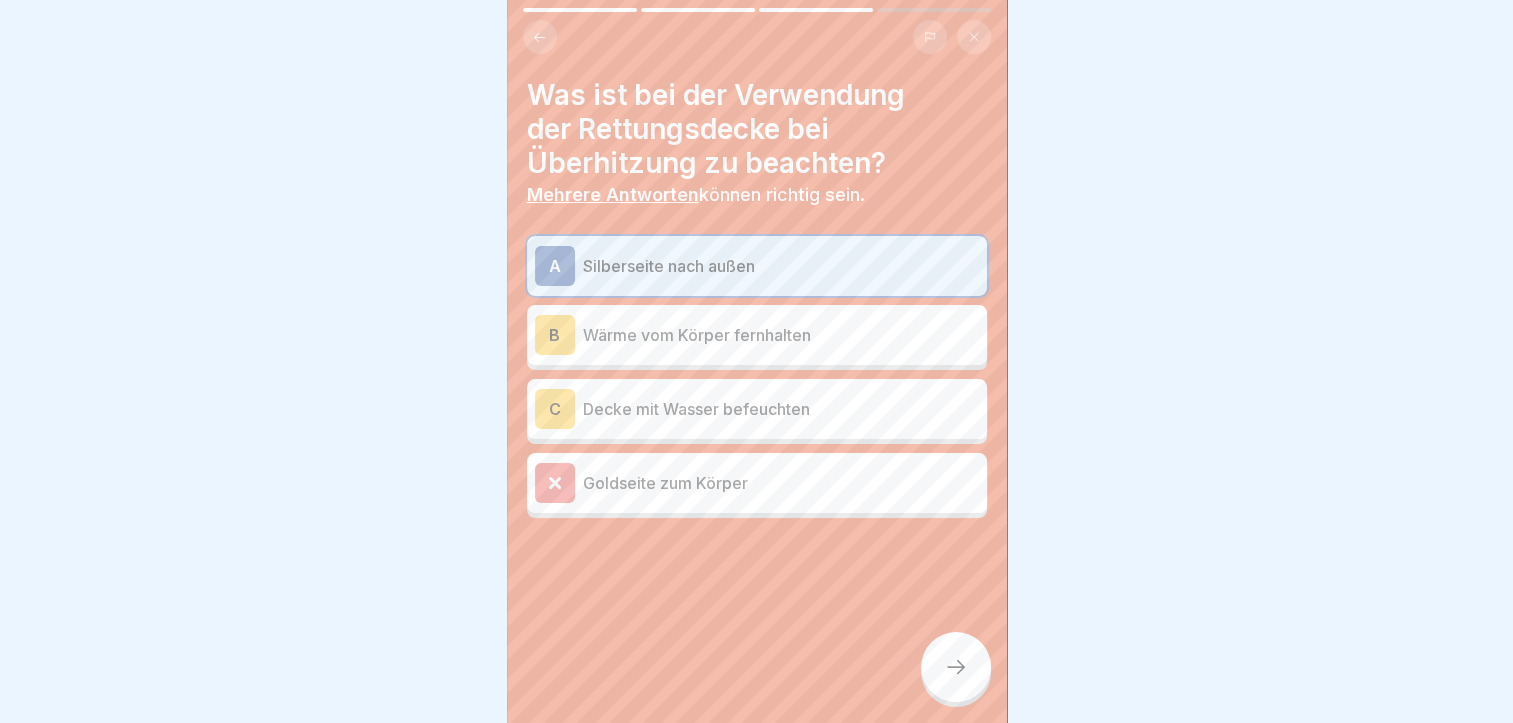 click 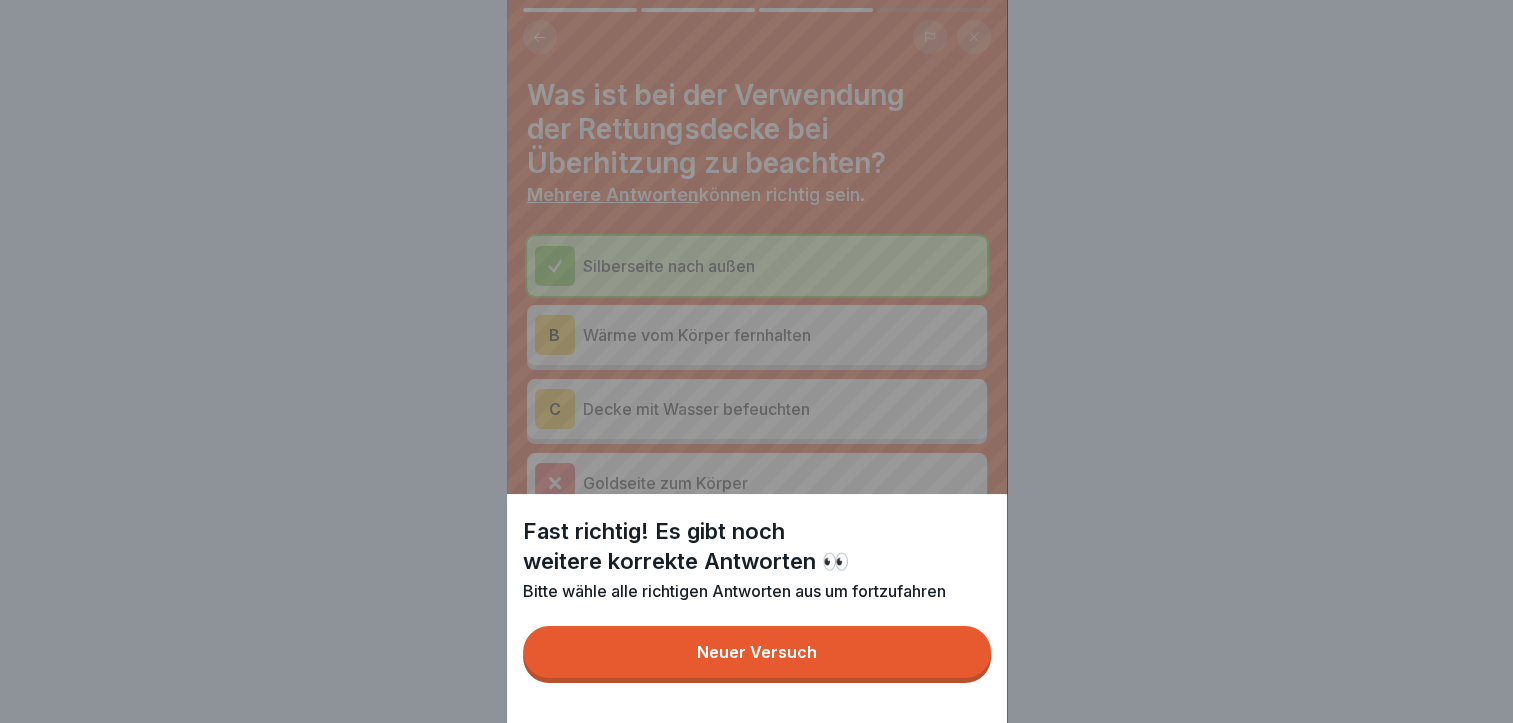 click on "Neuer Versuch" at bounding box center (757, 652) 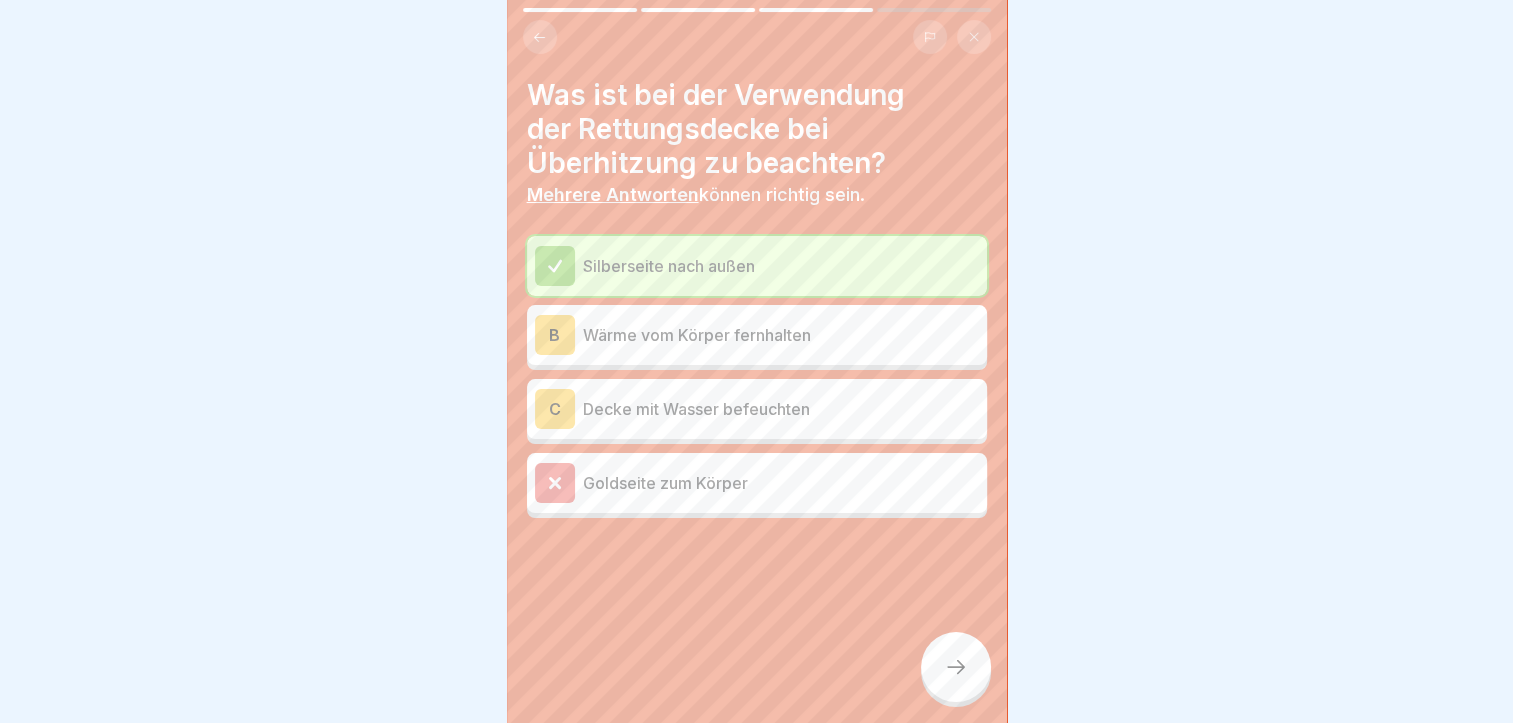 click at bounding box center [956, 667] 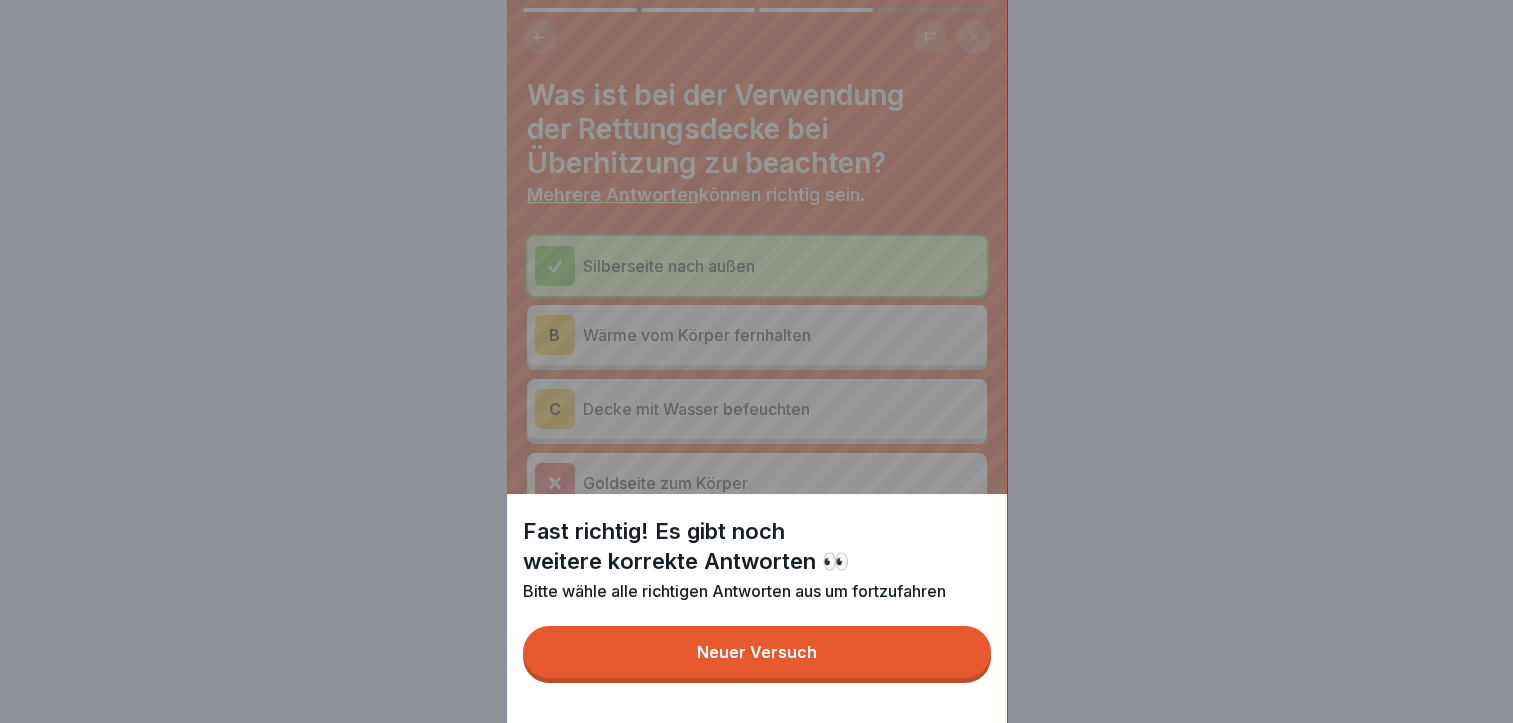 click on "Neuer Versuch" at bounding box center [757, 652] 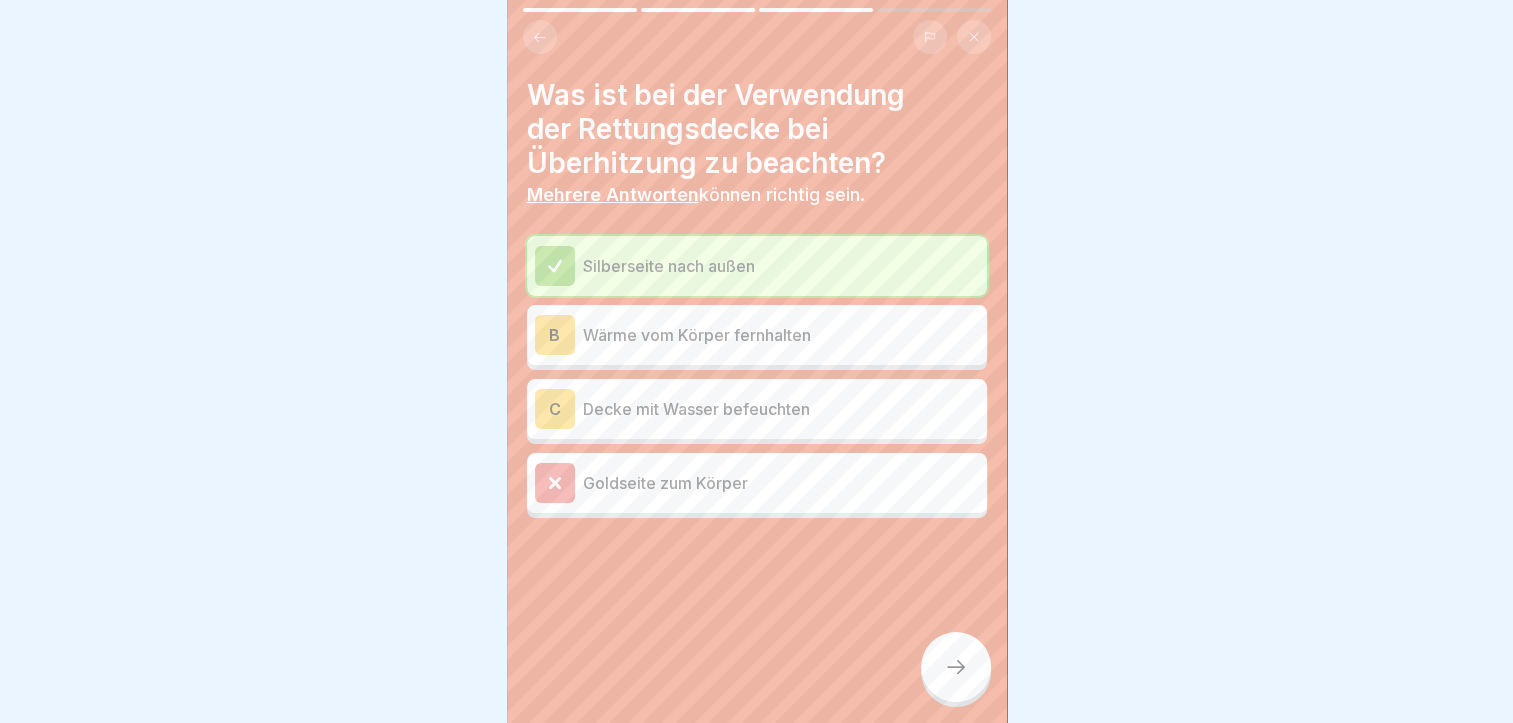 click on "B Wärme vom Körper fernhalten" at bounding box center (757, 335) 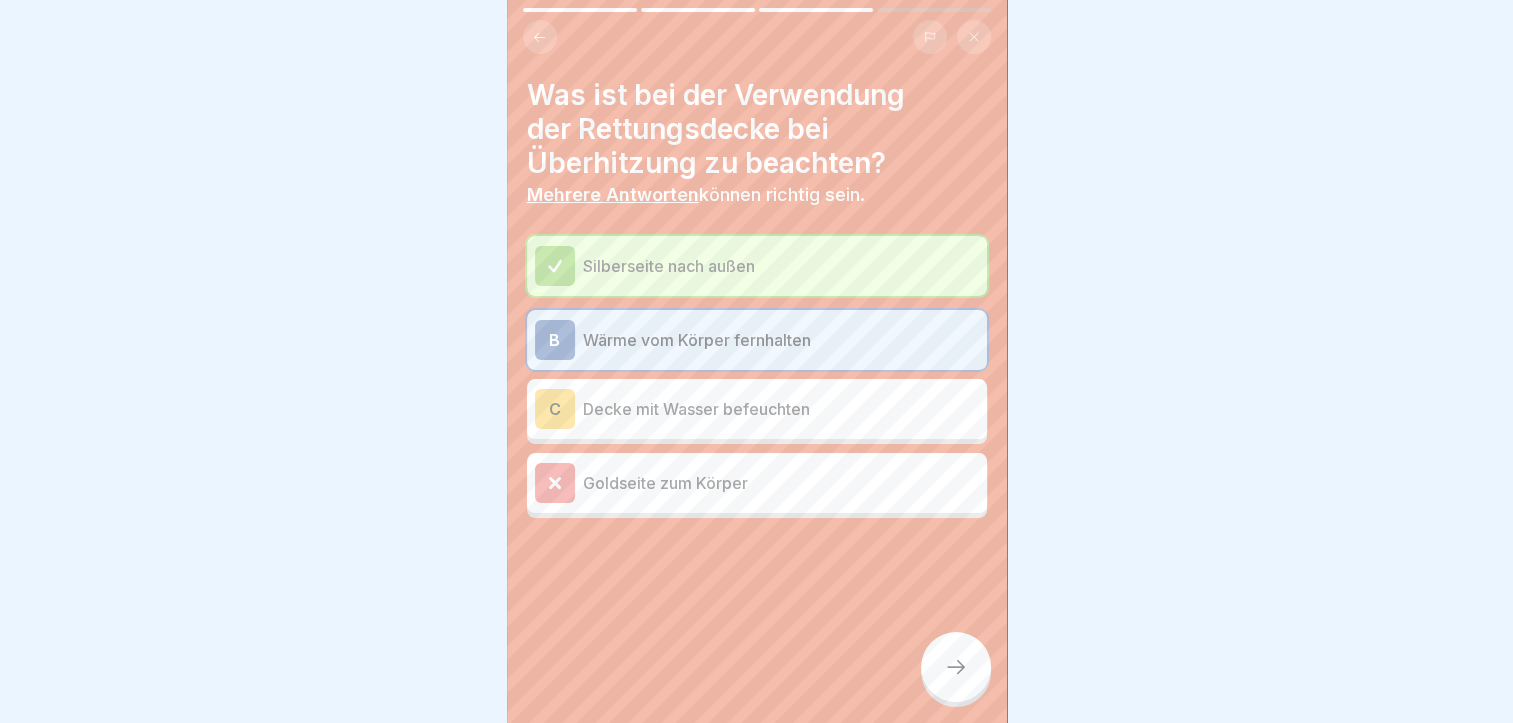click 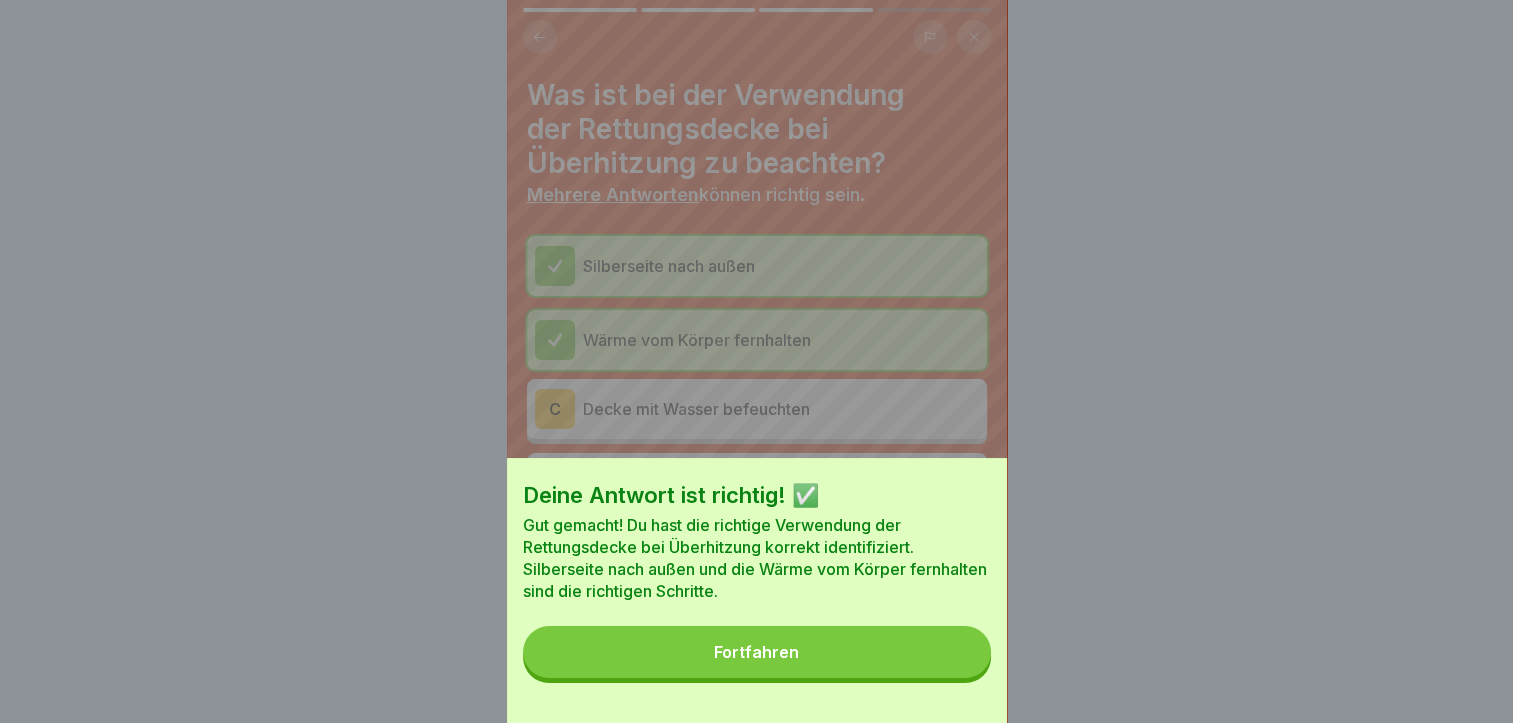 click on "Fortfahren" at bounding box center [757, 652] 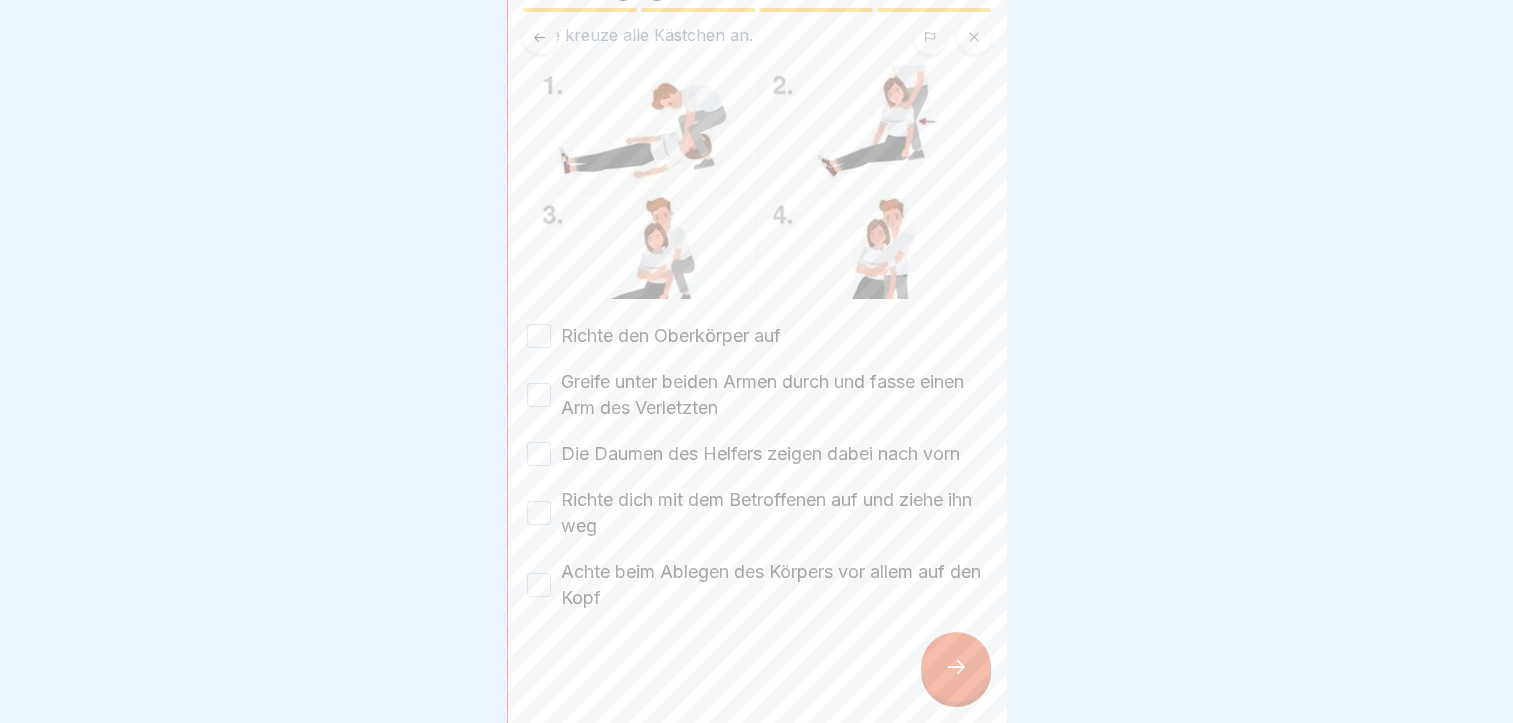 scroll, scrollTop: 0, scrollLeft: 0, axis: both 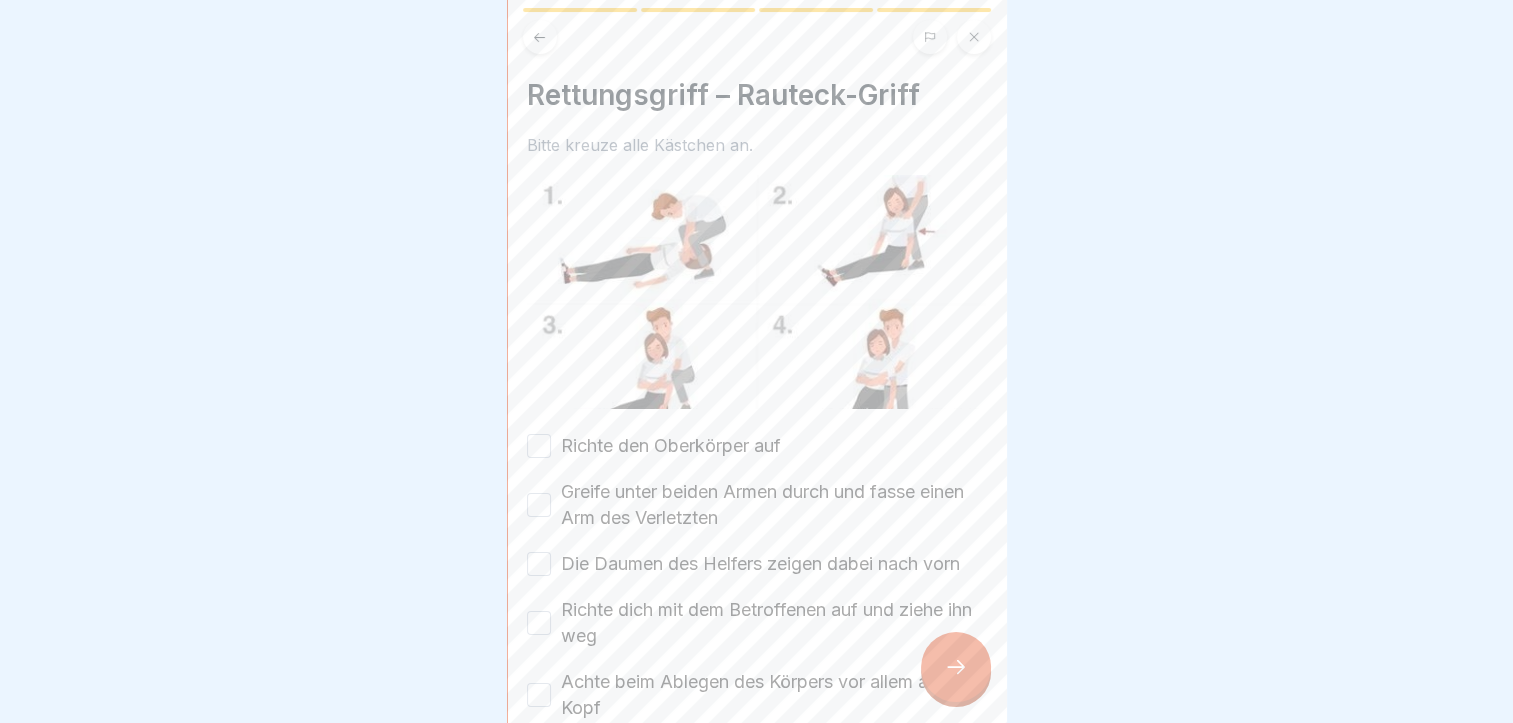 click at bounding box center (757, 292) 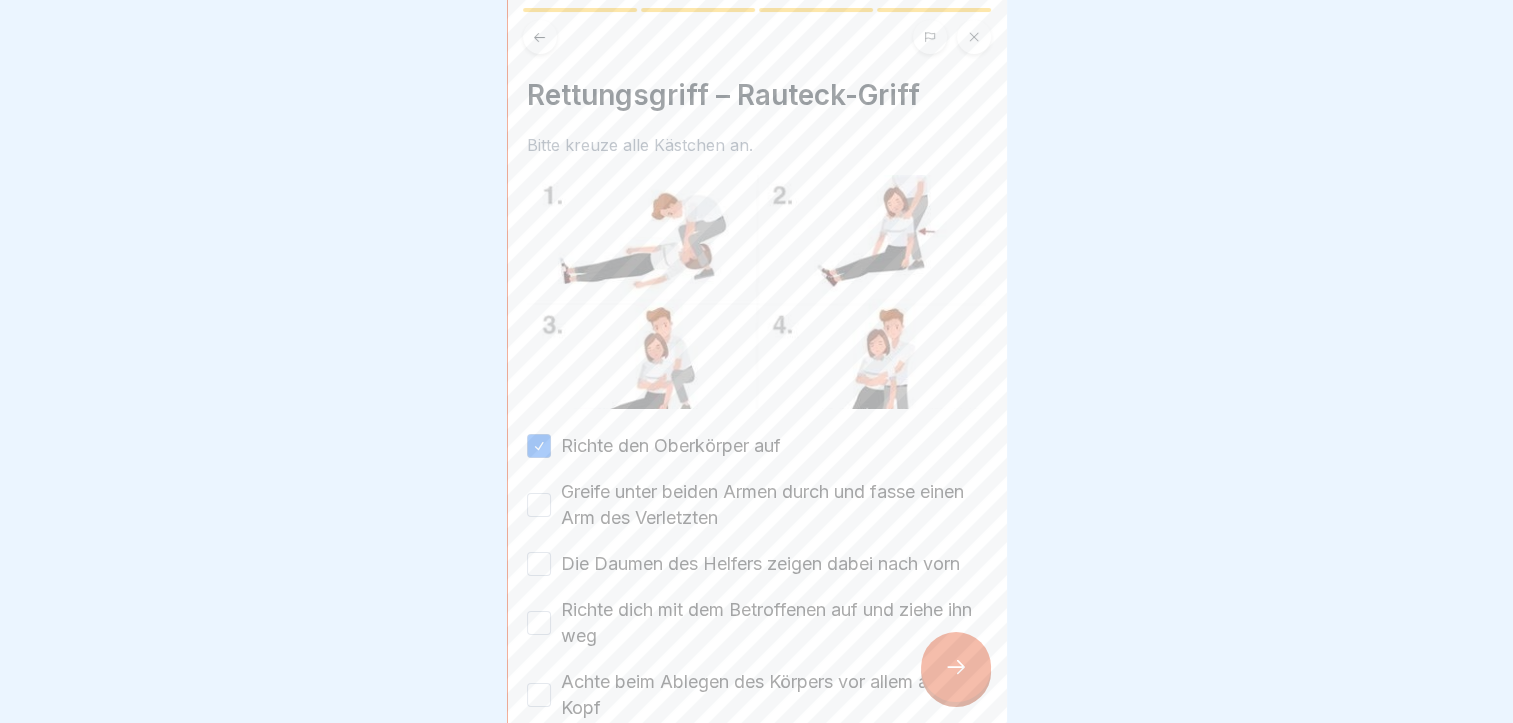 click on "Greife unter beiden Armen durch und fasse einen Arm des Verletzten" at bounding box center [539, 505] 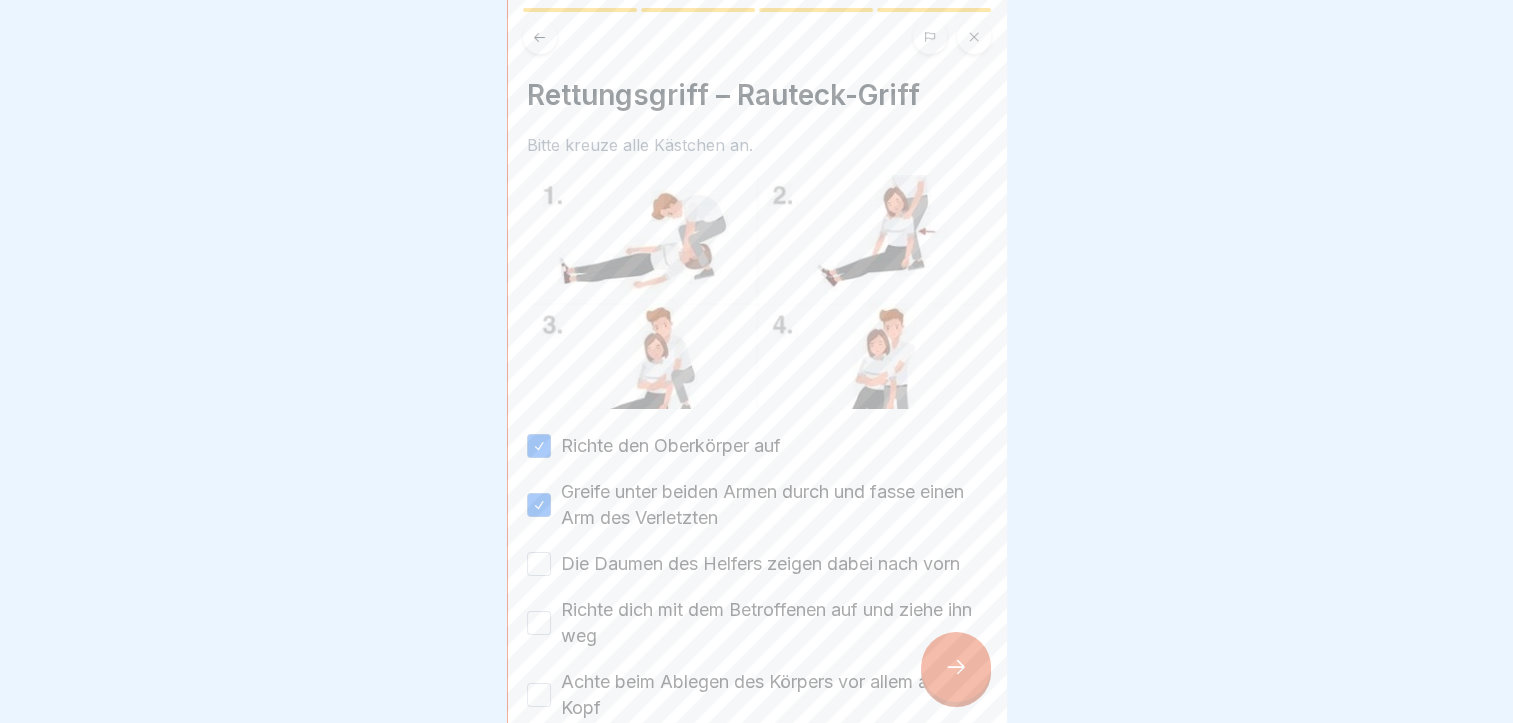 click on "Die Daumen des Helfers zeigen dabei nach vorn" at bounding box center (539, 564) 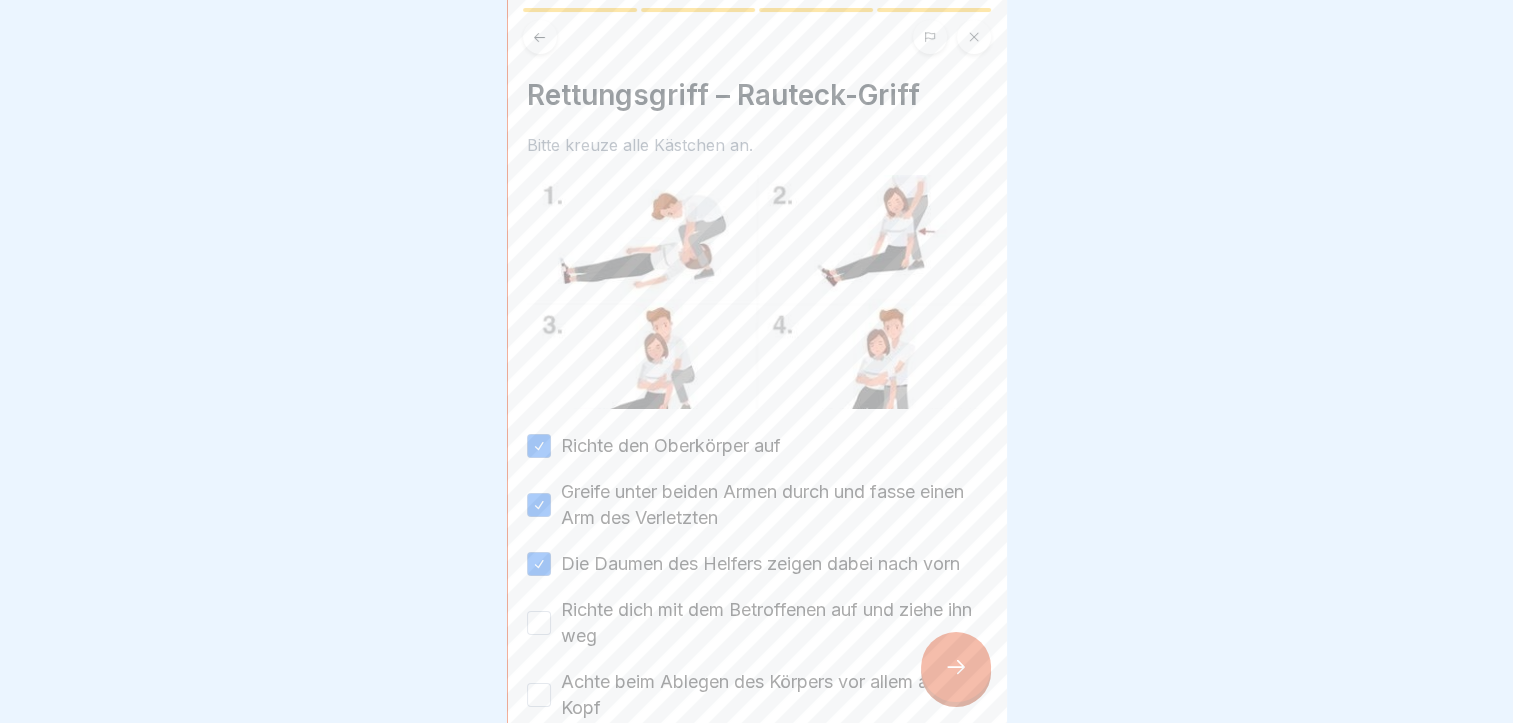 click on "Richte dich mit dem Betroffenen auf und ziehe ihn weg" at bounding box center (539, 623) 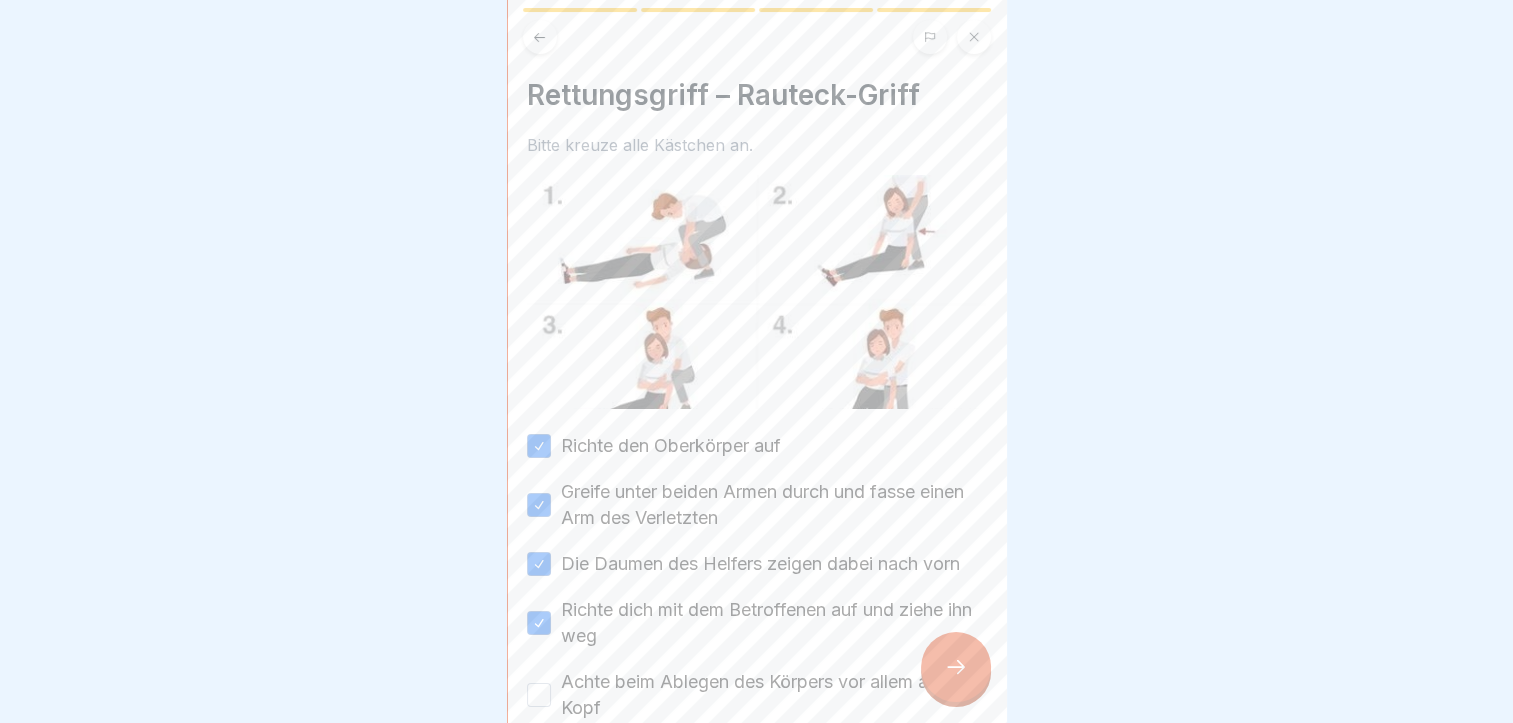 click on "Achte beim Ablegen des Körpers vor allem auf den Kopf" at bounding box center (539, 695) 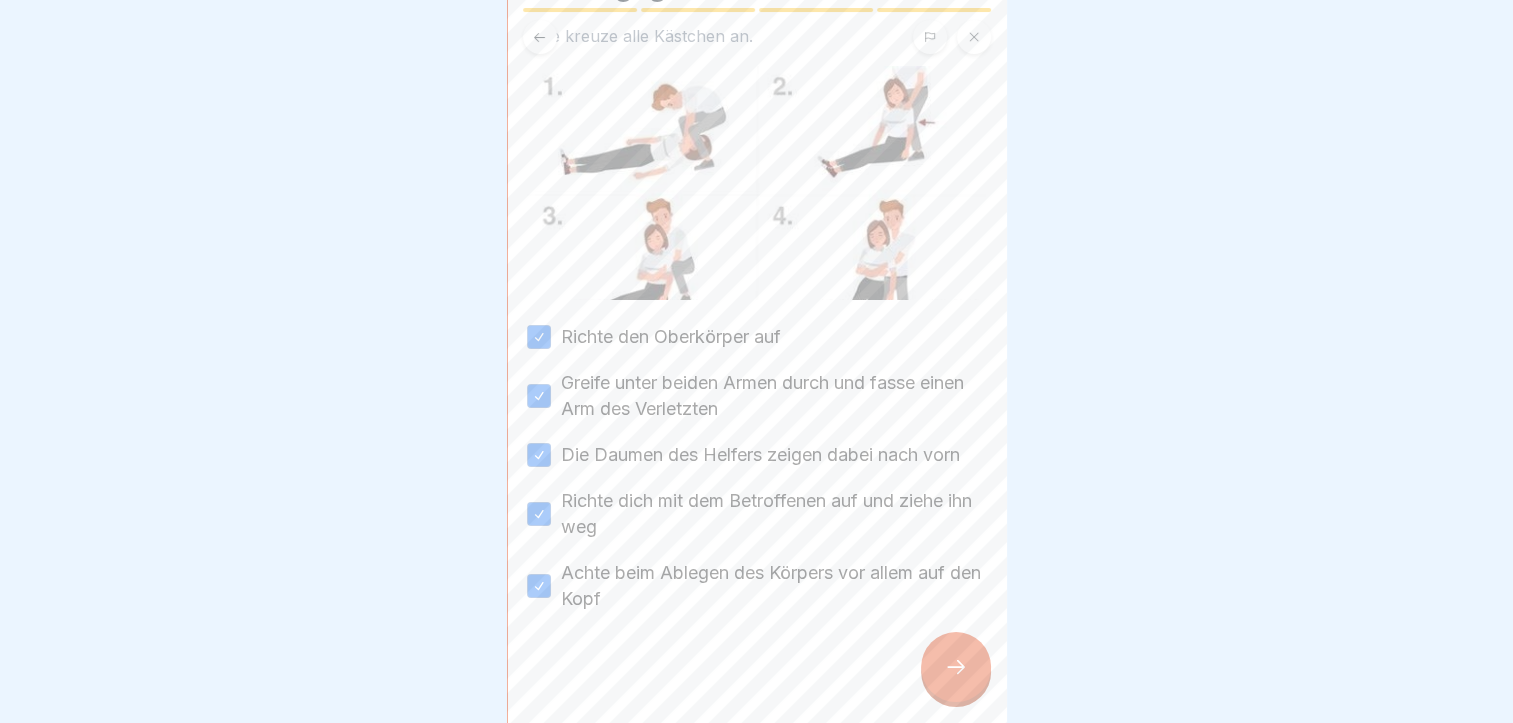 scroll, scrollTop: 110, scrollLeft: 0, axis: vertical 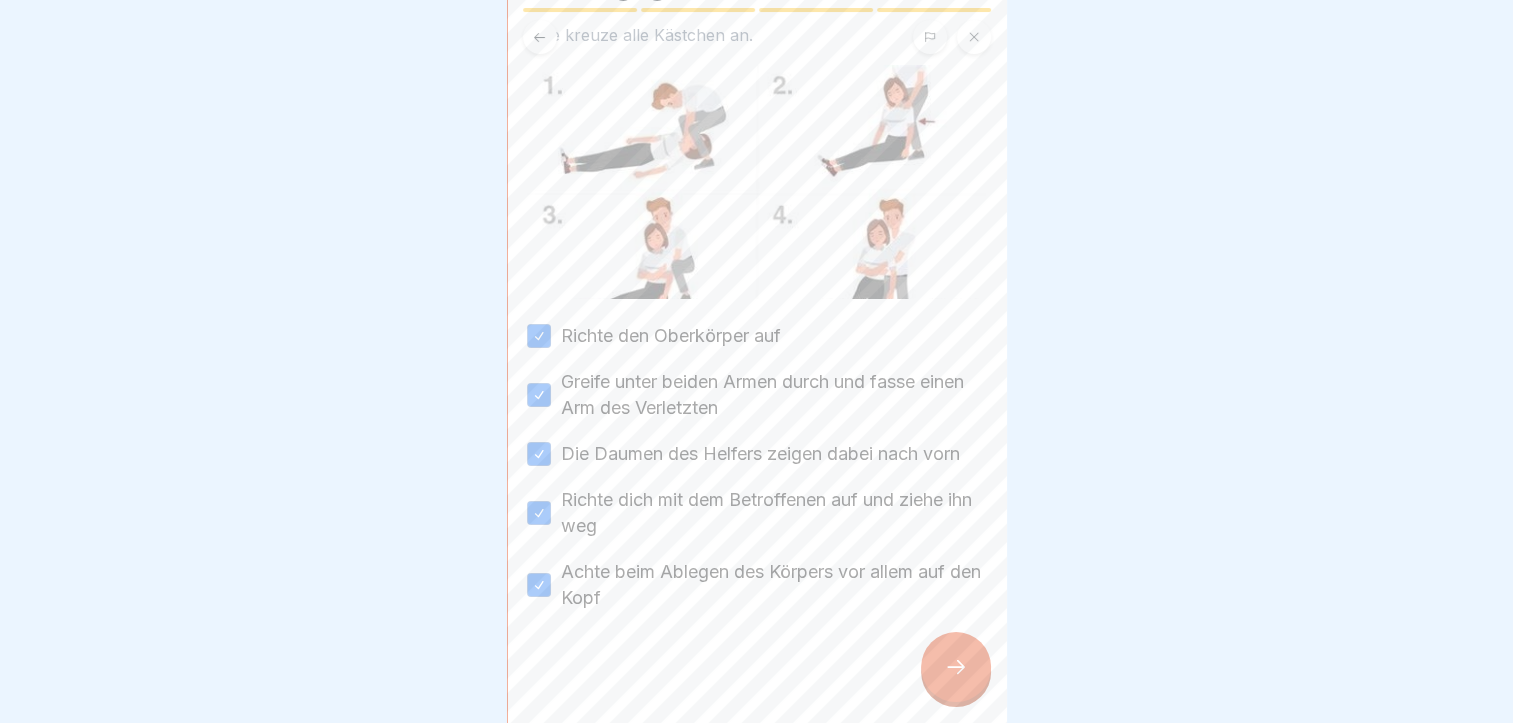 click 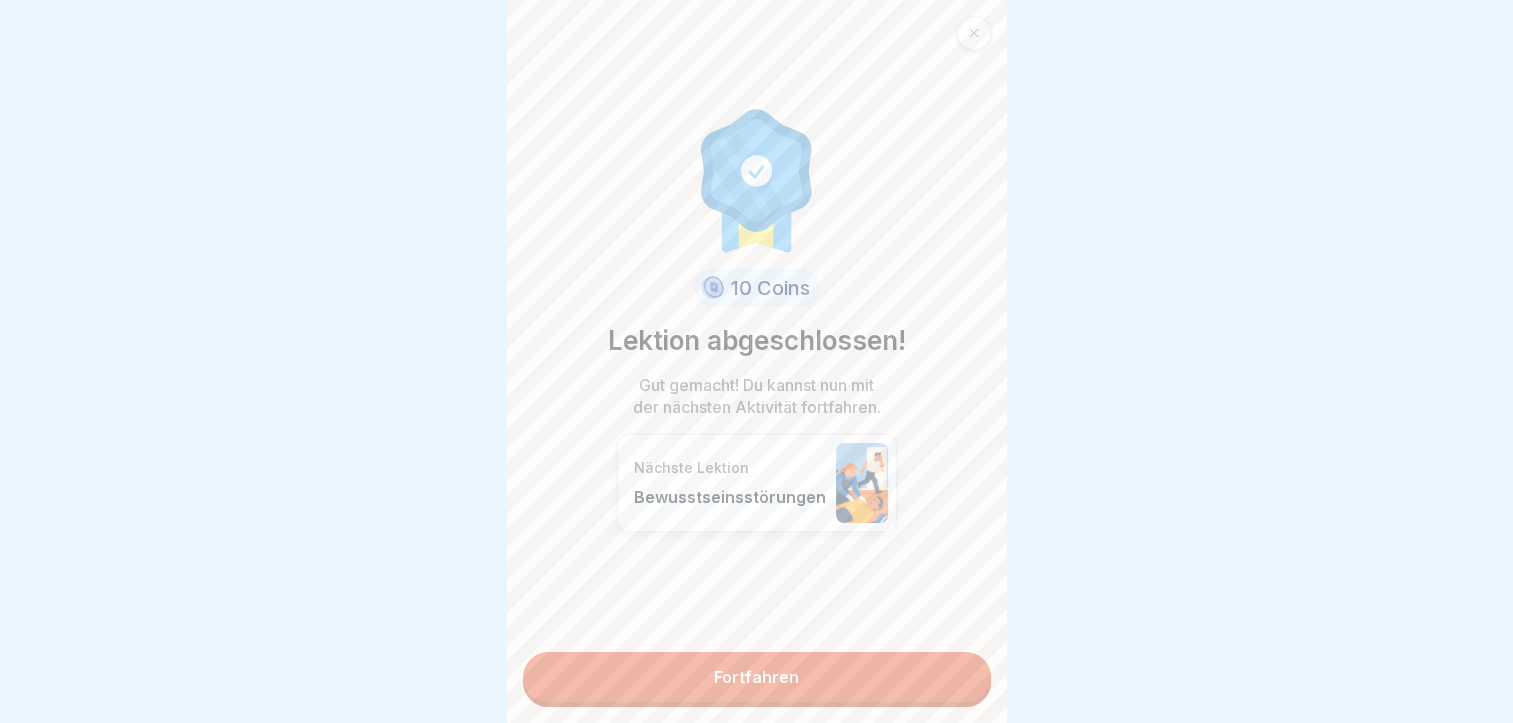 click on "Fortfahren" at bounding box center (757, 677) 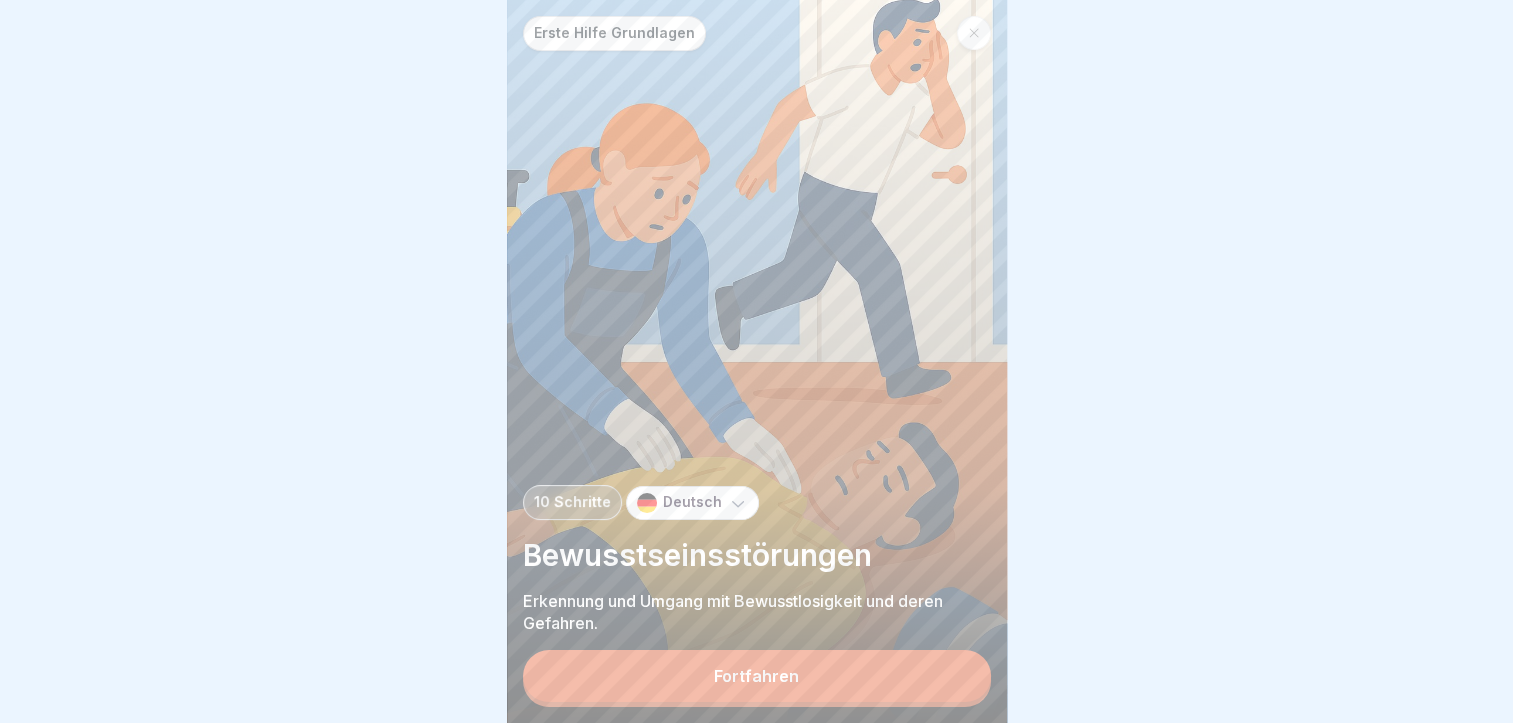 scroll, scrollTop: 15, scrollLeft: 0, axis: vertical 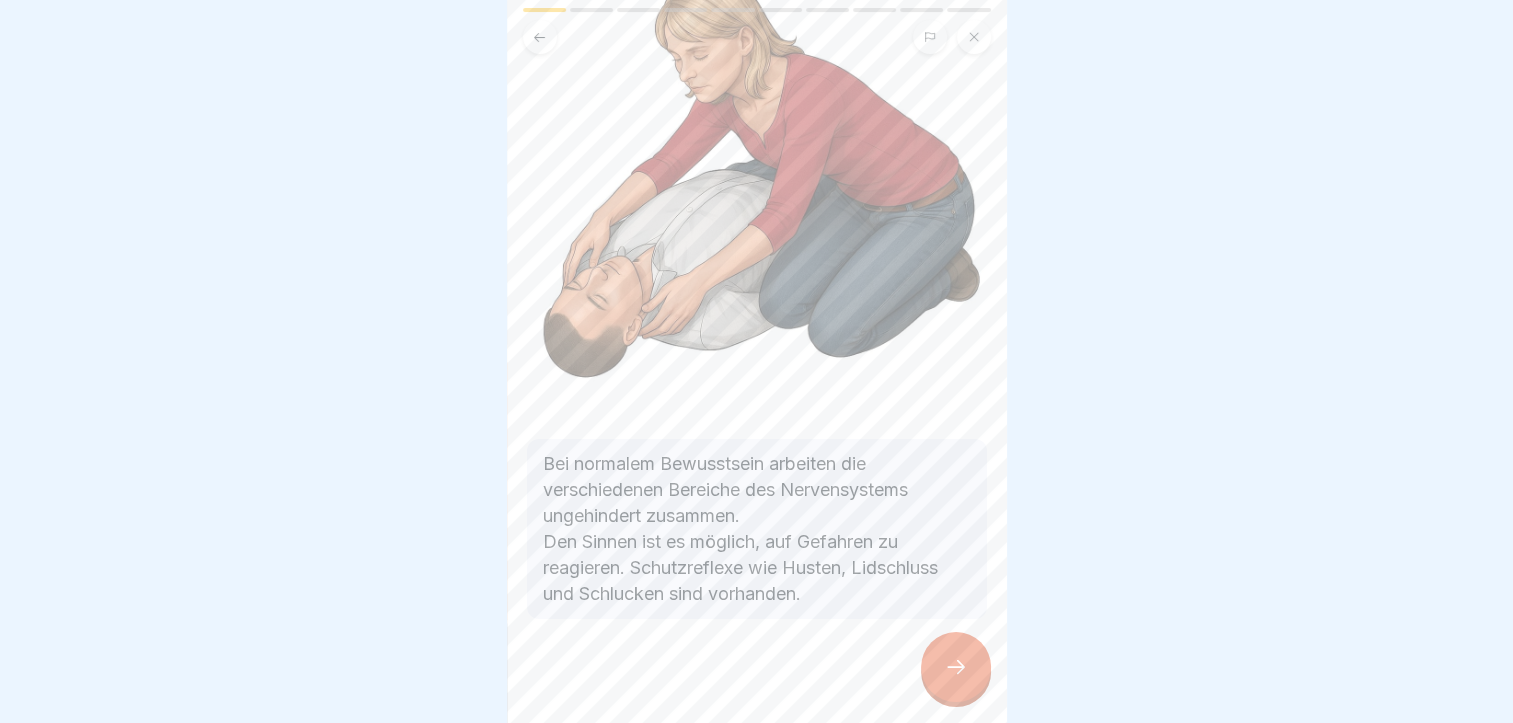 click 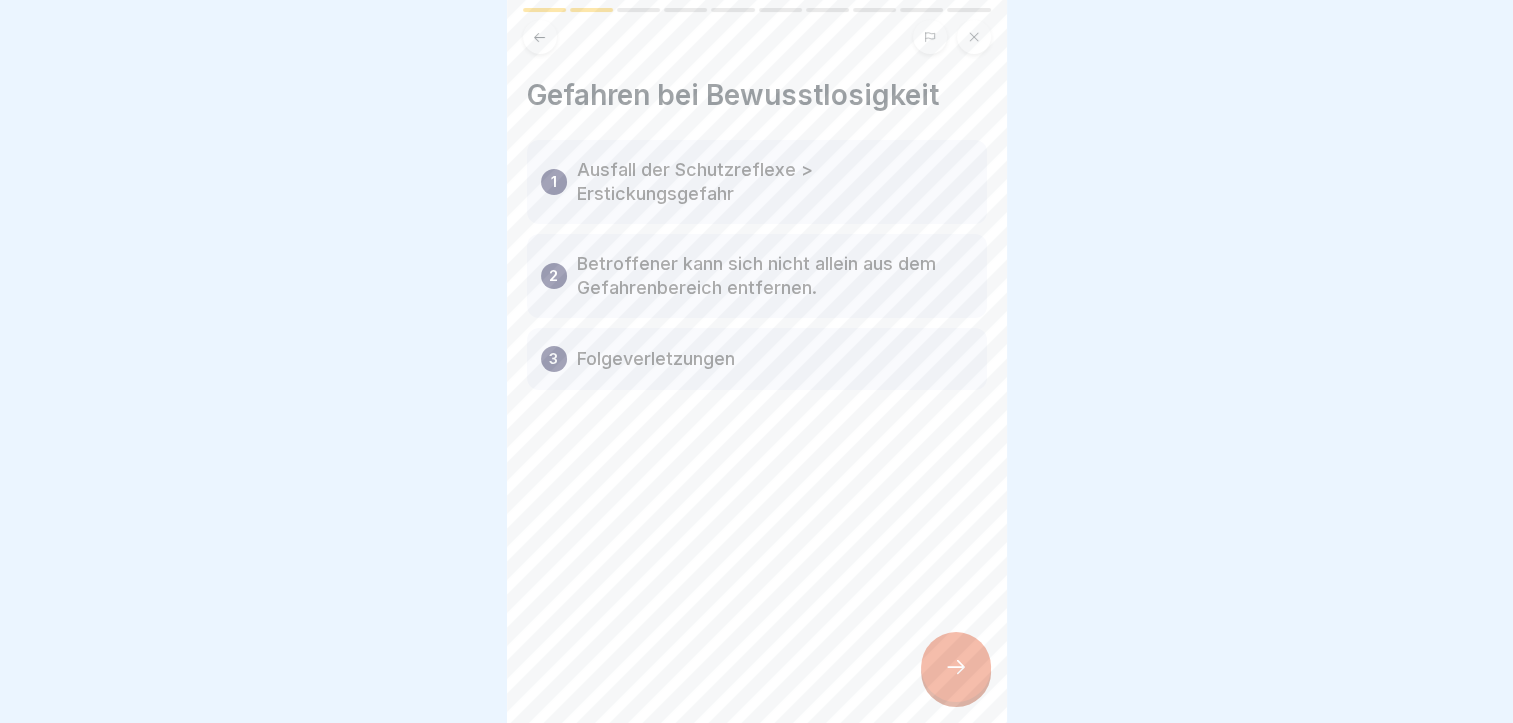 click on "Ausfall der Schutzreflexe > Erstickungsgefahr" at bounding box center (775, 182) 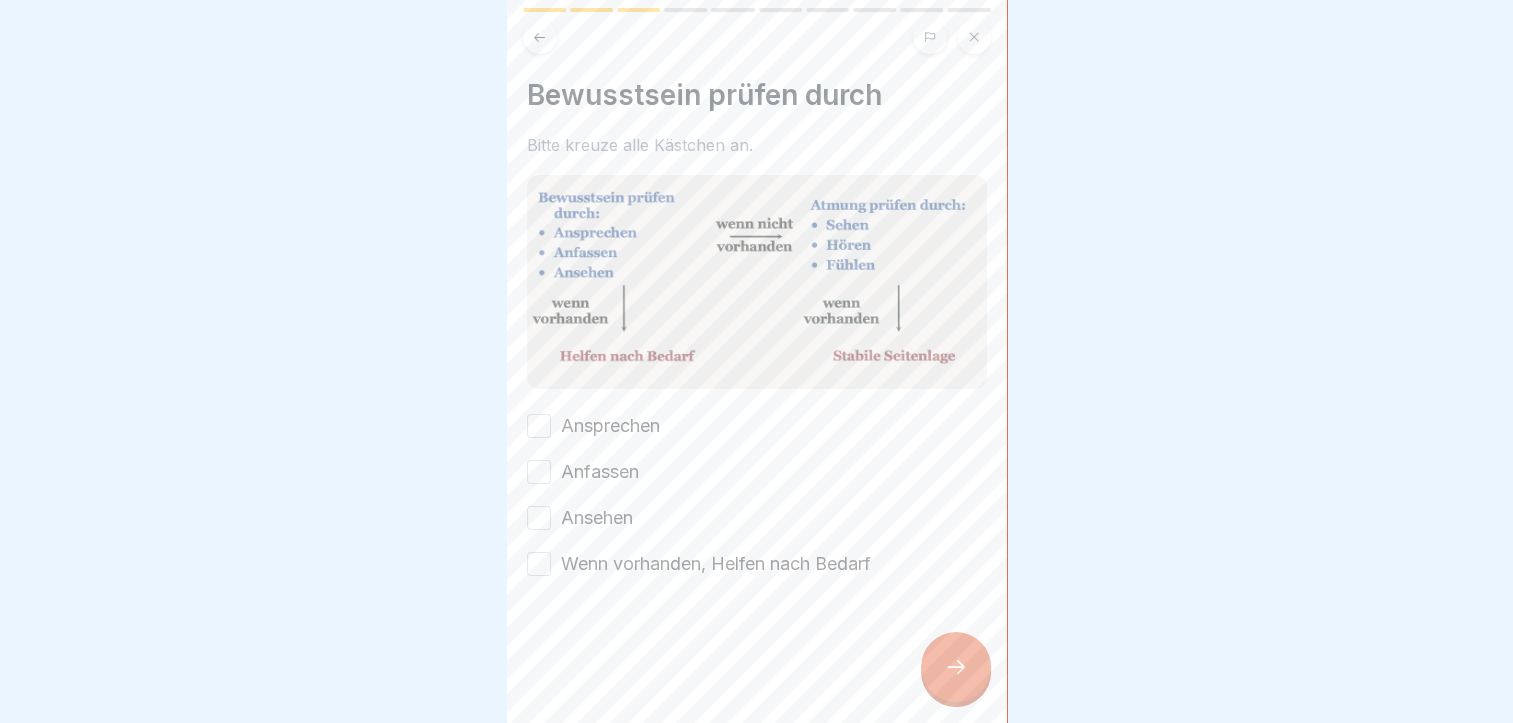 click on "Ansprechen" at bounding box center (539, 426) 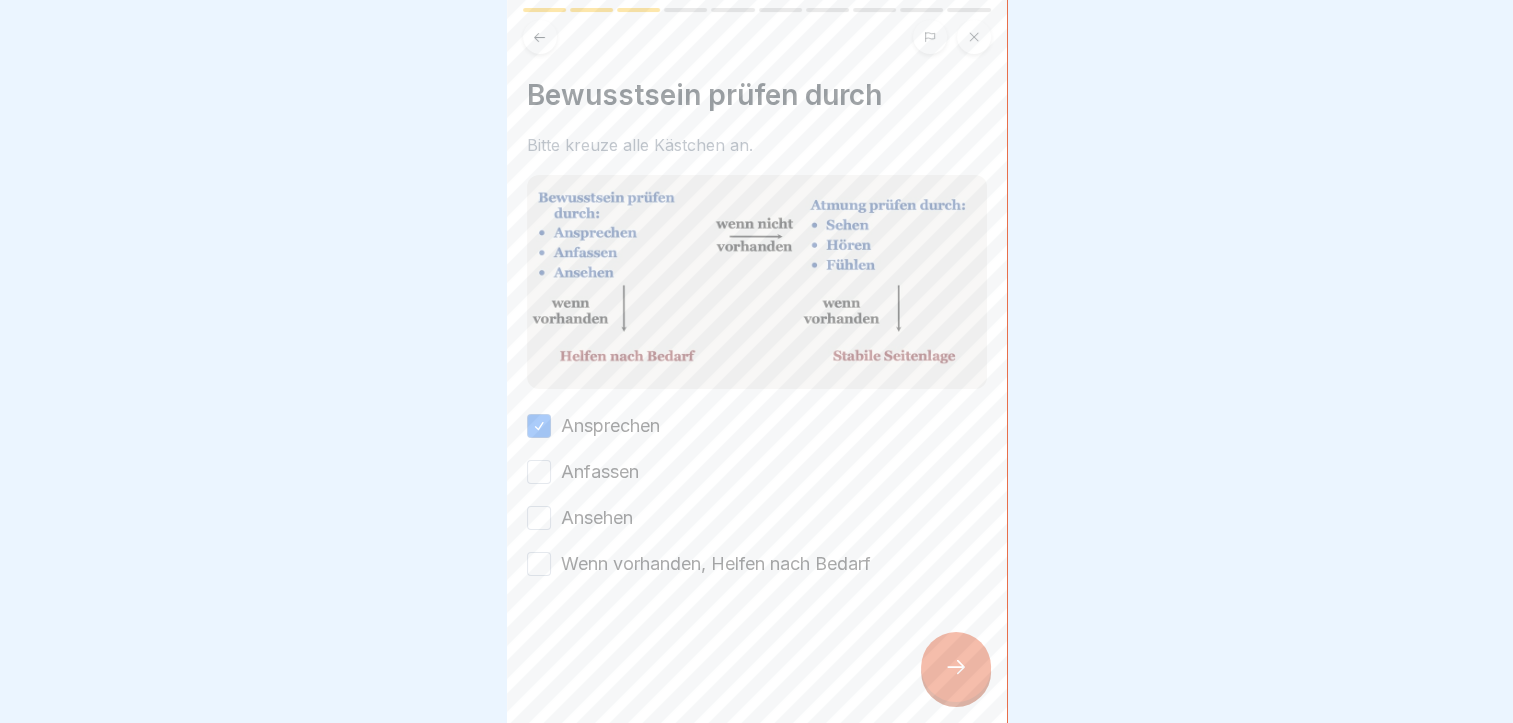 click on "Anfassen" at bounding box center (539, 472) 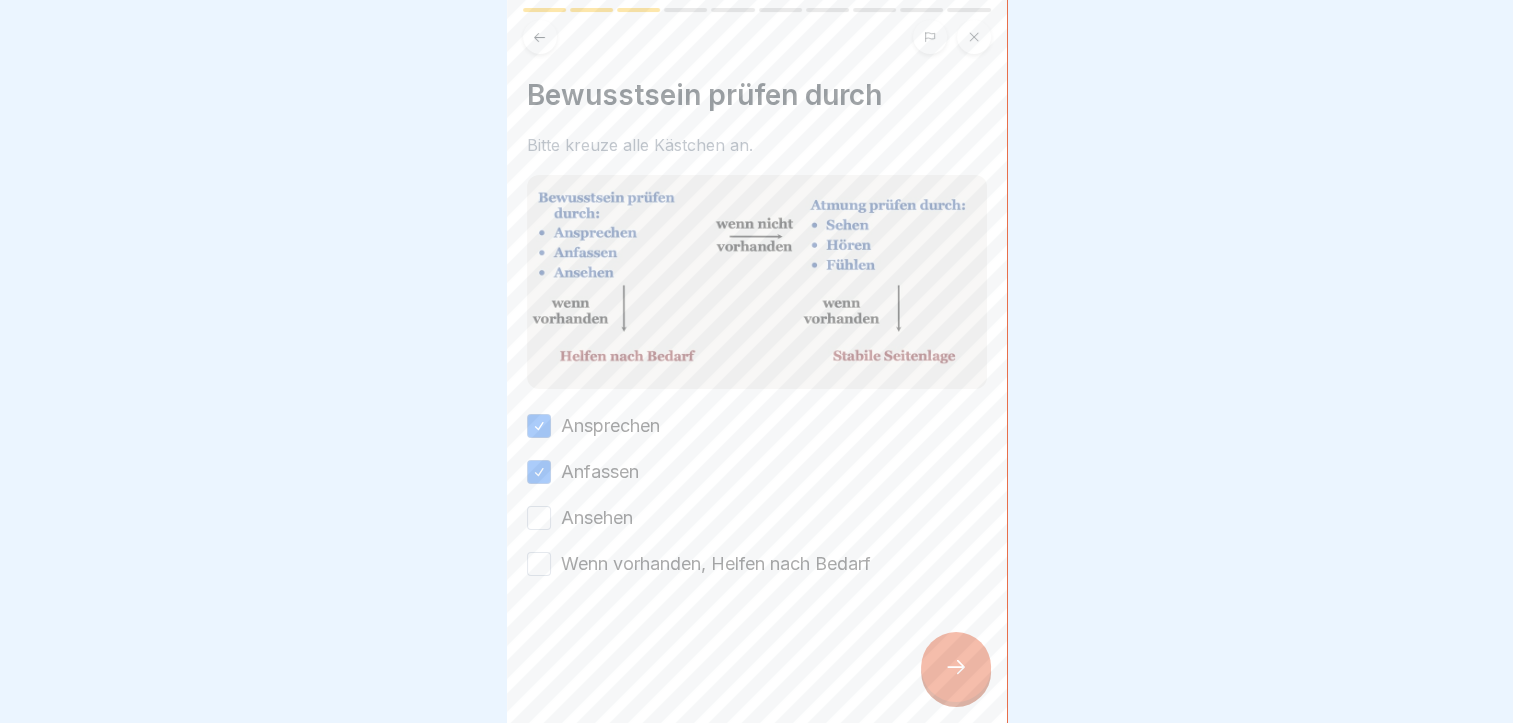 click on "Ansehen" at bounding box center (539, 518) 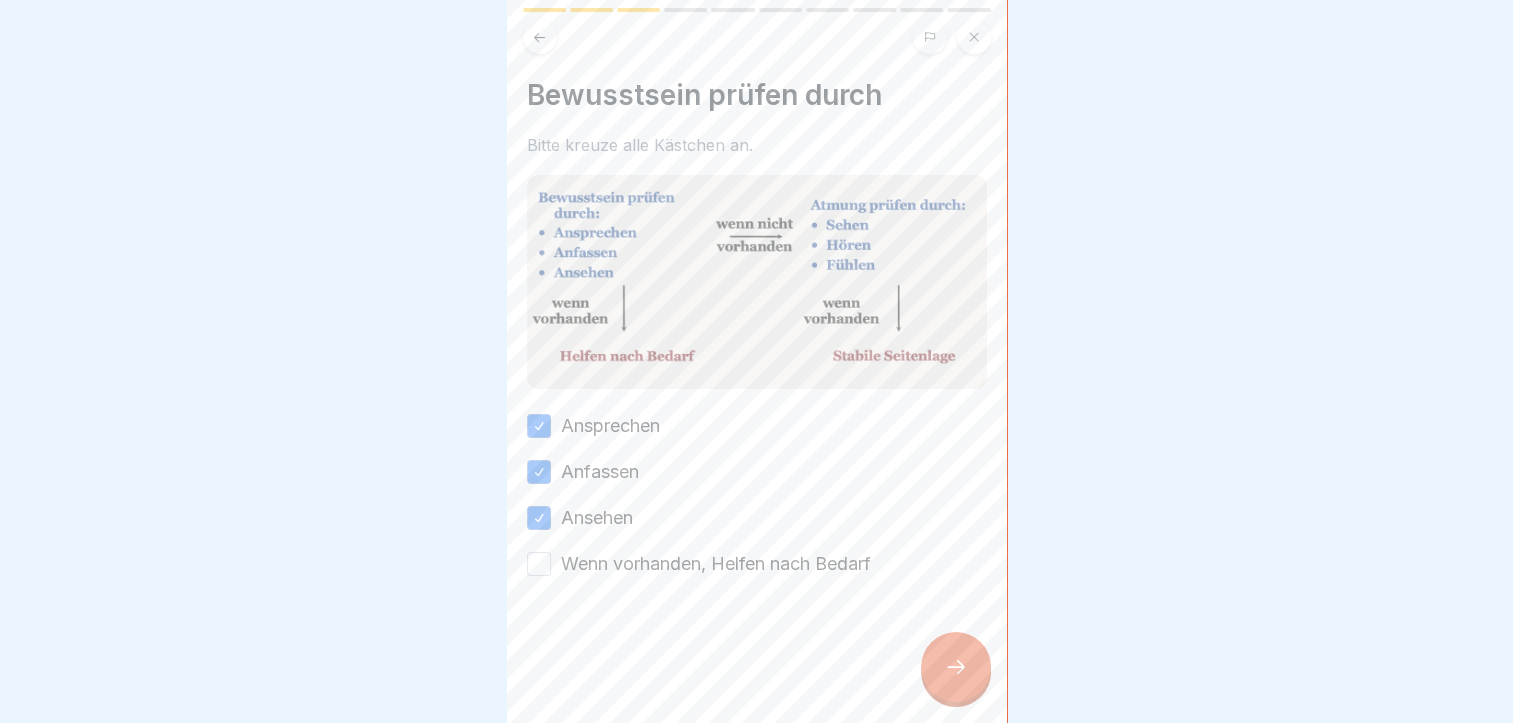 click on "Wenn vorhanden, Helfen nach Bedarf" at bounding box center (539, 564) 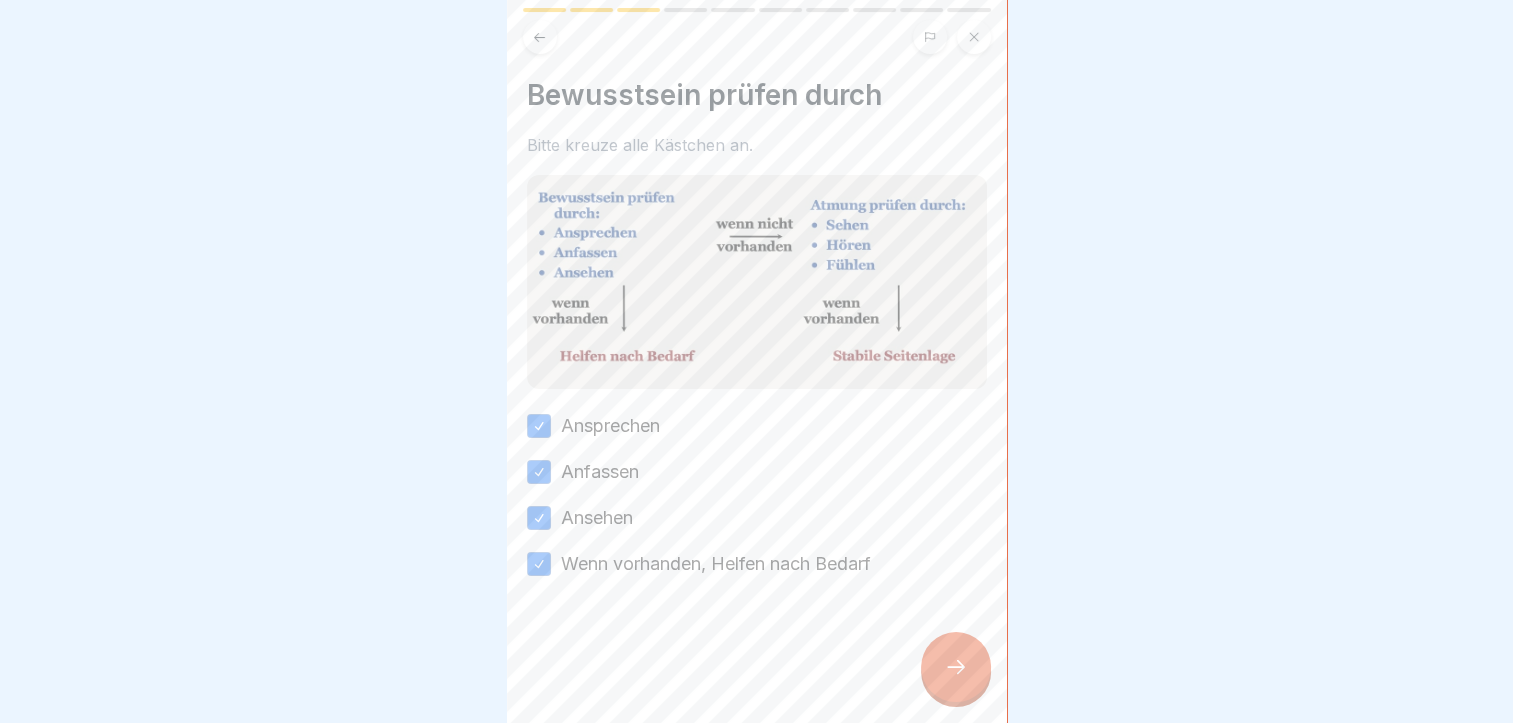 click 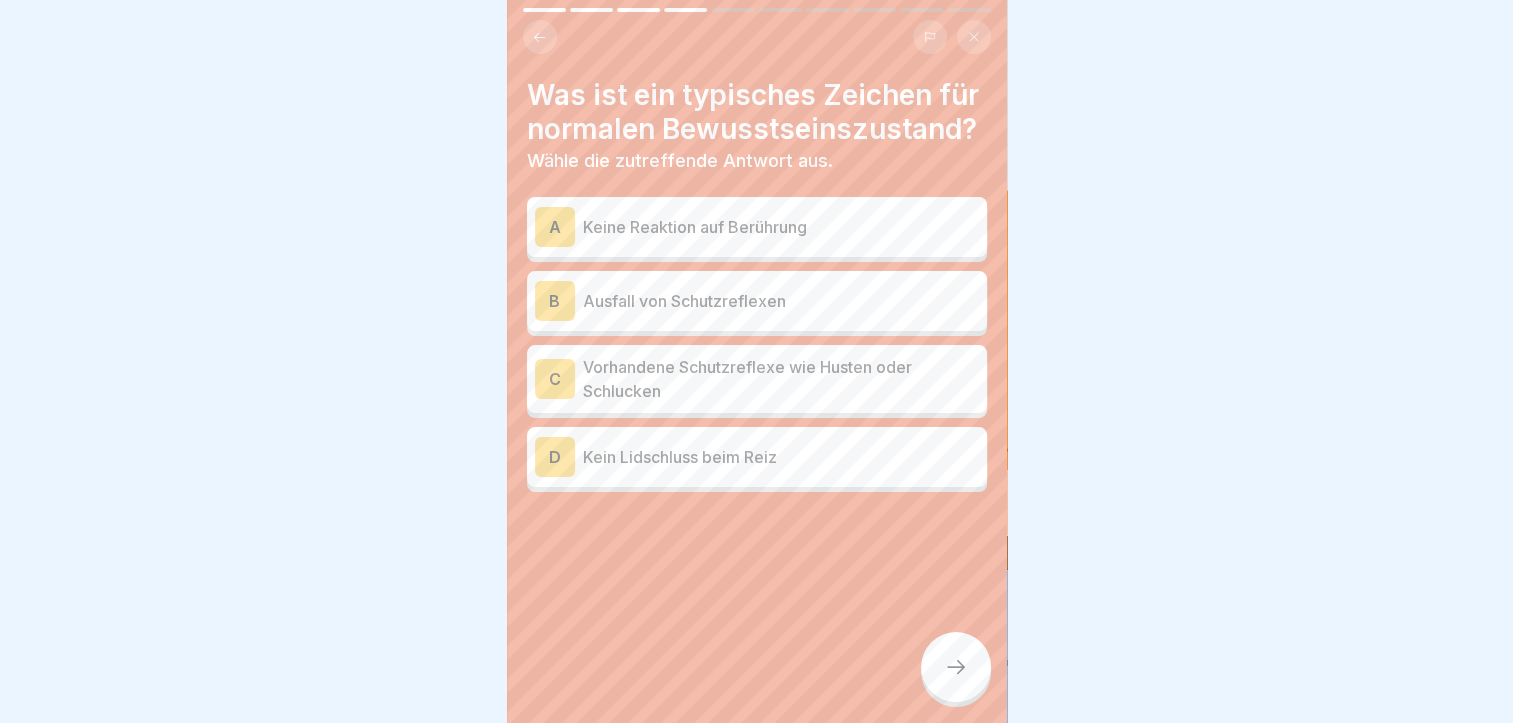 click on "Was ist ein typisches Zeichen für normalen Bewusstseinszustand?" at bounding box center (757, 112) 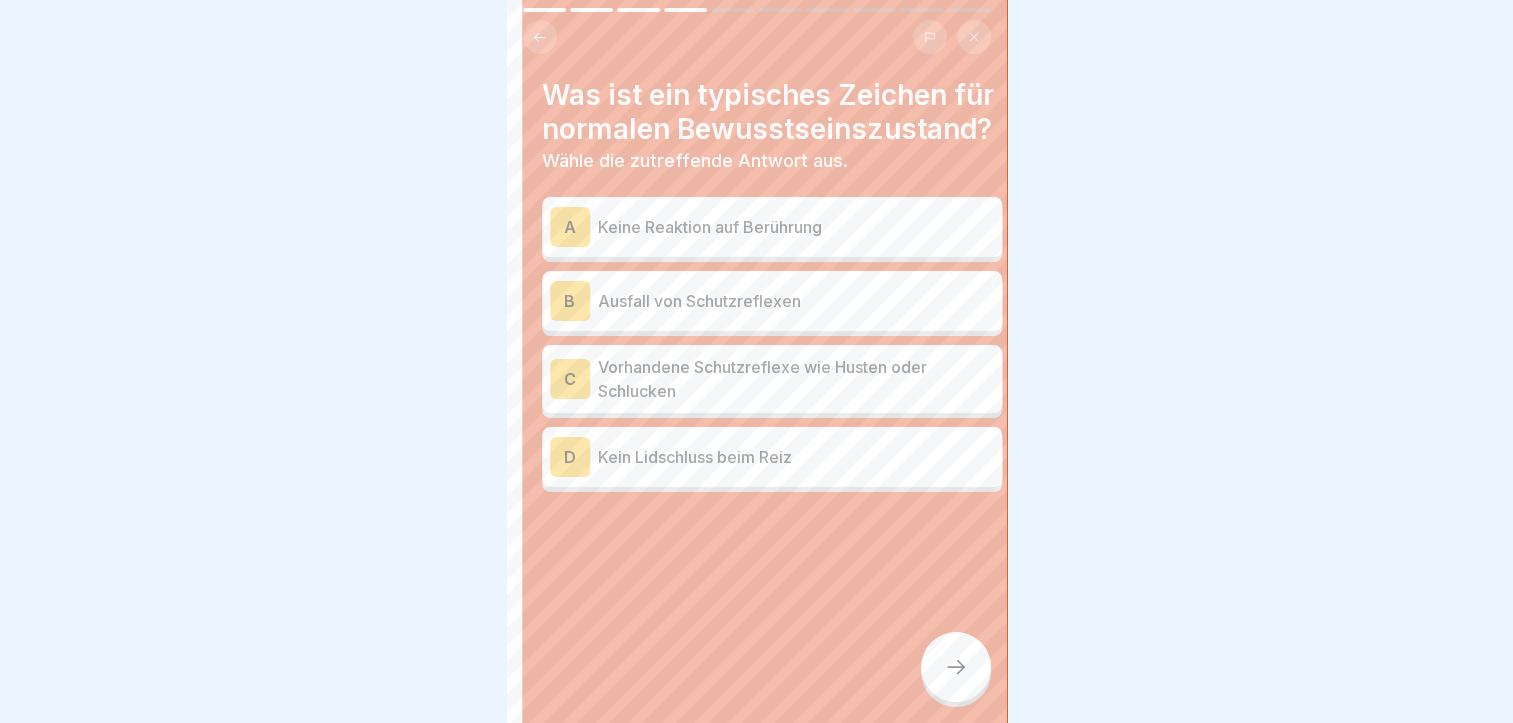 click on "Was ist ein typisches Zeichen für normalen Bewusstseinszustand?" at bounding box center (772, 112) 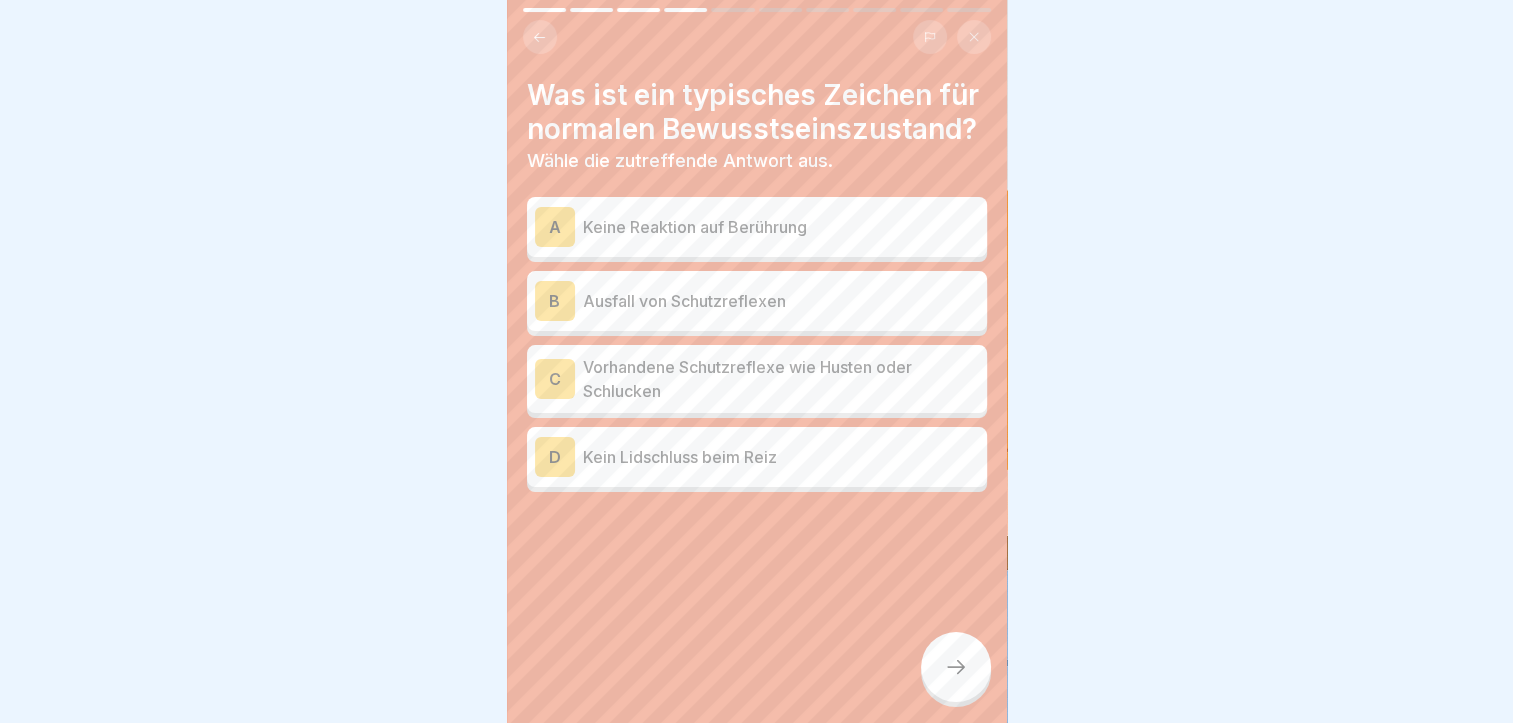 click 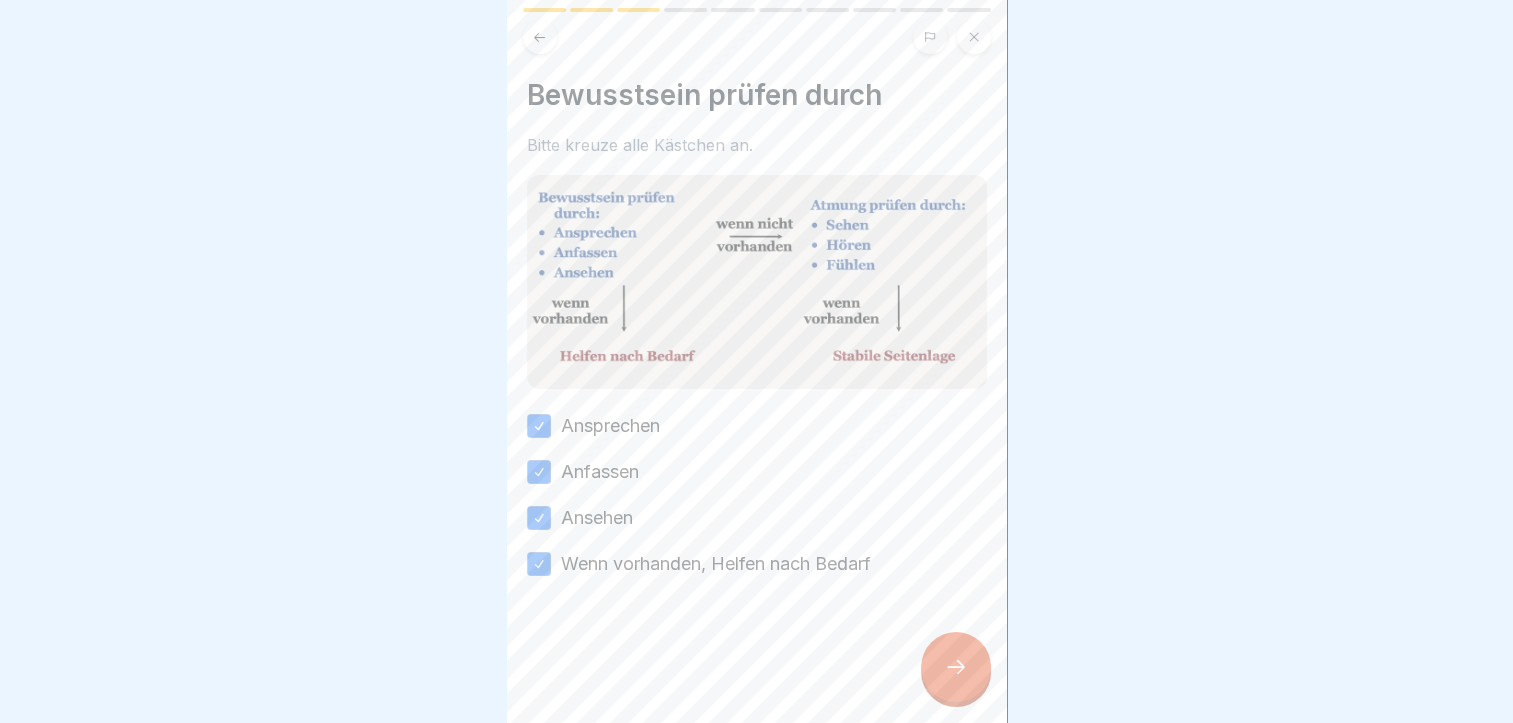 click at bounding box center (956, 667) 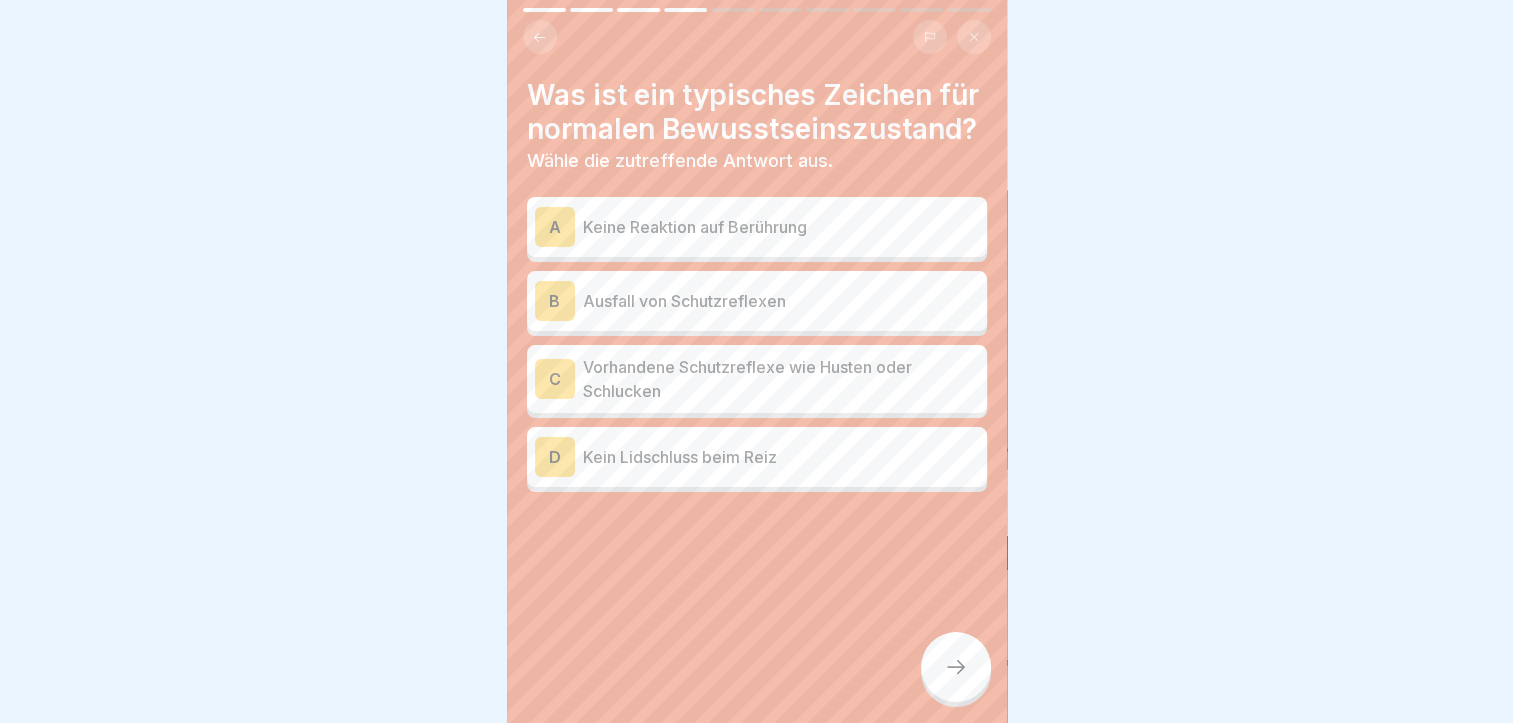 click on "Keine Reaktion auf Berührung" at bounding box center (781, 227) 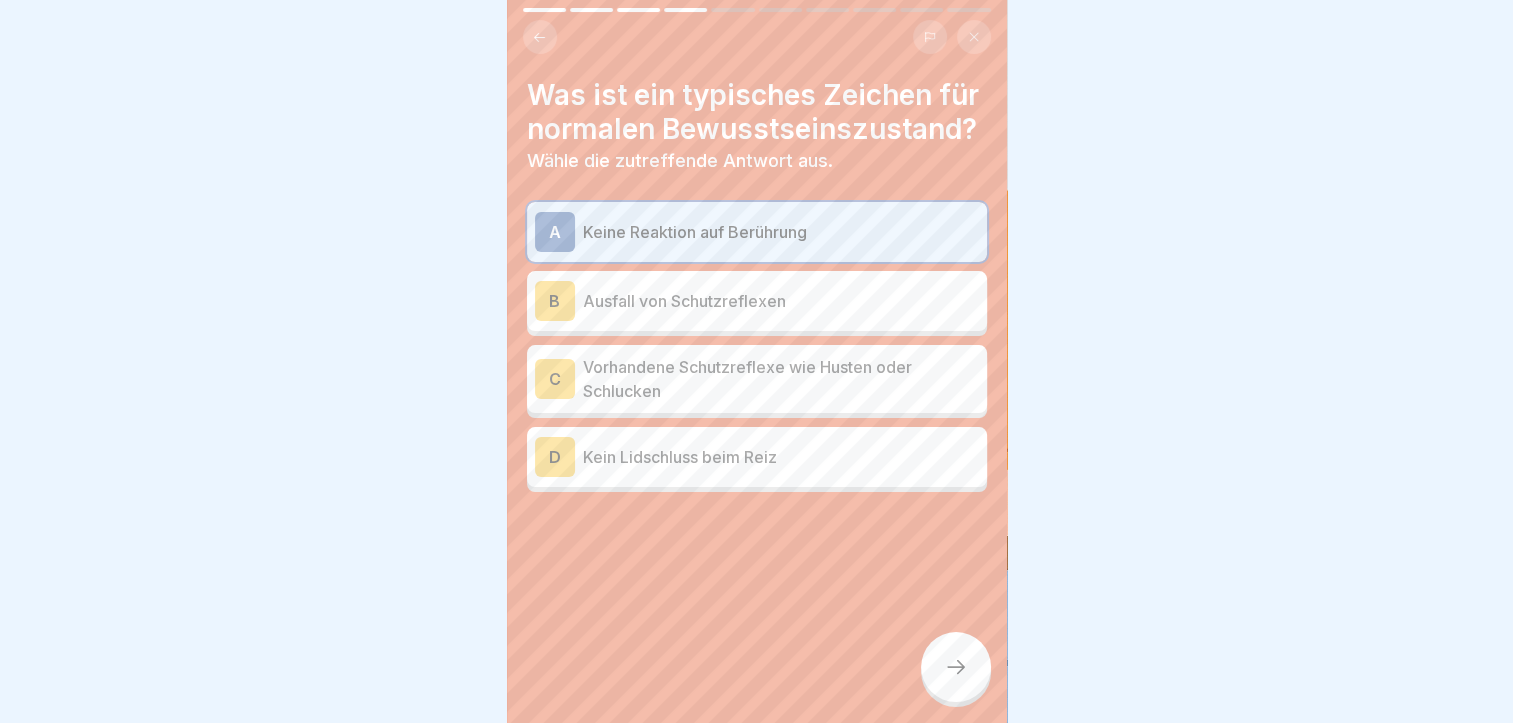 click on "Ausfall von Schutzreflexen" at bounding box center [781, 301] 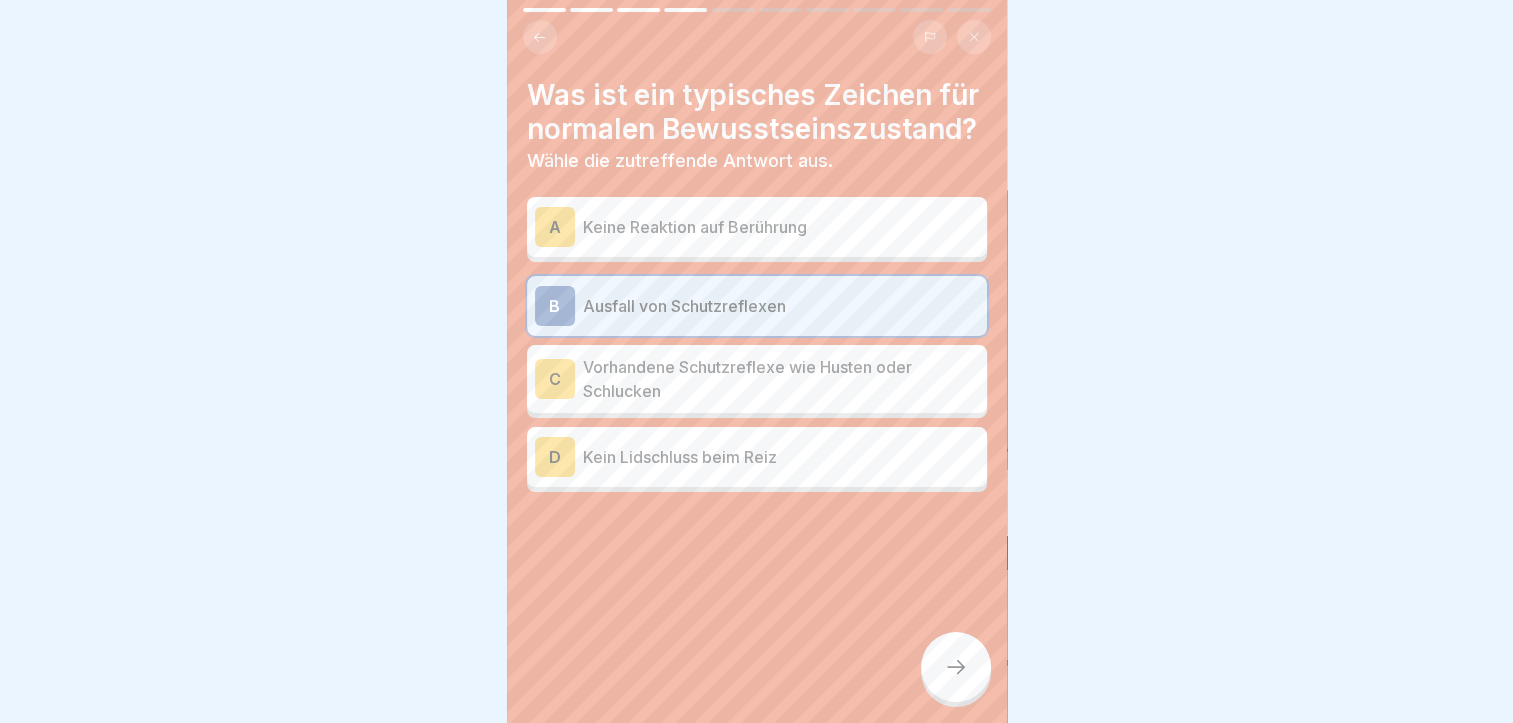 click at bounding box center [956, 667] 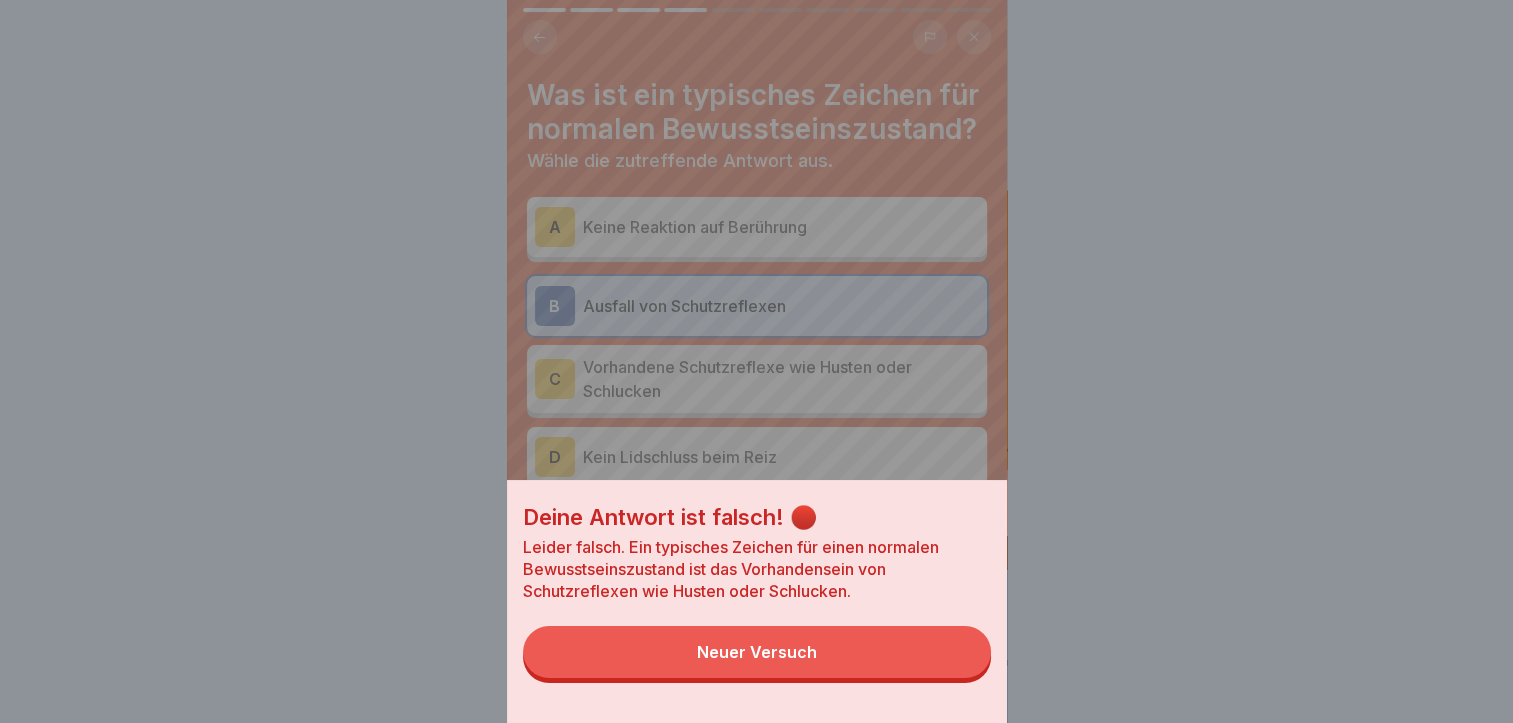 click on "Deine Antwort ist falsch!
🔴 Leider falsch. Ein typisches Zeichen für einen normalen Bewusstseinszustand ist das Vorhandensein von Schutzreflexen wie Husten oder Schlucken.   Neuer Versuch" at bounding box center (757, 601) 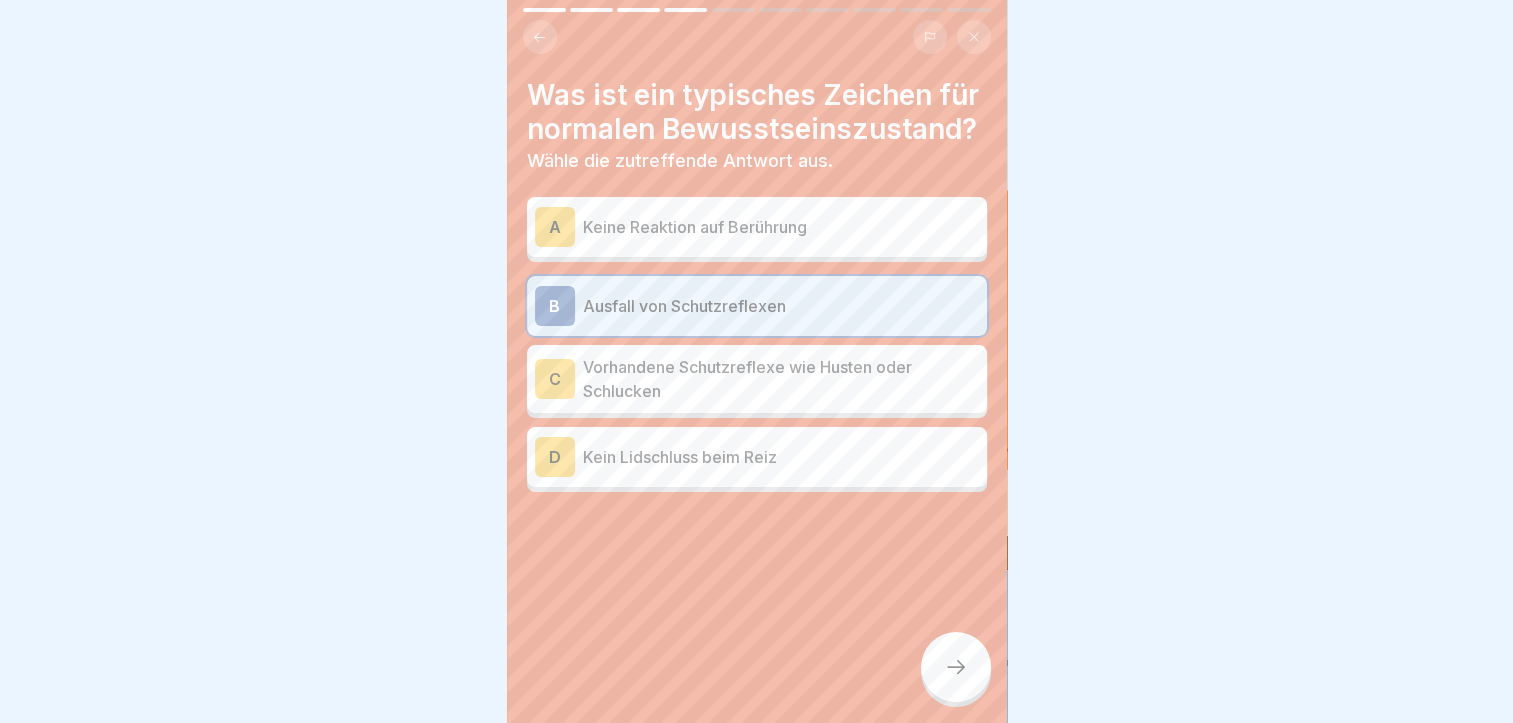 click on "A Keine Reaktion auf Berührung B Ausfall von Schutzreflexen C Vorhandene Schutzreflexe wie Husten oder Schlucken D Kein Lidschluss beim Reiz" at bounding box center [757, 347] 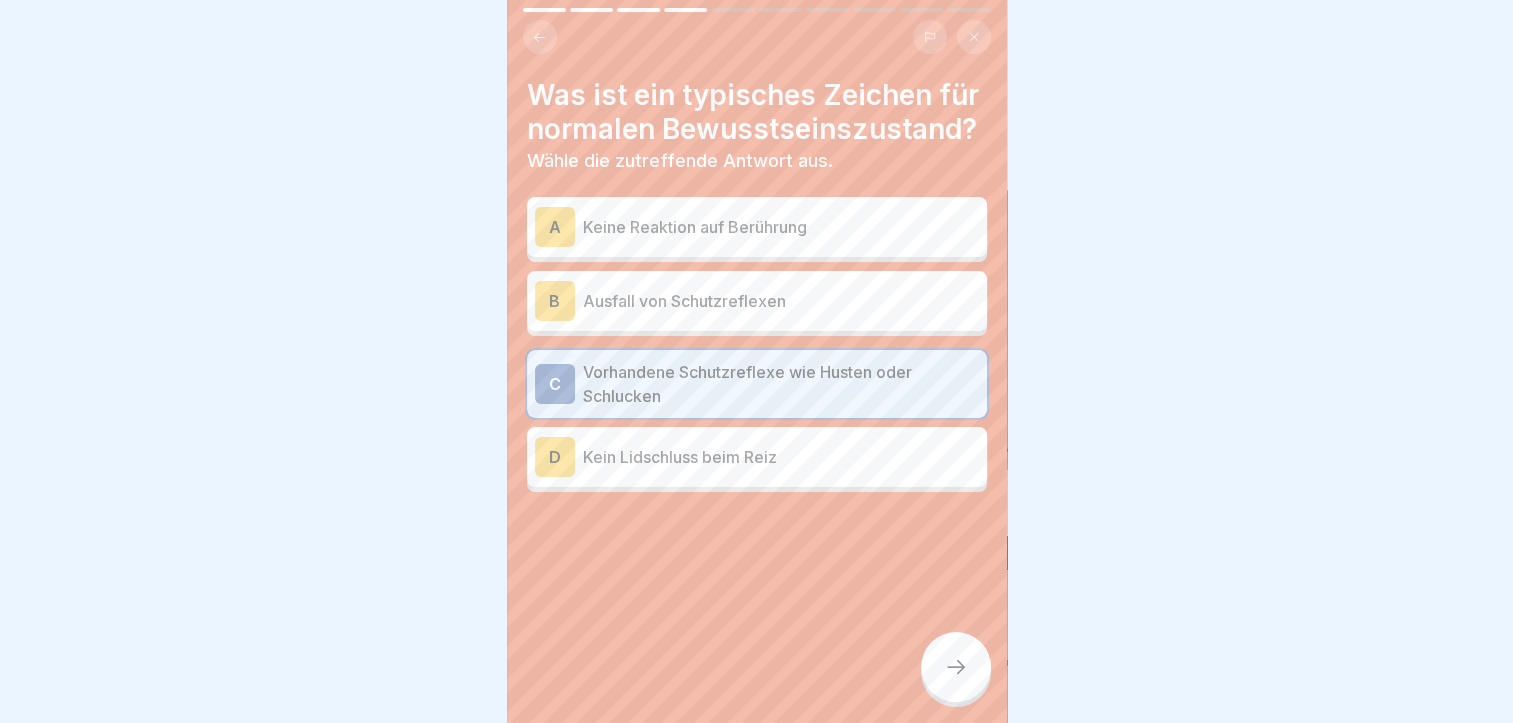 click at bounding box center [956, 667] 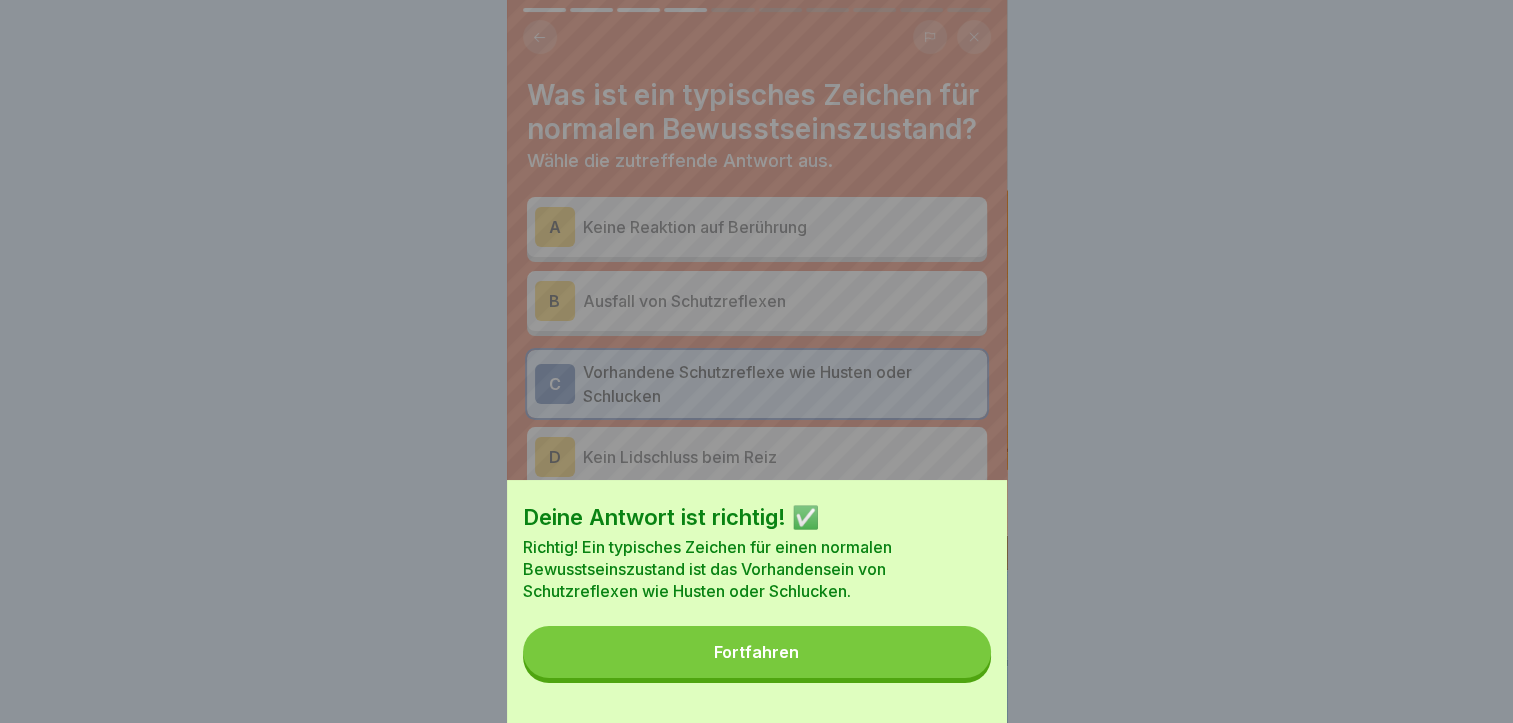 click on "Fortfahren" at bounding box center [757, 652] 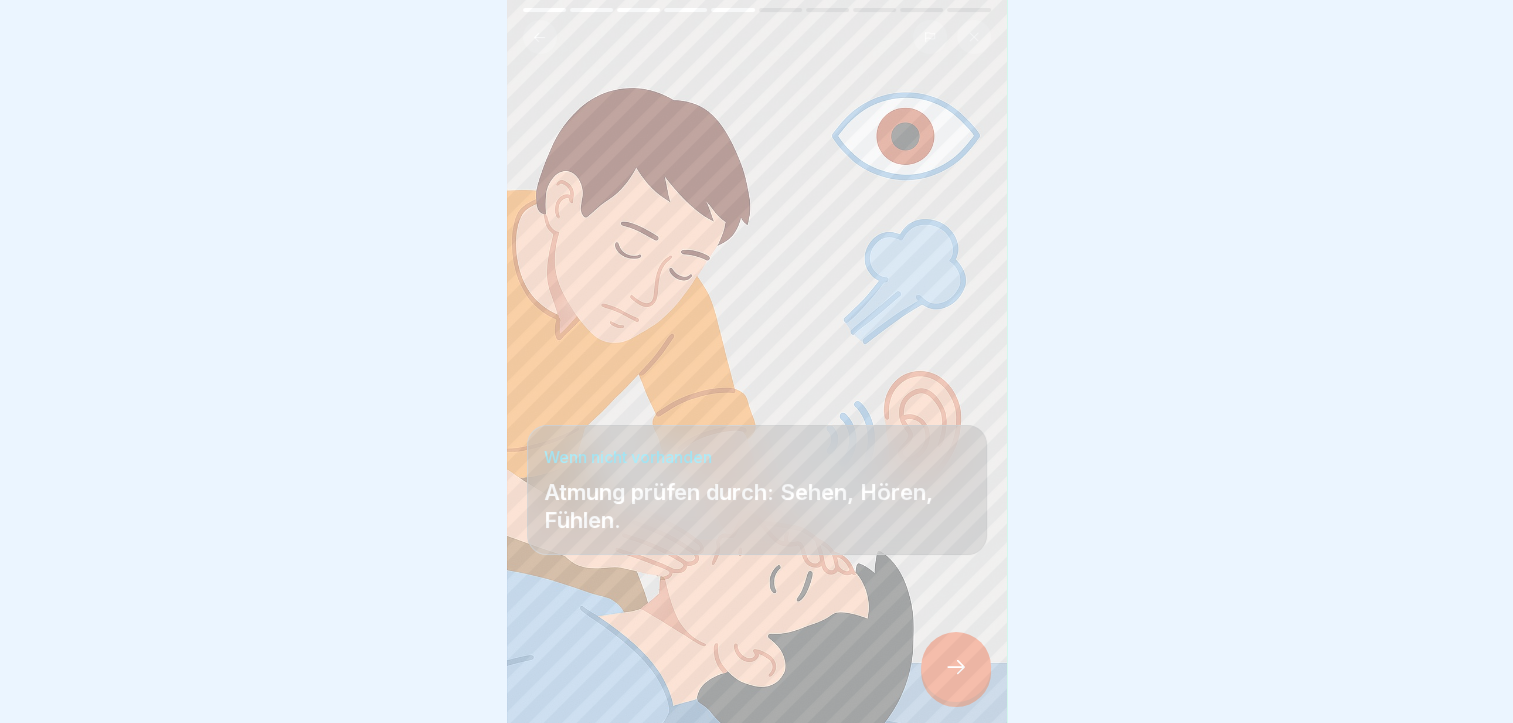 click at bounding box center (956, 667) 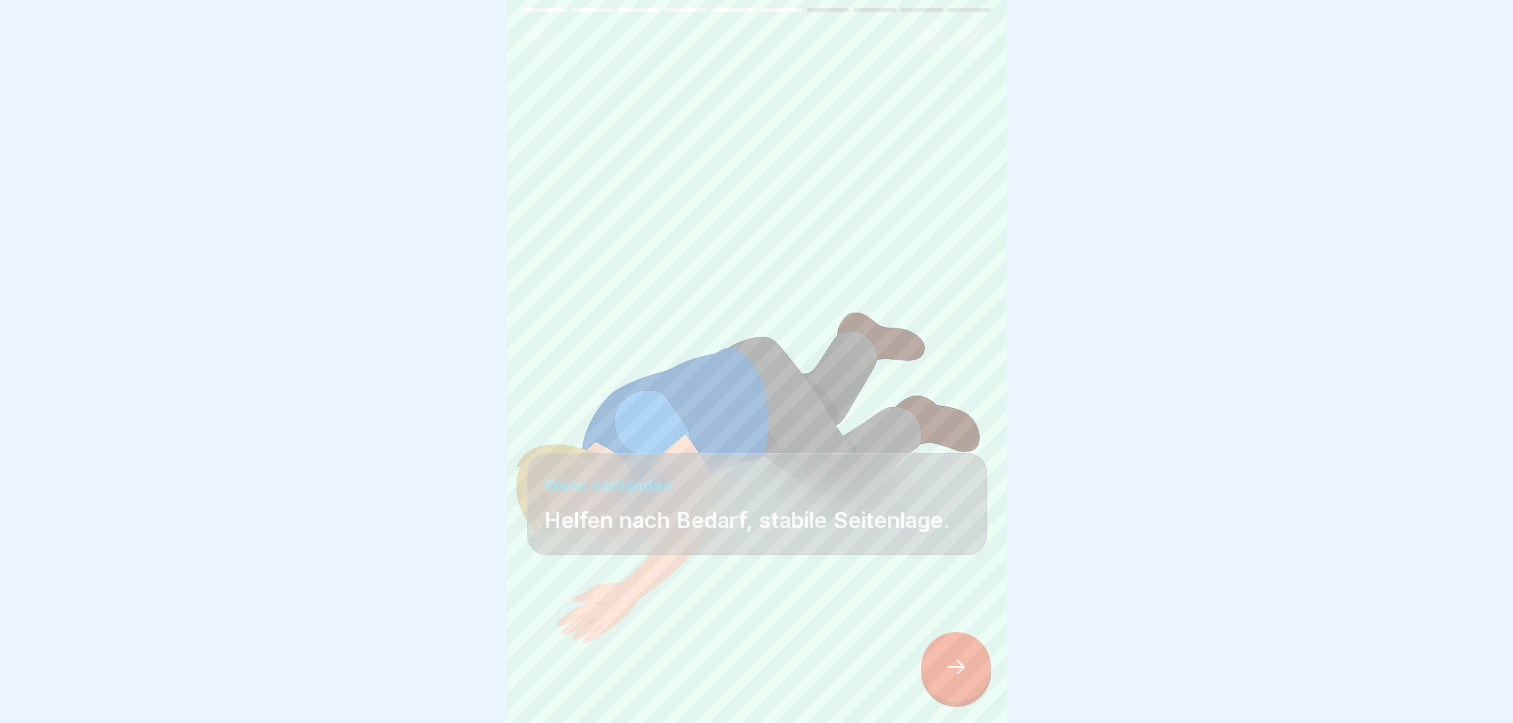 click on "Wenn vorhanden Helfen nach Bedarf, stabile Seitenlage." at bounding box center (757, 504) 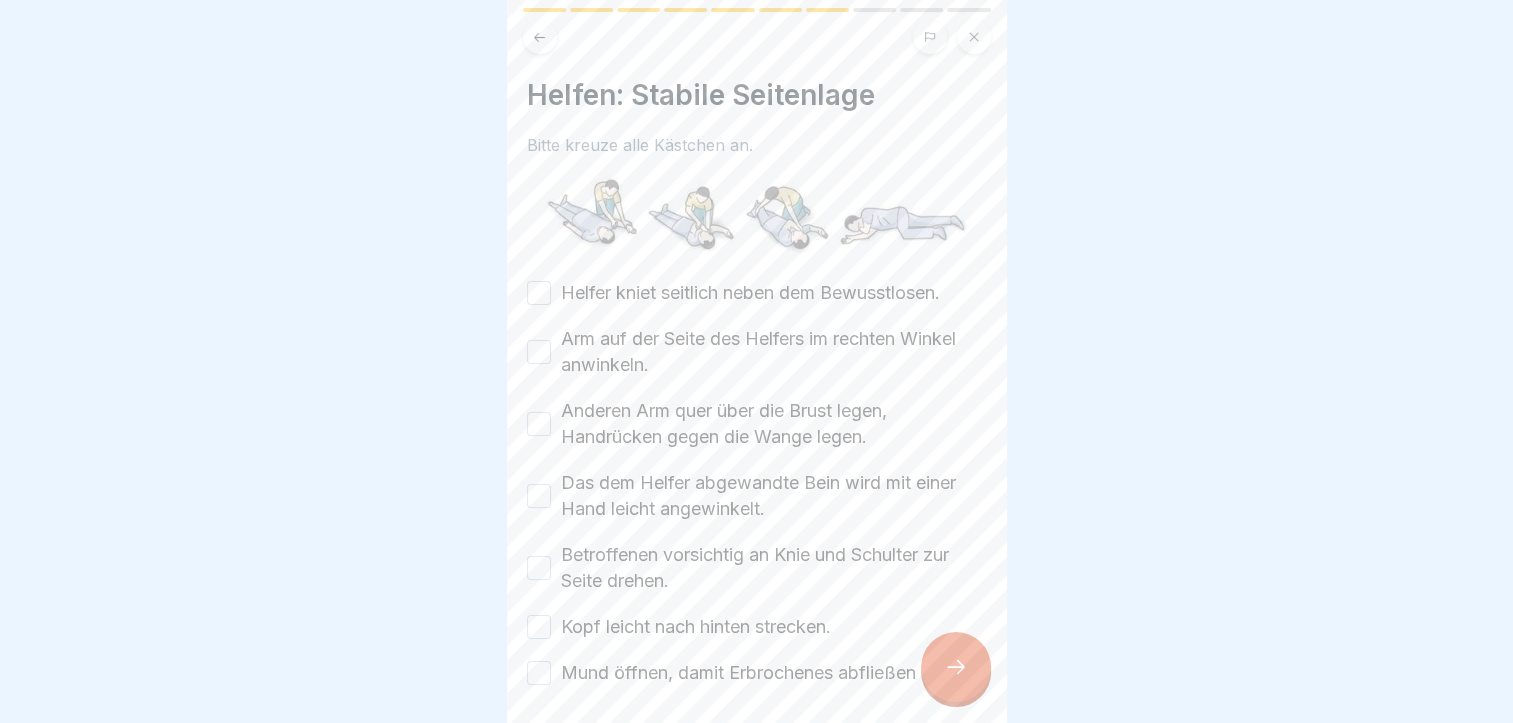 click on "Helfen: Stabile Seitenlage Bitte kreuze alle Kästchen an. Helfer kniet seitlich neben dem Bewusstlosen. Arm auf der Seite des Helfers im rechten Winkel anwinkeln. Anderen Arm quer über die Brust legen, Handrücken gegen die Wange legen. Das dem Helfer abgewandte Bein wird mit einer Hand leicht angewinkelt. Betroffenen vorsichtig an Knie und Schulter zur Seite drehen. Kopf leicht nach hinten strecken. Mund öffnen, damit Erbrochenes abfließen kann." at bounding box center [757, 382] 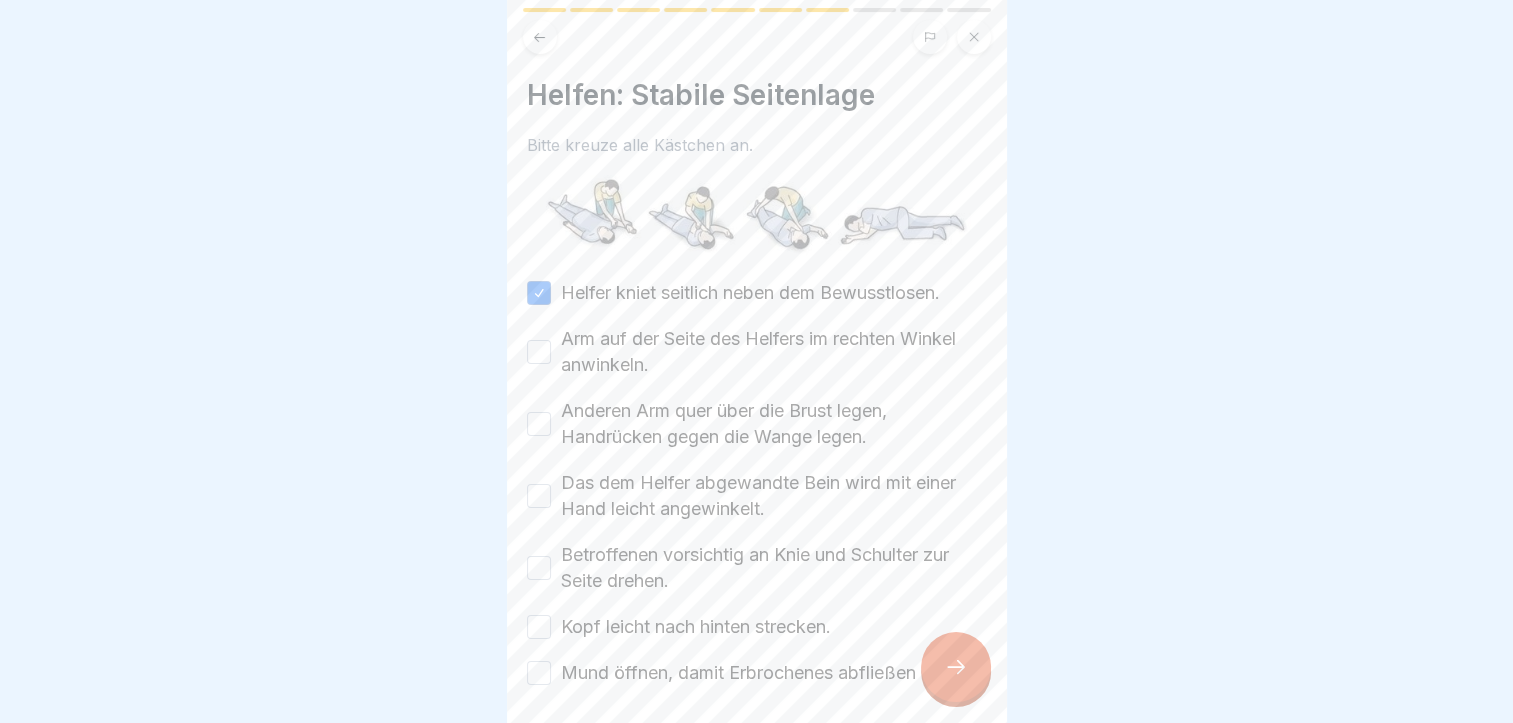click on "Arm auf der Seite des Helfers im rechten Winkel anwinkeln." at bounding box center (757, 352) 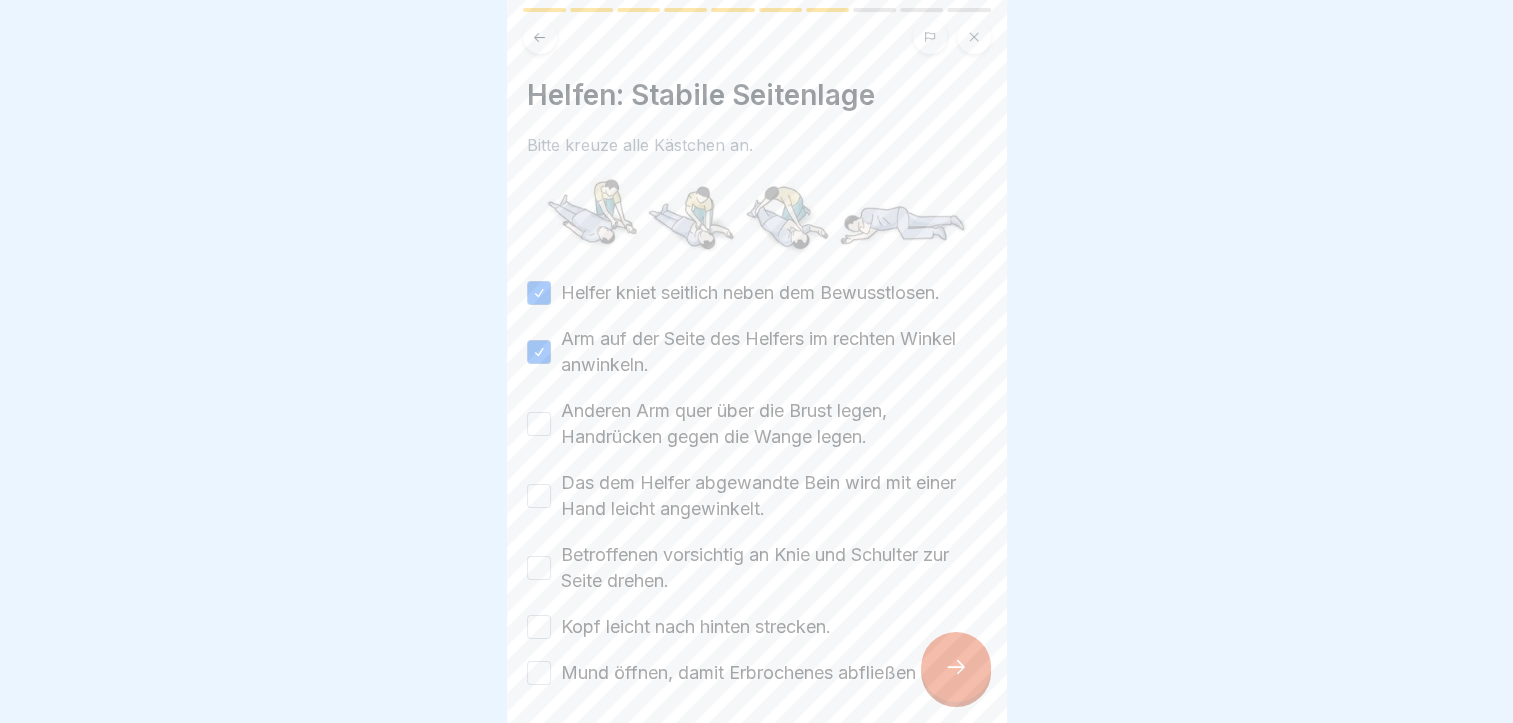 click on "Anderen Arm quer über die Brust legen, Handrücken gegen die Wange legen." at bounding box center [539, 424] 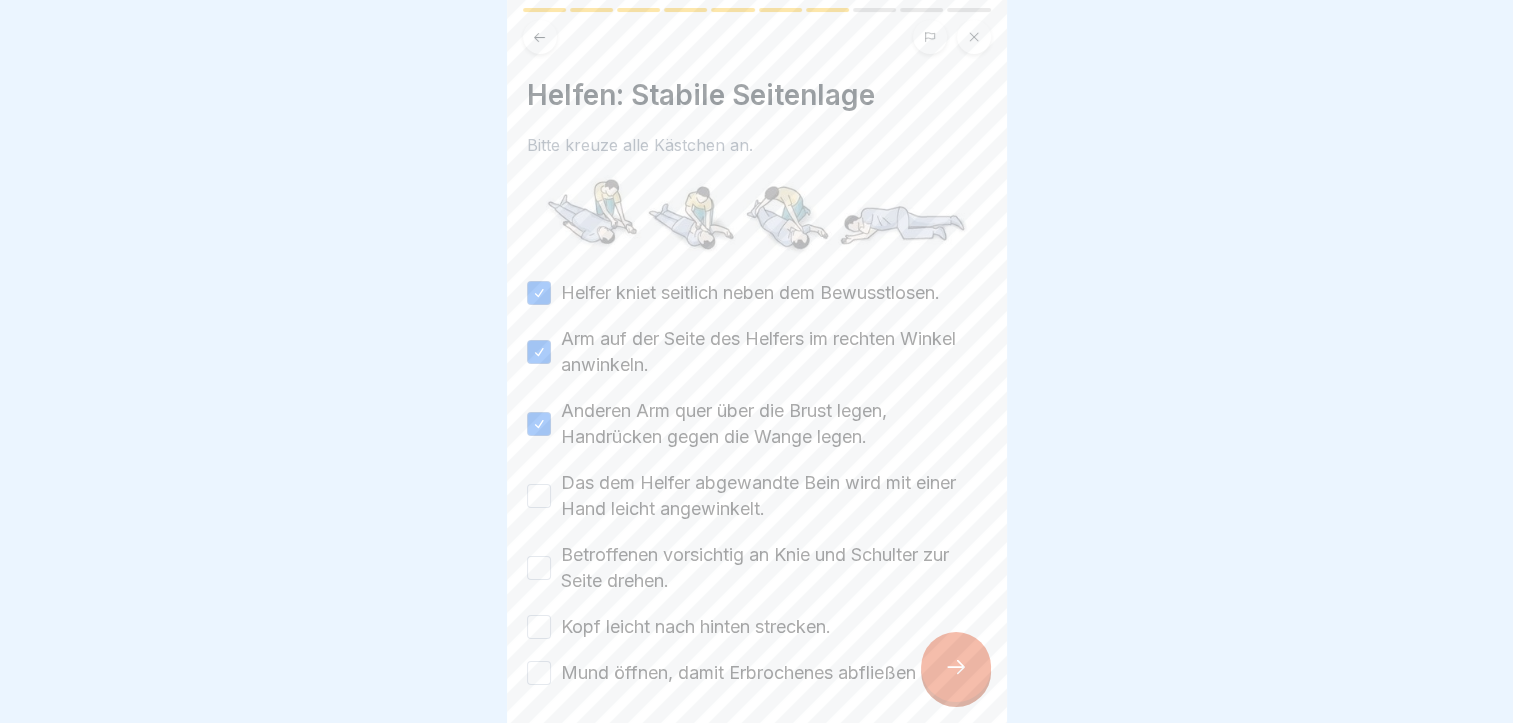click on "Das dem Helfer abgewandte Bein wird mit einer Hand leicht angewinkelt." at bounding box center [539, 496] 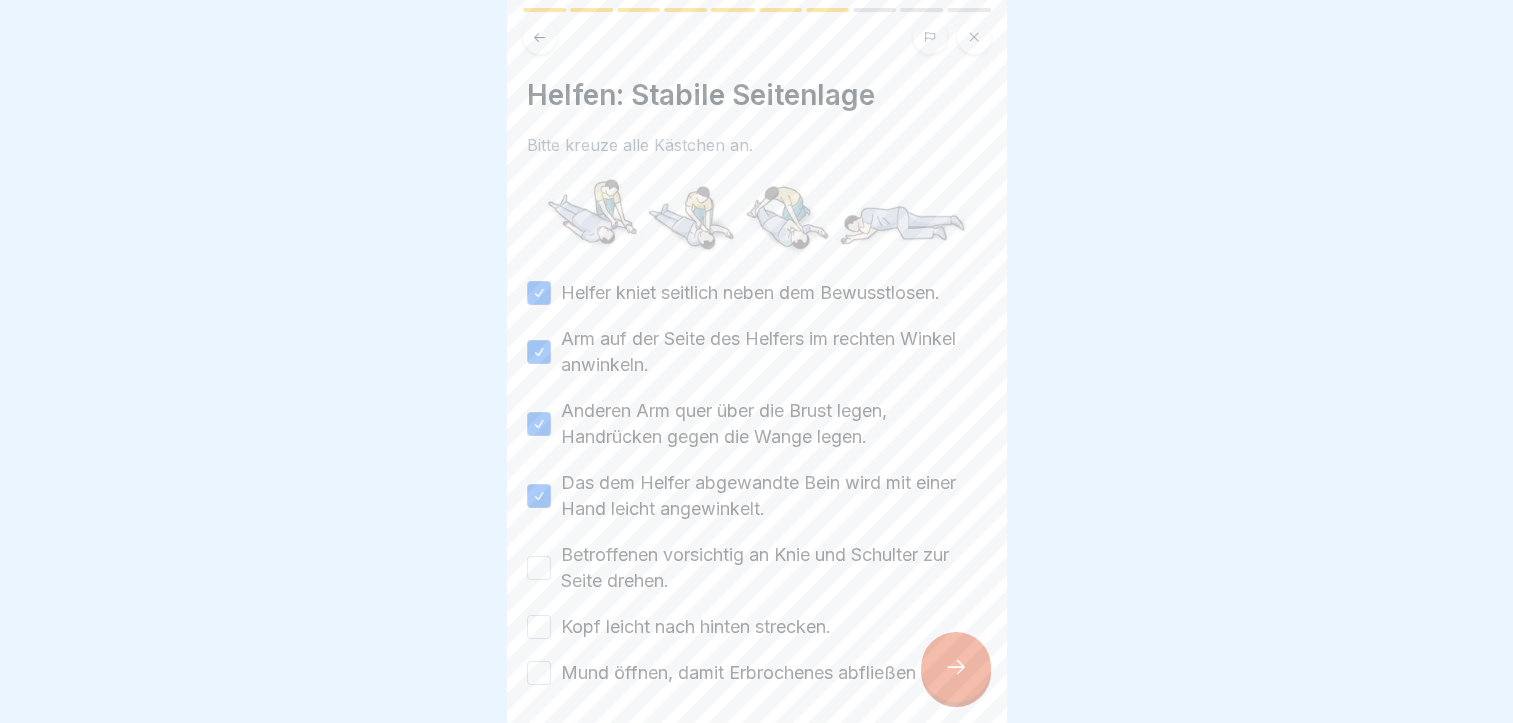 click on "Betroffenen vorsichtig an Knie und Schulter zur Seite drehen." at bounding box center [539, 568] 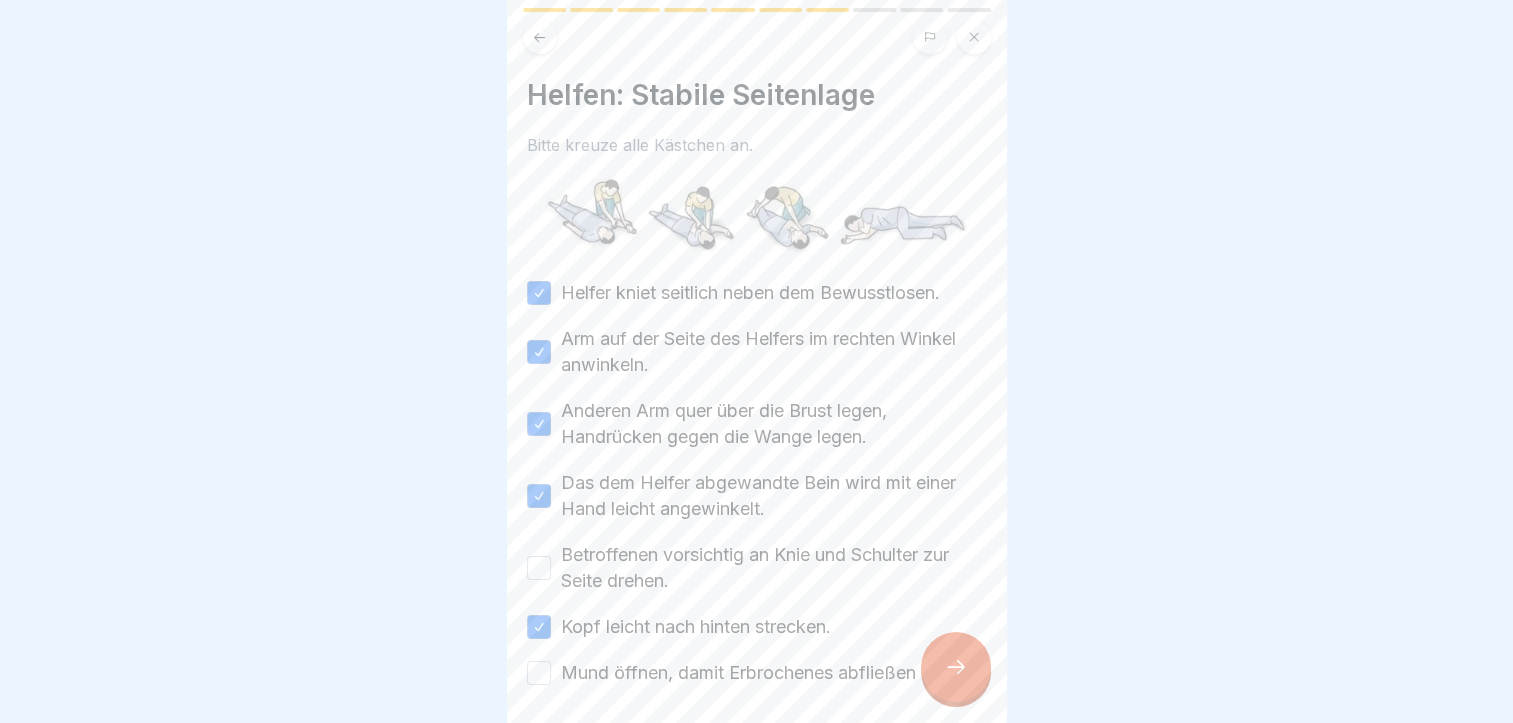 click on "Mund öffnen, damit Erbrochenes abfließen kann." at bounding box center (539, 673) 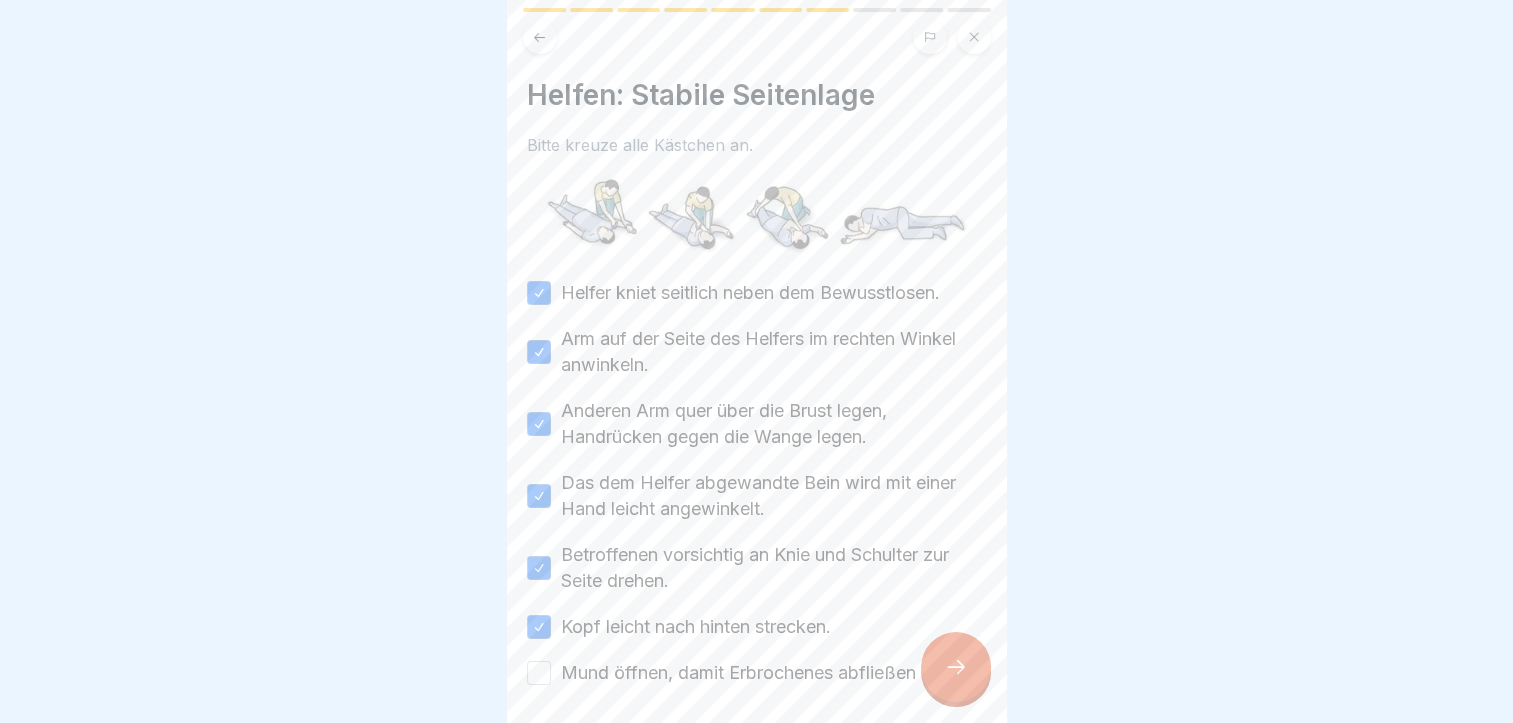 click on "Mund öffnen, damit Erbrochenes abfließen kann." at bounding box center [539, 673] 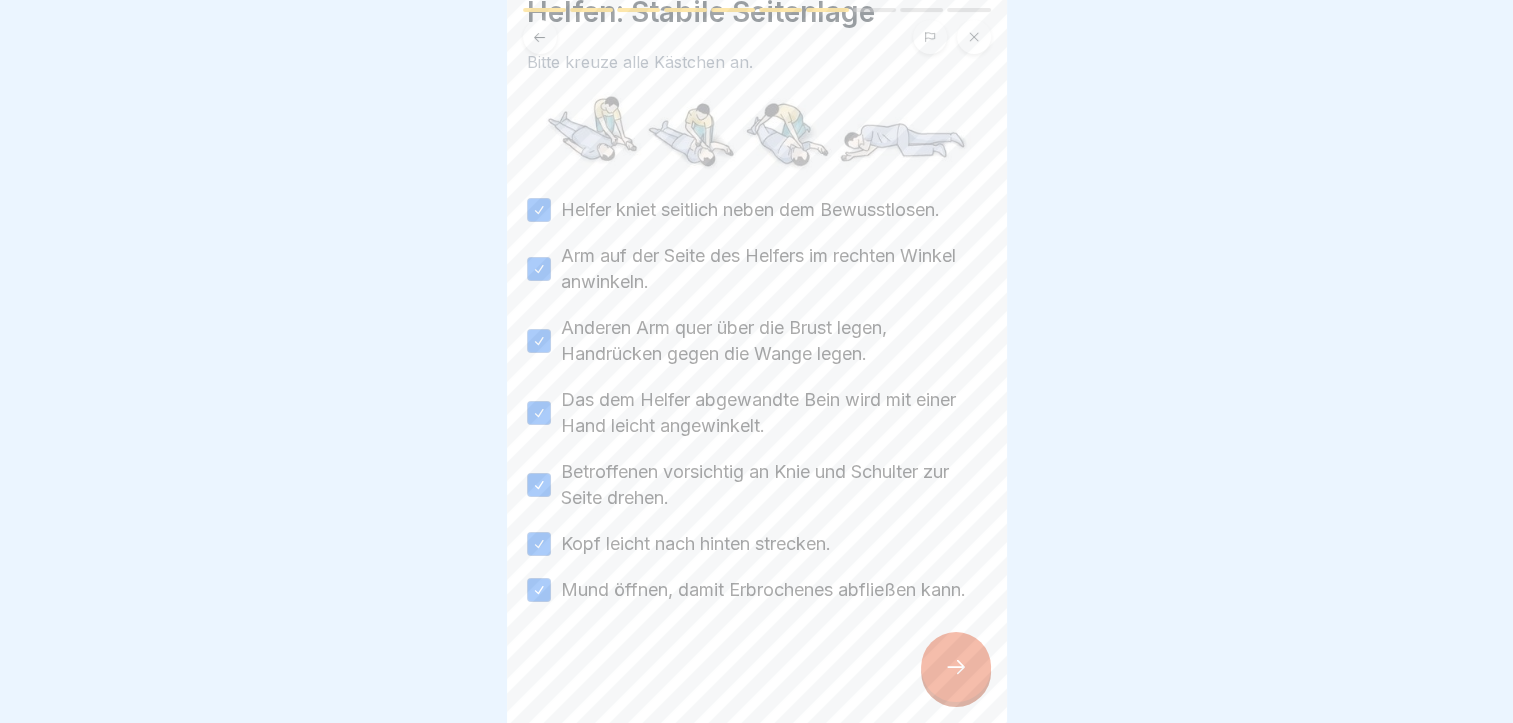 scroll, scrollTop: 106, scrollLeft: 0, axis: vertical 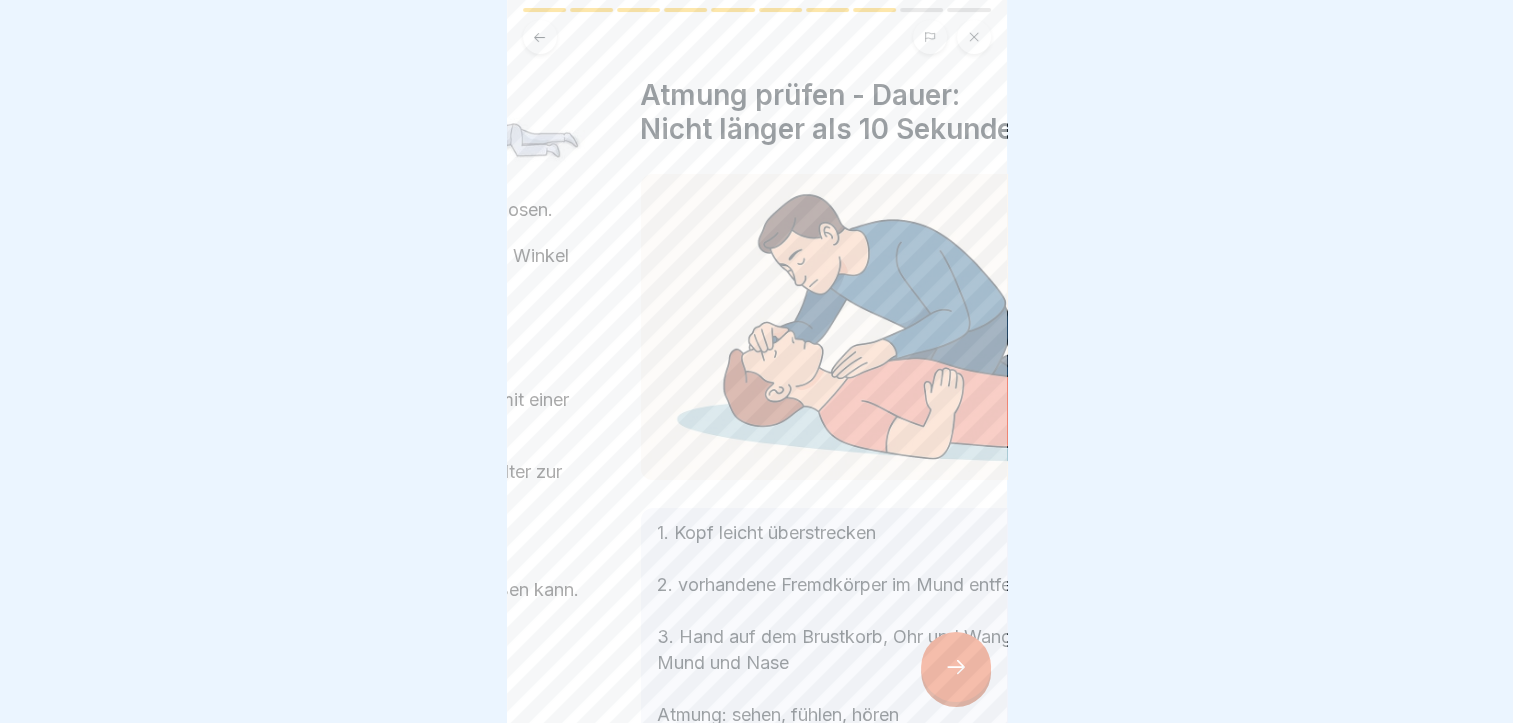 click on "Atmung prüfen - Dauer: Nicht länger als 10 Sekunden" at bounding box center (870, 112) 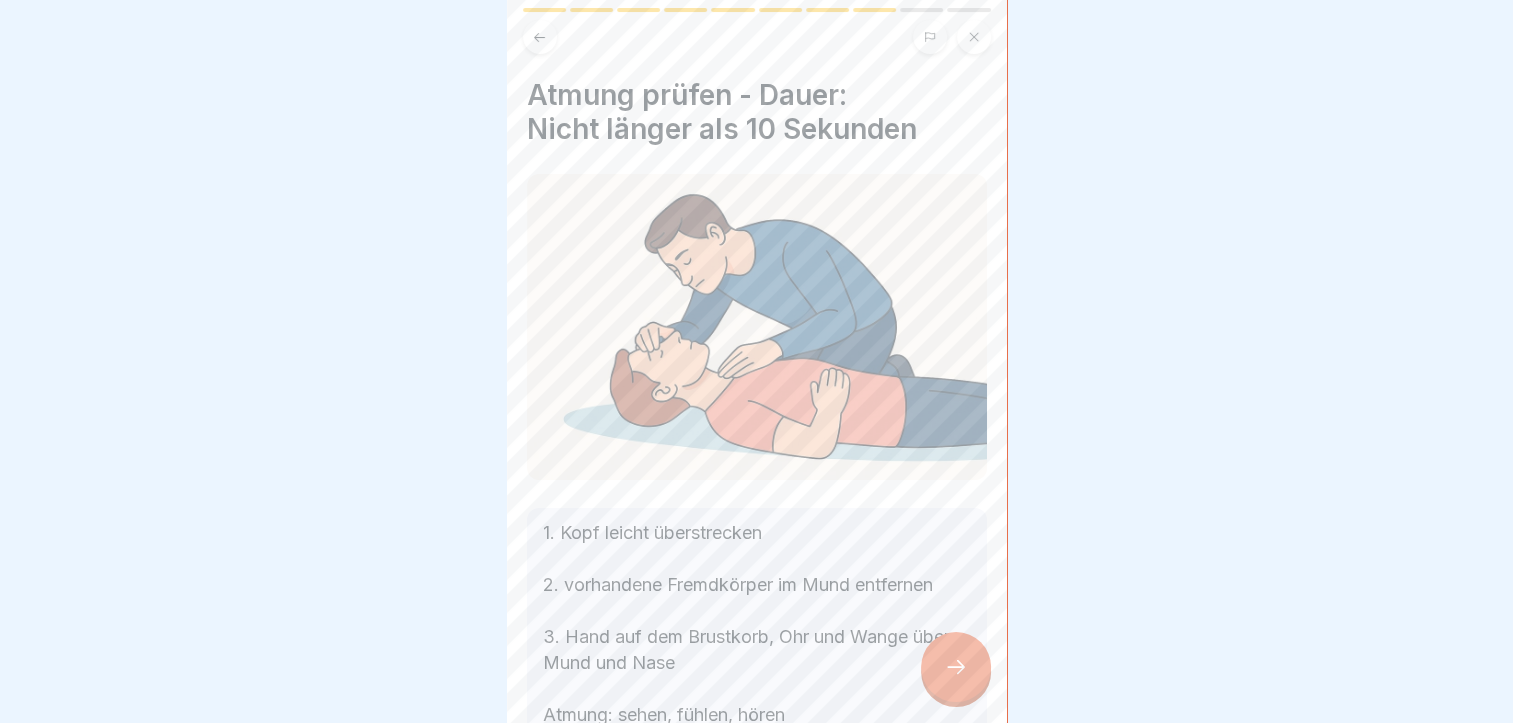 click 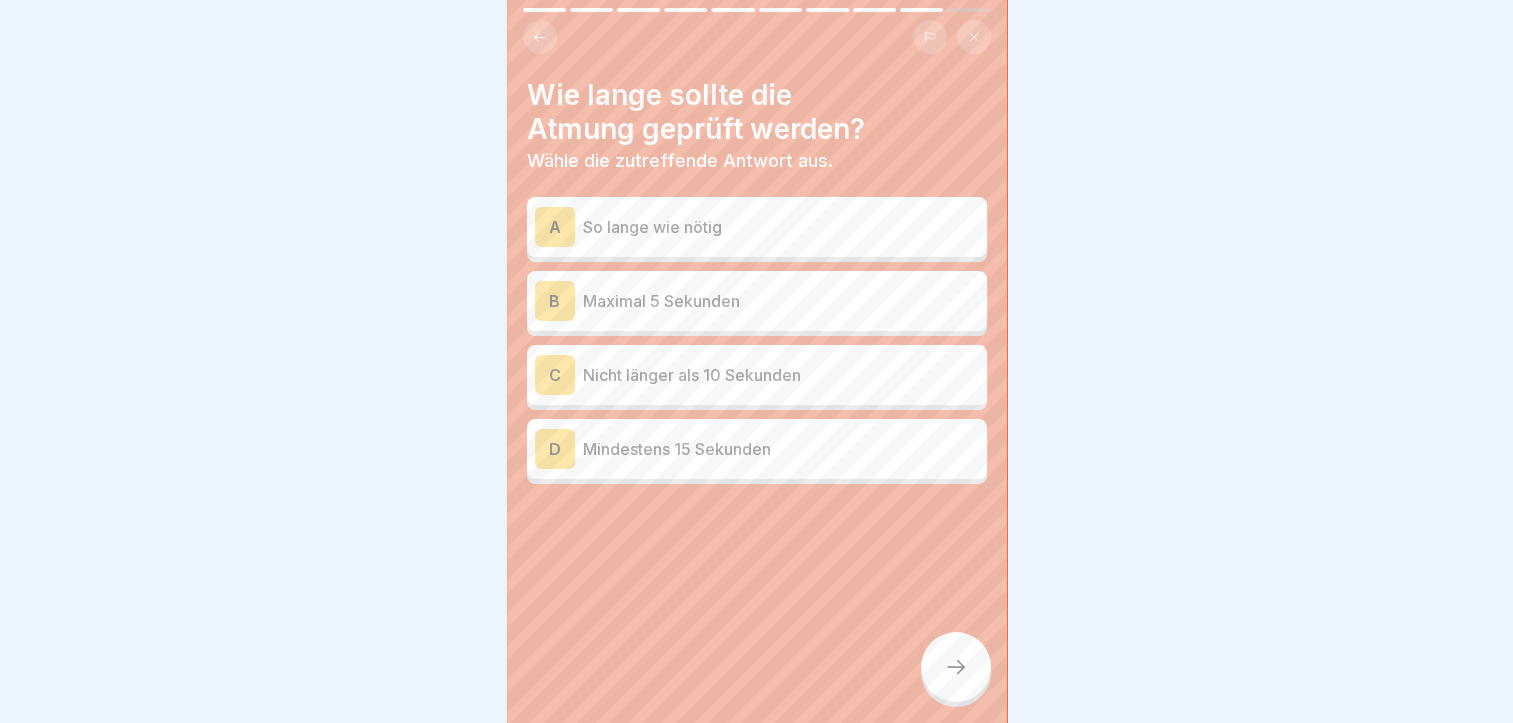 click at bounding box center [540, 37] 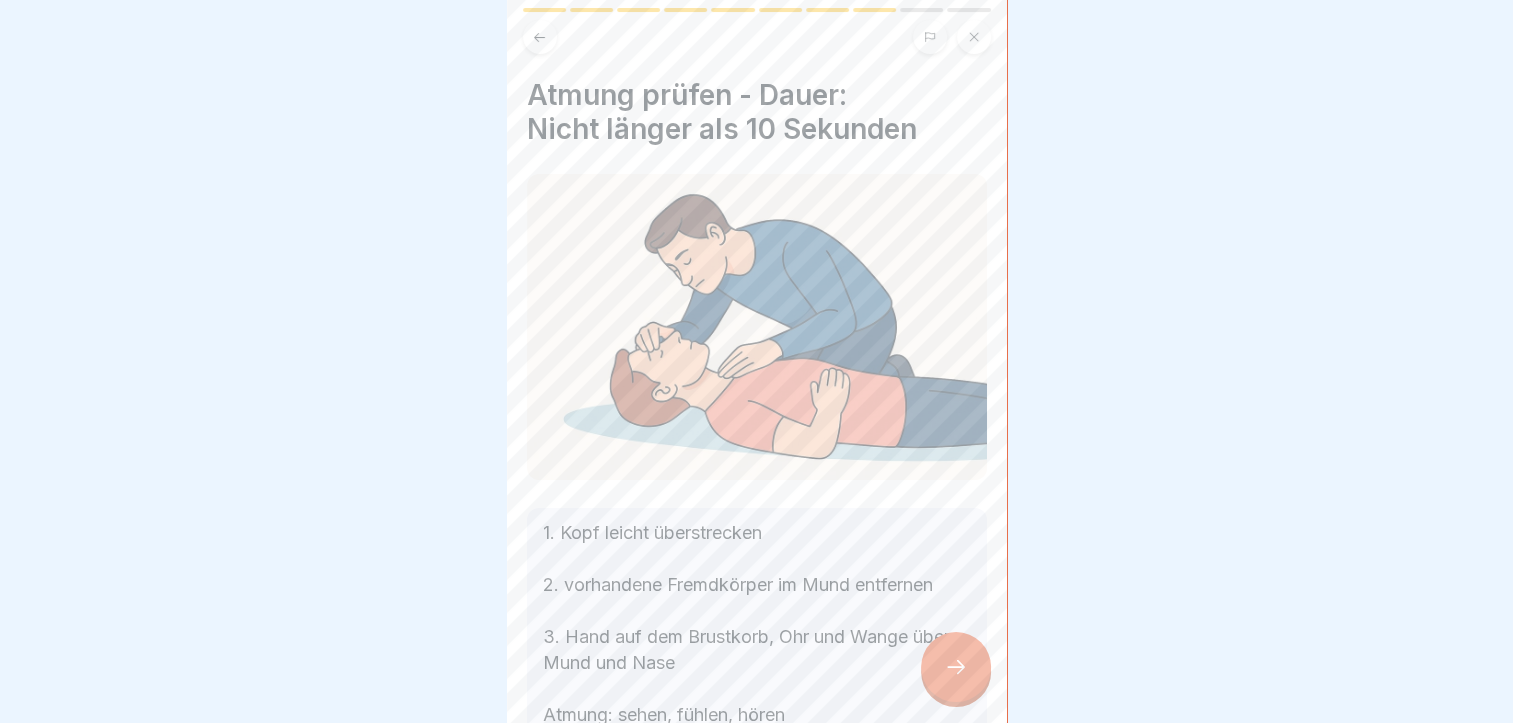 click 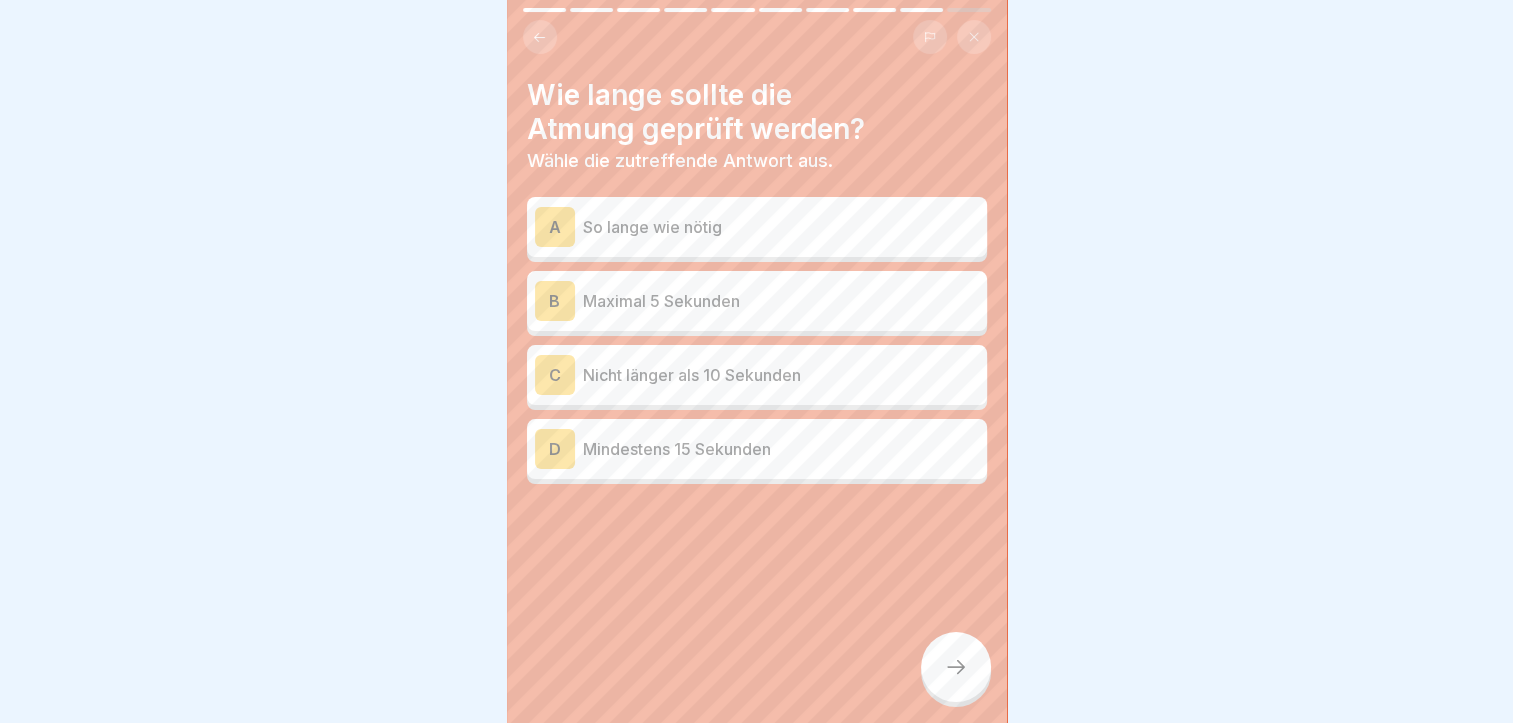 click on "Nicht länger als 10 Sekunden" at bounding box center (781, 375) 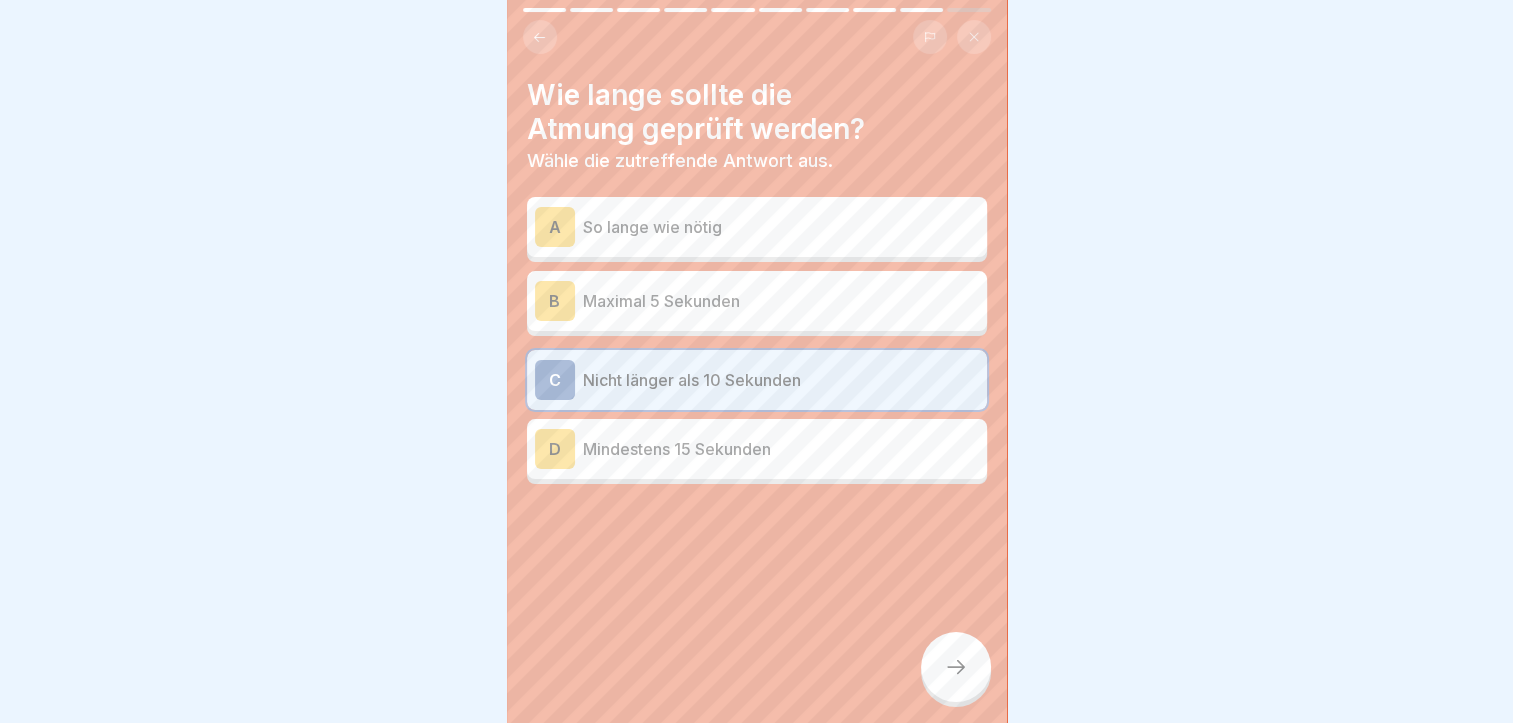 click 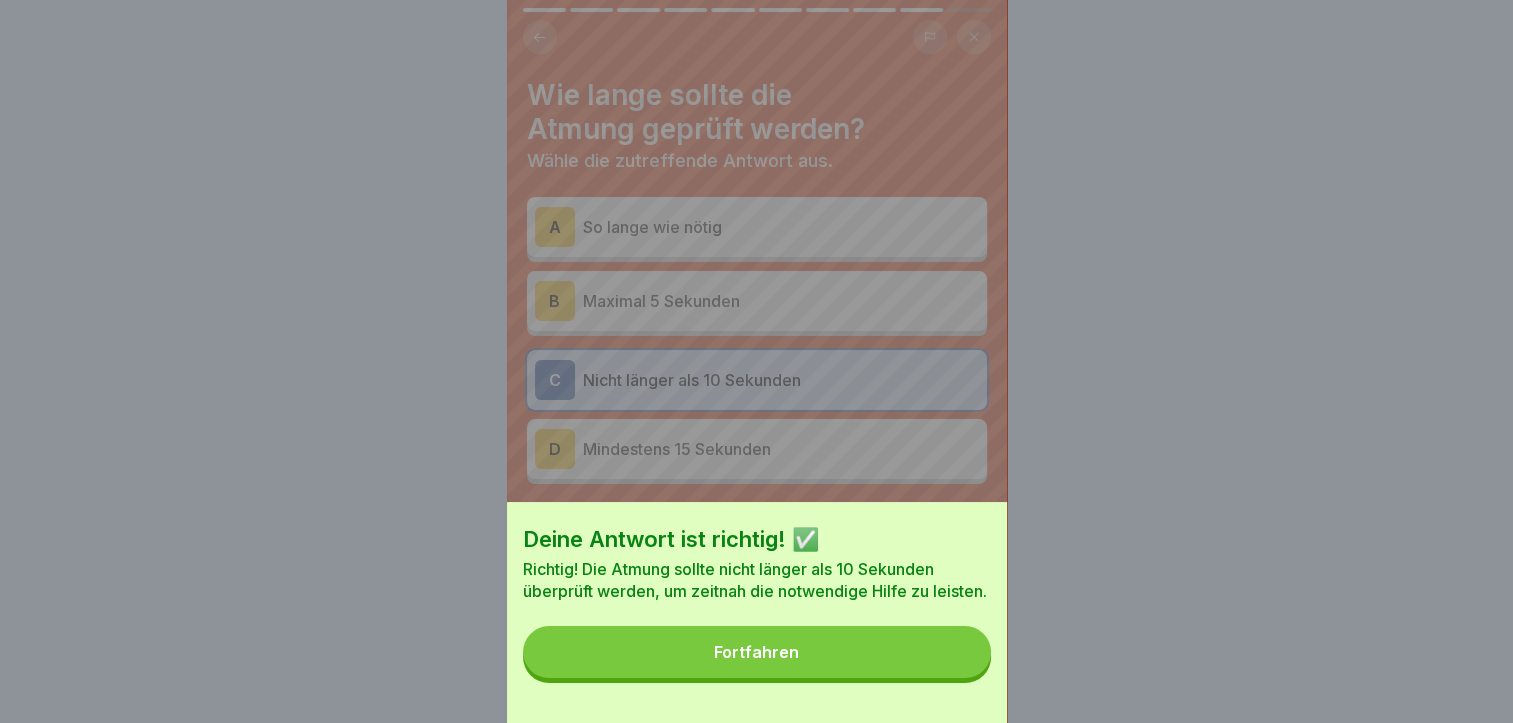 click on "Fortfahren" at bounding box center (757, 652) 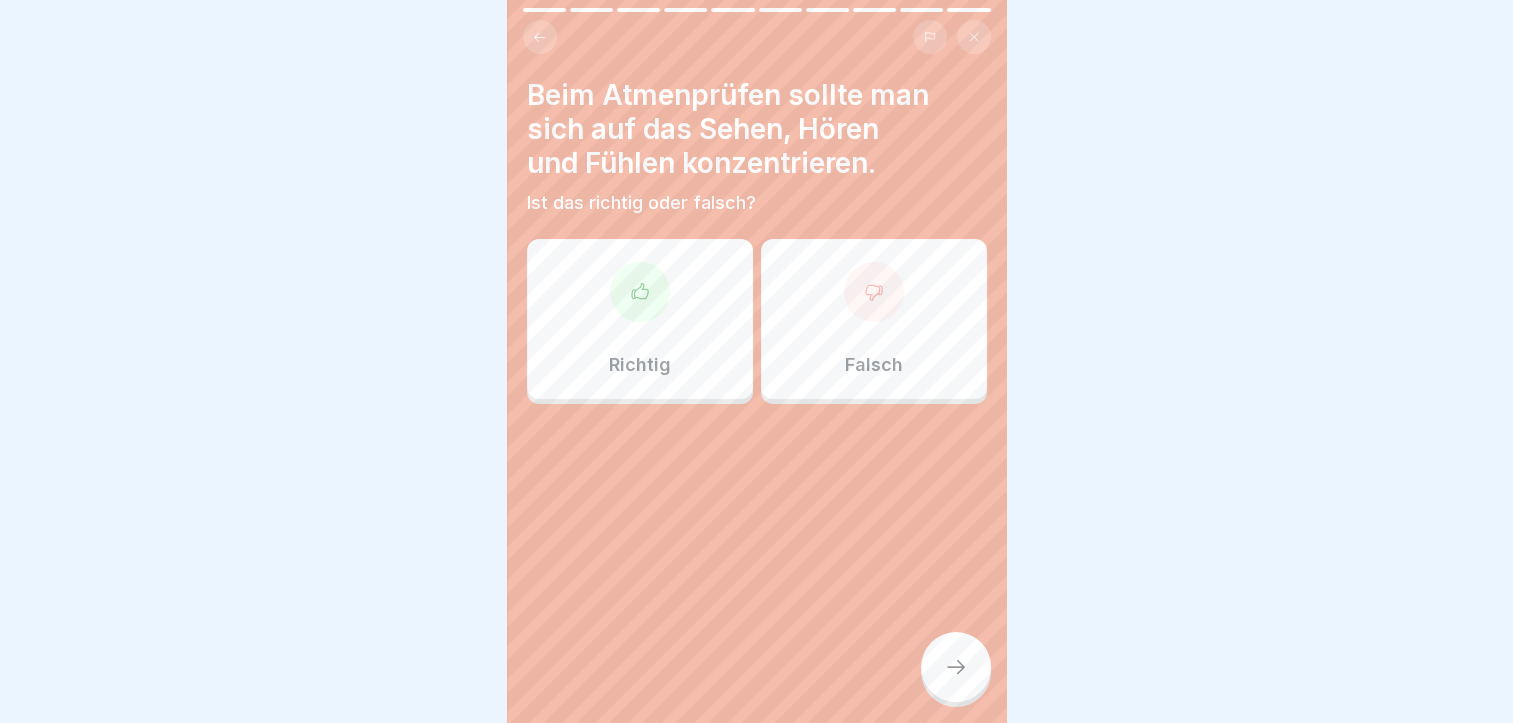 click on "Richtig" at bounding box center [640, 319] 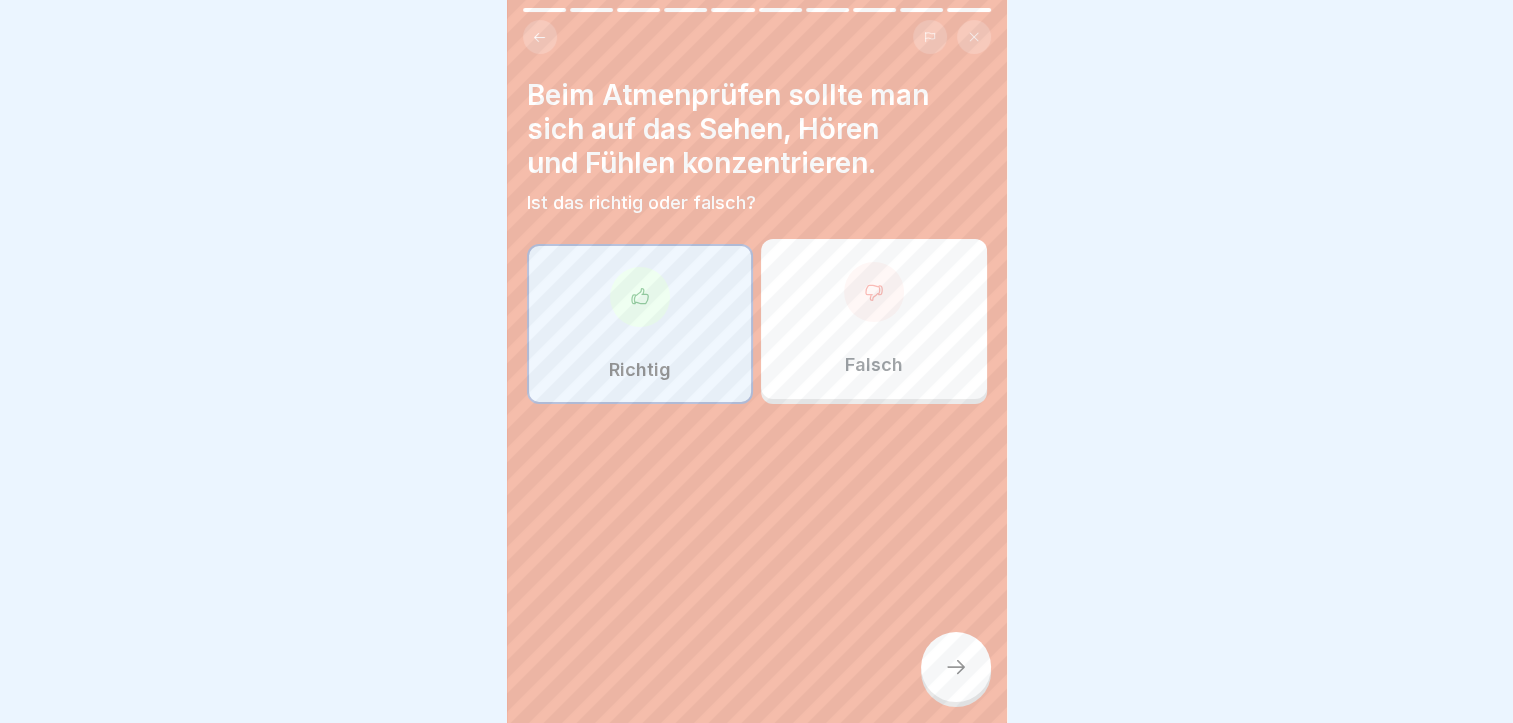 click 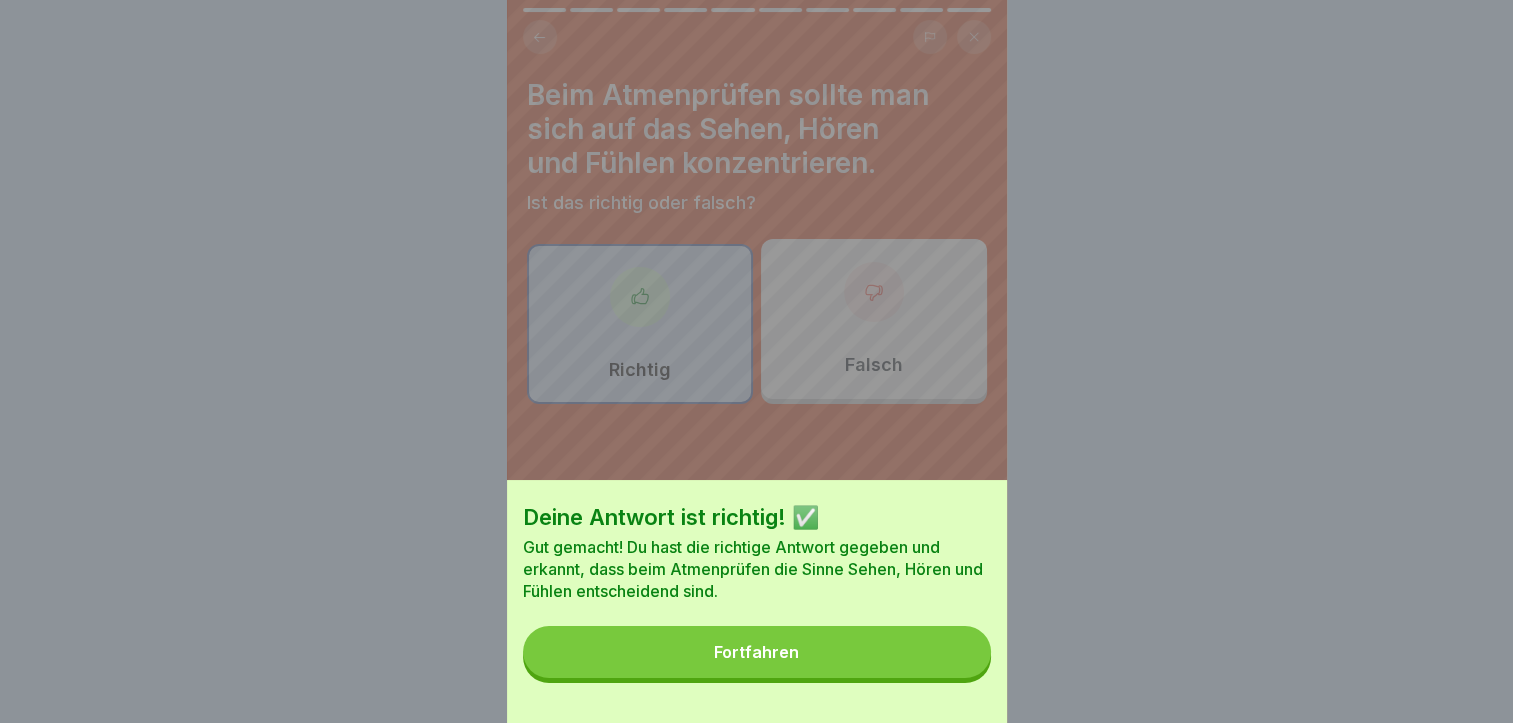 click on "Fortfahren" at bounding box center [757, 652] 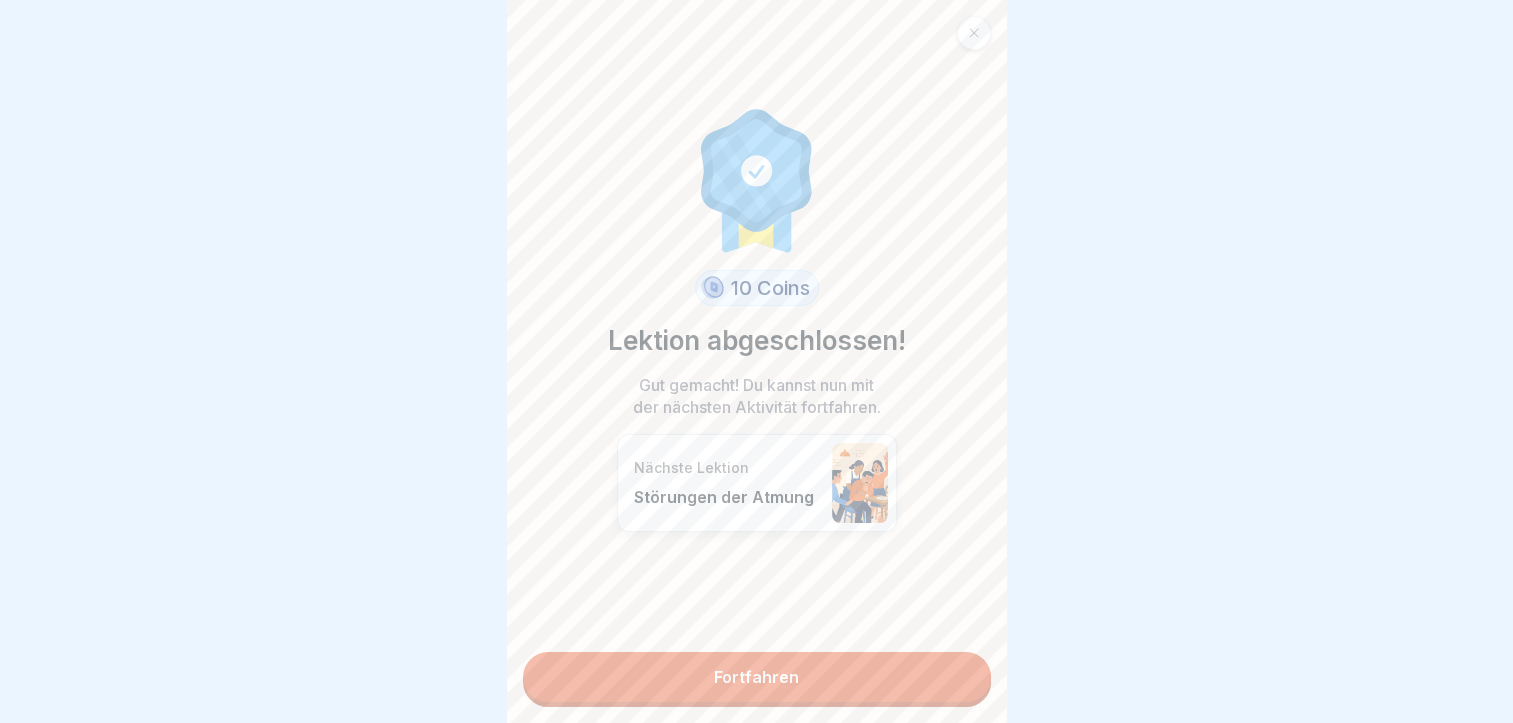 click on "Fortfahren" at bounding box center [757, 677] 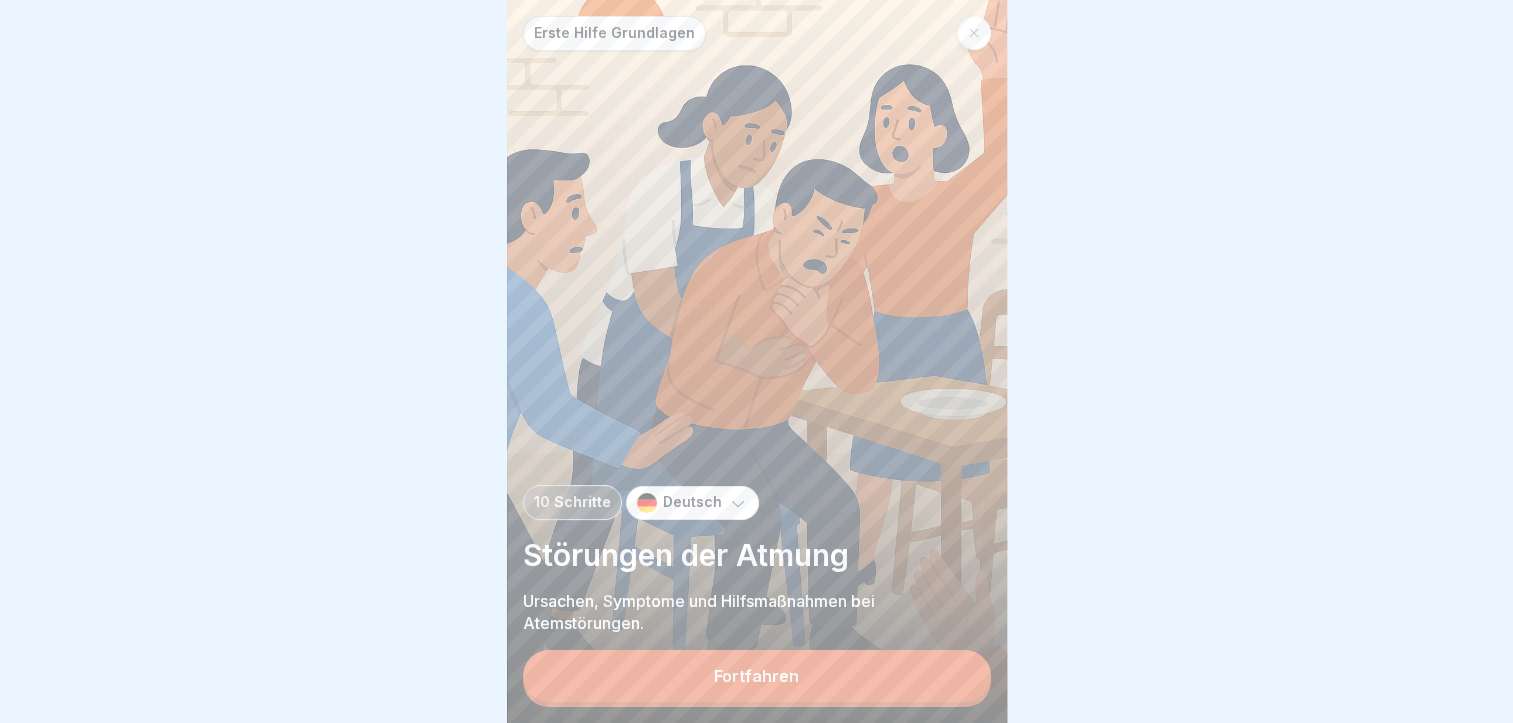 click on "Fortfahren" at bounding box center [756, 676] 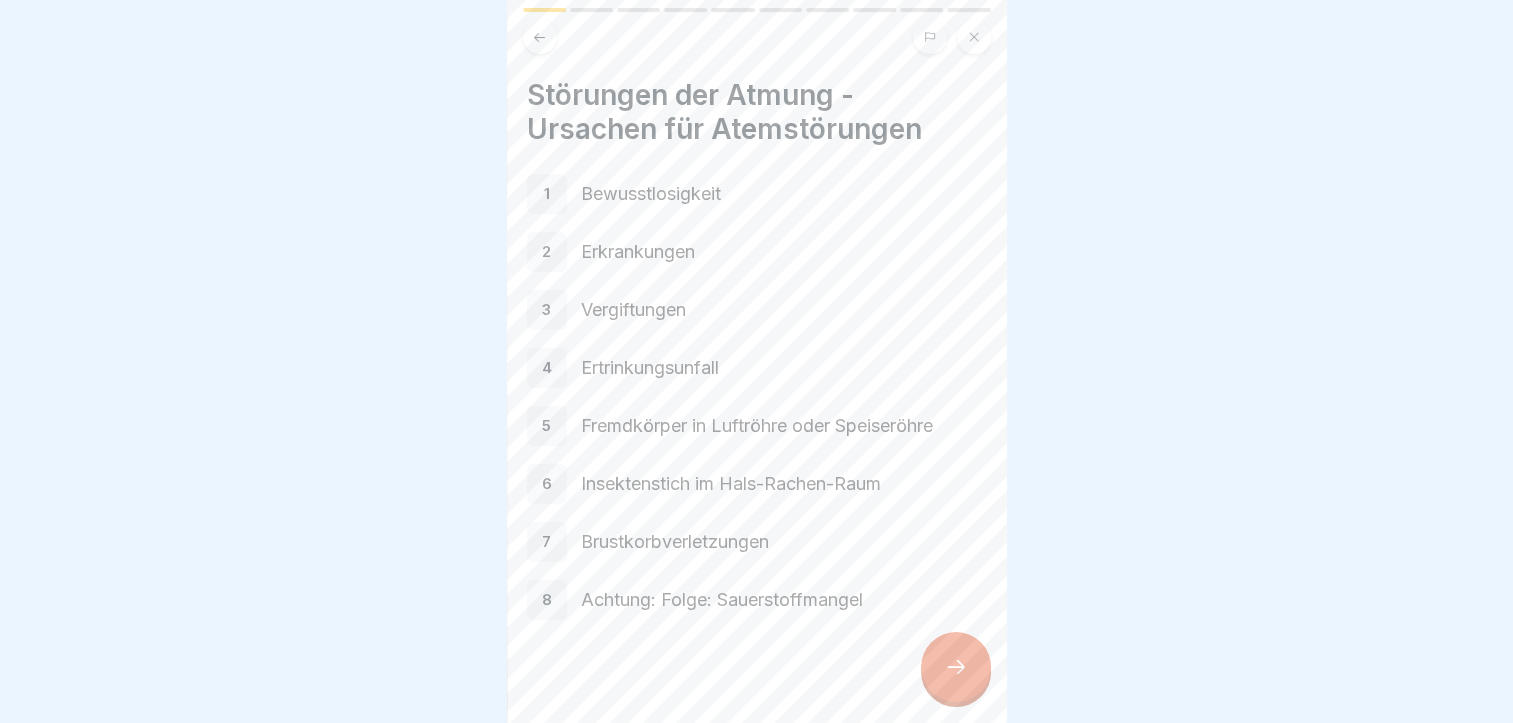 click on "1 Bewusstlosigkeit" at bounding box center (757, 194) 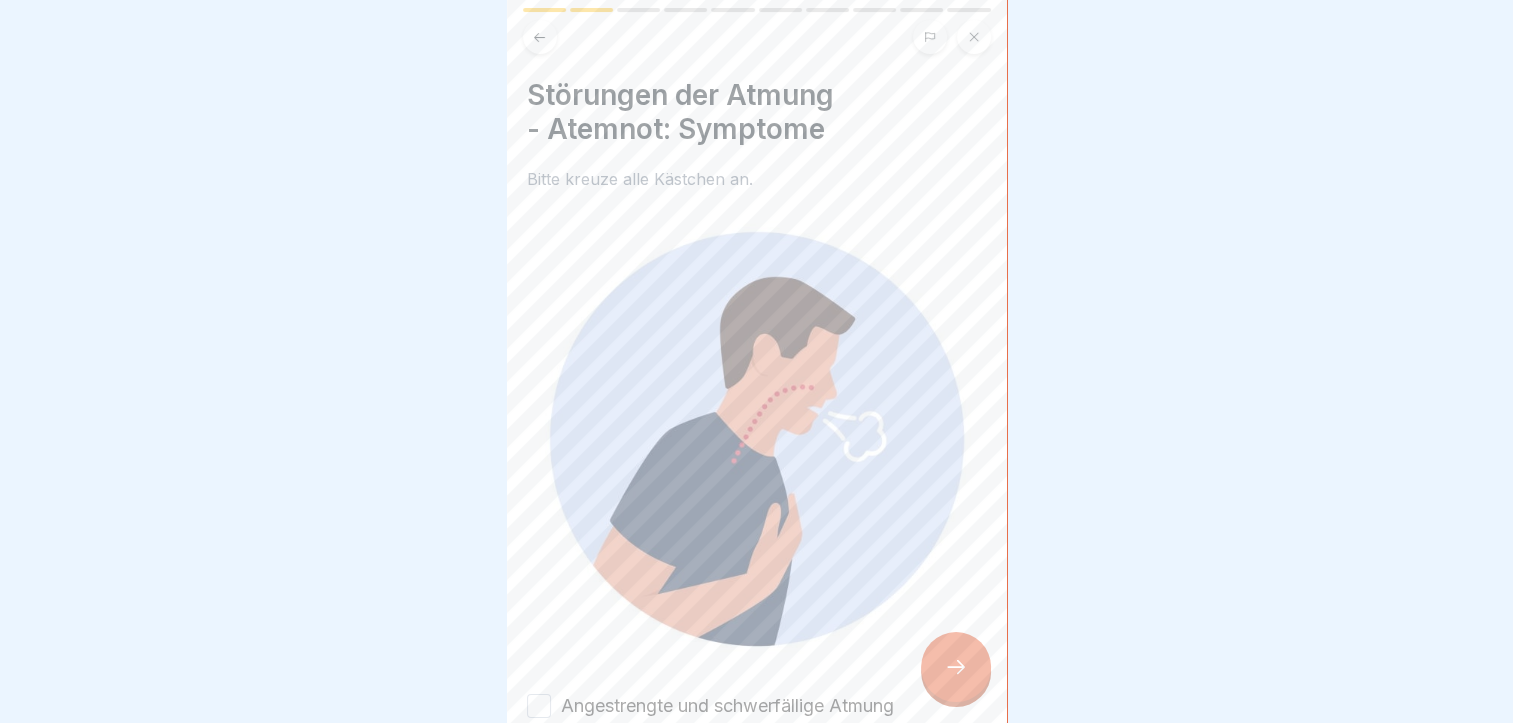 click on "Störungen der Atmung - Atemnot: Symptome Bitte kreuze alle Kästchen an. Angestrengte und schwerfällige Atmung Typische Atemnebengeräusche Unruhe, Angst Bei akuter Atemnot: Blaufärbung von Gesicht und Nagelbett" at bounding box center (757, 480) 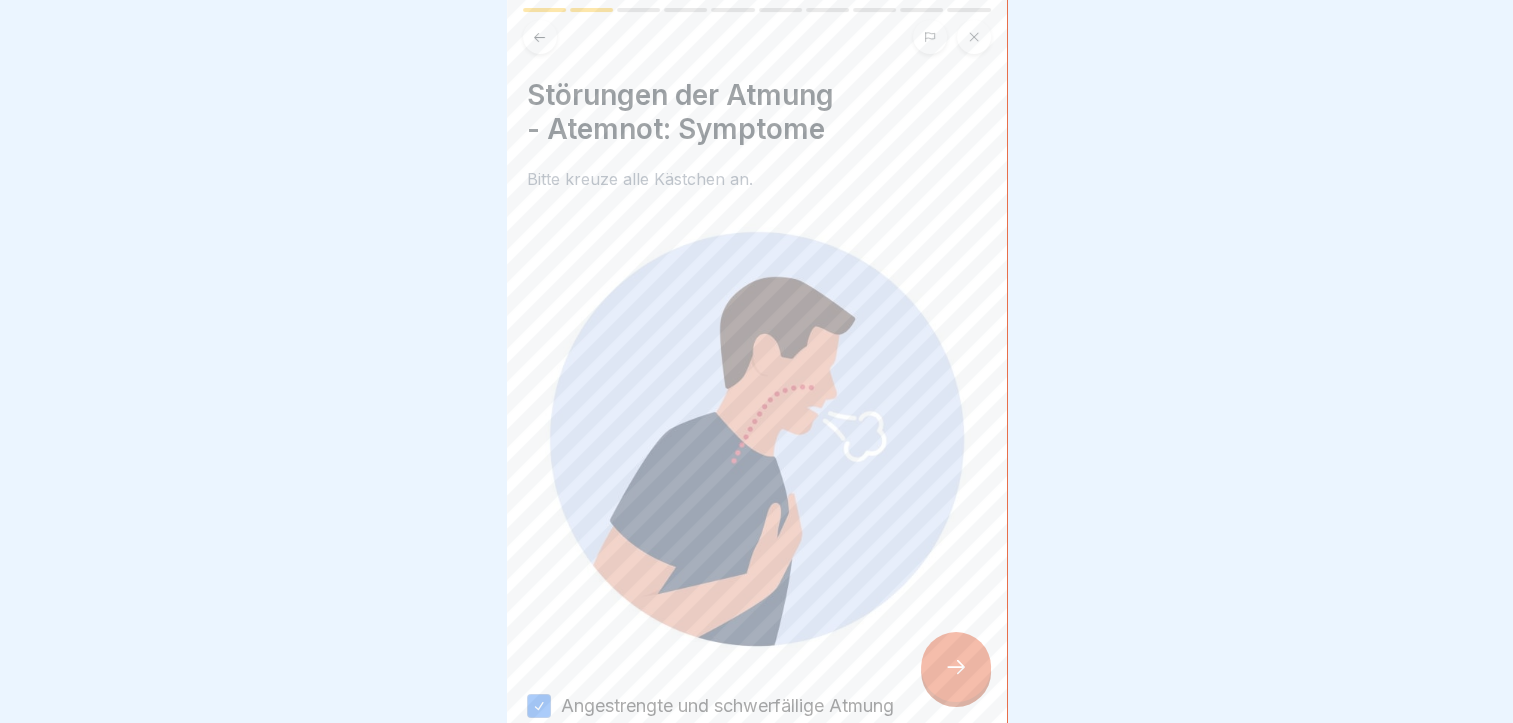 click 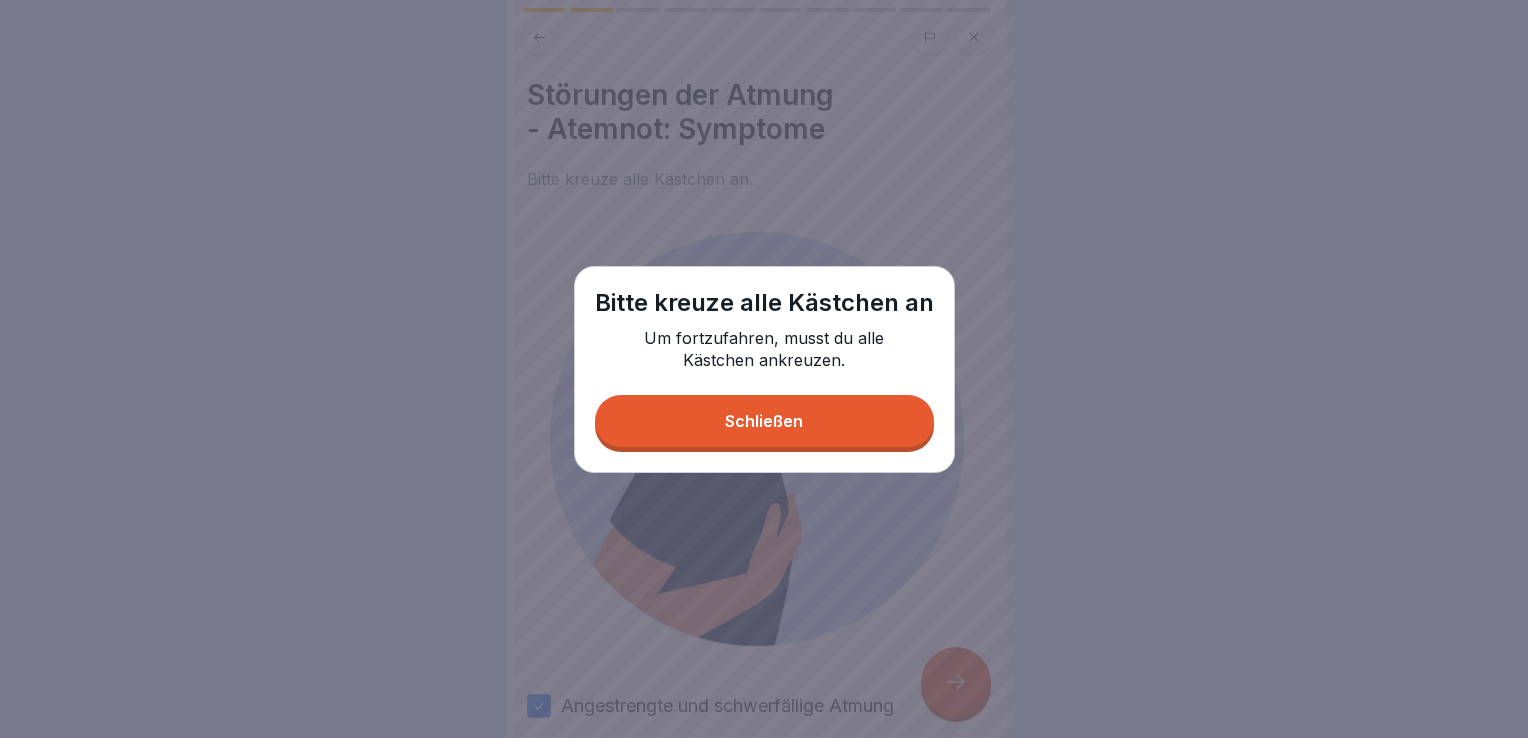 drag, startPoint x: 746, startPoint y: 418, endPoint x: 556, endPoint y: 419, distance: 190.00262 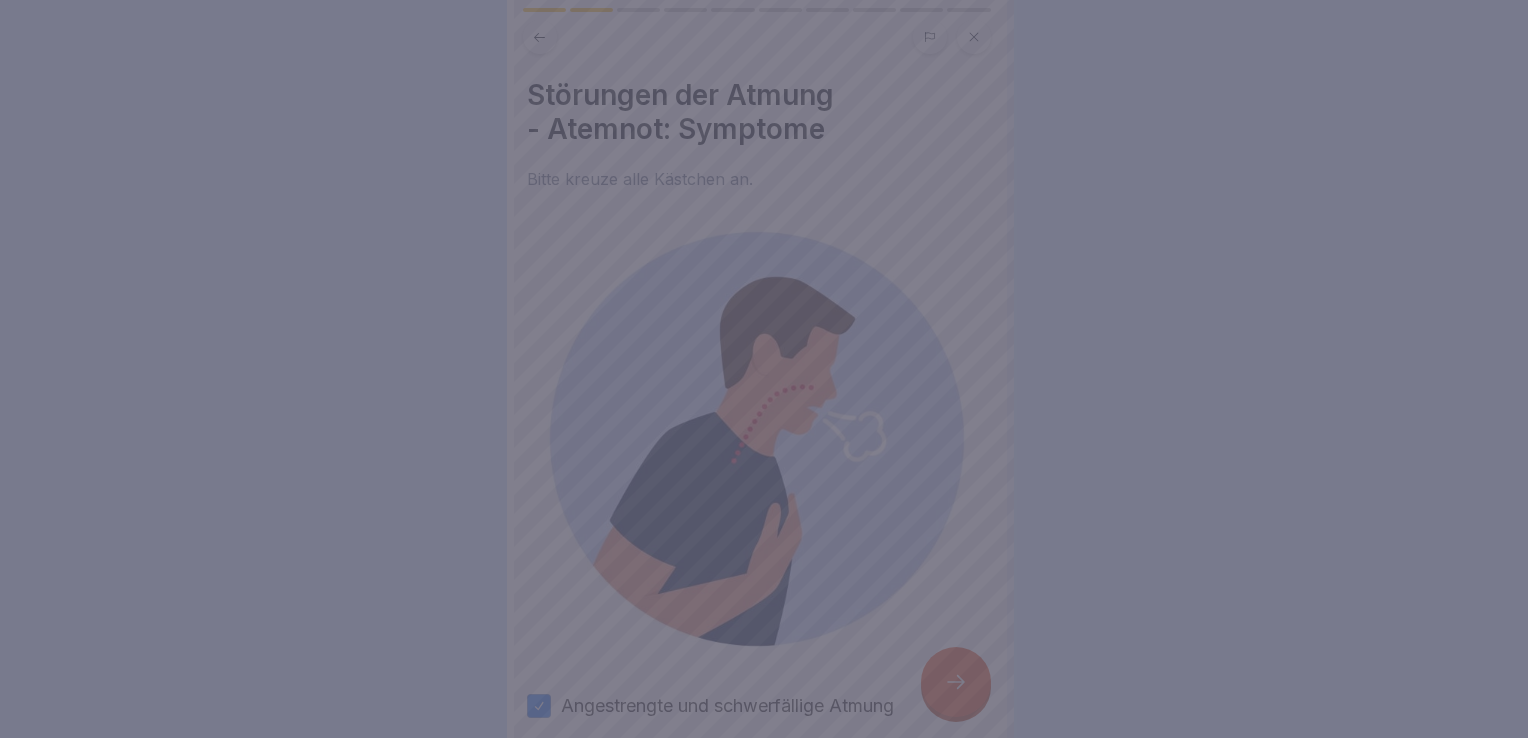 click at bounding box center (764, 369) 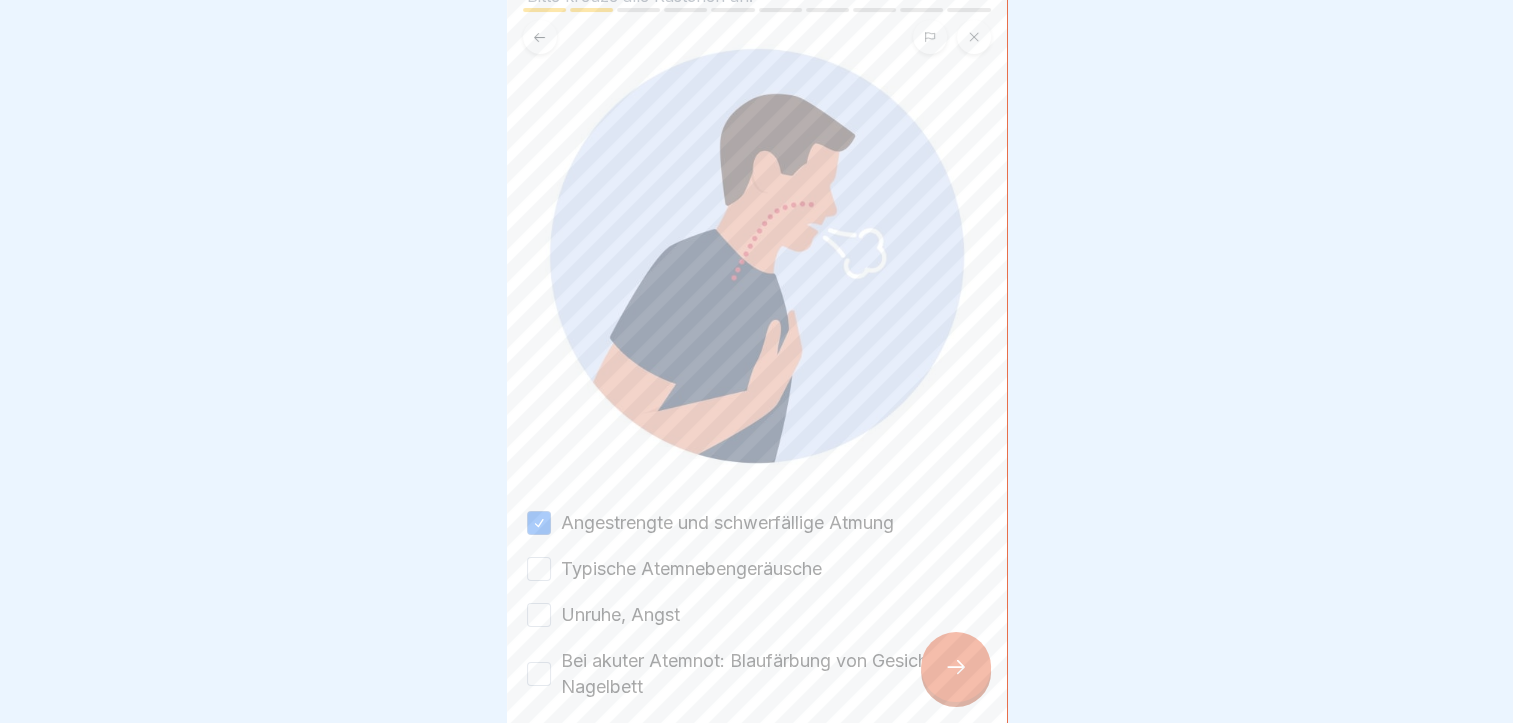 scroll, scrollTop: 264, scrollLeft: 0, axis: vertical 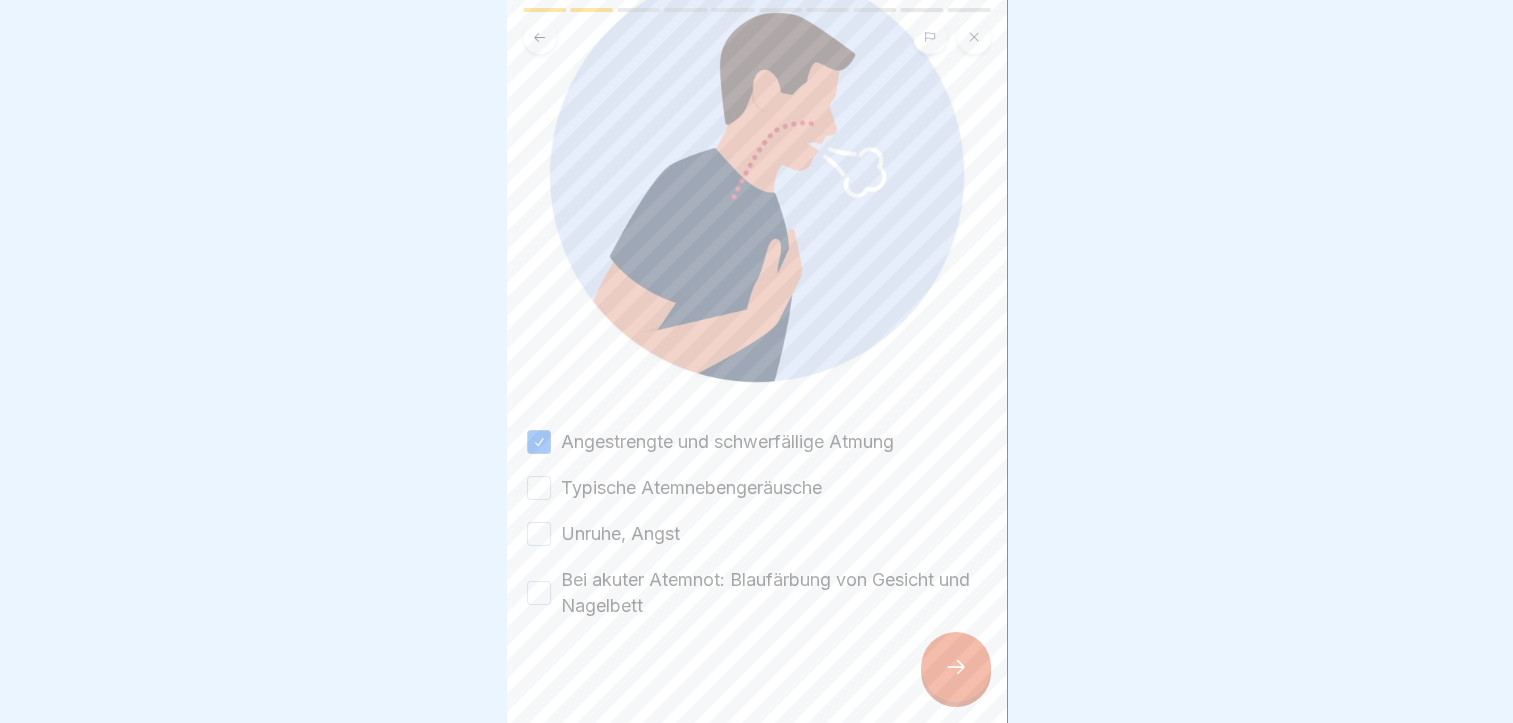 click on "Typische Atemnebengeräusche" at bounding box center [539, 488] 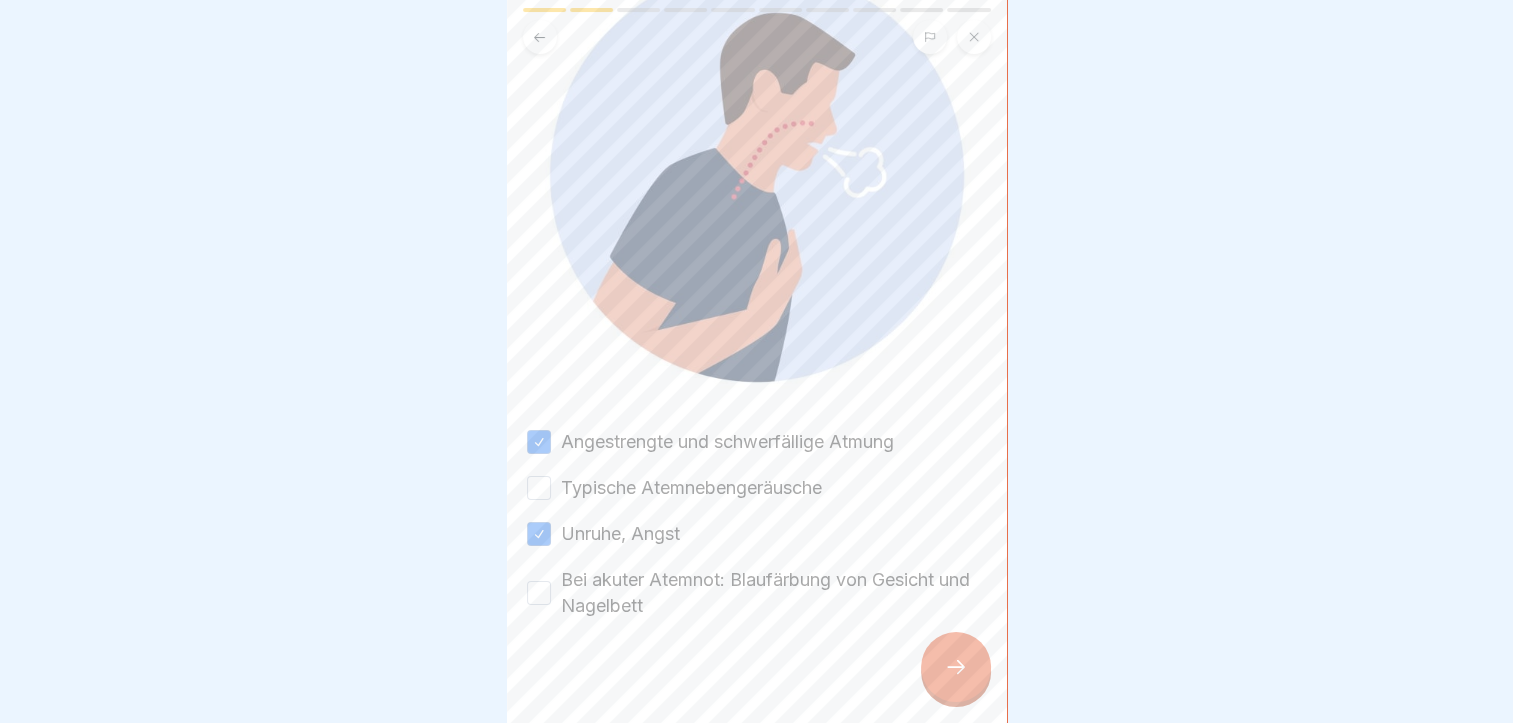 click on "Bei akuter Atemnot: Blaufärbung von Gesicht und Nagelbett" at bounding box center (539, 593) 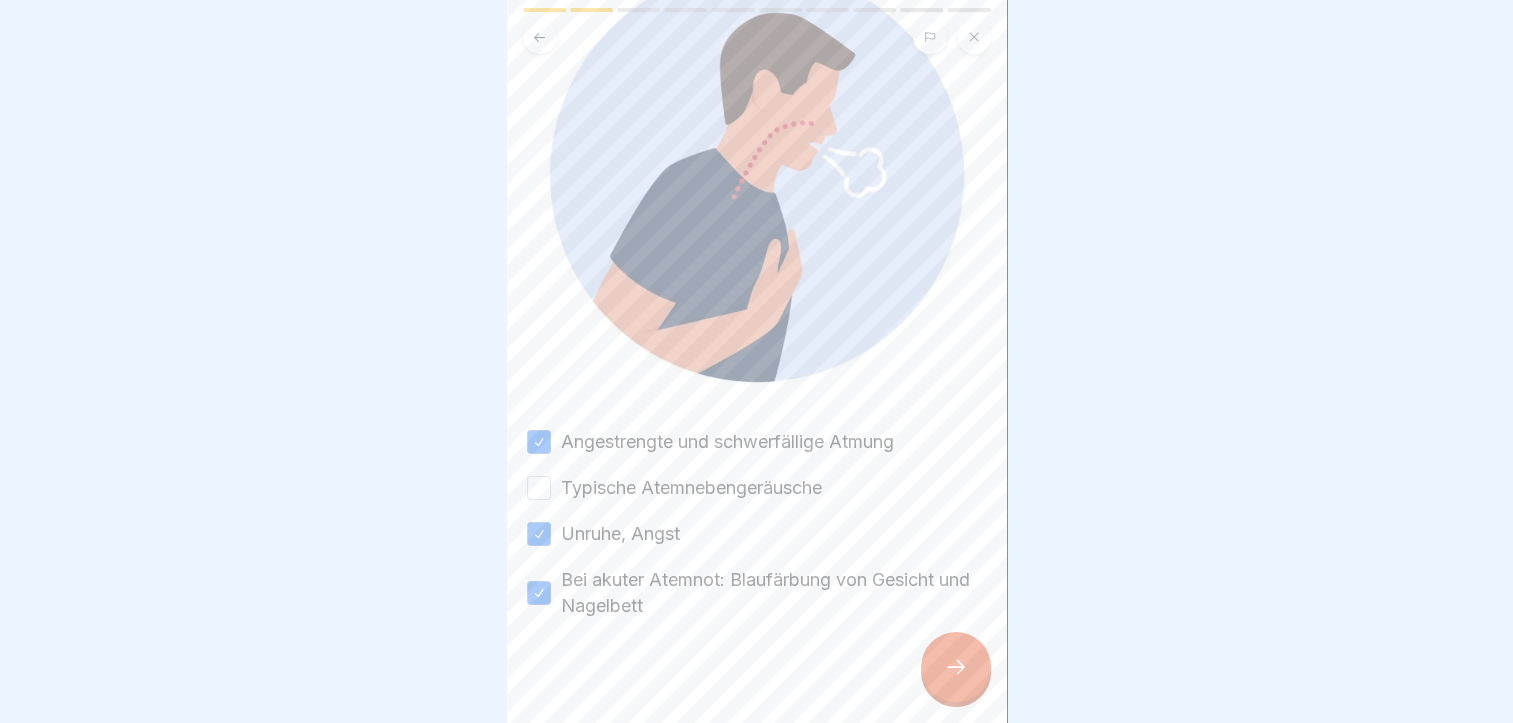 drag, startPoint x: 535, startPoint y: 467, endPoint x: 551, endPoint y: 479, distance: 20 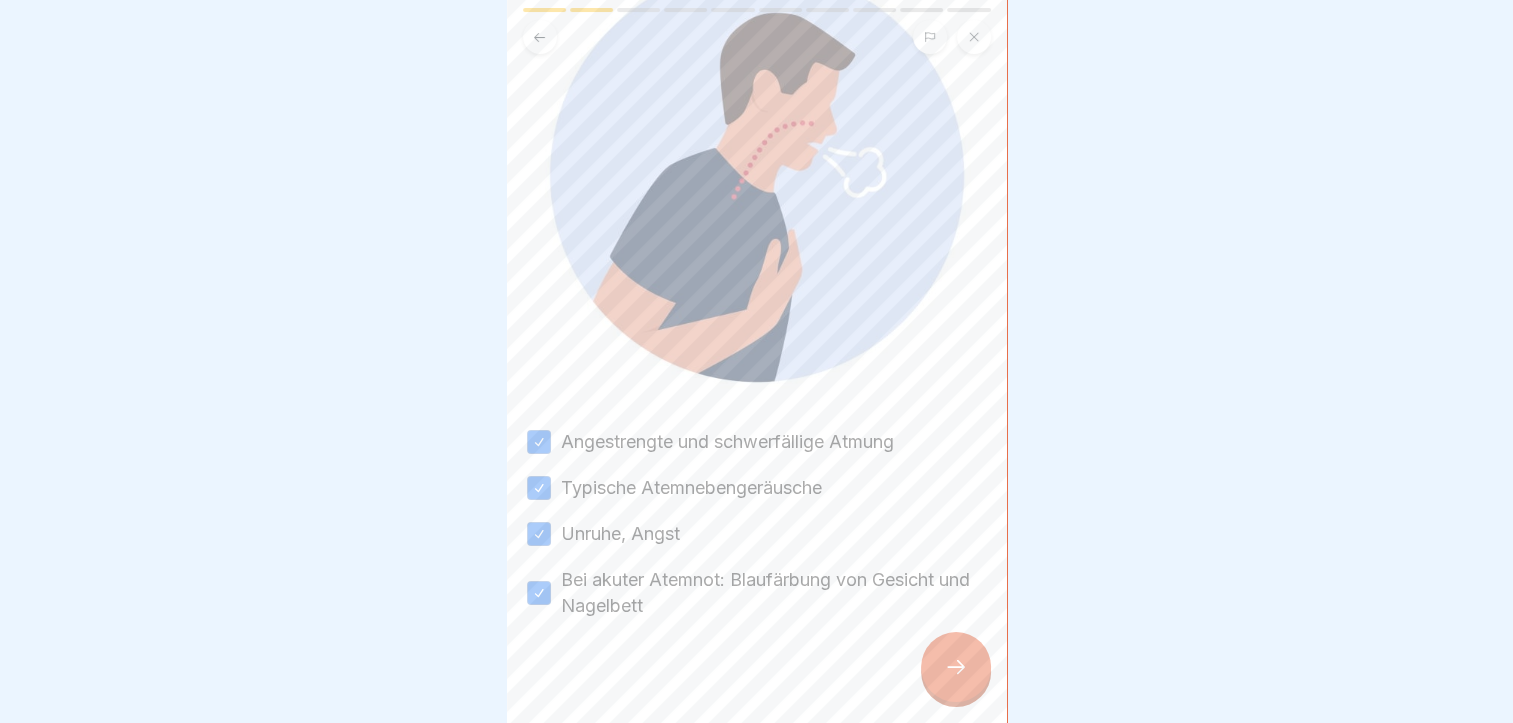 click 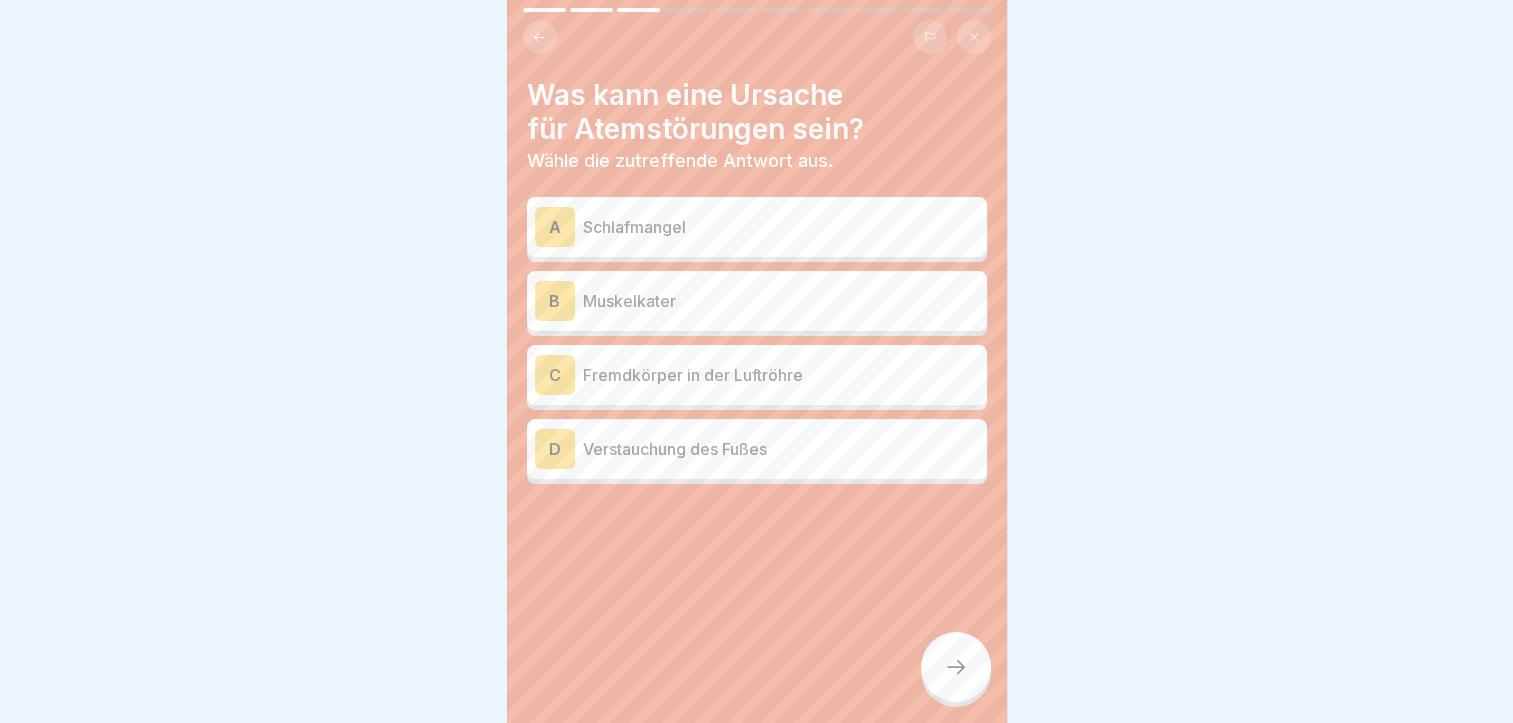 click 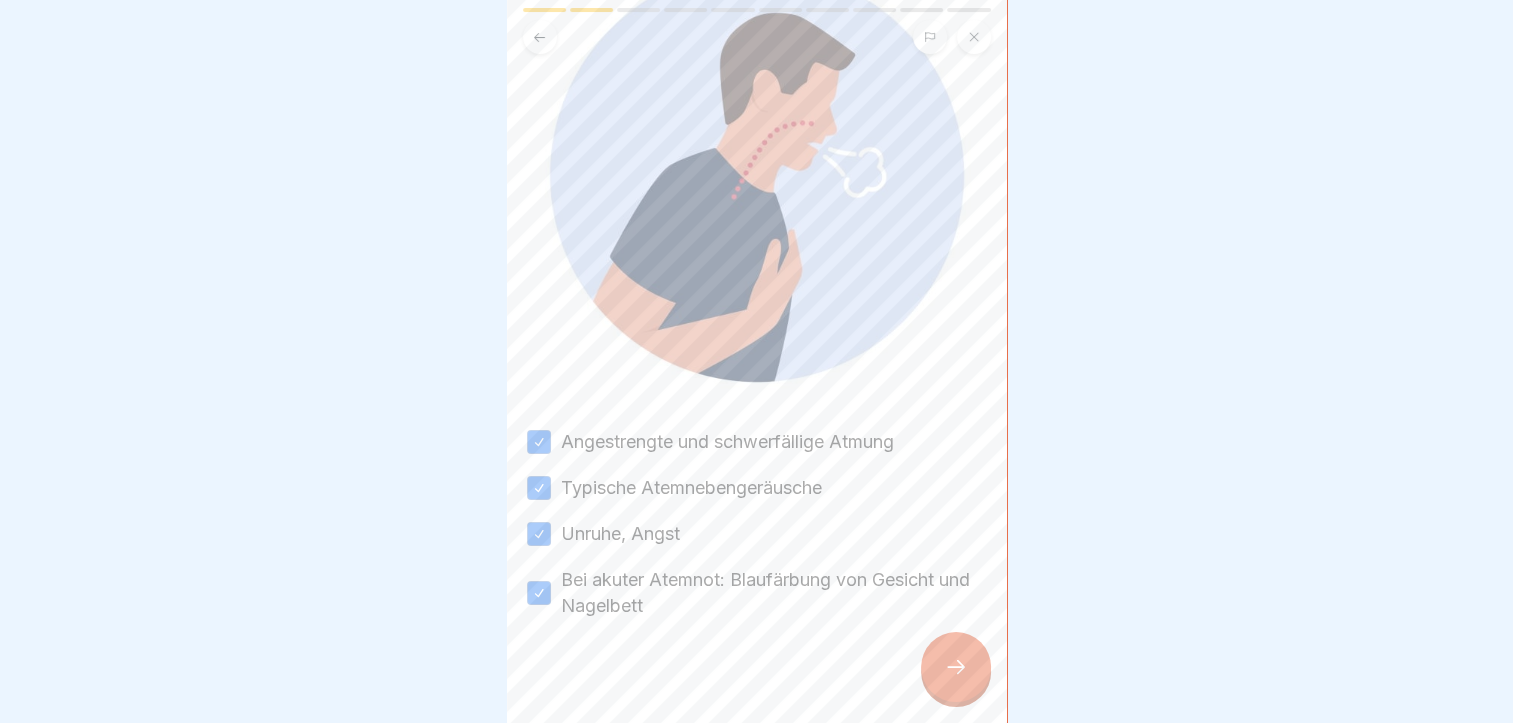 click 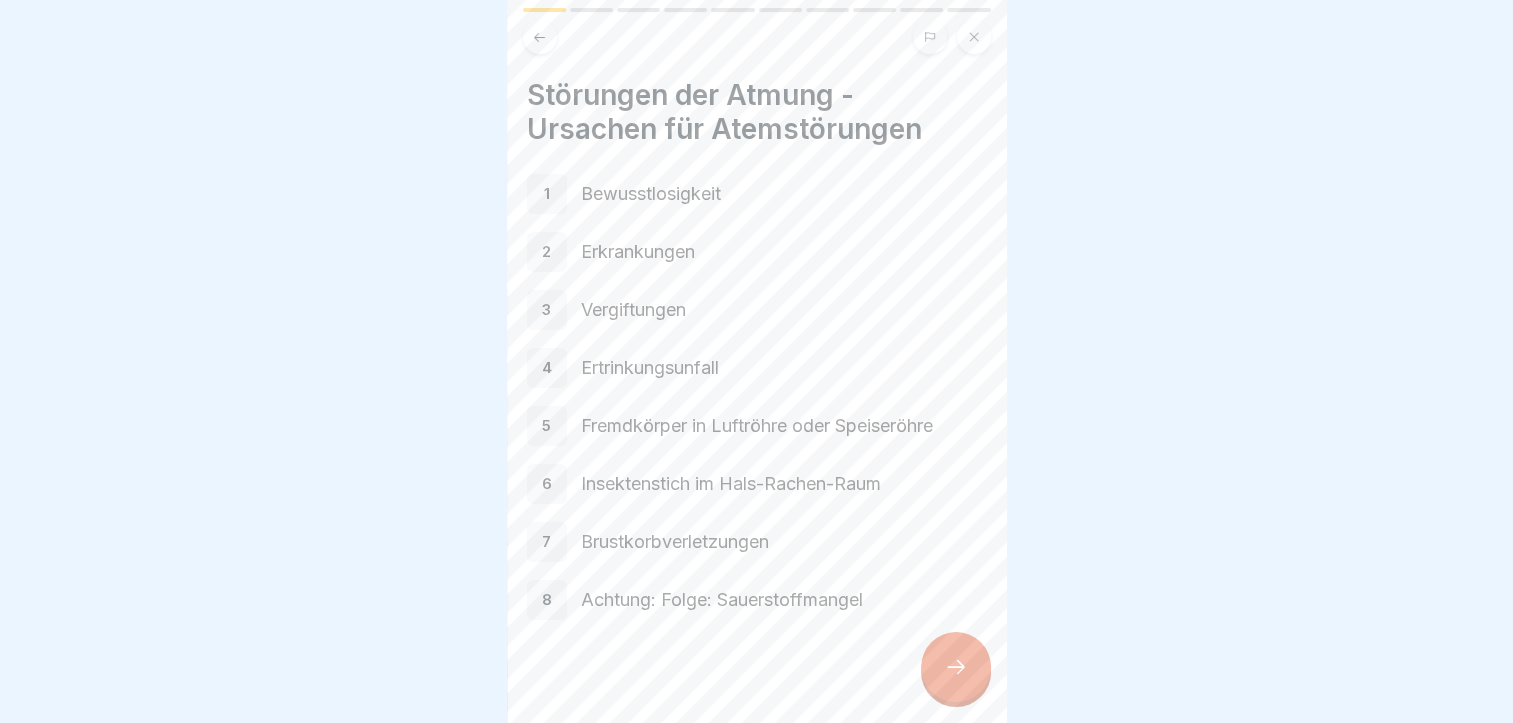 click at bounding box center (956, 667) 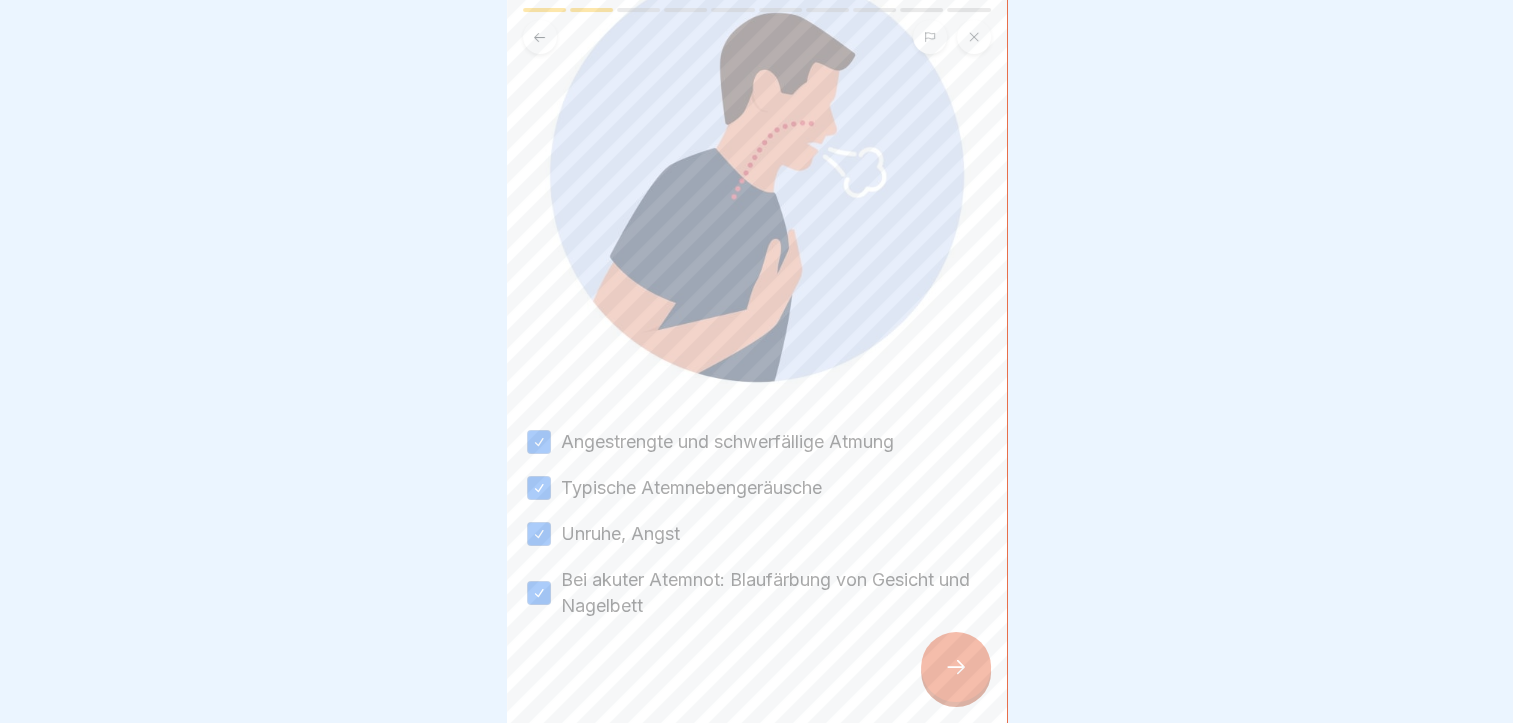 click at bounding box center (956, 667) 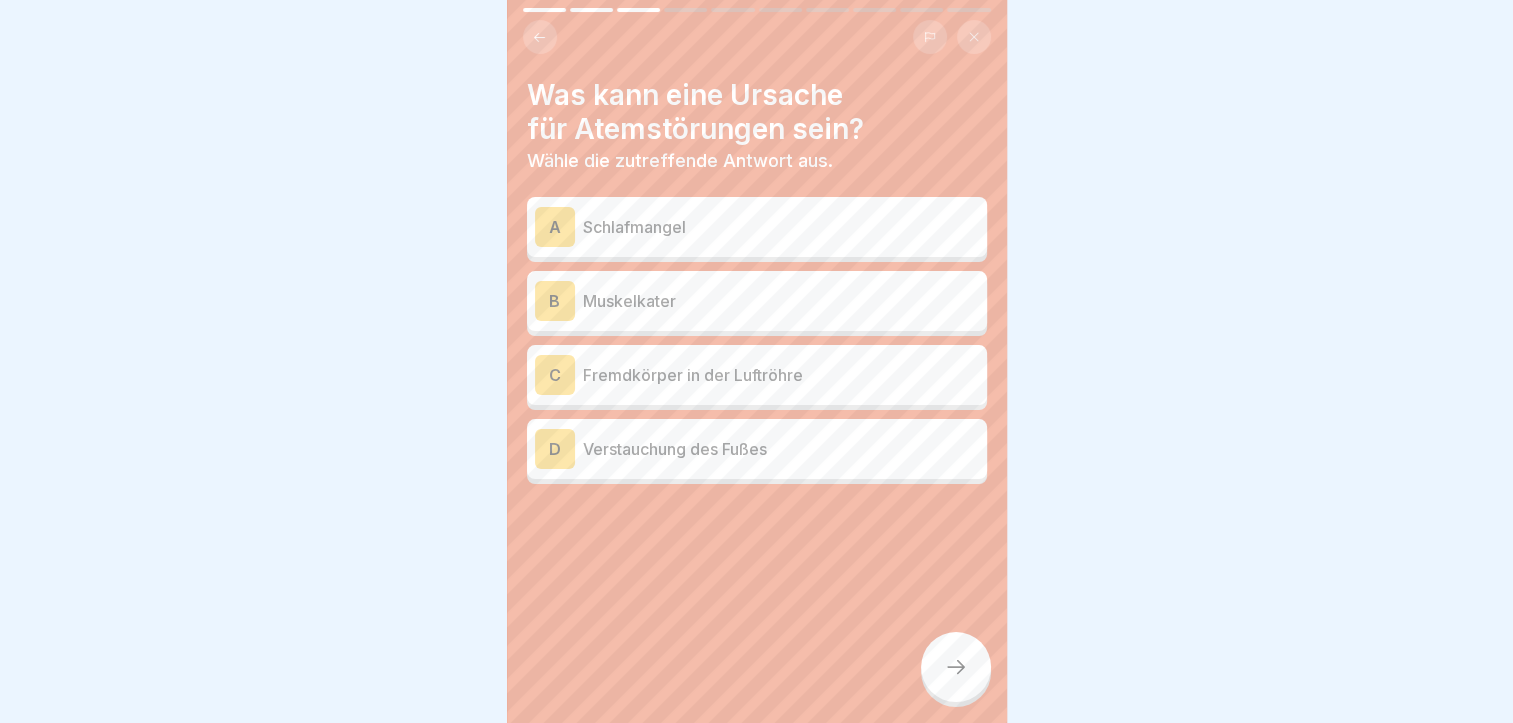click on "Fremdkörper in der Luftröhre" at bounding box center [781, 375] 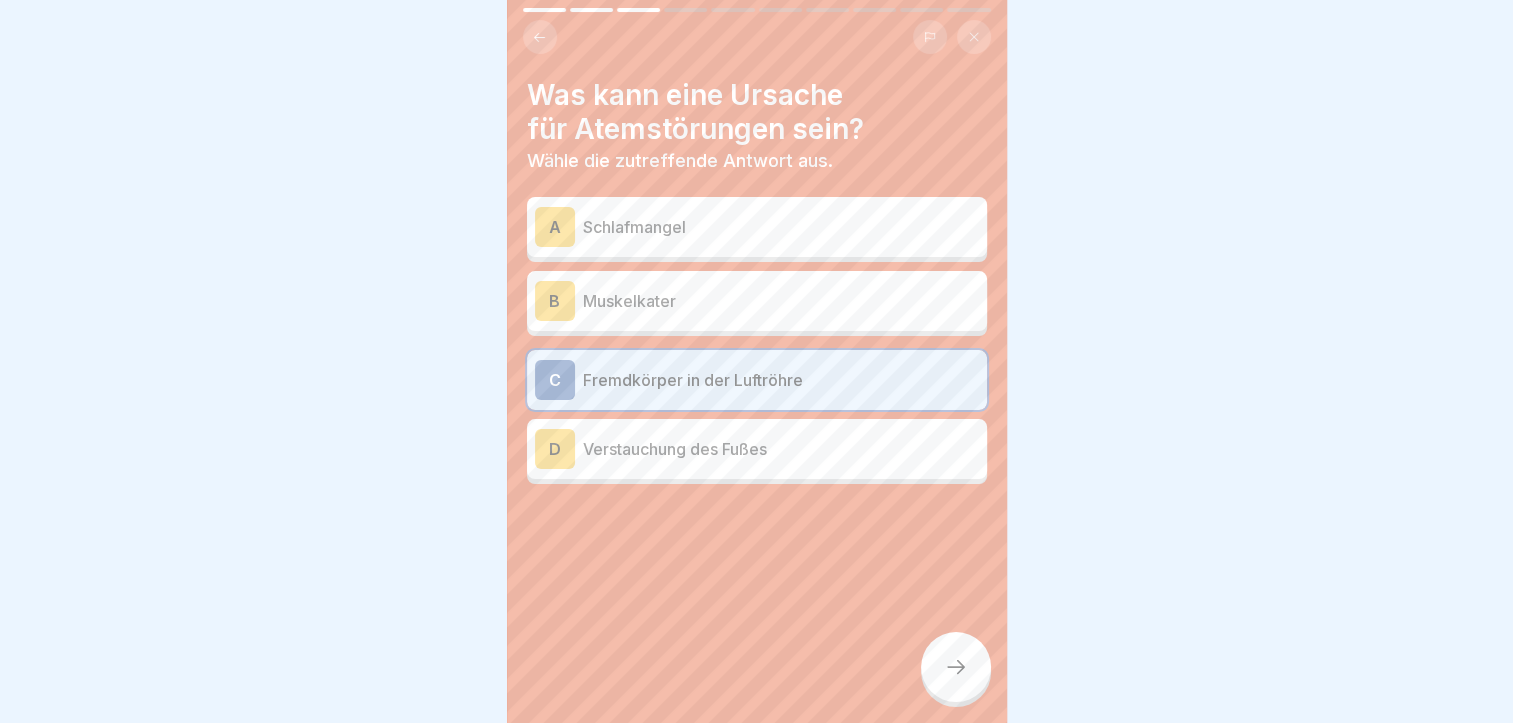 click 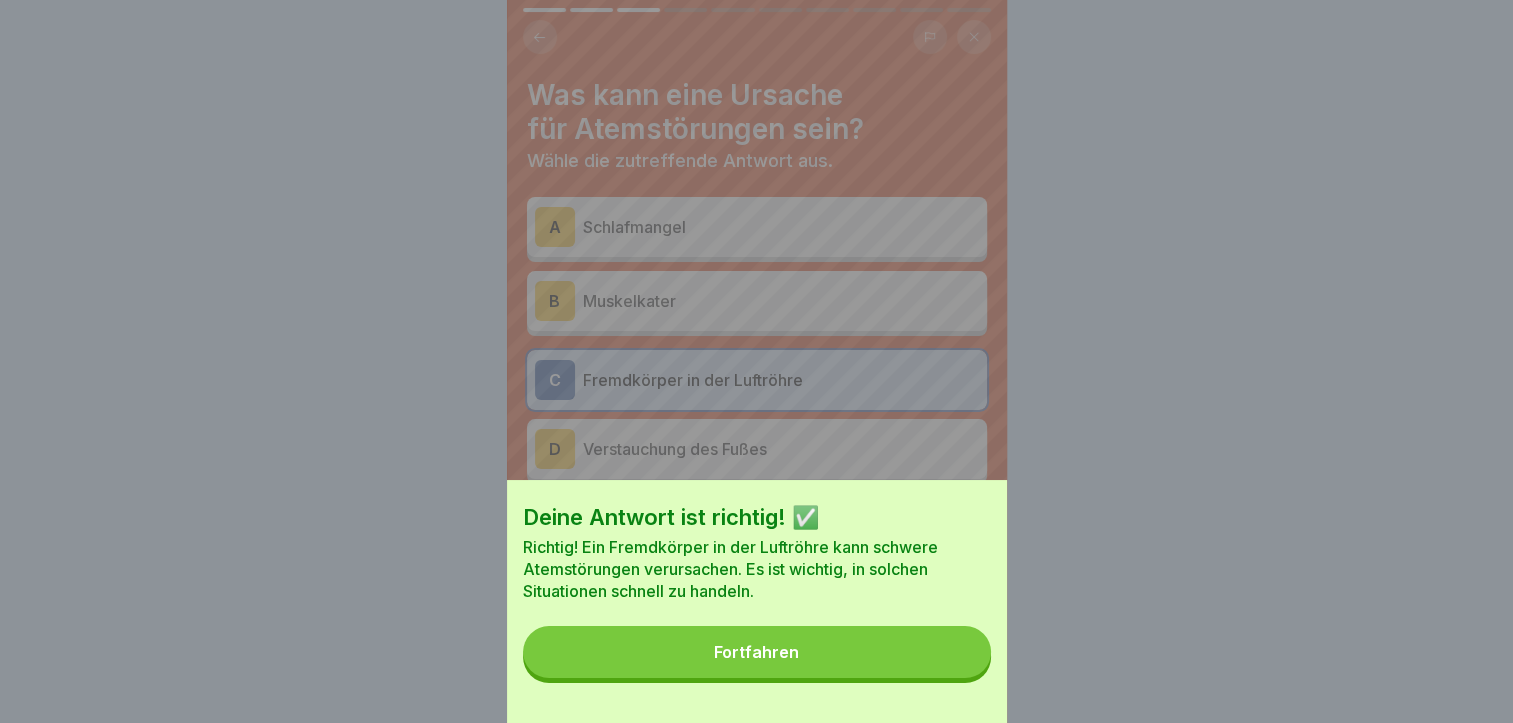 click on "Fortfahren" at bounding box center (757, 652) 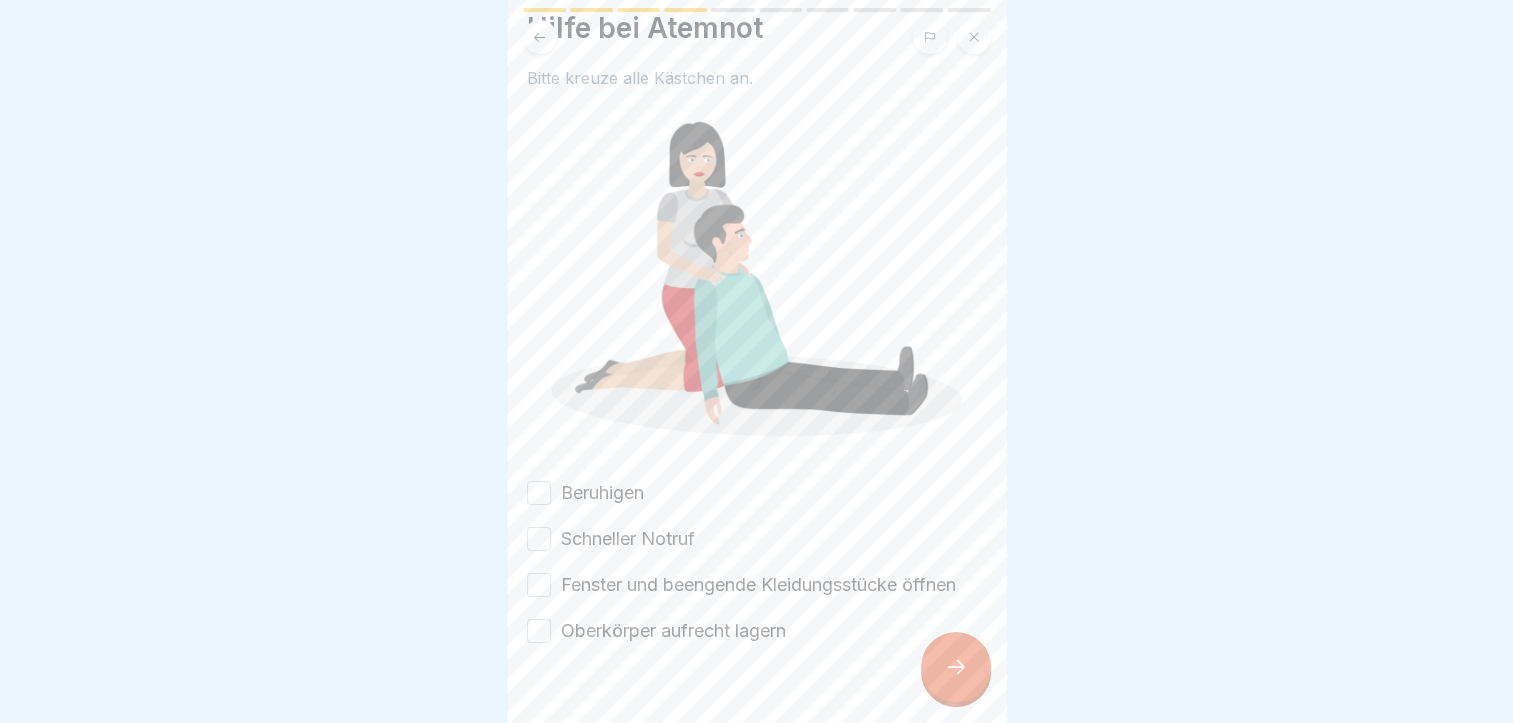 scroll, scrollTop: 96, scrollLeft: 0, axis: vertical 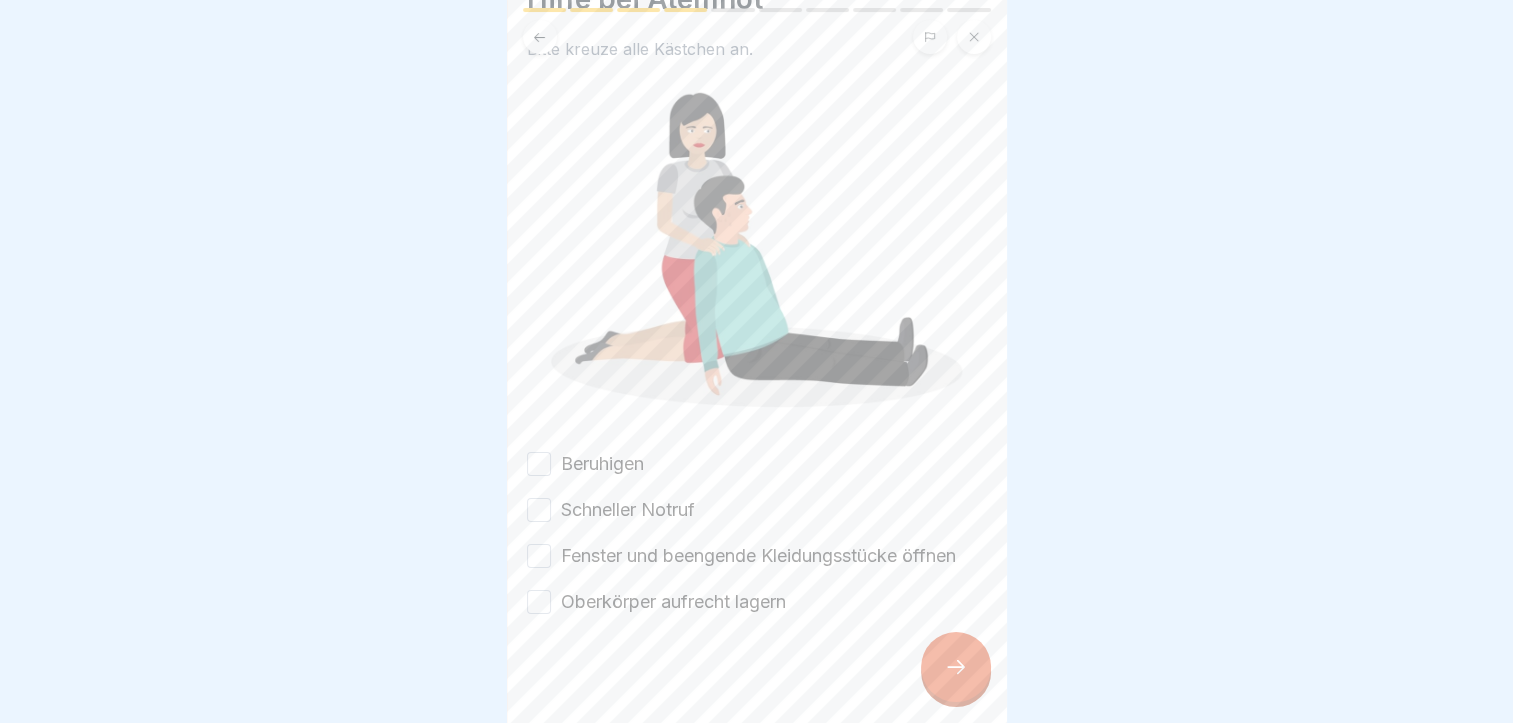 click on "Beruhigen" at bounding box center (539, 464) 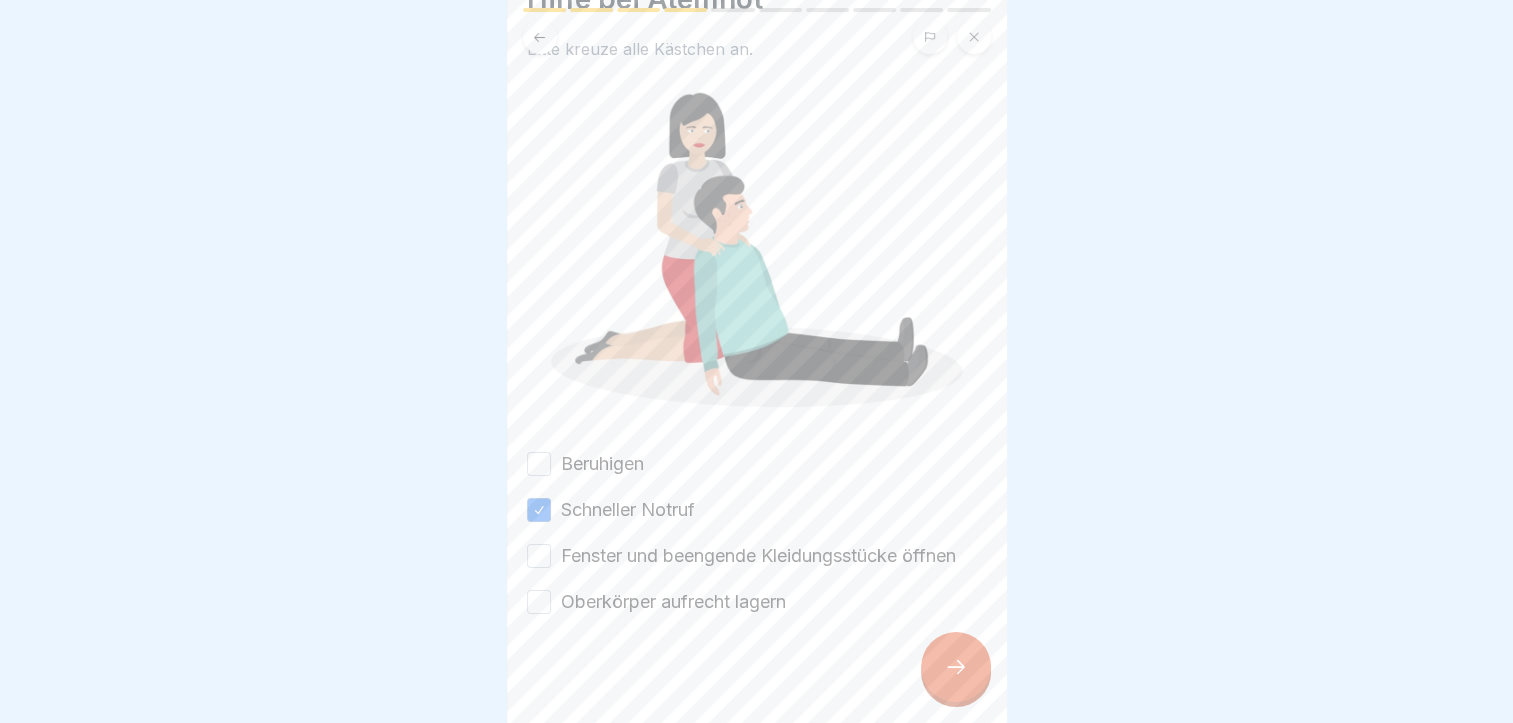 click on "Beruhigen Schneller Notruf Fenster und beengende Kleidungsstücke öffnen Oberkörper aufrecht lagern" at bounding box center (757, 533) 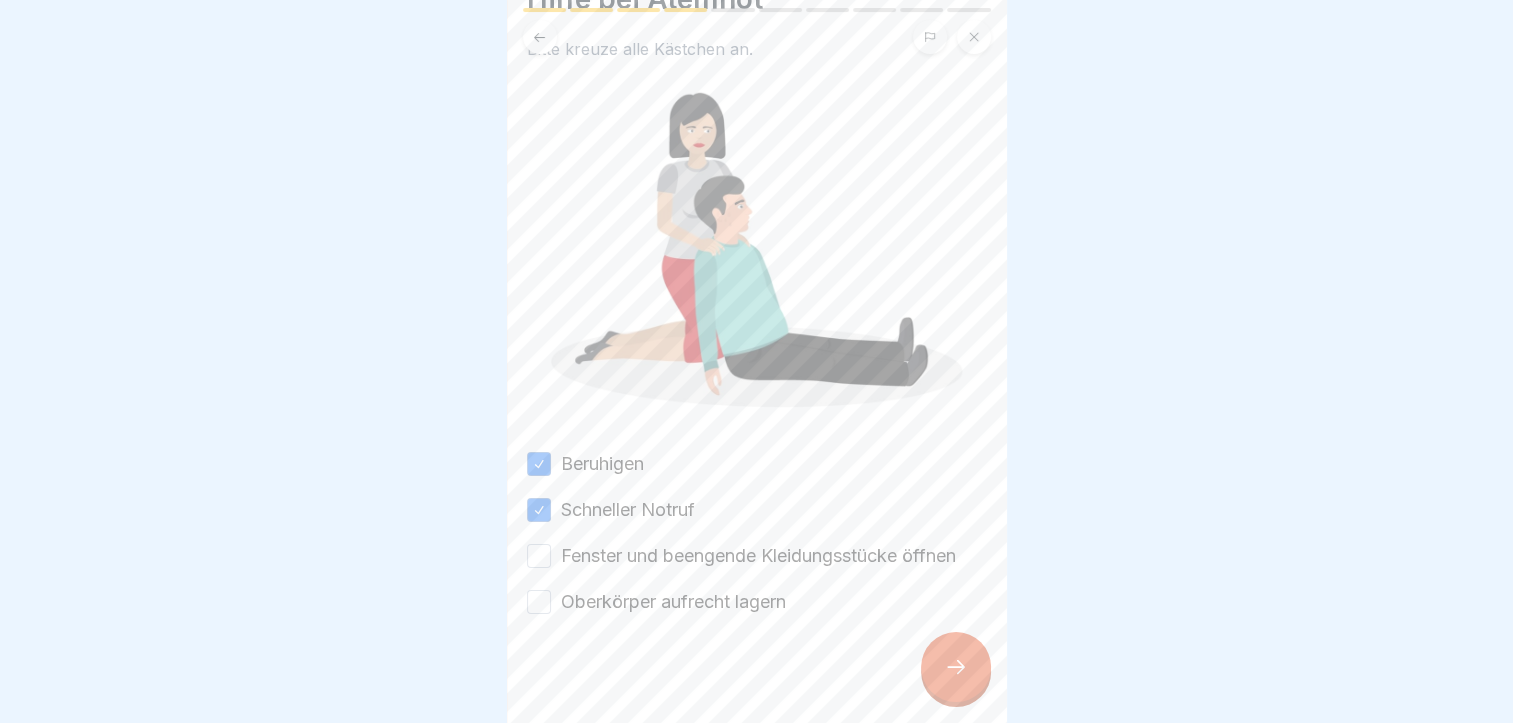 click on "Fenster und beengende Kleidungsstücke öffnen" at bounding box center [539, 556] 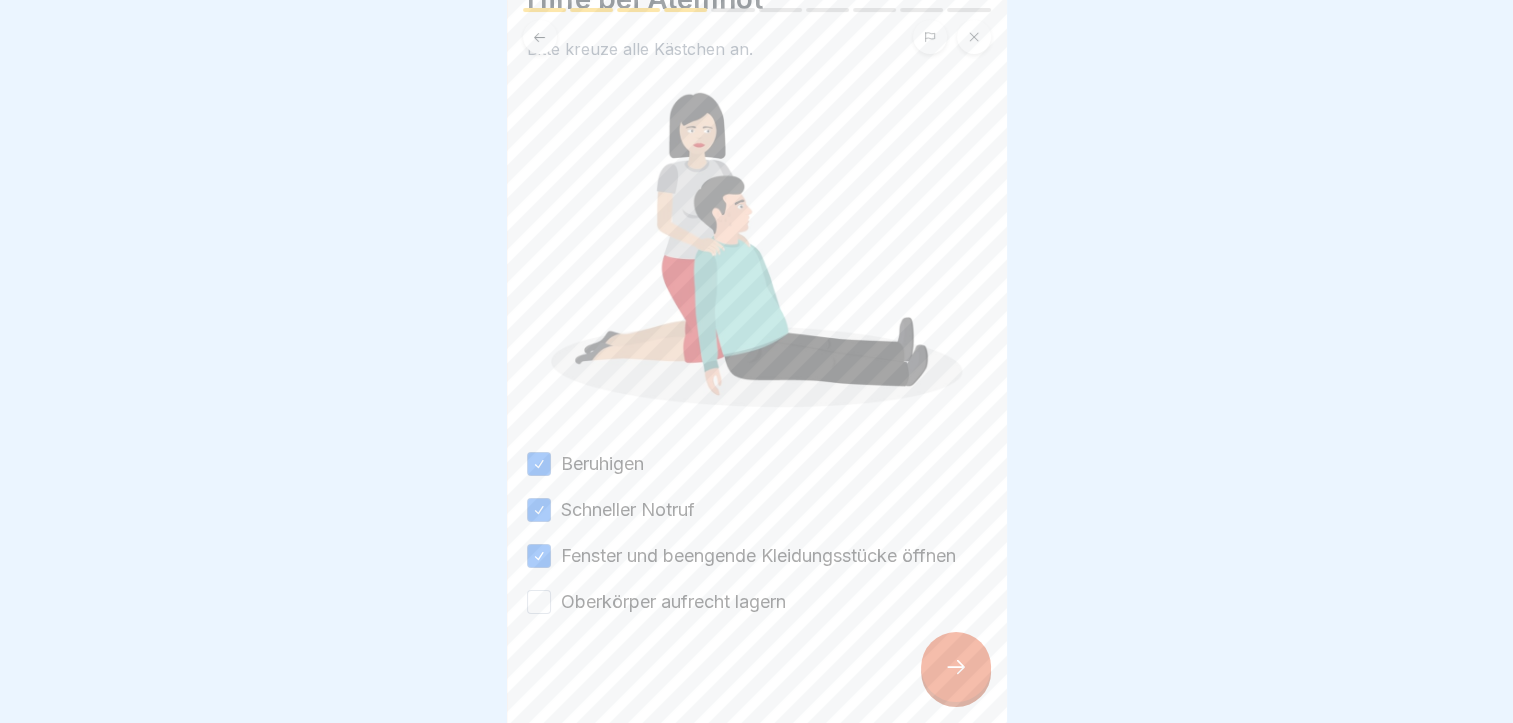 click on "Oberkörper aufrecht lagern" at bounding box center (539, 602) 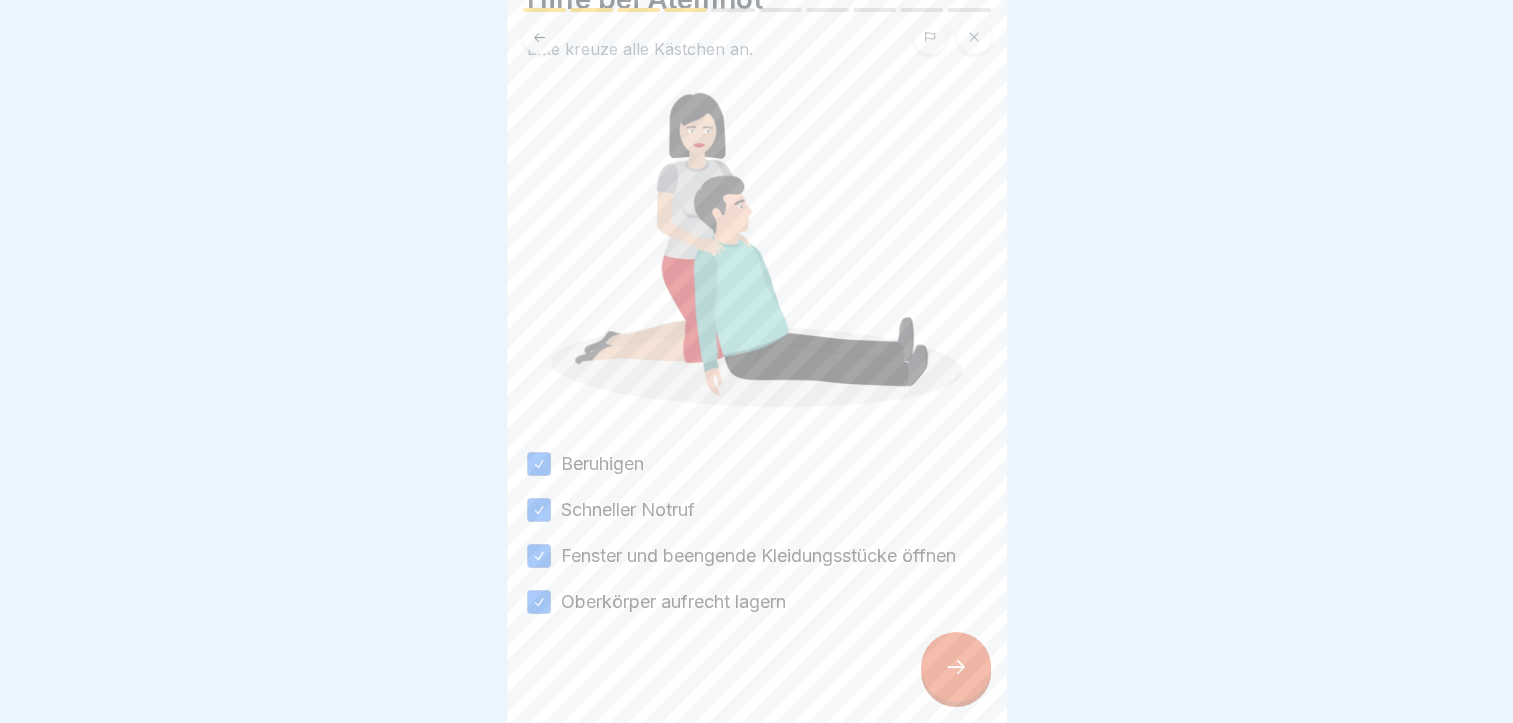 click 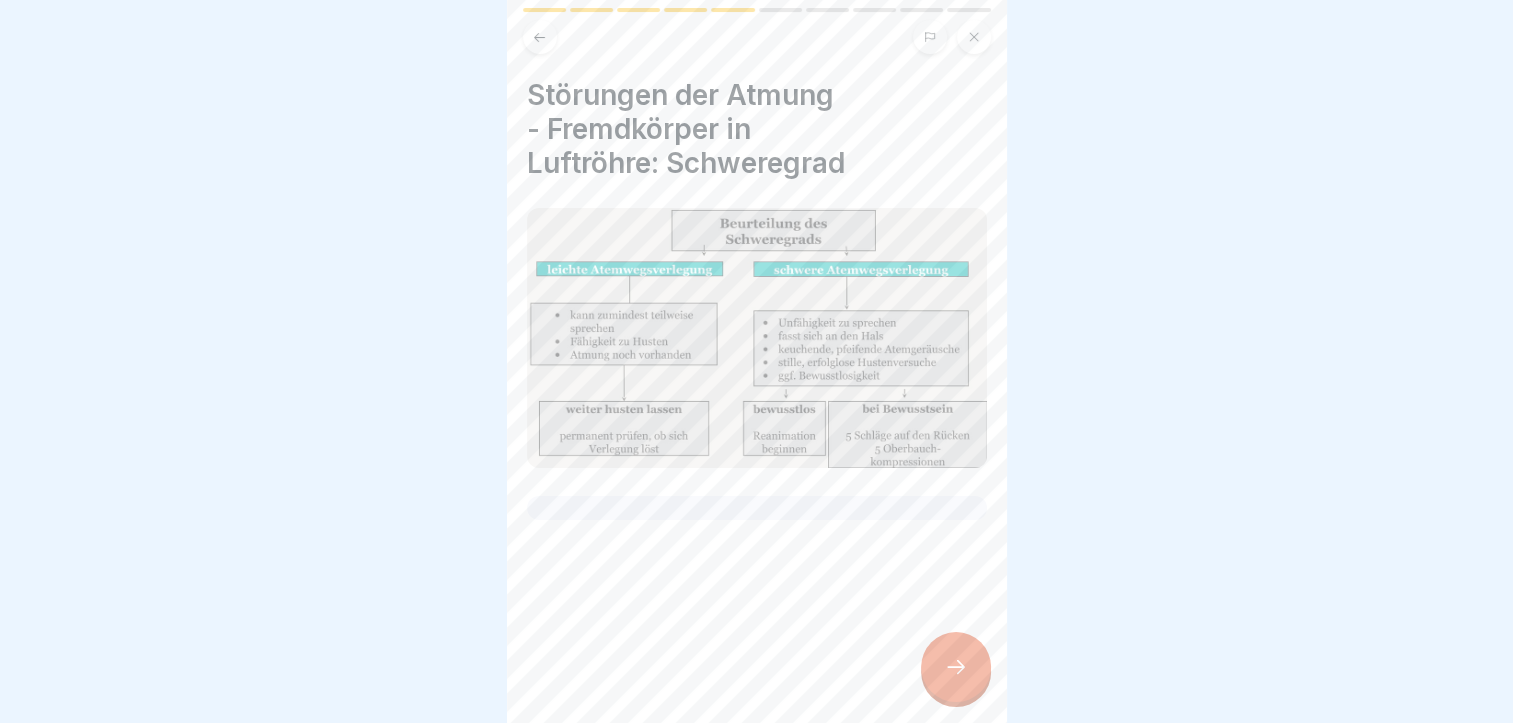 click 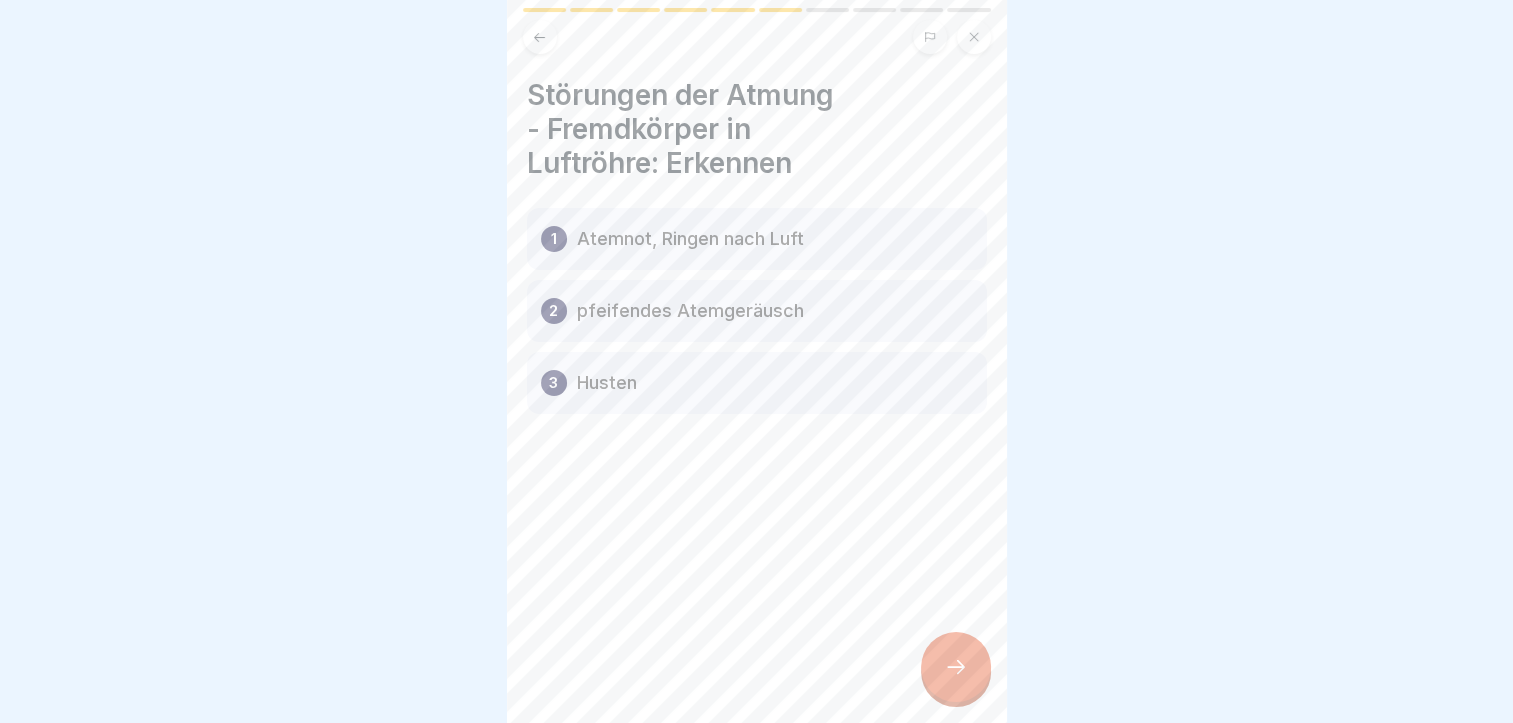 click on "Störungen der Atmung - Fremdkörper in Luftröhre: Erkennen [NUMBER] Atemnot, Ringen nach Luft [NUMBER] pfeifendes Atemgeräusch [NUMBER] Husten" at bounding box center [757, 246] 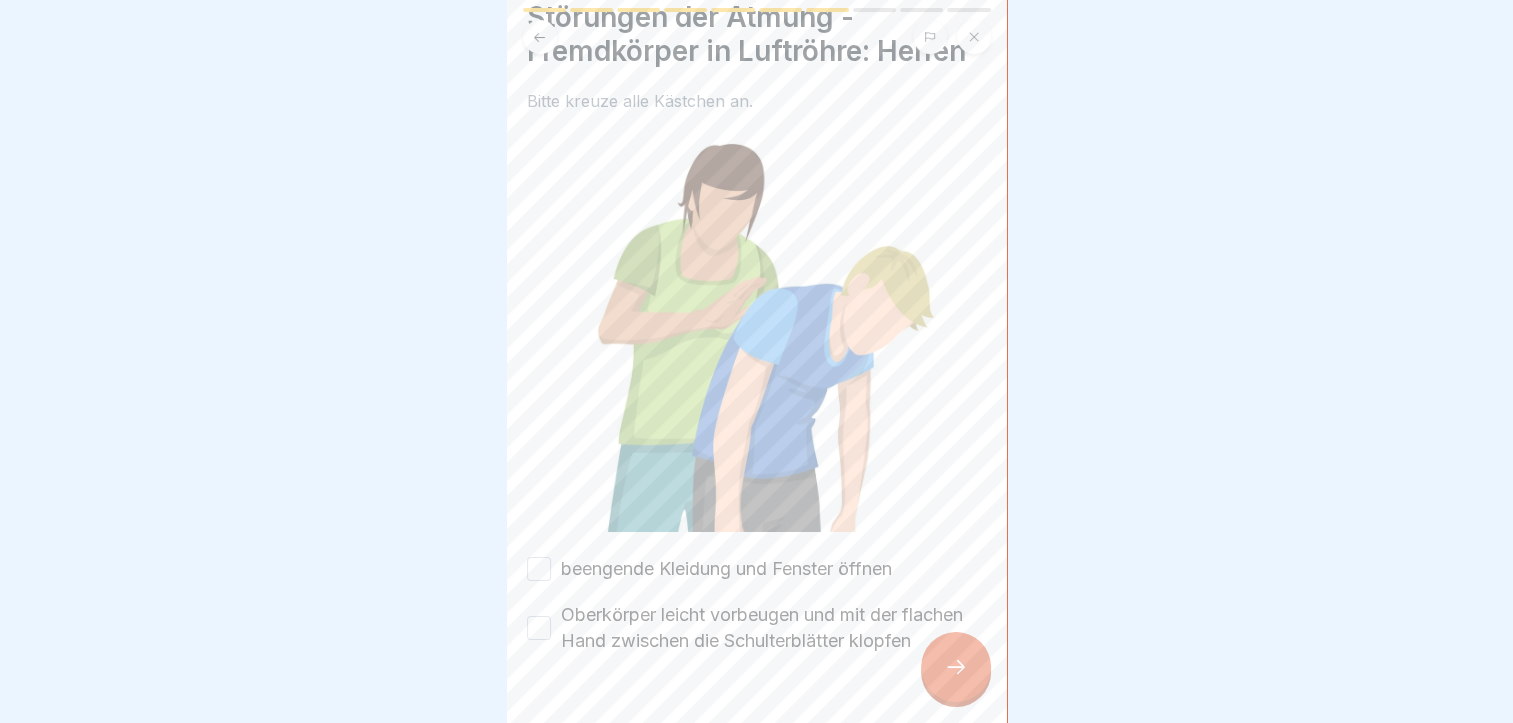 scroll, scrollTop: 141, scrollLeft: 0, axis: vertical 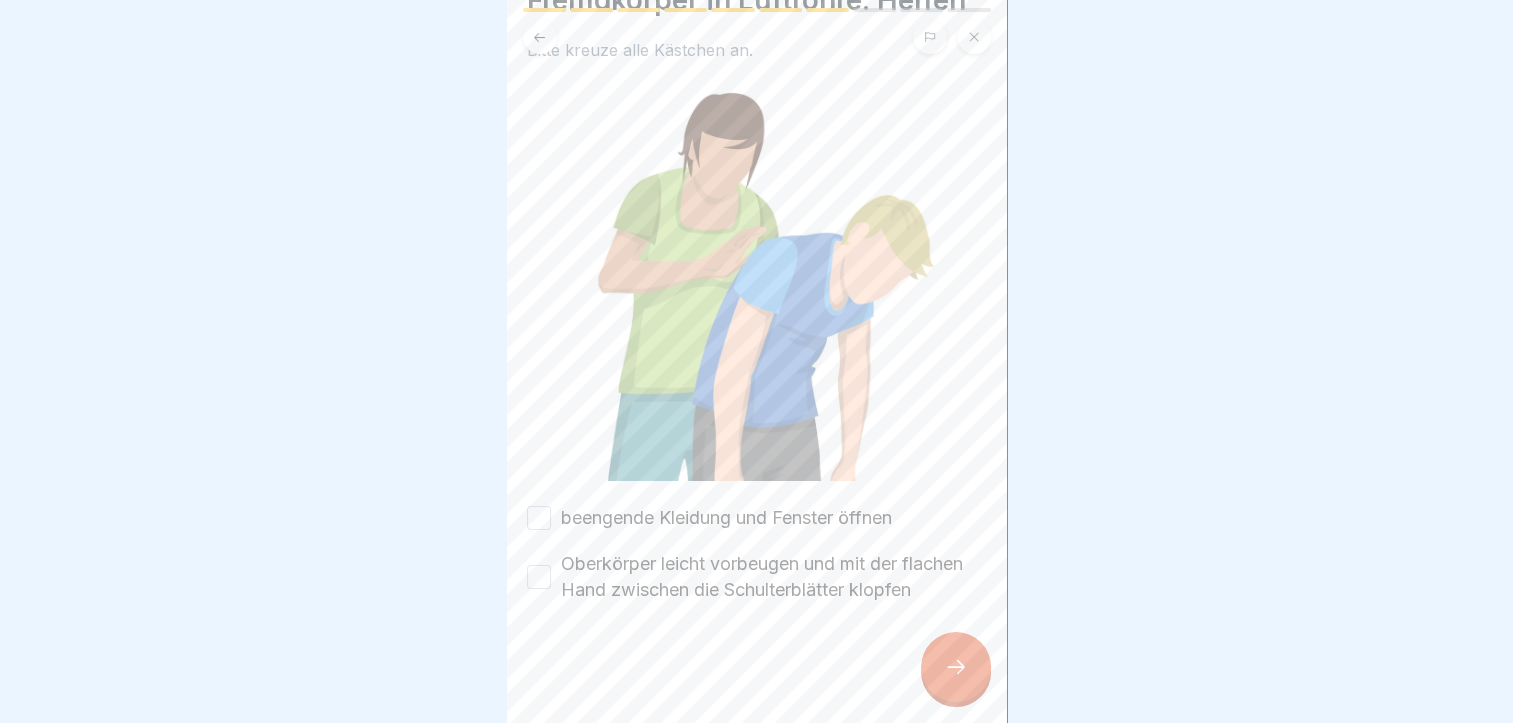 click on "beengende Kleidung und Fenster öffnen" at bounding box center [757, 518] 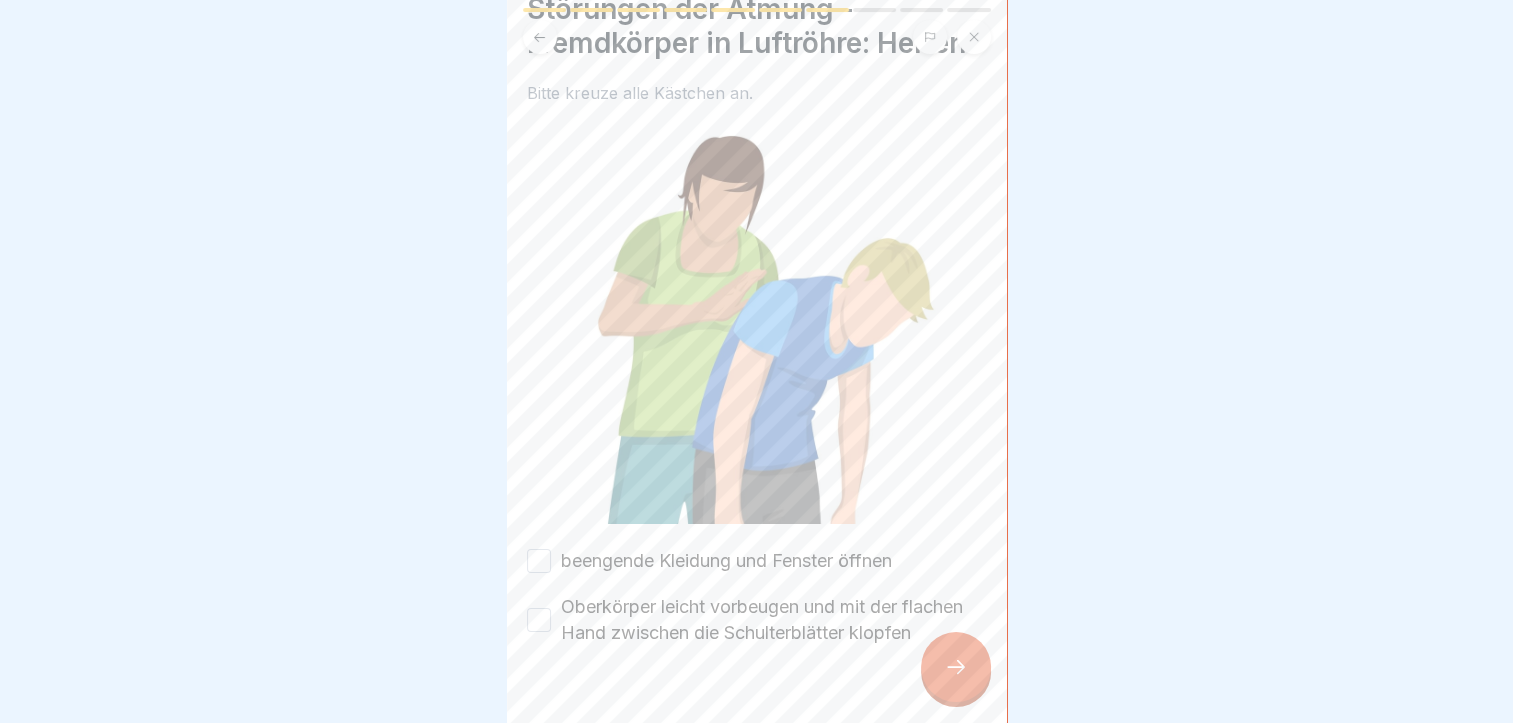 scroll, scrollTop: 141, scrollLeft: 0, axis: vertical 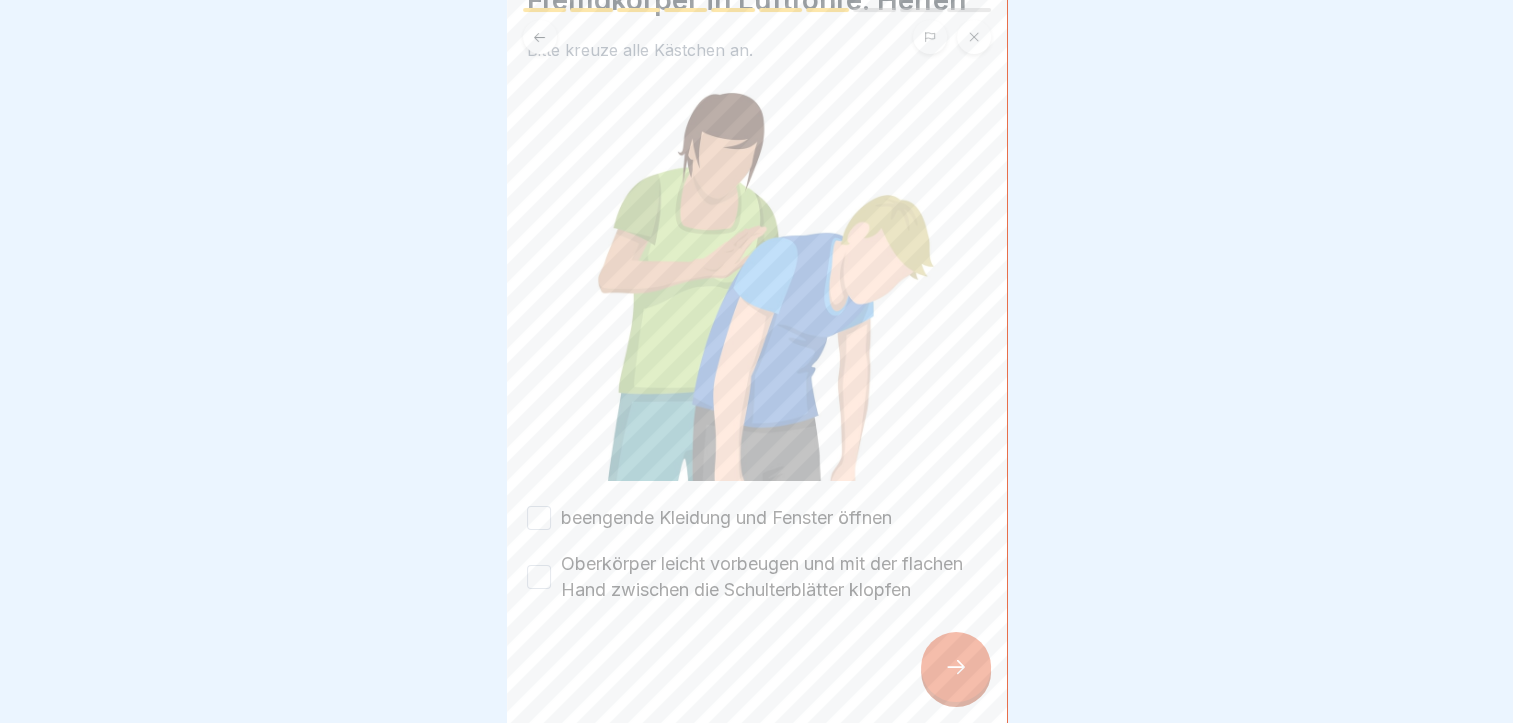 click on "beengende Kleidung und Fenster öffnen" at bounding box center (539, 518) 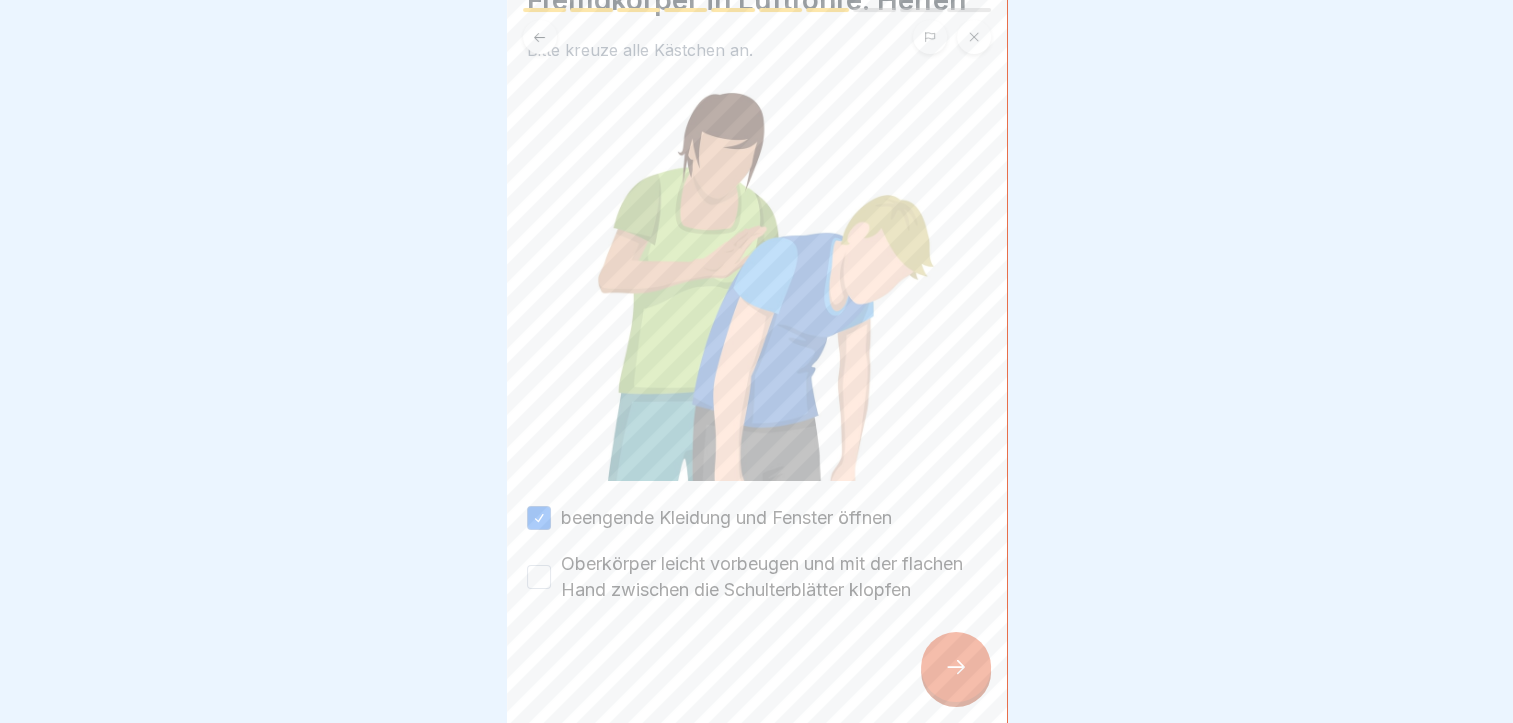 click on "Oberkörper leicht vorbeugen und mit der flachen Hand zwischen die Schulterblätter klopfen" at bounding box center (757, 577) 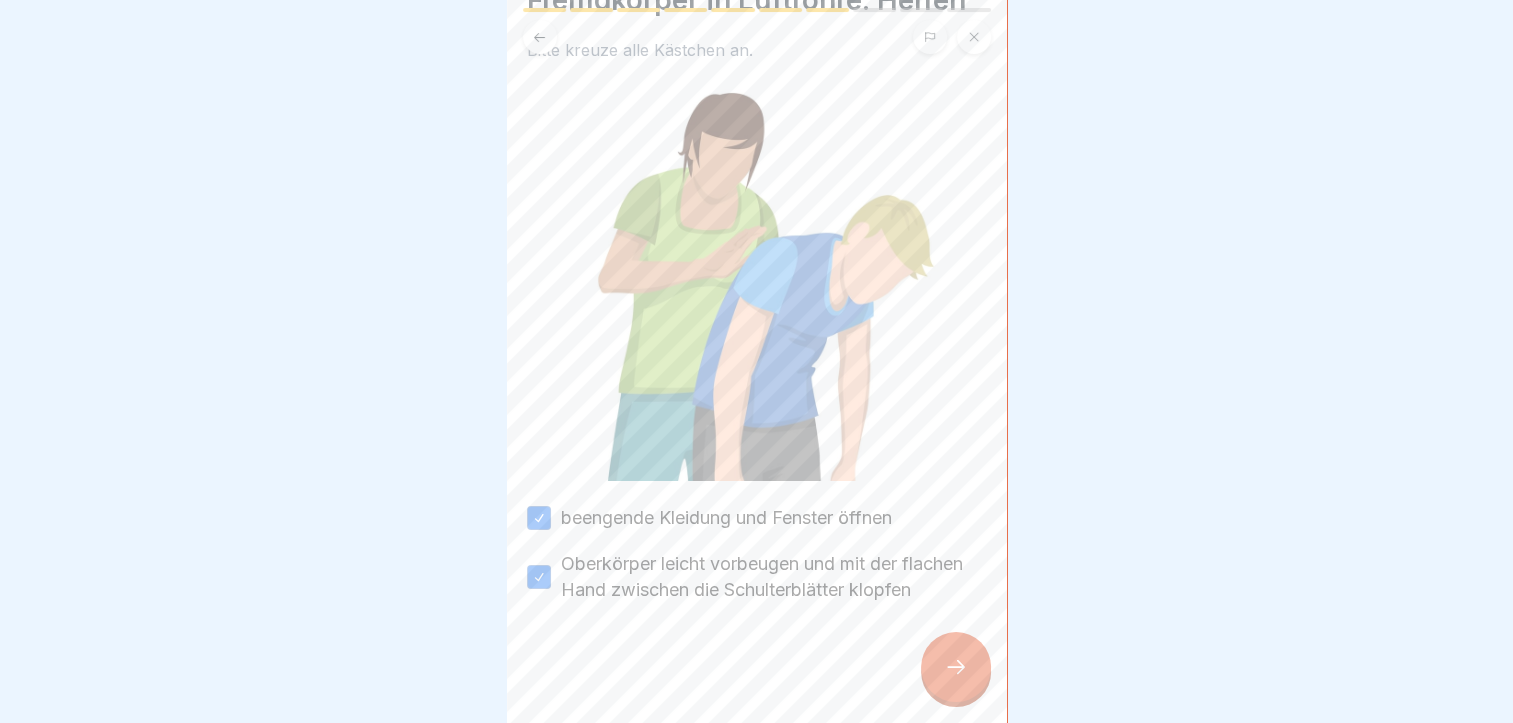 click 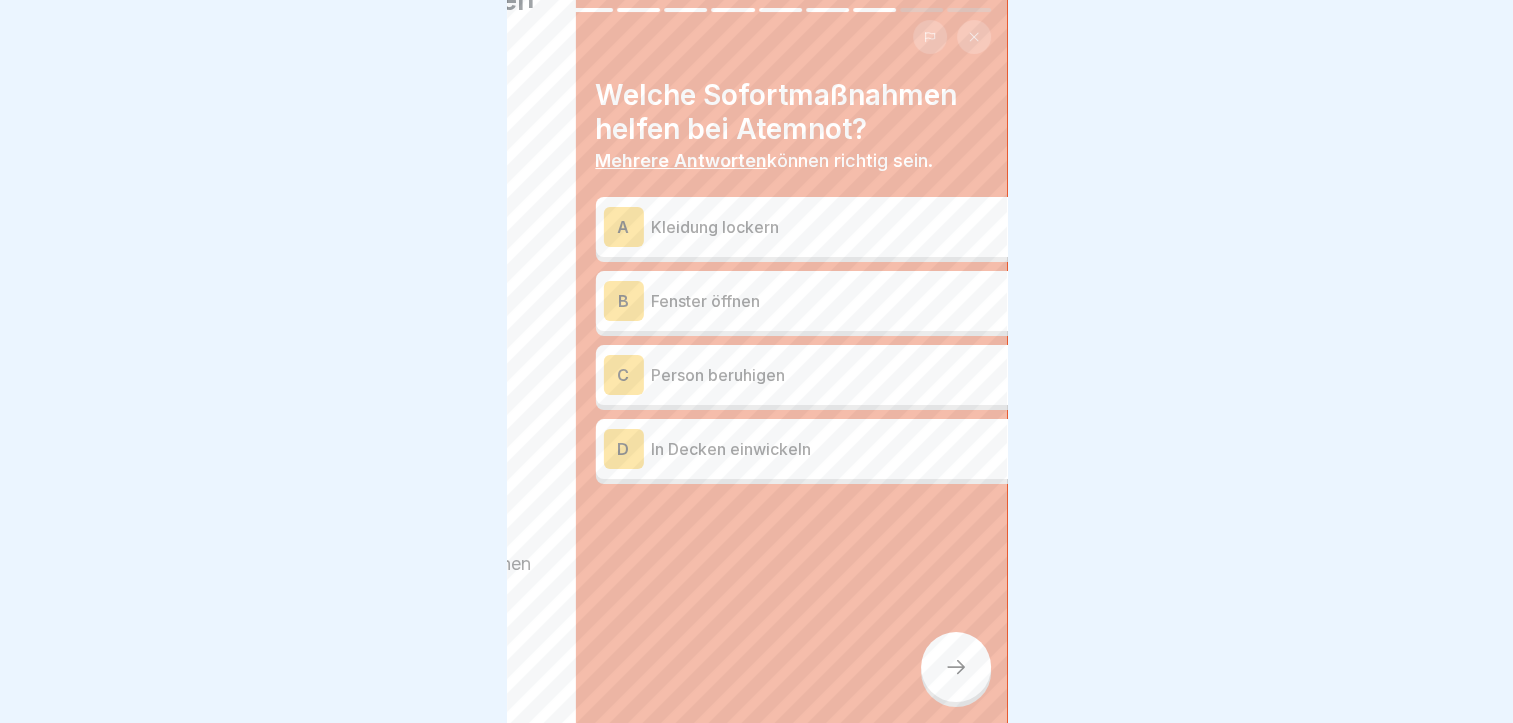click on "Welche Sofortmaßnahmen helfen bei Atemnot?" at bounding box center [825, 112] 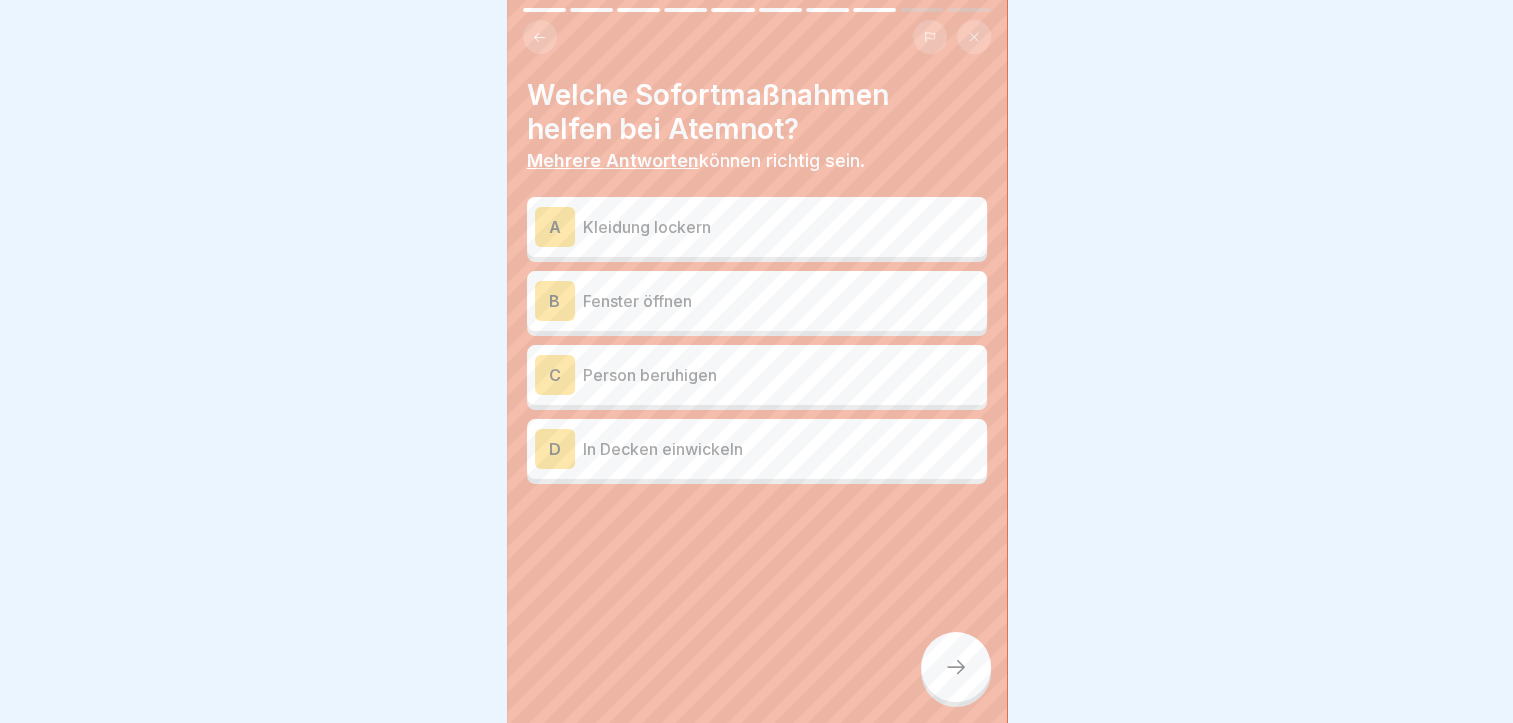 click at bounding box center [756, 361] 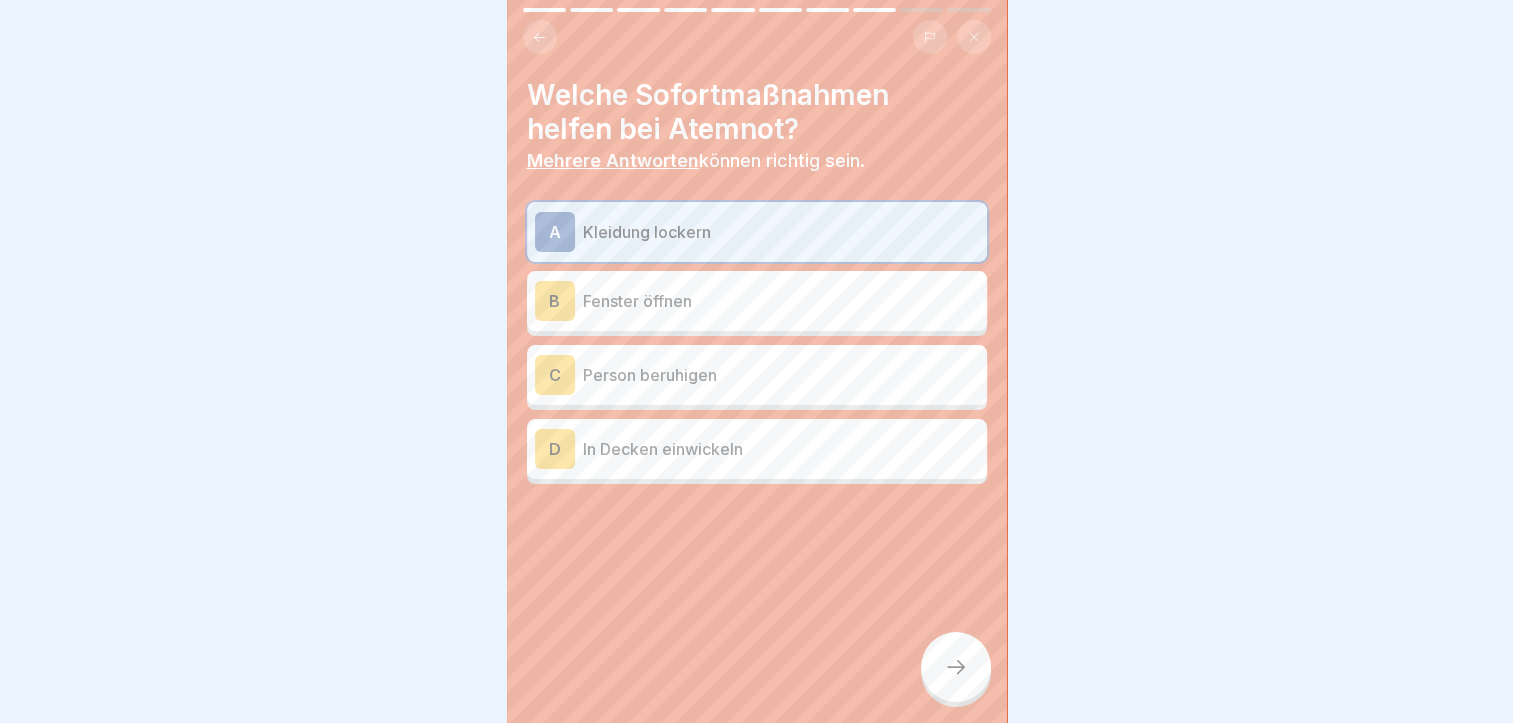 click on "Fenster öffnen" at bounding box center [781, 301] 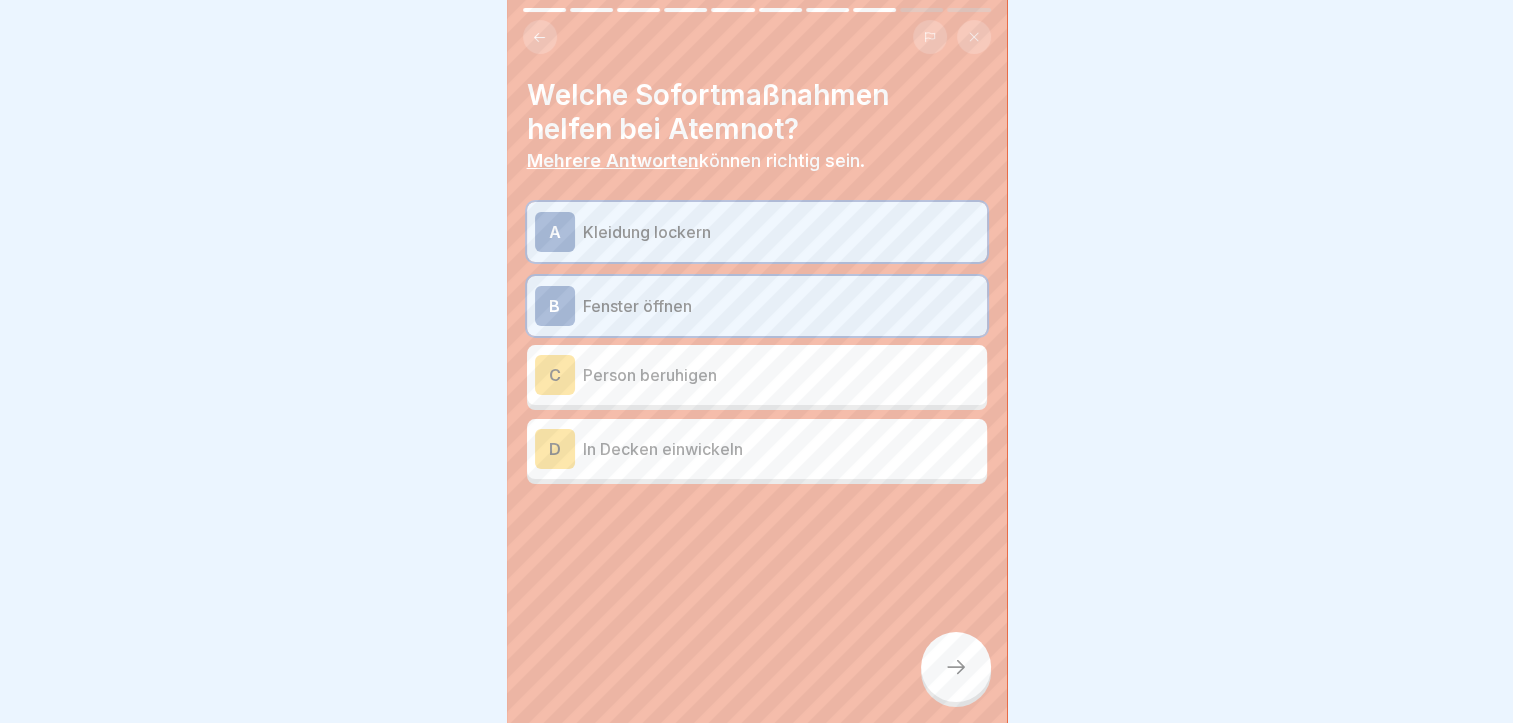 click on "Person beruhigen" at bounding box center [781, 375] 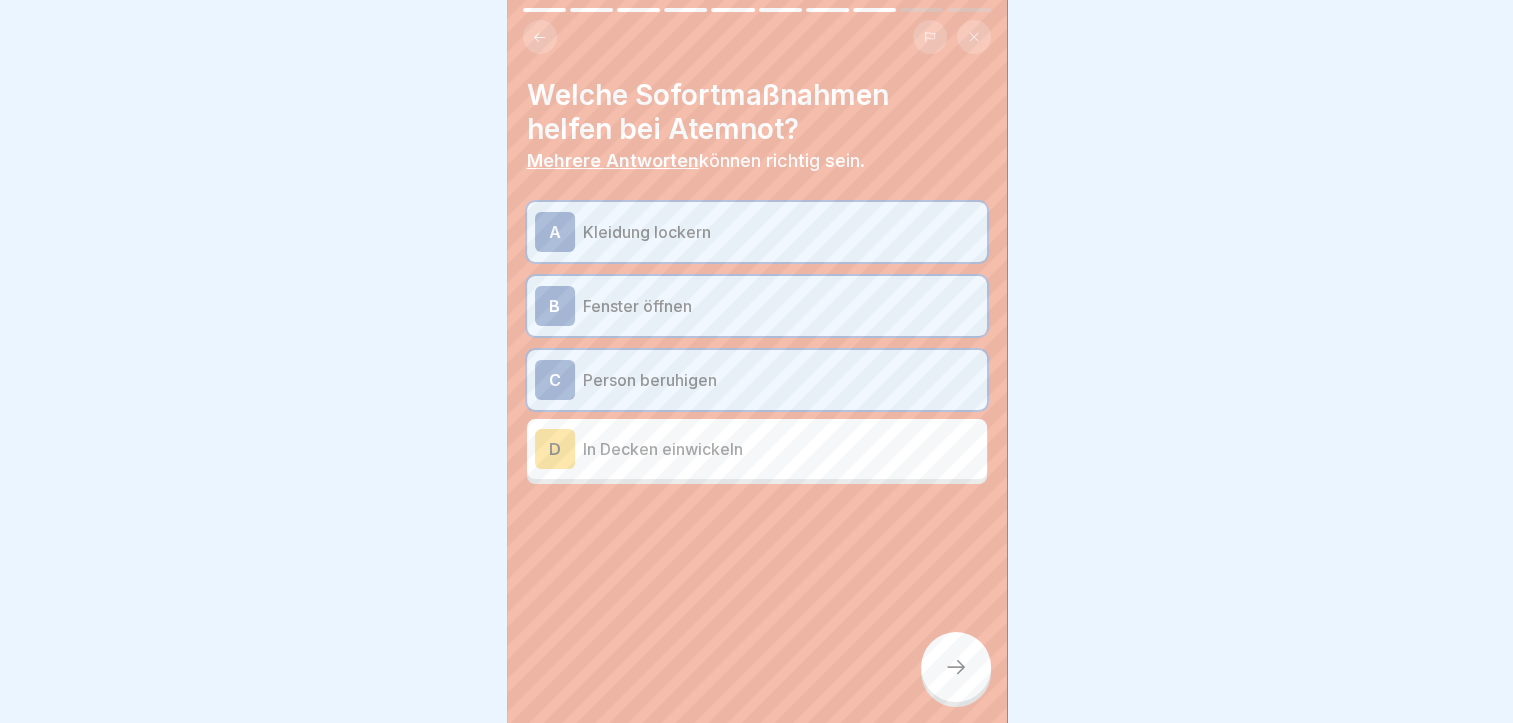 click on "C Person beruhigen" at bounding box center (757, 380) 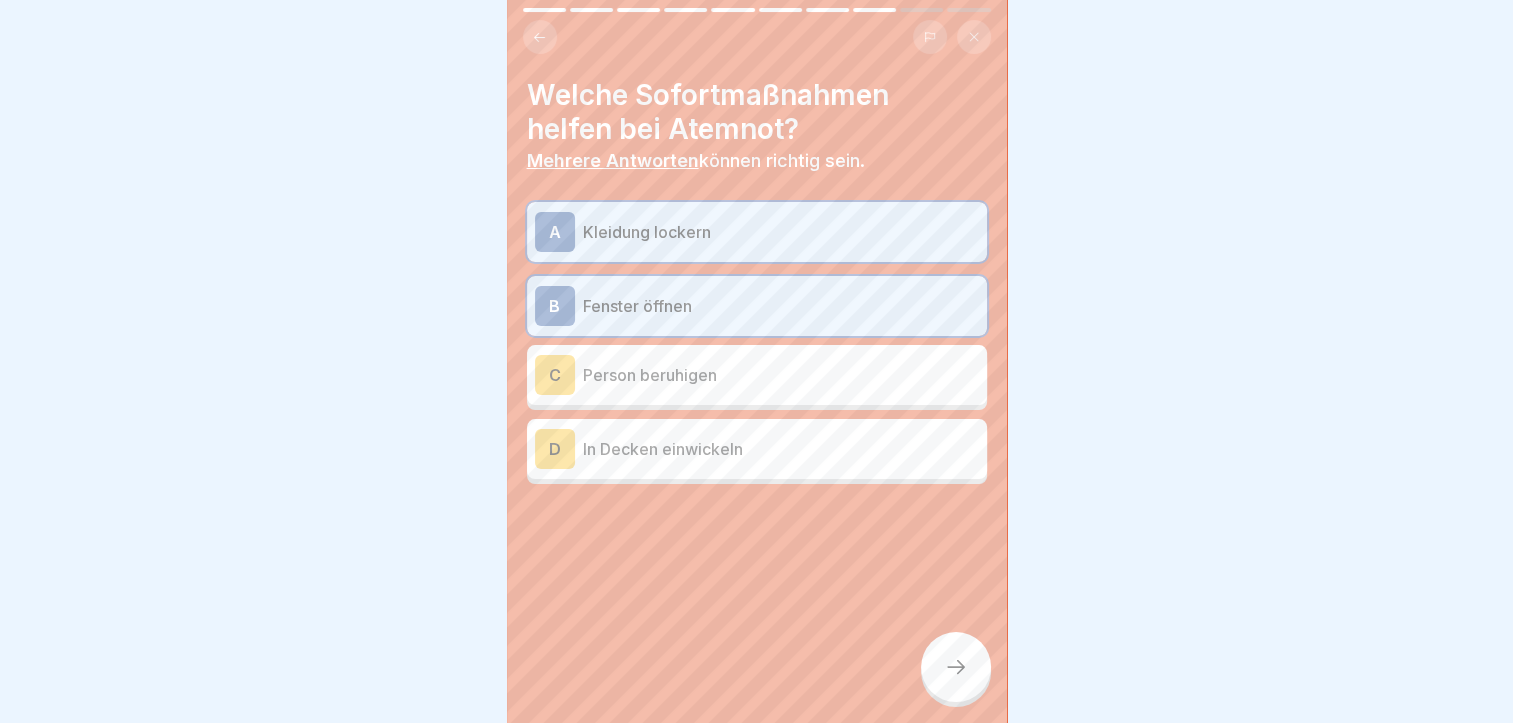 click at bounding box center [956, 667] 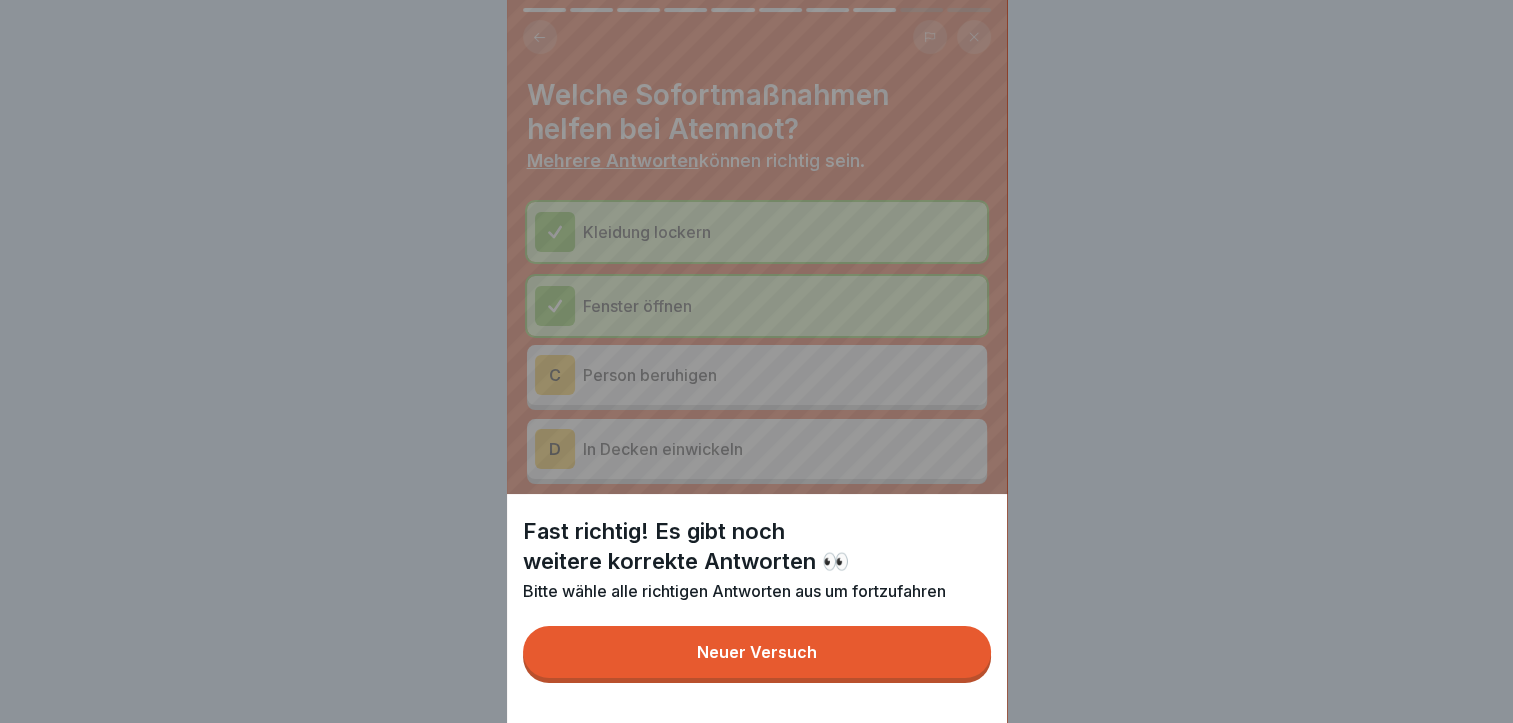 drag, startPoint x: 944, startPoint y: 651, endPoint x: 832, endPoint y: 668, distance: 113.28283 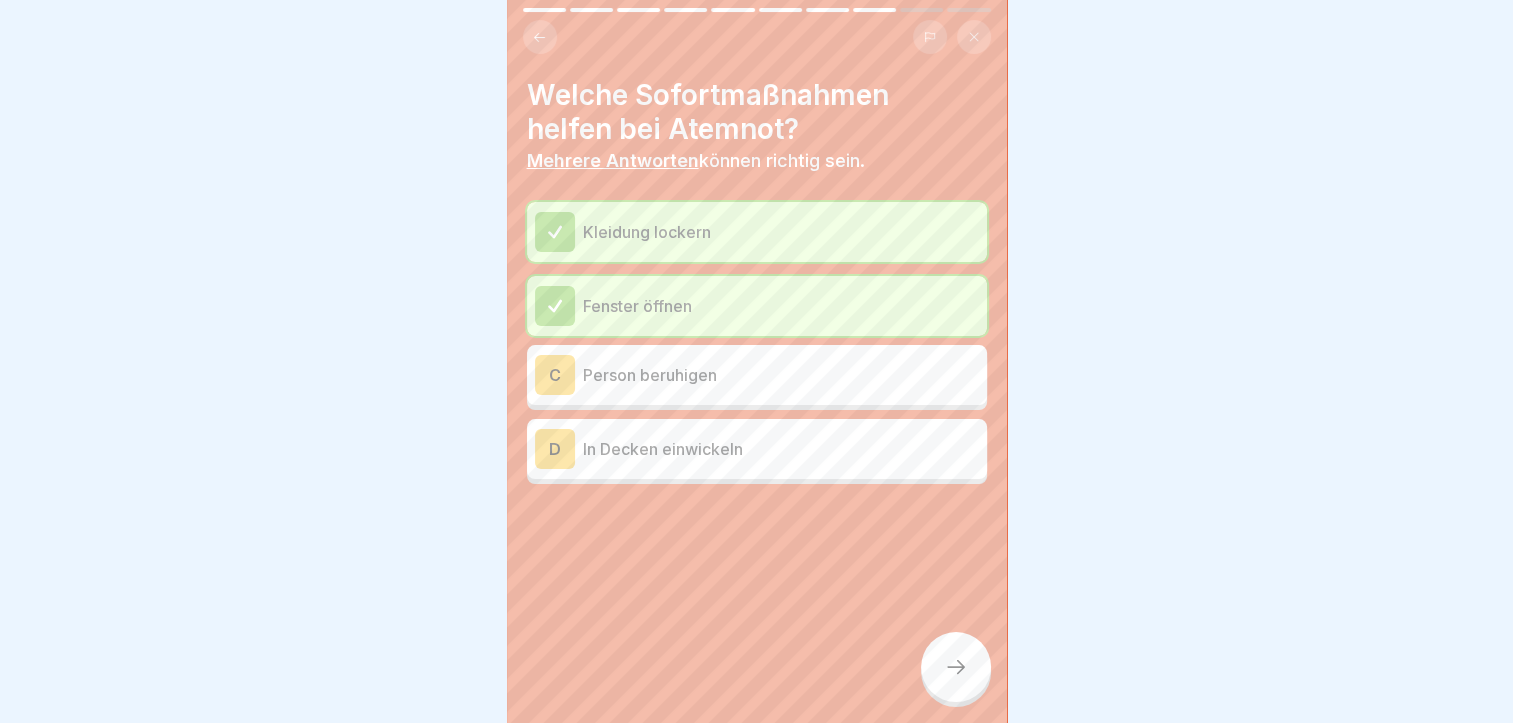 click 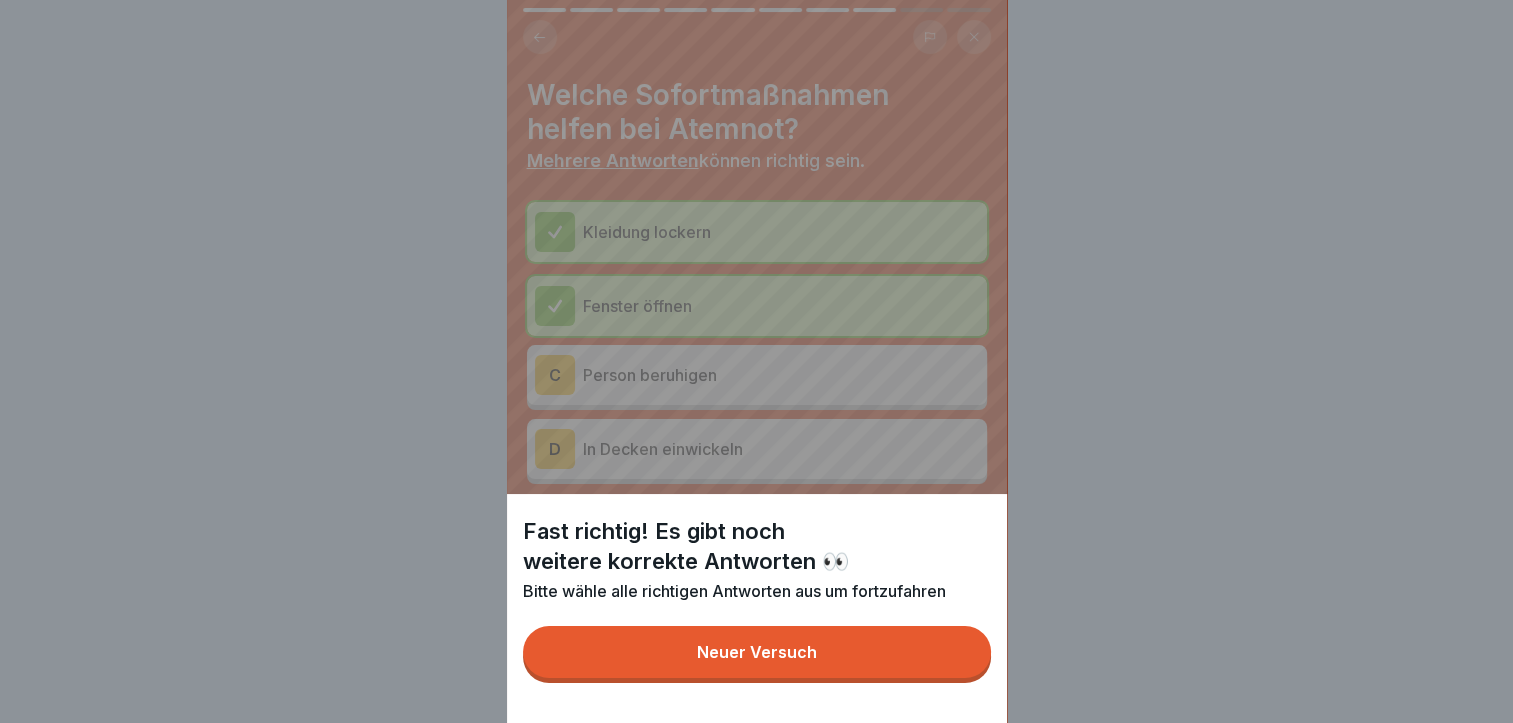 click on "Neuer Versuch" at bounding box center (757, 652) 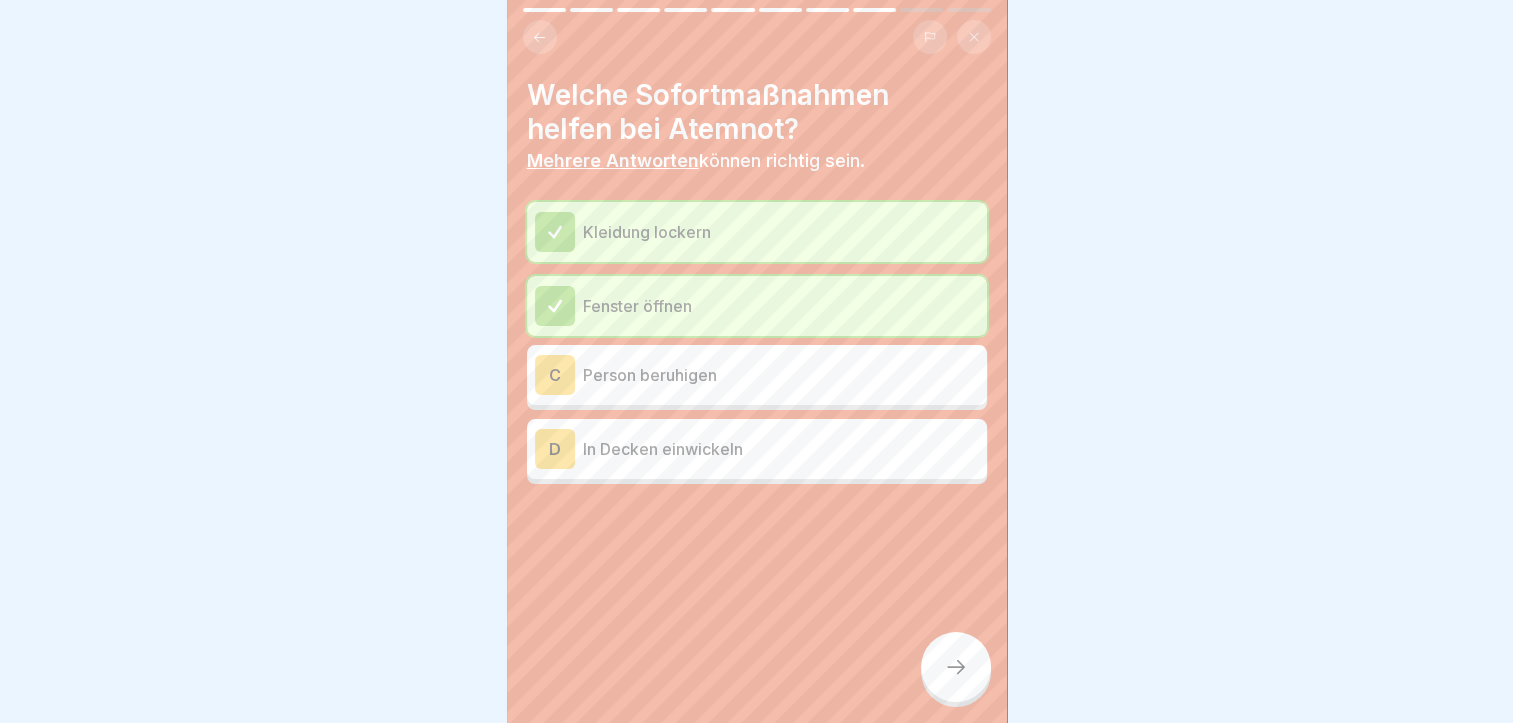 click on "Person beruhigen" at bounding box center (781, 375) 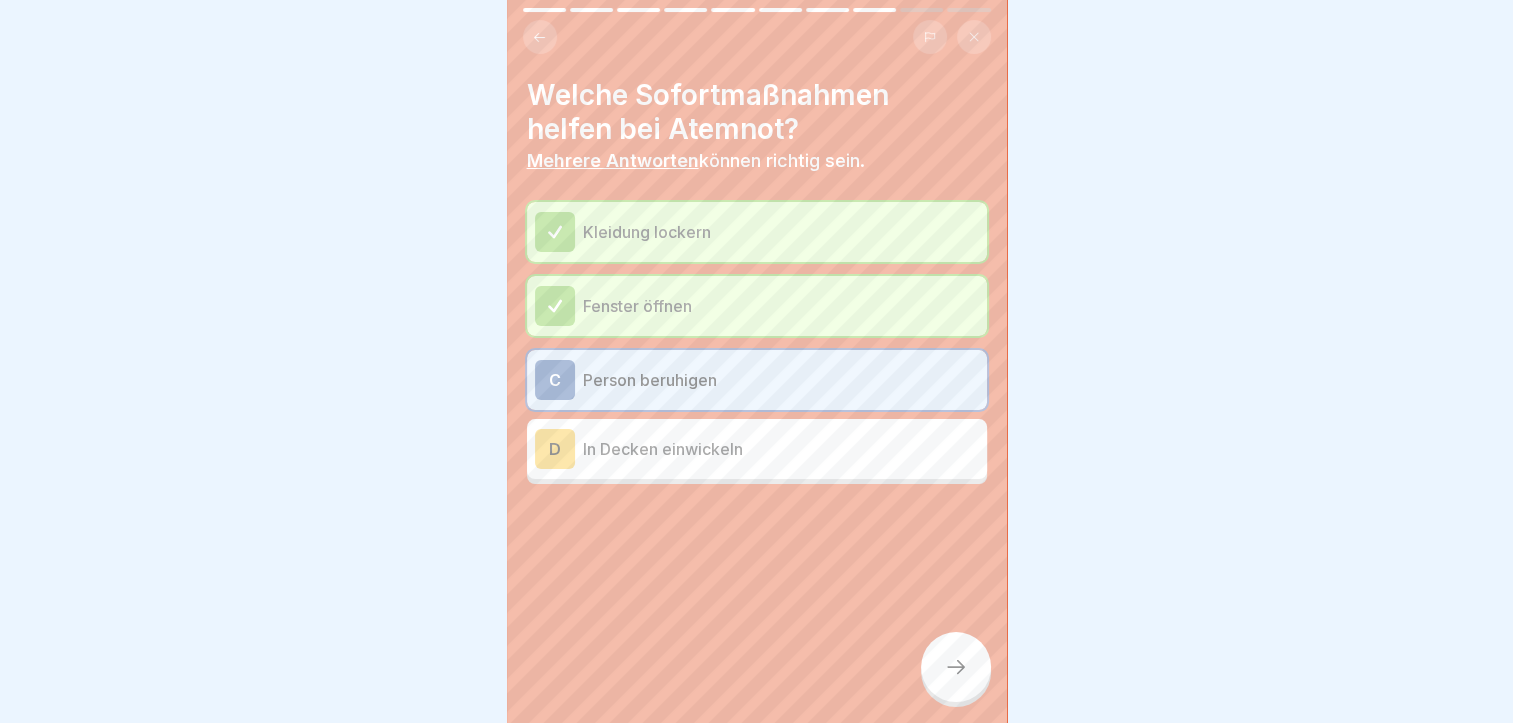 click 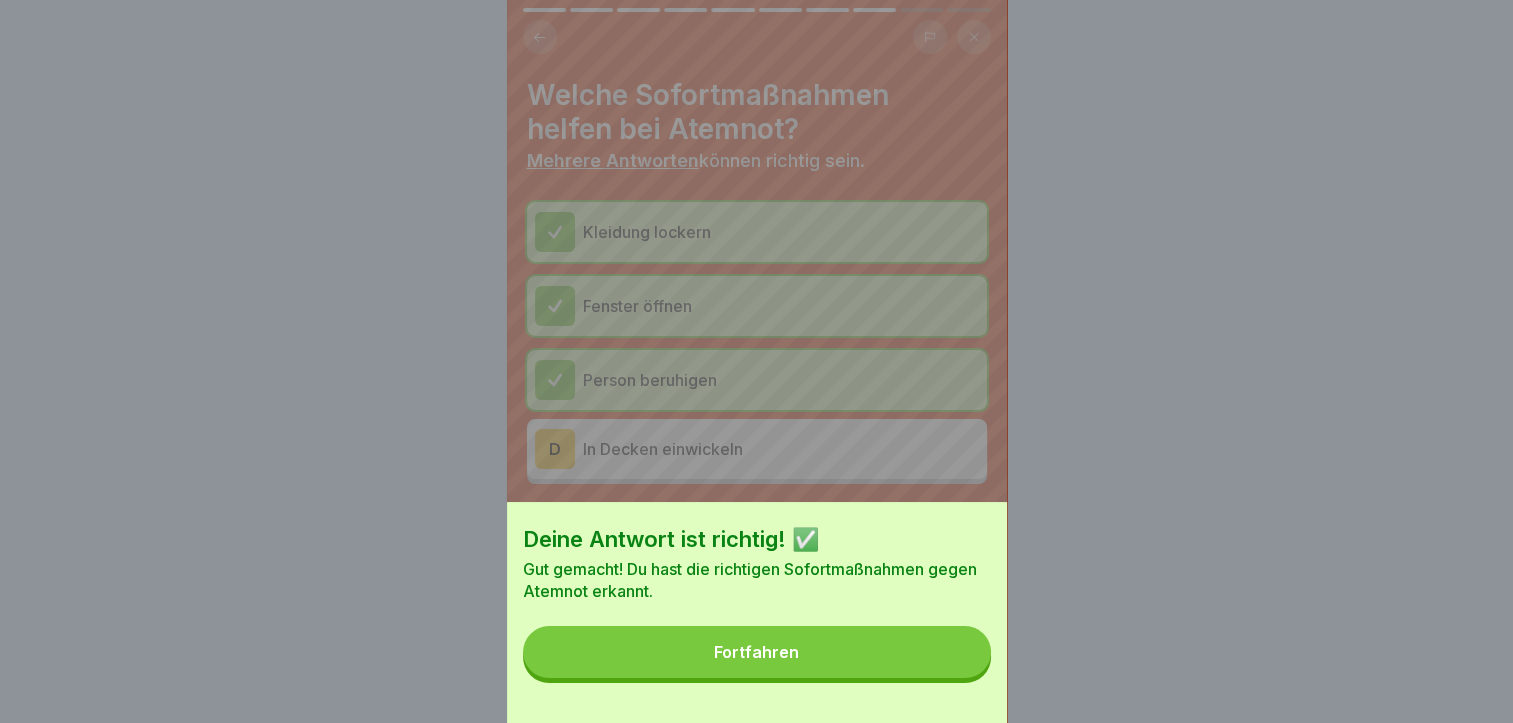 click on "Fortfahren" at bounding box center (757, 652) 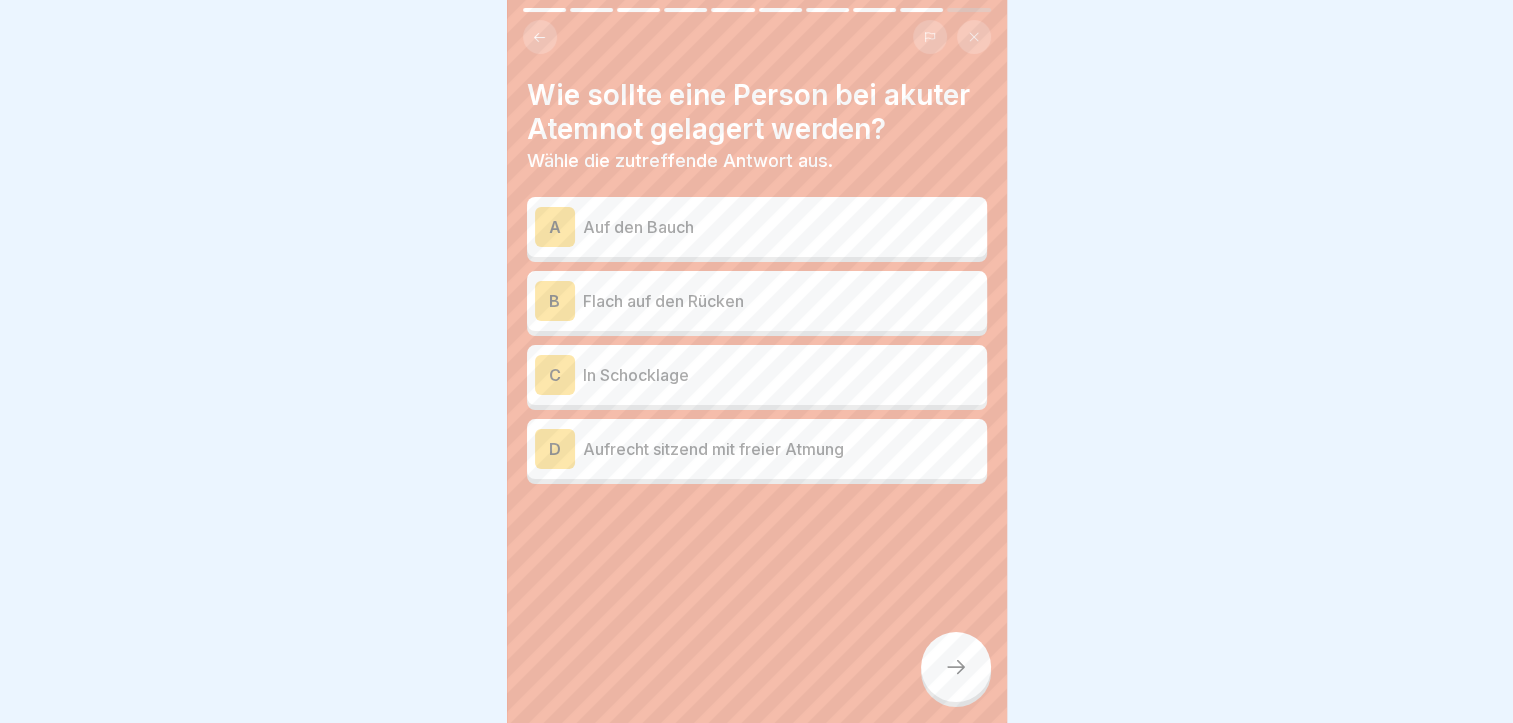 click on "Aufrecht sitzend mit freier Atmung" at bounding box center (781, 449) 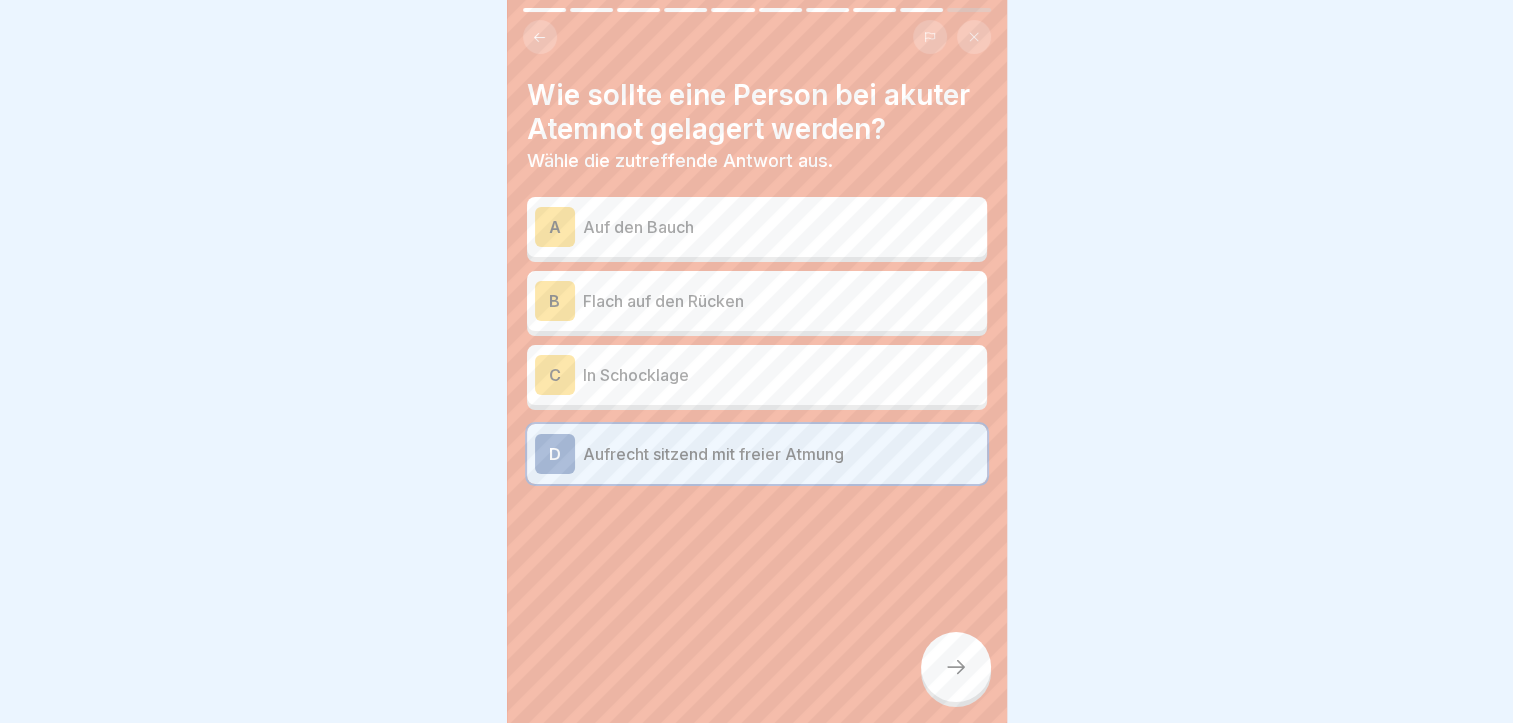 click 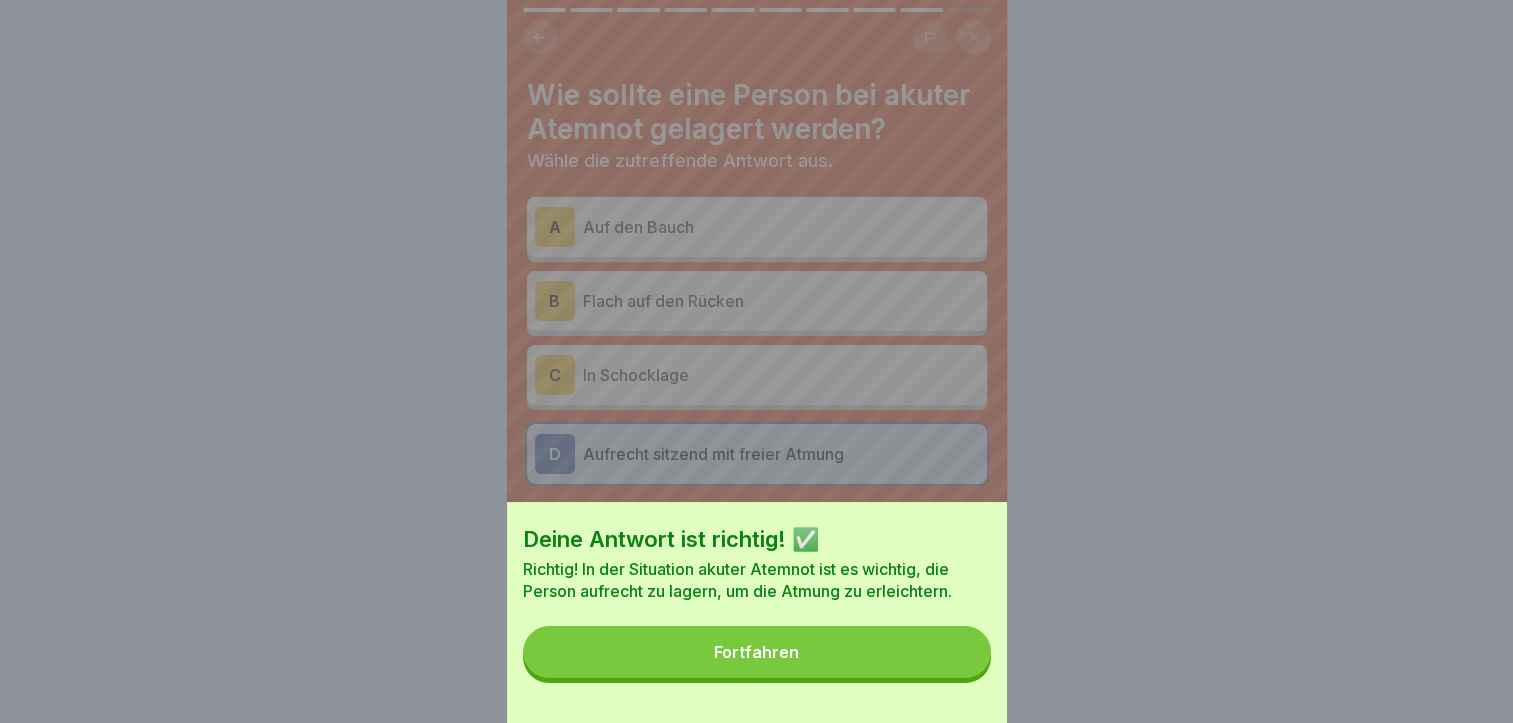 click on "Fortfahren" at bounding box center (757, 652) 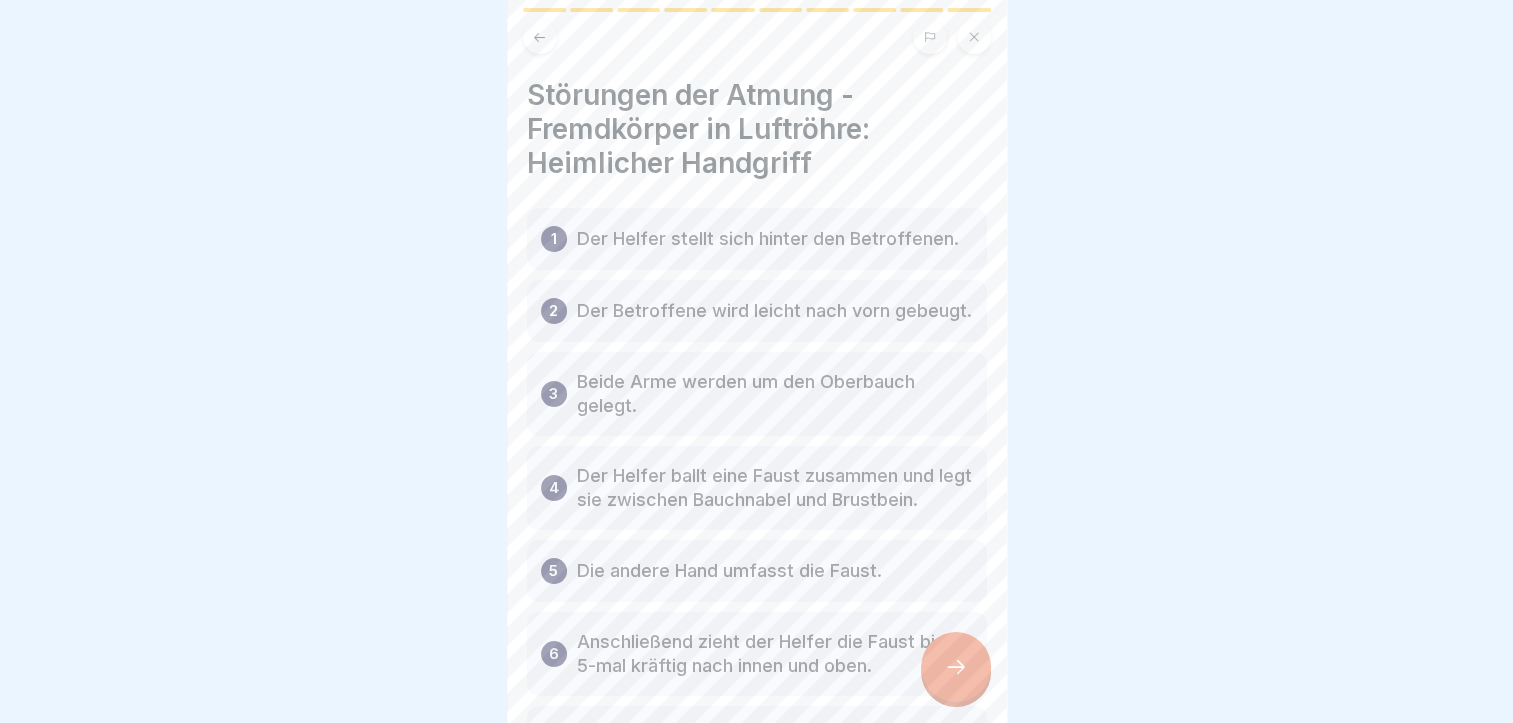 click on "Der Helfer stellt sich hinter den Betroffenen." at bounding box center (768, 239) 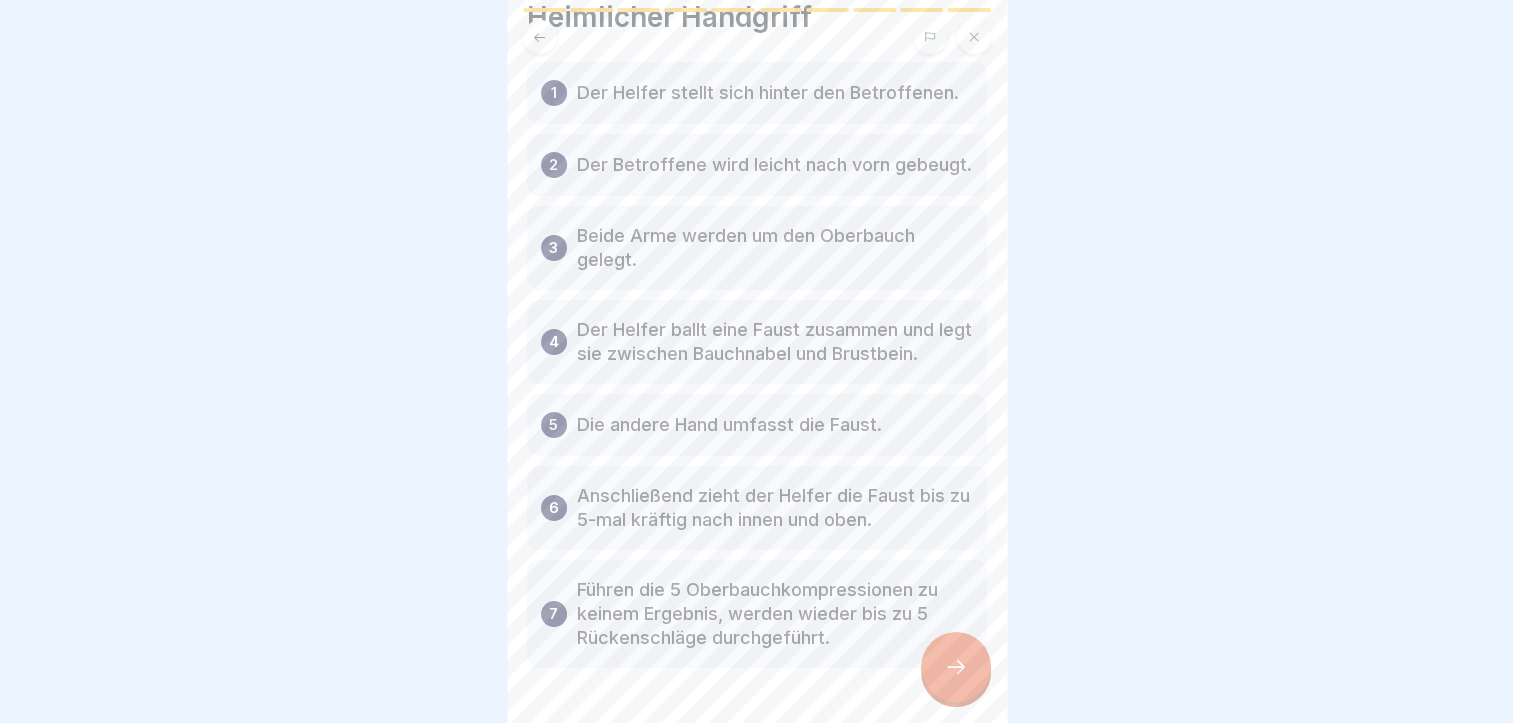 scroll, scrollTop: 256, scrollLeft: 0, axis: vertical 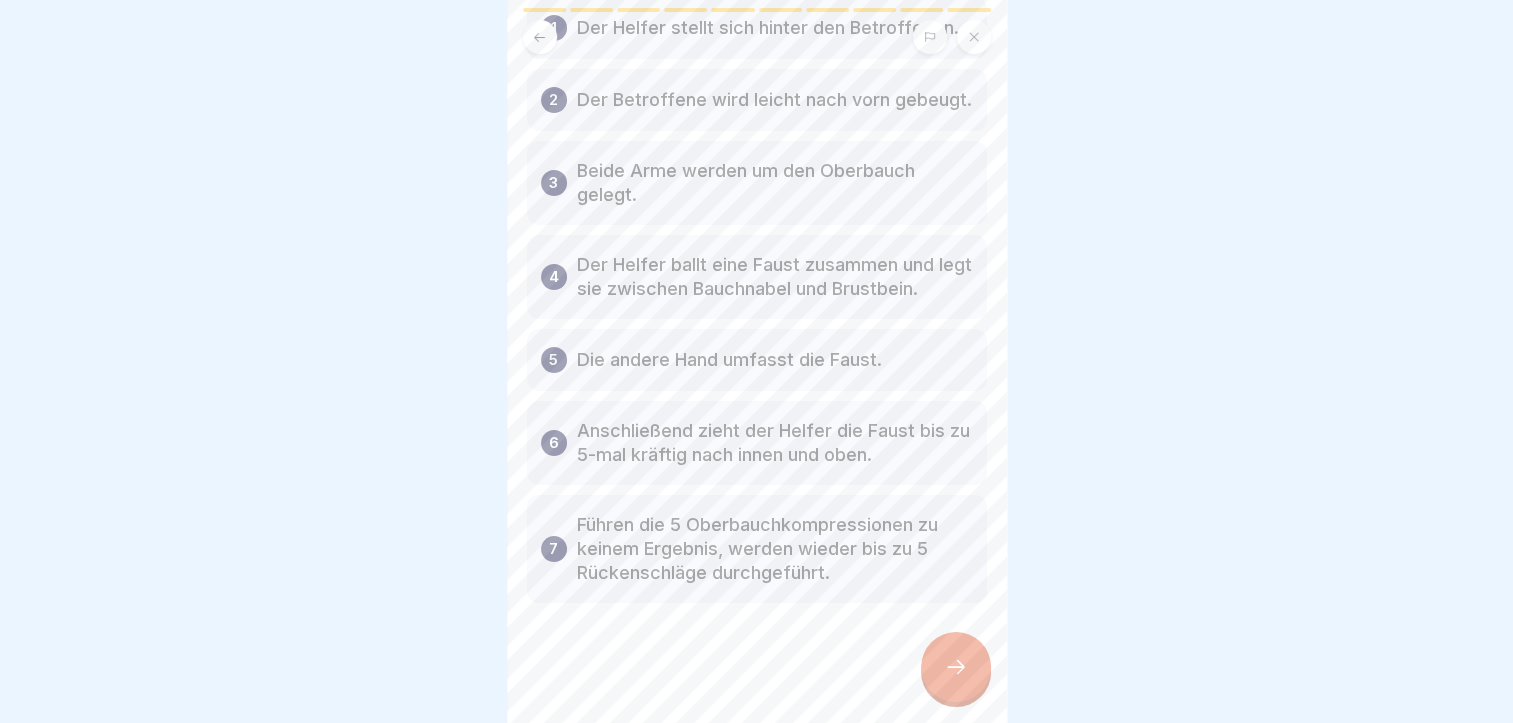 click at bounding box center [757, 663] 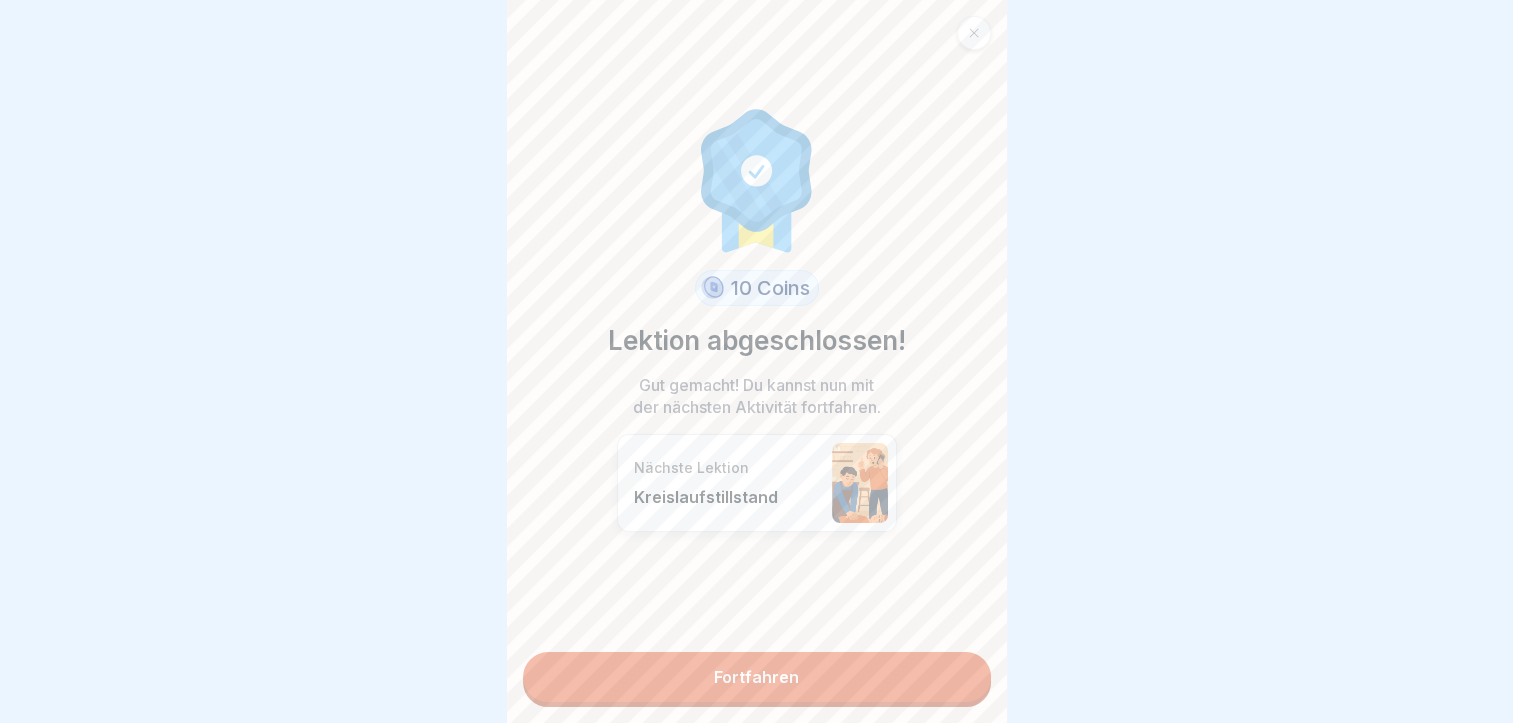 click on "Fortfahren" at bounding box center (757, 677) 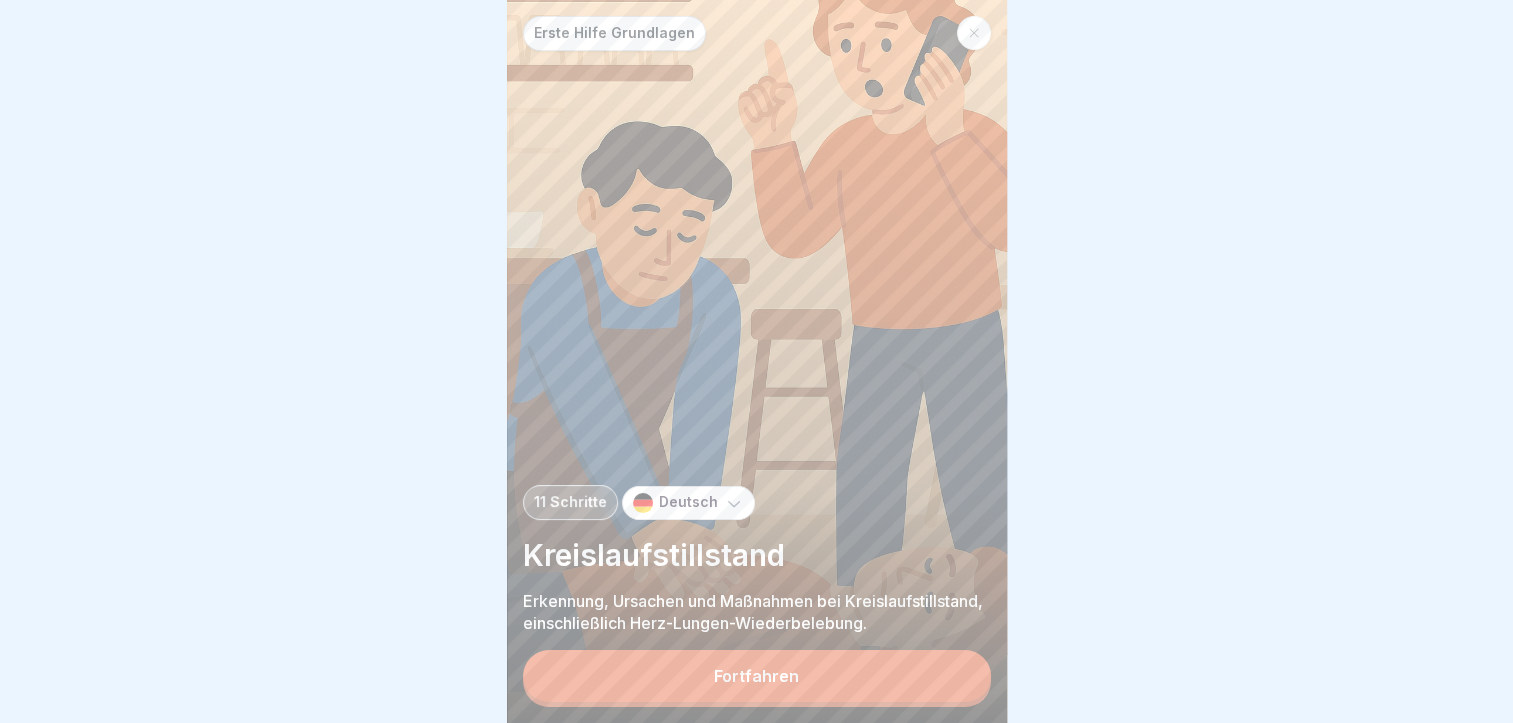 click on "Fortfahren" at bounding box center [757, 678] 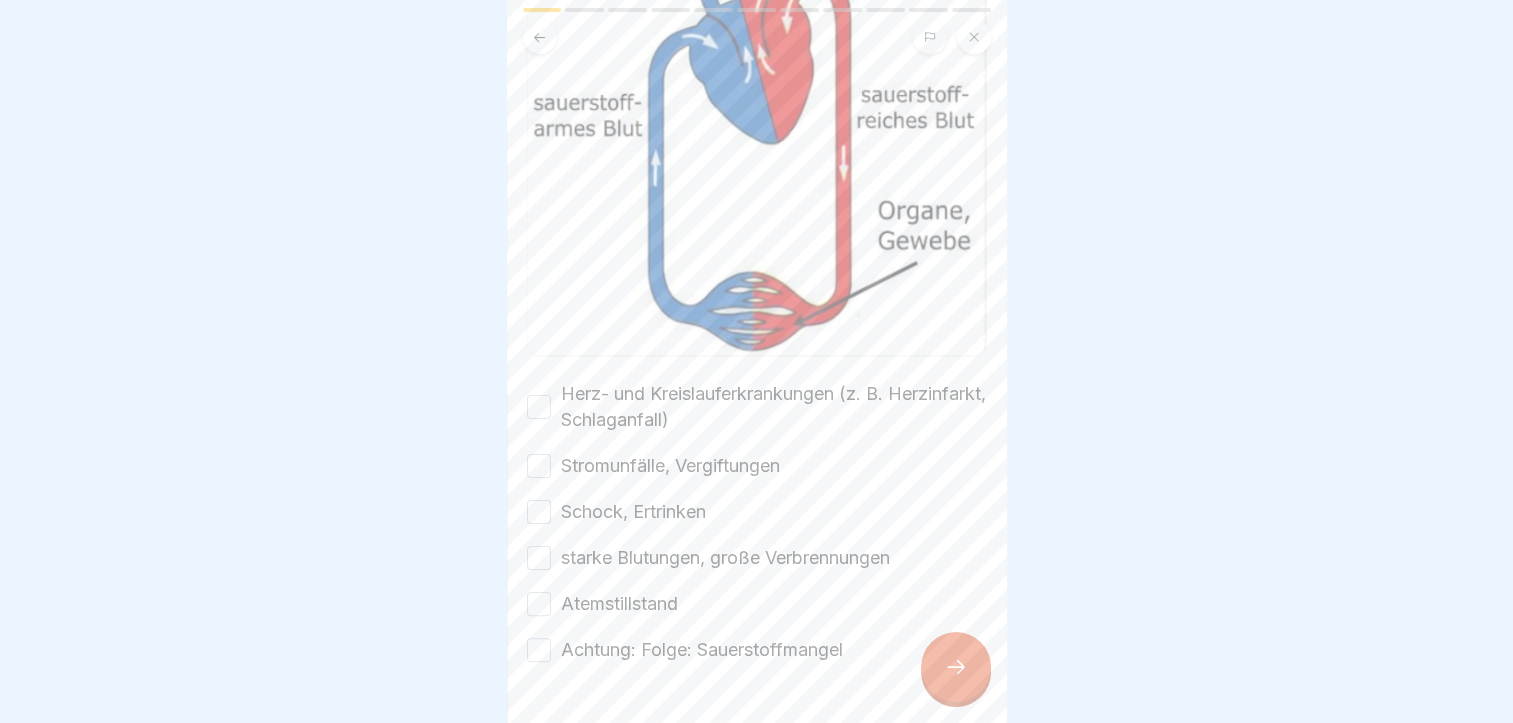 scroll, scrollTop: 386, scrollLeft: 0, axis: vertical 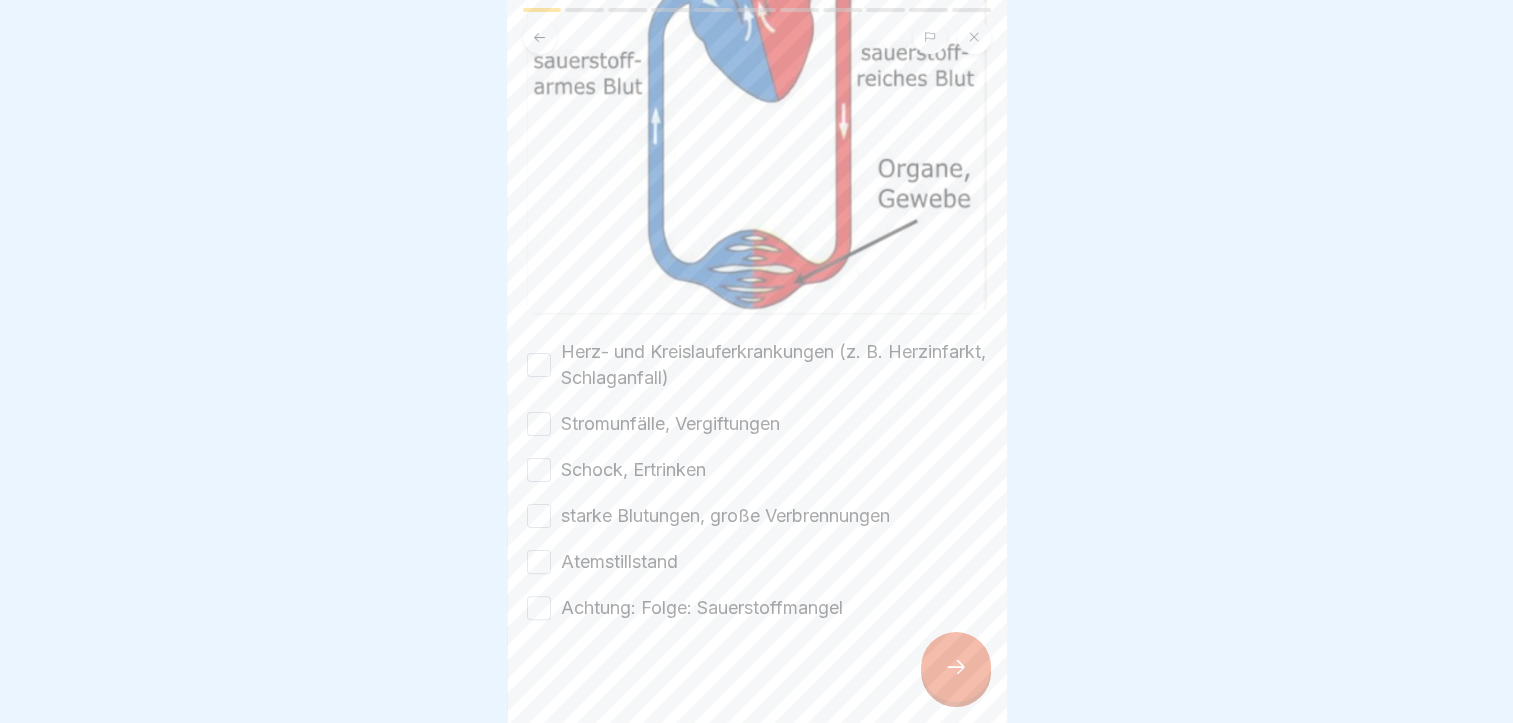 click on "Herz- und Kreislauferkrankungen (z. B. Herzinfarkt, Schlaganfall)" at bounding box center (757, 365) 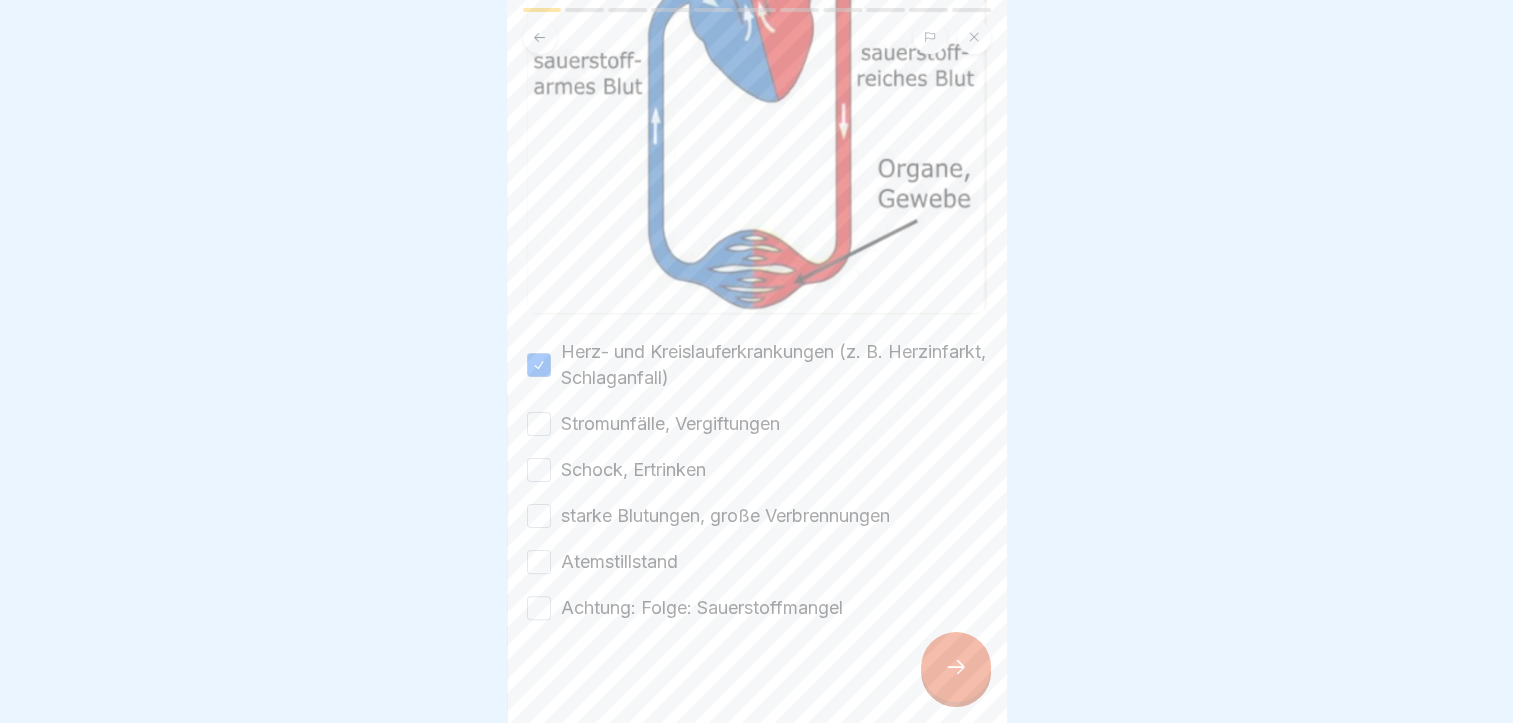 click on "Stromunfälle, Vergiftungen" at bounding box center (539, 424) 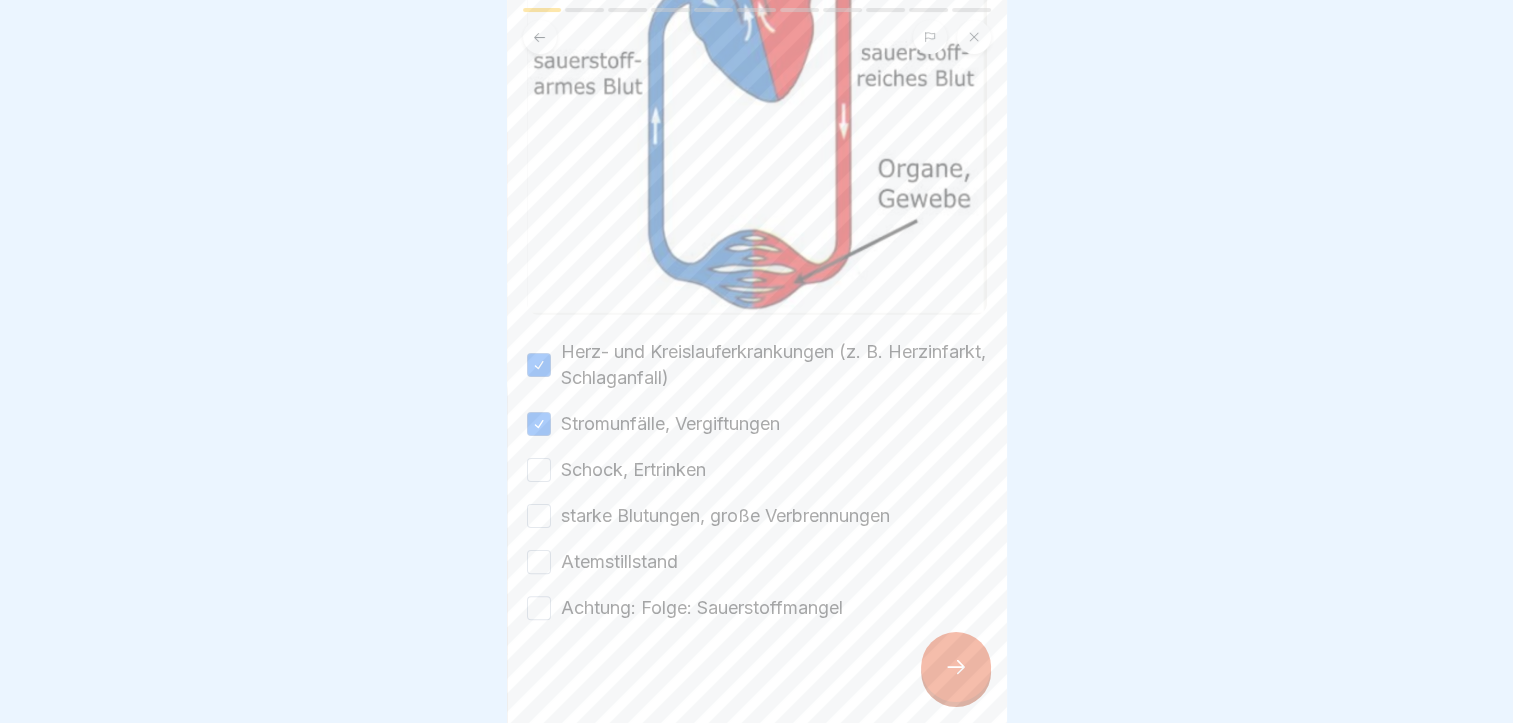 click on "Schock, Ertrinken" at bounding box center (539, 470) 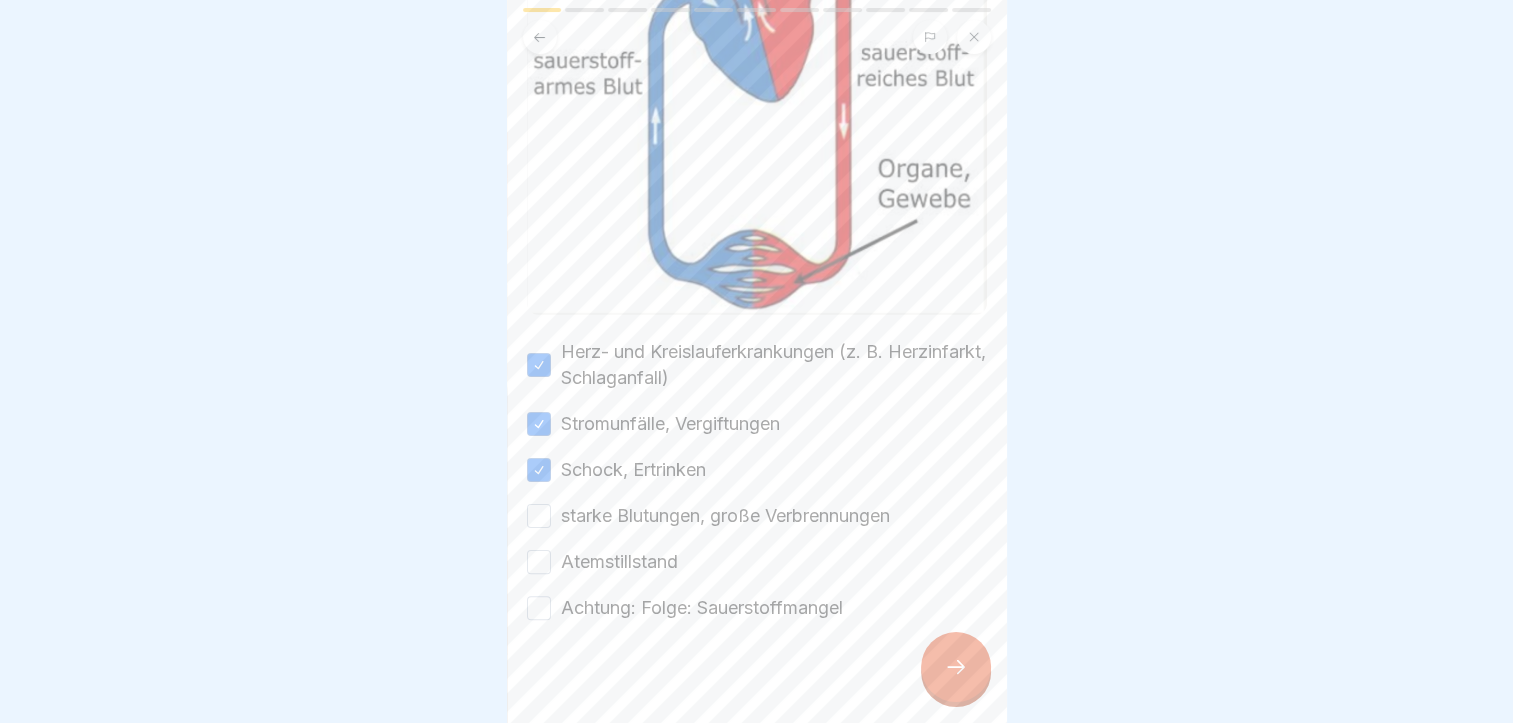 click on "starke Blutungen, große Verbrennungen" at bounding box center (539, 516) 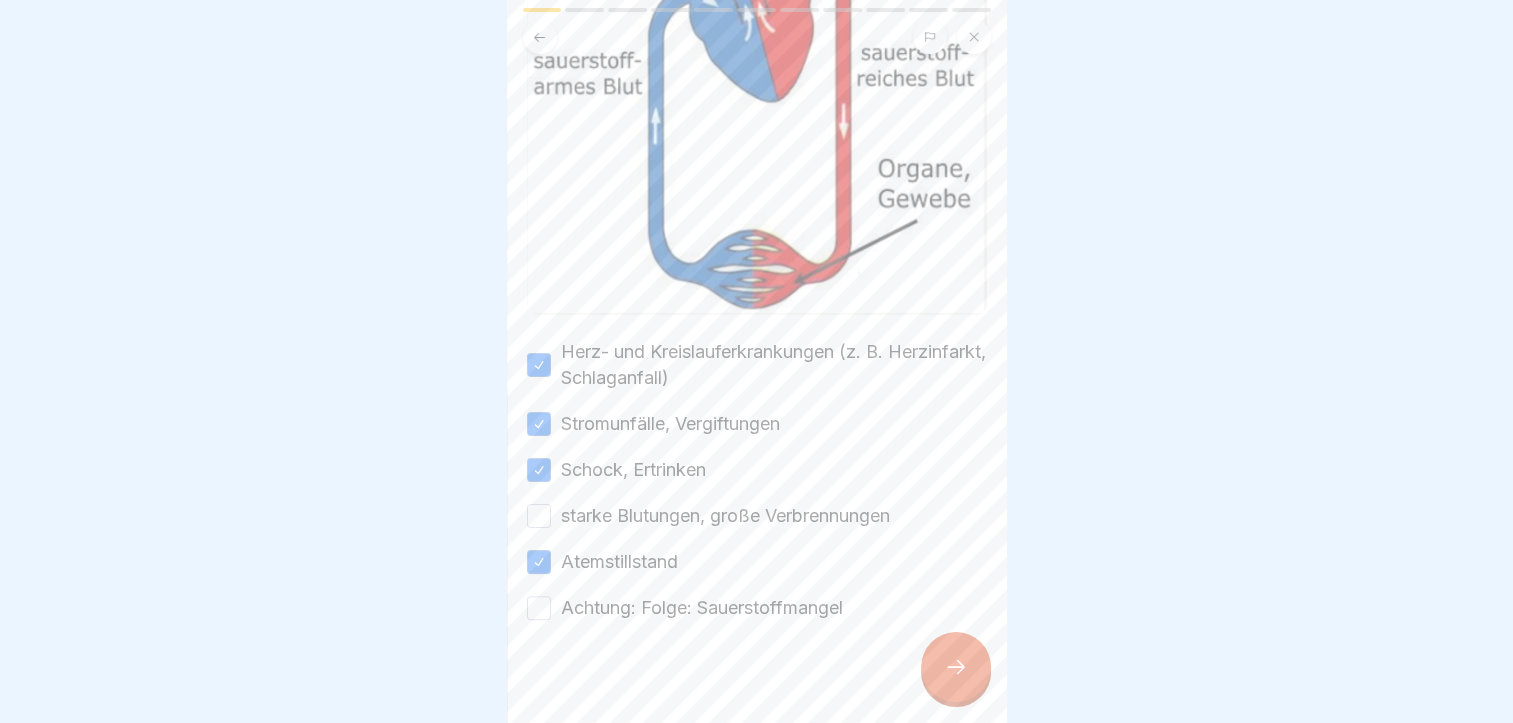 click on "starke Blutungen, große Verbrennungen" at bounding box center (539, 516) 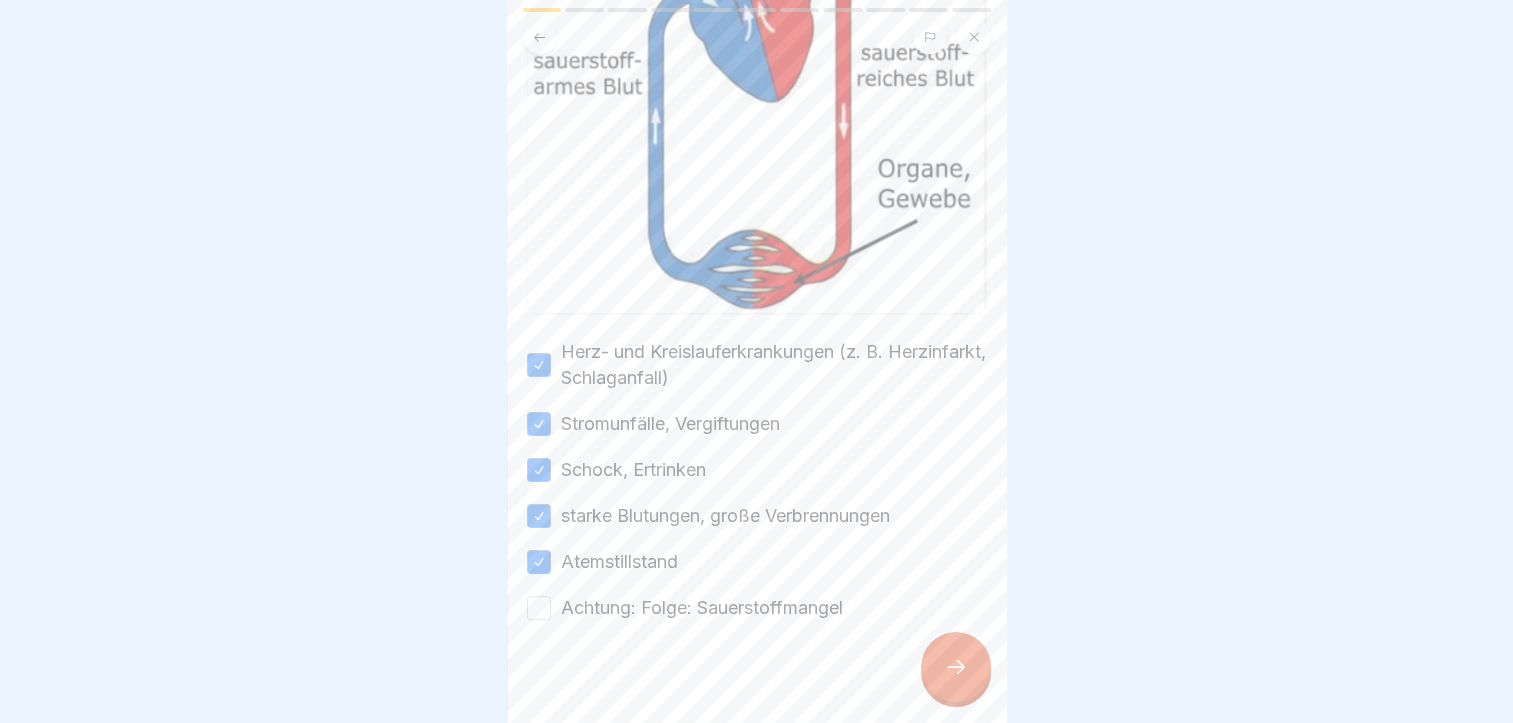 click on "Achtung: Folge: Sauerstoffmangel" at bounding box center (539, 608) 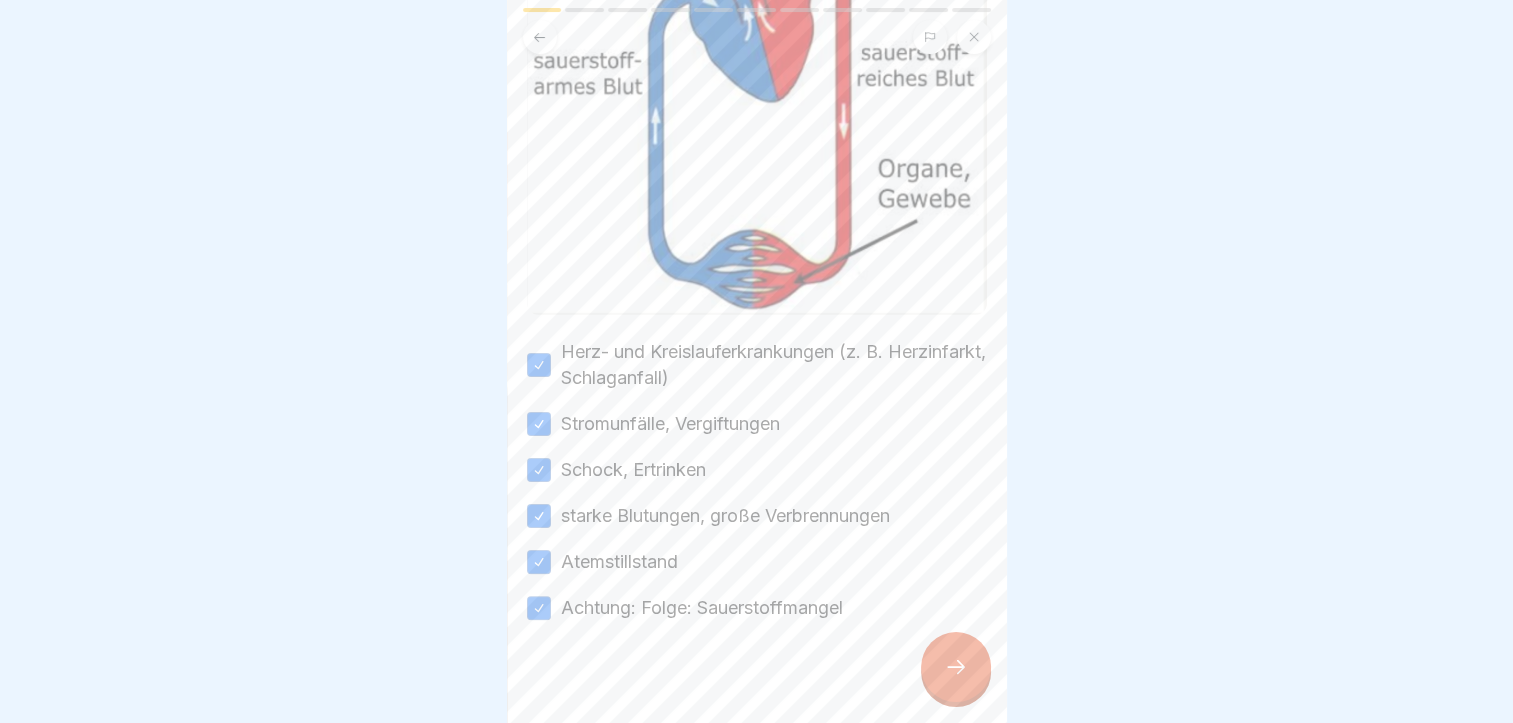 click at bounding box center (956, 667) 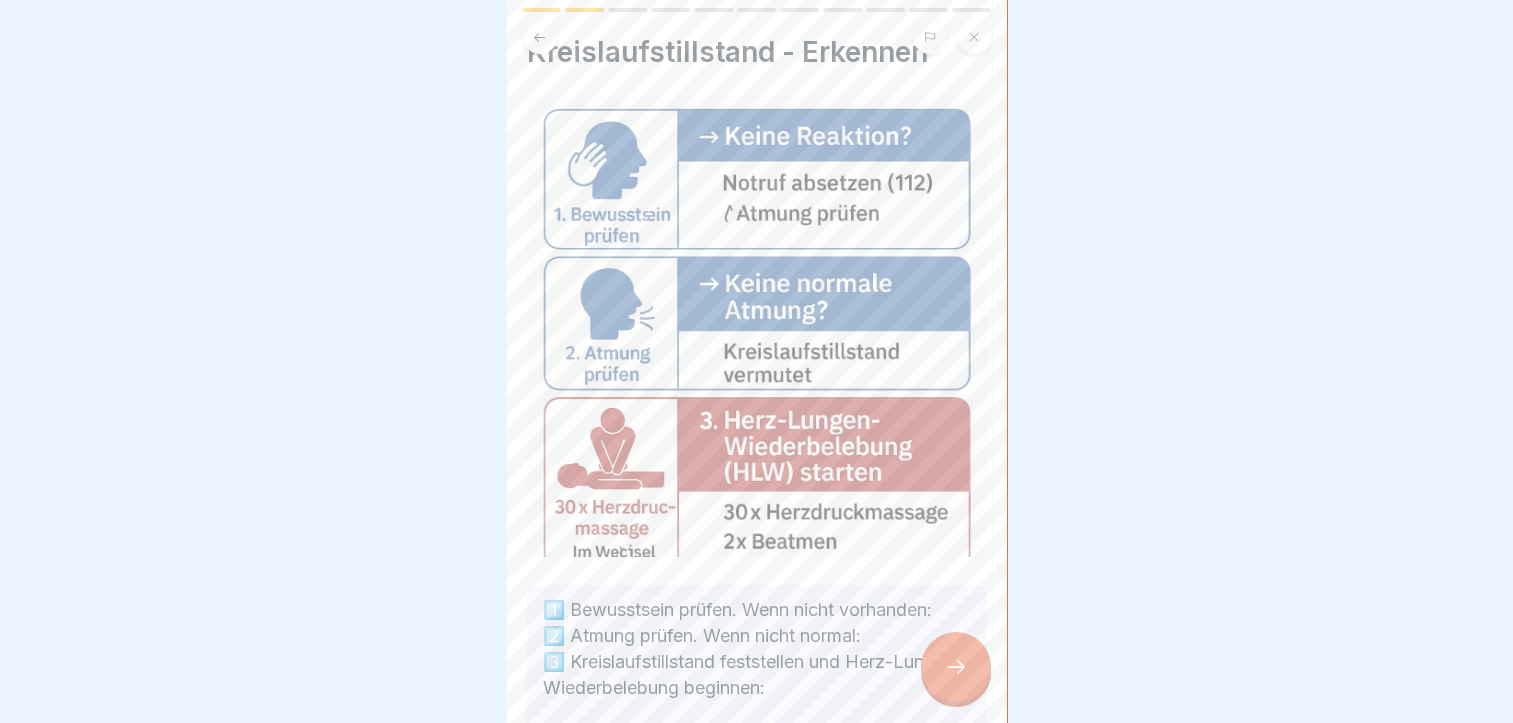 scroll, scrollTop: 0, scrollLeft: 0, axis: both 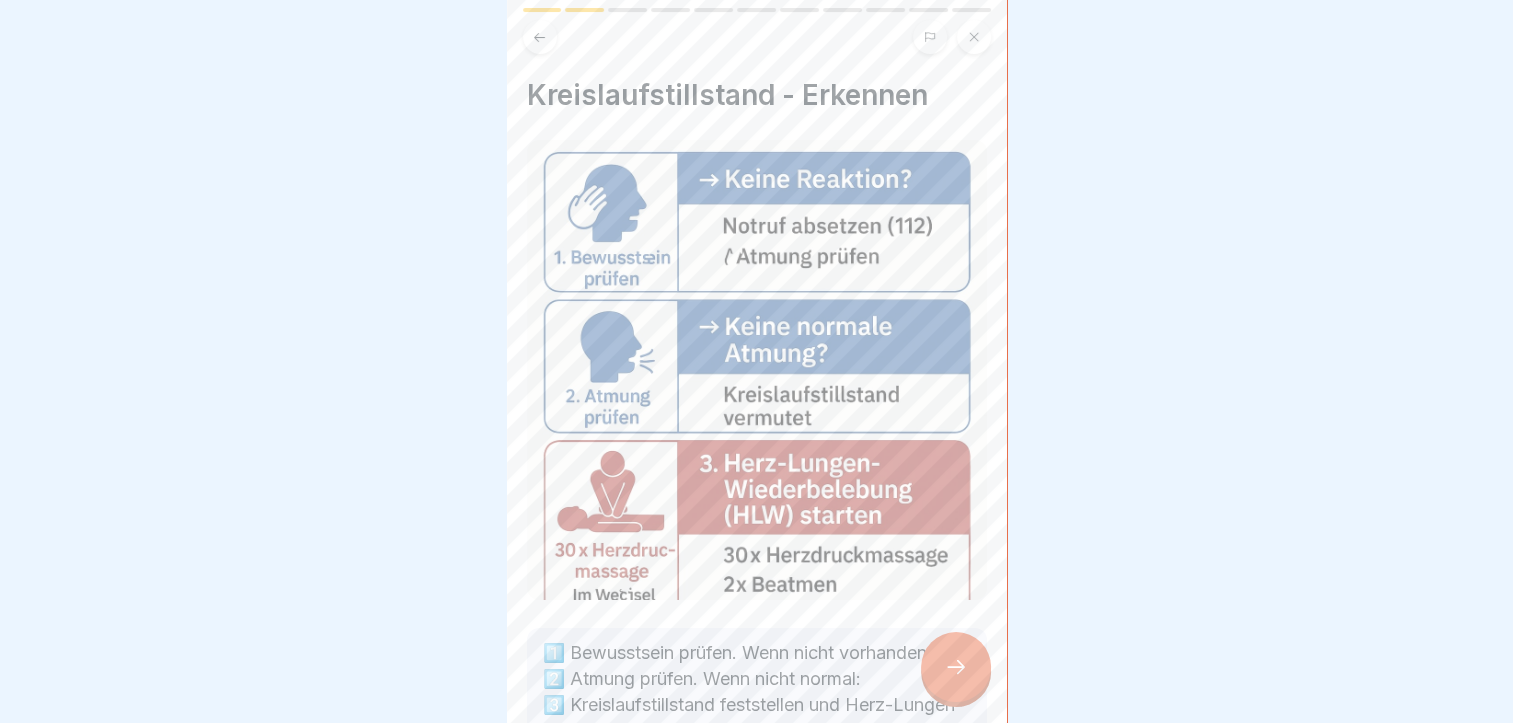 click at bounding box center [956, 667] 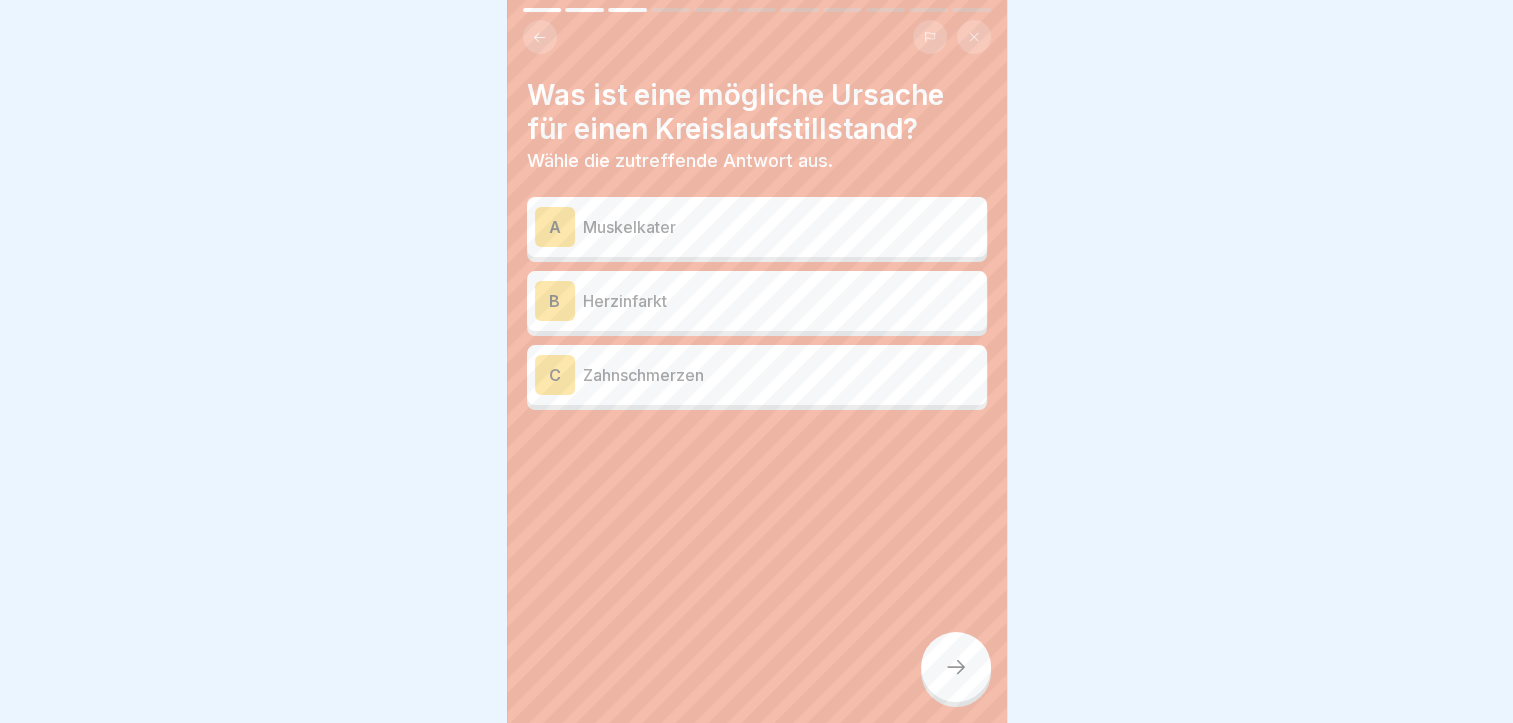 click on "Herzinfarkt" at bounding box center (781, 301) 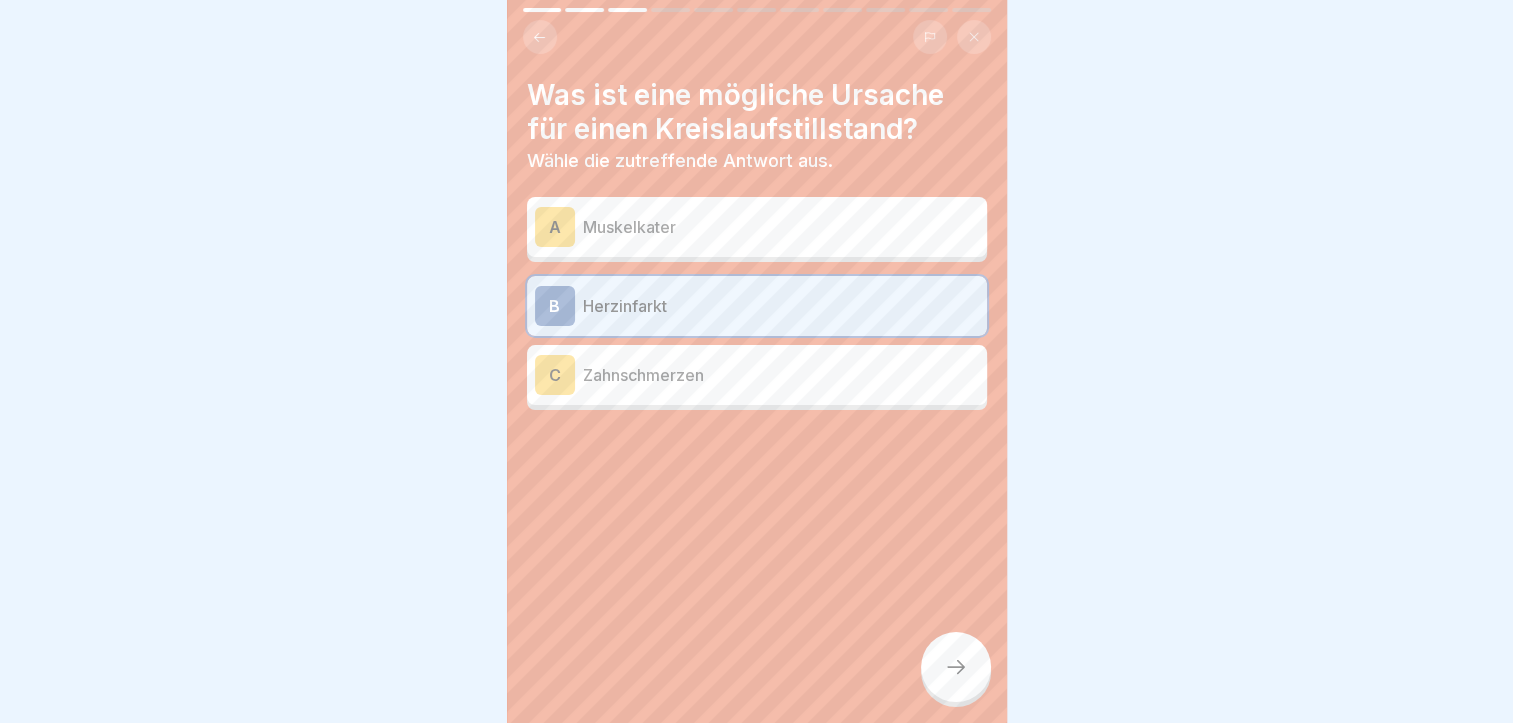 click at bounding box center (956, 667) 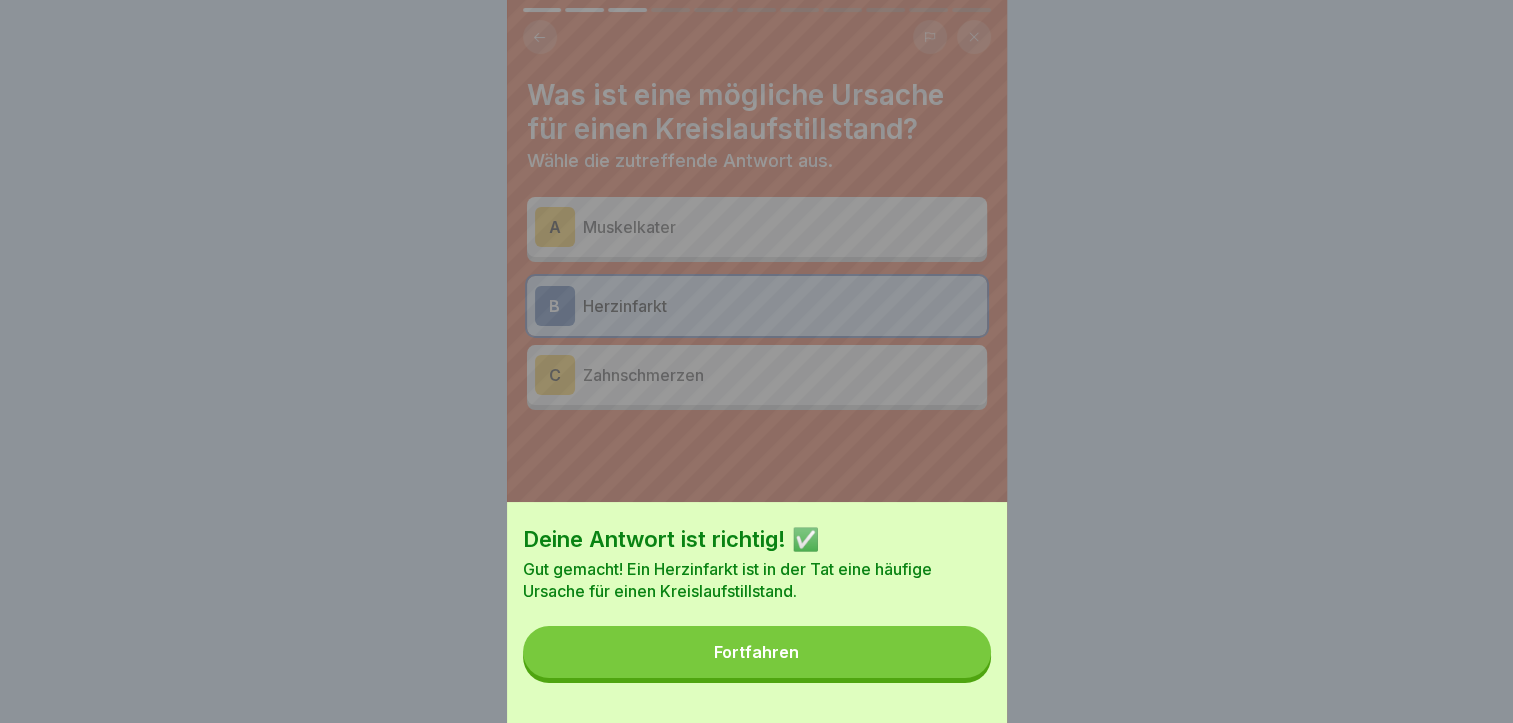 click on "Fortfahren" at bounding box center [757, 652] 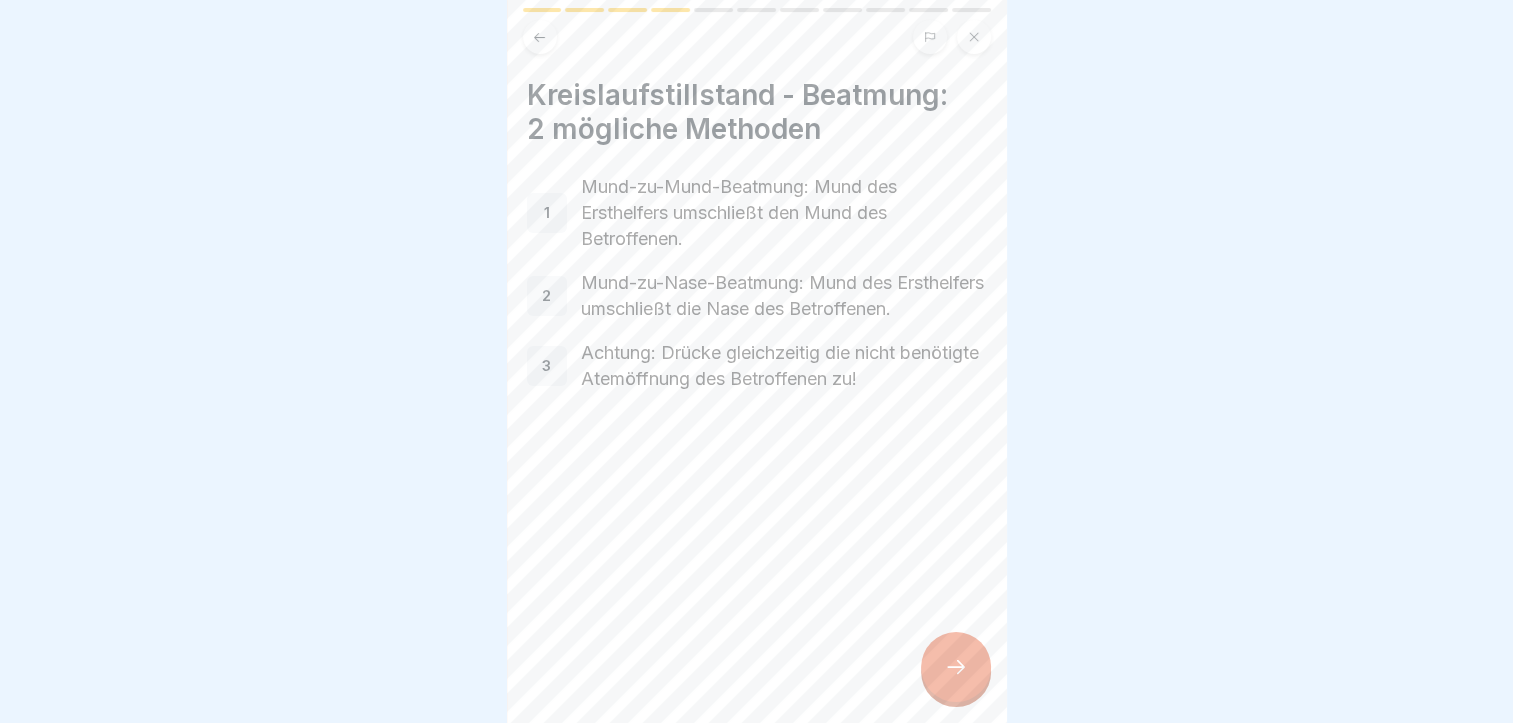 click on "1" at bounding box center [547, 213] 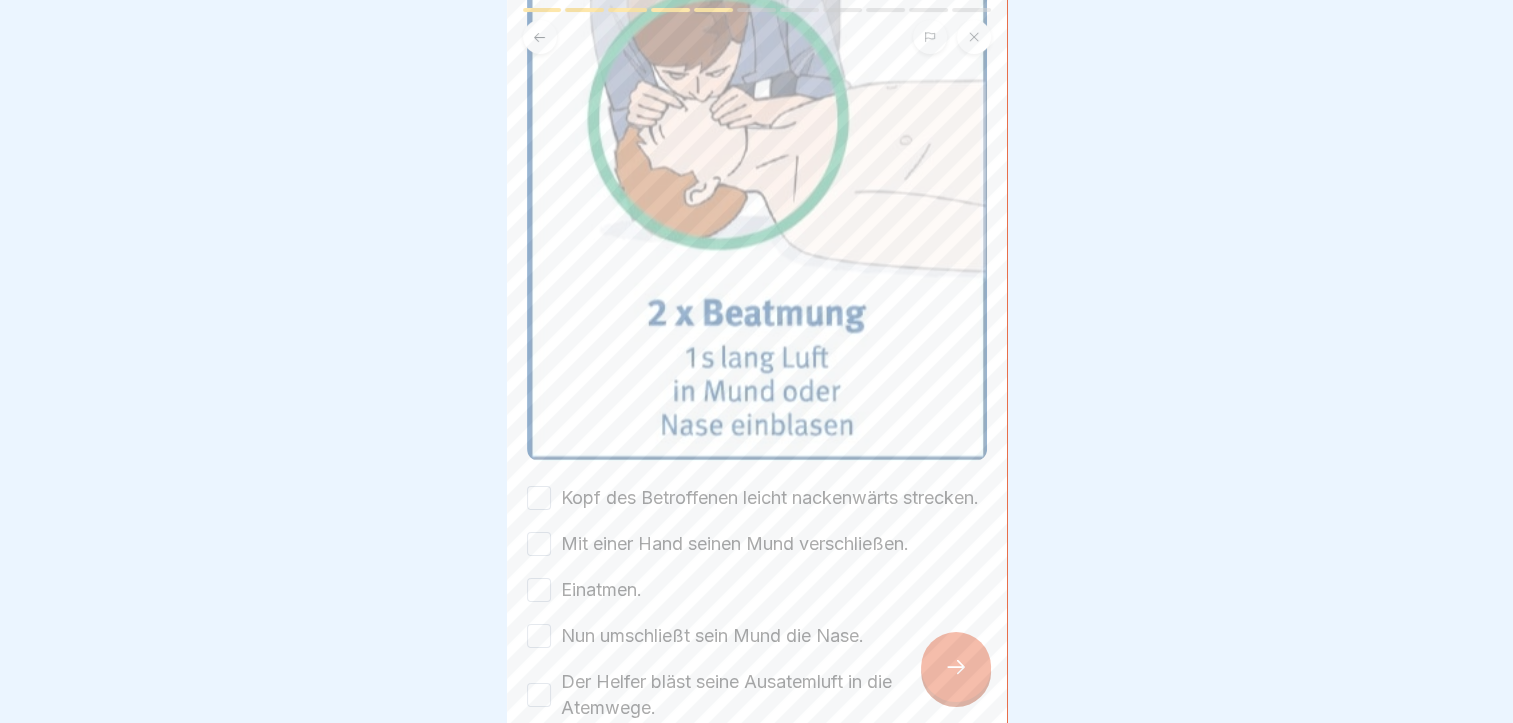 scroll, scrollTop: 575, scrollLeft: 0, axis: vertical 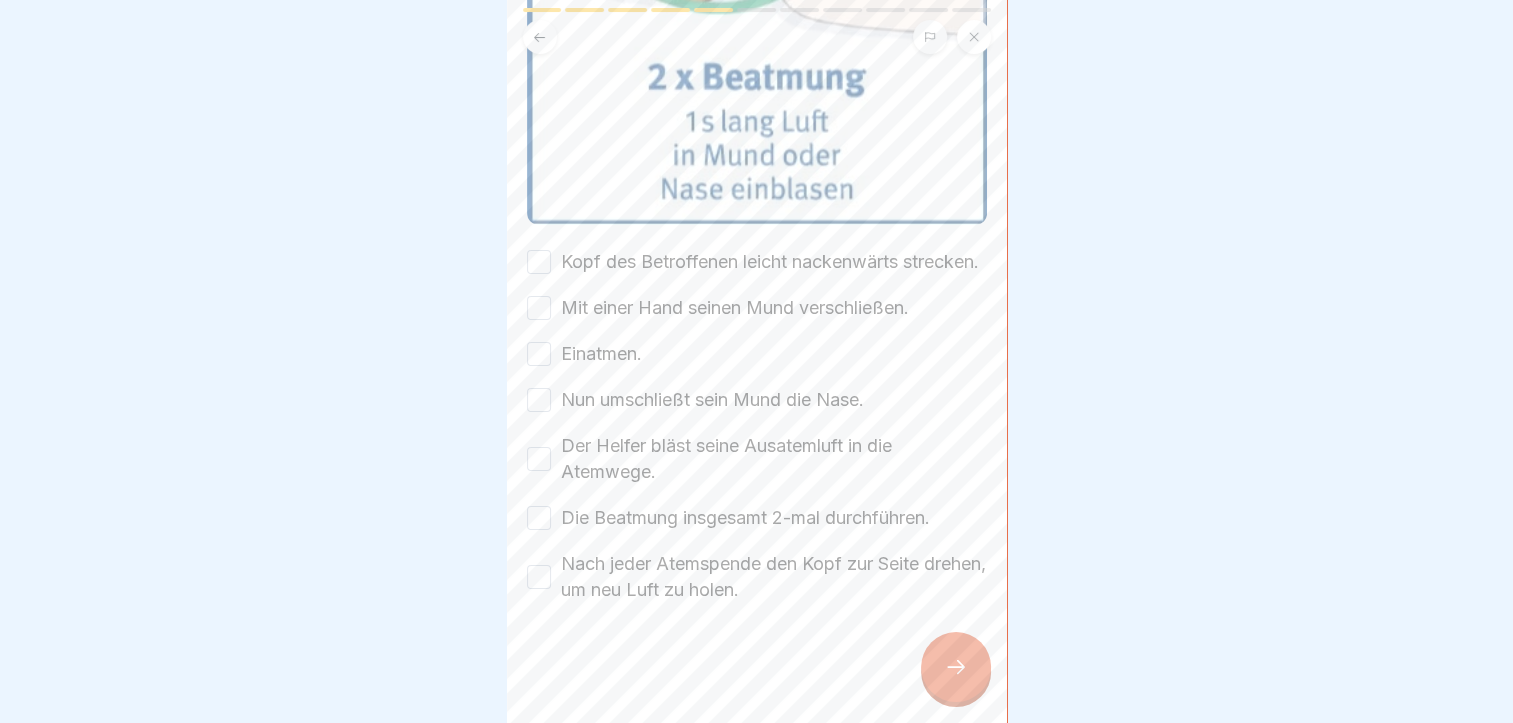 click on "Kopf des Betroffenen leicht nackenwärts strecken." at bounding box center [539, 262] 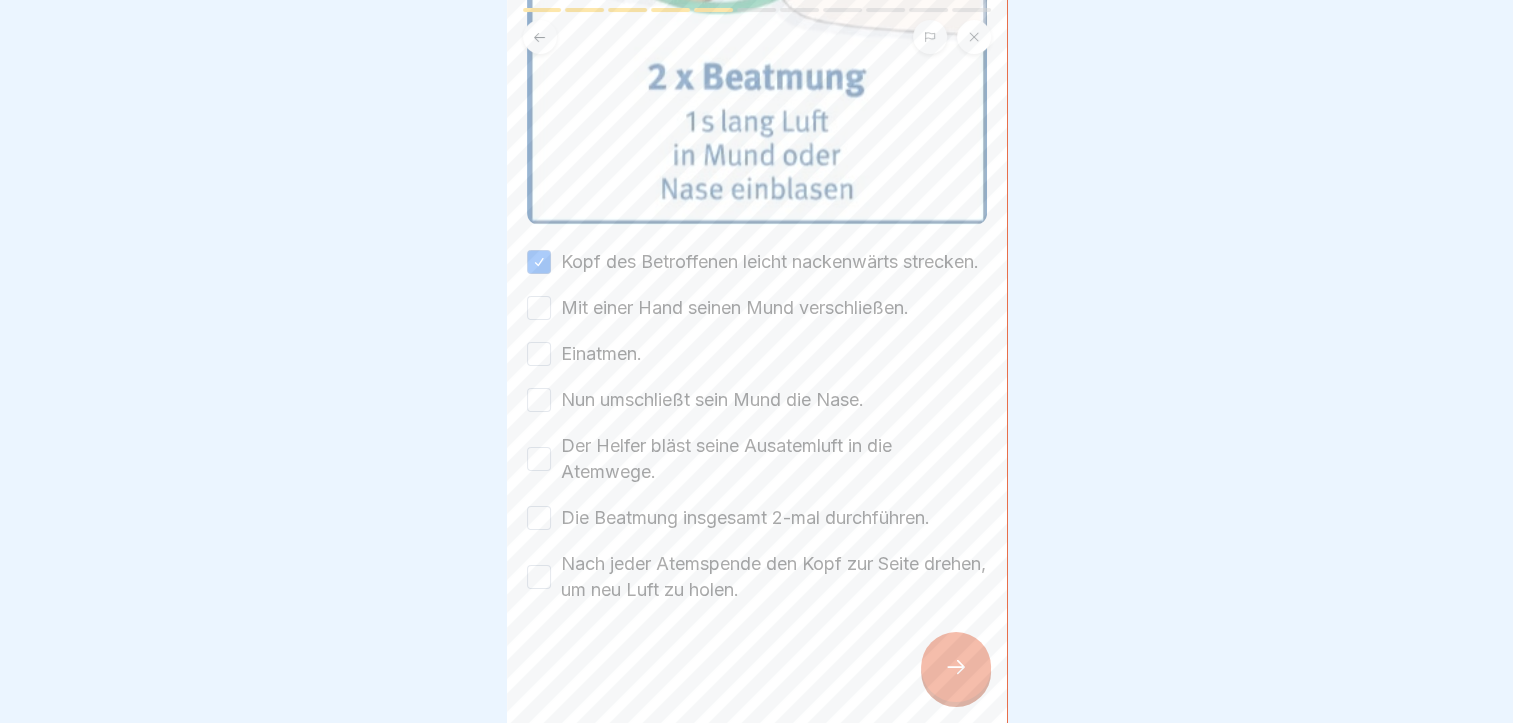 click on "Mit einer Hand seinen Mund verschließen." at bounding box center [539, 308] 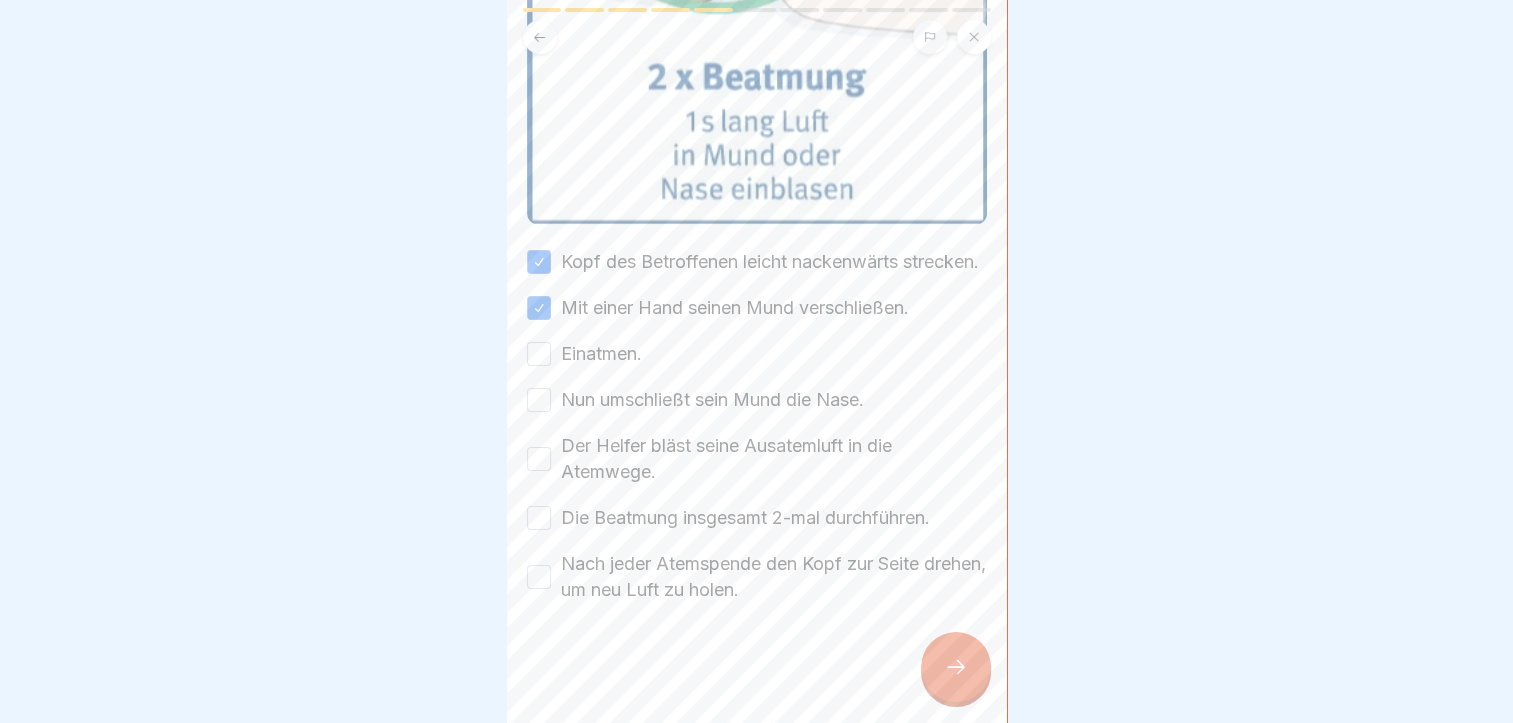 click on "Einatmen." at bounding box center (539, 354) 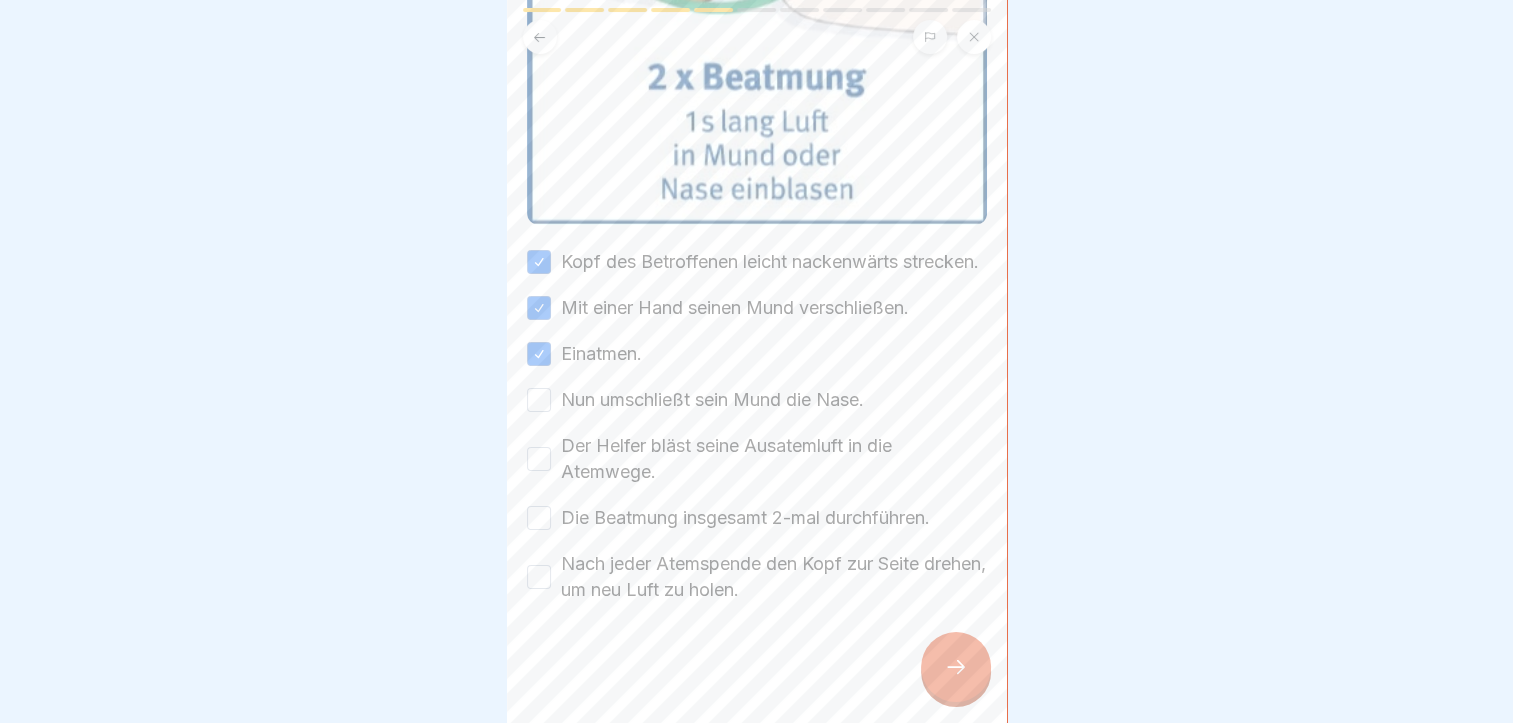click on "Nun umschließt sein Mund die Nase." at bounding box center (539, 400) 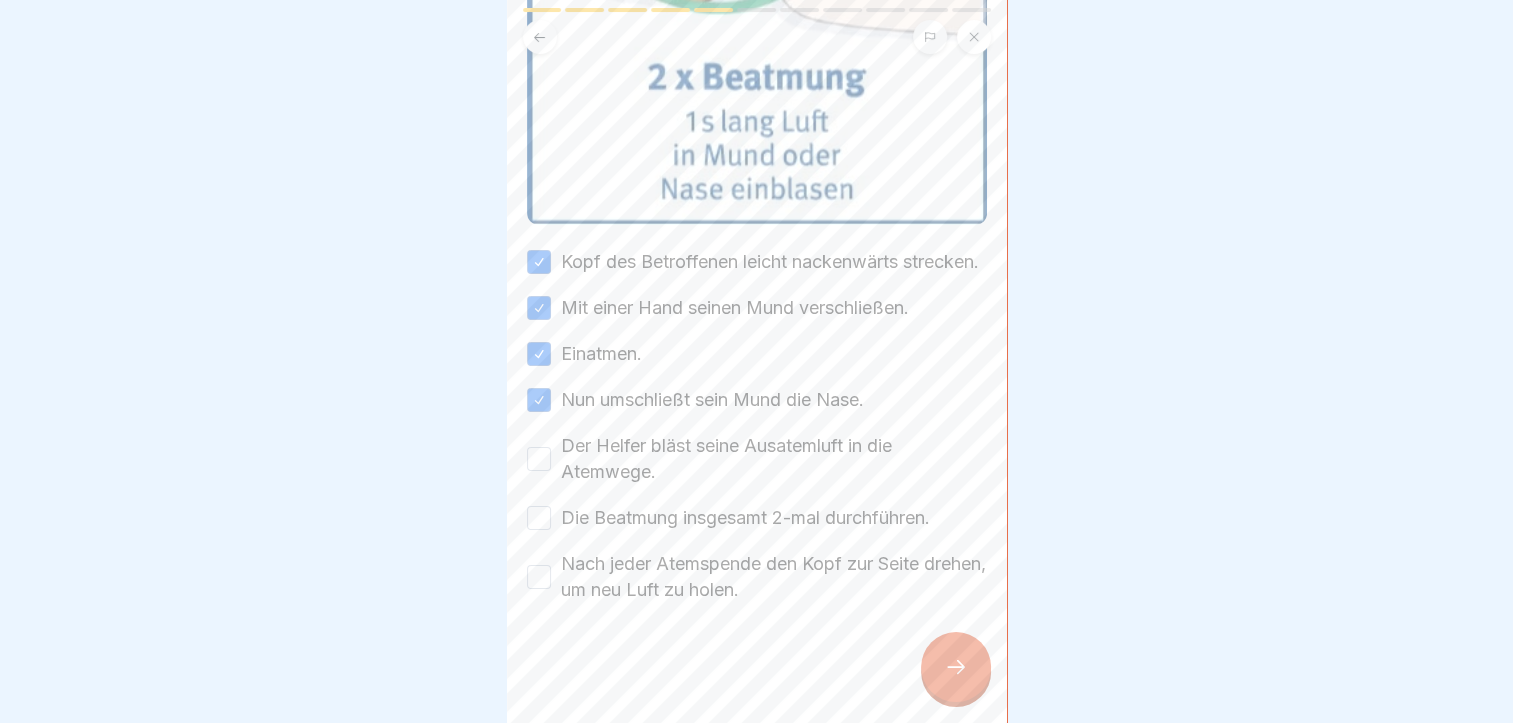 click on "Der Helfer bläst seine Ausatemluft in die Atemwege." at bounding box center (757, 459) 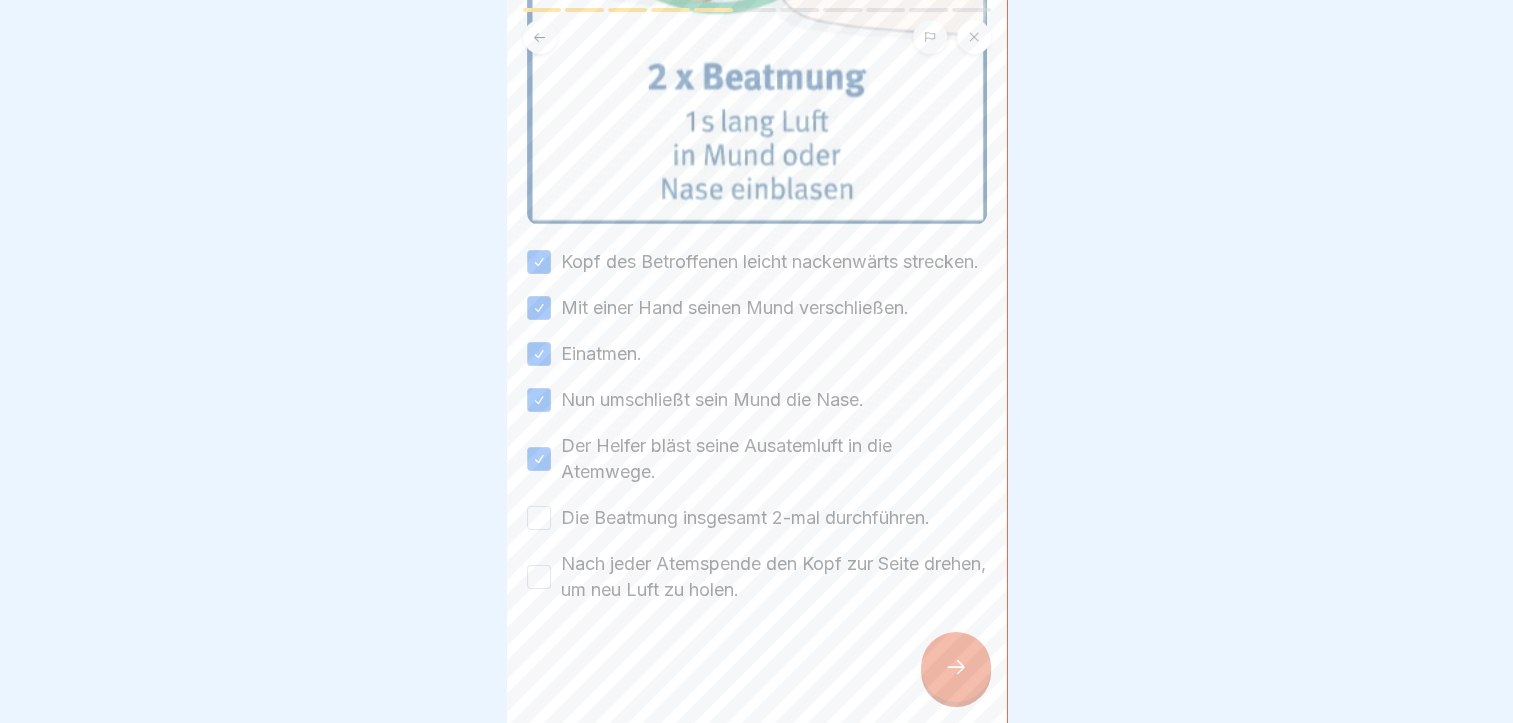 click on "Die Beatmung insgesamt 2-mal durchführen." at bounding box center [539, 518] 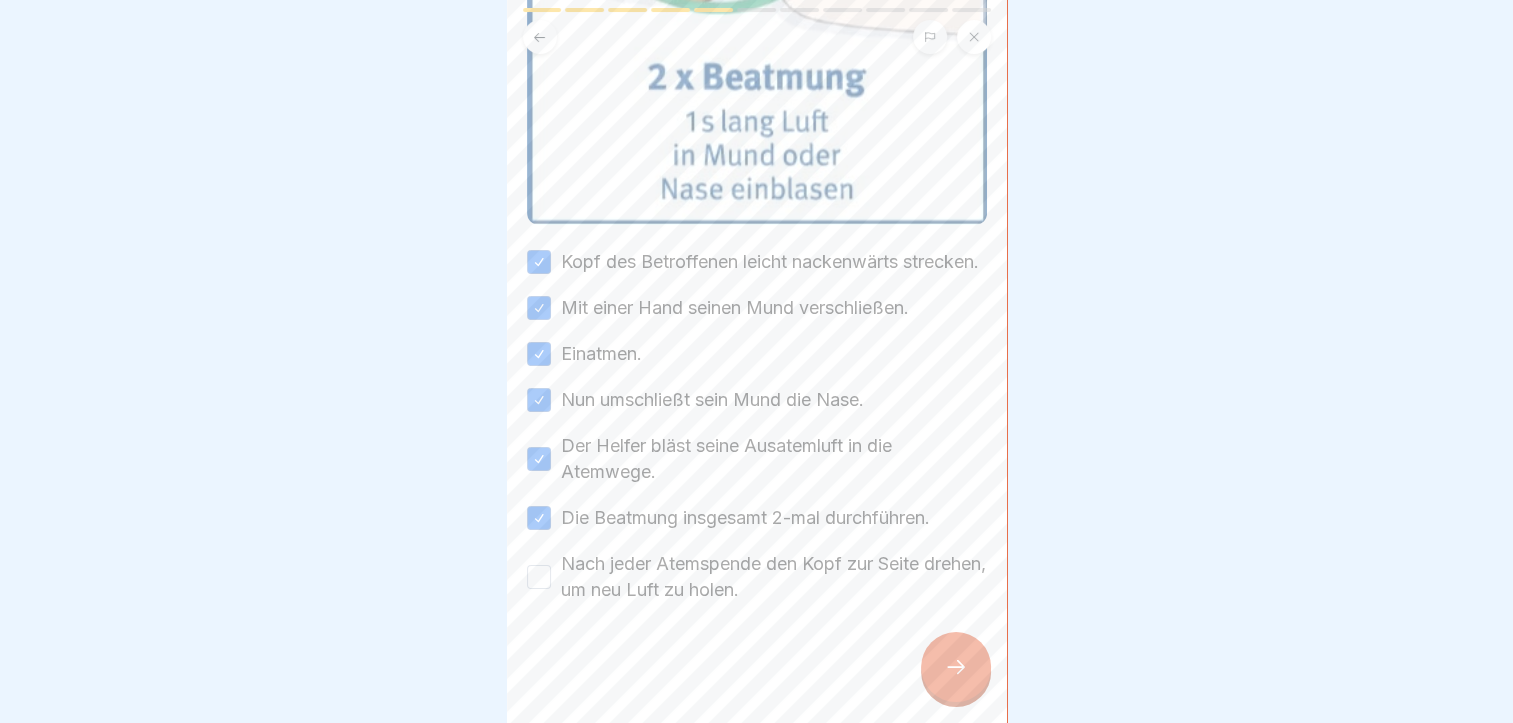 click on "Nach jeder Atemspende den Kopf zur Seite drehen, um neu Luft zu holen." at bounding box center [539, 577] 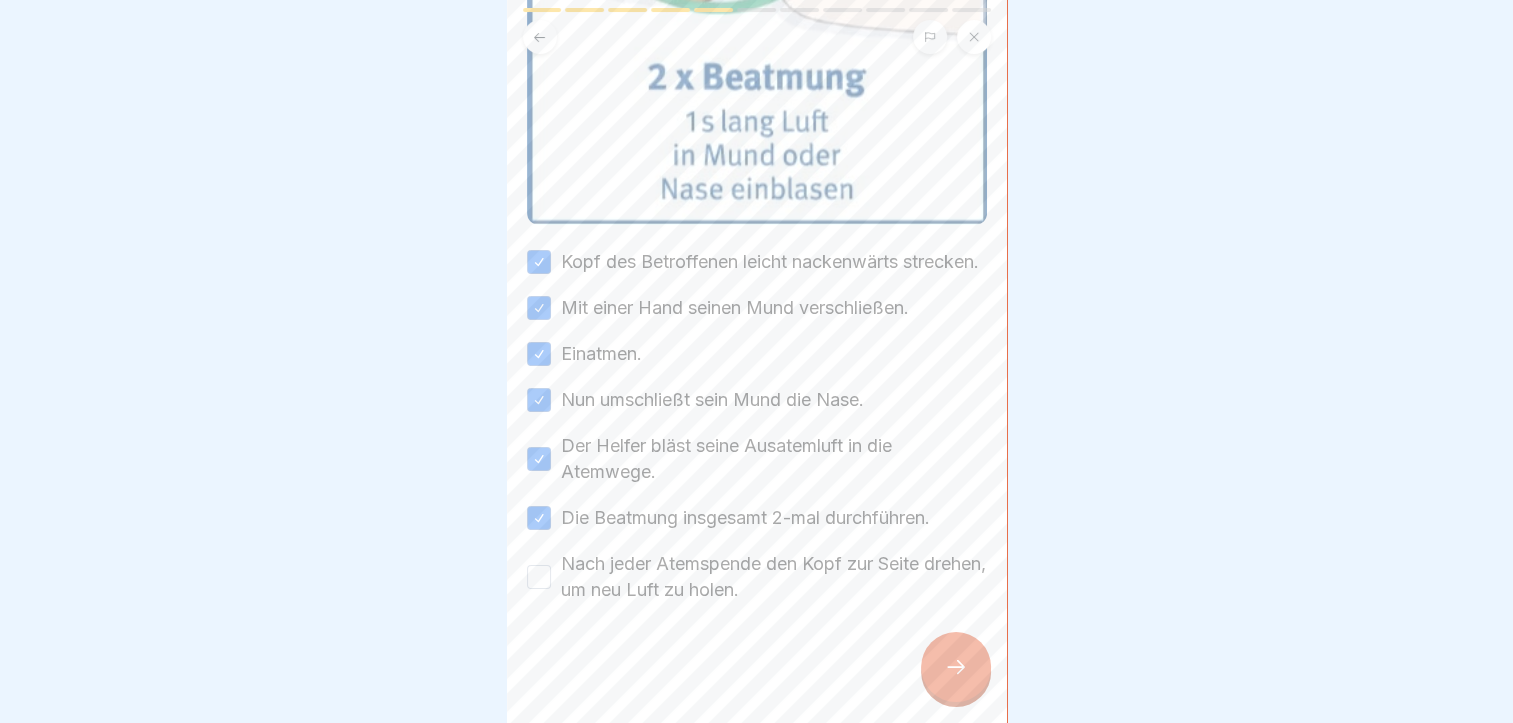 click on "Nach jeder Atemspende den Kopf zur Seite drehen, um neu Luft zu holen." at bounding box center [539, 577] 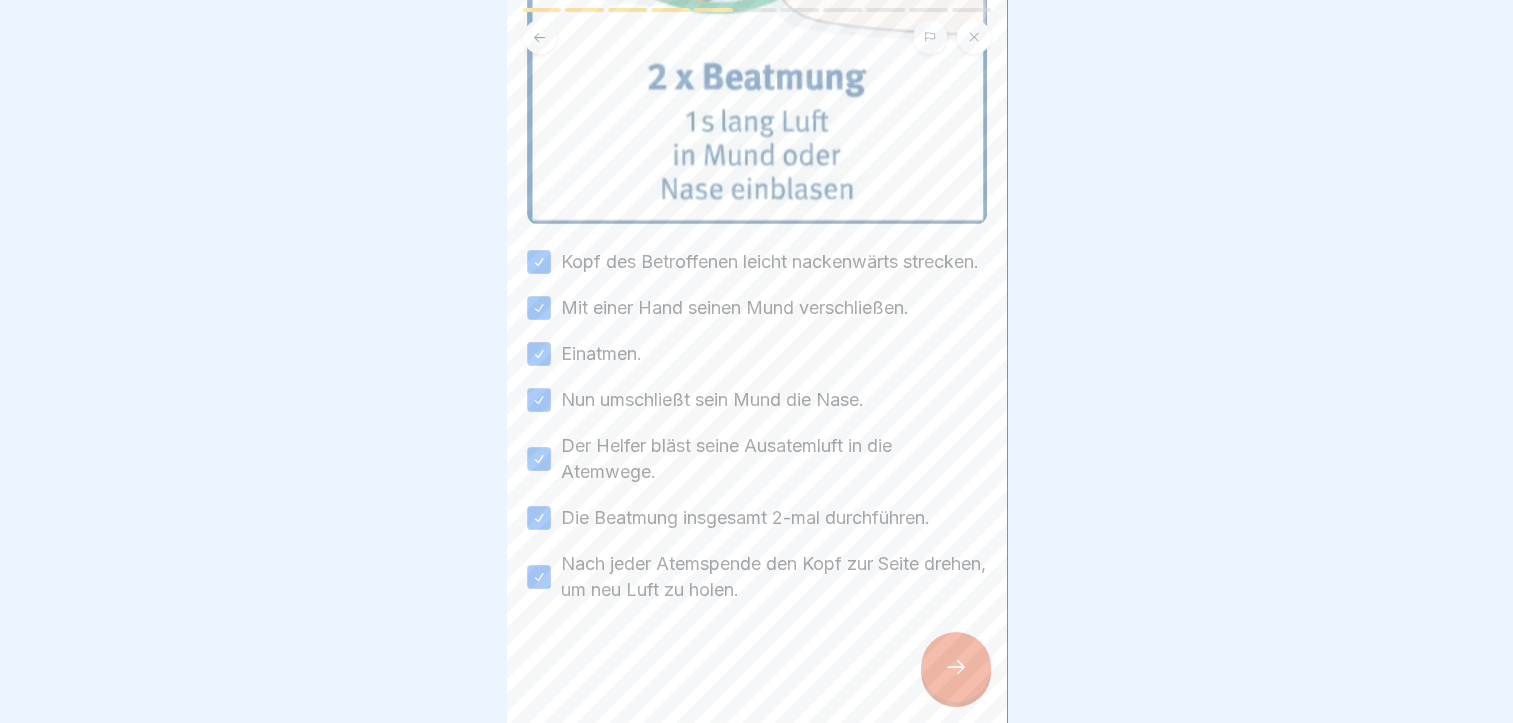 click 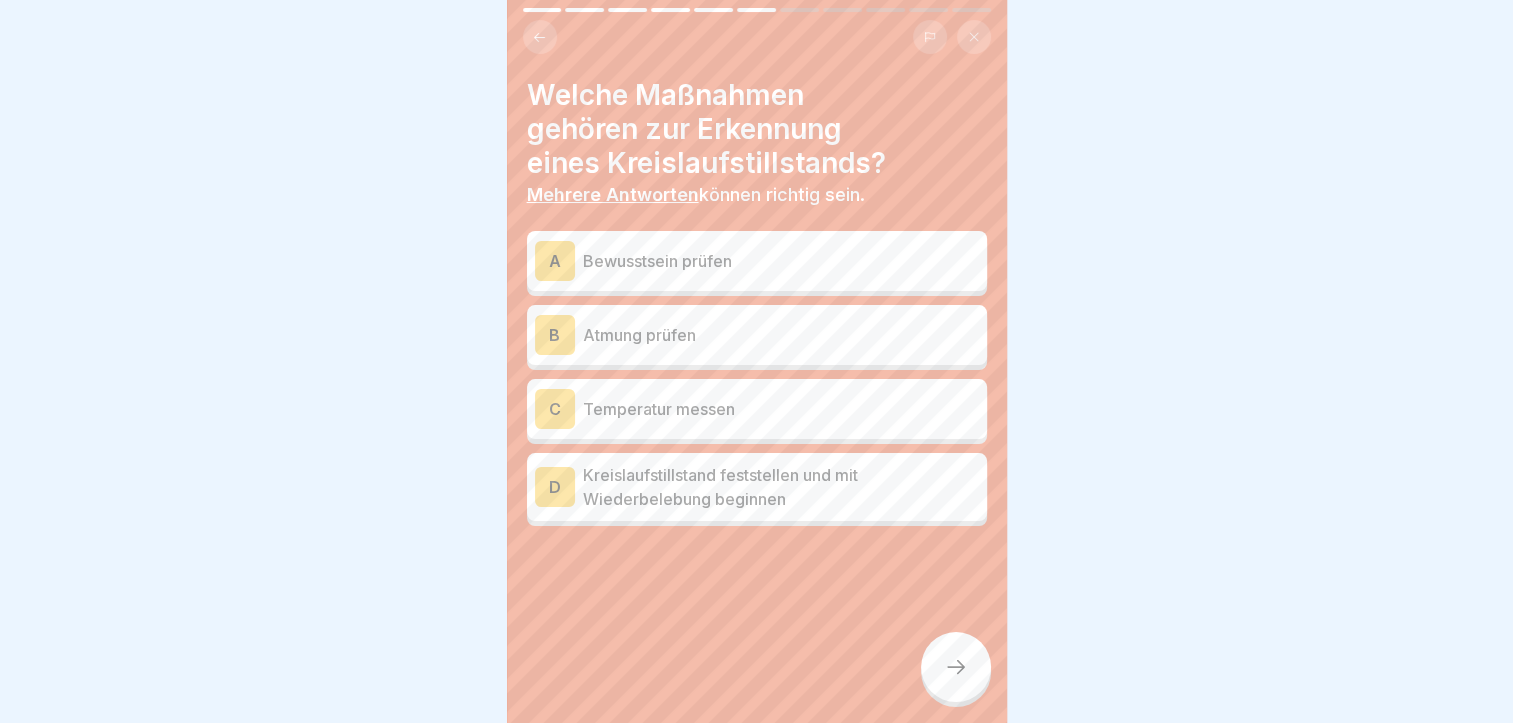 click on "Bewusstsein prüfen" at bounding box center (781, 261) 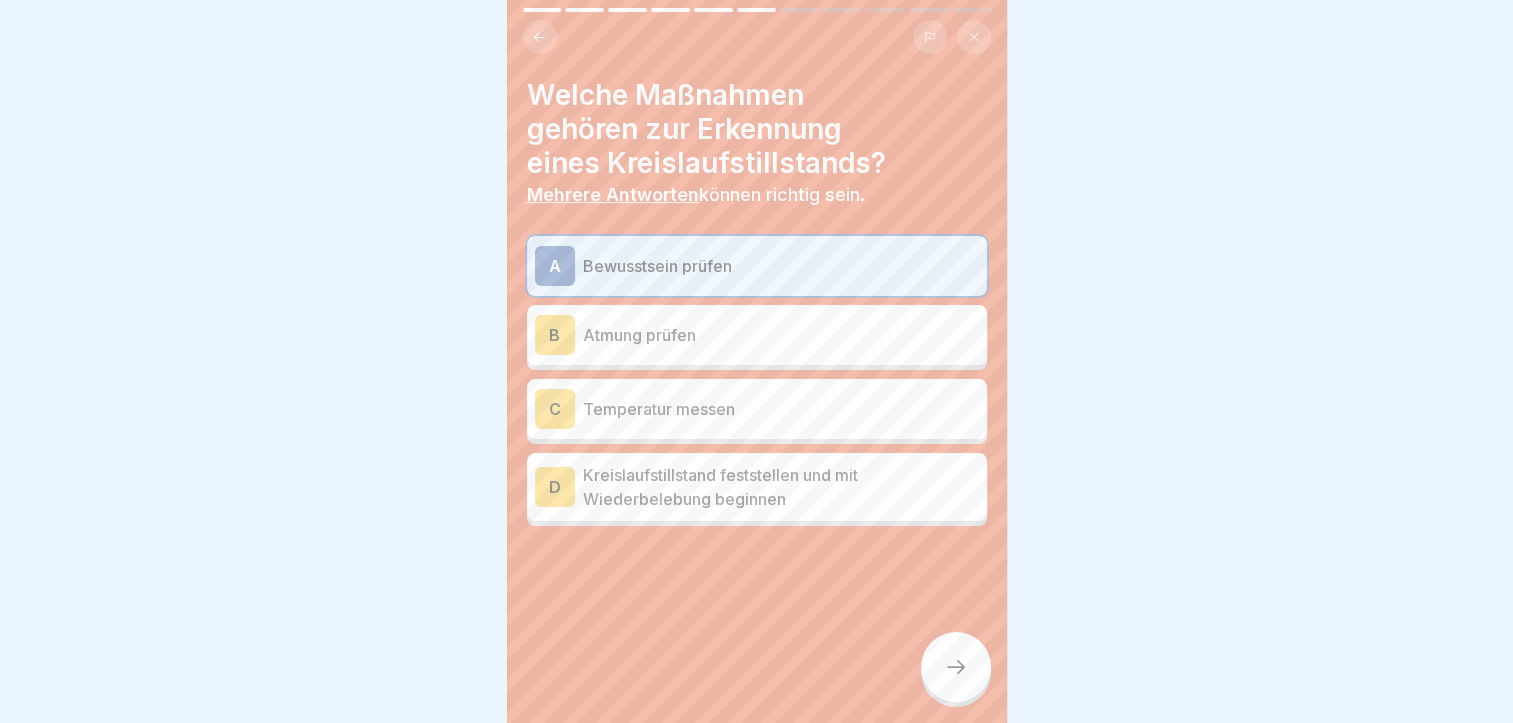 click on "Atmung prüfen" at bounding box center [781, 335] 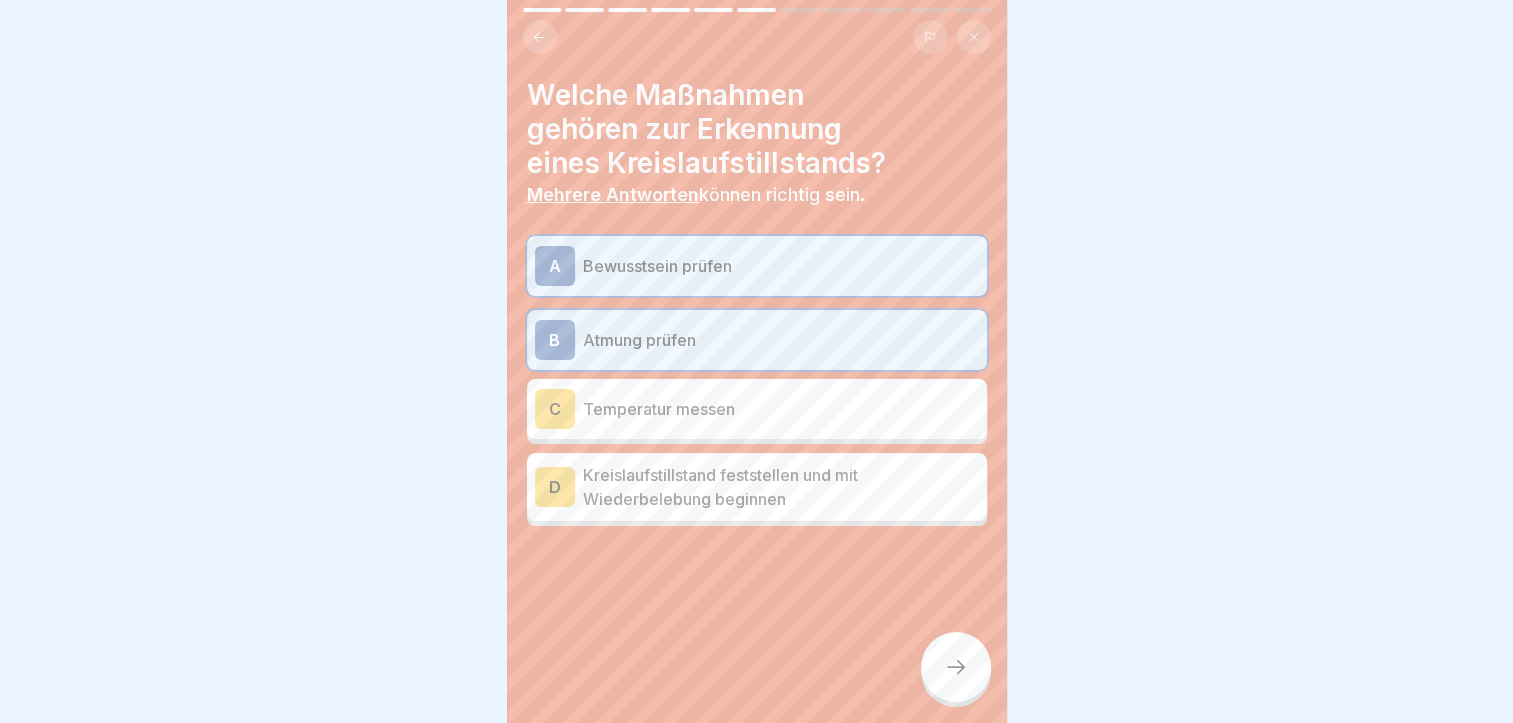 click on "Kreislaufstillstand feststellen und mit Wiederbelebung beginnen" at bounding box center (781, 487) 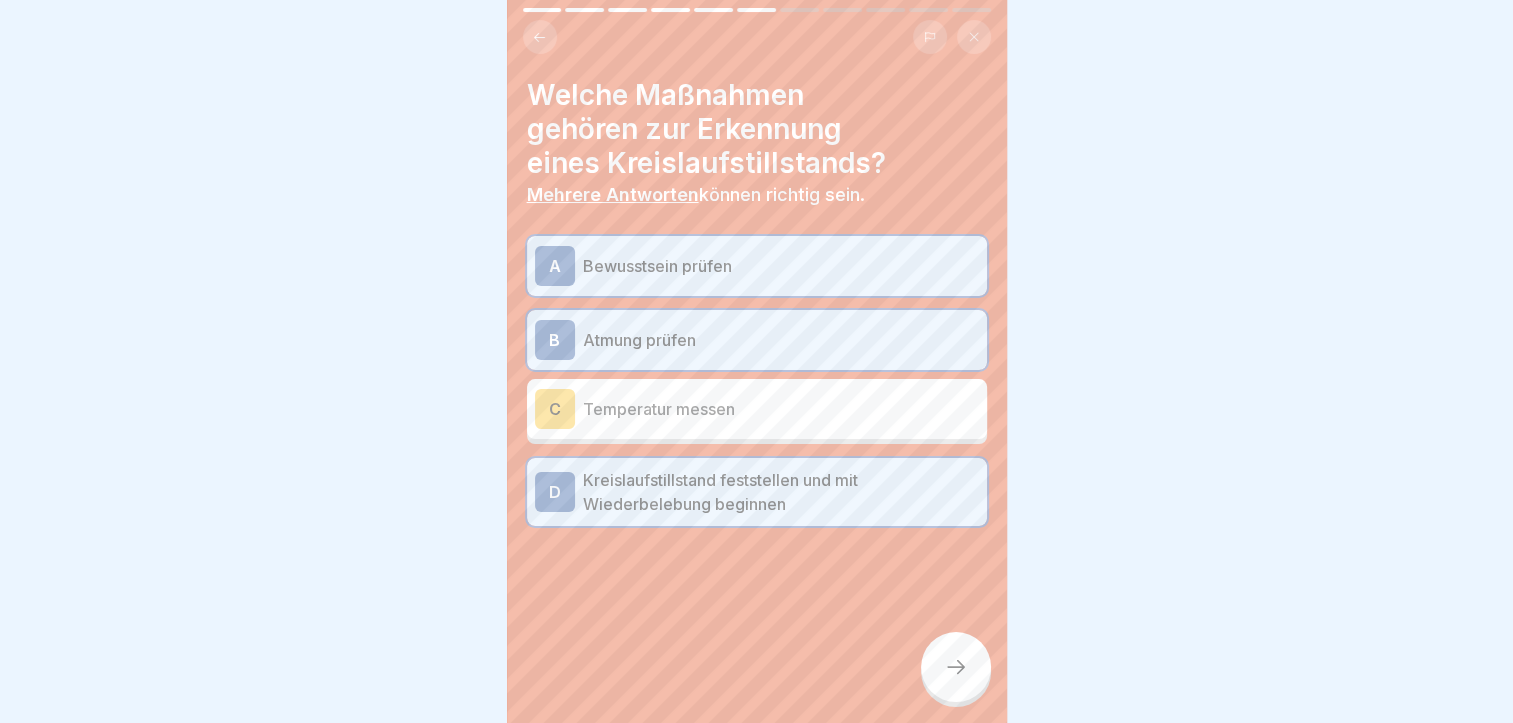 click at bounding box center (956, 667) 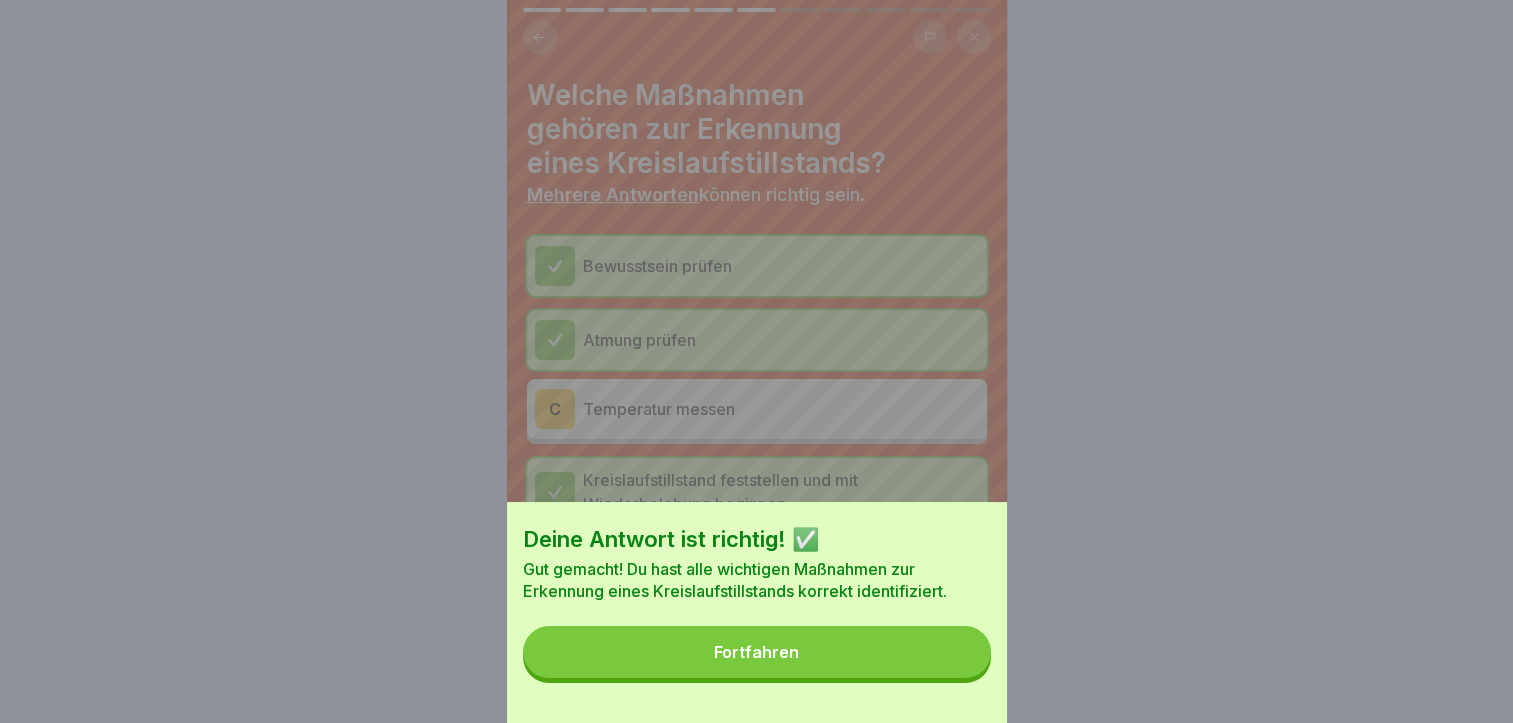 click on "Fortfahren" at bounding box center [757, 652] 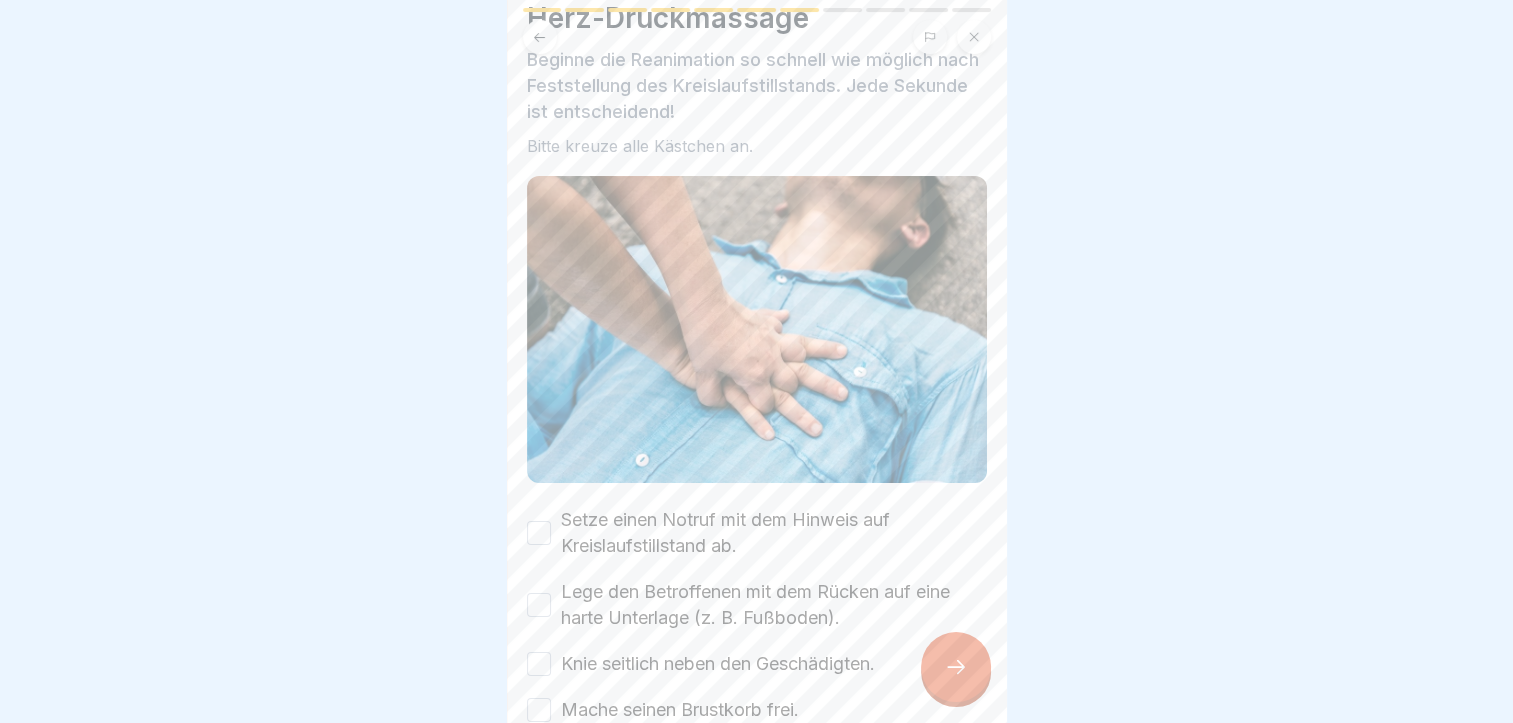 scroll, scrollTop: 220, scrollLeft: 0, axis: vertical 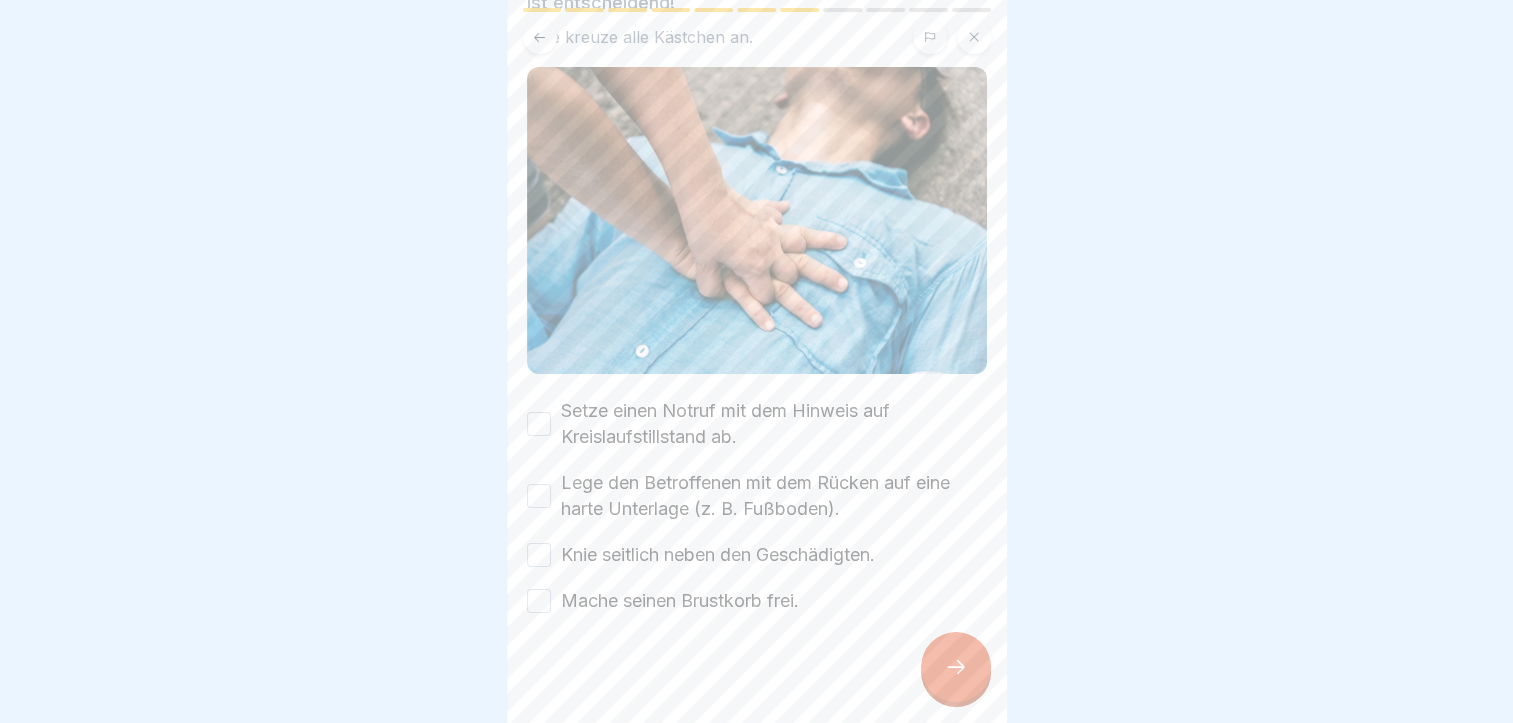 click on "Setze einen Notruf mit dem Hinweis auf Kreislaufstillstand ab." at bounding box center [539, 424] 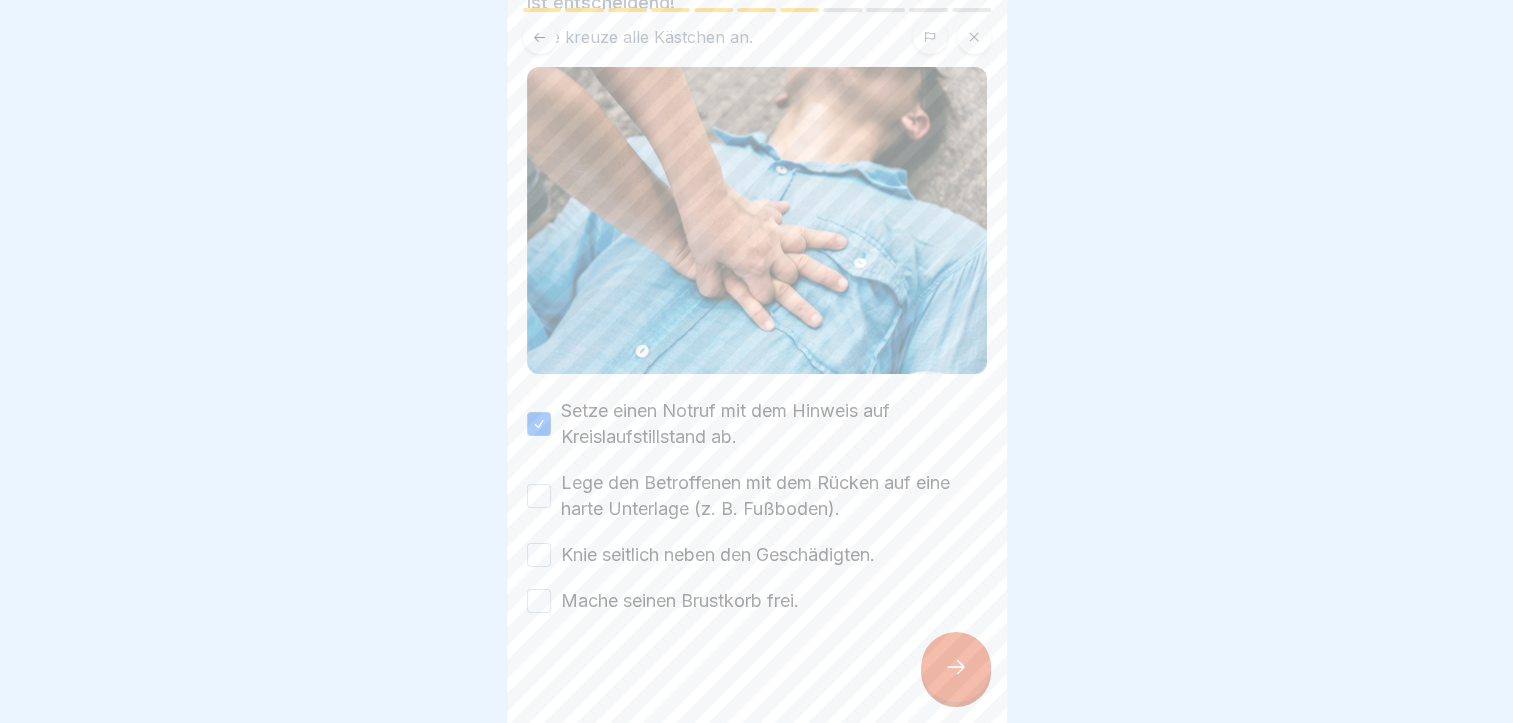 click on "Lege den Betroffenen mit dem Rücken auf eine harte Unterlage (z. B. Fußboden)." at bounding box center [539, 496] 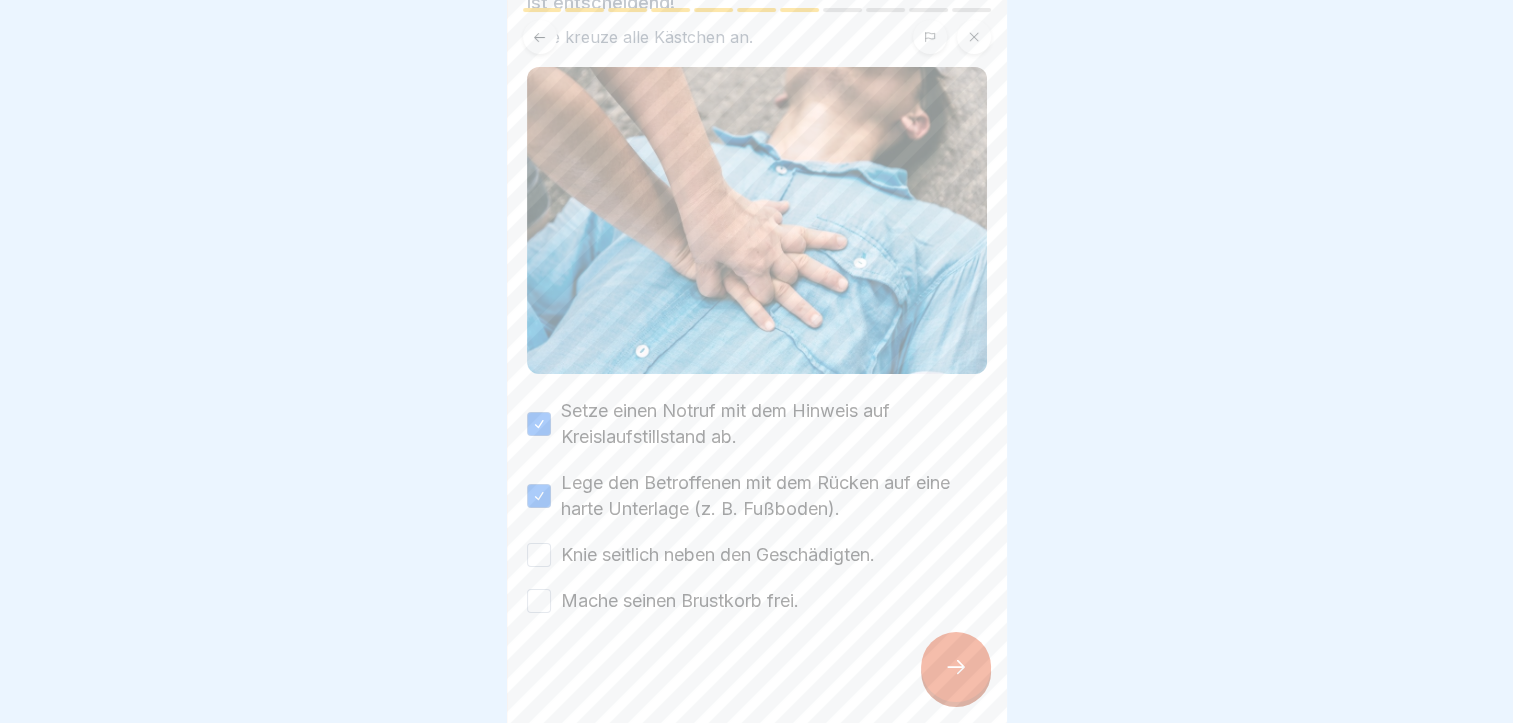 click on "Knie seitlich neben den Geschädigten." at bounding box center (539, 555) 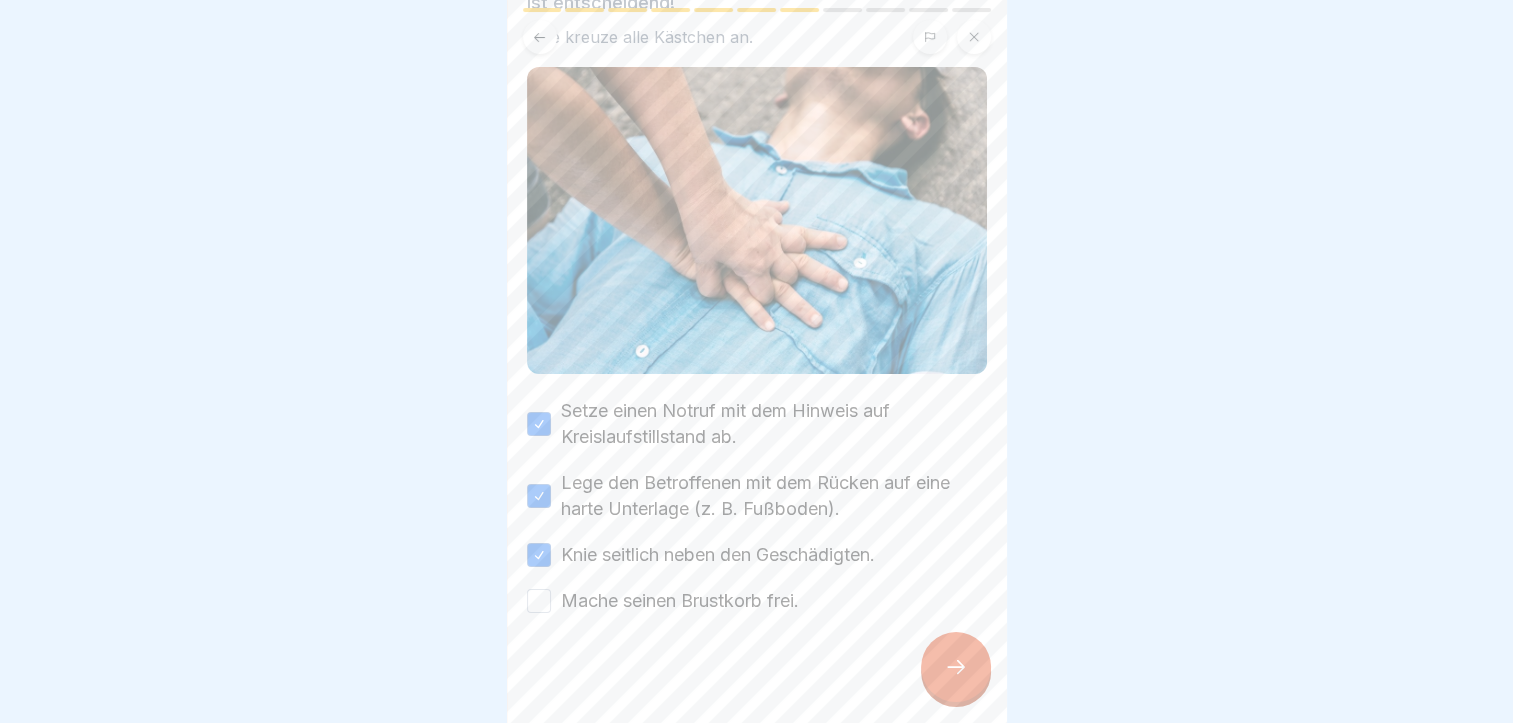 click at bounding box center (757, 674) 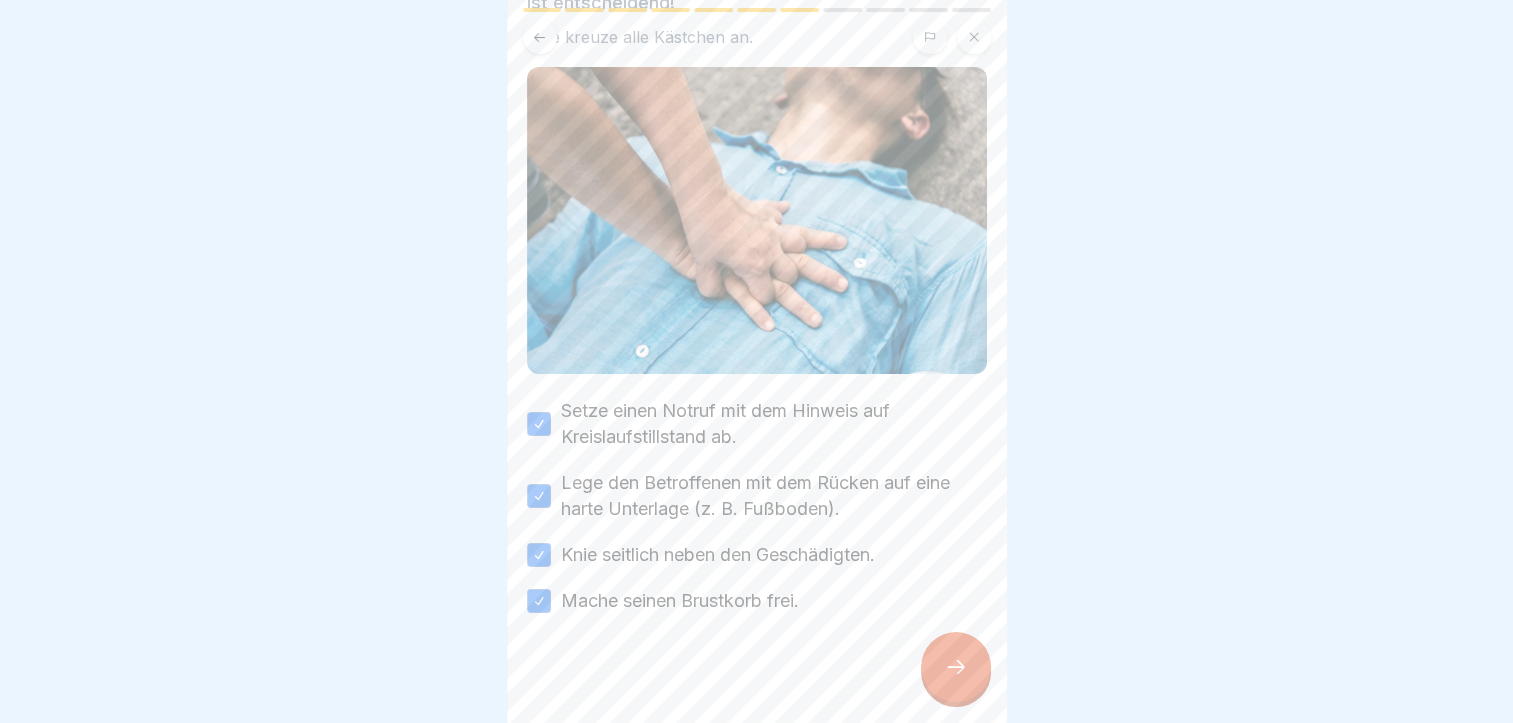 click 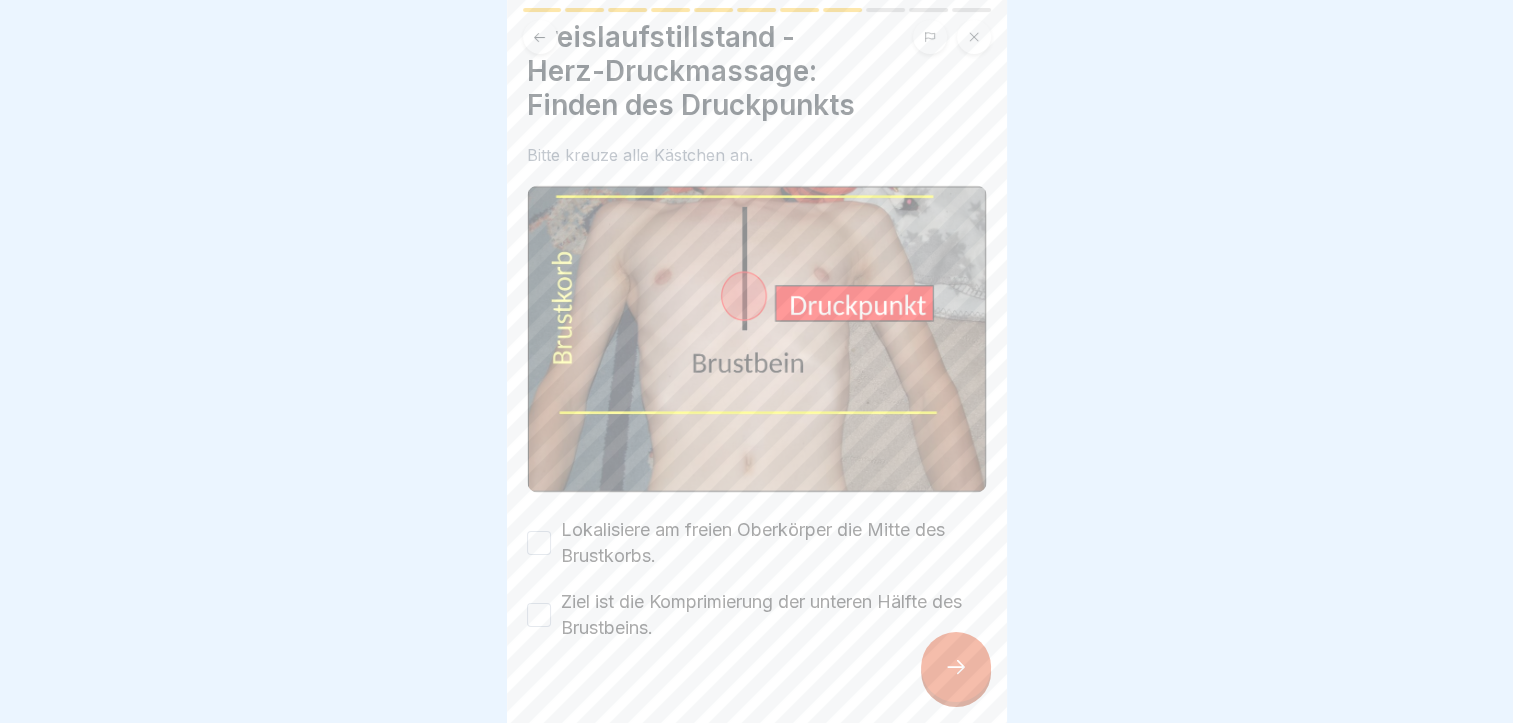 scroll, scrollTop: 85, scrollLeft: 0, axis: vertical 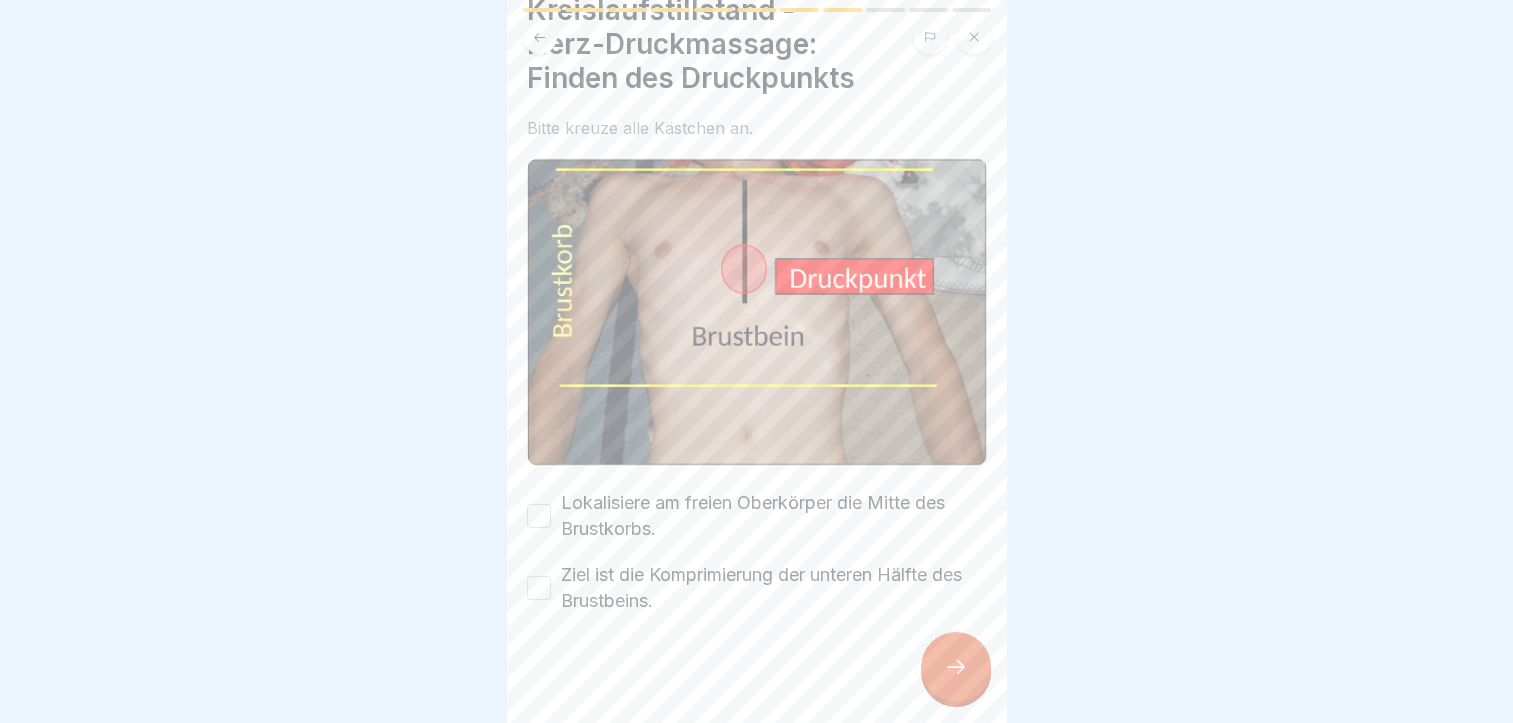 click on "Lokalisiere am freien Oberkörper die Mitte des Brustkorbs." at bounding box center (757, 516) 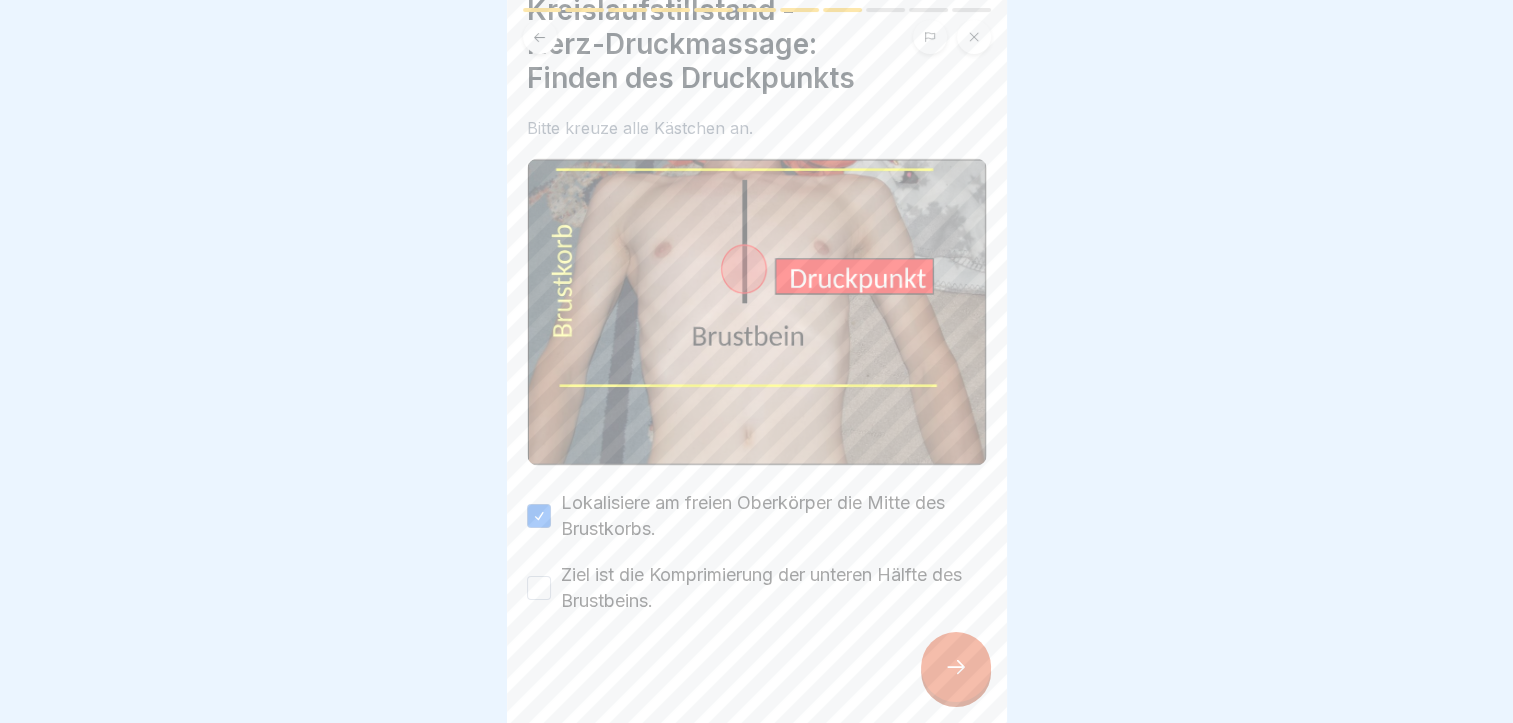 click on "Ziel ist die Komprimierung der unteren Hälfte des Brustbeins." at bounding box center (539, 588) 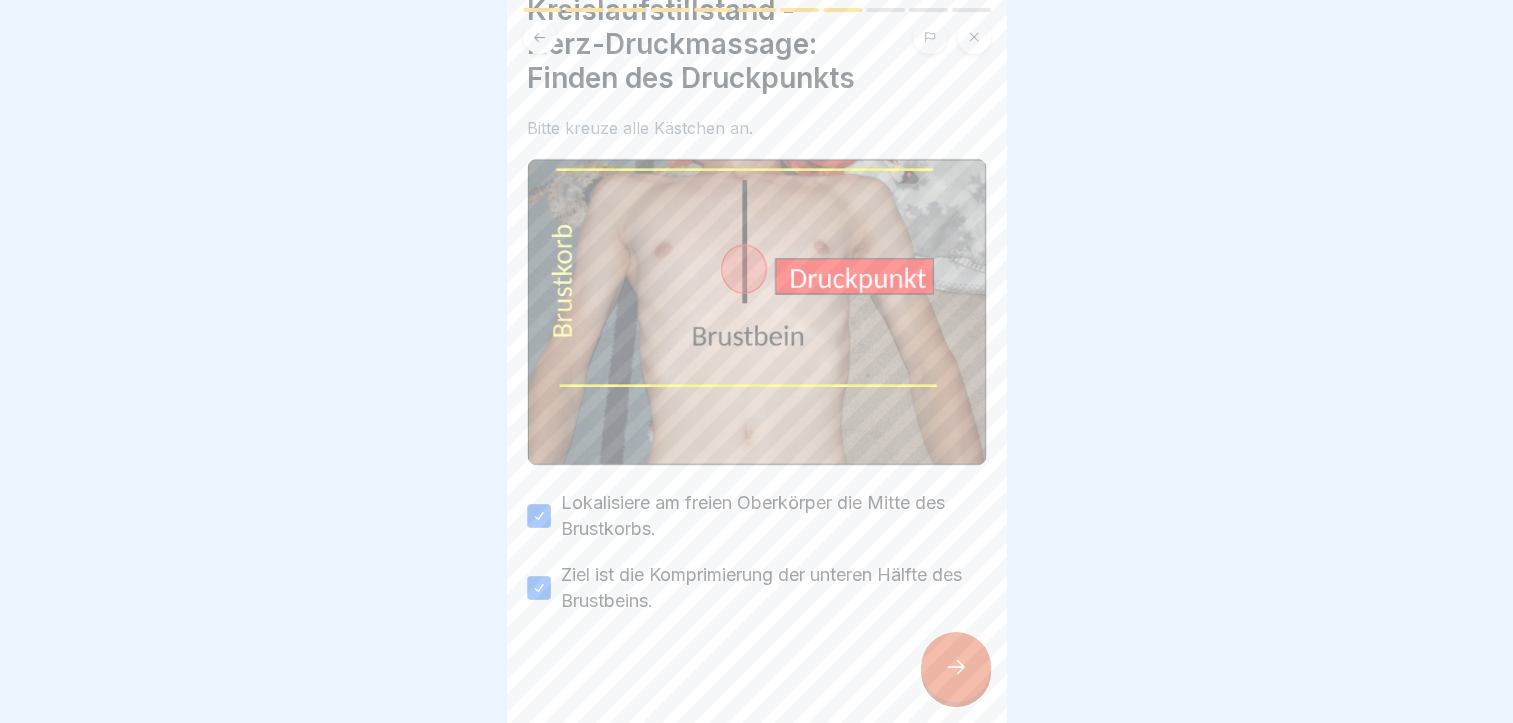 click at bounding box center [757, 674] 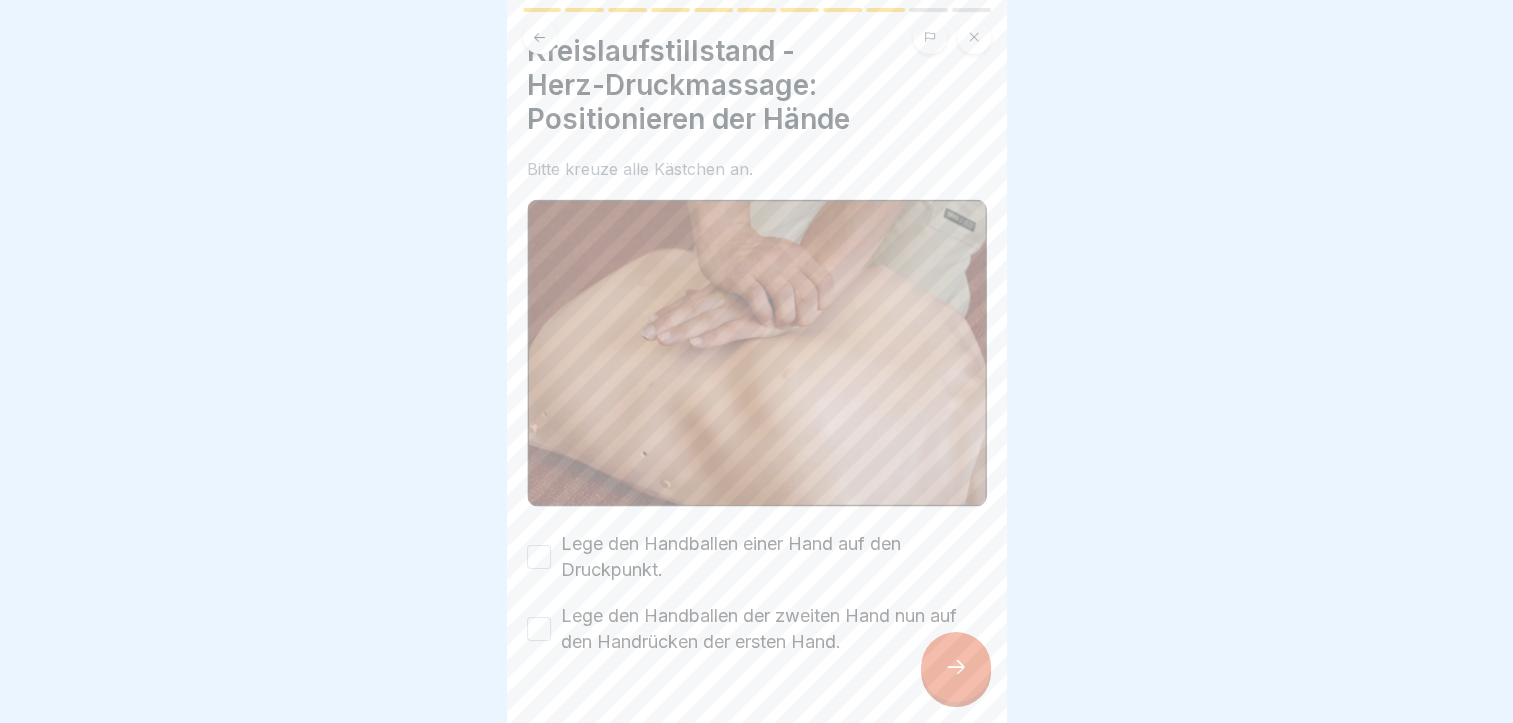scroll, scrollTop: 85, scrollLeft: 0, axis: vertical 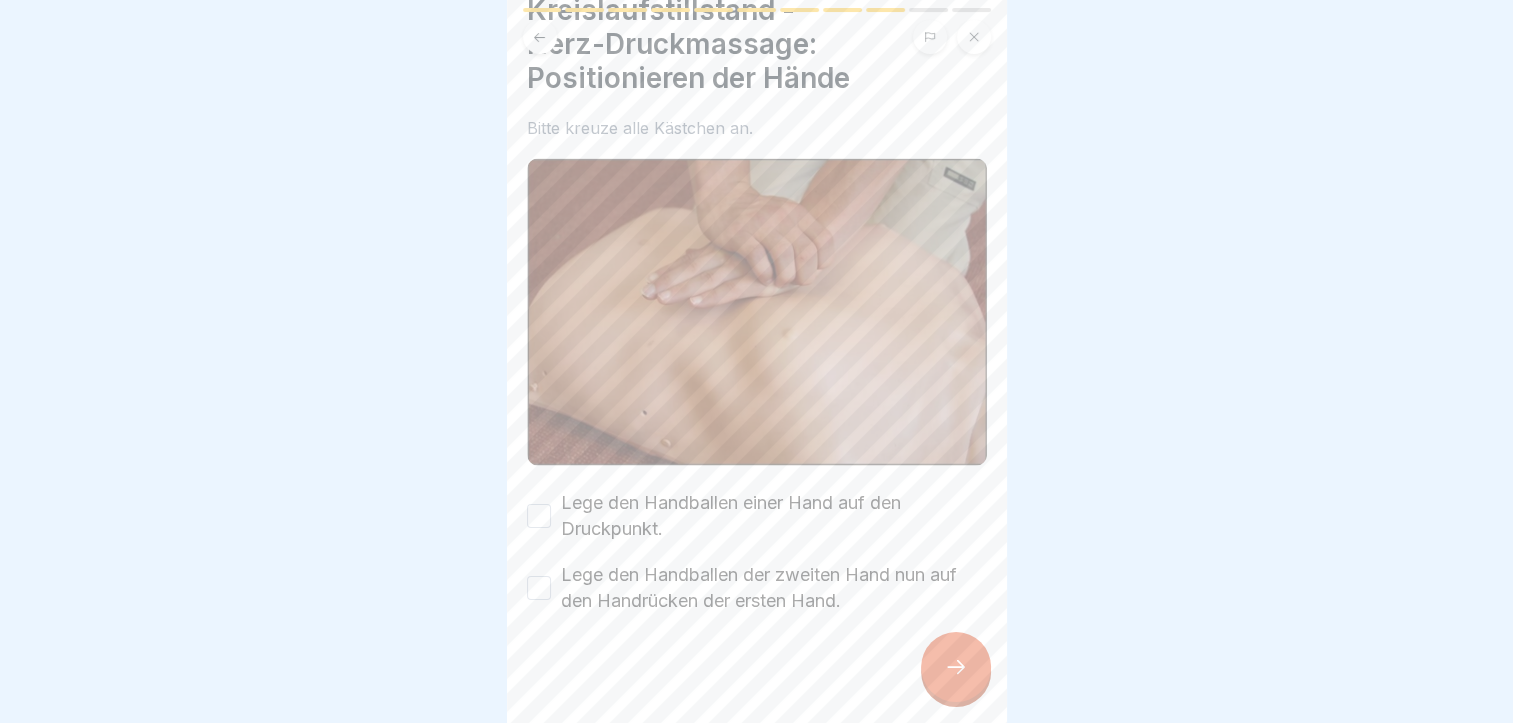 click on "Lege den Handballen einer Hand auf den Druckpunkt." at bounding box center [539, 516] 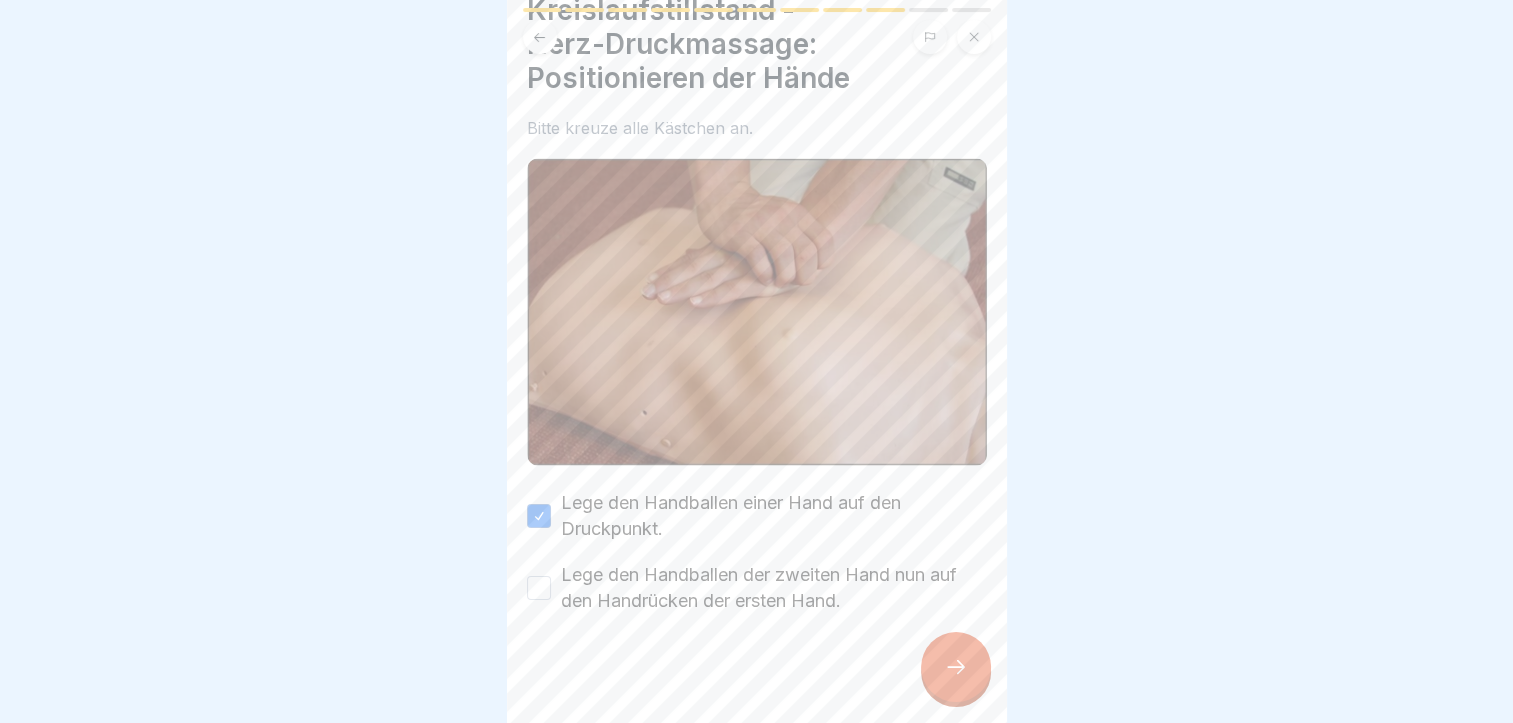 click on "Lege den Handballen der zweiten Hand nun auf den Handrücken der ersten Hand." at bounding box center [757, 588] 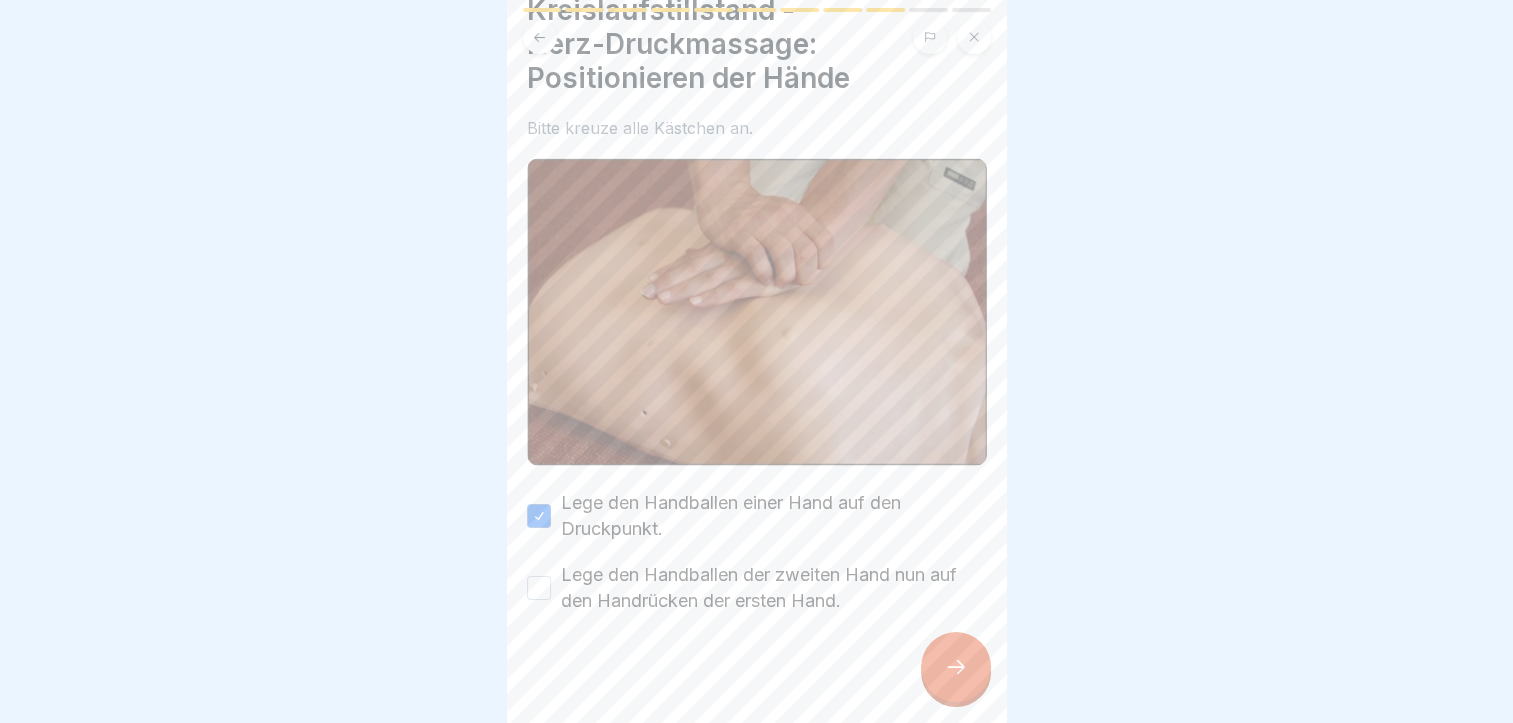 click on "Kreislaufstillstand - Herz-Druckmassage: Positionieren der Hände   Bitte kreuze alle Kästchen an. Lege den Handballen einer Hand auf den Druckpunkt. Lege den Handballen der zweiten Hand nun auf den Handrücken der ersten Hand." at bounding box center [757, 361] 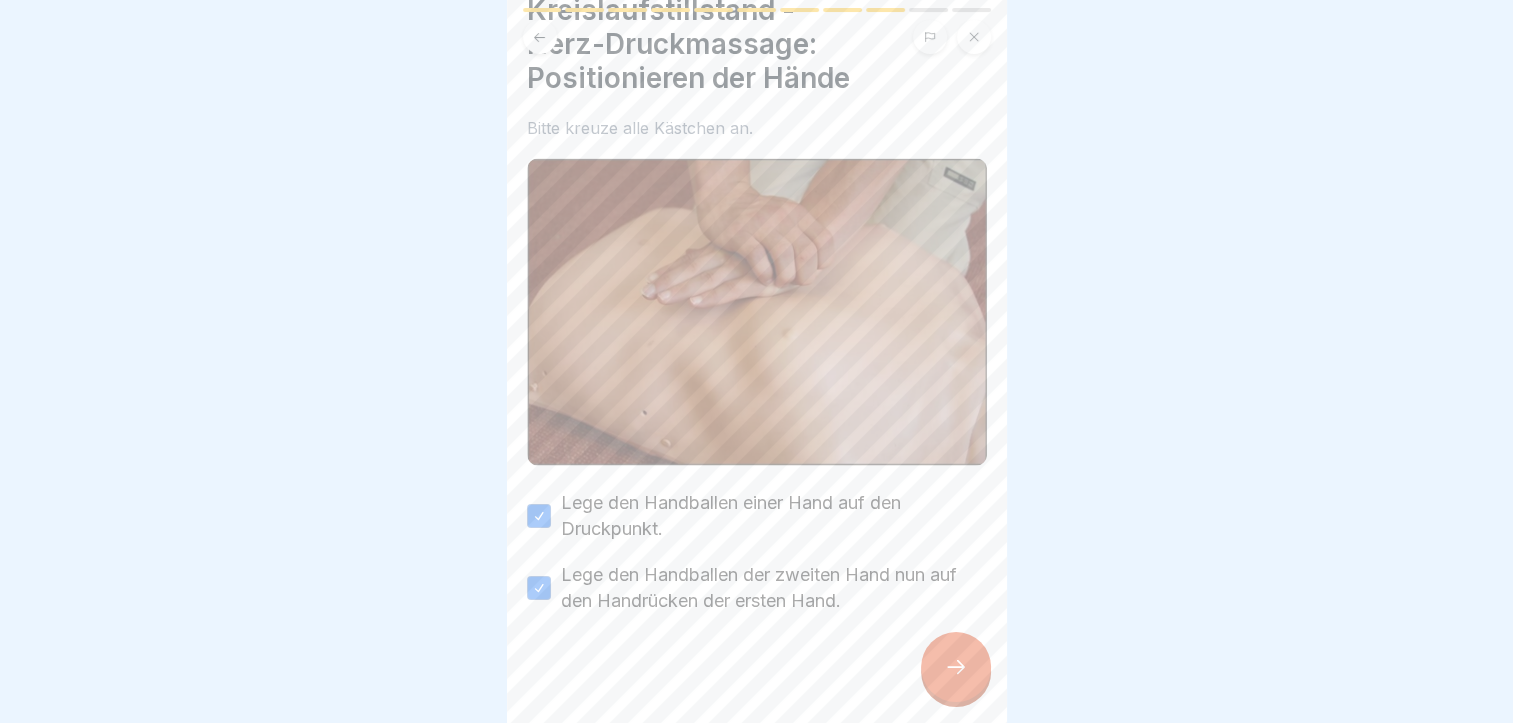 click at bounding box center [956, 667] 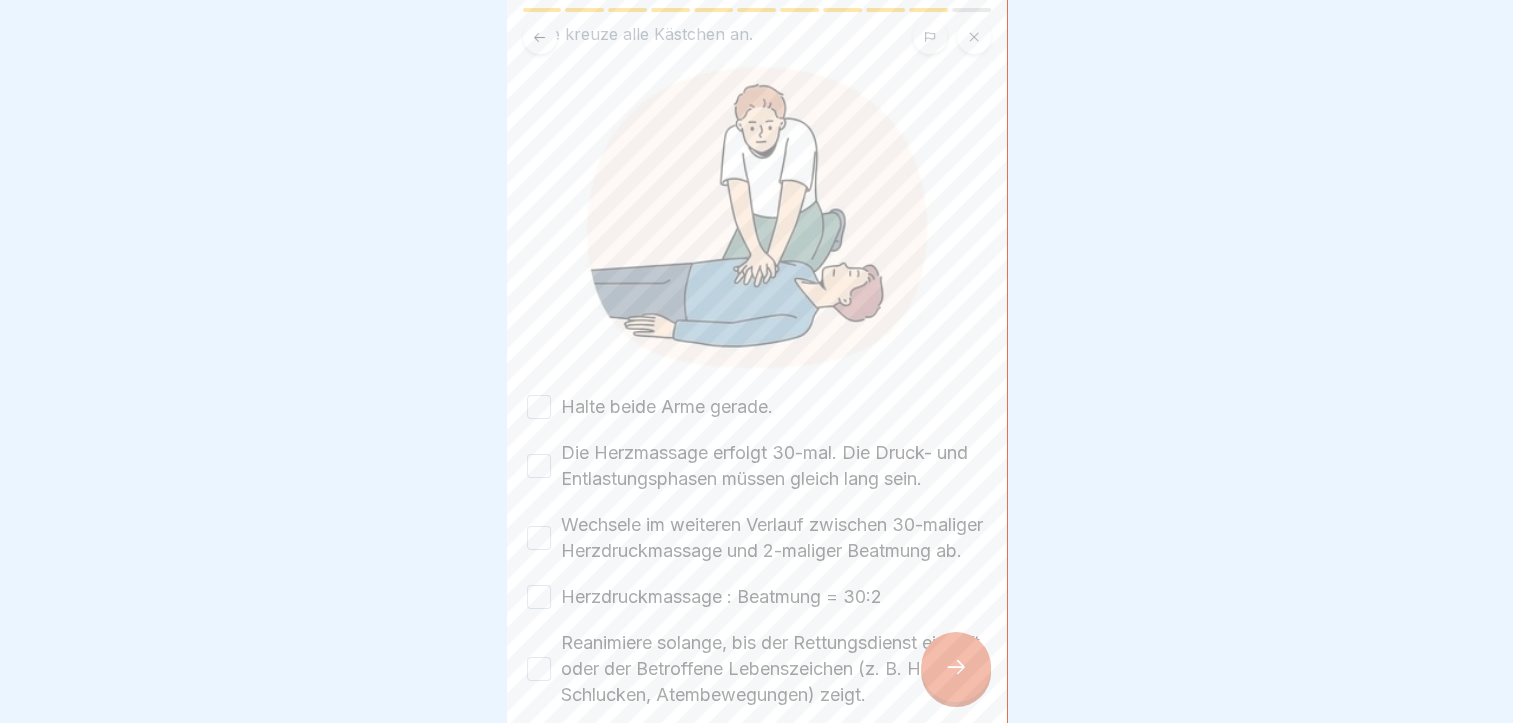 scroll, scrollTop: 291, scrollLeft: 0, axis: vertical 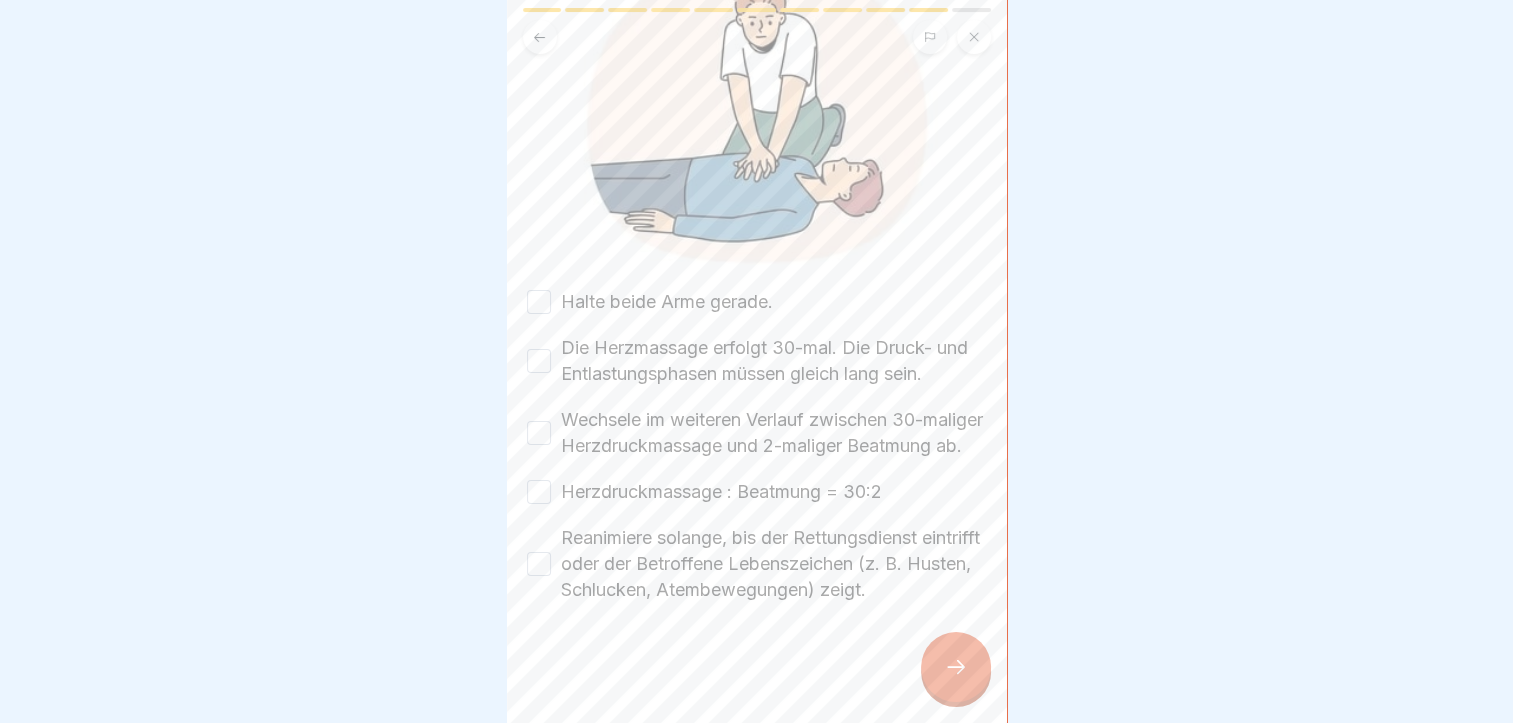 click on "Kreislaufstillstand - Herz-Druckmassage: Ausführung   Bitte kreuze alle Kästchen an. Halte beide Arme gerade. Die Herzmassage erfolgt 30-mal. Die Druck- und Entlastungsphasen müssen gleich lang sein. Wechsele im weiteren Verlauf zwischen 30-maliger Herzdruckmassage und 2-maliger Beatmung ab. Herzdruckmassage : Beatmung = 30:2 Reanimiere solange, bis der Rettungsdienst eintrifft oder der Betroffene Lebenszeichen (z. B. Husten, Schlucken, Atembewegungen) zeigt." at bounding box center (757, 361) 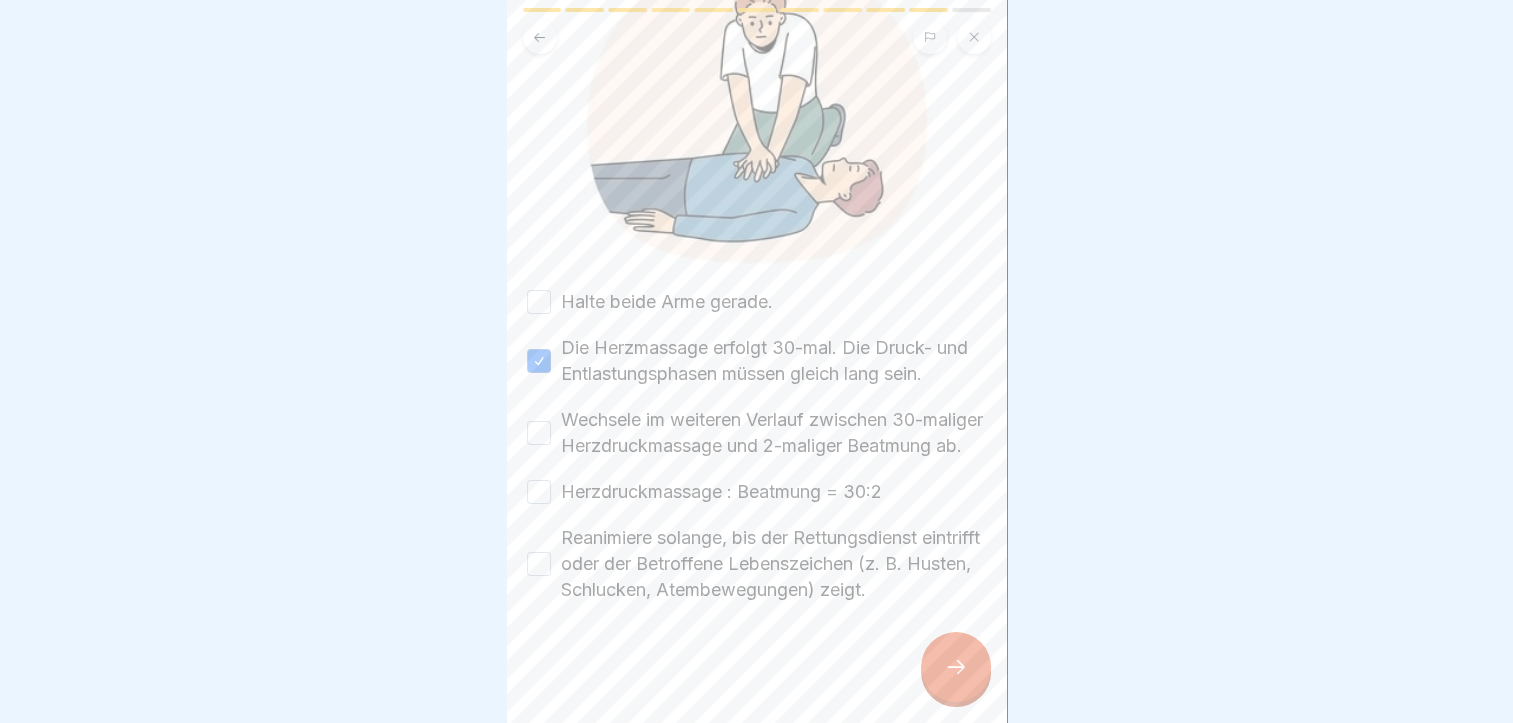 click on "Halte beide Arme gerade. Die Herzmassage erfolgt 30-mal. Die Druck- und Entlastungsphasen müssen gleich lang sein. Wechsele im weiteren Verlauf zwischen 30-maliger Herzdruckmassage und 2-maliger Beatmung ab. Herzdruckmassage : Beatmung = 30:2 Reanimiere solange, bis der Rettungsdienst eintrifft oder der Betroffene Lebenszeichen (z. B. Husten, Schlucken, Atembewegungen) zeigt." at bounding box center [757, 446] 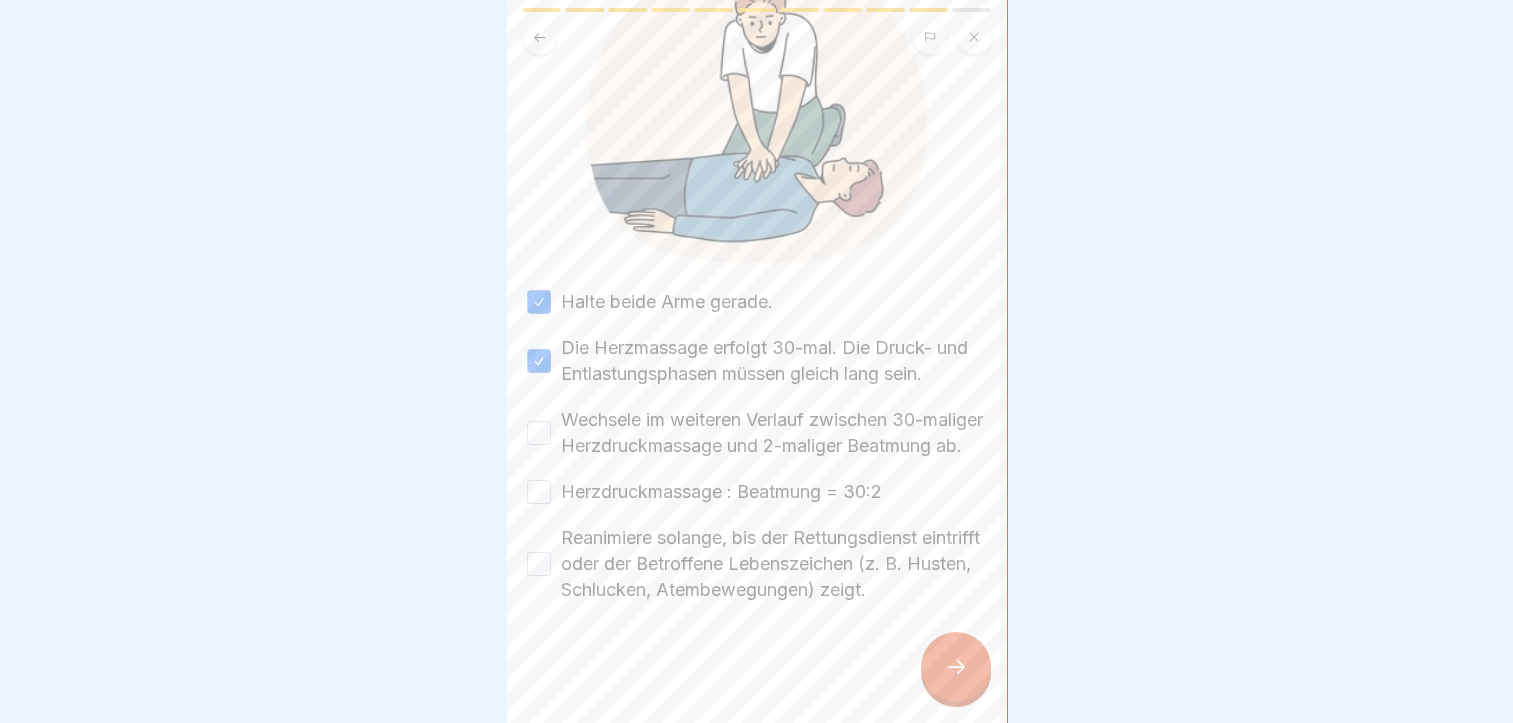 click on "Kreislaufstillstand - Herz-Druckmassage: Ausführung   Bitte kreuze alle Kästchen an. Halte beide Arme gerade. Die Herzmassage erfolgt 30-mal. Die Druck- und Entlastungsphasen müssen gleich lang sein. Wechsele im weiteren Verlauf zwischen 30-maliger Herzdruckmassage und 2-maliger Beatmung ab. Herzdruckmassage : Beatmung = 30:2 Reanimiere solange, bis der Rettungsdienst eintrifft oder der Betroffene Lebenszeichen (z. B. Husten, Schlucken, Atembewegungen) zeigt." at bounding box center (757, 361) 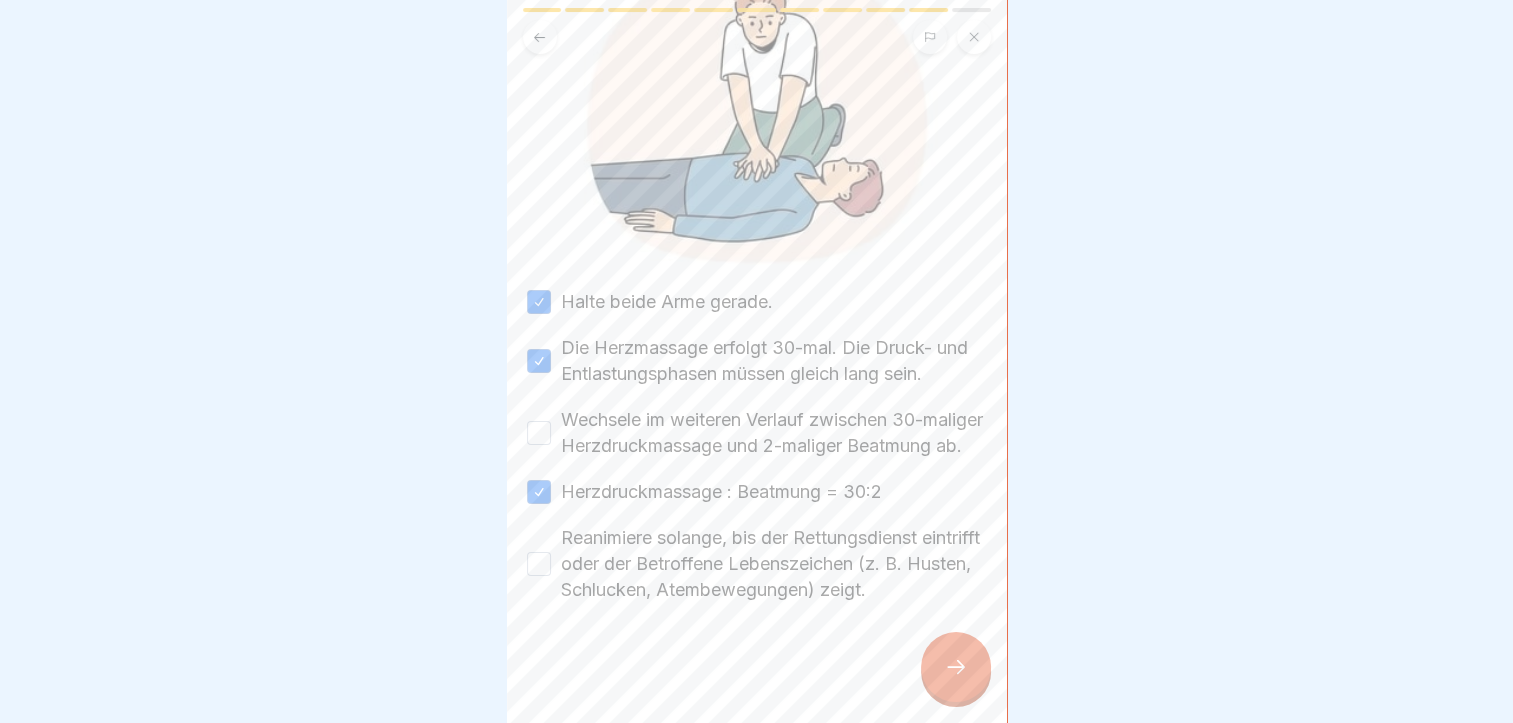 click on "Wechsele im weiteren Verlauf zwischen 30-maliger Herzdruckmassage und 2-maliger Beatmung ab." at bounding box center [757, 433] 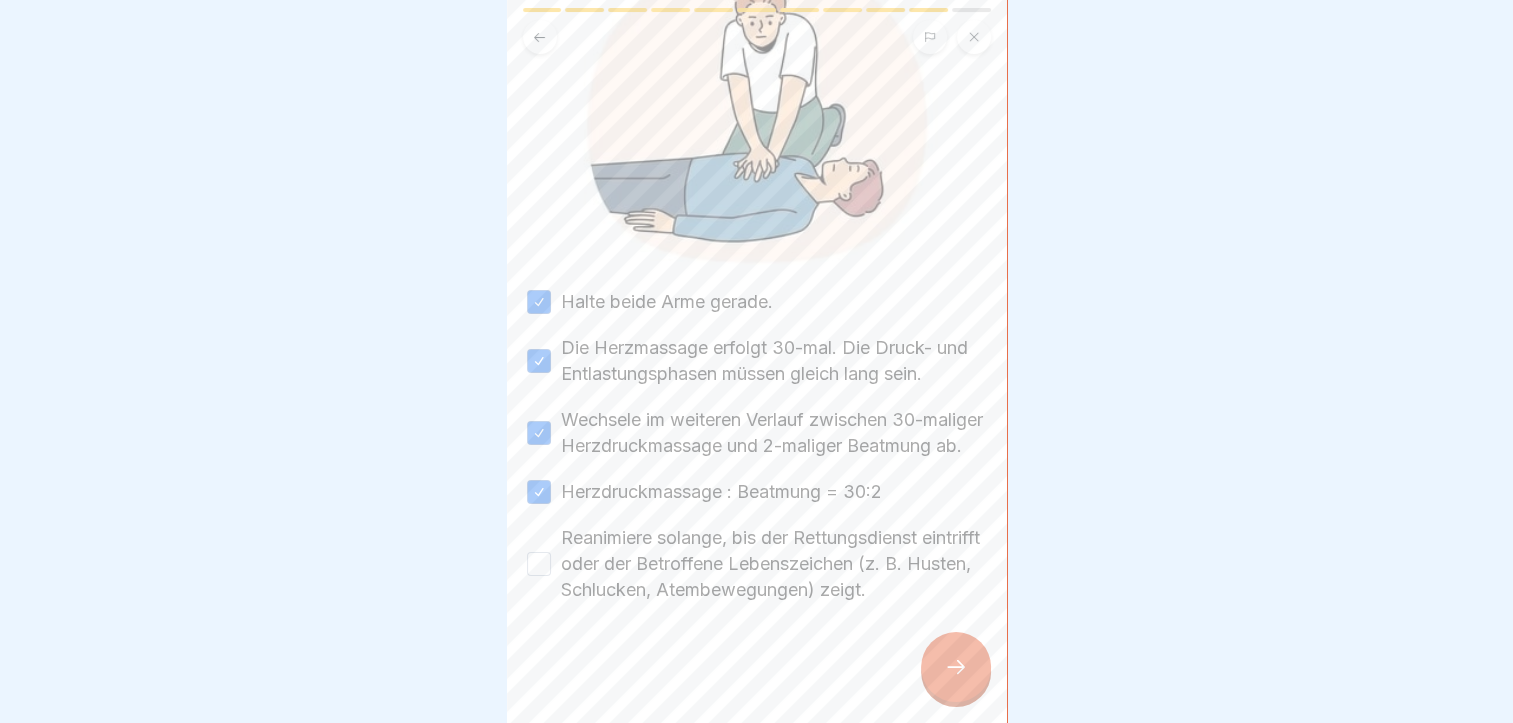 click on "Reanimiere solange, bis der Rettungsdienst eintrifft oder der Betroffene Lebenszeichen (z. B. Husten, Schlucken, Atembewegungen) zeigt." at bounding box center (539, 564) 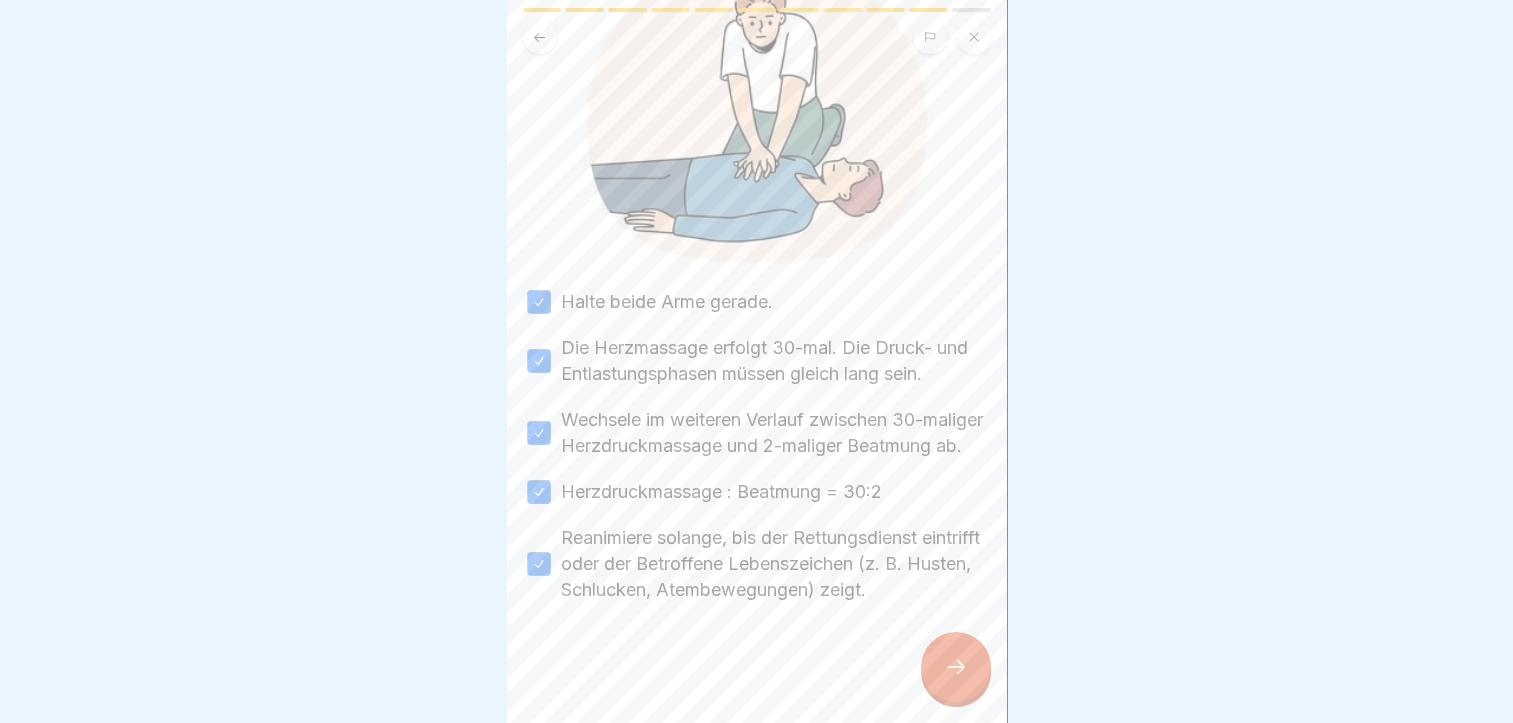 click at bounding box center [956, 667] 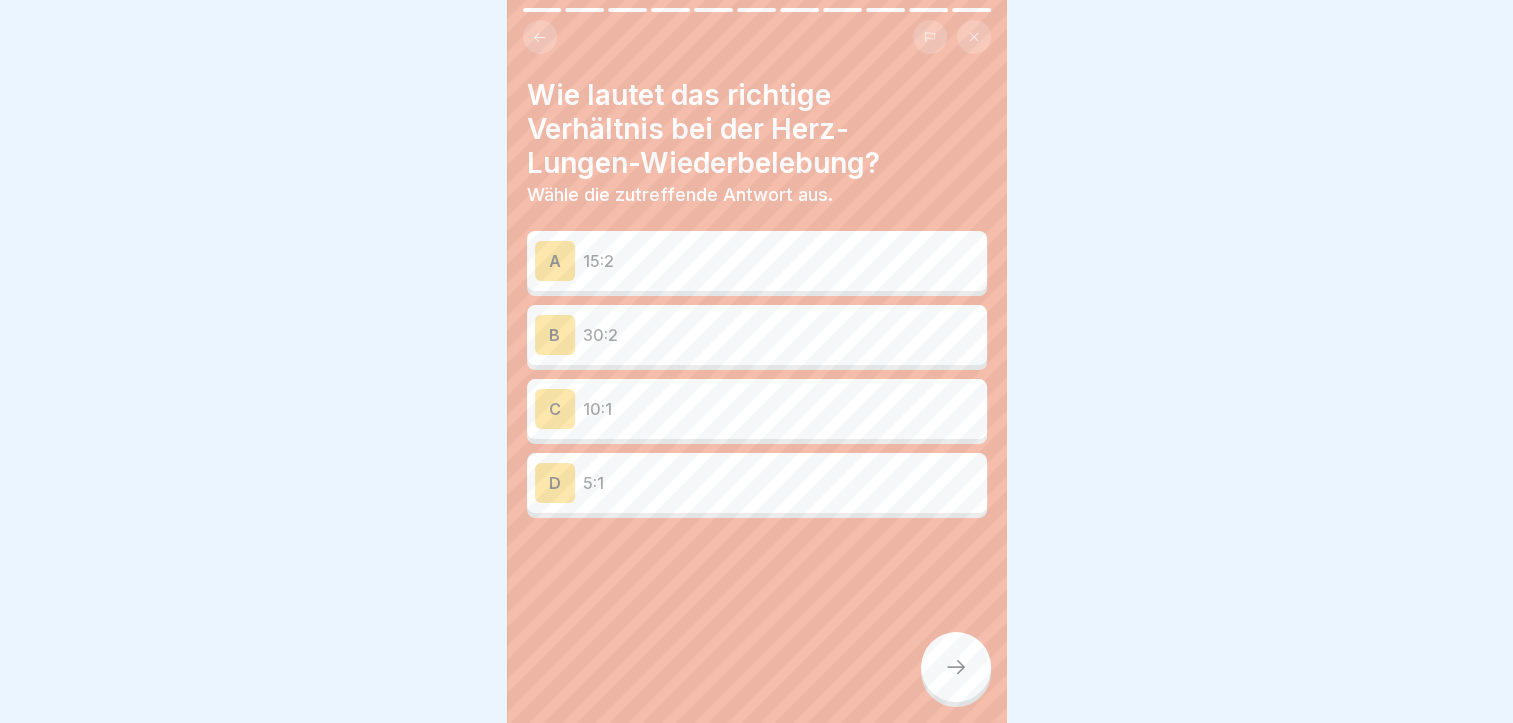 click at bounding box center [540, 37] 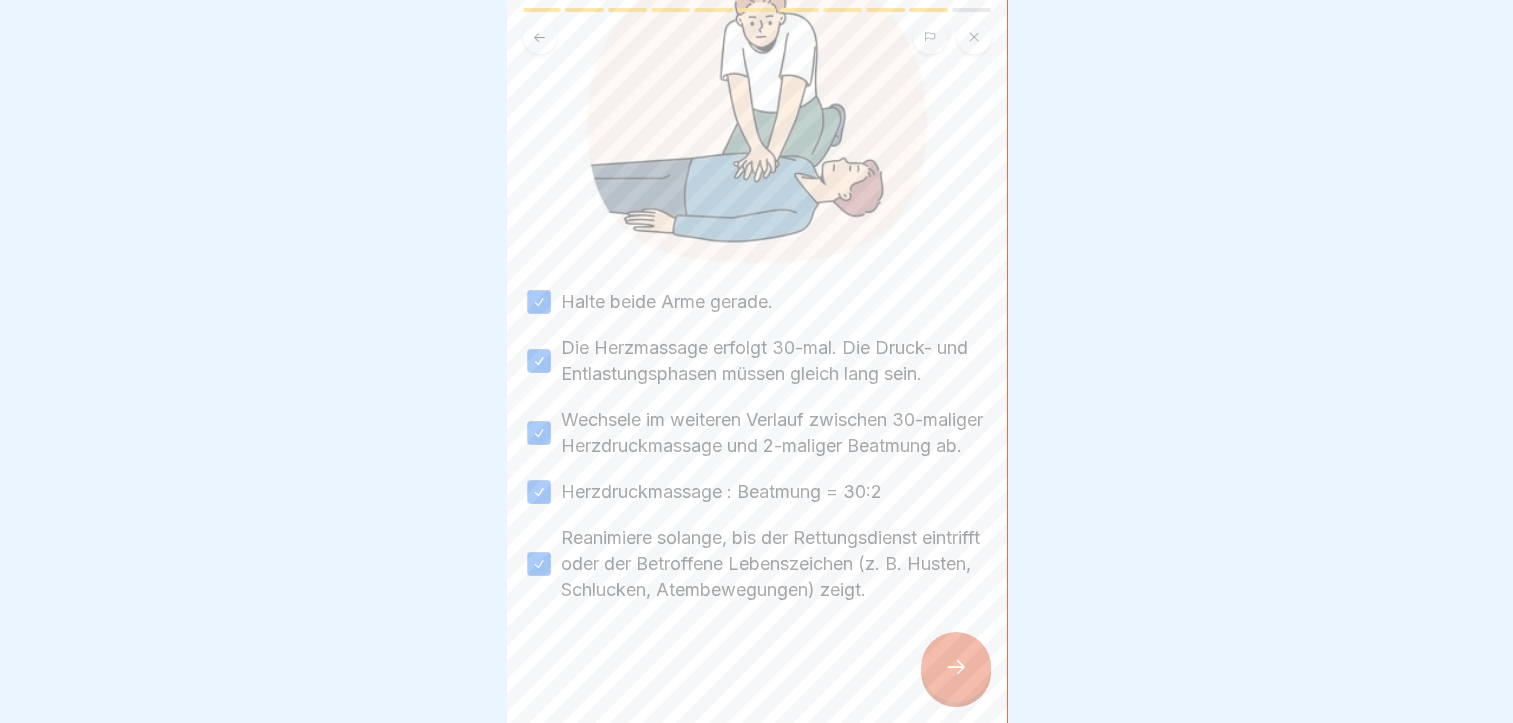 click at bounding box center [956, 667] 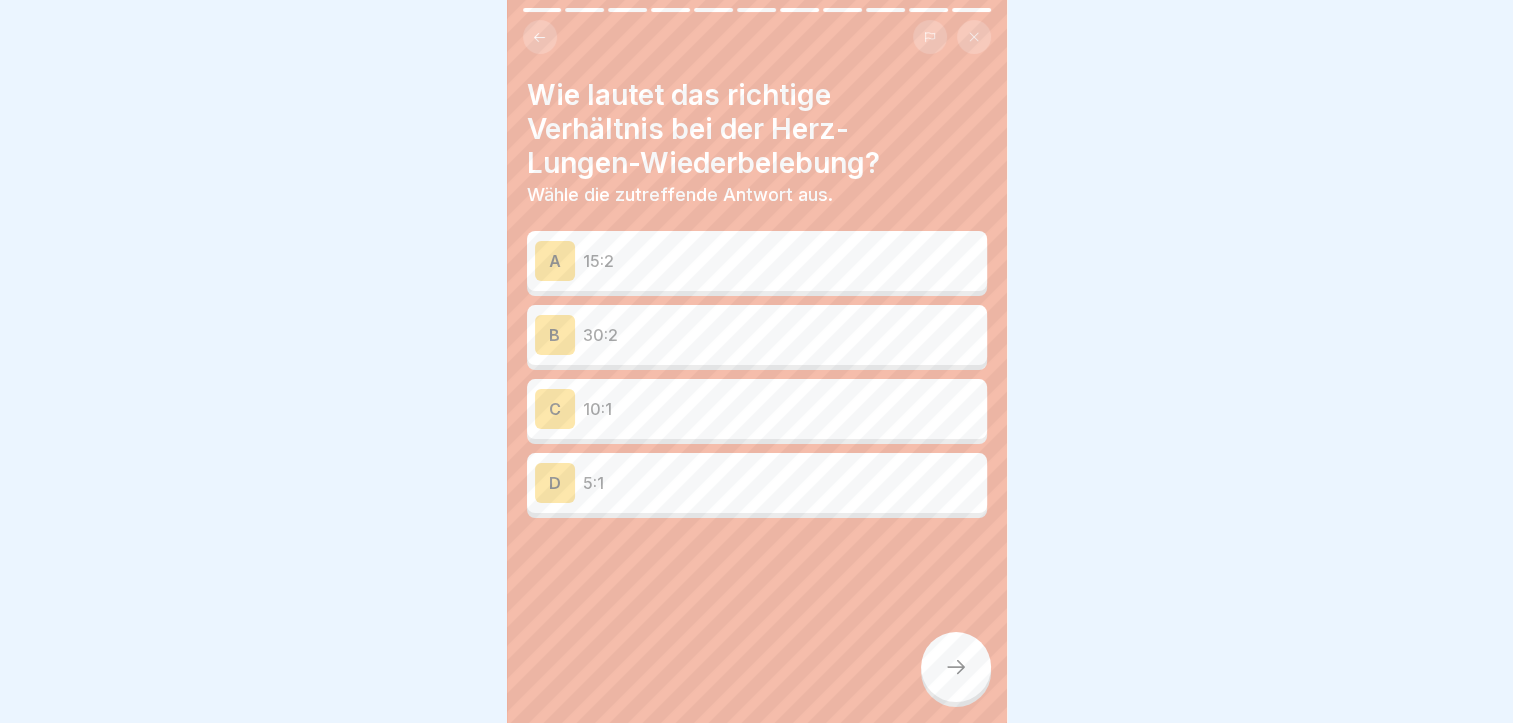 click on "30:2" at bounding box center (781, 335) 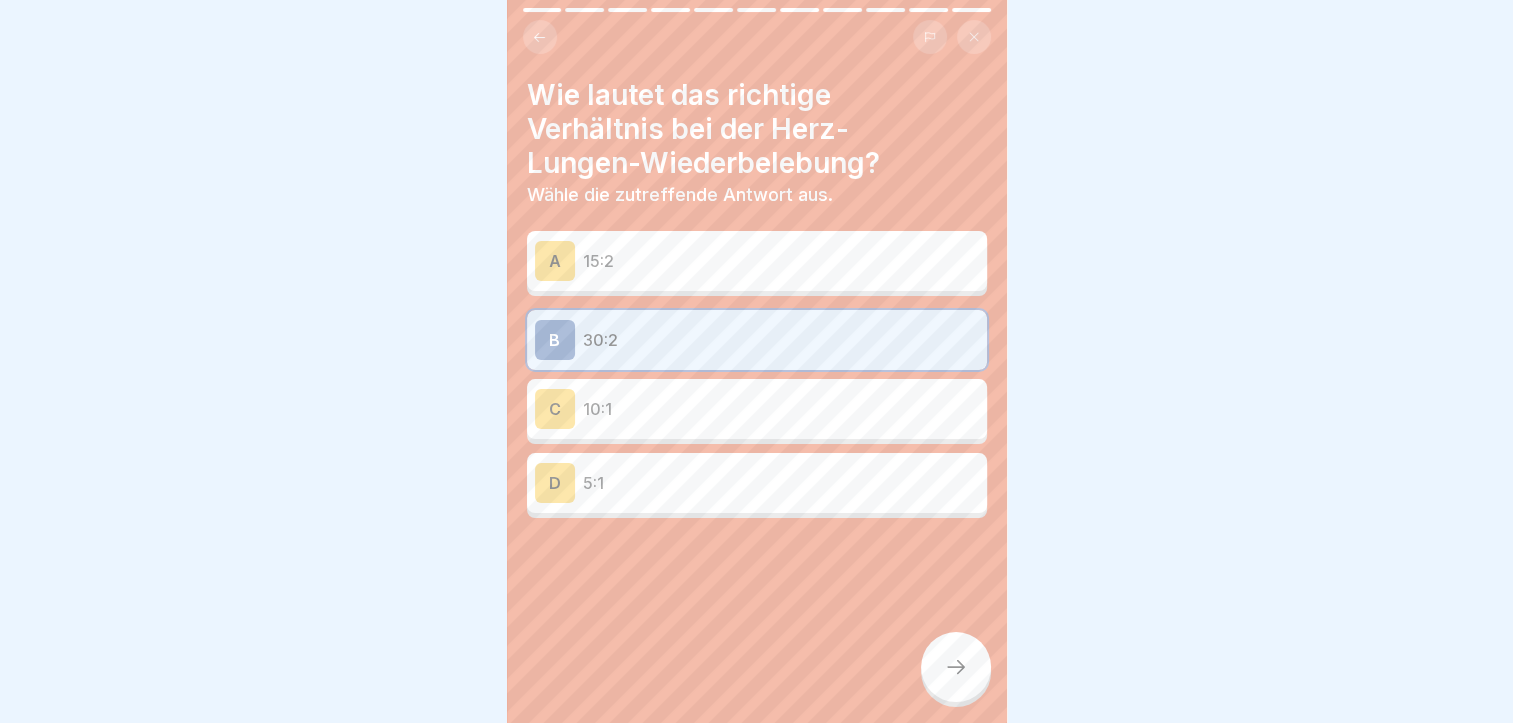 click at bounding box center (956, 667) 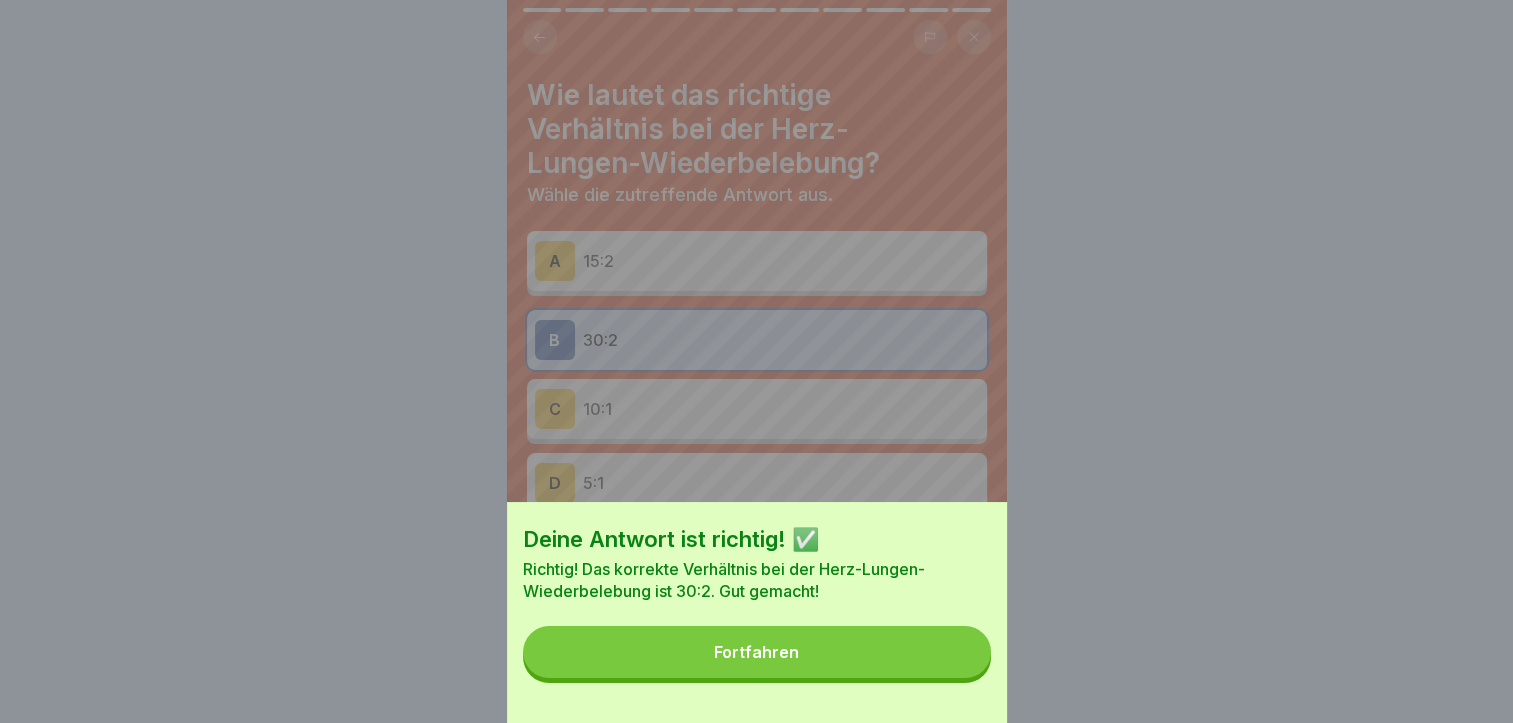 click on "Fortfahren" at bounding box center [757, 652] 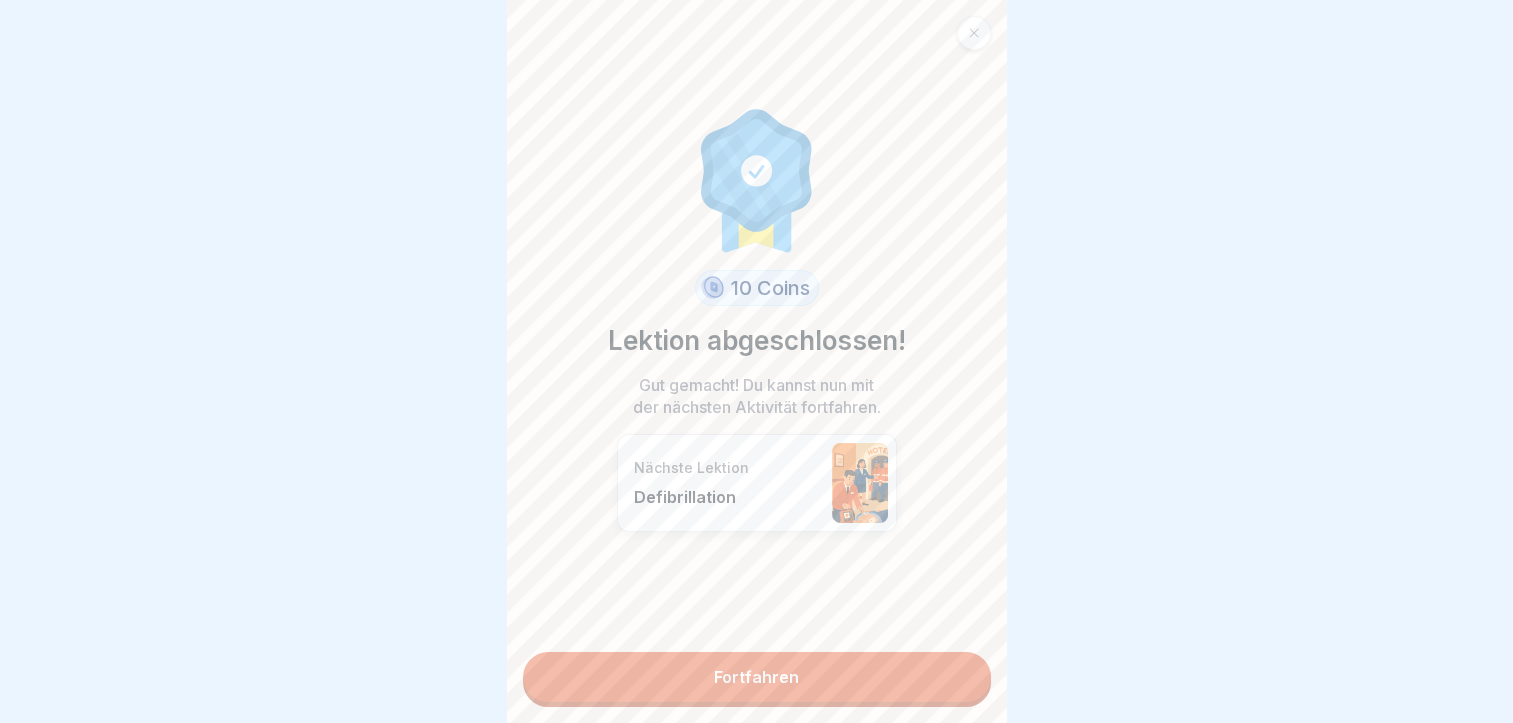 click on "Fortfahren" at bounding box center (757, 677) 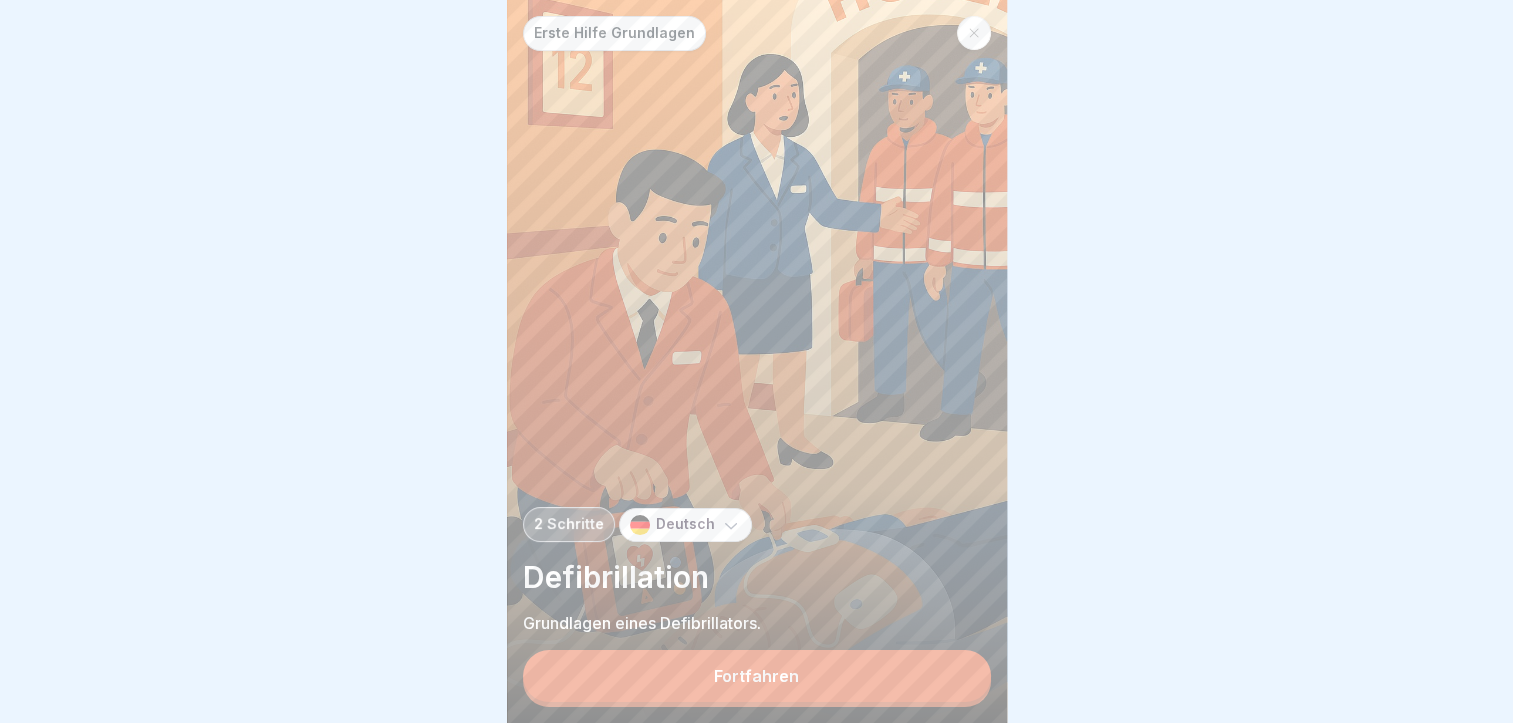 click on "Fortfahren" at bounding box center (757, 676) 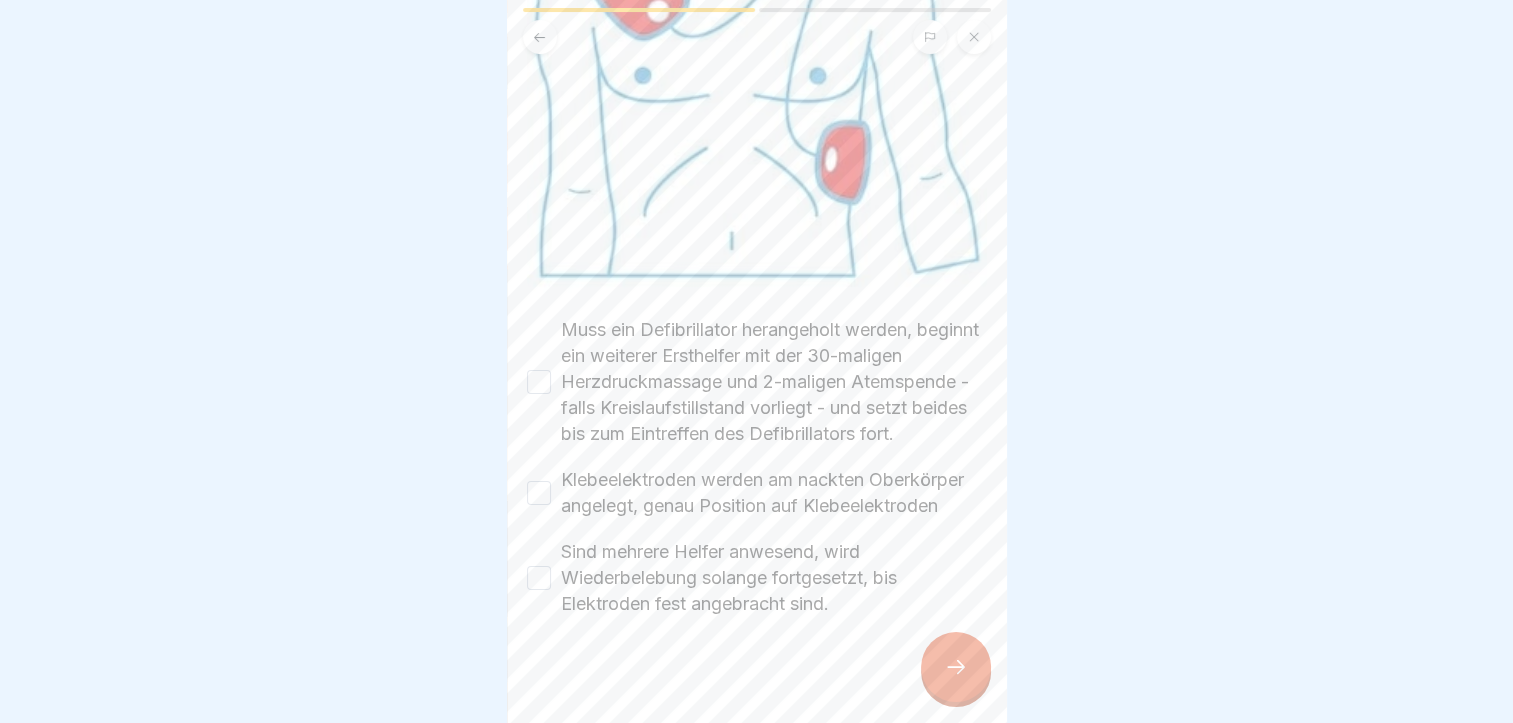 scroll, scrollTop: 570, scrollLeft: 0, axis: vertical 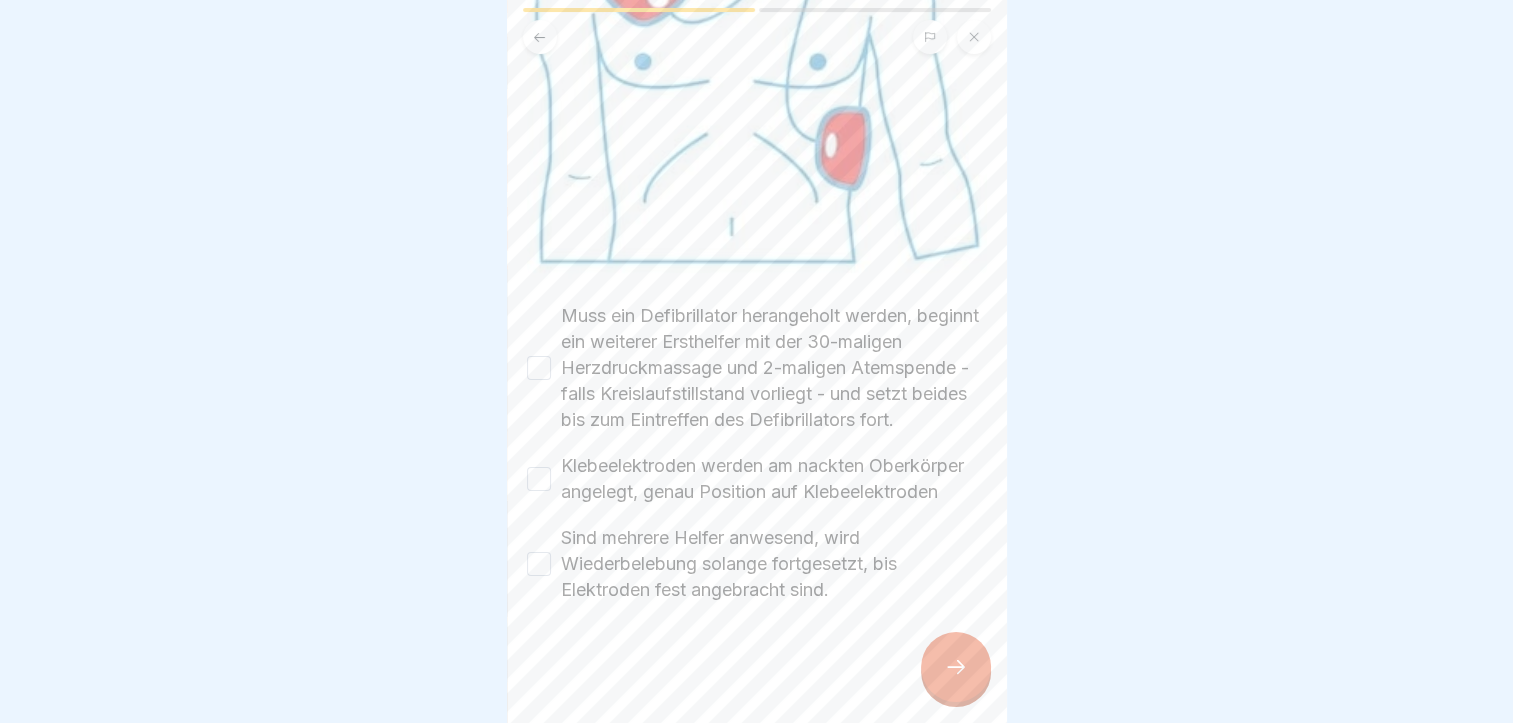 click on "Muss ein Defibrillator herangeholt werden, beginnt ein weiterer Ersthelfer mit der 30-maligen Herzdruckmassage und 2-maligen Atemspende - falls Kreislaufstillstand vorliegt - und setzt beides bis zum Eintreffen des Defibrillators fort." at bounding box center (757, 368) 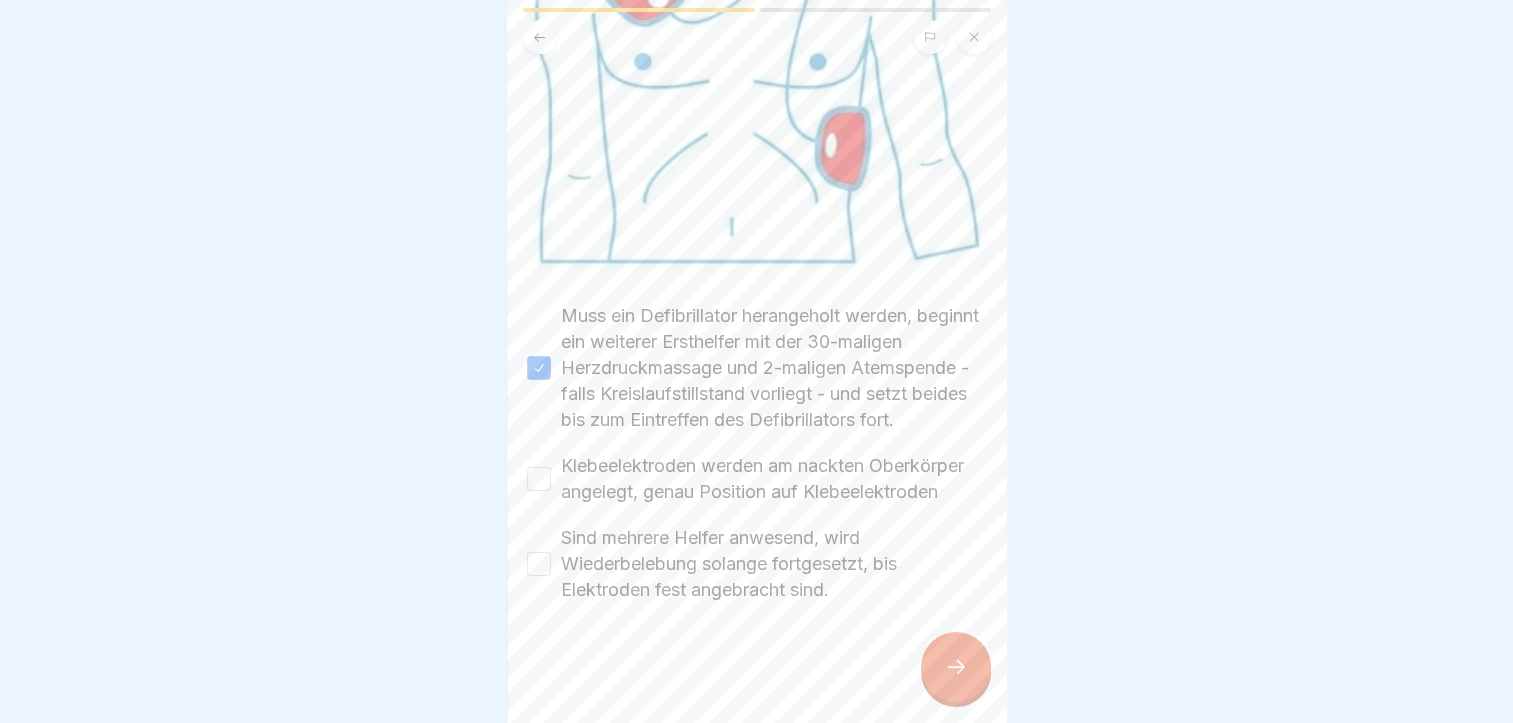 click on "Klebeelektroden werden am nackten Oberkörper angelegt, genau Position auf Klebeelektroden" at bounding box center [539, 479] 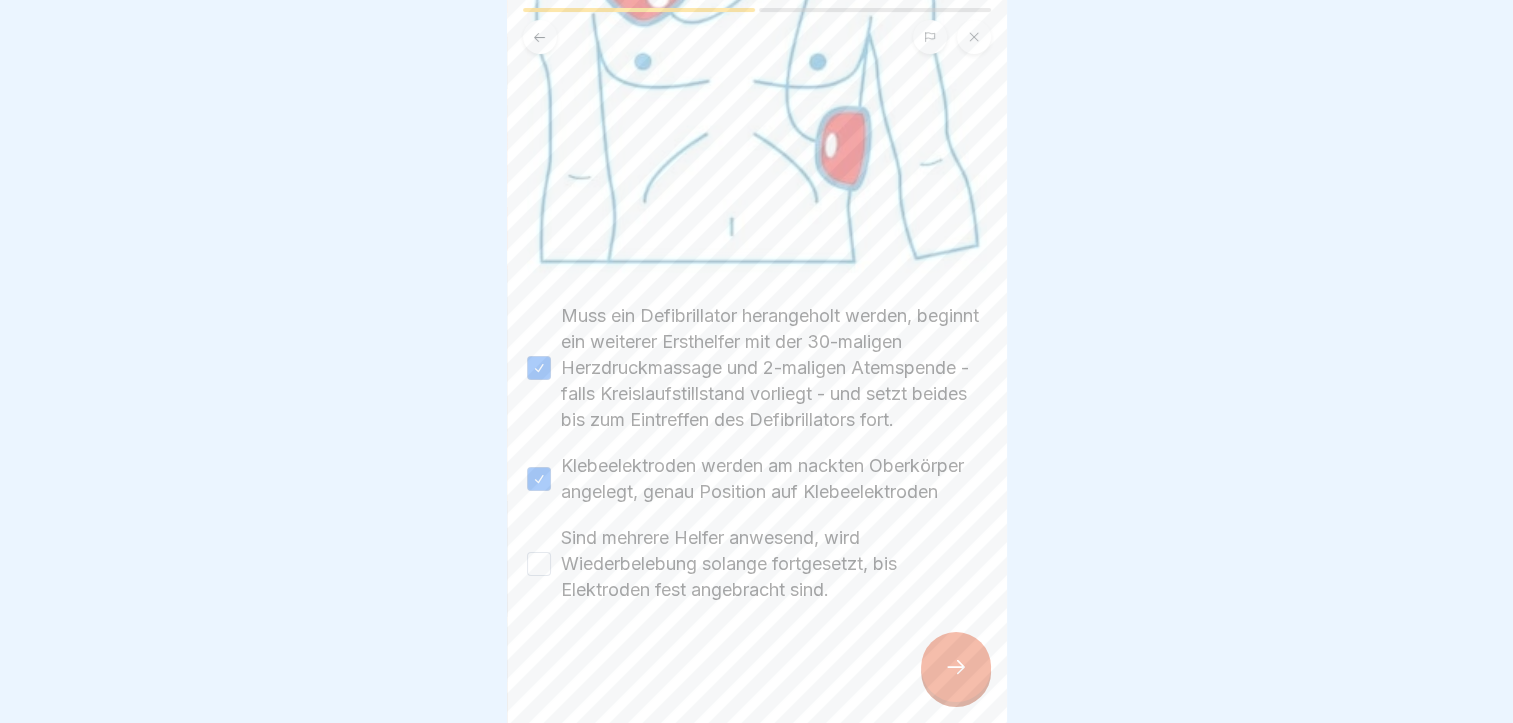 click on "Sind mehrere Helfer anwesend, wird Wiederbelebung solange fortgesetzt, bis Elektroden fest angebracht sind." at bounding box center (539, 564) 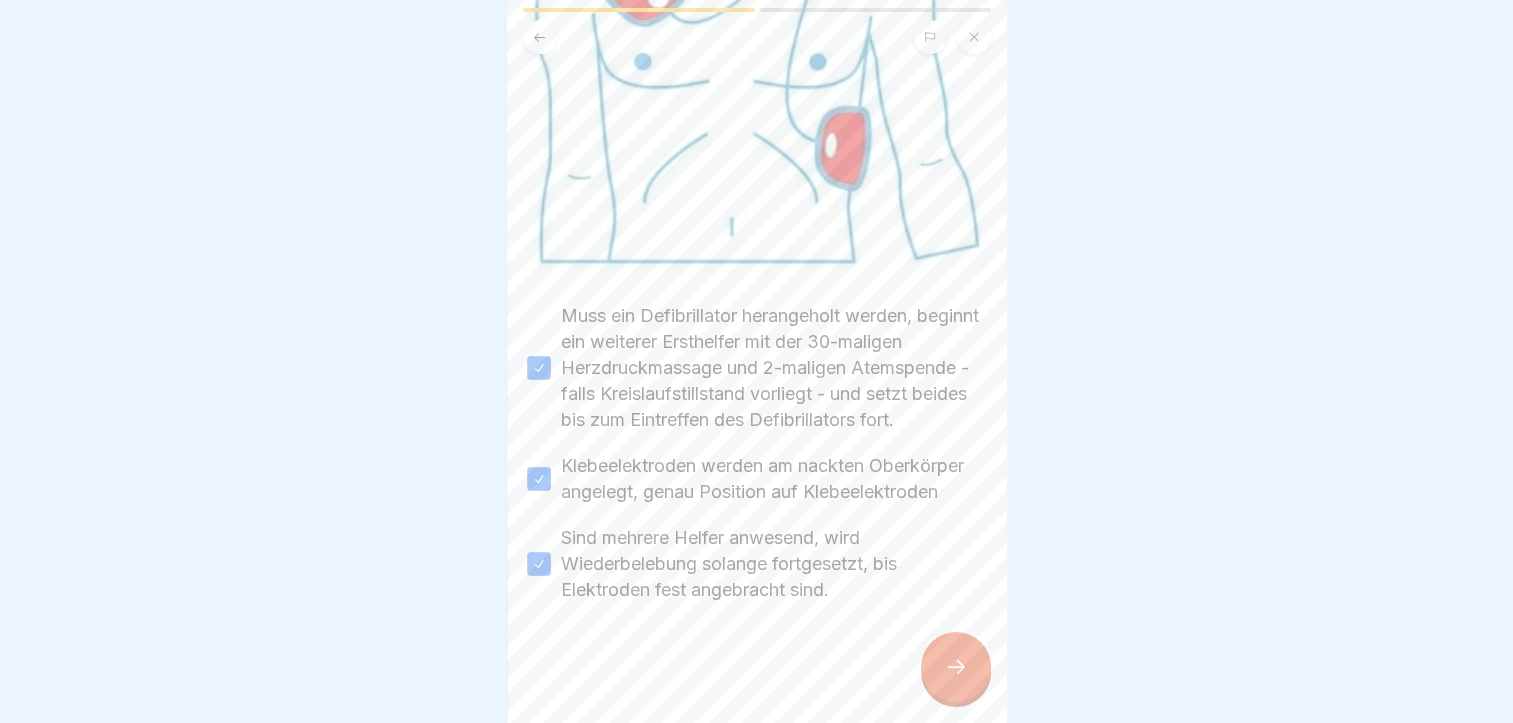 click at bounding box center [956, 667] 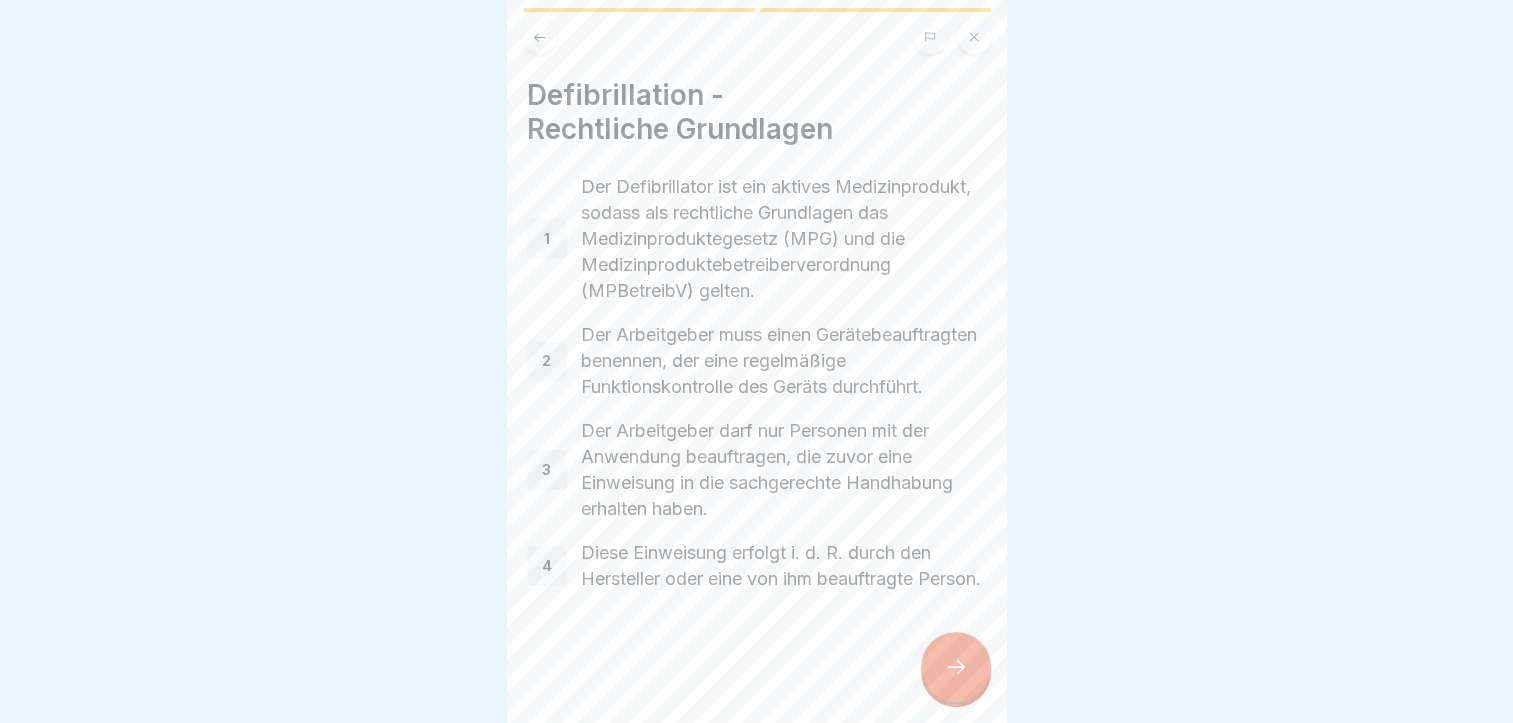 click on "1" at bounding box center [547, 239] 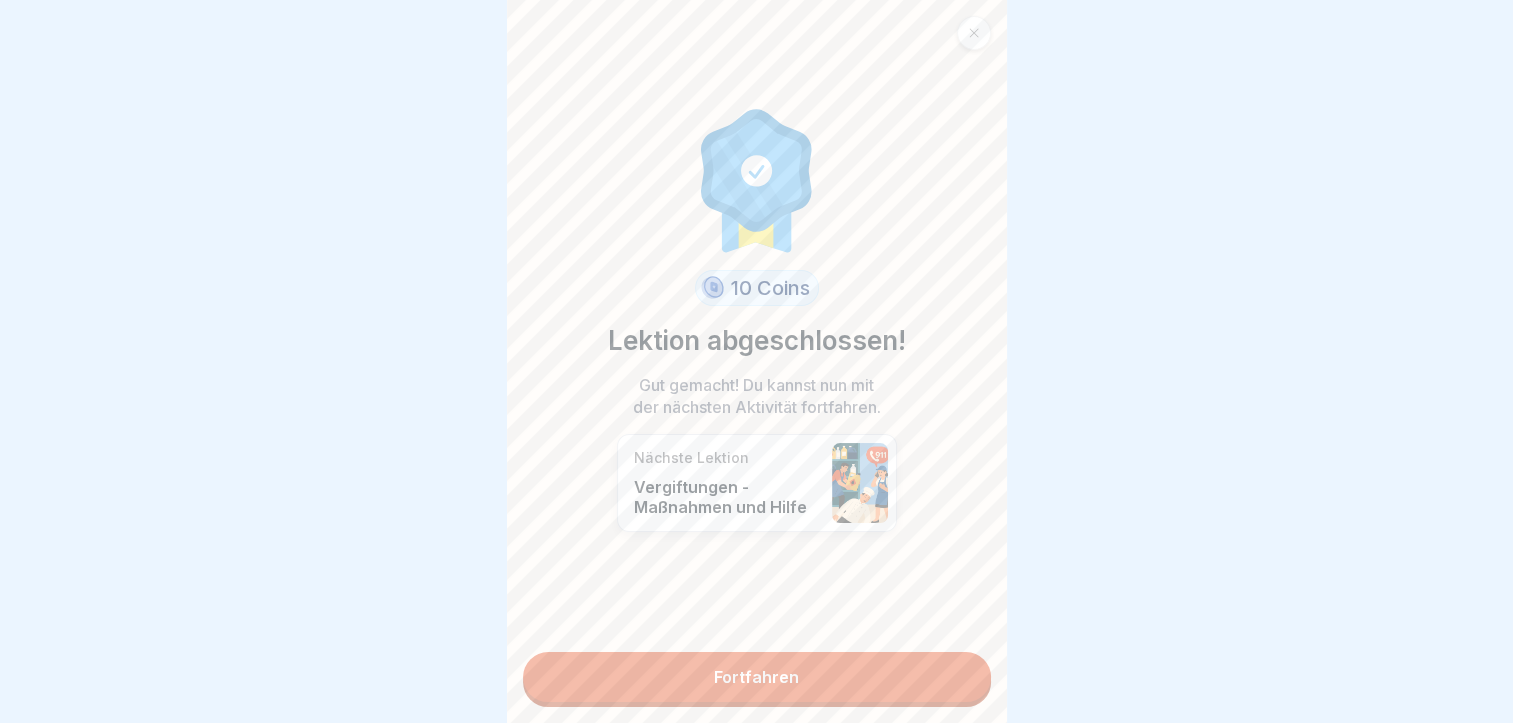 click on "Fortfahren" at bounding box center (757, 677) 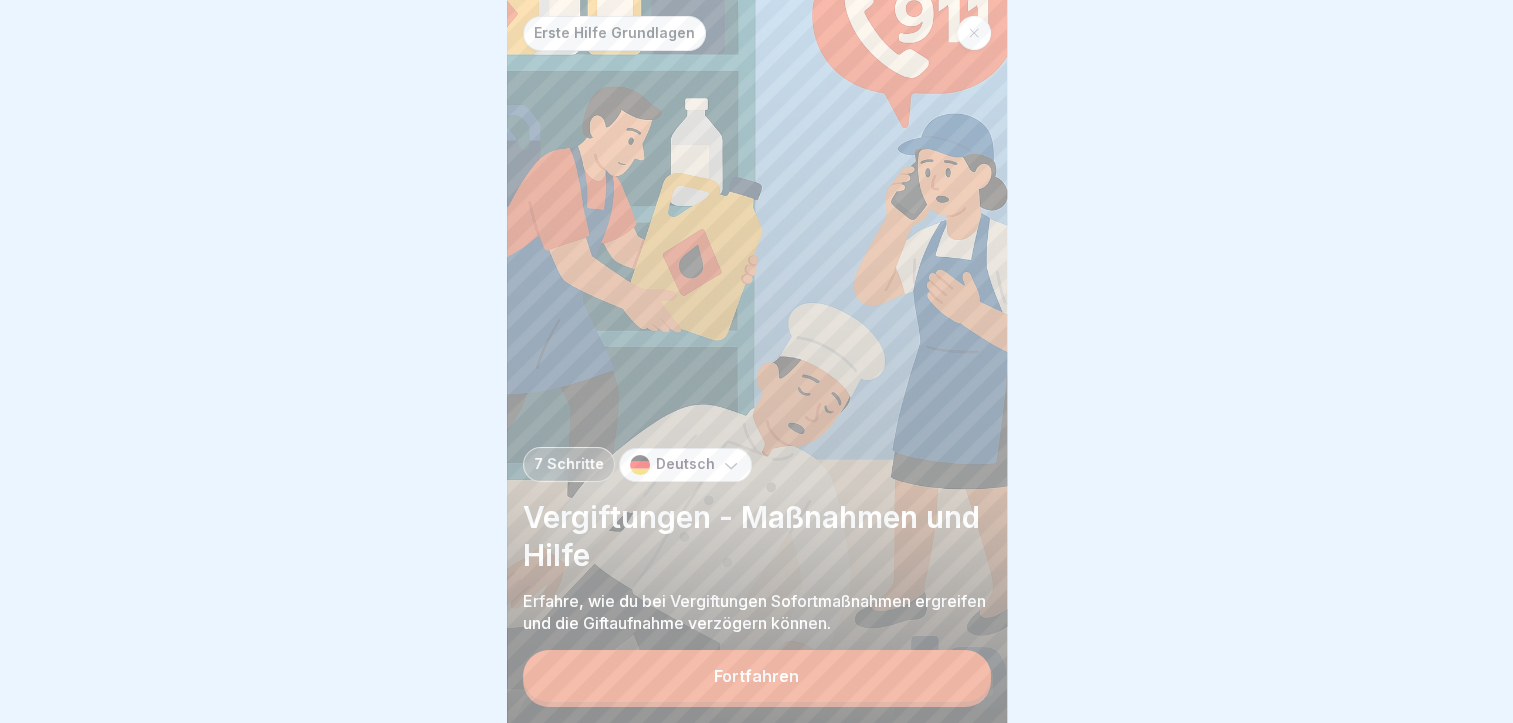 scroll, scrollTop: 15, scrollLeft: 0, axis: vertical 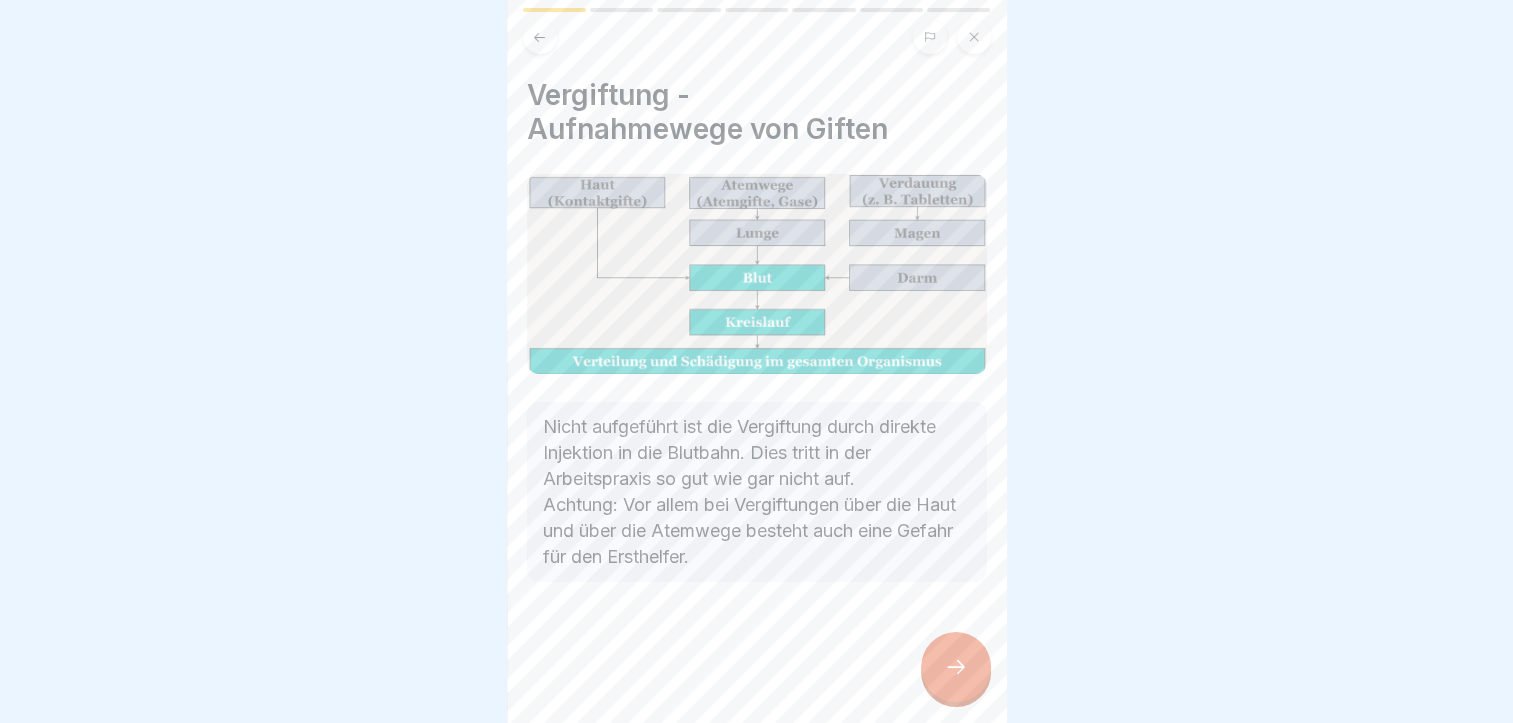 click at bounding box center [757, 274] 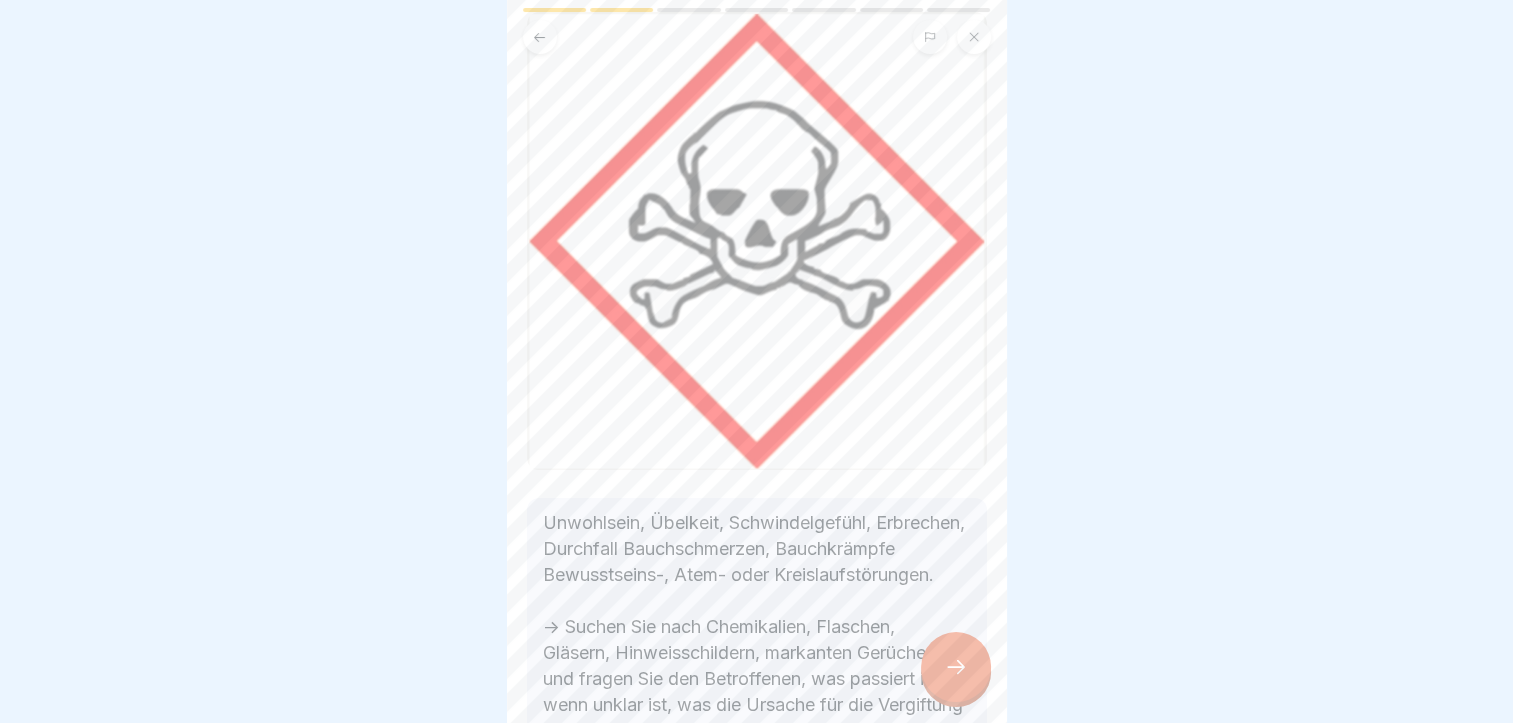 scroll, scrollTop: 291, scrollLeft: 0, axis: vertical 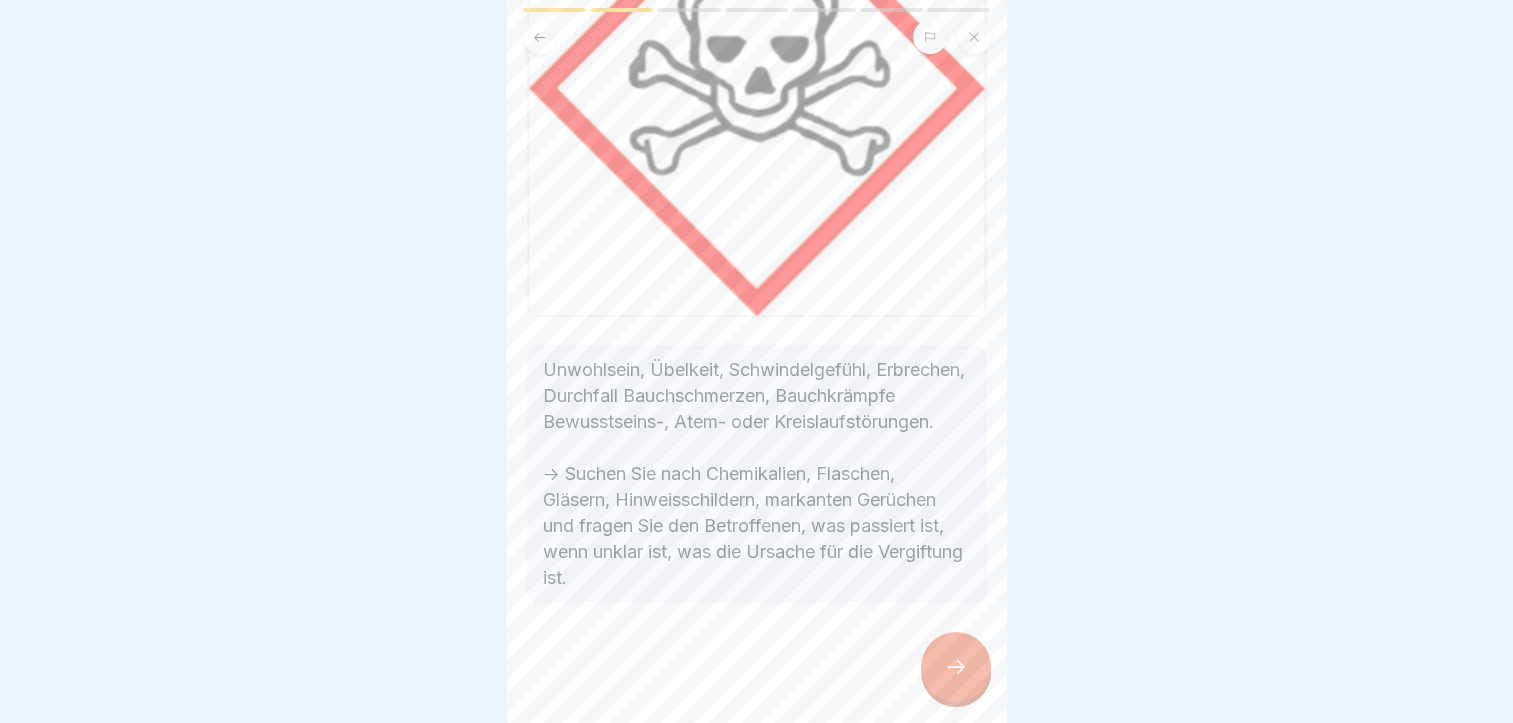 click 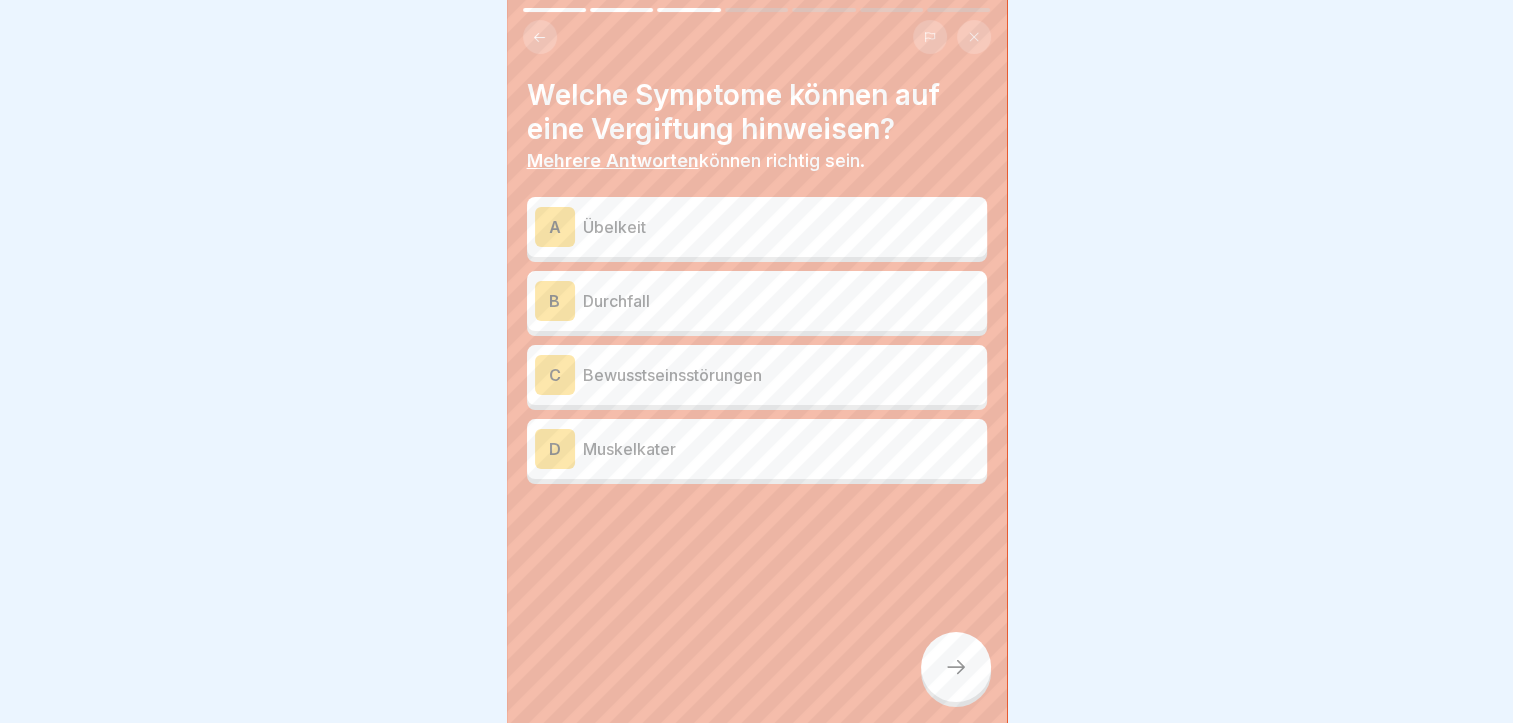 click on "Übelkeit" at bounding box center (781, 227) 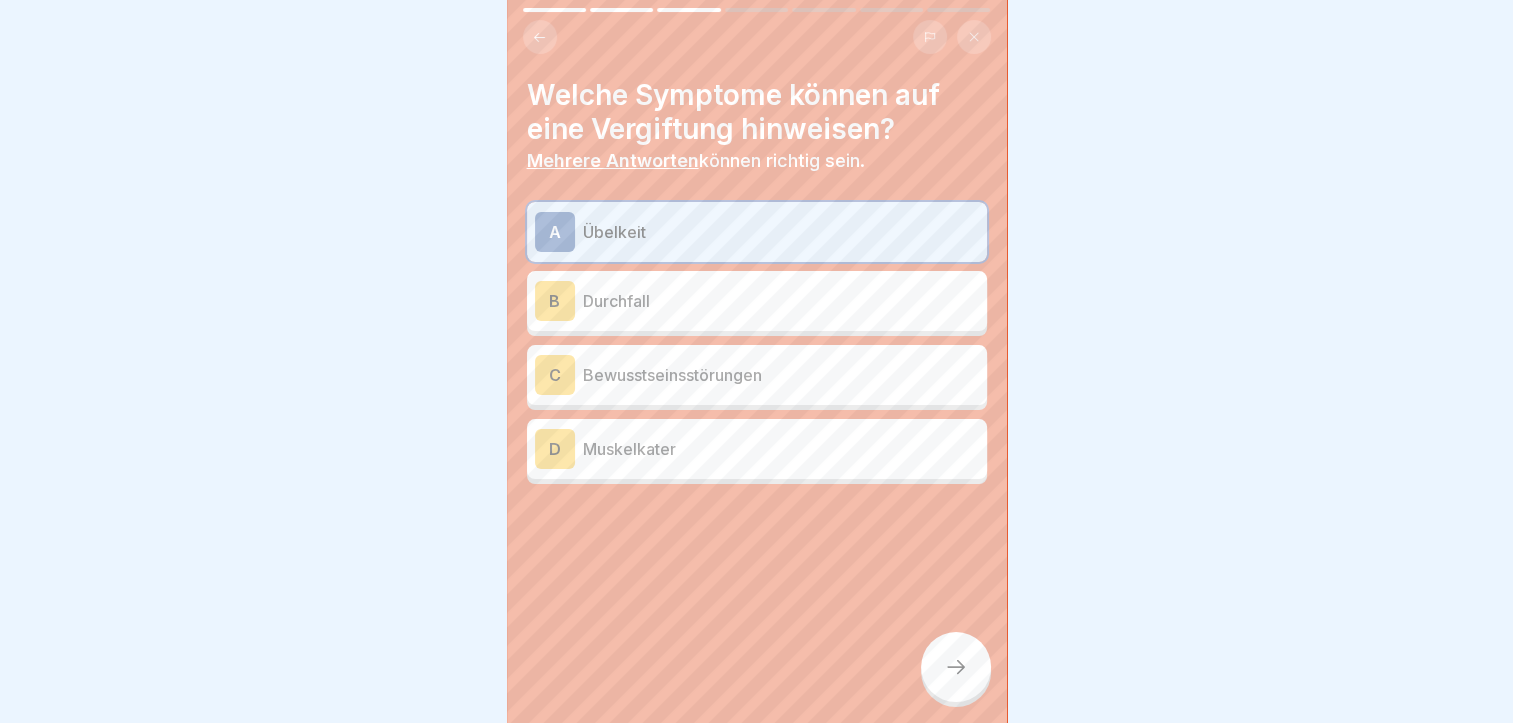 click on "Durchfall" at bounding box center (781, 301) 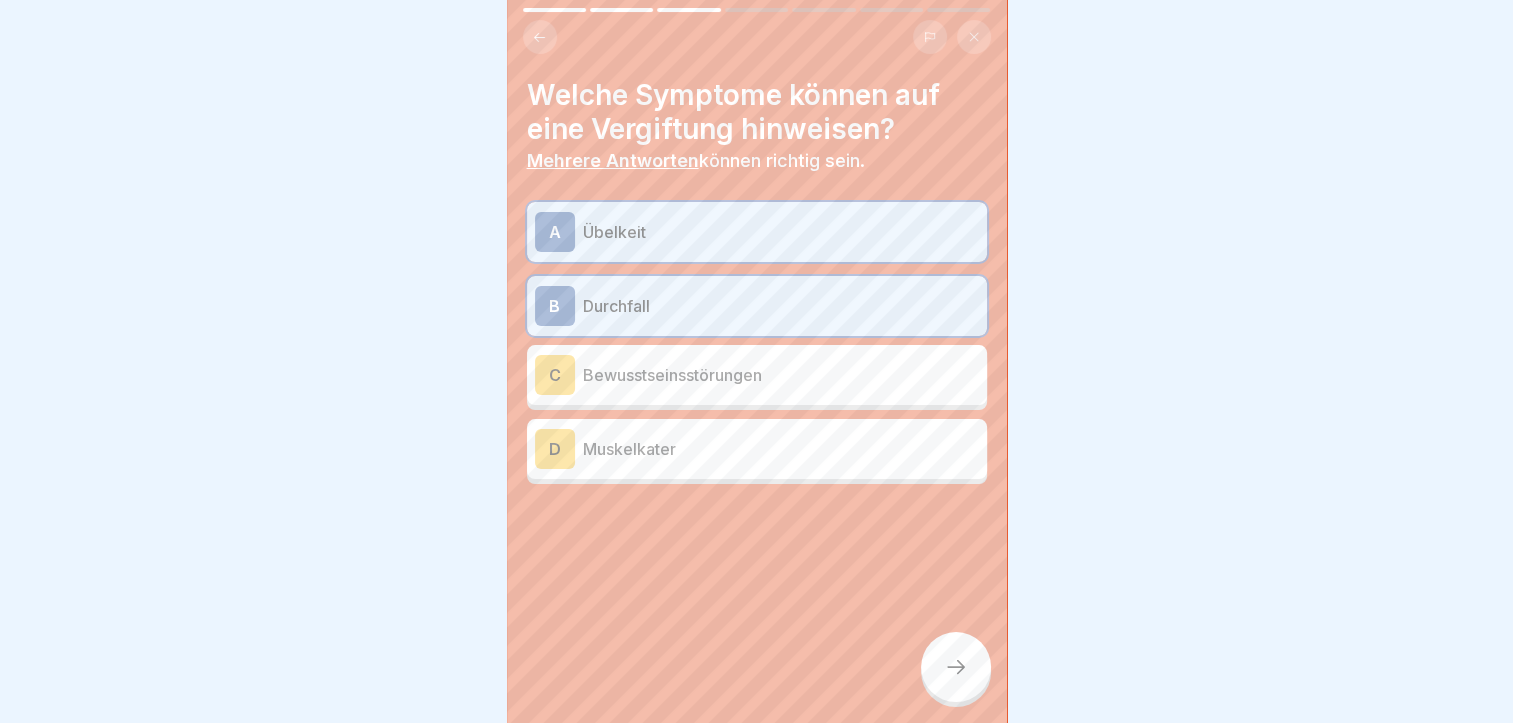 click on "Bewusstseinsstörungen" at bounding box center (781, 375) 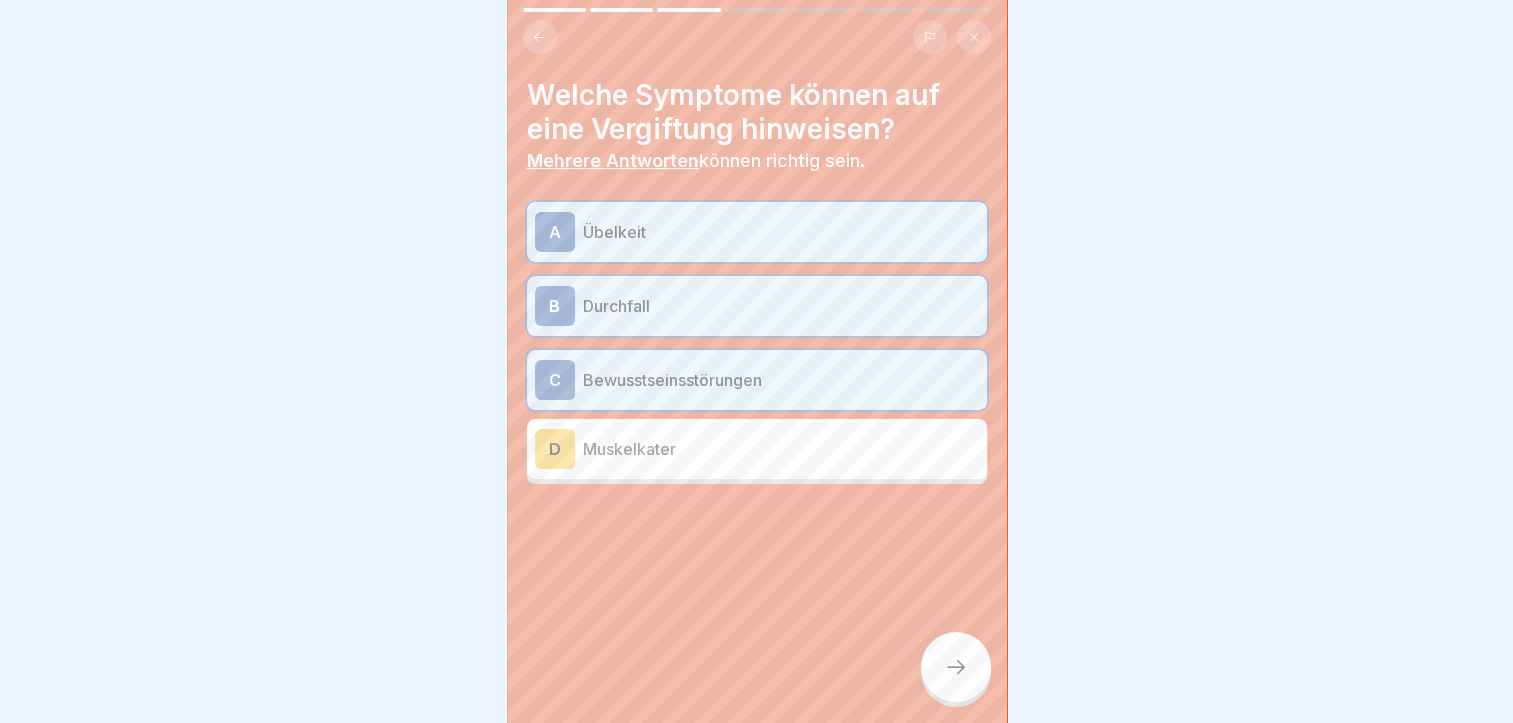 click 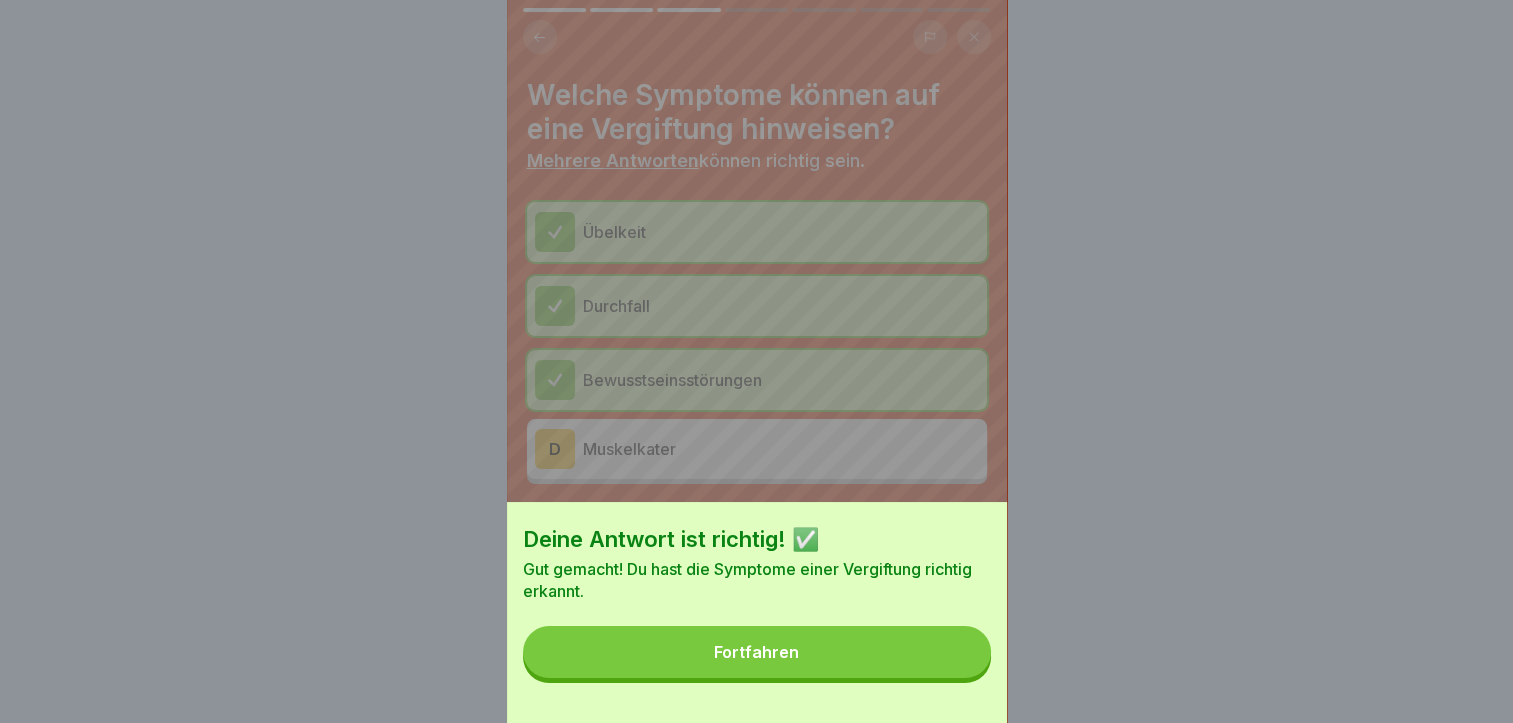 click on "Fortfahren" at bounding box center [757, 652] 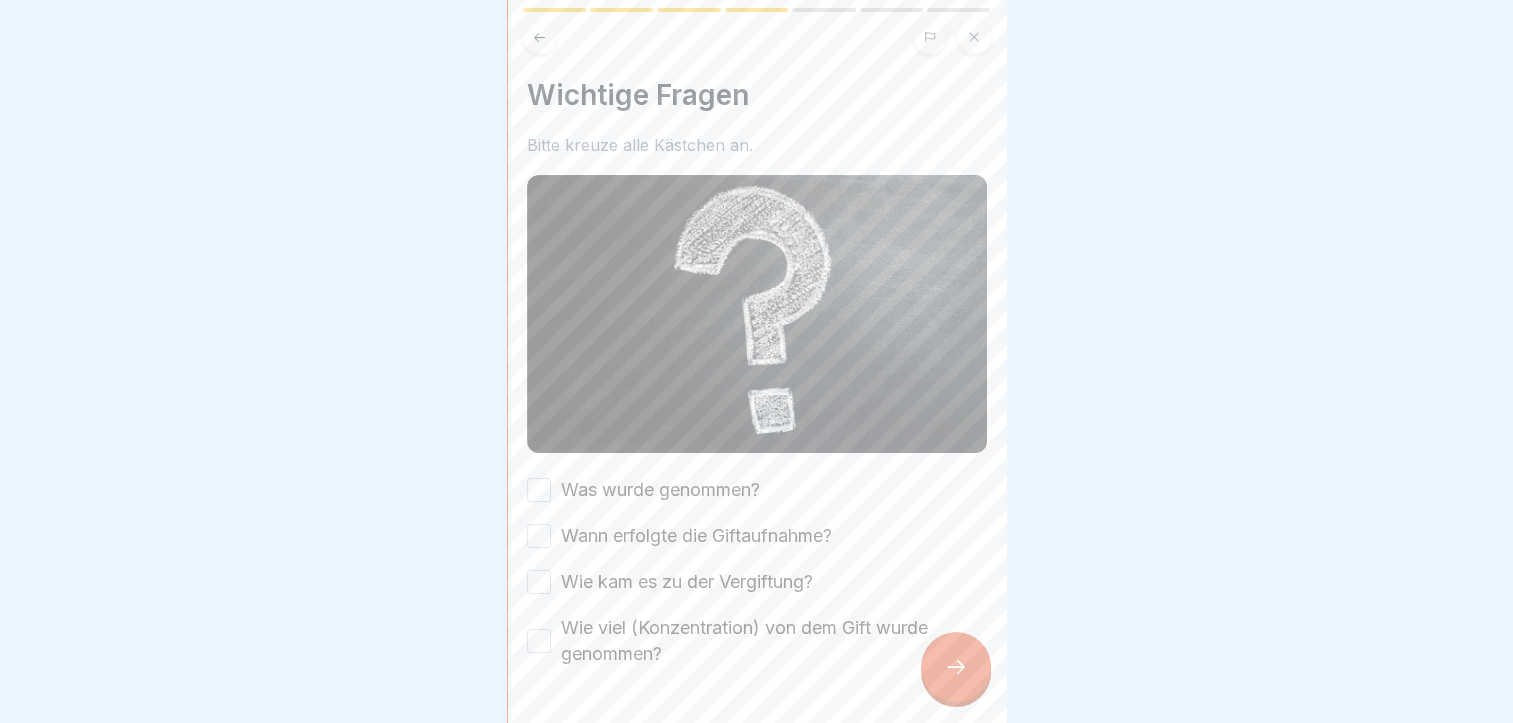 click on "Was wurde genommen?" at bounding box center (660, 490) 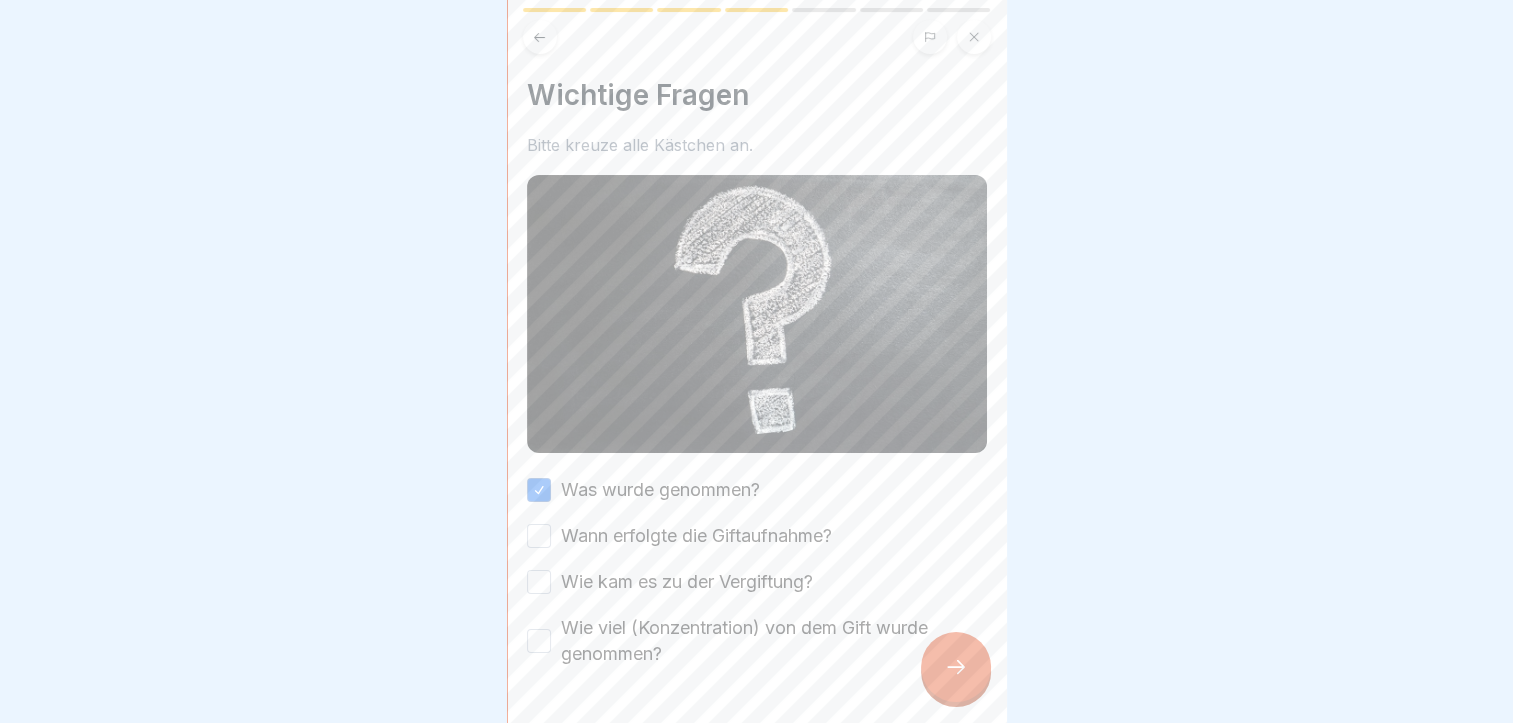 click on "Was wurde genommen? Wann erfolgte die Giftaufnahme? Wie kam es zu der Vergiftung? Wie viel (Konzentration) von dem Gift wurde genommen?" at bounding box center [757, 572] 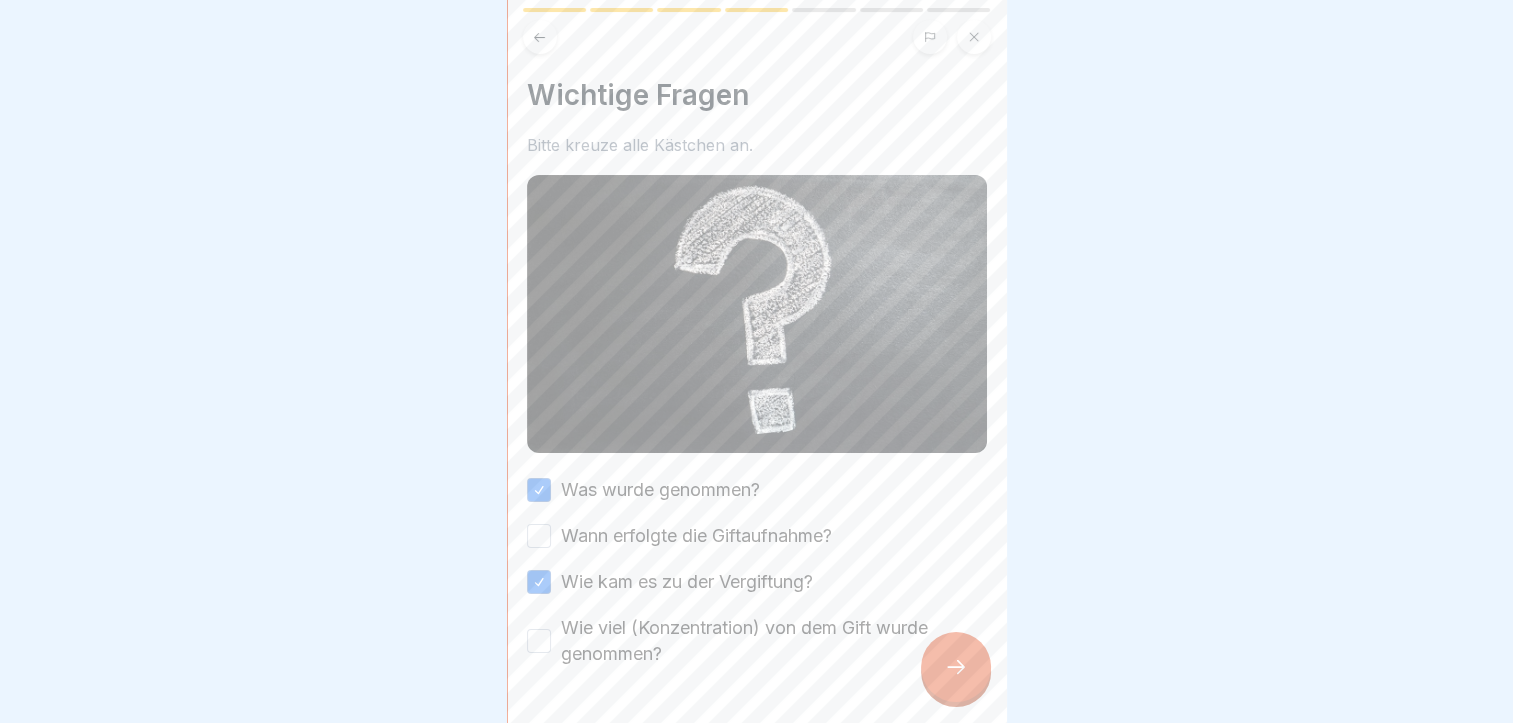 click on "Wann erfolgte die Giftaufnahme?" at bounding box center [539, 536] 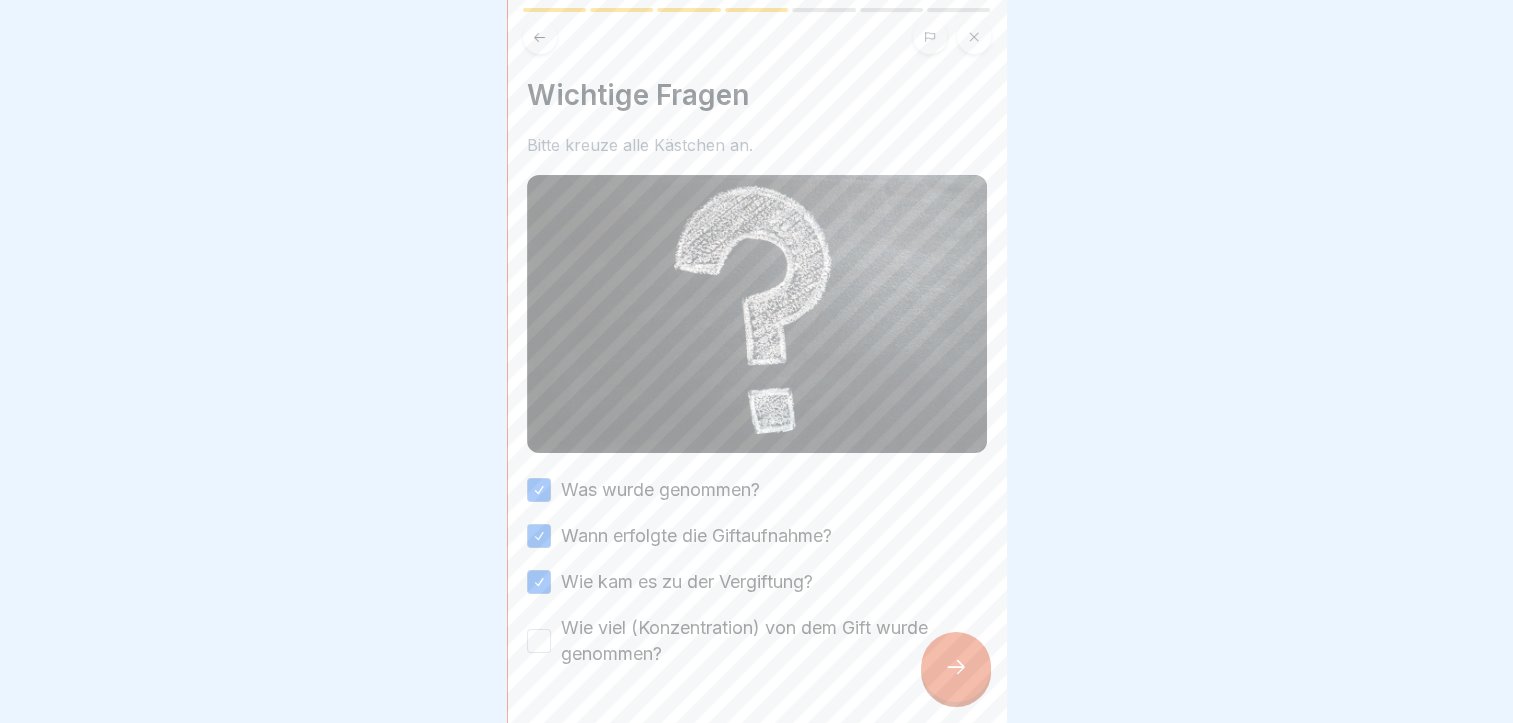click on "Wie viel (Konzentration) von dem Gift wurde genommen?" at bounding box center [539, 641] 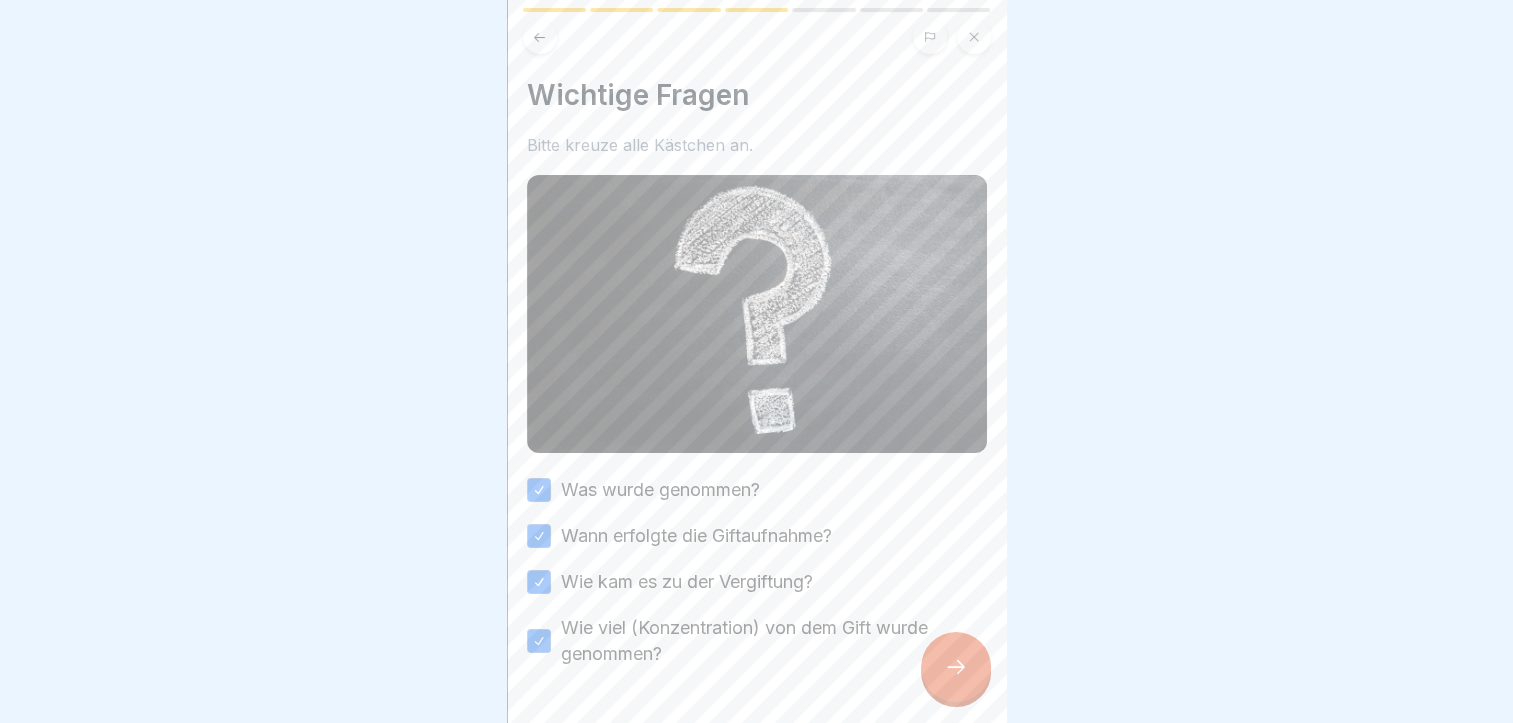scroll, scrollTop: 55, scrollLeft: 0, axis: vertical 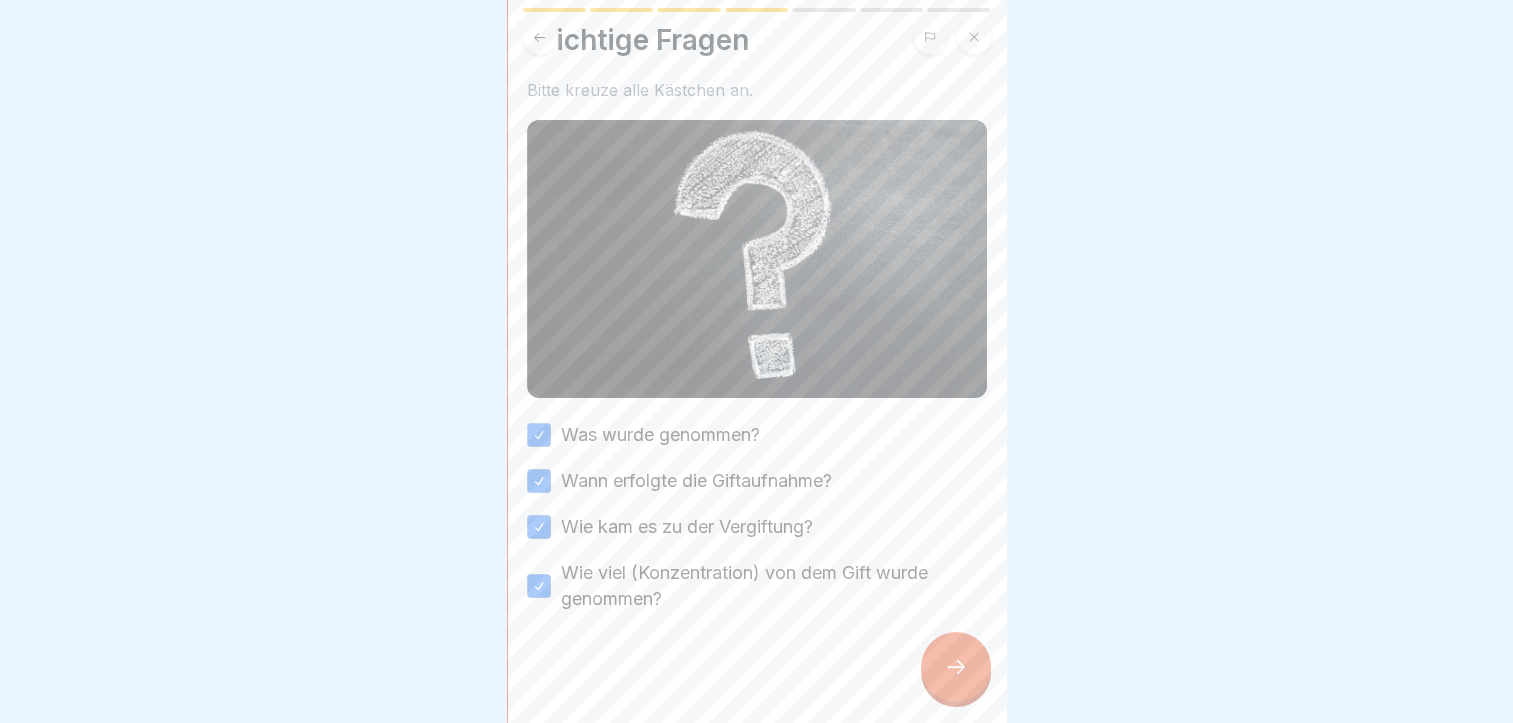 click at bounding box center [956, 667] 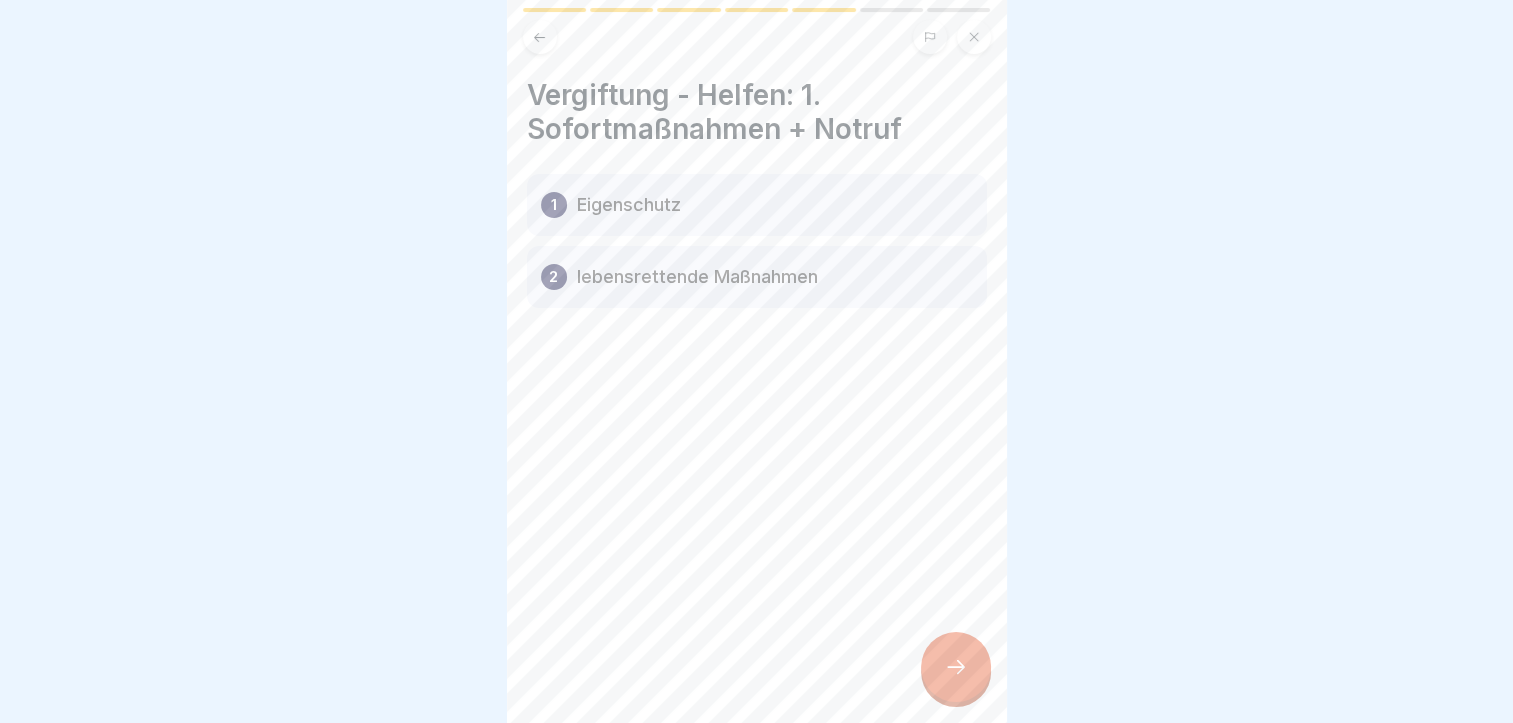 click on "1 Eigenschutz" at bounding box center (757, 205) 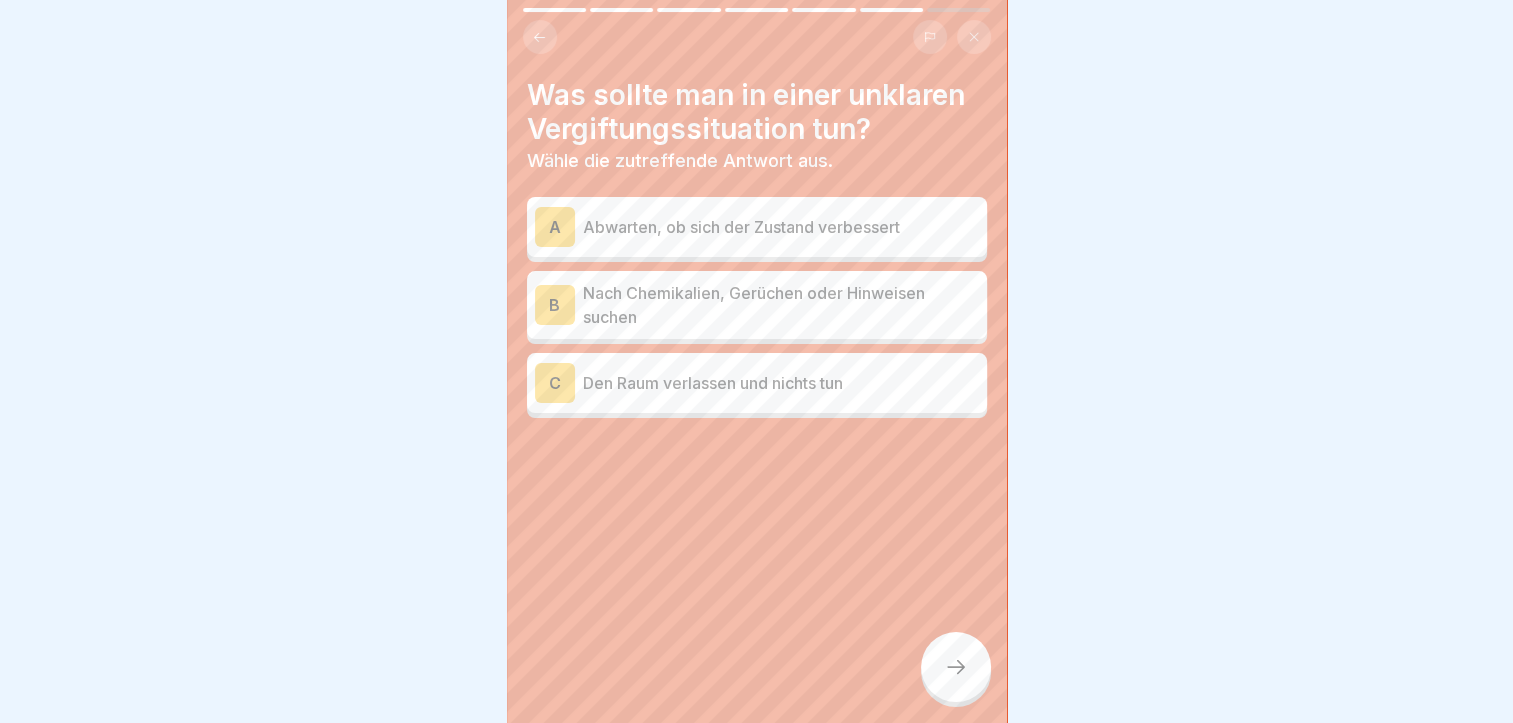 click on "Nach Chemikalien, Gerüchen oder Hinweisen suchen" at bounding box center [781, 305] 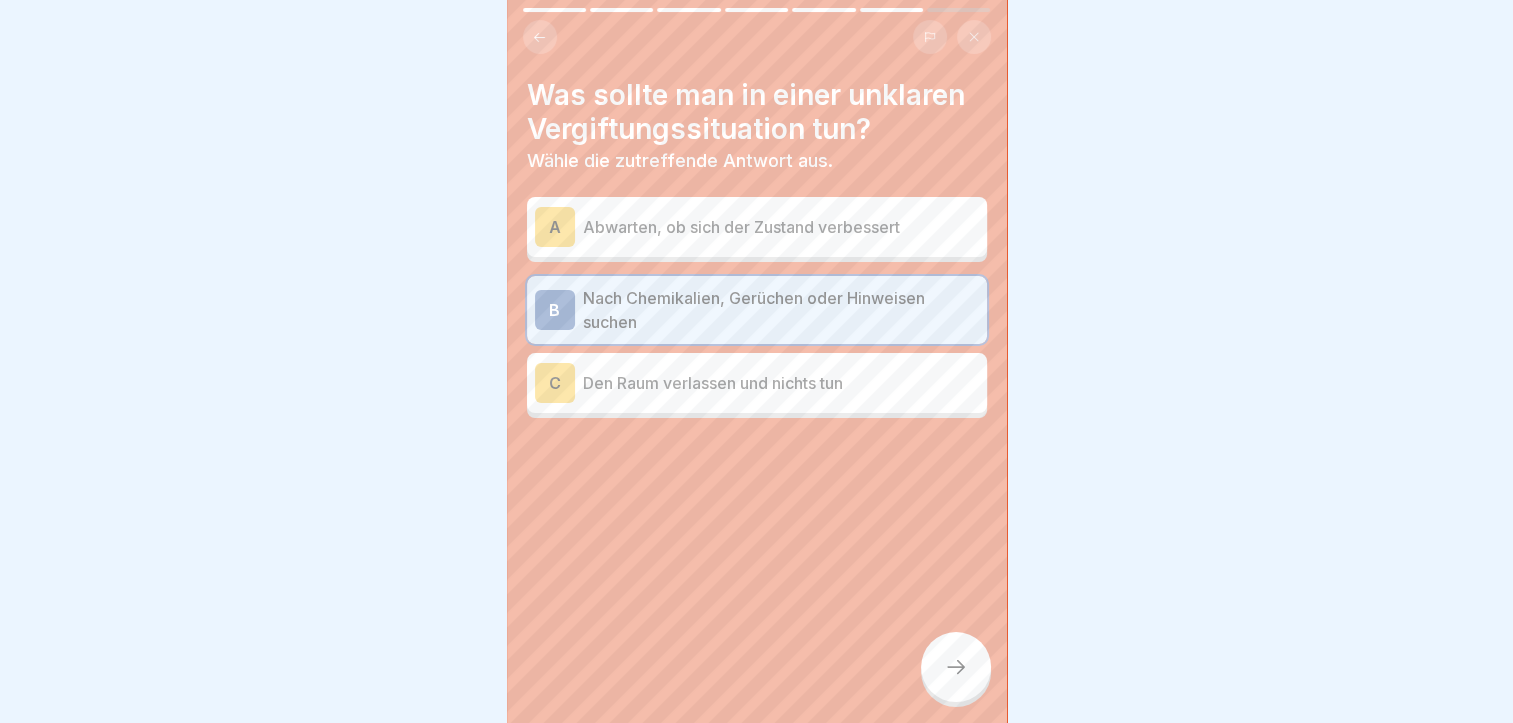 click at bounding box center (956, 667) 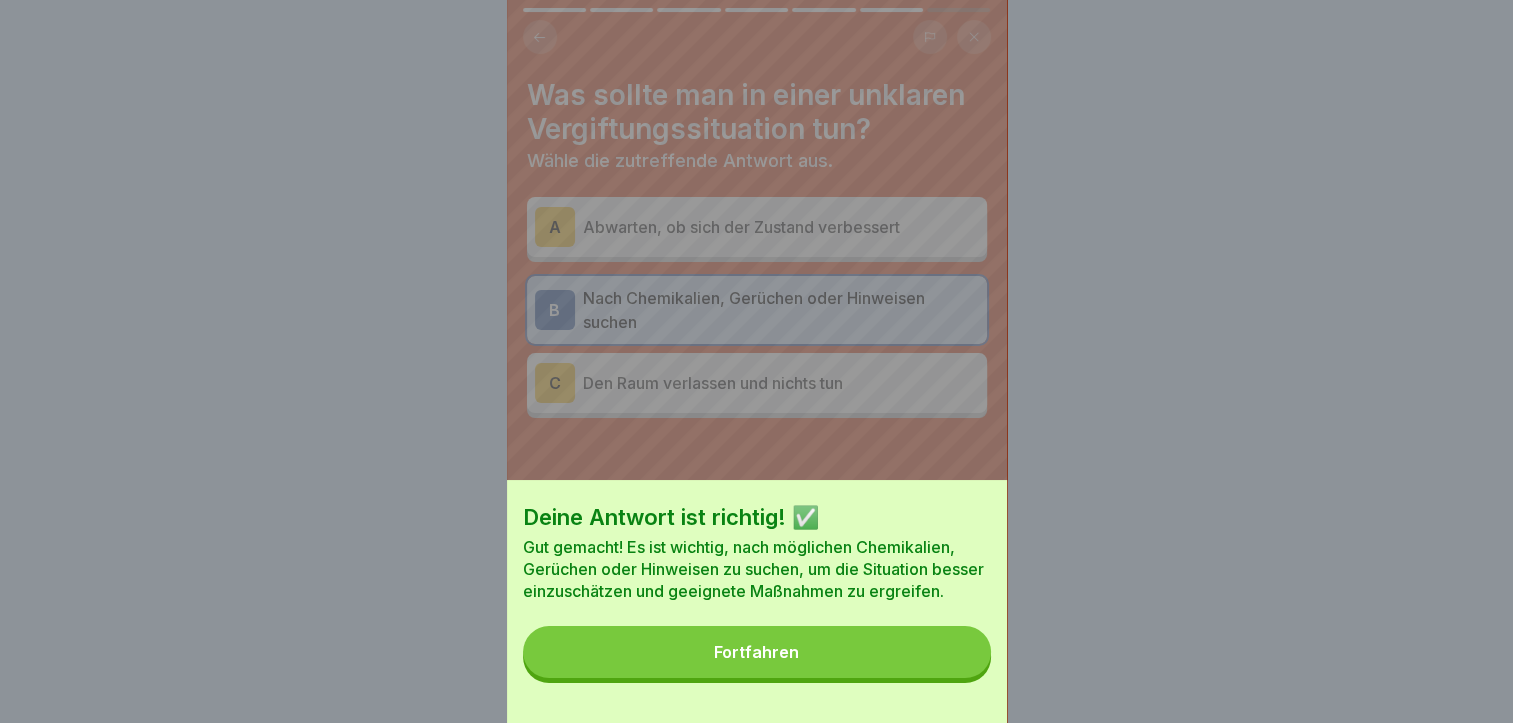 click on "Fortfahren" at bounding box center [757, 652] 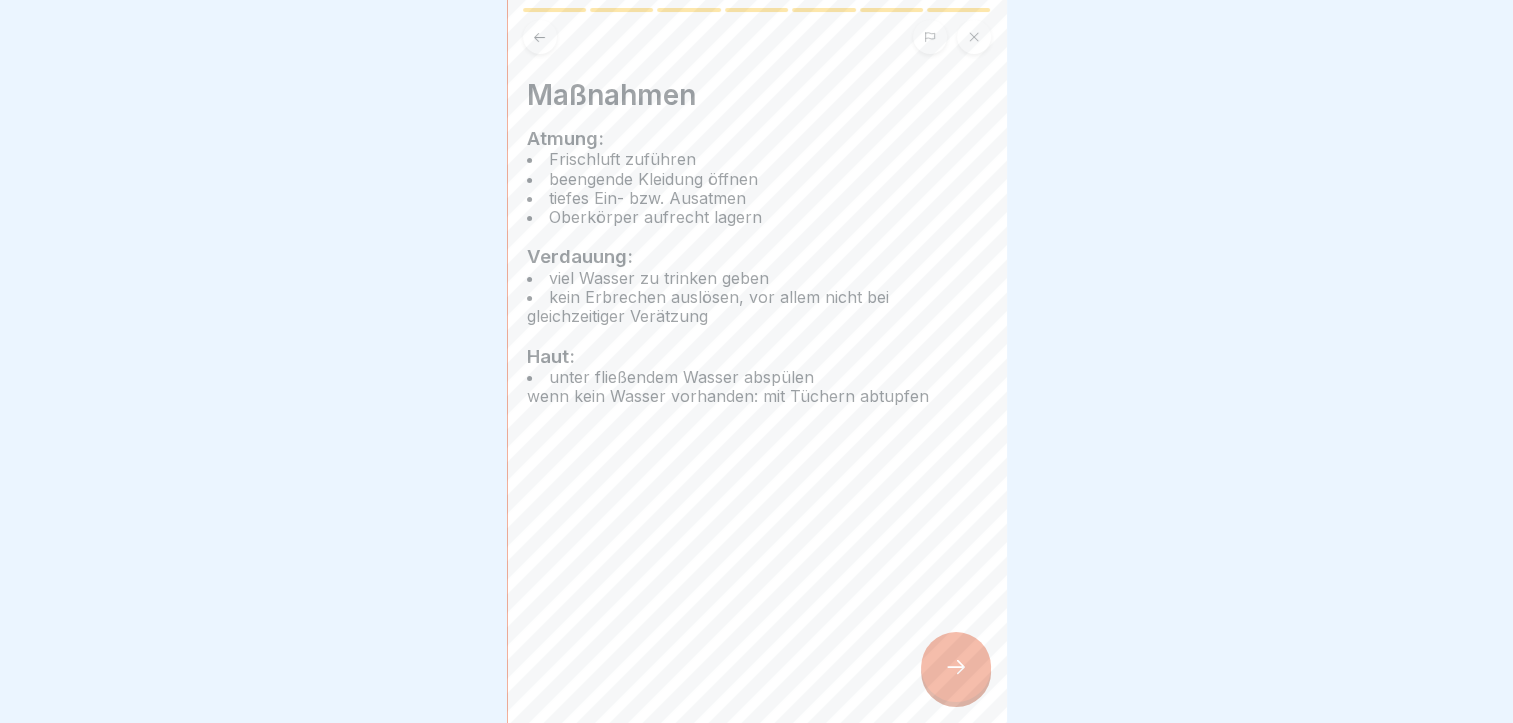 click on "Maßnahmen  Atmung:   Frischluft zuführen   beengende Kleidung öffnen   tiefes Ein- bzw. Ausatmen   Oberkörper aufrecht lagern     Verdauung:   viel Wasser zu trinken geben   kein Erbrechen auslösen, vor allem nicht bei gleichzeitiger Verätzung     Haut:   unter fließendem Wasser abspülen   wenn kein Wasser vorhanden: mit Tüchern abtupfen" at bounding box center [757, 242] 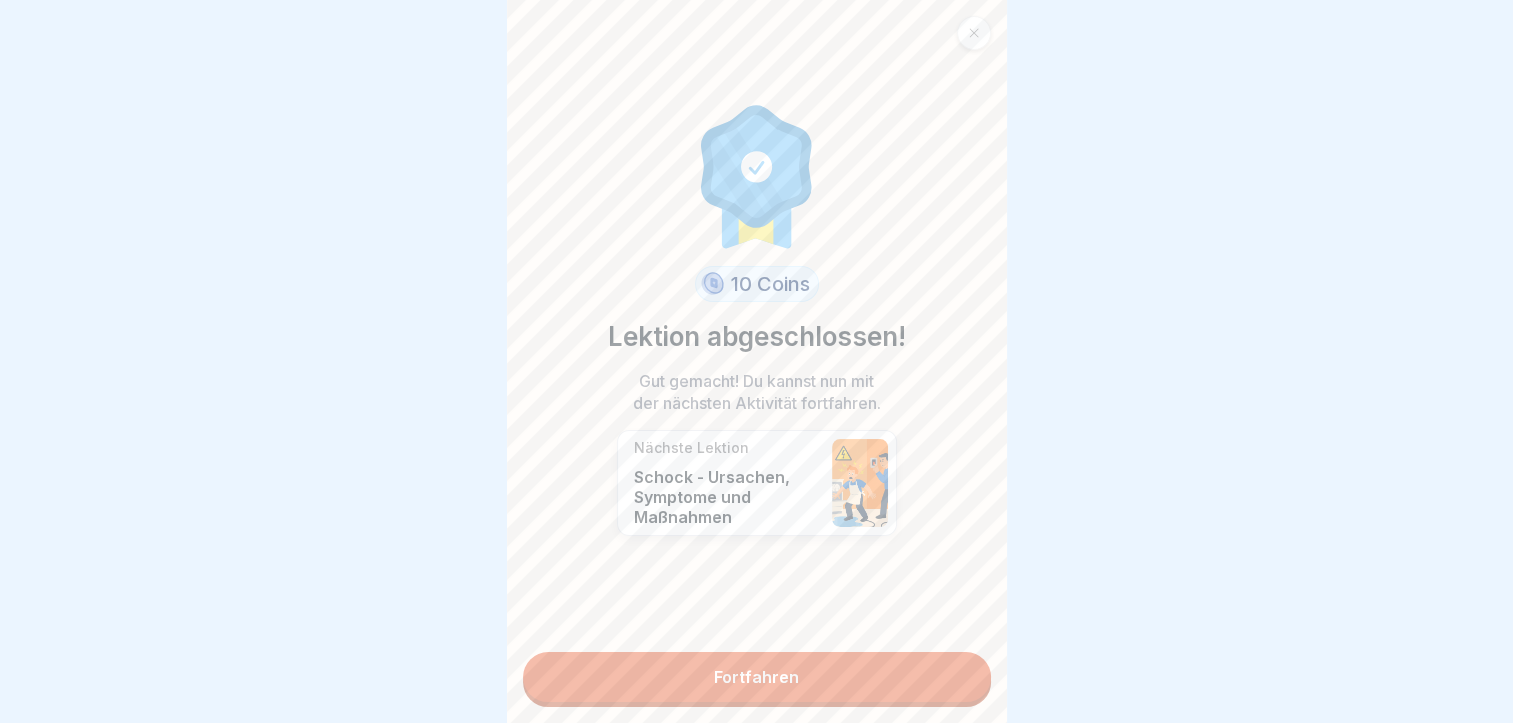 click on "Fortfahren" at bounding box center [757, 677] 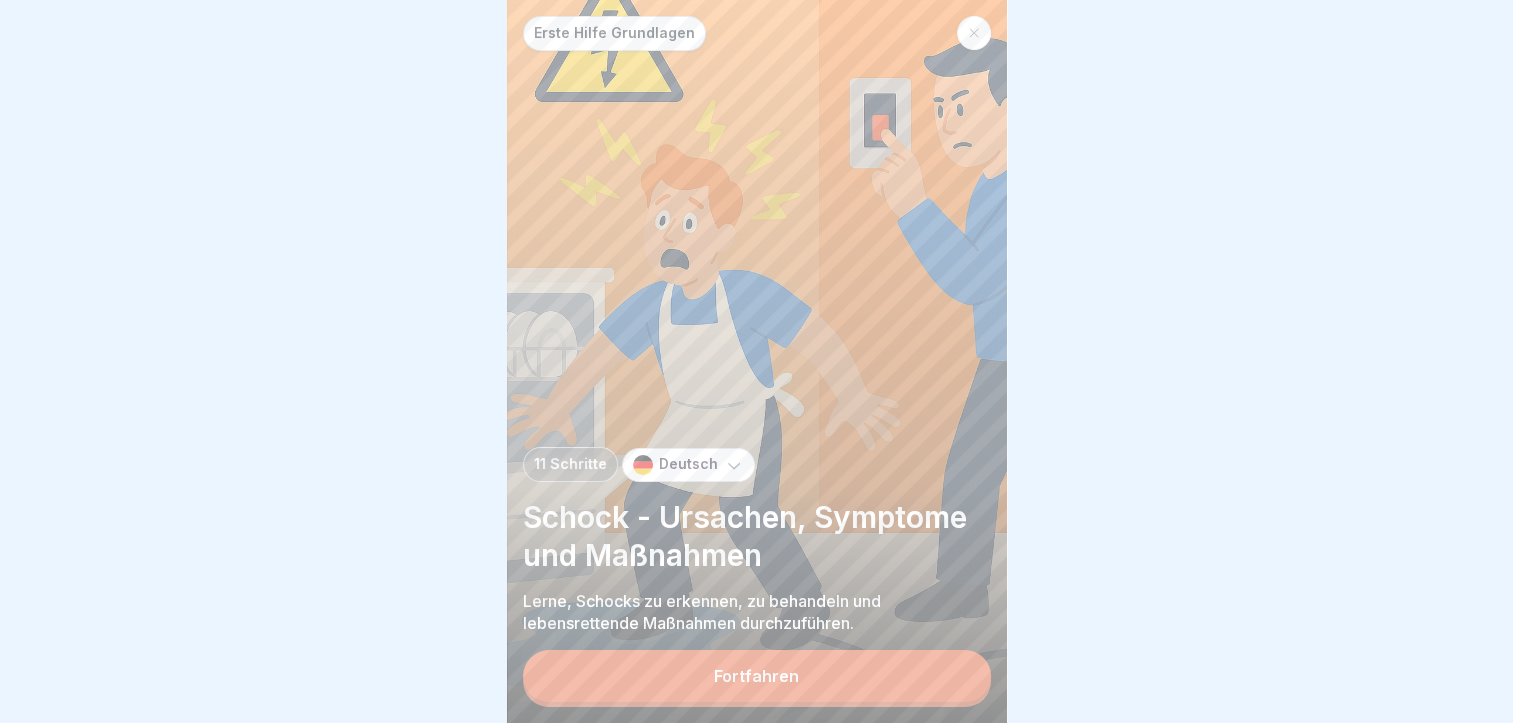 click on "Fortfahren" at bounding box center [756, 676] 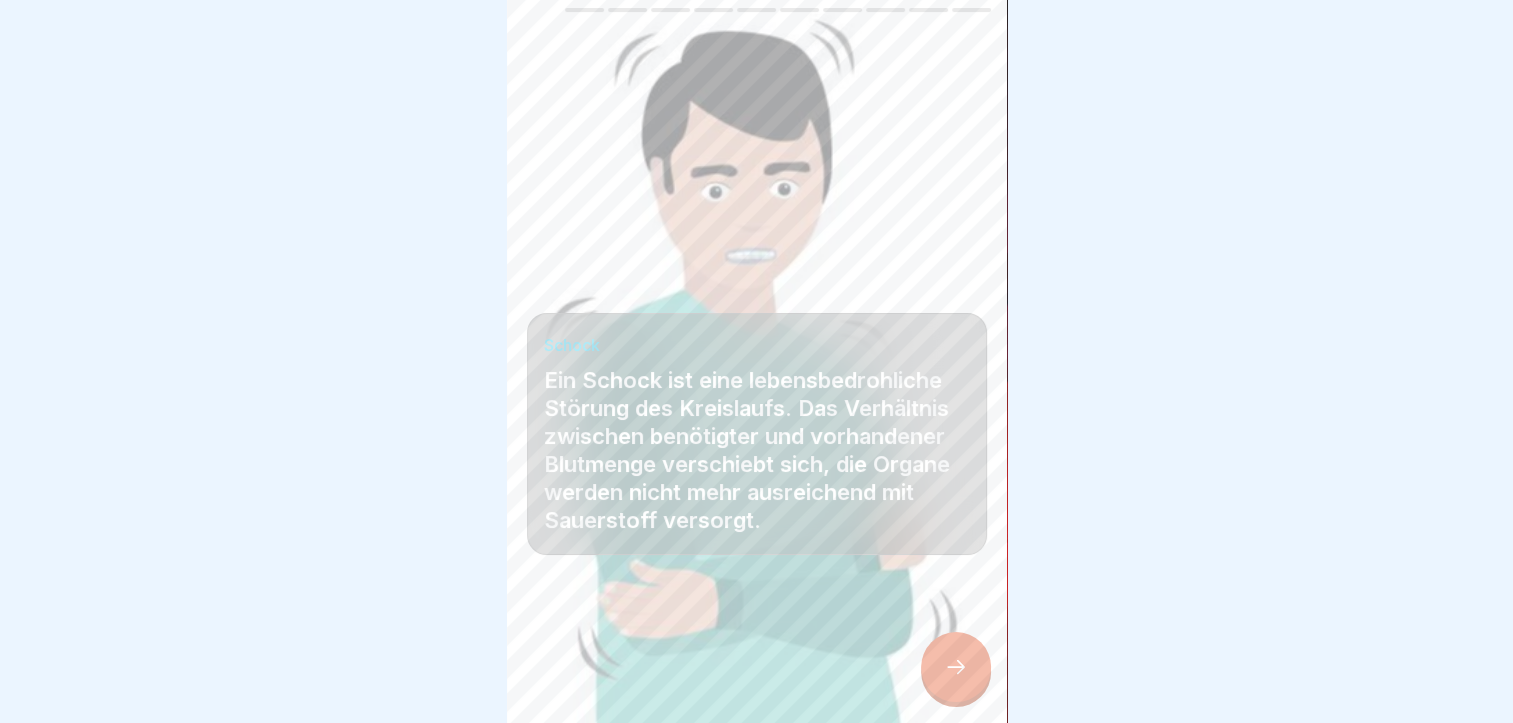 click 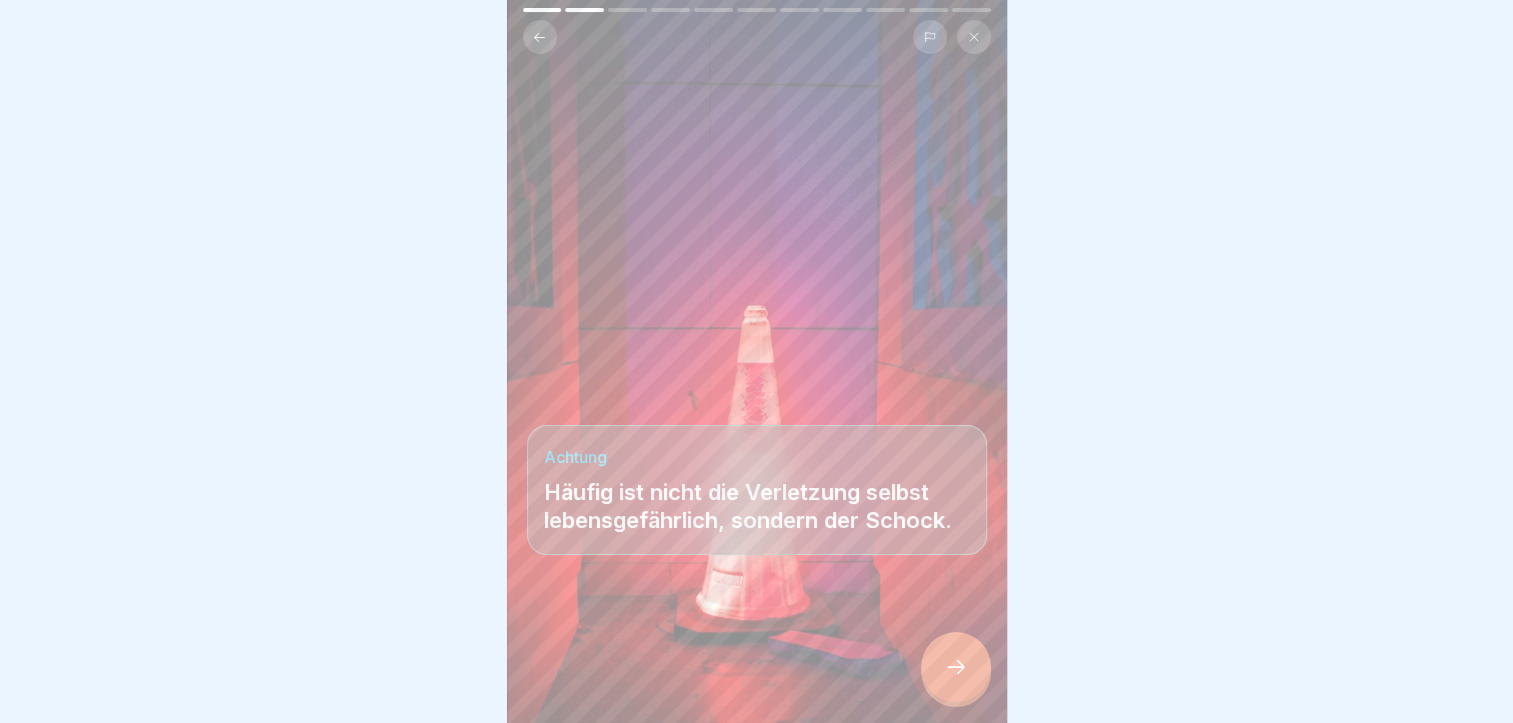 click on "Häufig ist nicht die Verletzung selbst lebensgefährlich, sondern der Schock." at bounding box center (757, 506) 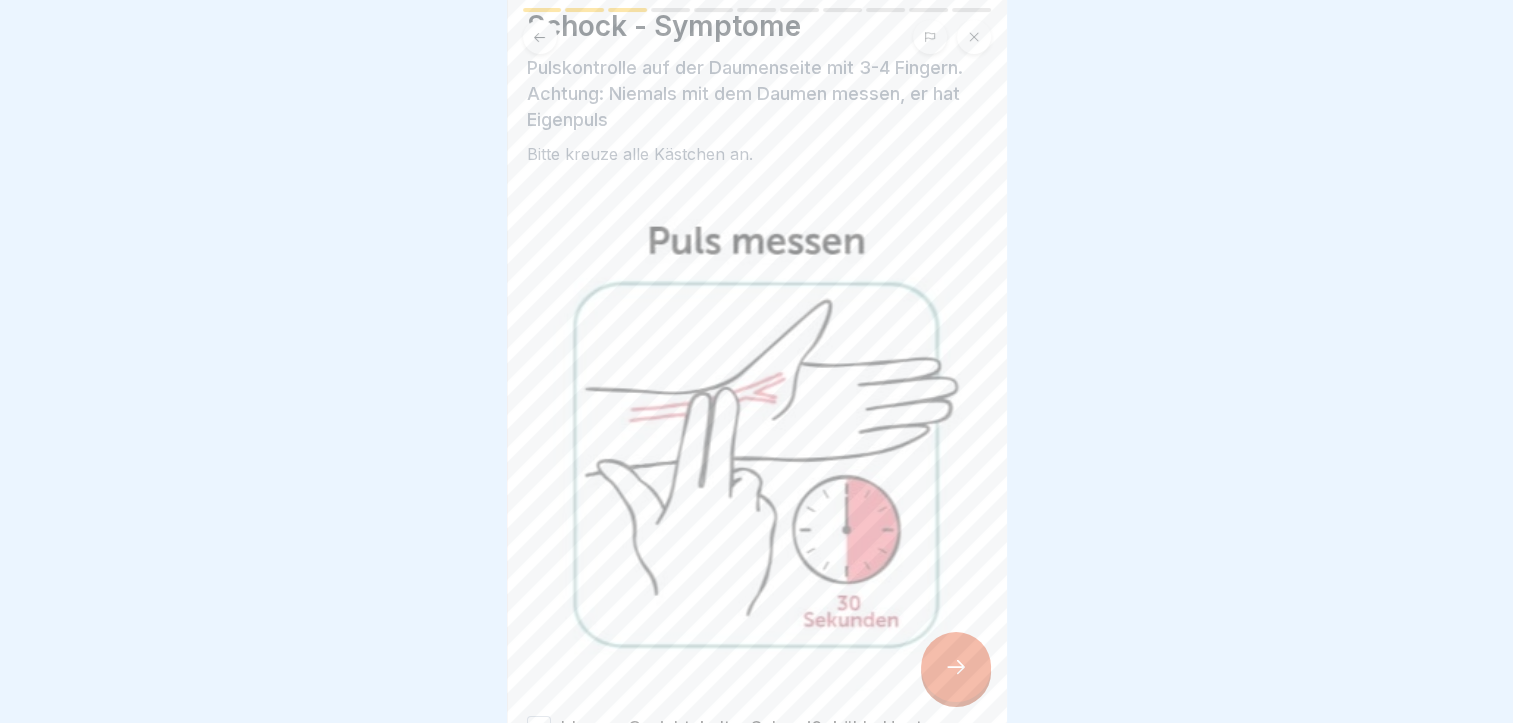 scroll, scrollTop: 100, scrollLeft: 0, axis: vertical 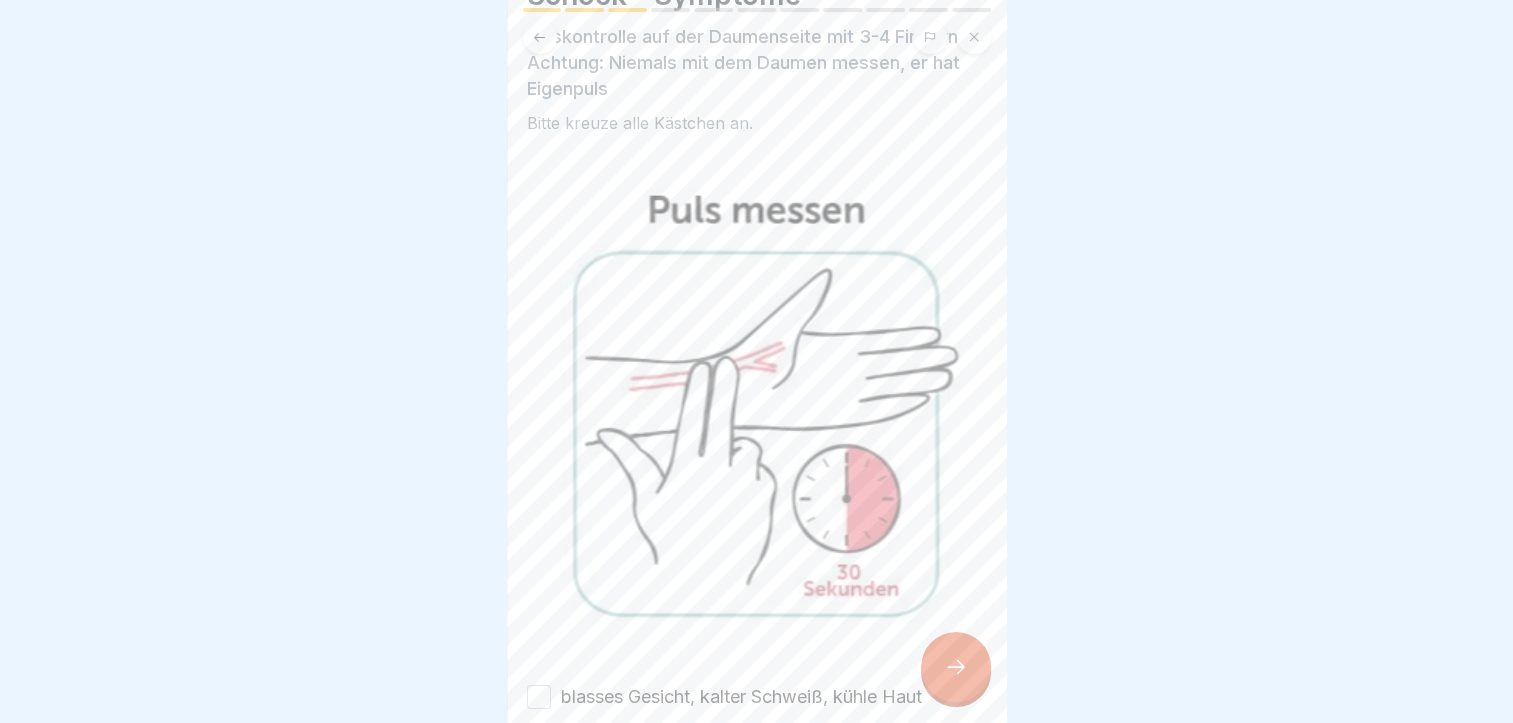 drag, startPoint x: 617, startPoint y: 24, endPoint x: 657, endPoint y: 74, distance: 64.03124 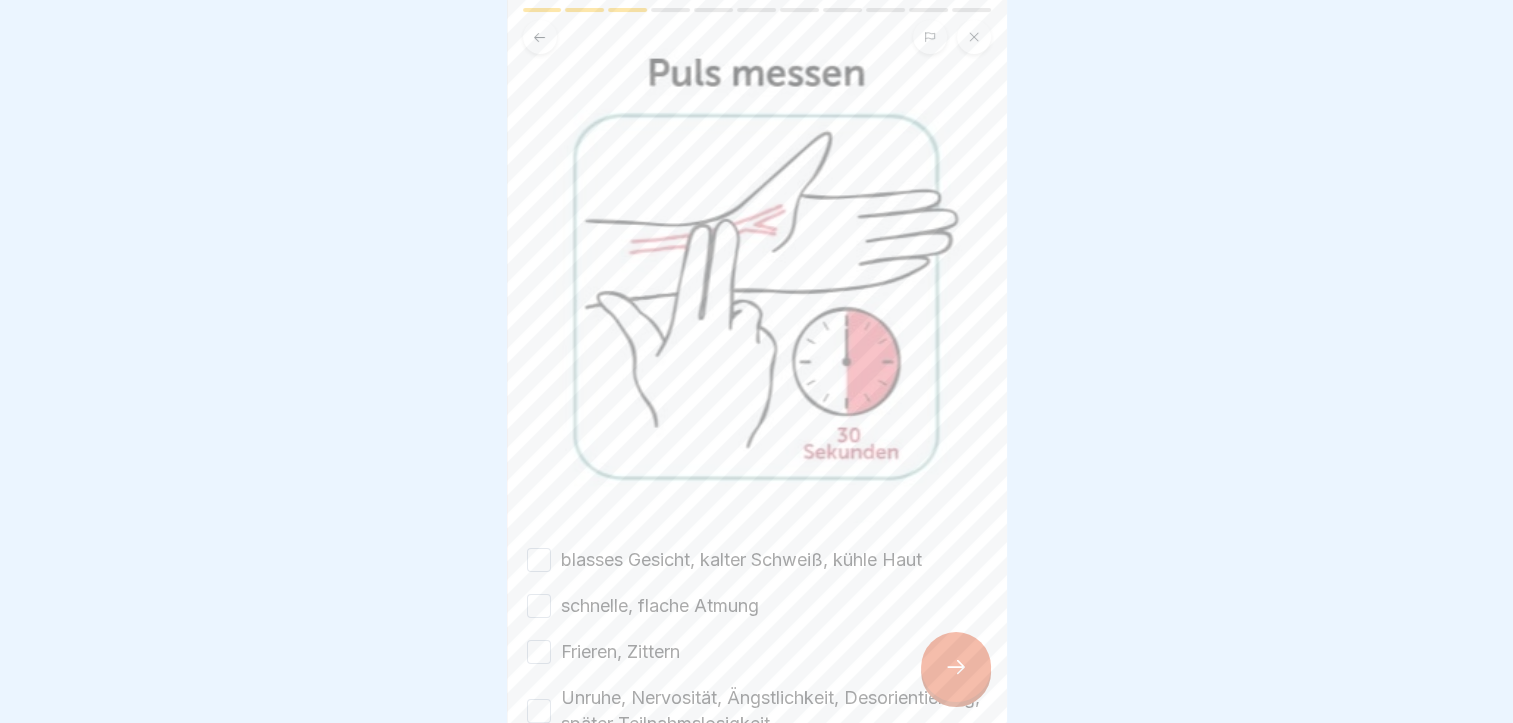 scroll, scrollTop: 518, scrollLeft: 0, axis: vertical 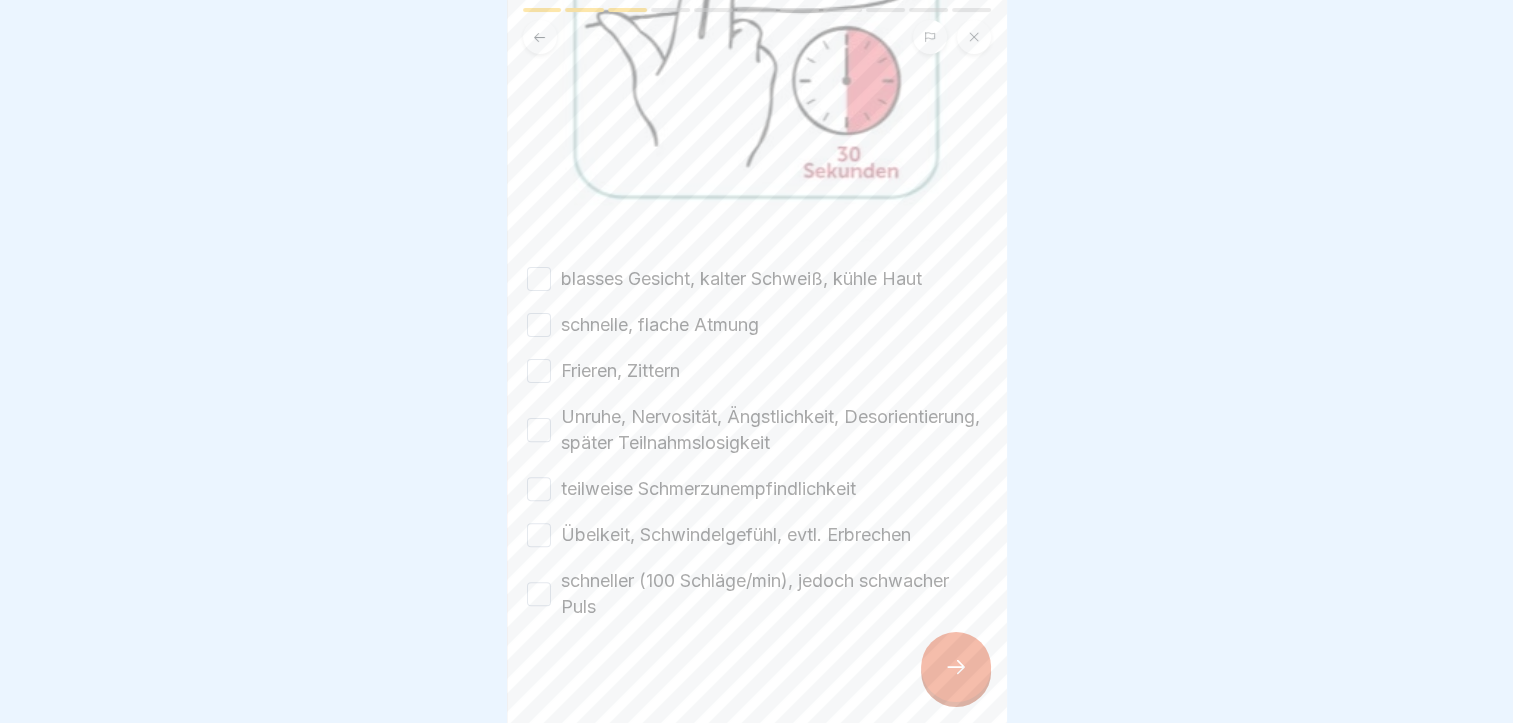 click on "Schock - Symptome Pulskontrolle auf der Daumenseite mit [NUMBER]-[NUMBER] Fingern. Achtung: Niemals mit dem Daumen messen, er hat Eigenpuls Bitte kreuze alle Kästchen an. blasses Gesicht, kalter Schweiß, kühle Haut schnelle, flache Atmung Frieren, Zittern Unruhe, Nervosität, Ängstlichkeit, Desorientierung, später Teilnahmslosigkeit teilweise Schmerzunempfindlichkeit Übelkeit, Schwindelgefühl, evtl. Erbrechen schneller ([NUMBER] Schläge/min), jedoch schwacher Puls" at bounding box center [757, 361] 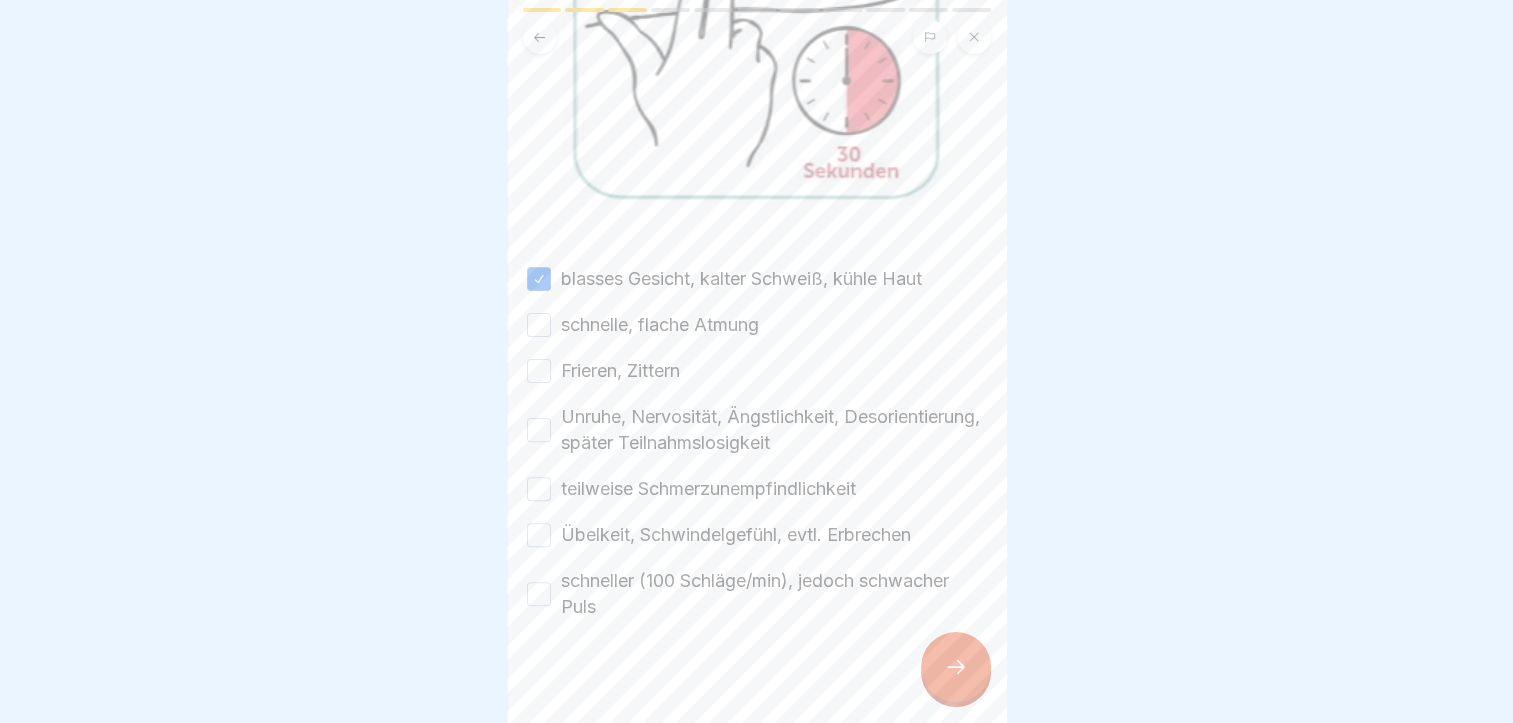 click on "schnelle, flache Atmung" at bounding box center [539, 325] 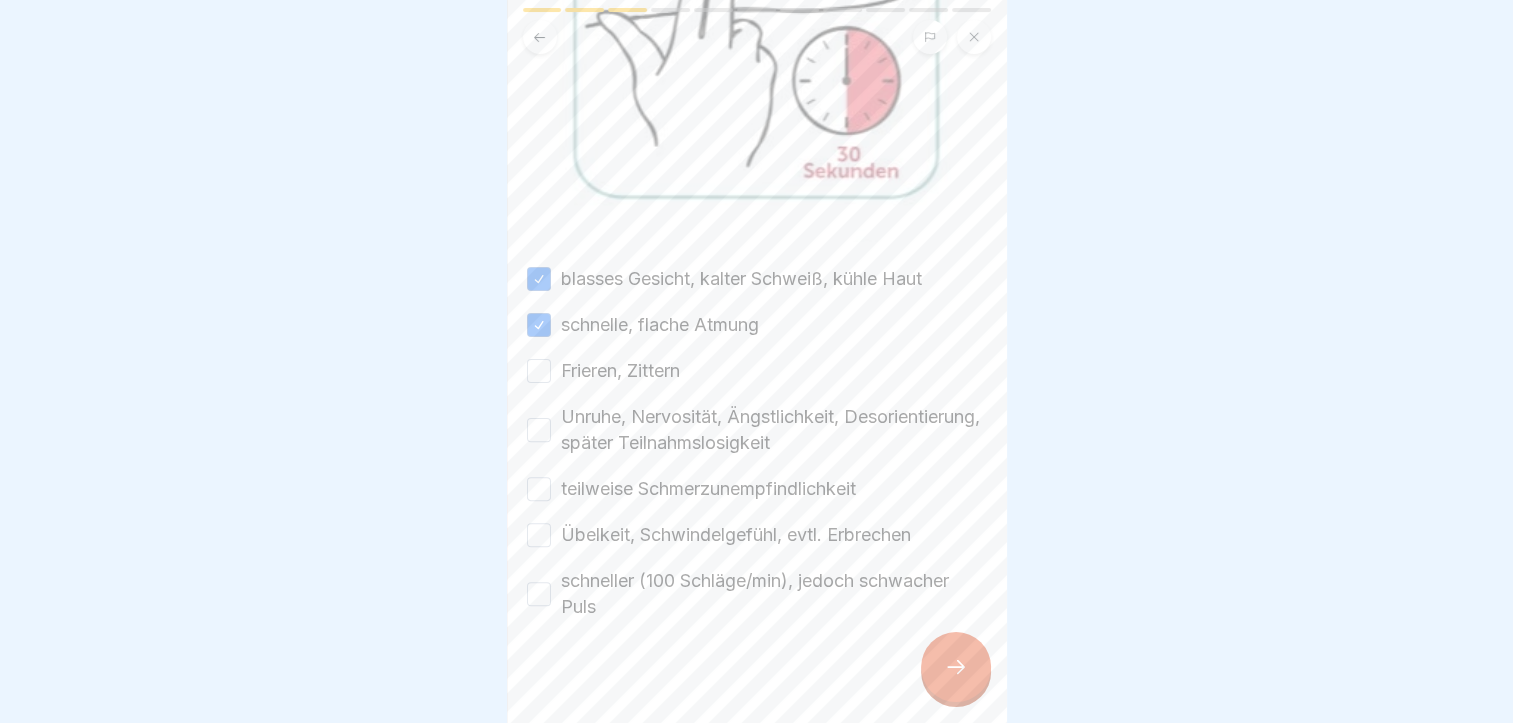 click on "blasses Gesicht, kalter Schweiß, kühle Haut schnelle, flache Atmung Frieren, Zittern Unruhe, Nervosität, Ängstlichkeit, Desorientierung, später Teilnahmslosigkeit teilweise Schmerzunempfindlichkeit Übelkeit, Schwindelgefühl, evtl. Erbrechen schneller (100 Schläge/min), jedoch schwacher Puls" at bounding box center [757, 443] 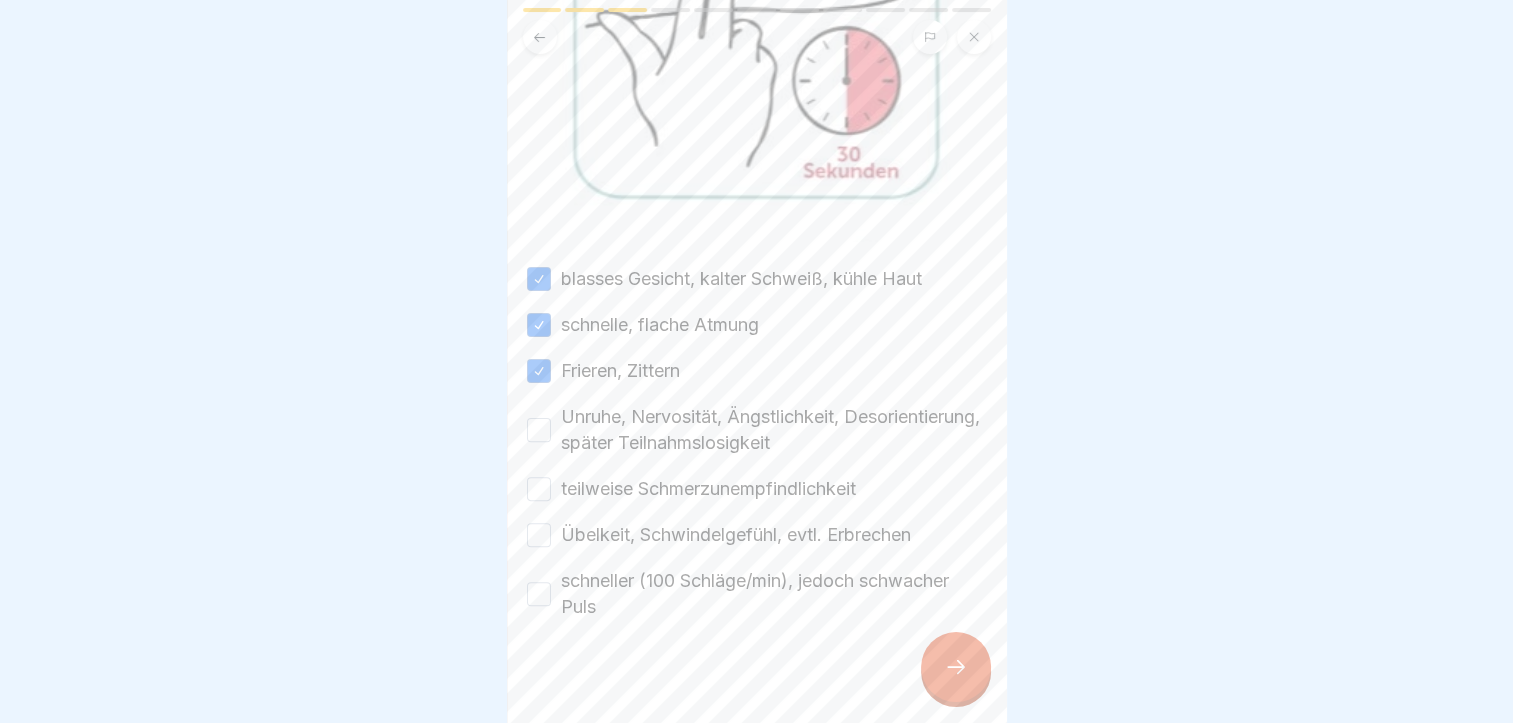 click on "Unruhe, Nervosität, Ängstlichkeit, Desorientierung, später Teilnahmslosigkeit" at bounding box center [539, 430] 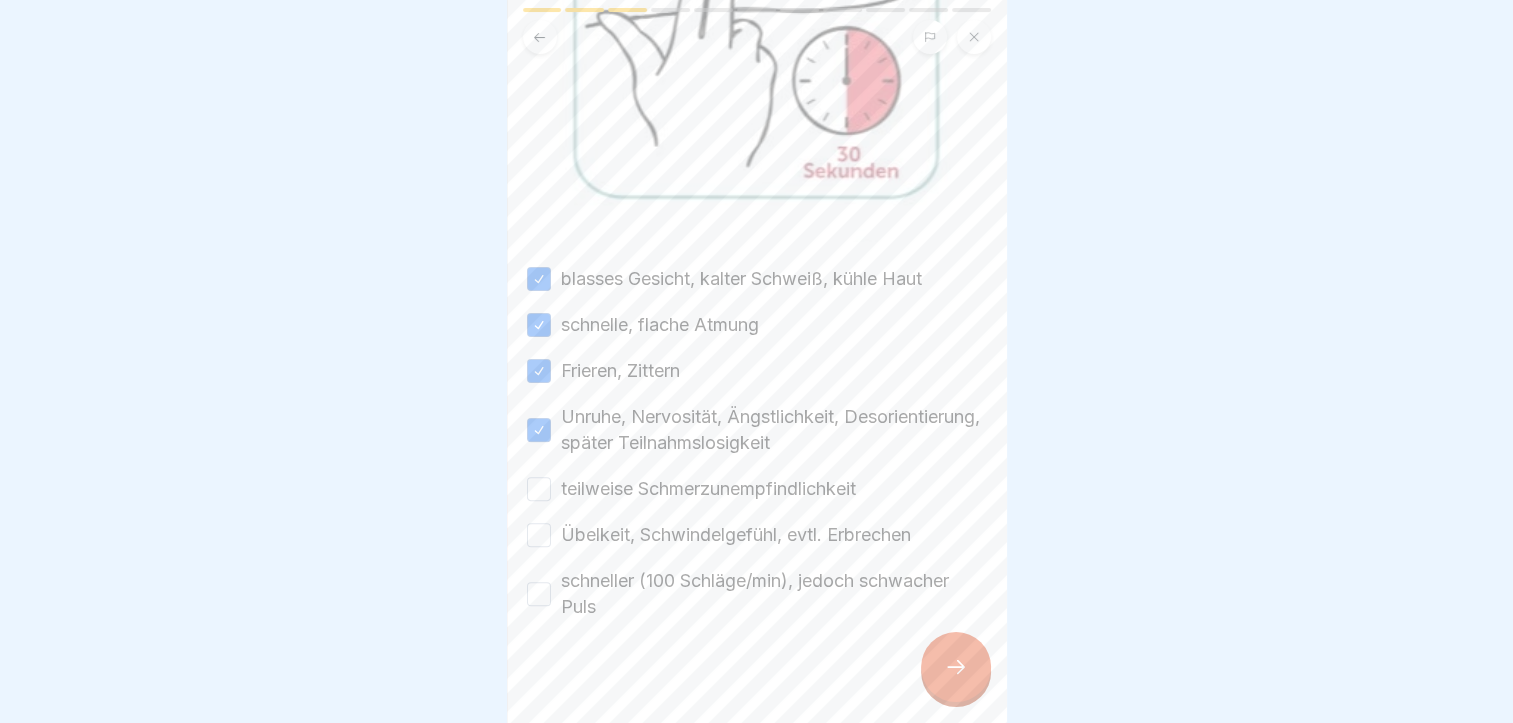 click on "teilweise Schmerzunempfindlichkeit" at bounding box center [539, 489] 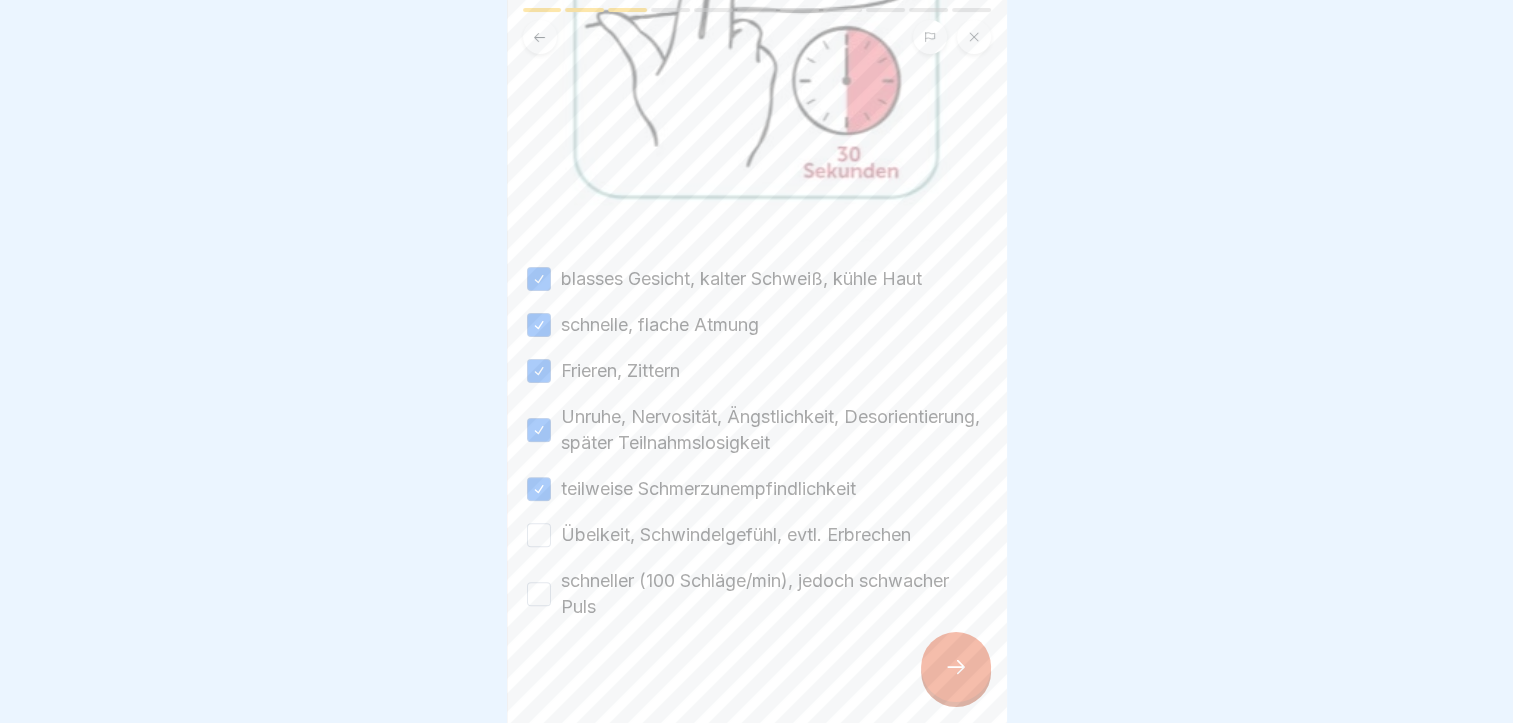 click on "Übelkeit, Schwindelgefühl, evtl. Erbrechen" at bounding box center [539, 535] 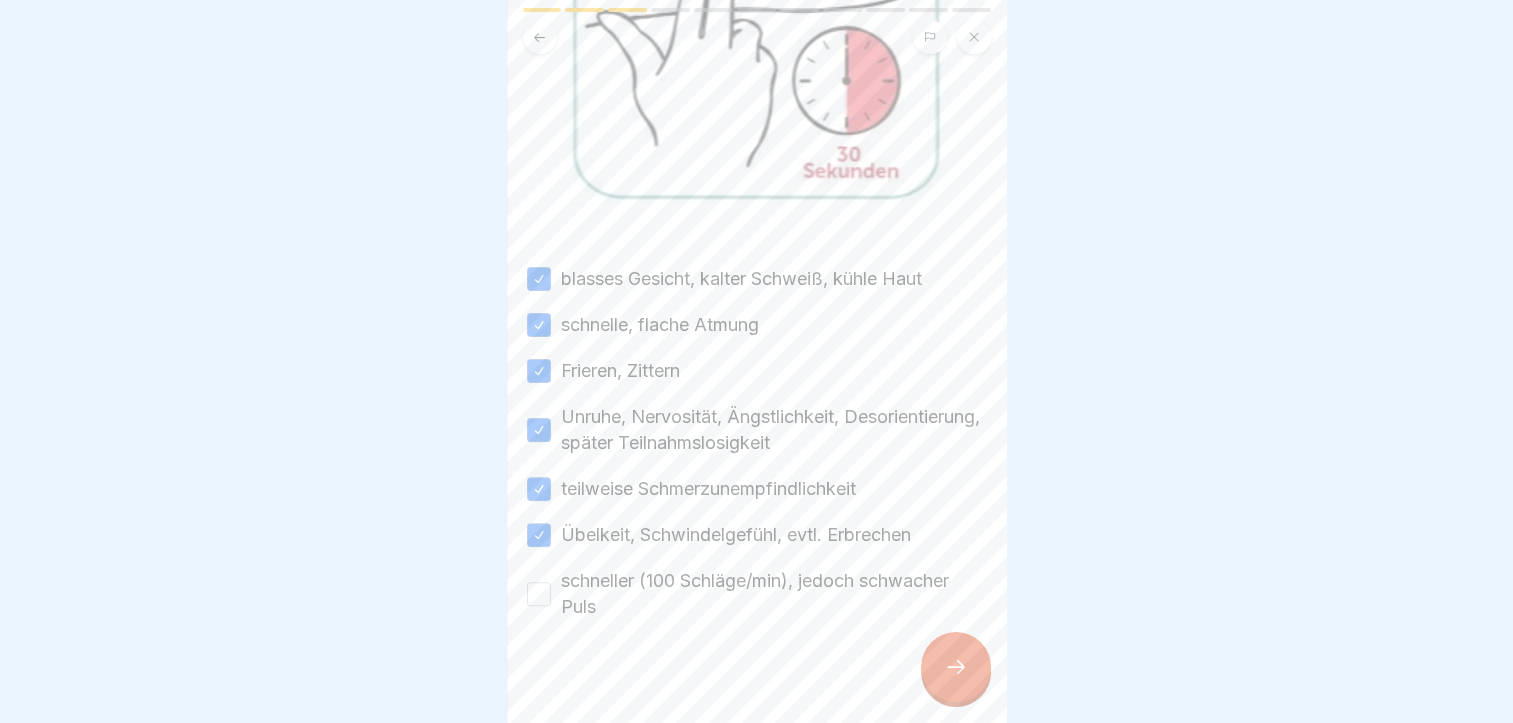 click on "schneller (100 Schläge/min), jedoch schwacher Puls" at bounding box center (539, 594) 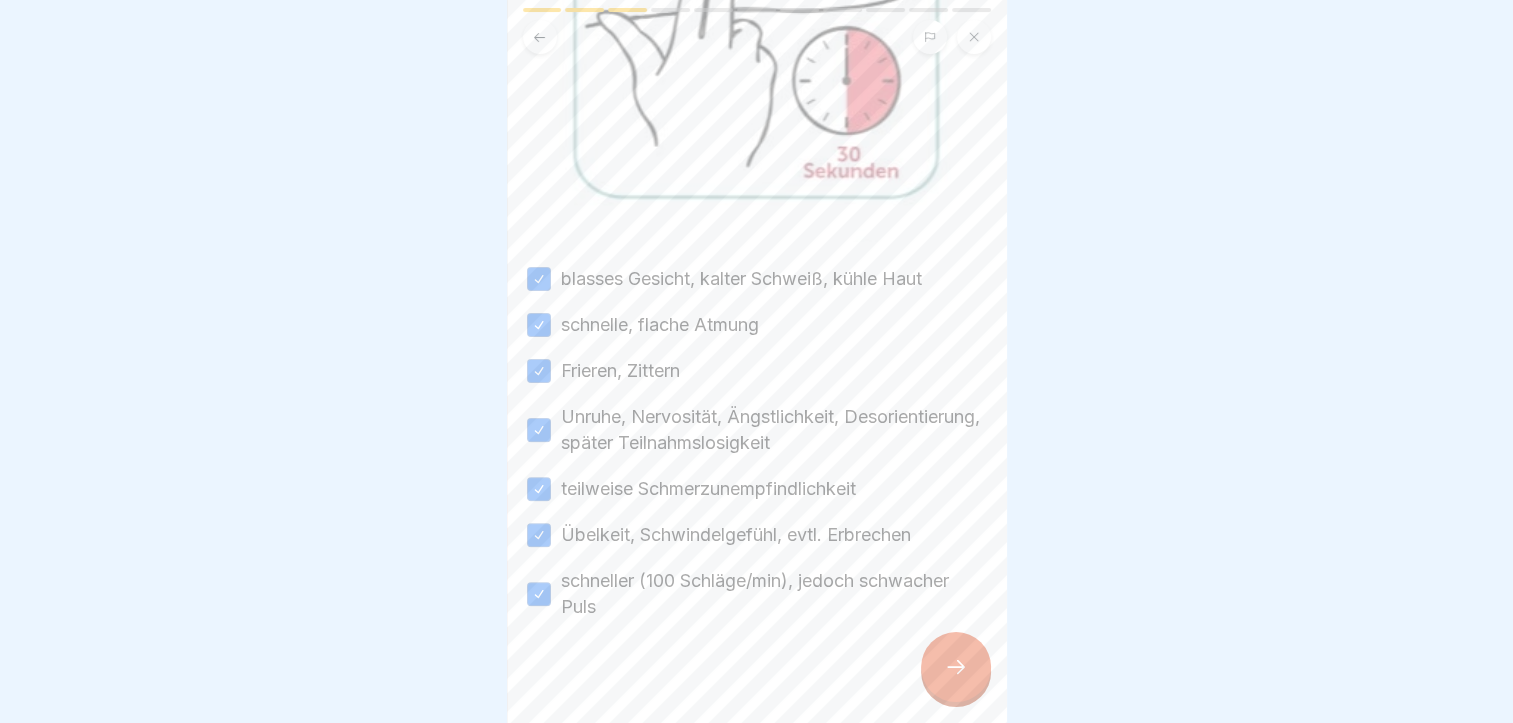 click 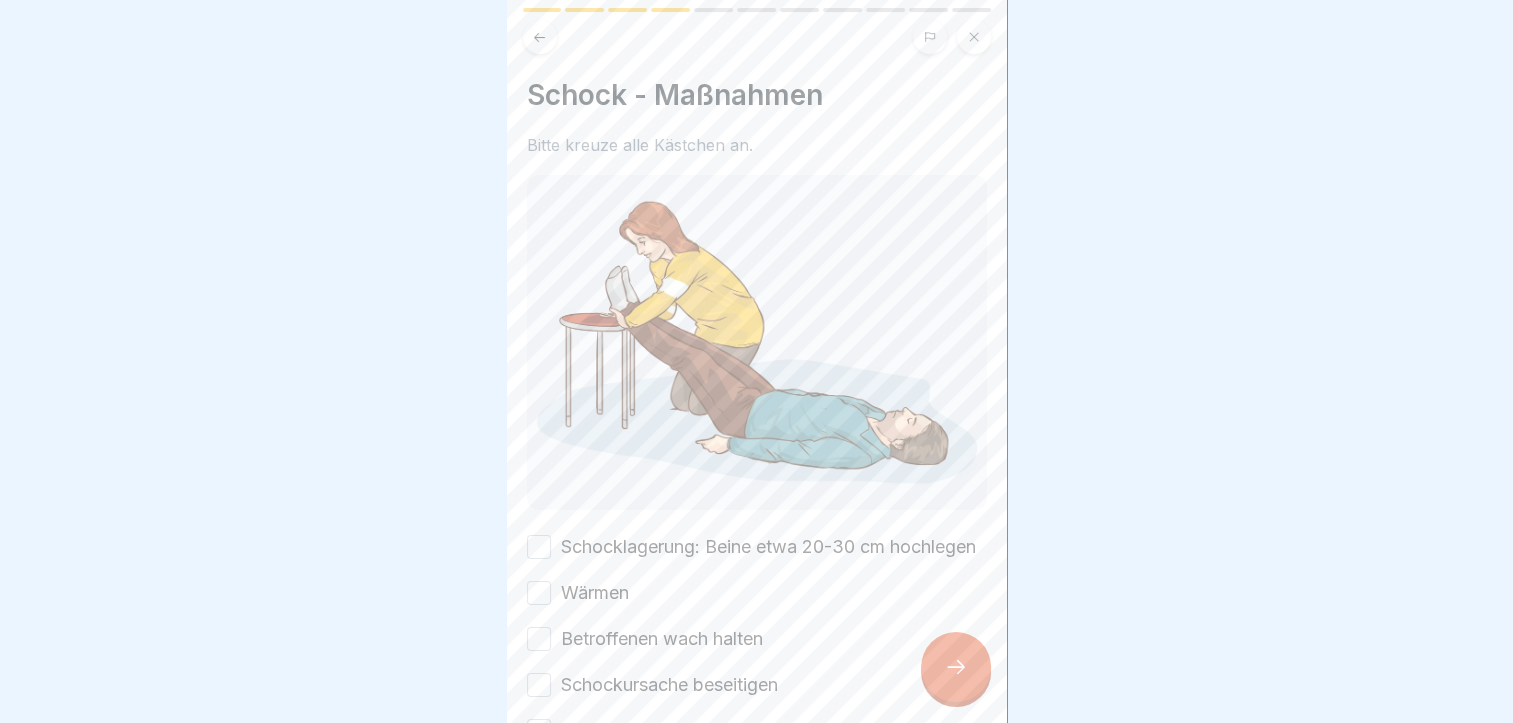 click on "Schocklagerung: Beine etwa 20-30 cm hochlegen" at bounding box center [539, 547] 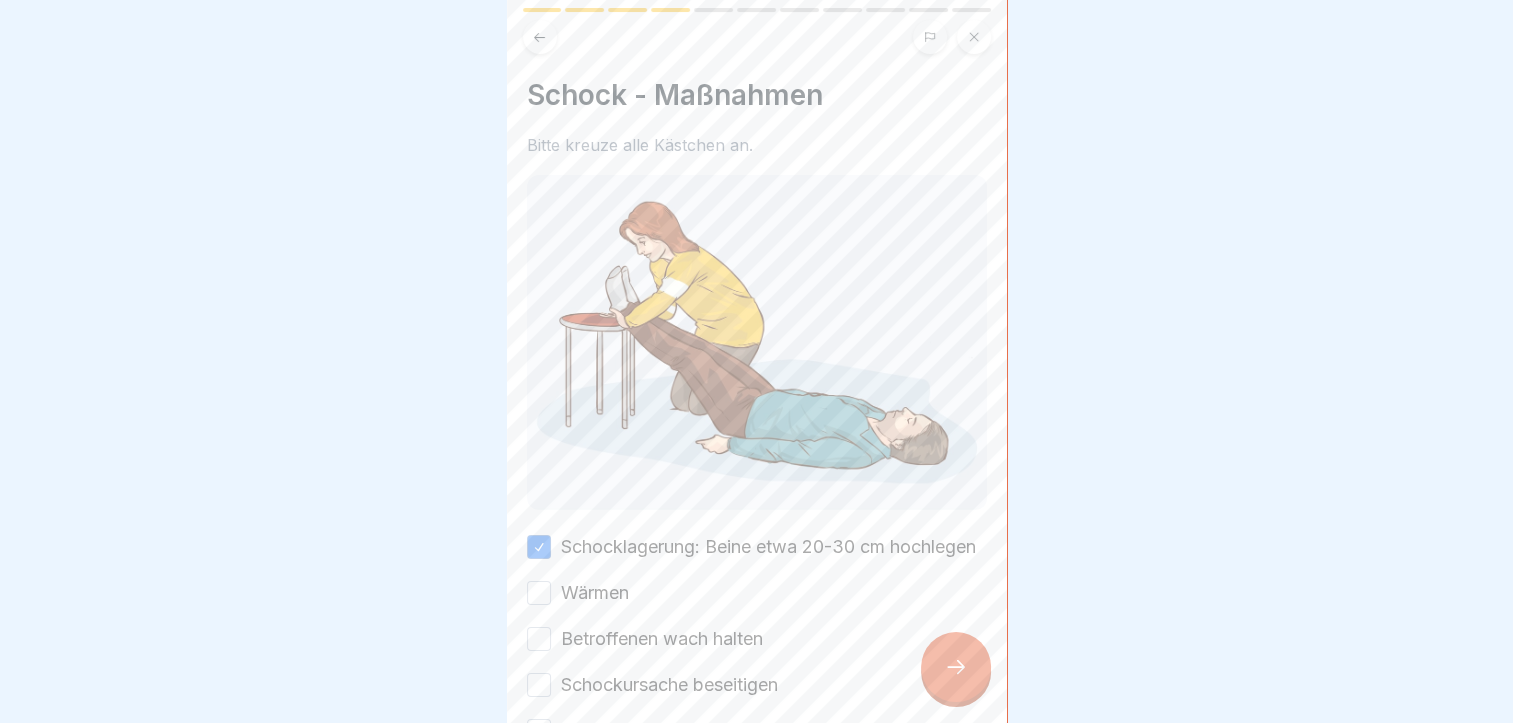 click on "Wärmen" at bounding box center [539, 593] 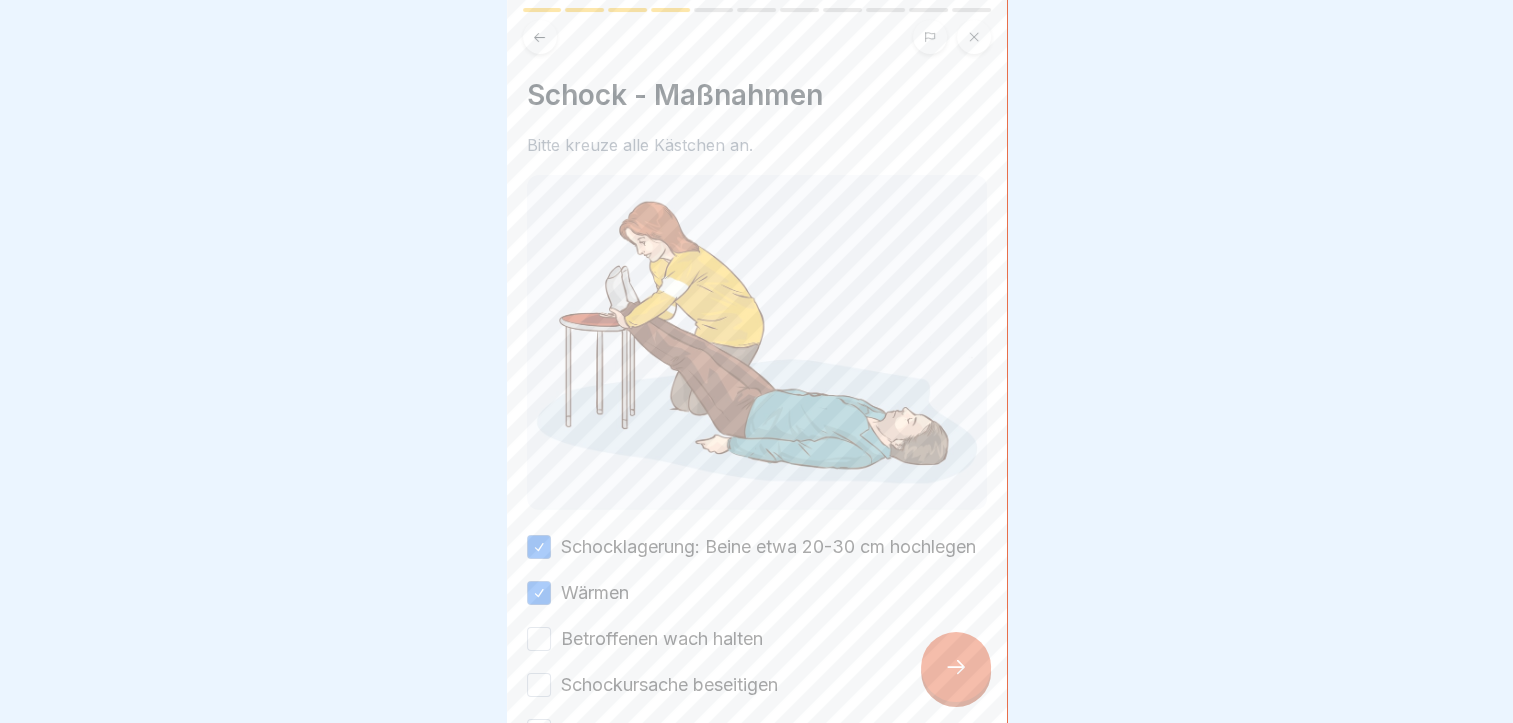 scroll, scrollTop: 201, scrollLeft: 0, axis: vertical 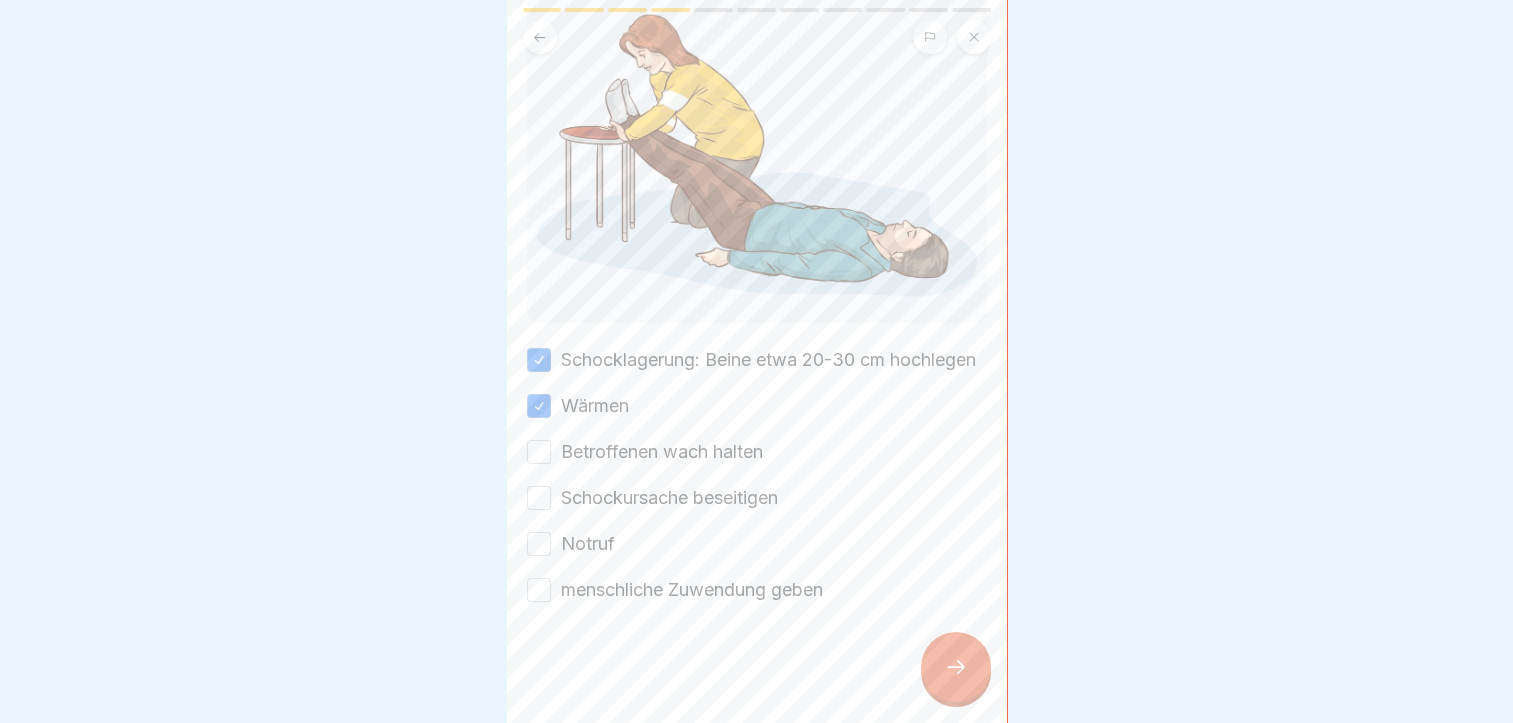click on "Betroffenen wach halten" at bounding box center [539, 452] 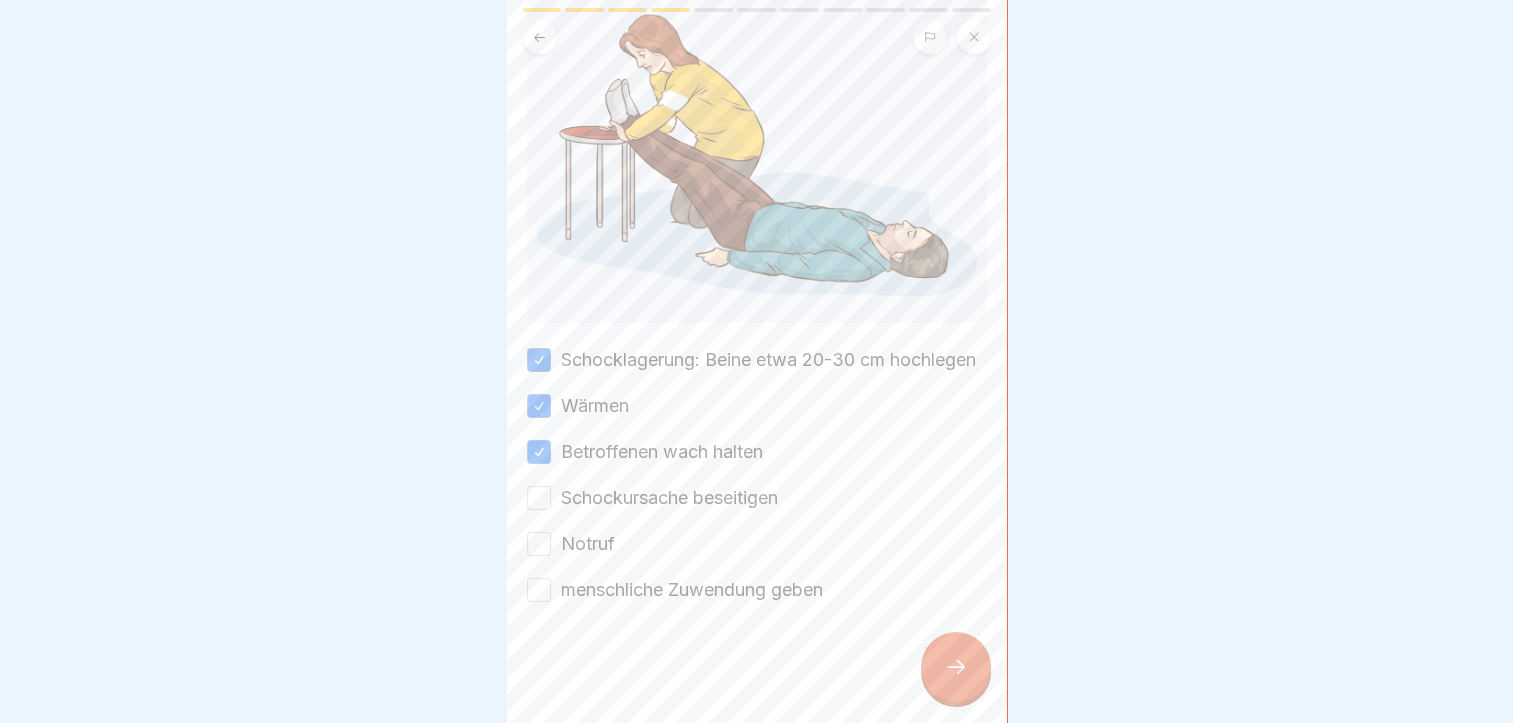 click on "Schockursache beseitigen" at bounding box center [539, 498] 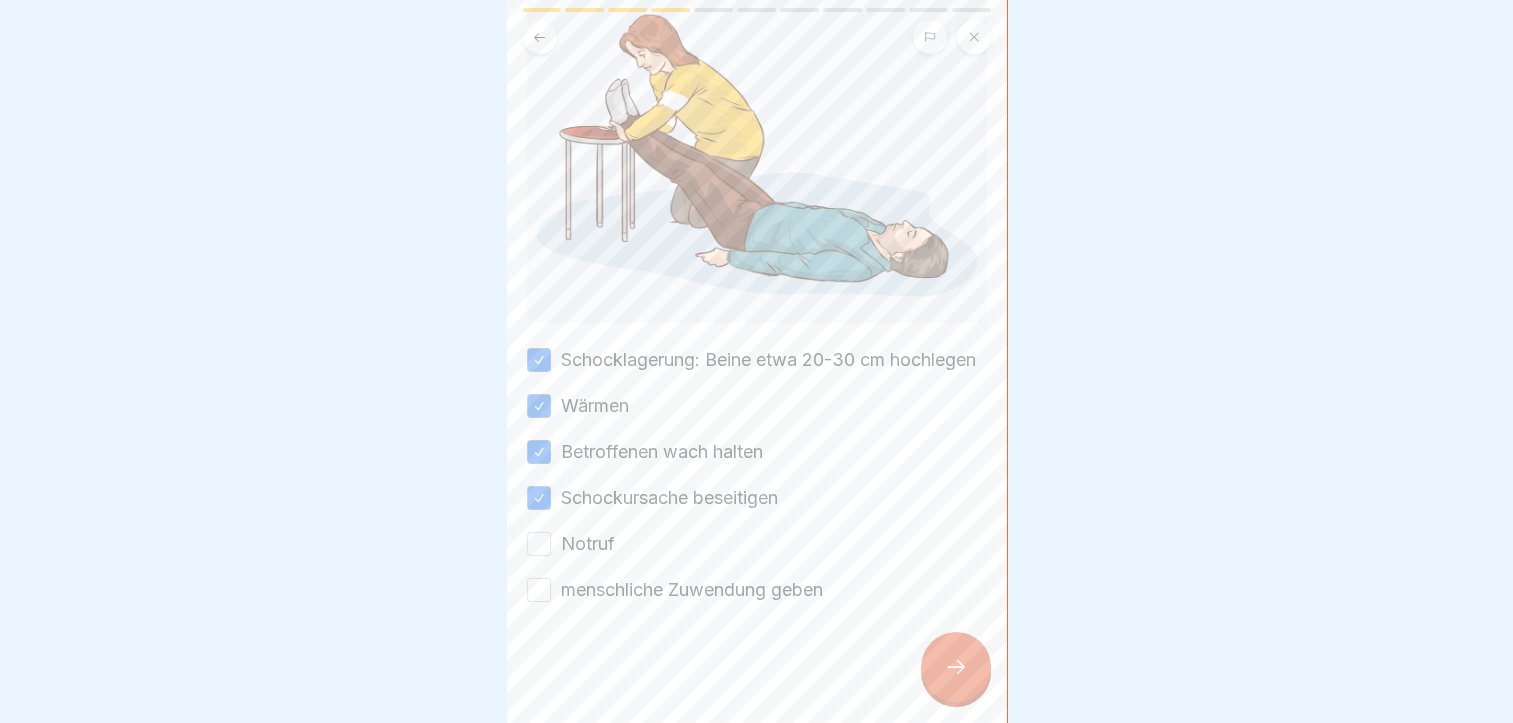 click on "Notruf" at bounding box center [539, 544] 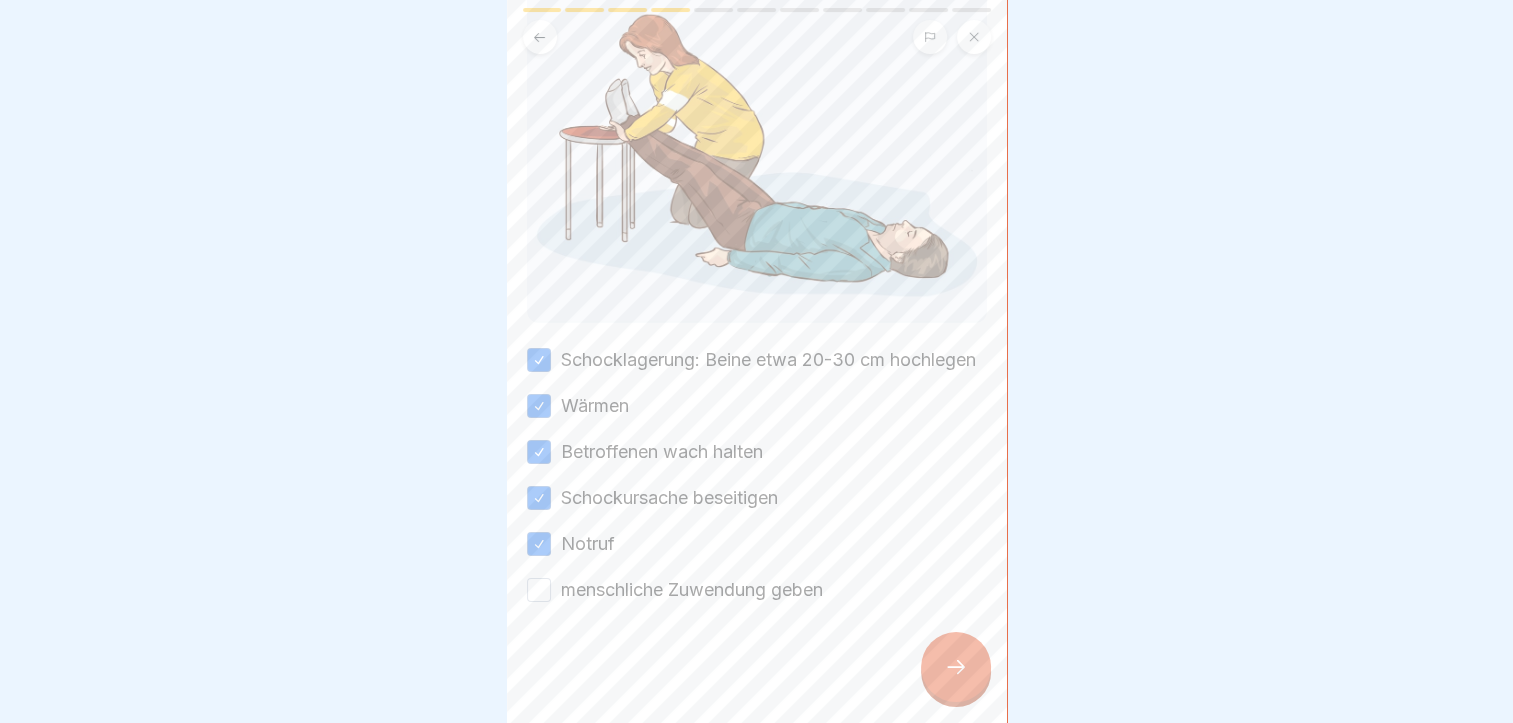 click on "menschliche Zuwendung geben" at bounding box center (539, 590) 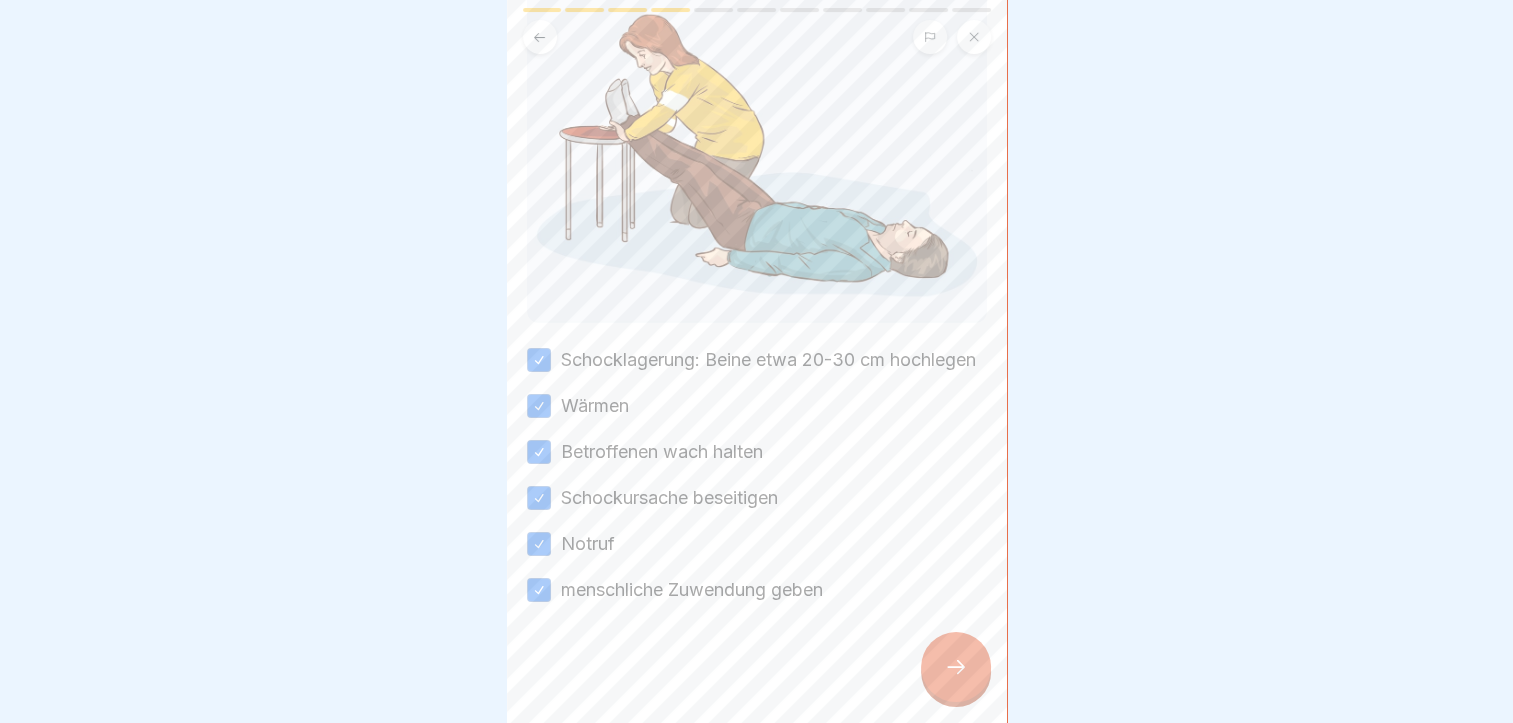 click at bounding box center (956, 667) 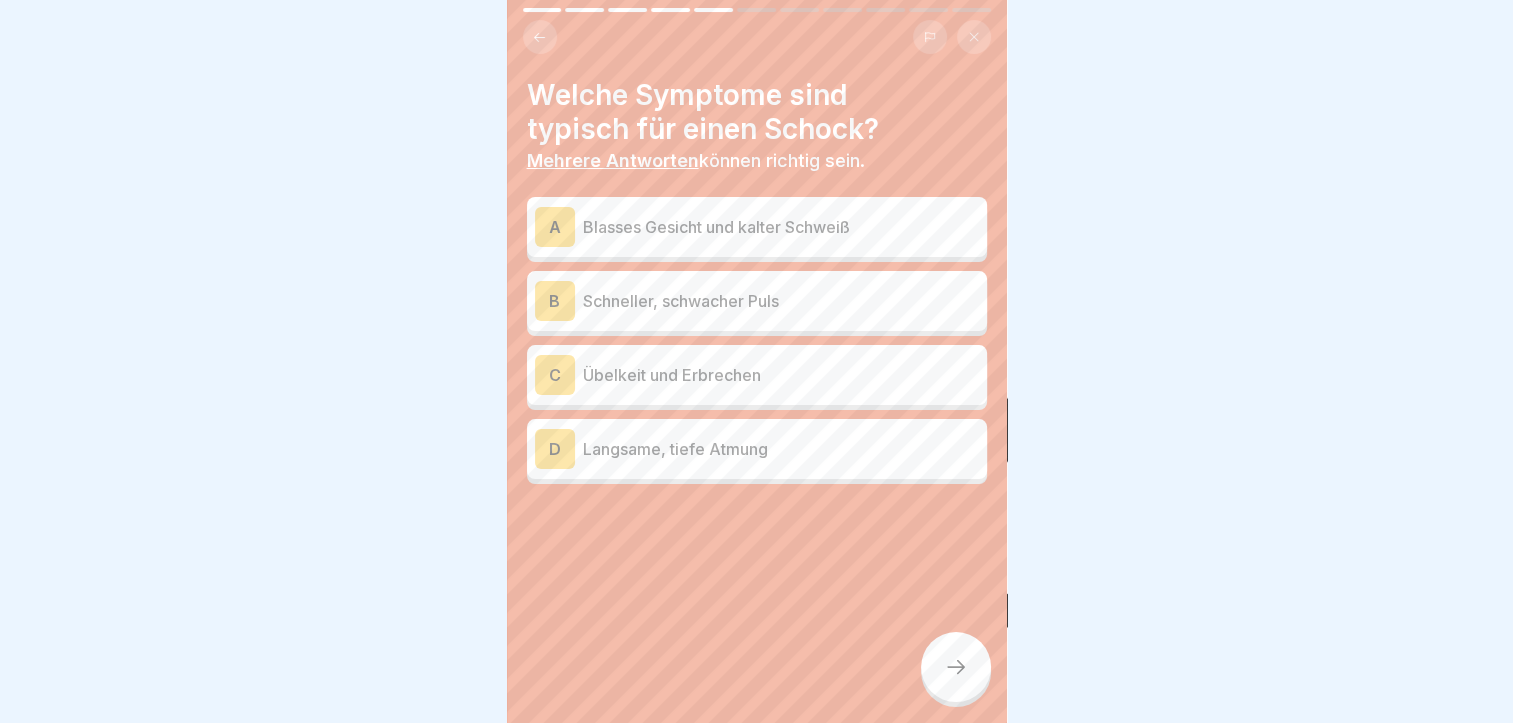 click on "Blasses Gesicht und kalter Schweiß" at bounding box center (781, 227) 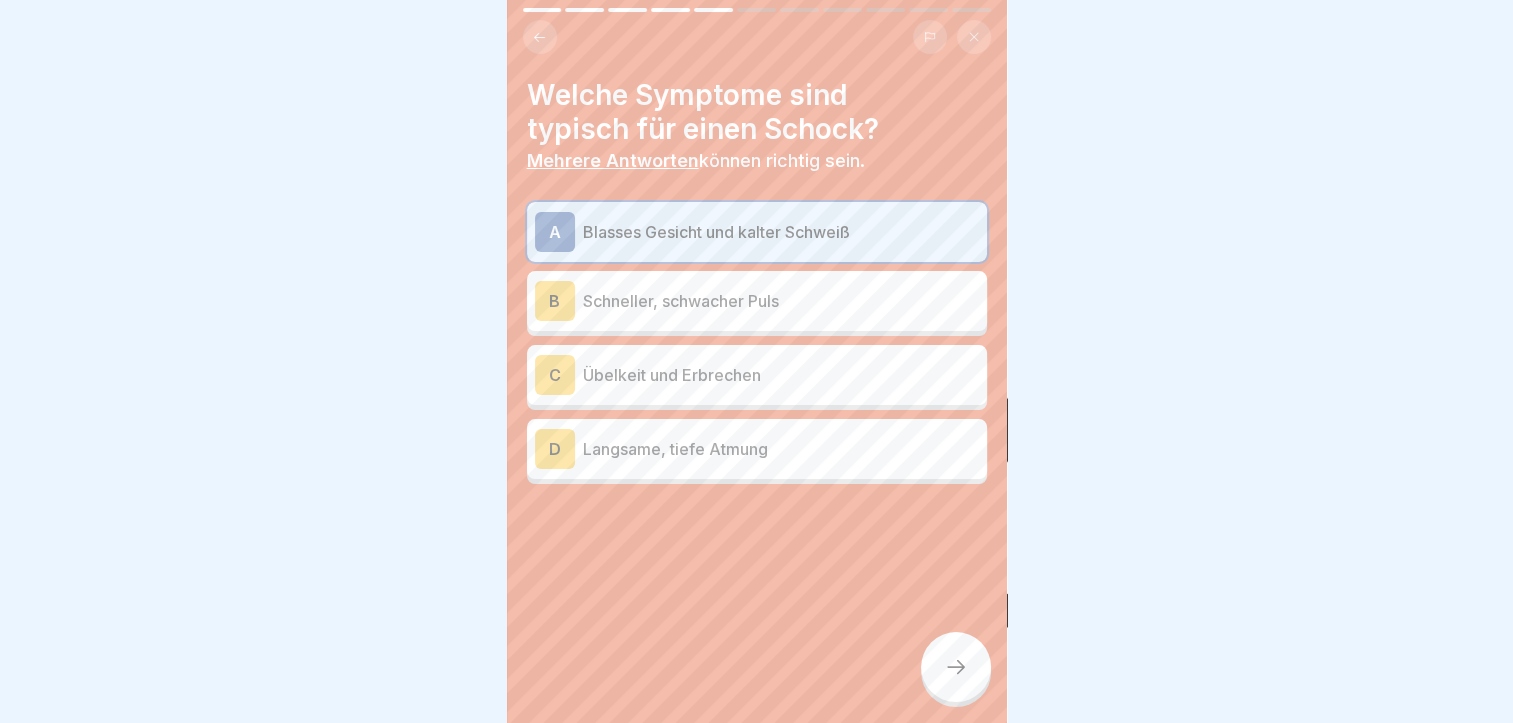 click on "Schneller, schwacher Puls" at bounding box center [781, 301] 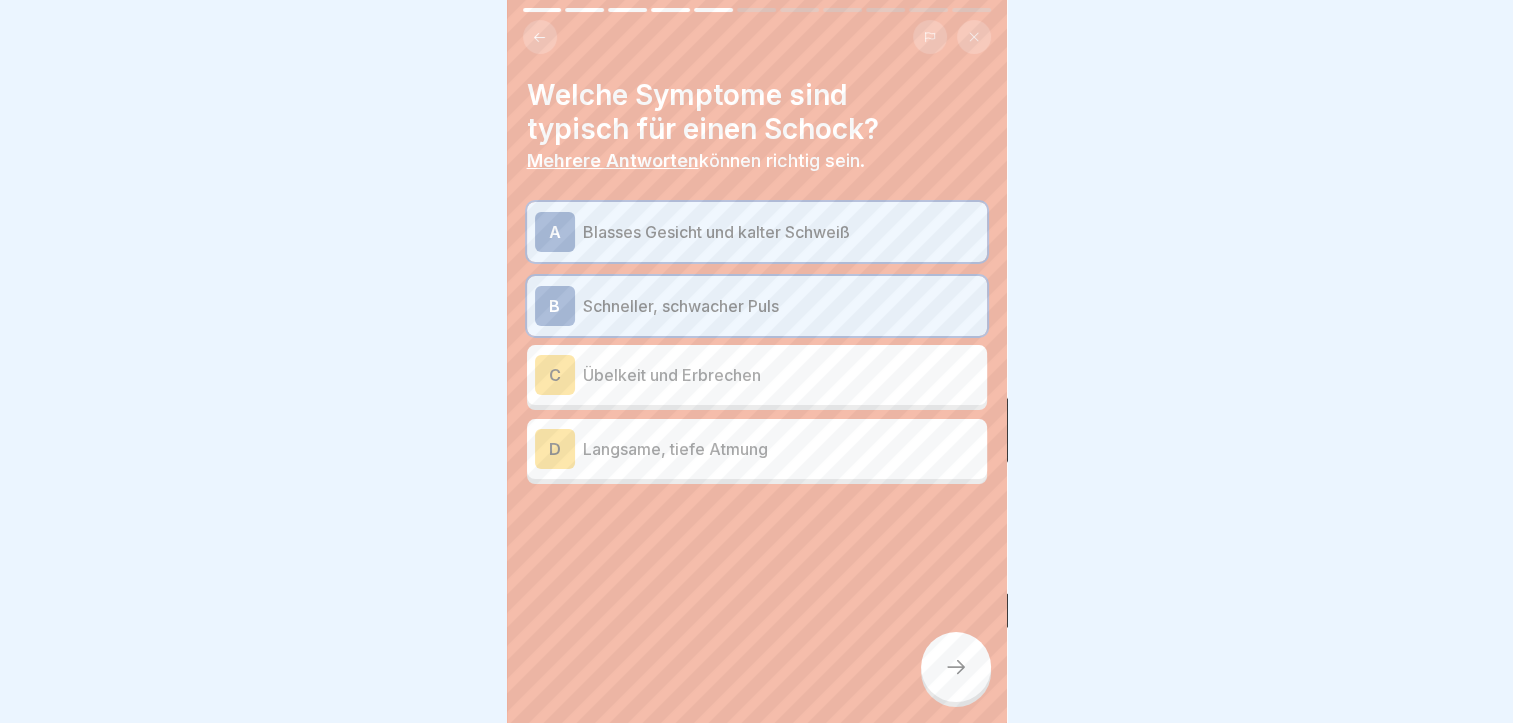 click on "Langsame, tiefe Atmung" at bounding box center (781, 449) 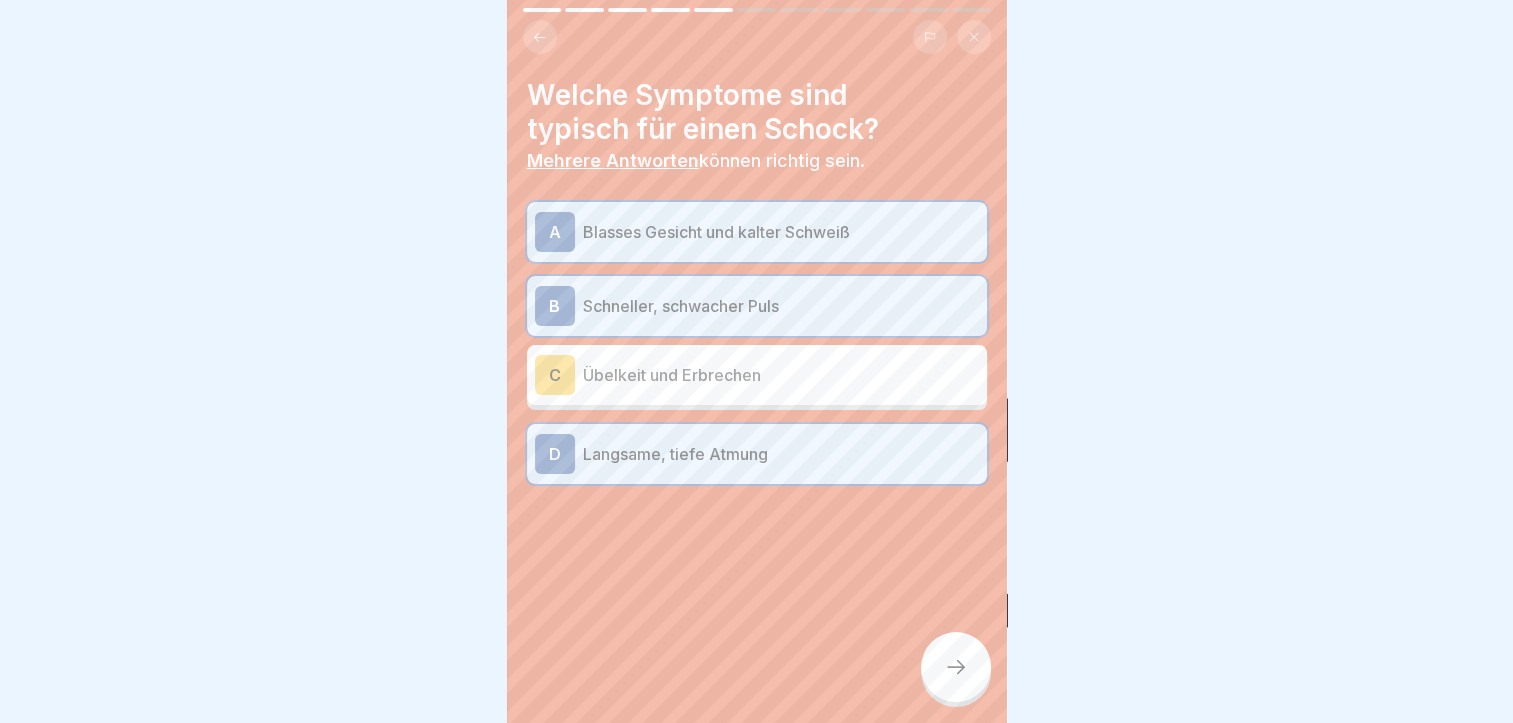 click on "Langsame, tiefe Atmung" at bounding box center (781, 454) 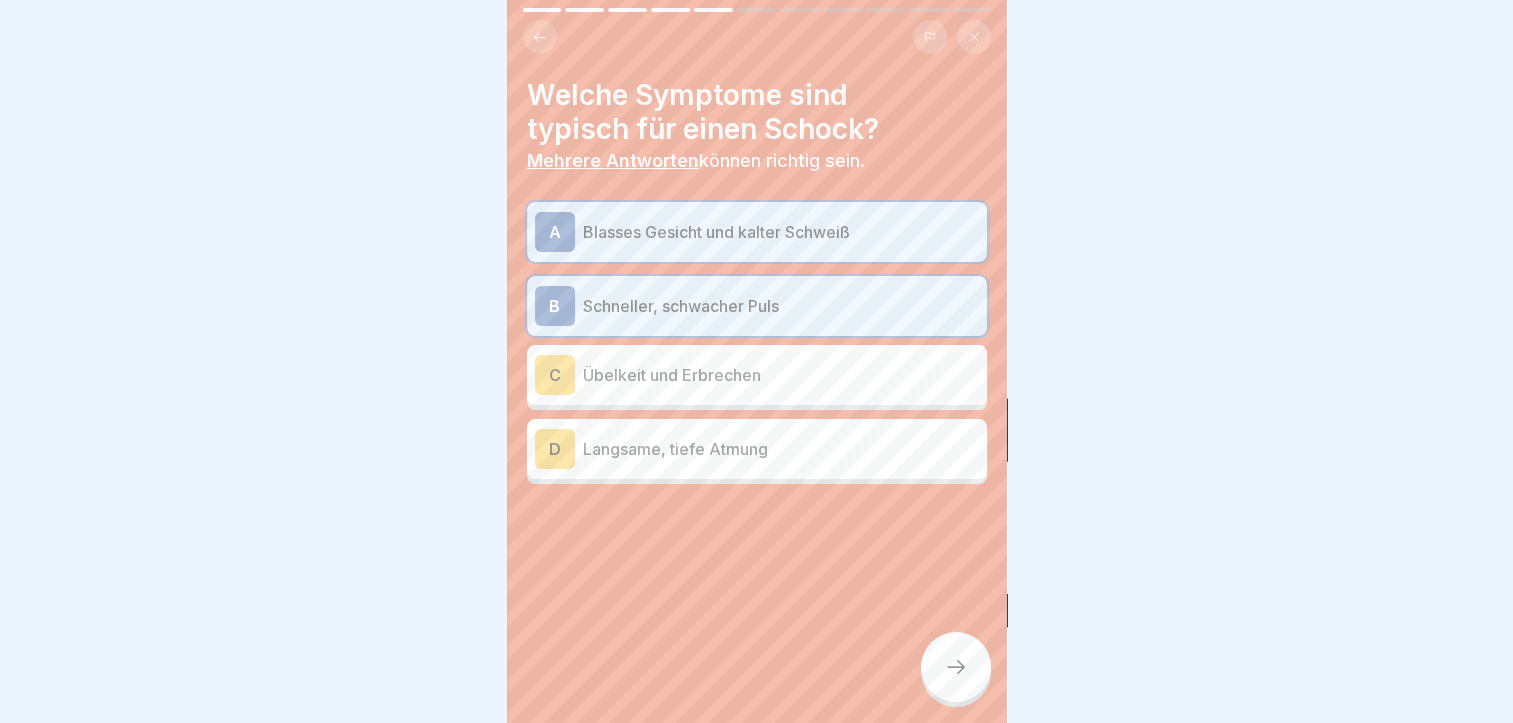 click 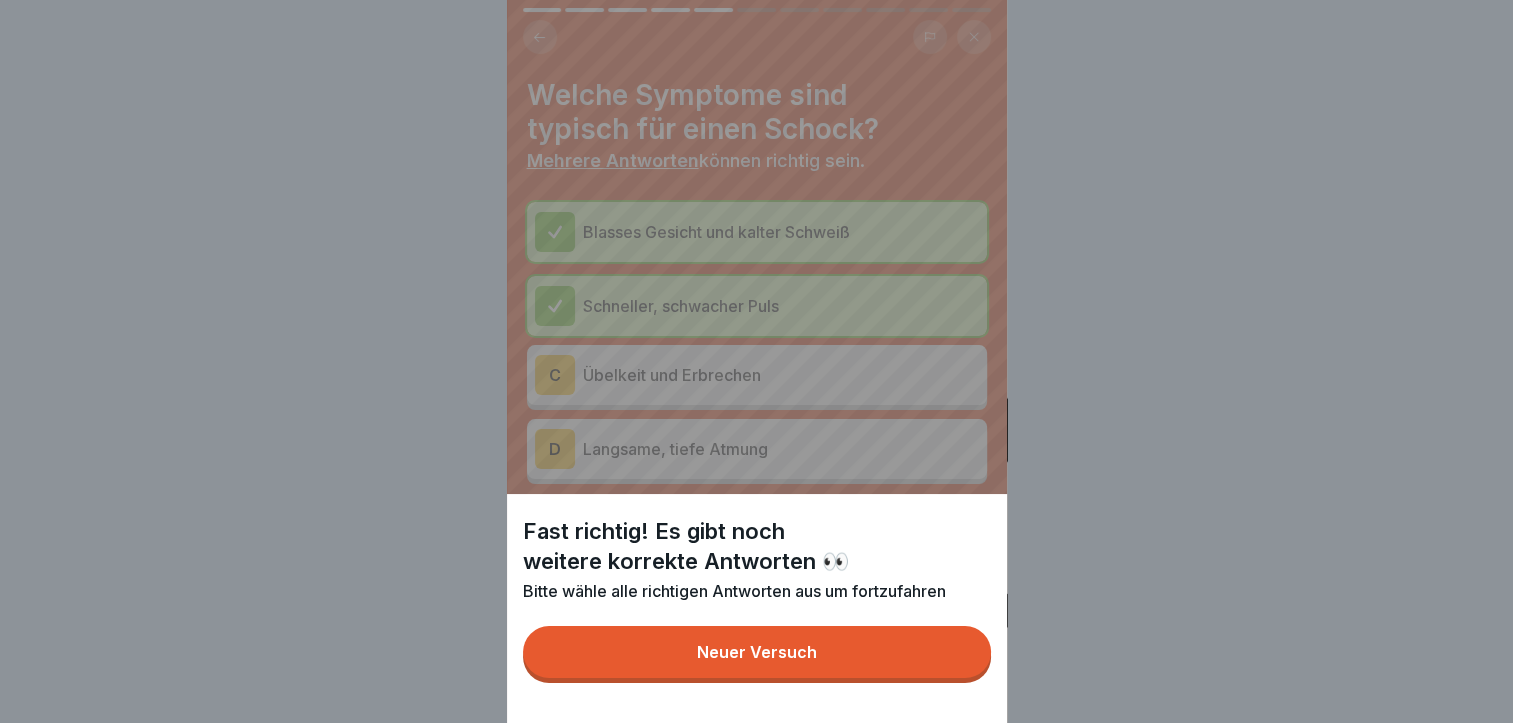click on "Neuer Versuch" at bounding box center (757, 652) 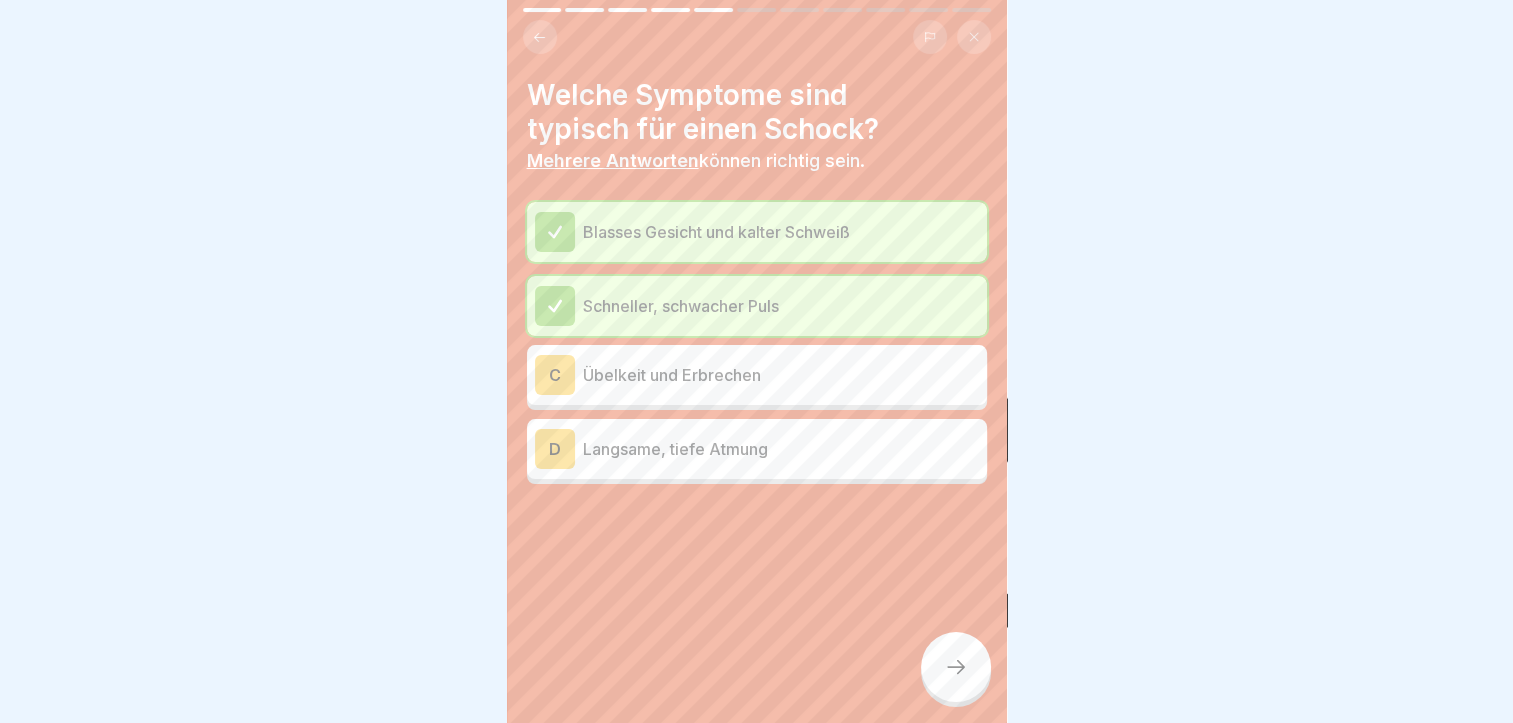 click on "Langsame, tiefe Atmung" at bounding box center [781, 449] 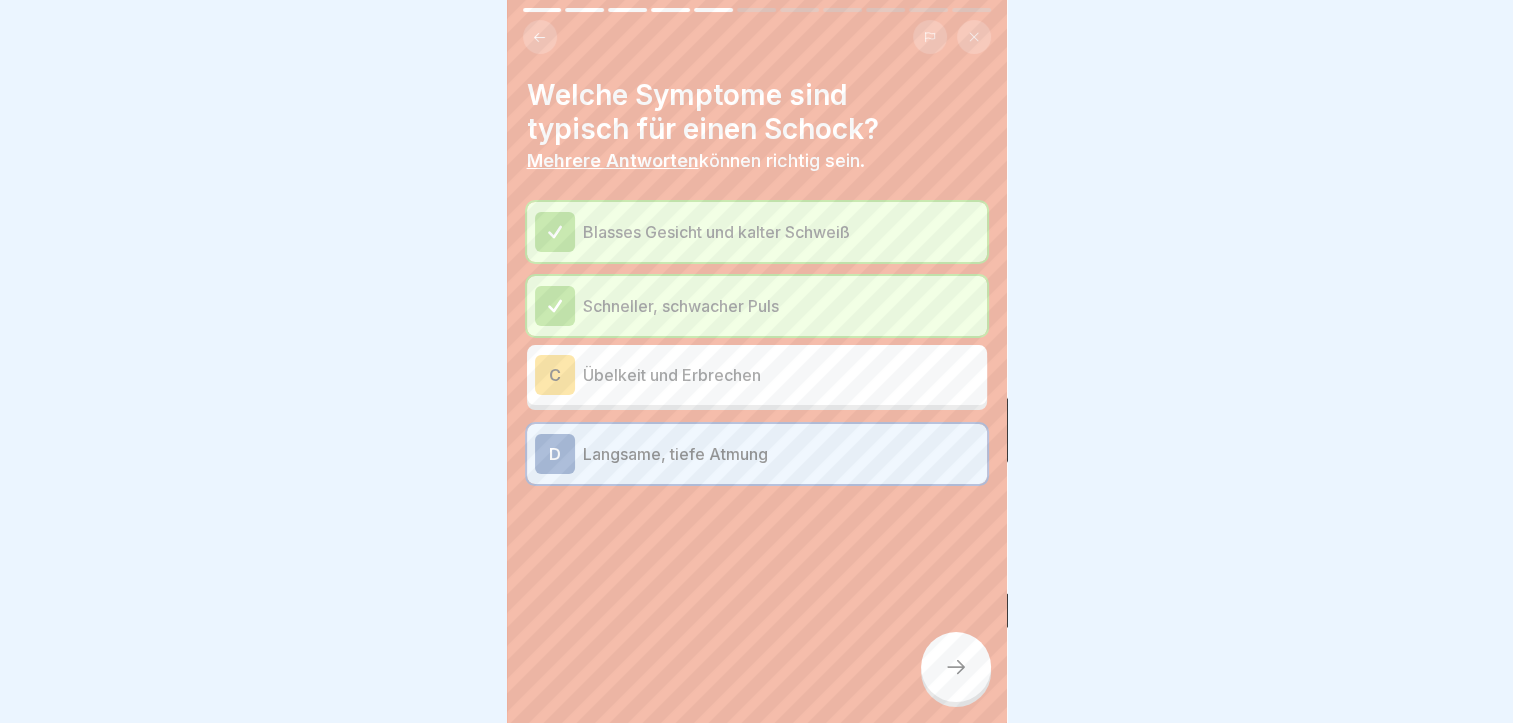 click 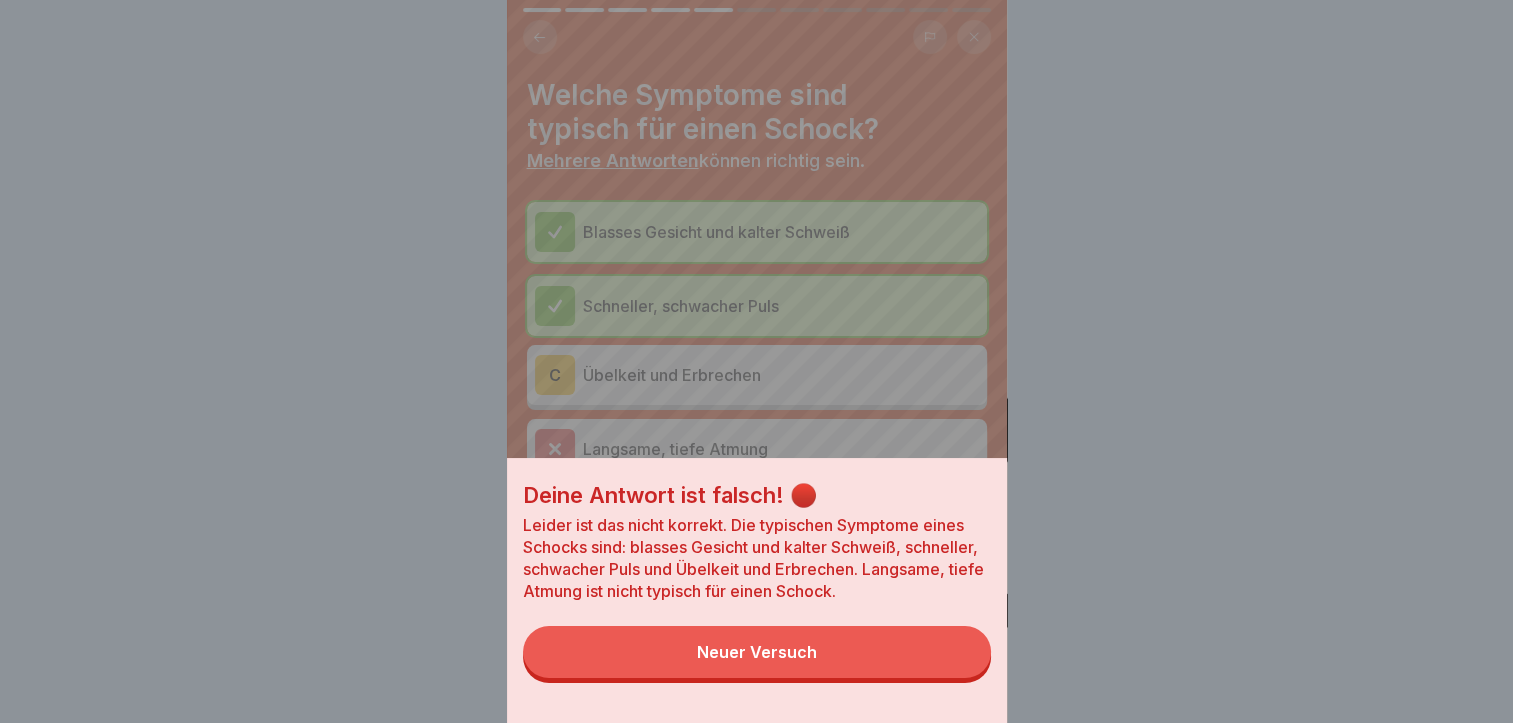 click on "Neuer Versuch" at bounding box center (757, 652) 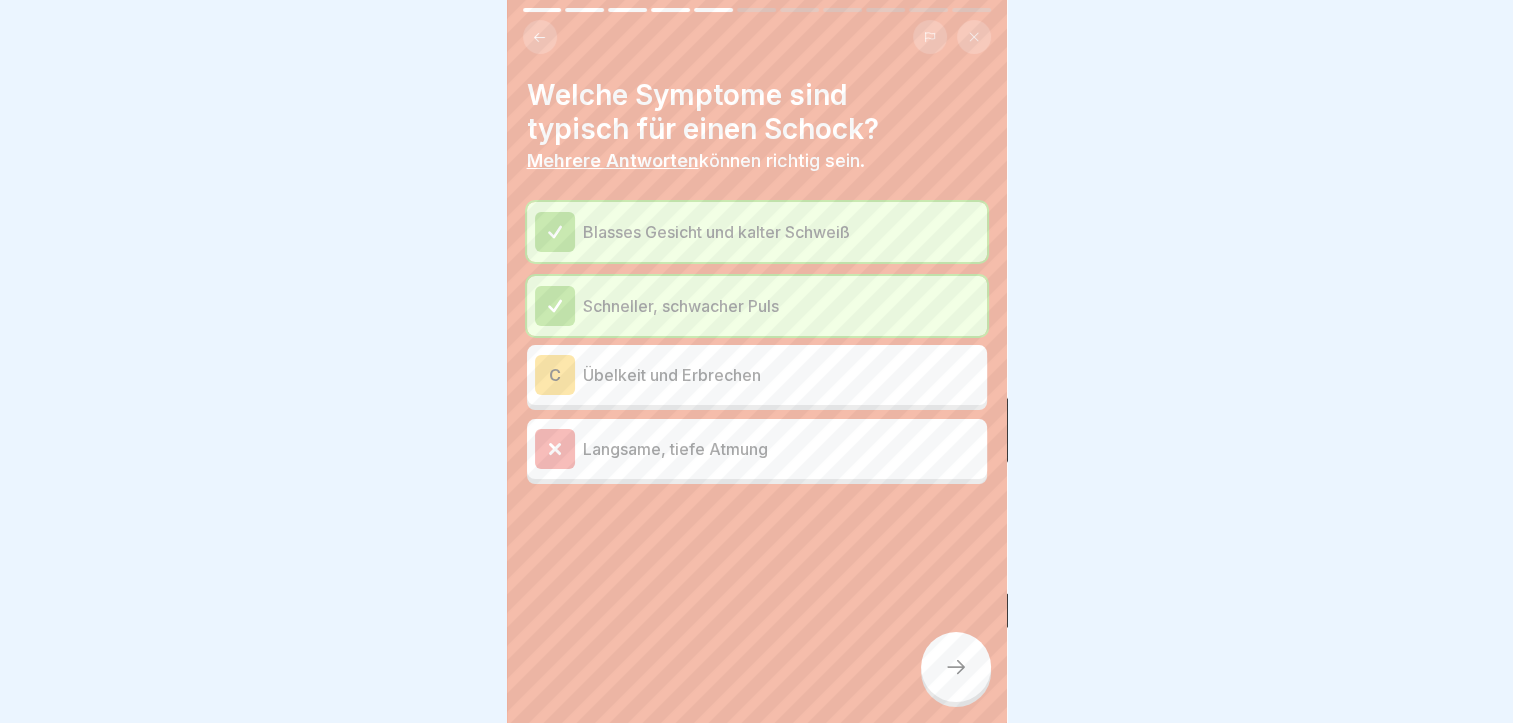 click on "Übelkeit und Erbrechen" at bounding box center (781, 375) 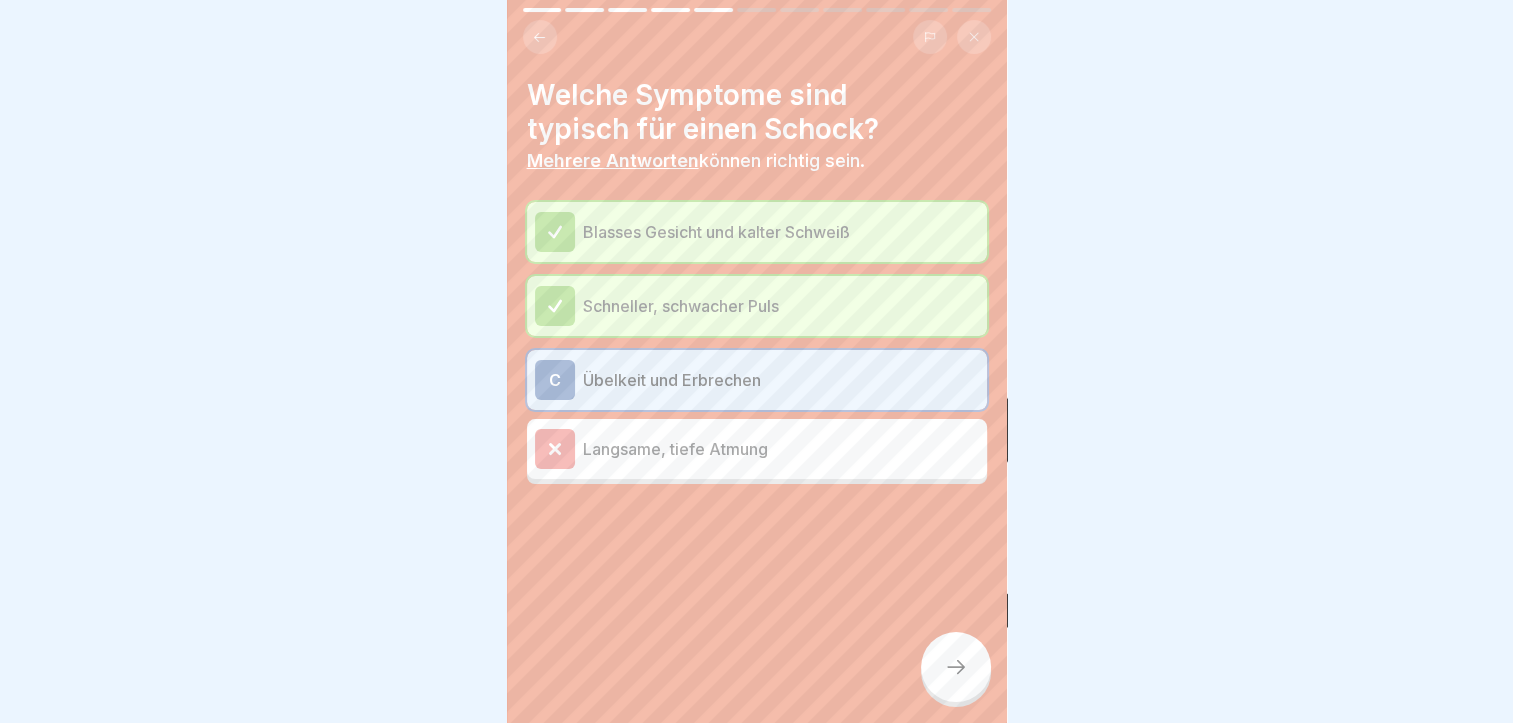 click at bounding box center (956, 667) 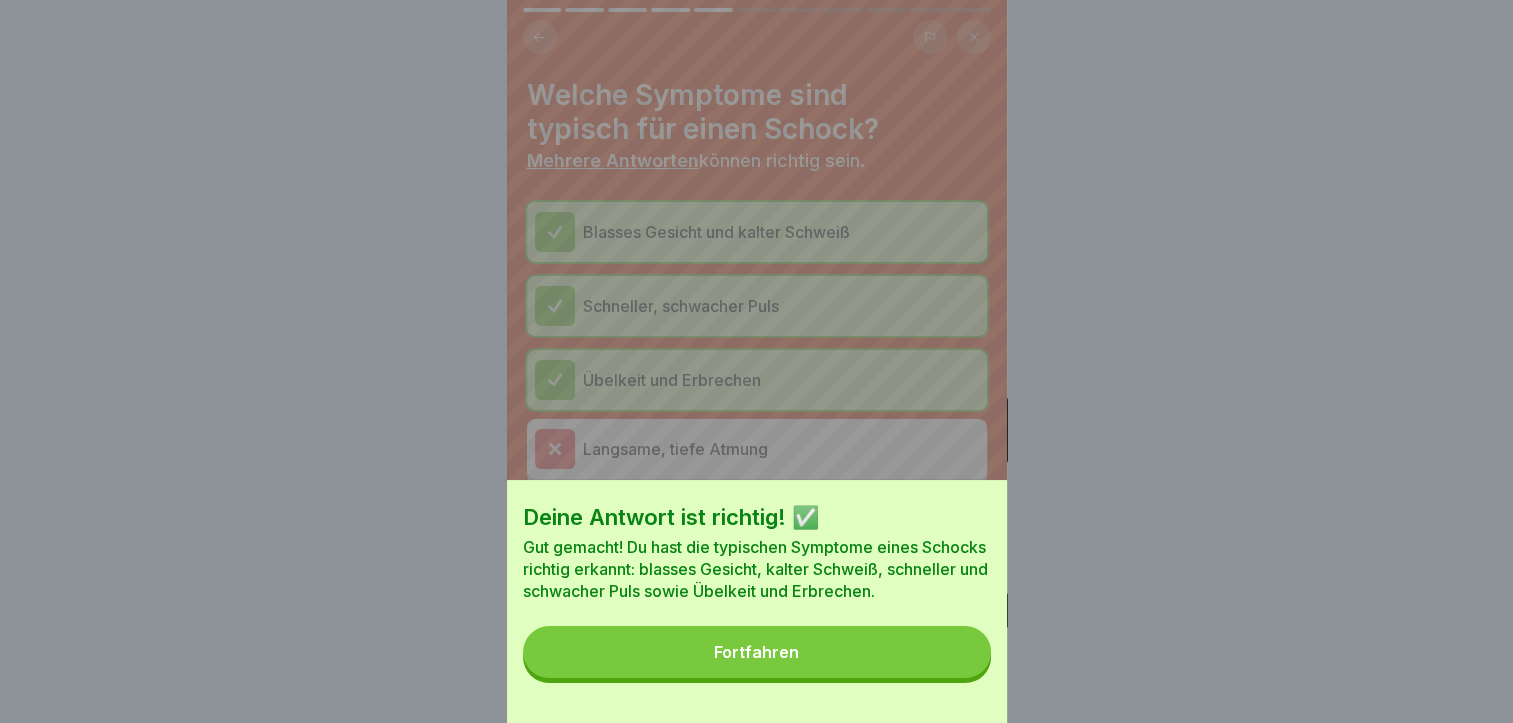 click on "Fortfahren" at bounding box center (757, 652) 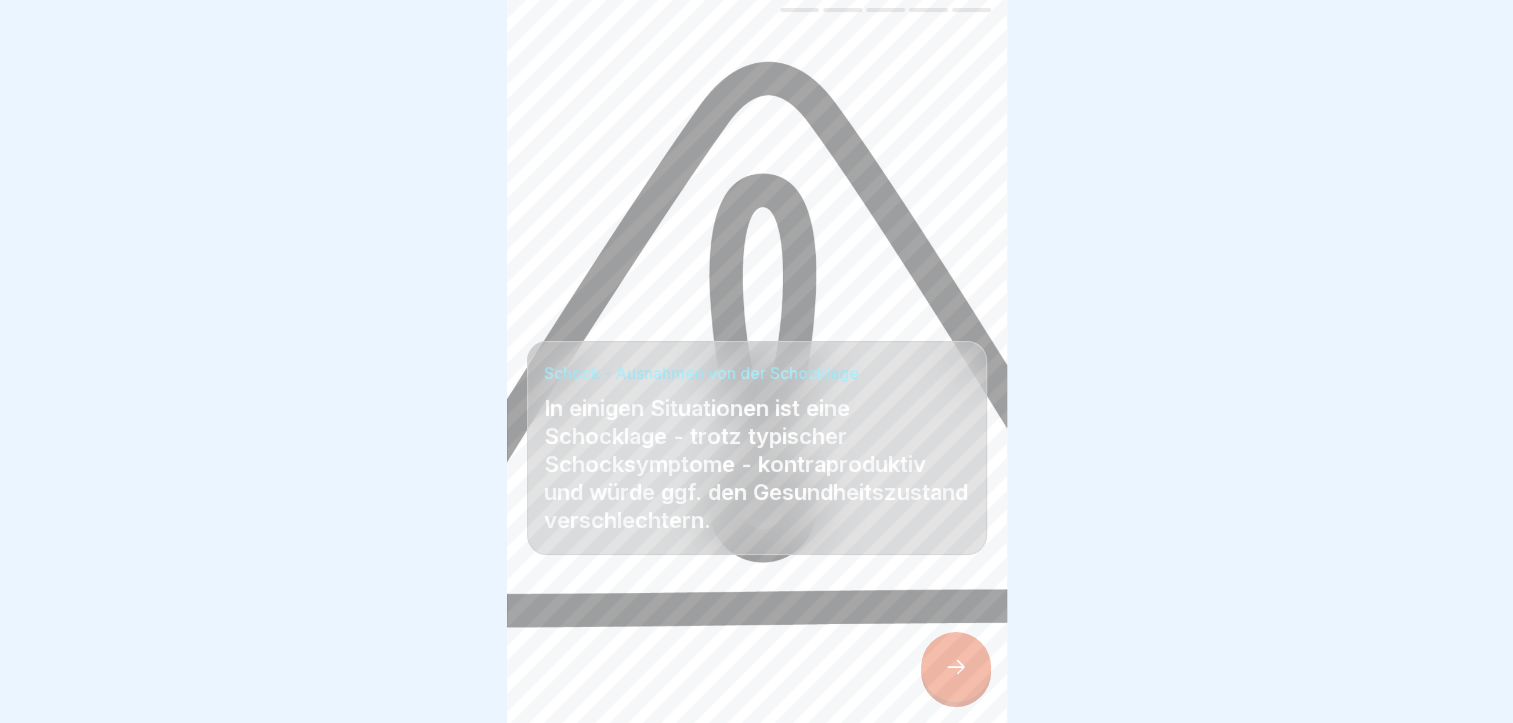 click at bounding box center (956, 667) 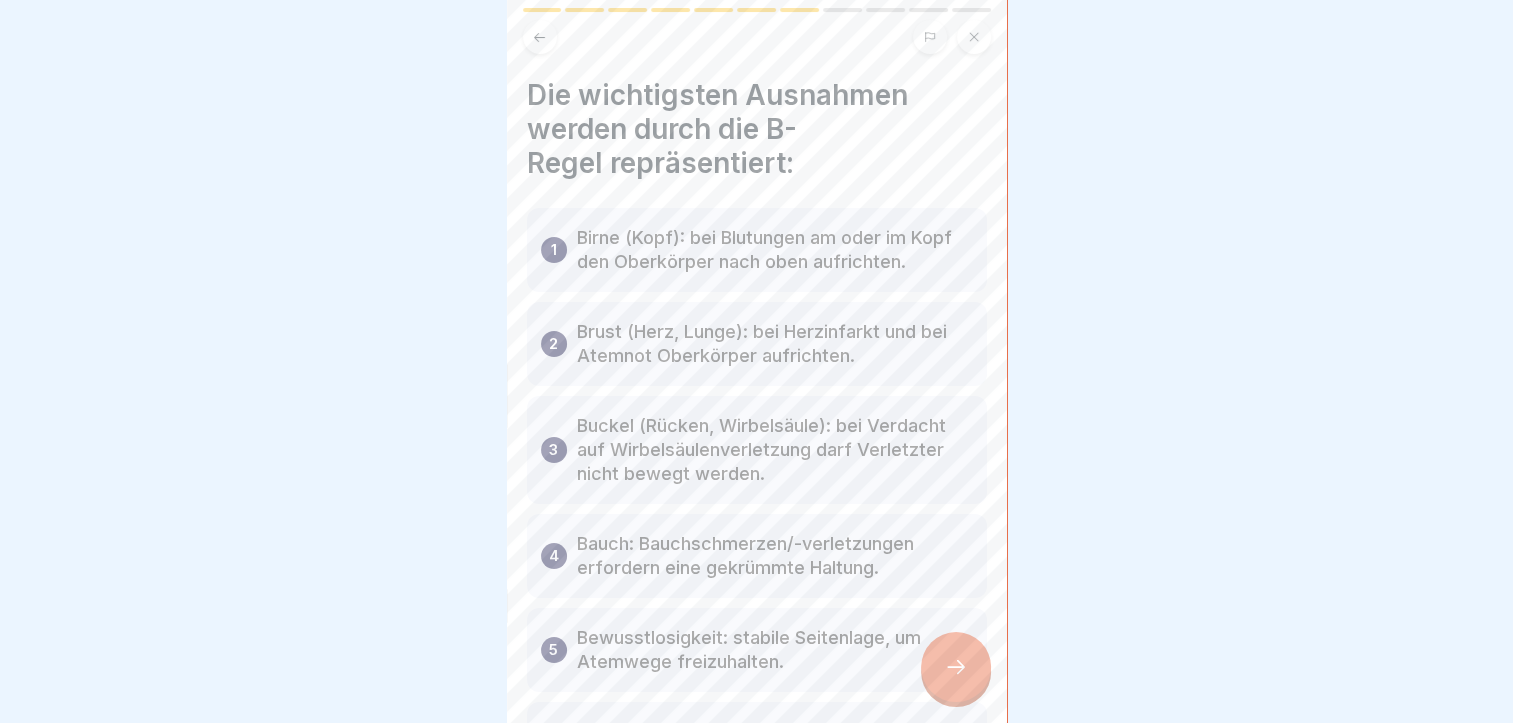 click on "Birne (Kopf): bei Blutungen am oder im Kopf den Oberkörper nach oben aufrichten." at bounding box center (775, 250) 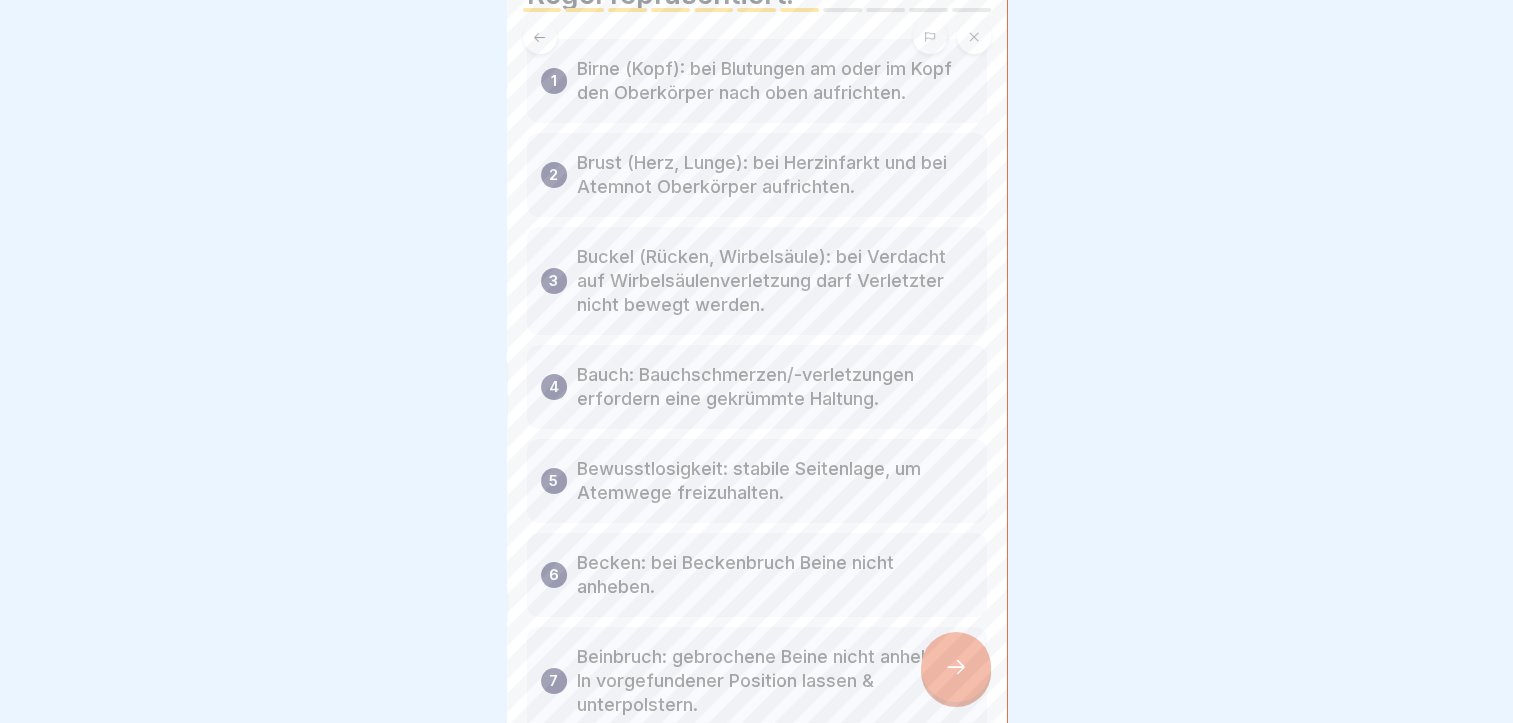 scroll, scrollTop: 300, scrollLeft: 0, axis: vertical 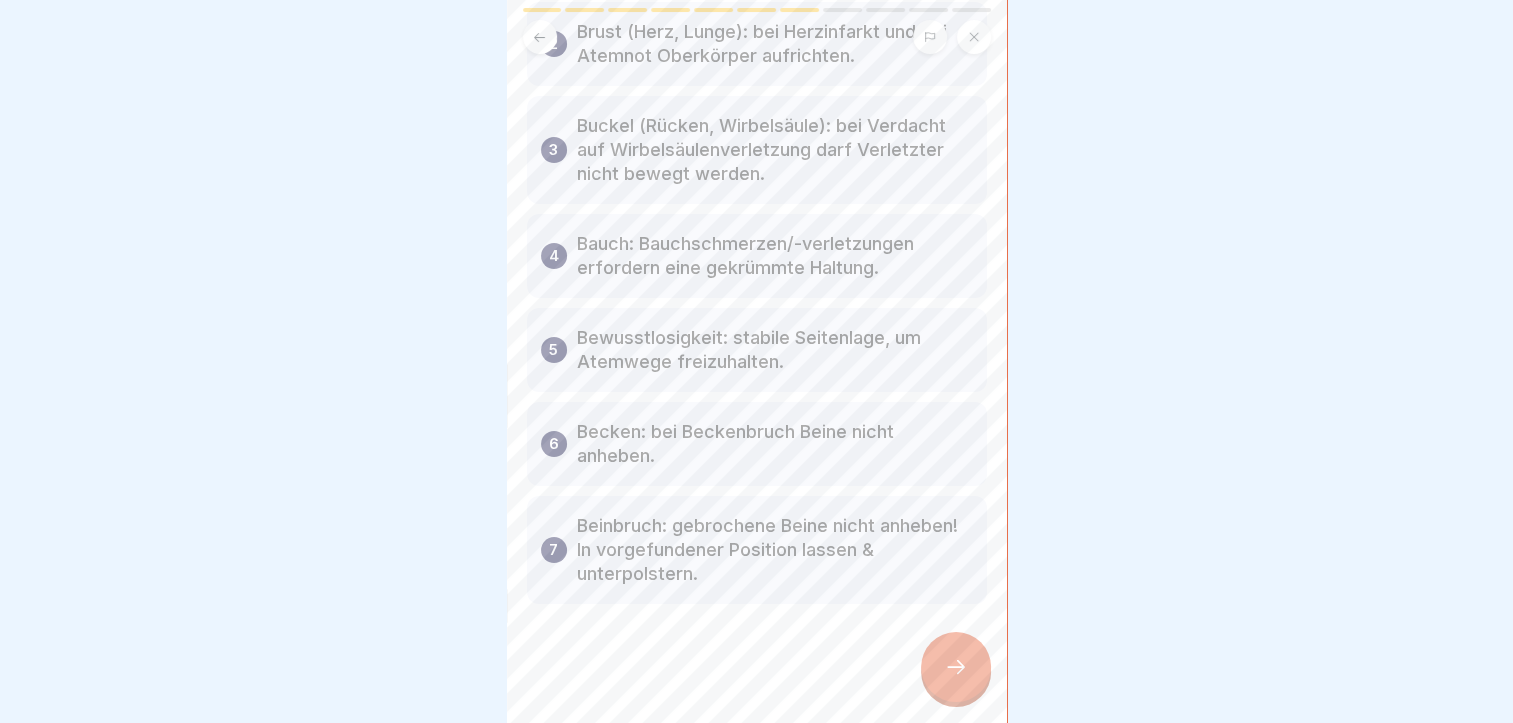 click at bounding box center (956, 667) 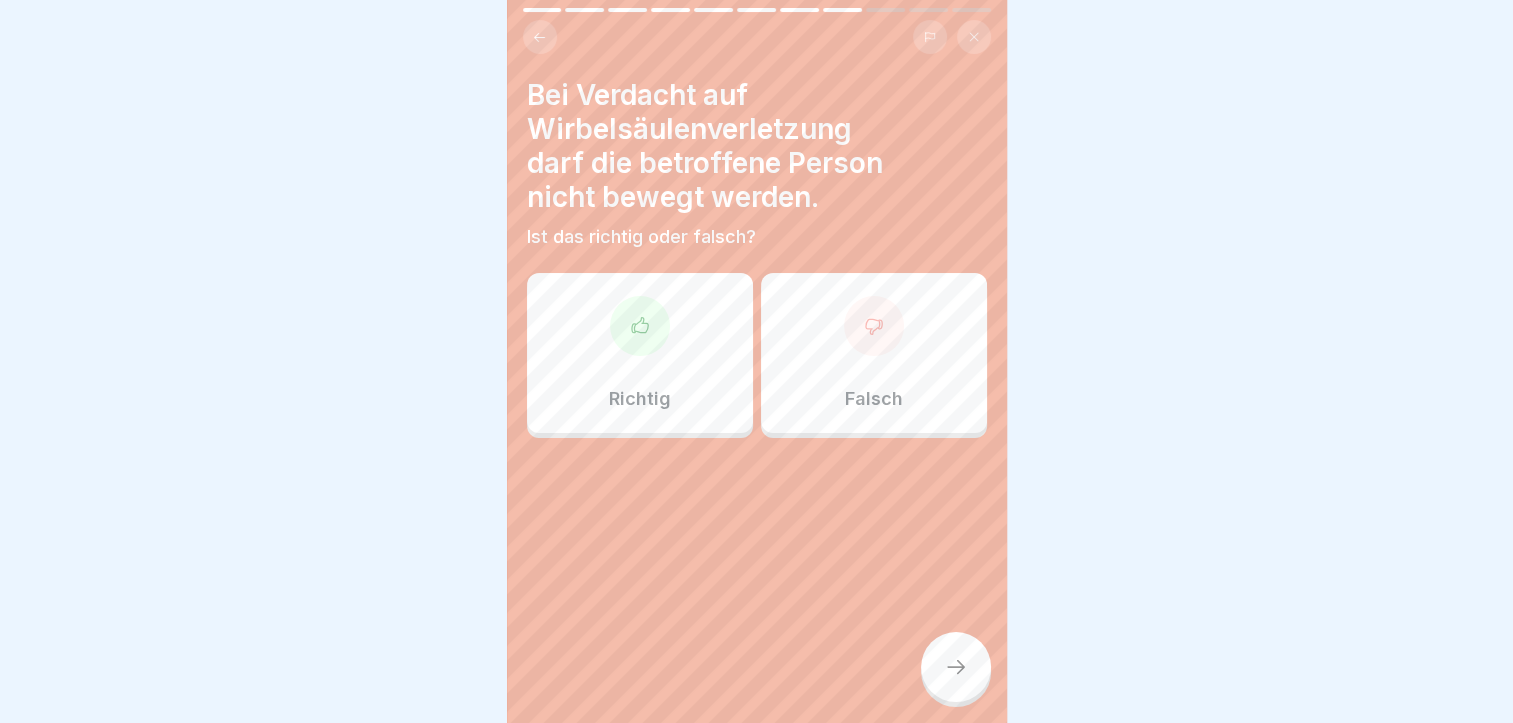 click on "Richtig" at bounding box center (640, 353) 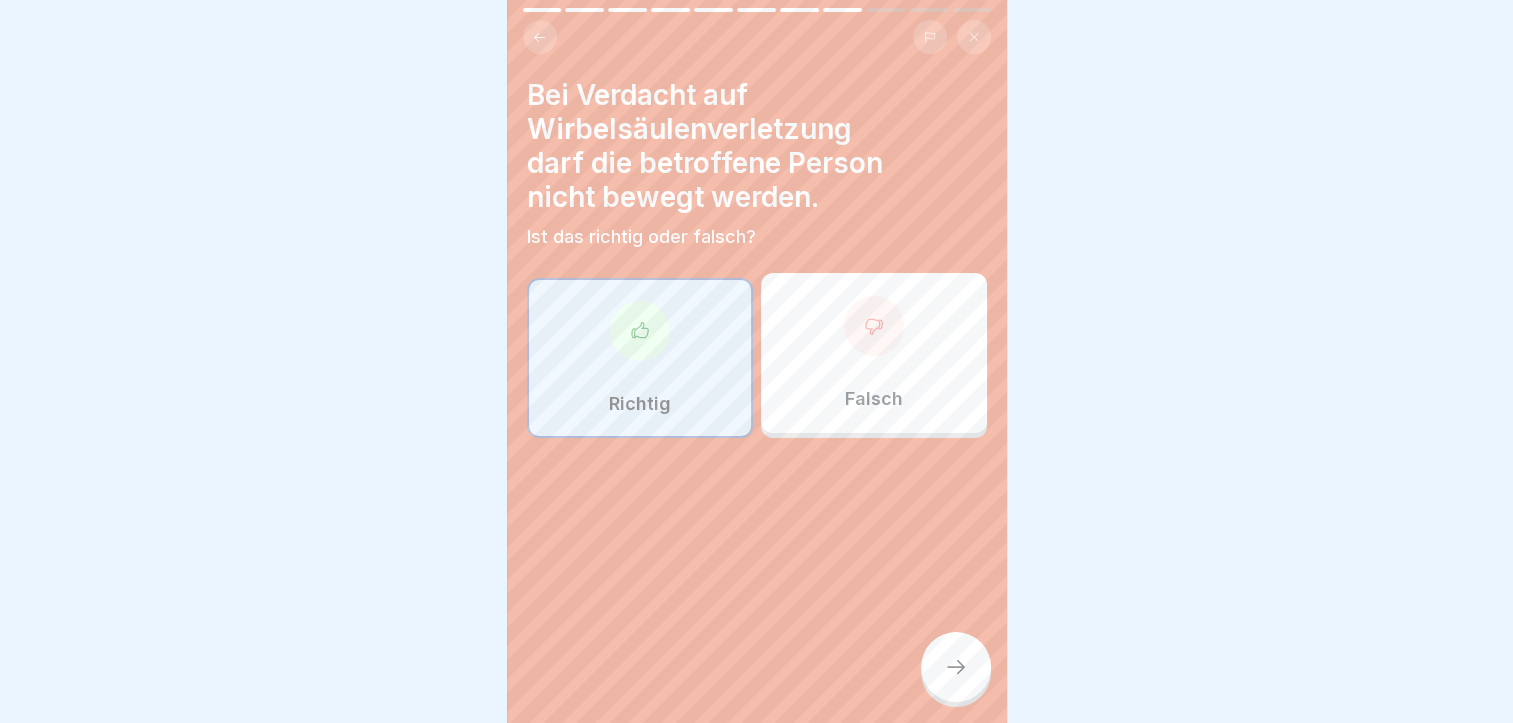 click at bounding box center [956, 667] 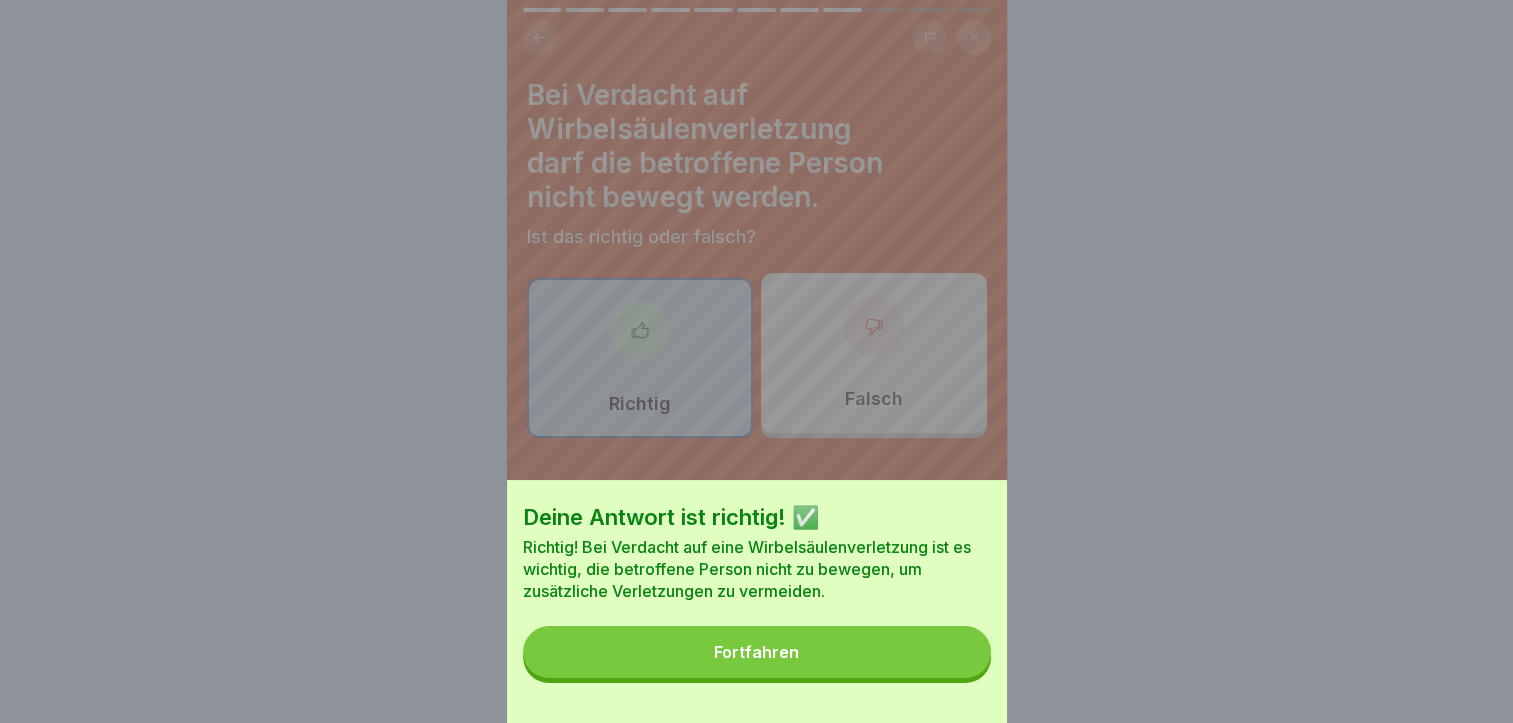 click on "Deine Antwort ist richtig!
✅ Richtig! Bei Verdacht auf eine Wirbelsäulenverletzung ist es wichtig, die betroffene Person nicht zu bewegen, um zusätzliche Verletzungen zu vermeiden.   Fortfahren" at bounding box center [757, 601] 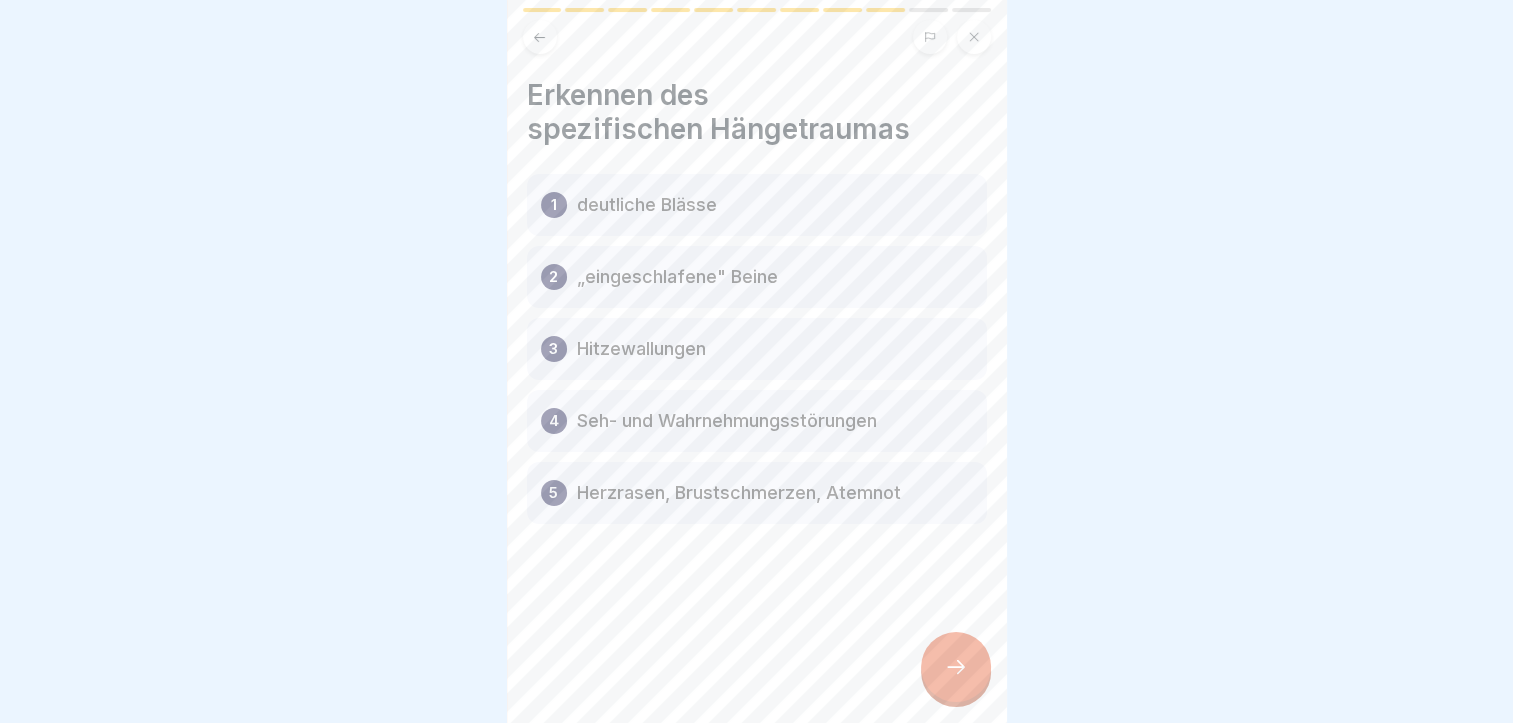 click on "1 deutliche Blässe" at bounding box center (757, 205) 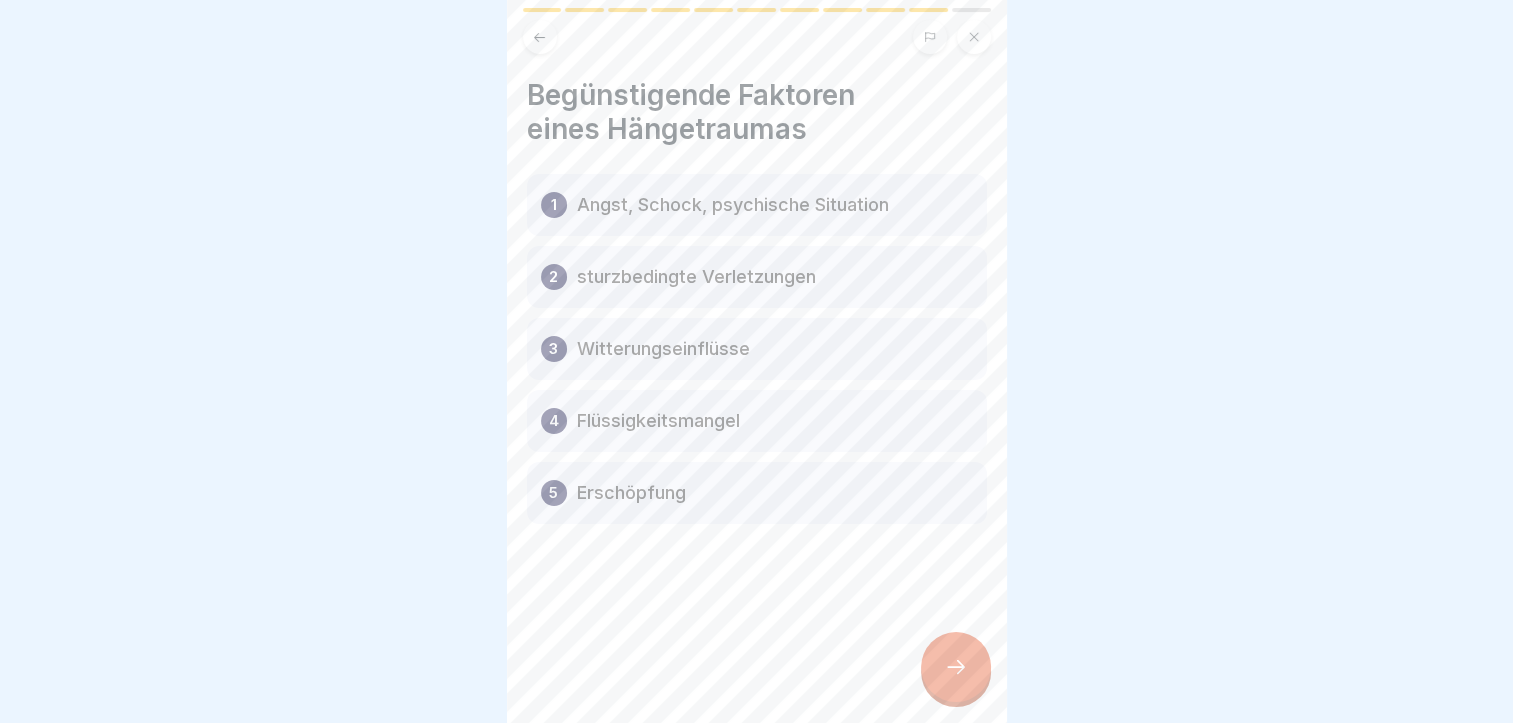 click on "1 Angst, Schock, psychische Situation" at bounding box center [757, 205] 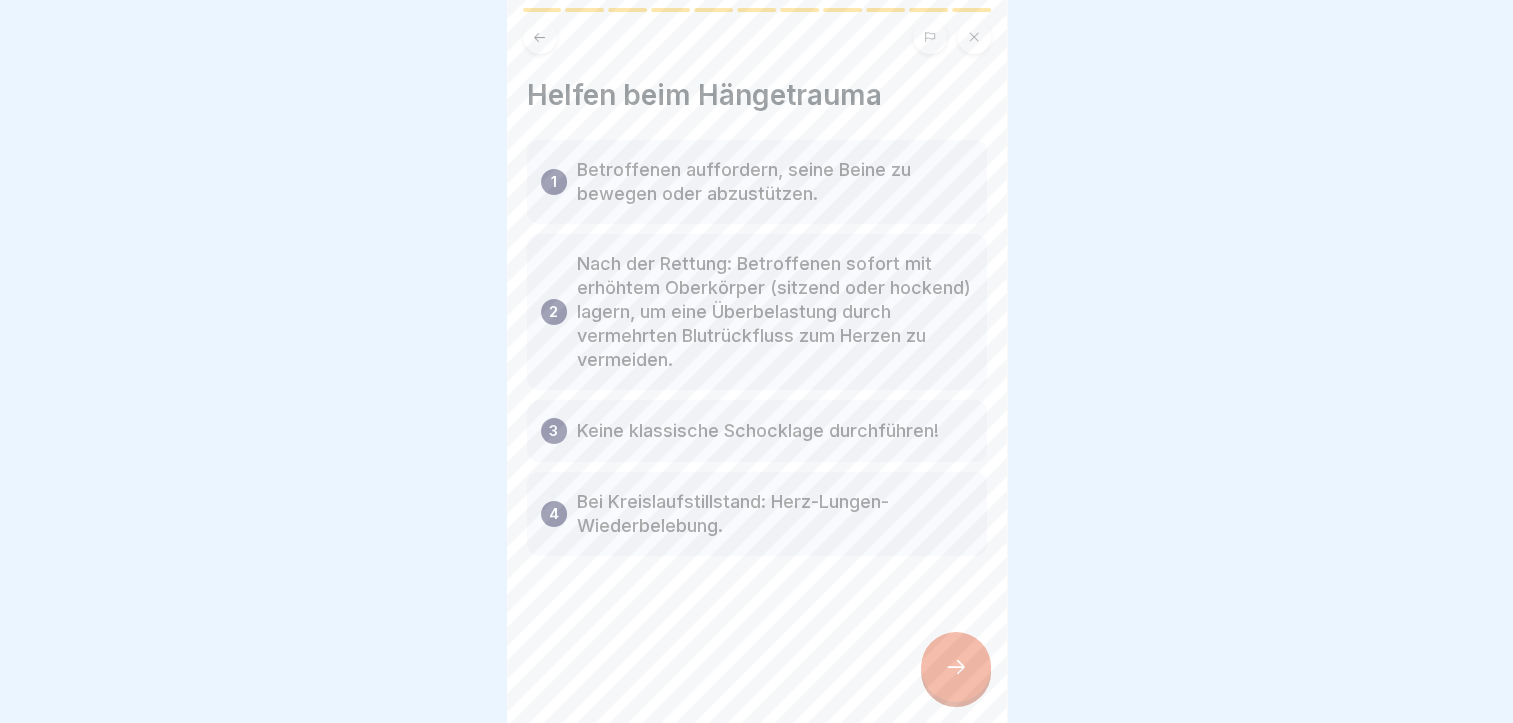 click on "[NUMBER] Betroffenen auffordern, seine Beine zu bewegen oder abzustützen." at bounding box center (757, 182) 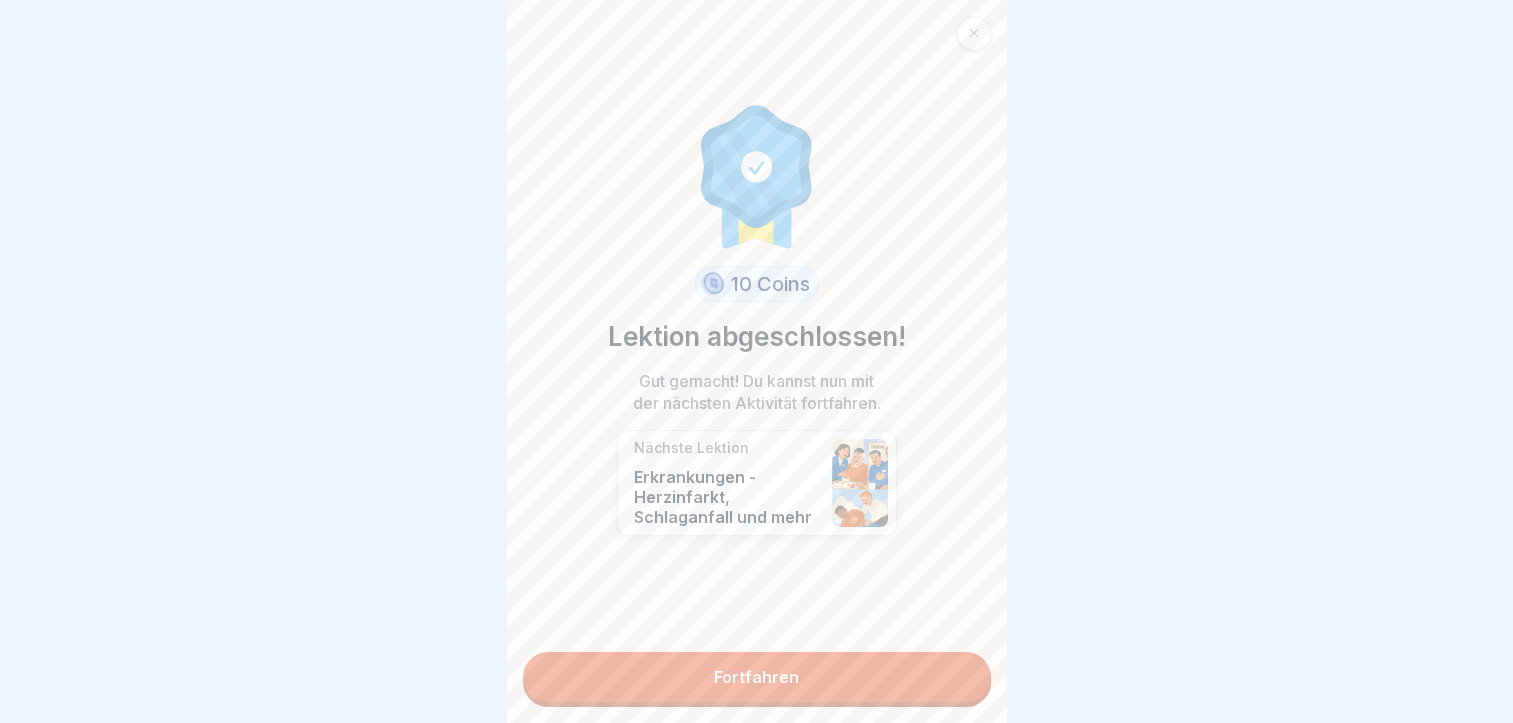 click on "Fortfahren" at bounding box center [757, 677] 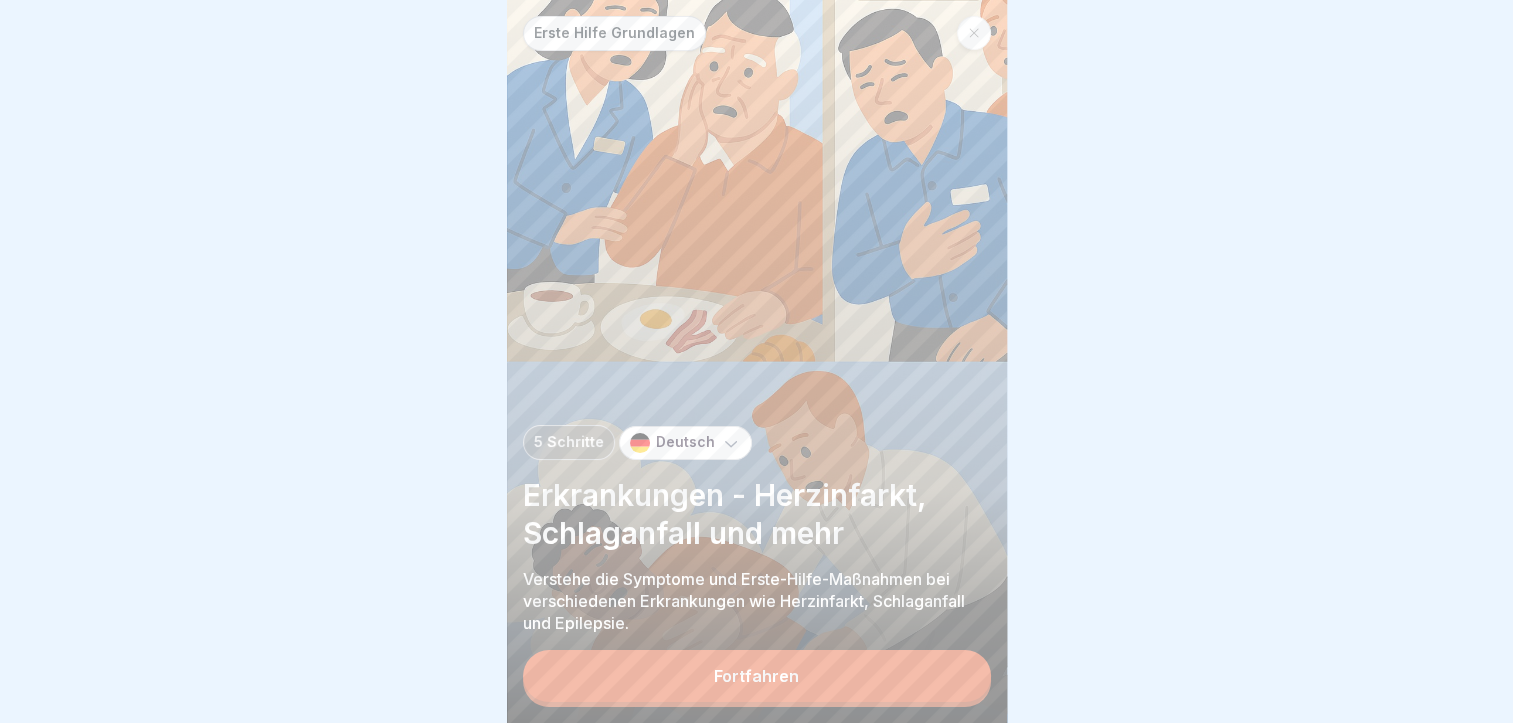 click on "Fortfahren" at bounding box center [756, 676] 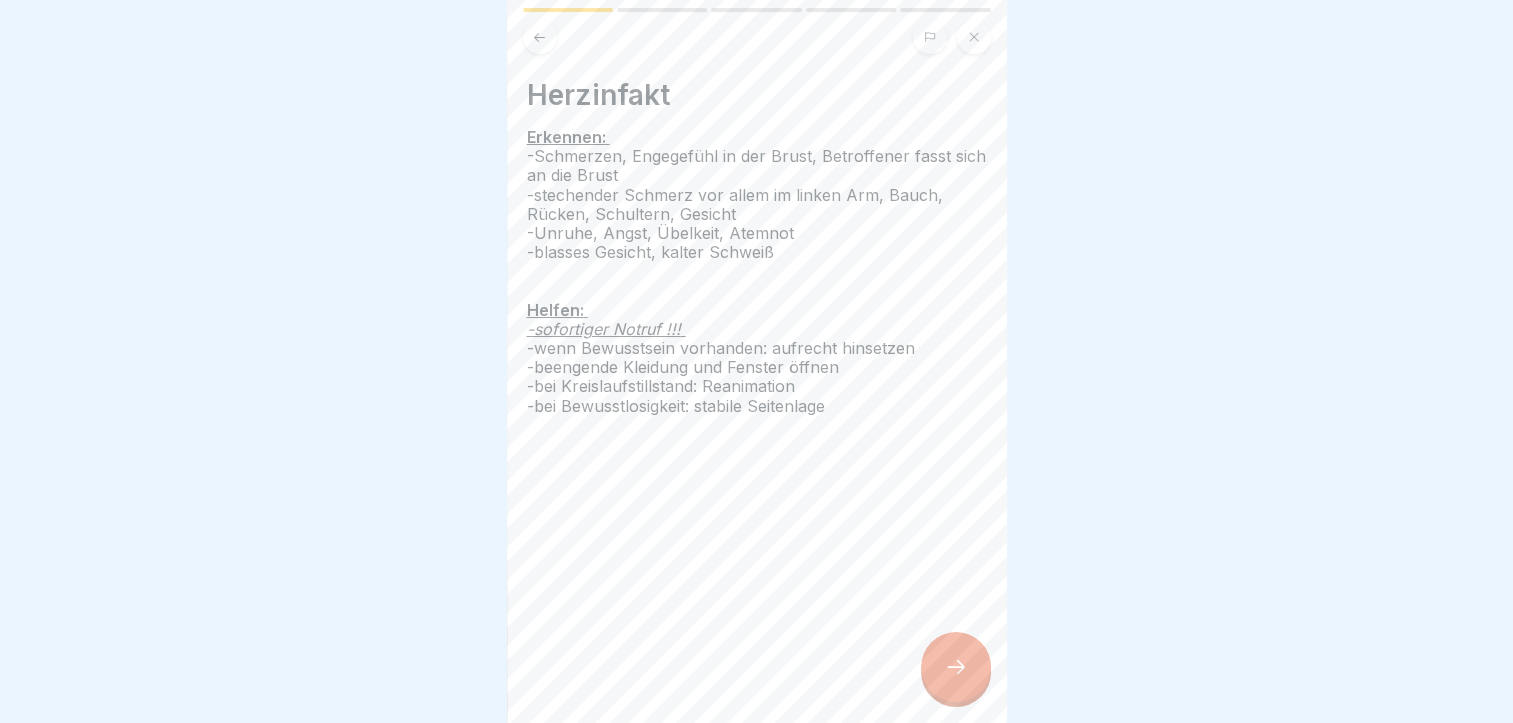 click on "-Unruhe, Angst, Übelkeit, Atemnot" at bounding box center (663, 233) 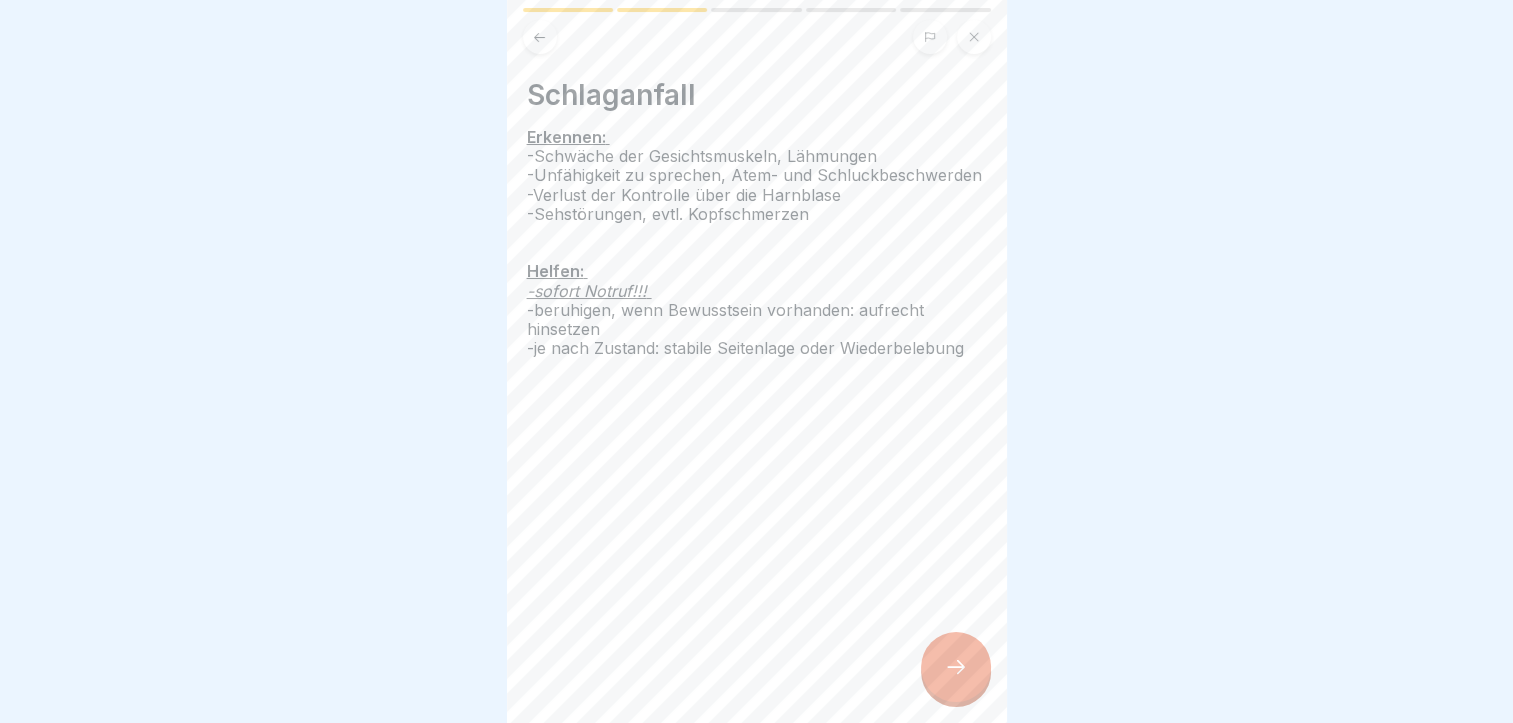 click 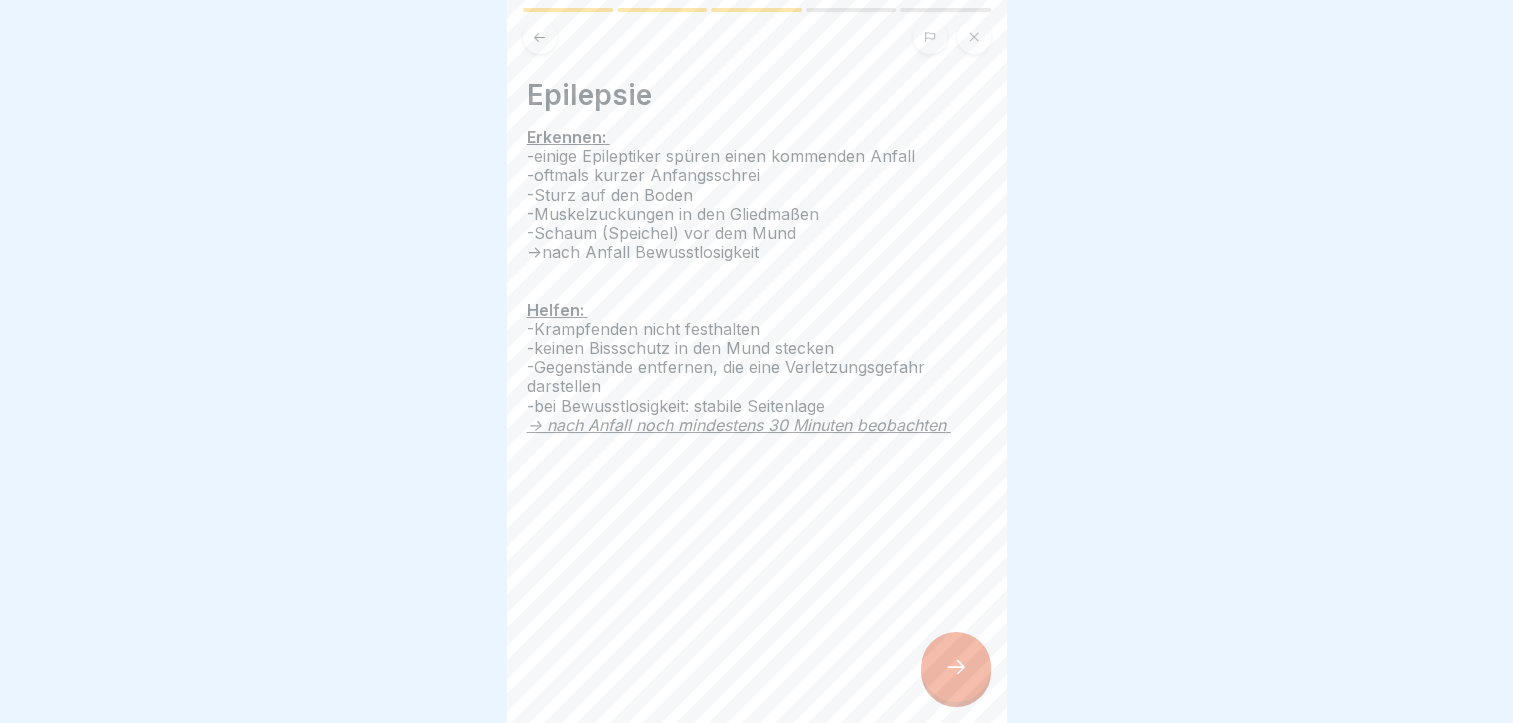 click 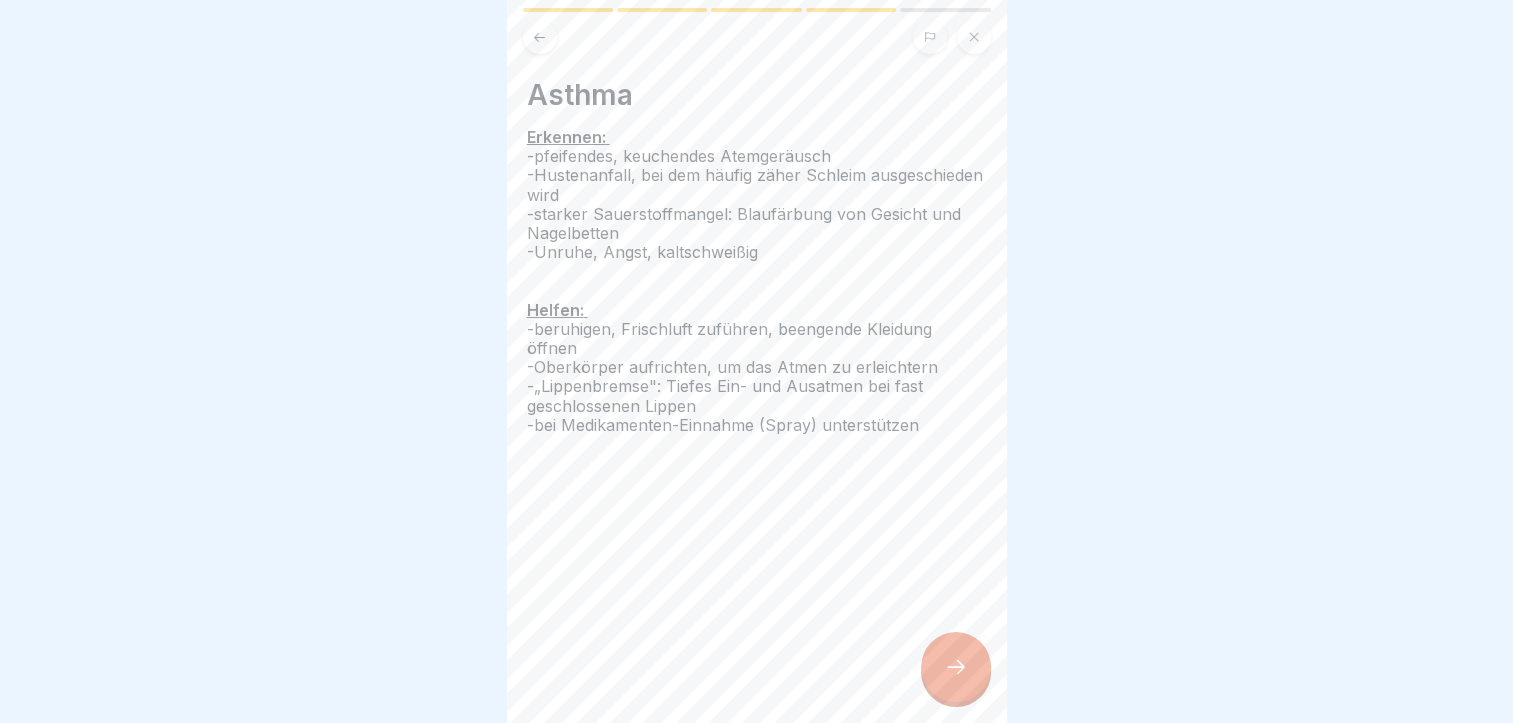 click 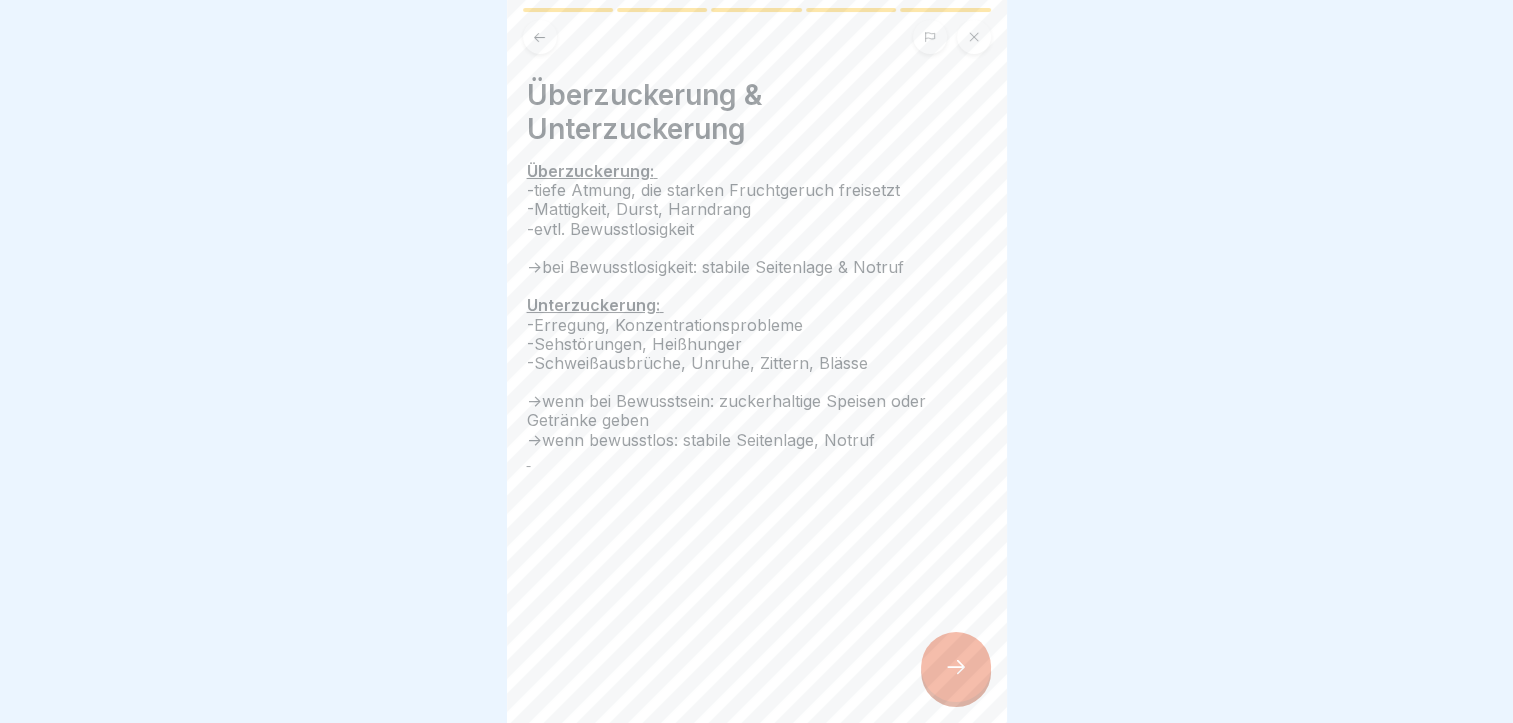 click 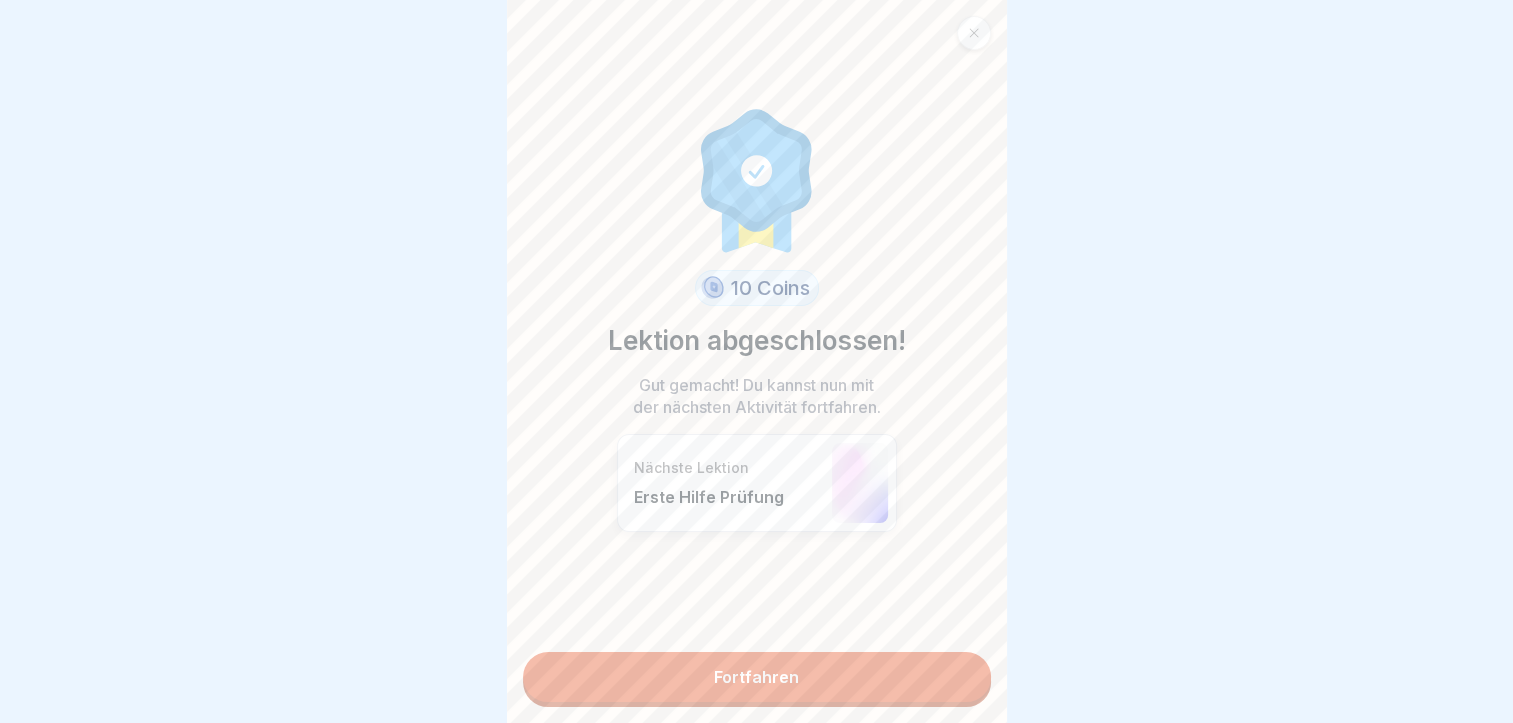 click on "Fortfahren" at bounding box center [757, 677] 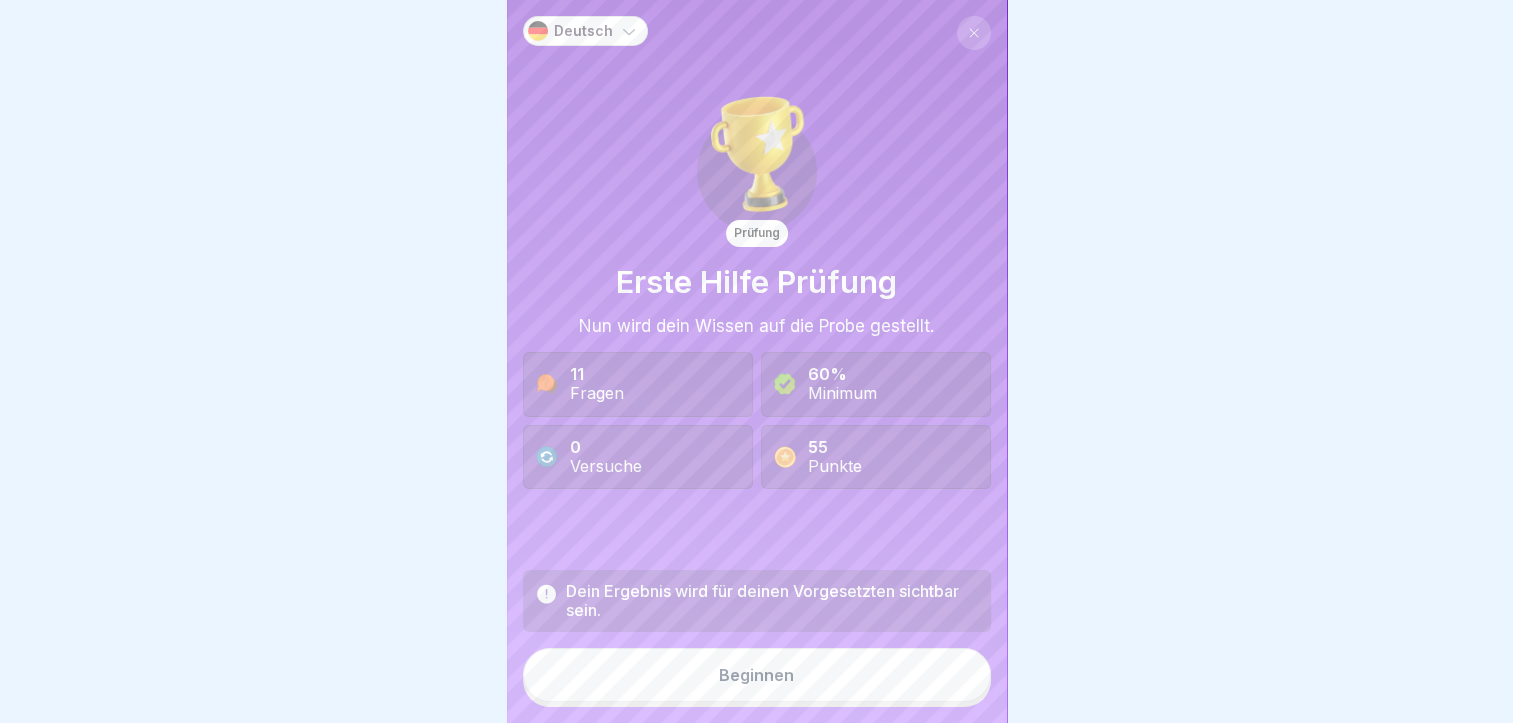 drag, startPoint x: 814, startPoint y: 686, endPoint x: 832, endPoint y: 348, distance: 338.47894 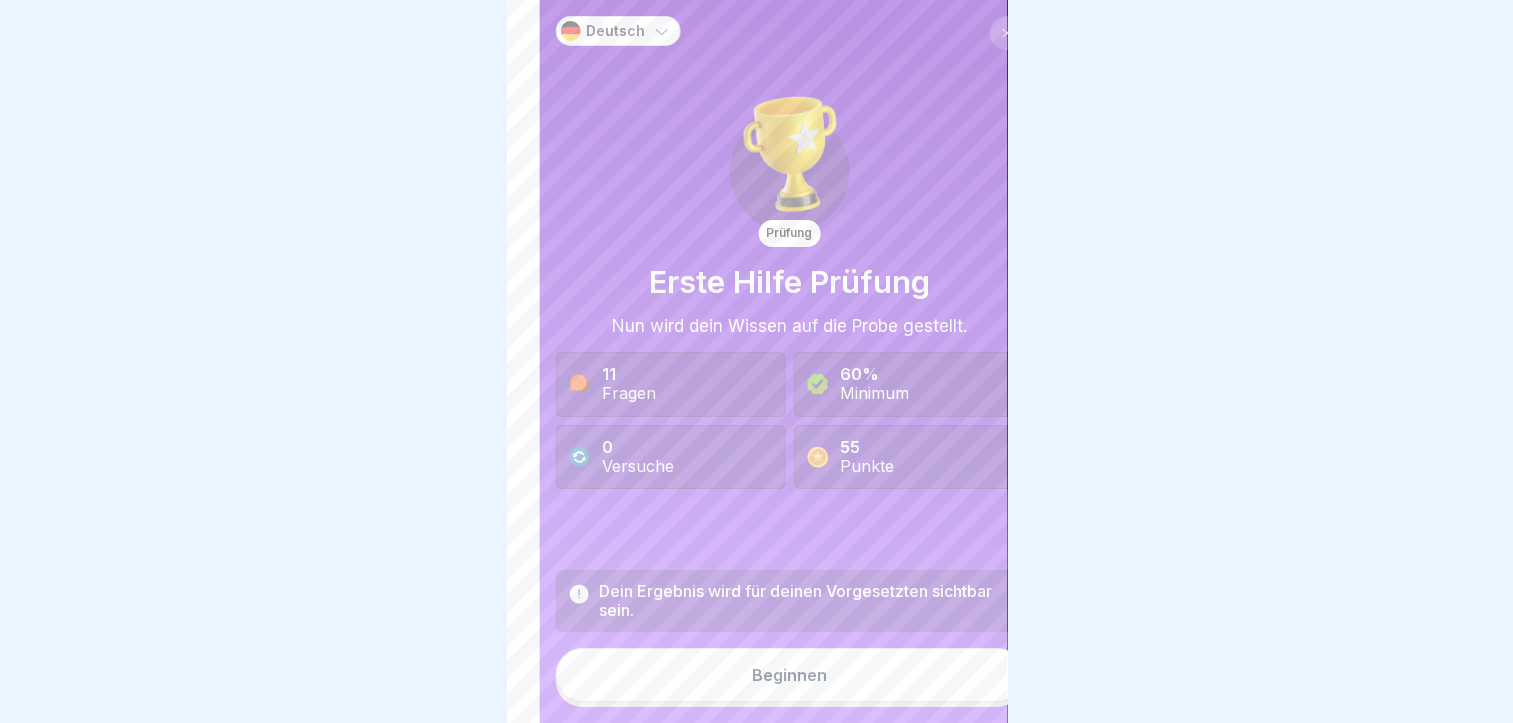 click on "Prüfung Erste Hilfe Prüfung Nun wird dein Wissen auf die Probe gestellt. 11 Fragen 60% Minimum 0 Versuche 55 Punkte" at bounding box center [789, 288] 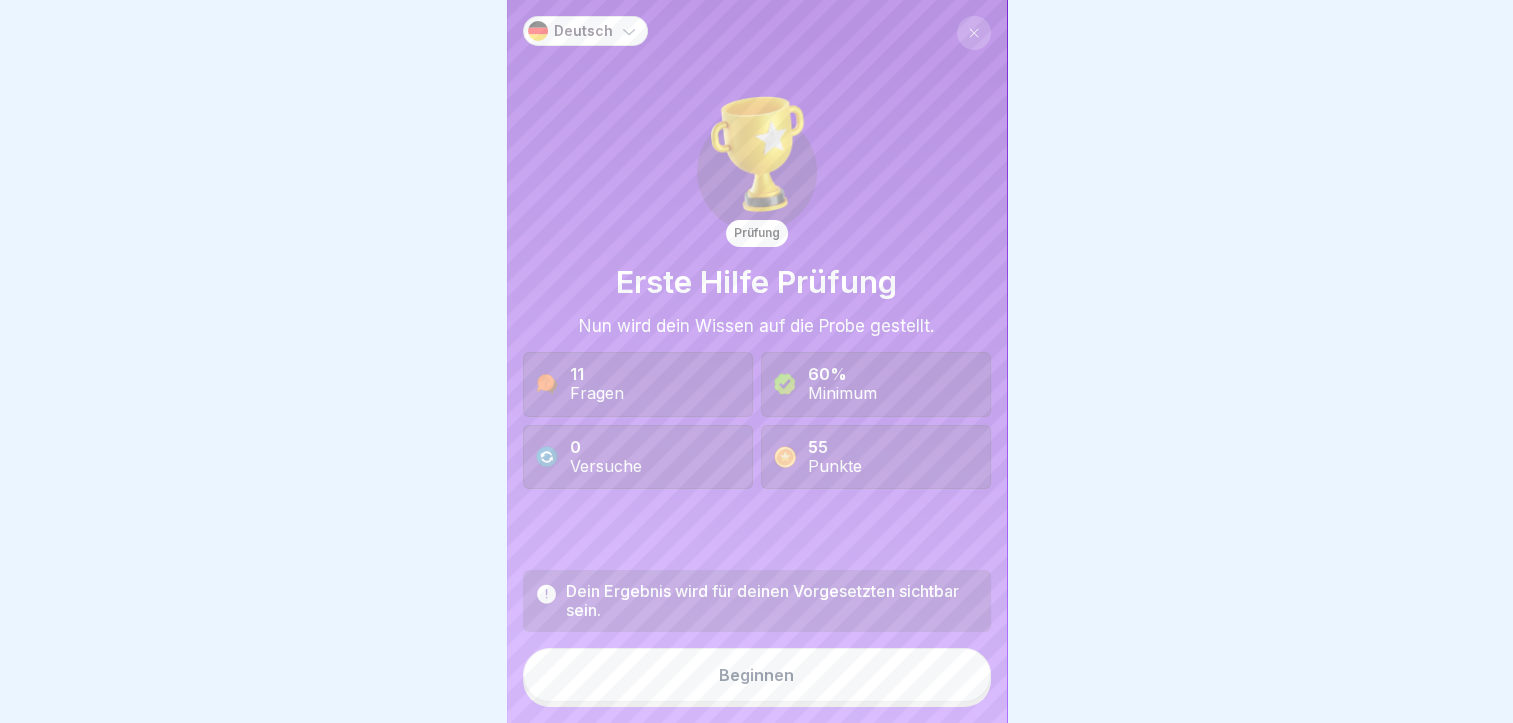 click on "Beginnen" at bounding box center (756, 675) 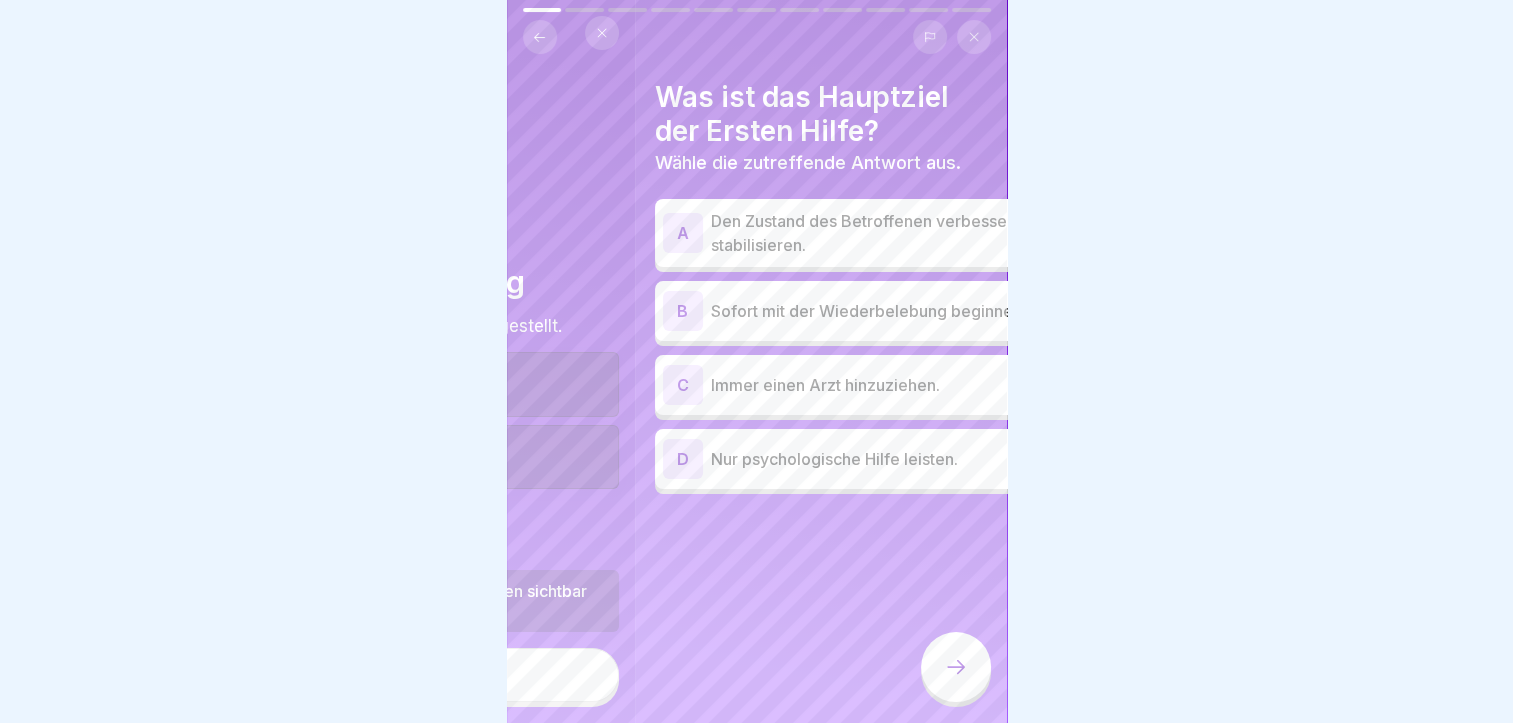 click on "Was ist das Hauptziel der Ersten Hilfe?" at bounding box center [885, 114] 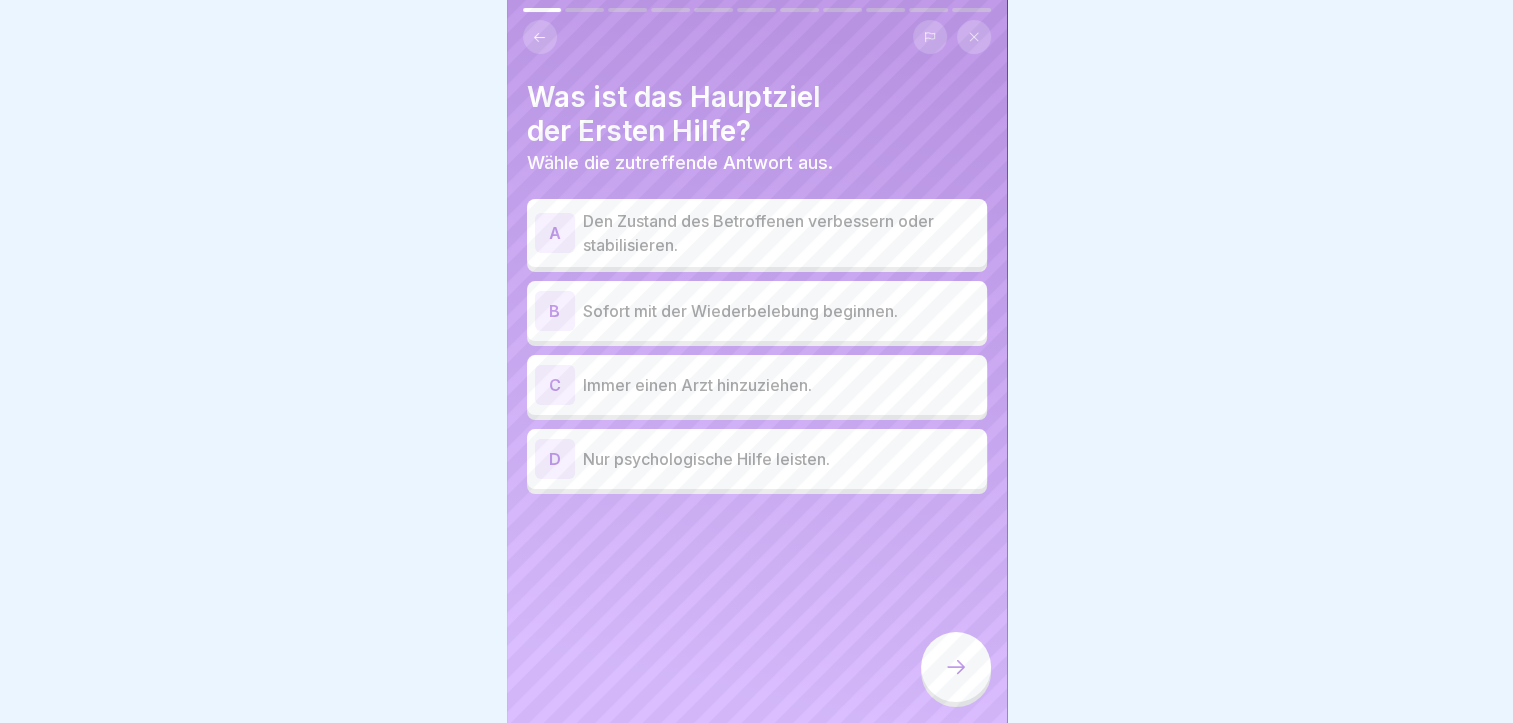 click on "Den Zustand des Betroffenen verbessern oder stabilisieren." at bounding box center (781, 233) 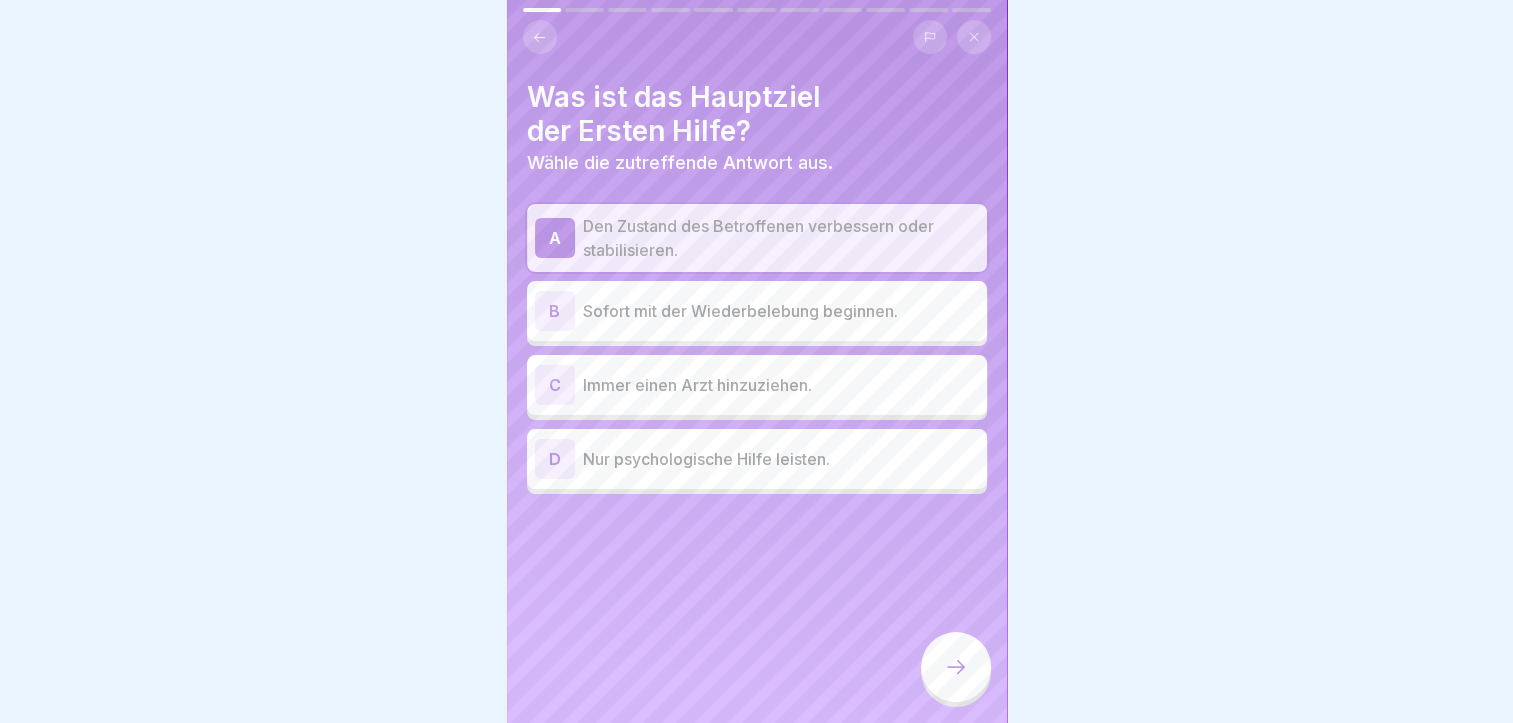 click 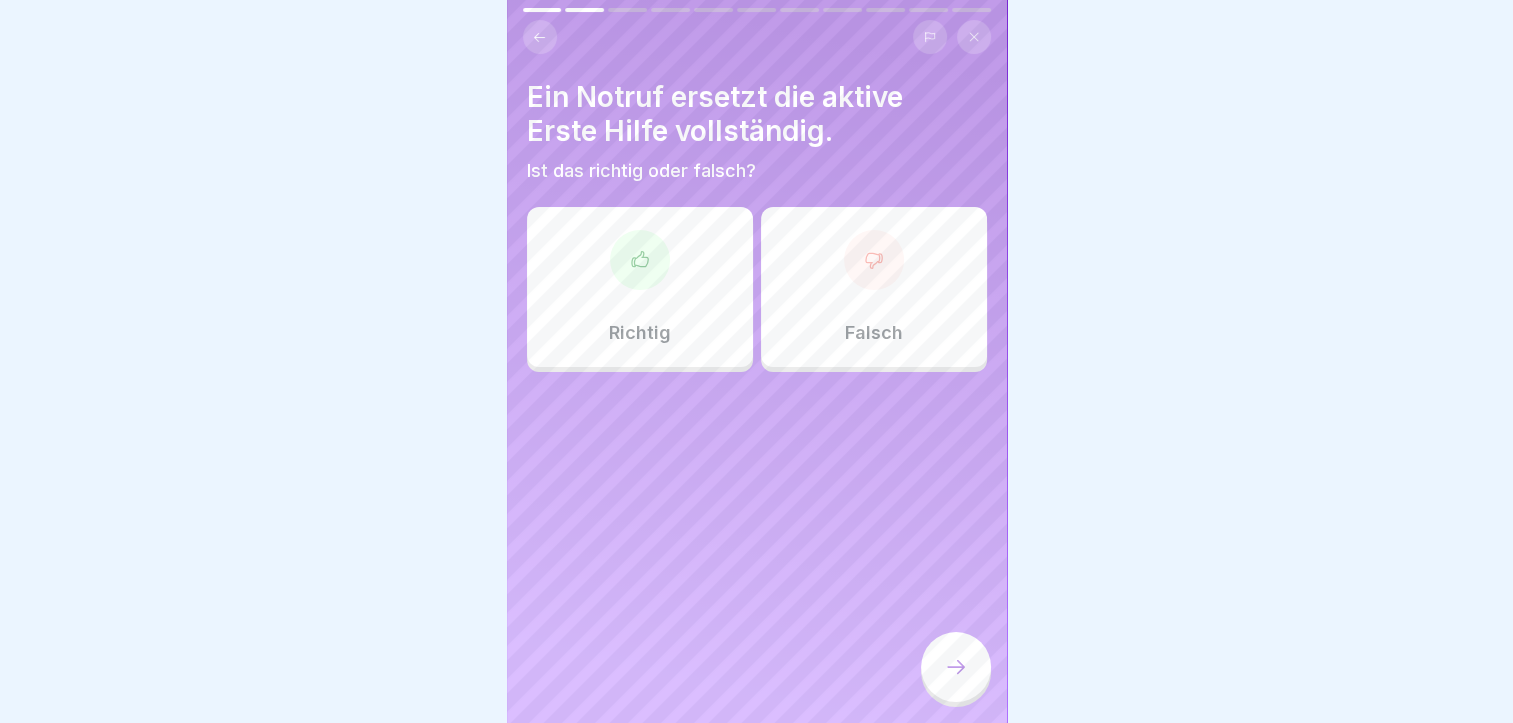 click at bounding box center (874, 260) 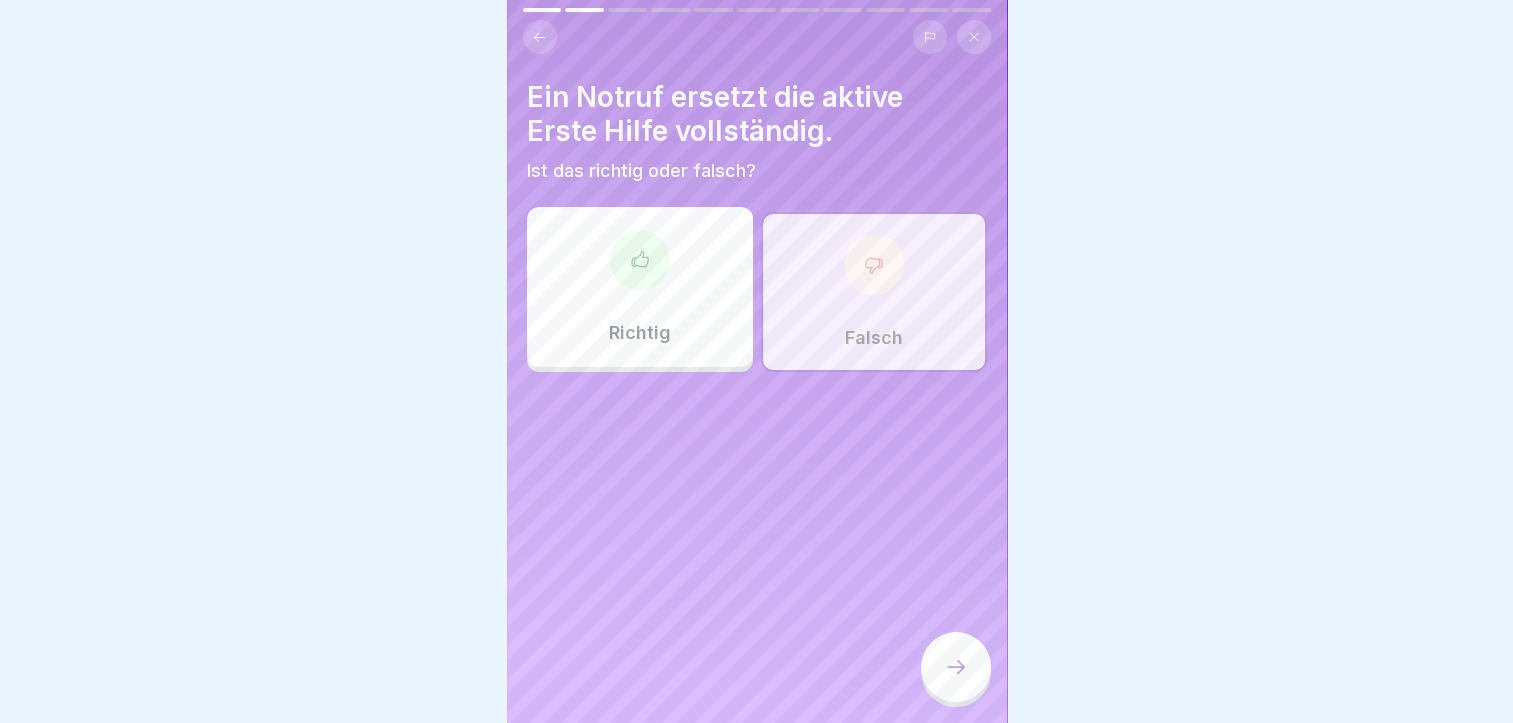 click at bounding box center (956, 667) 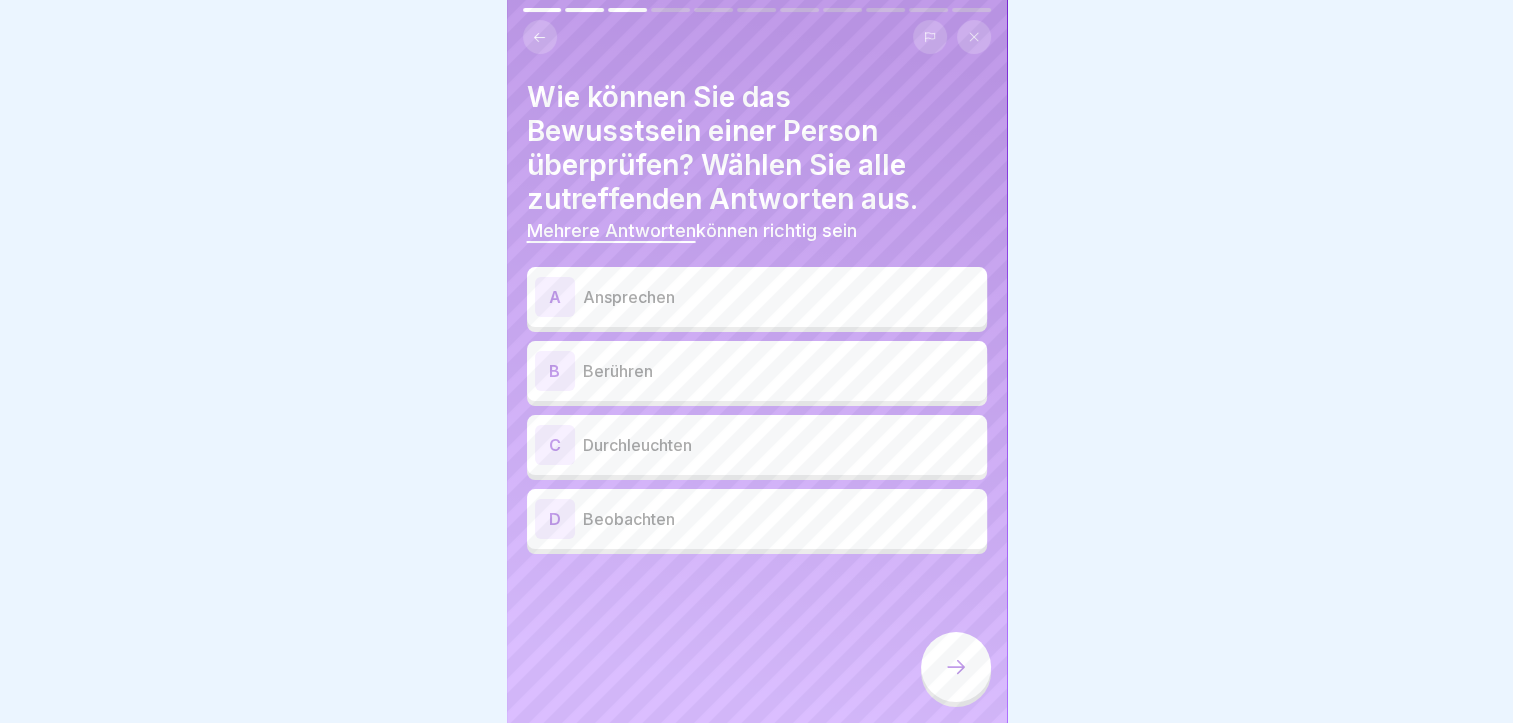 click on "A Ansprechen" at bounding box center (757, 297) 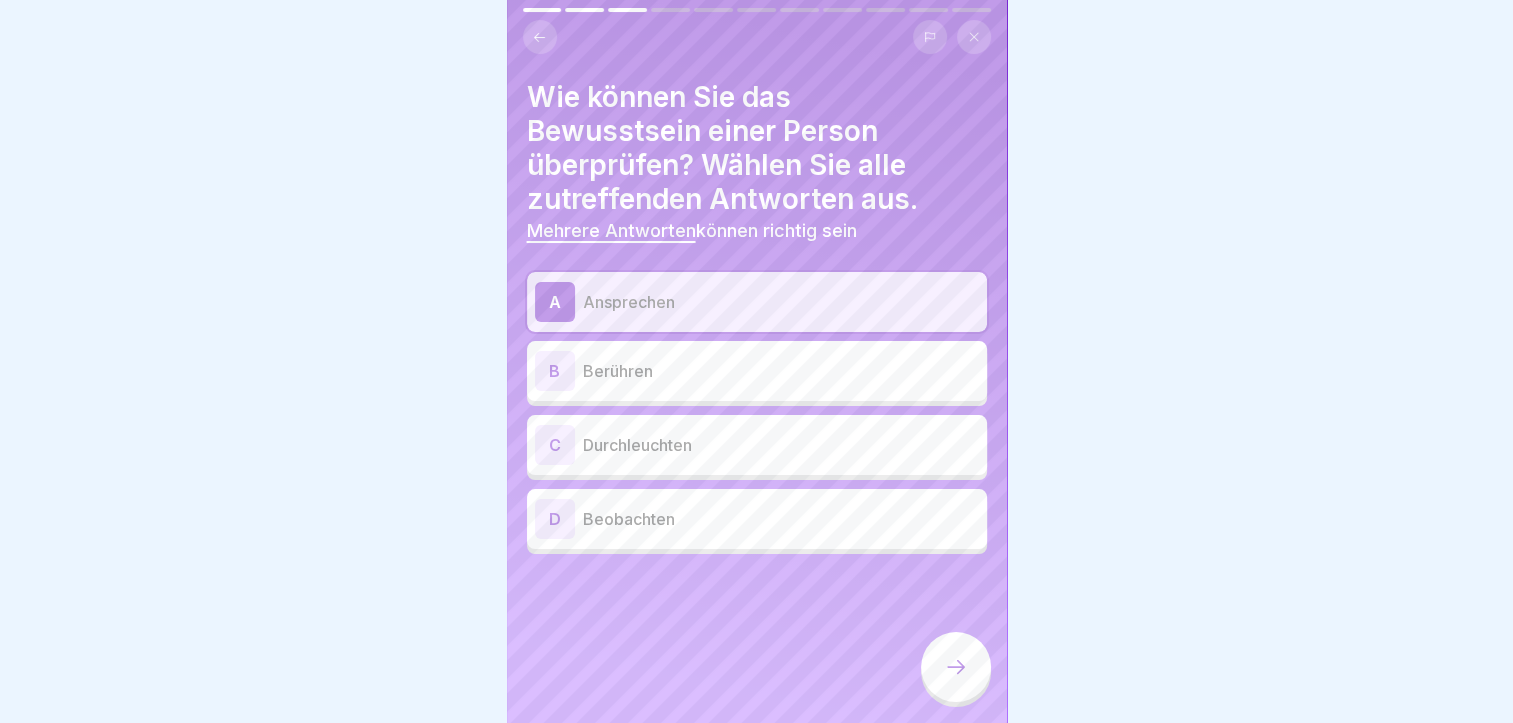 click on "B Berühren" at bounding box center (757, 371) 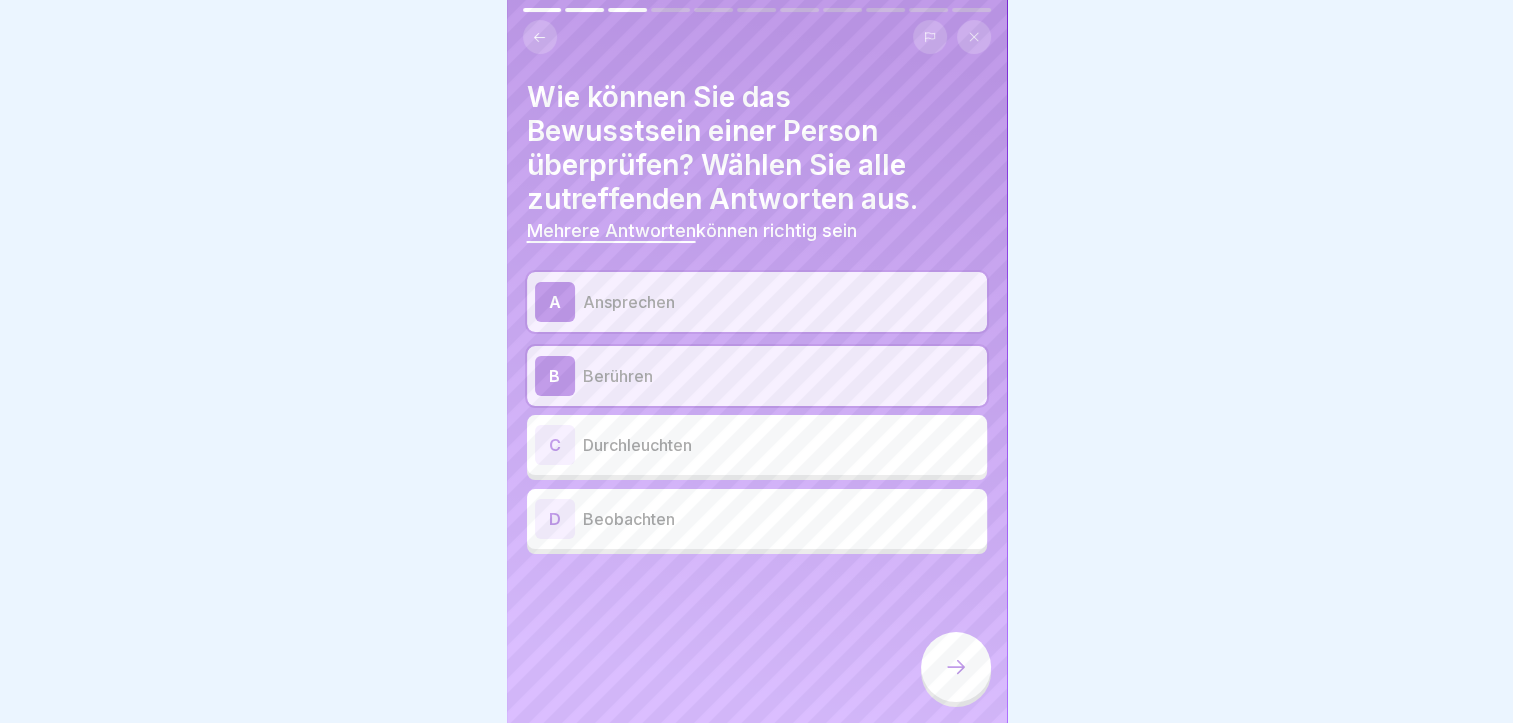 click at bounding box center (956, 667) 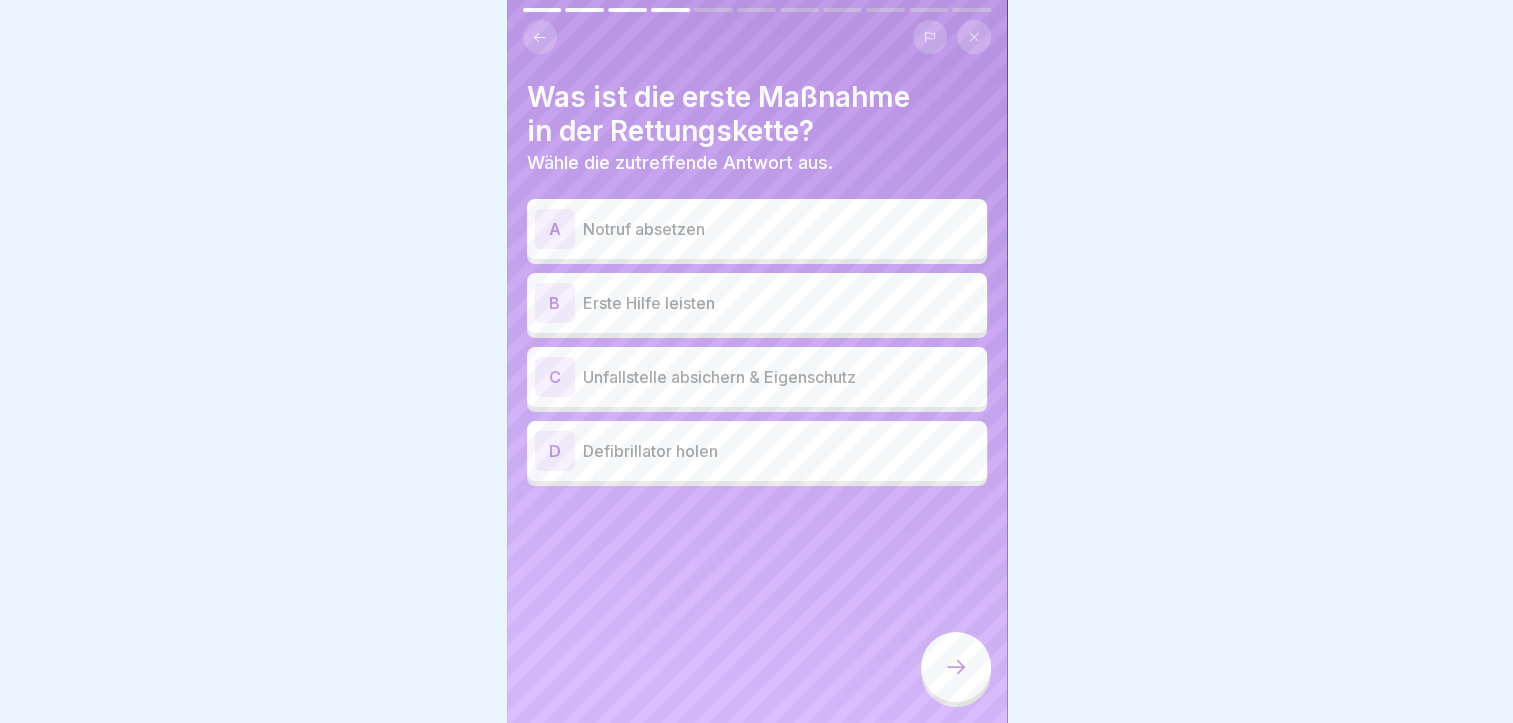 click on "Unfallstelle absichern & Eigenschutz" at bounding box center (781, 377) 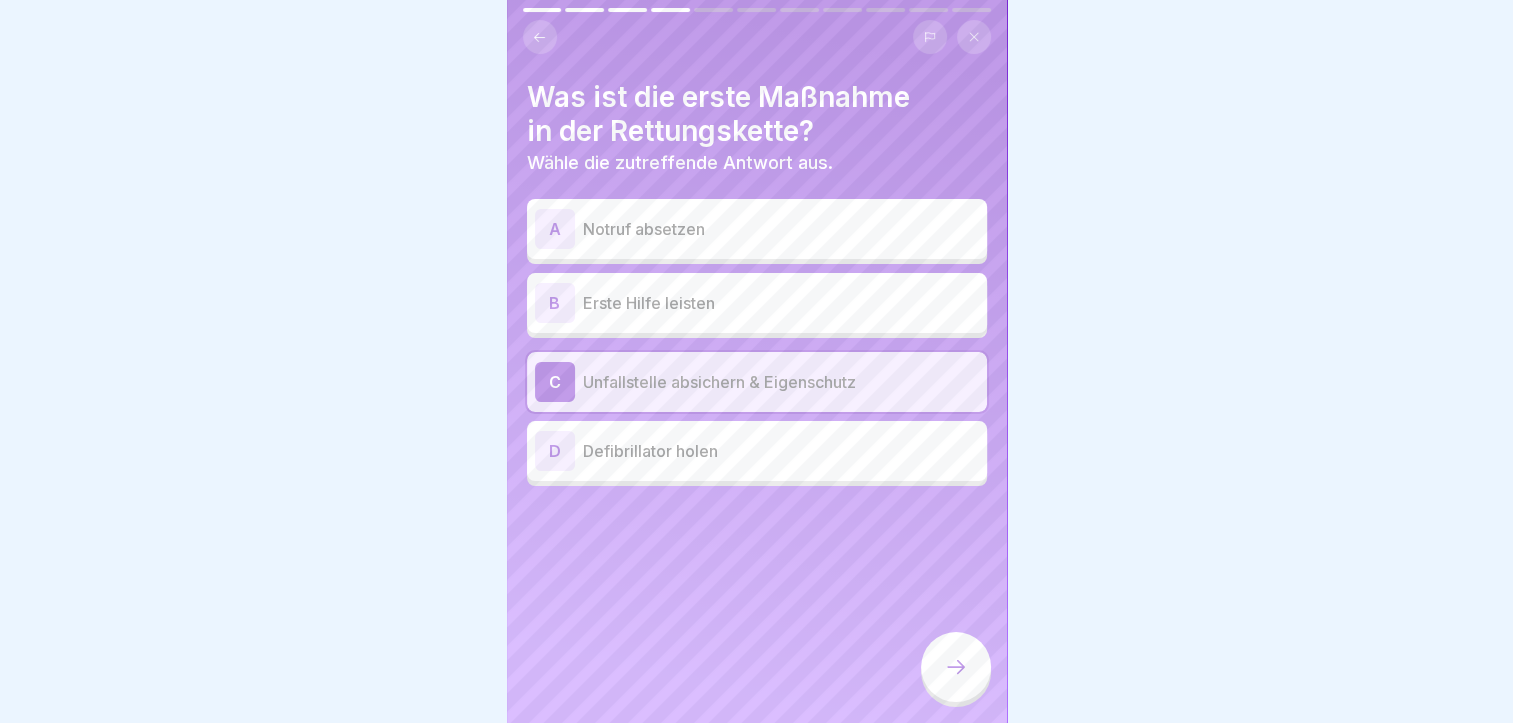 click 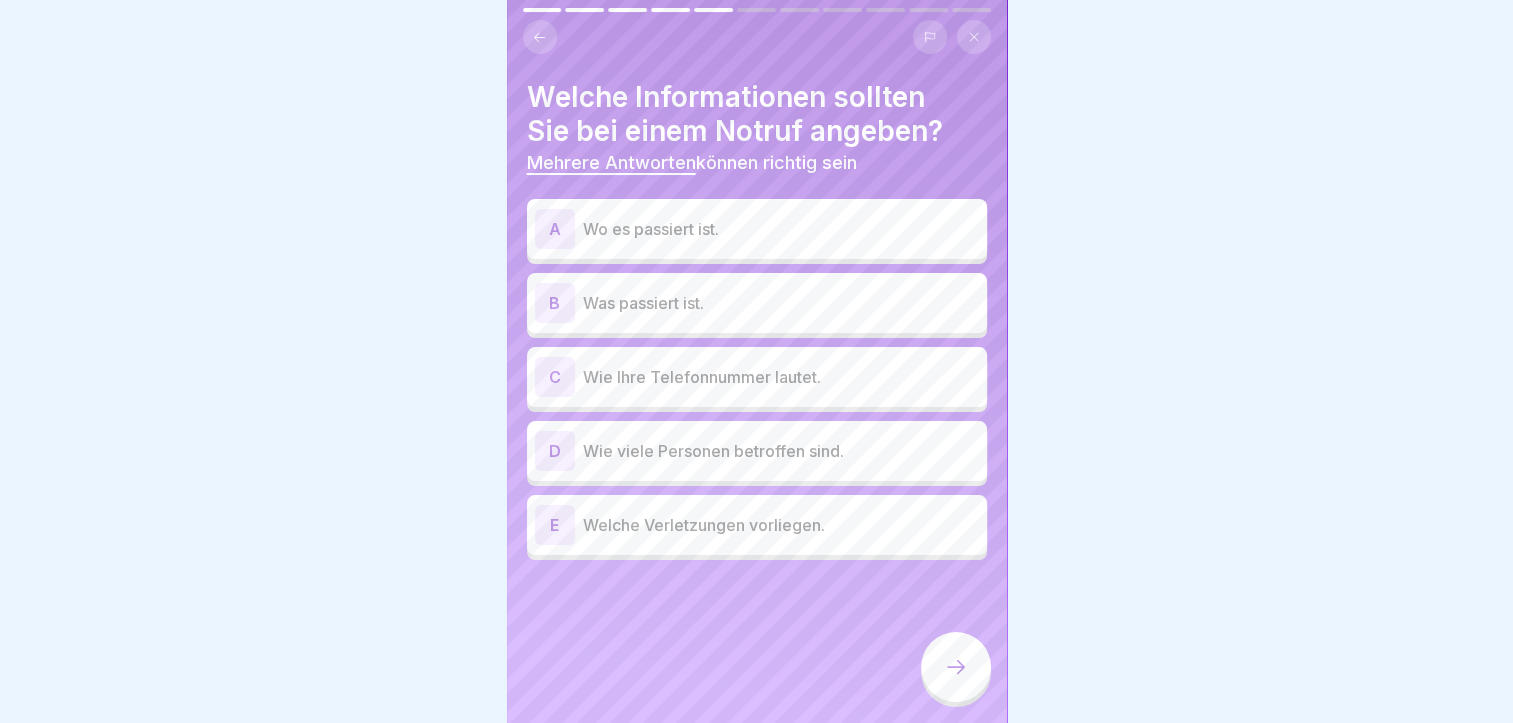click on "Wo es passiert ist." at bounding box center (781, 229) 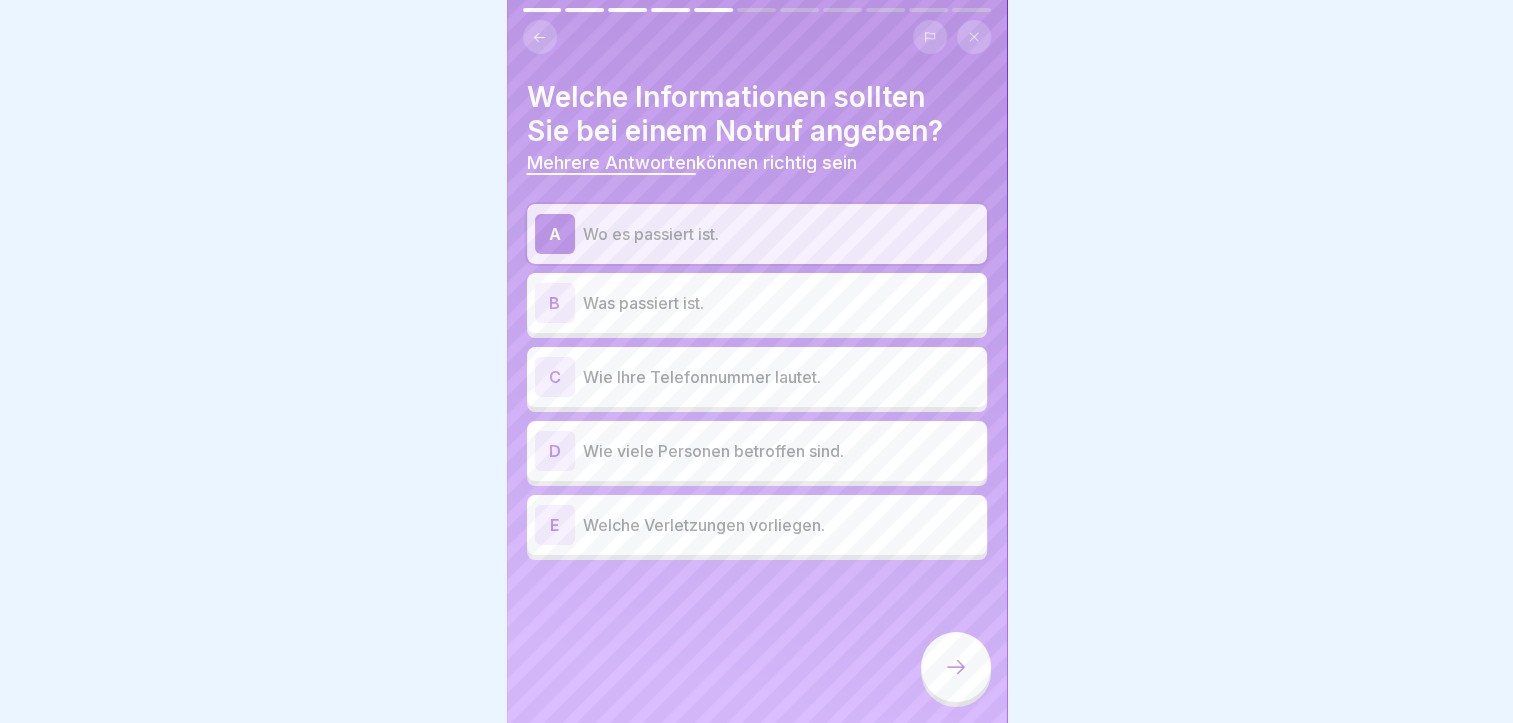 click on "Was passiert ist." at bounding box center [781, 303] 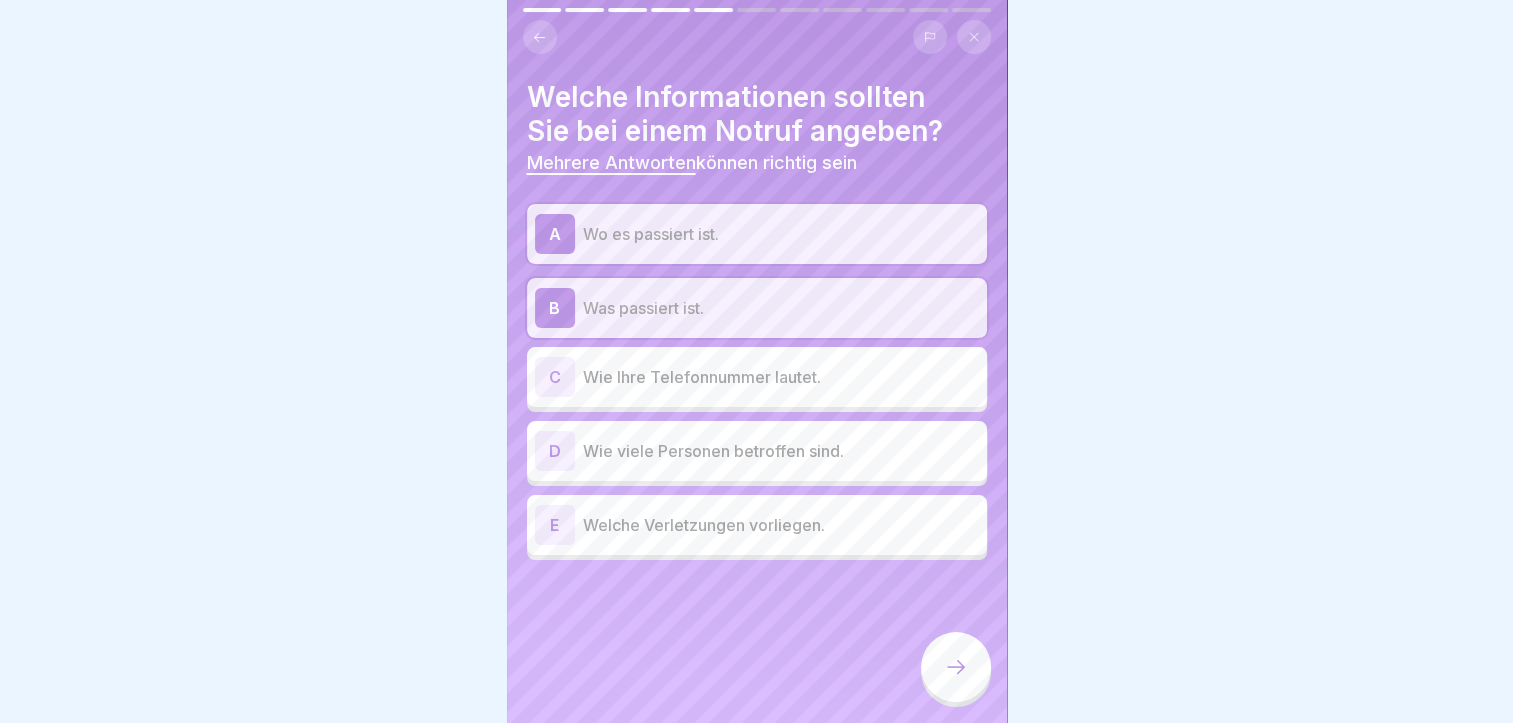 click on "Wie viele Personen betroffen sind." at bounding box center (781, 451) 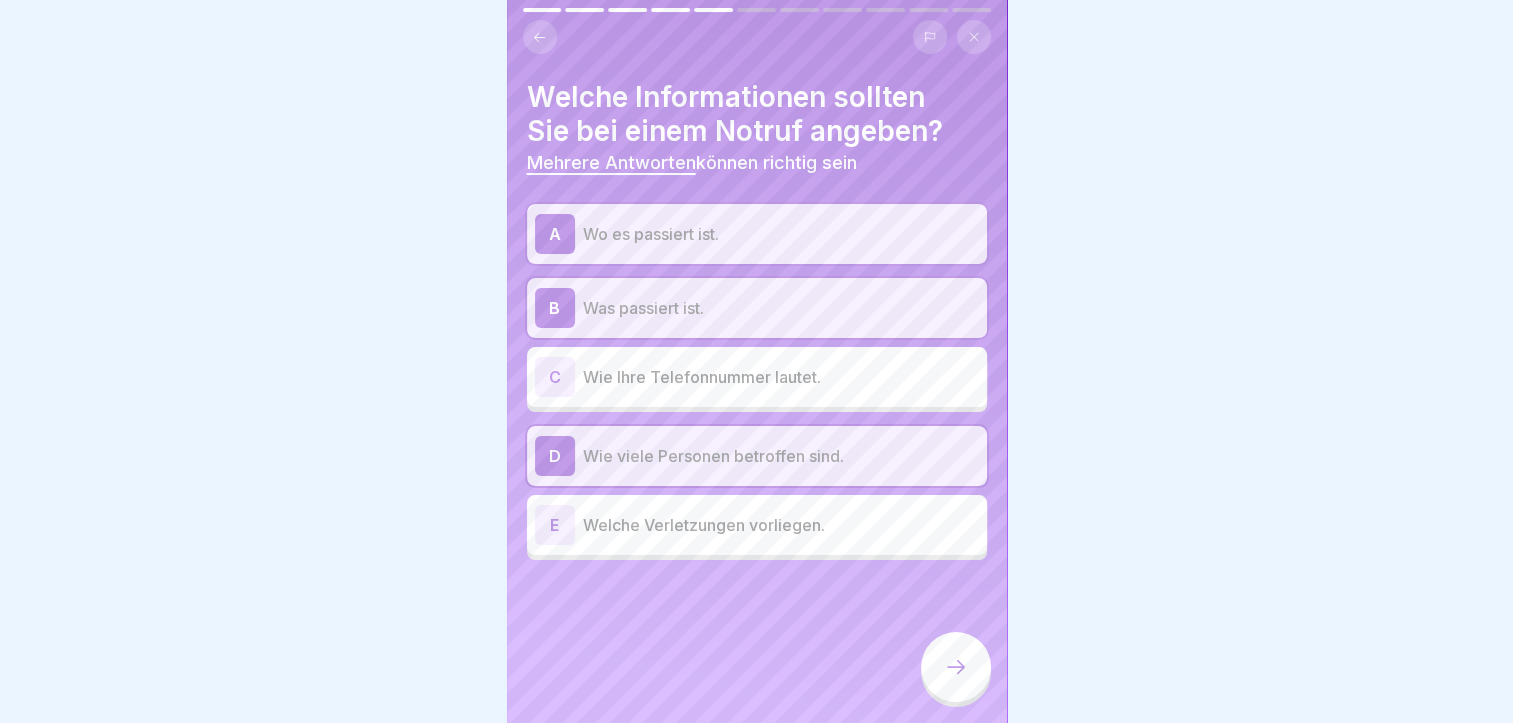 click on "Welche Verletzungen vorliegen." at bounding box center (781, 525) 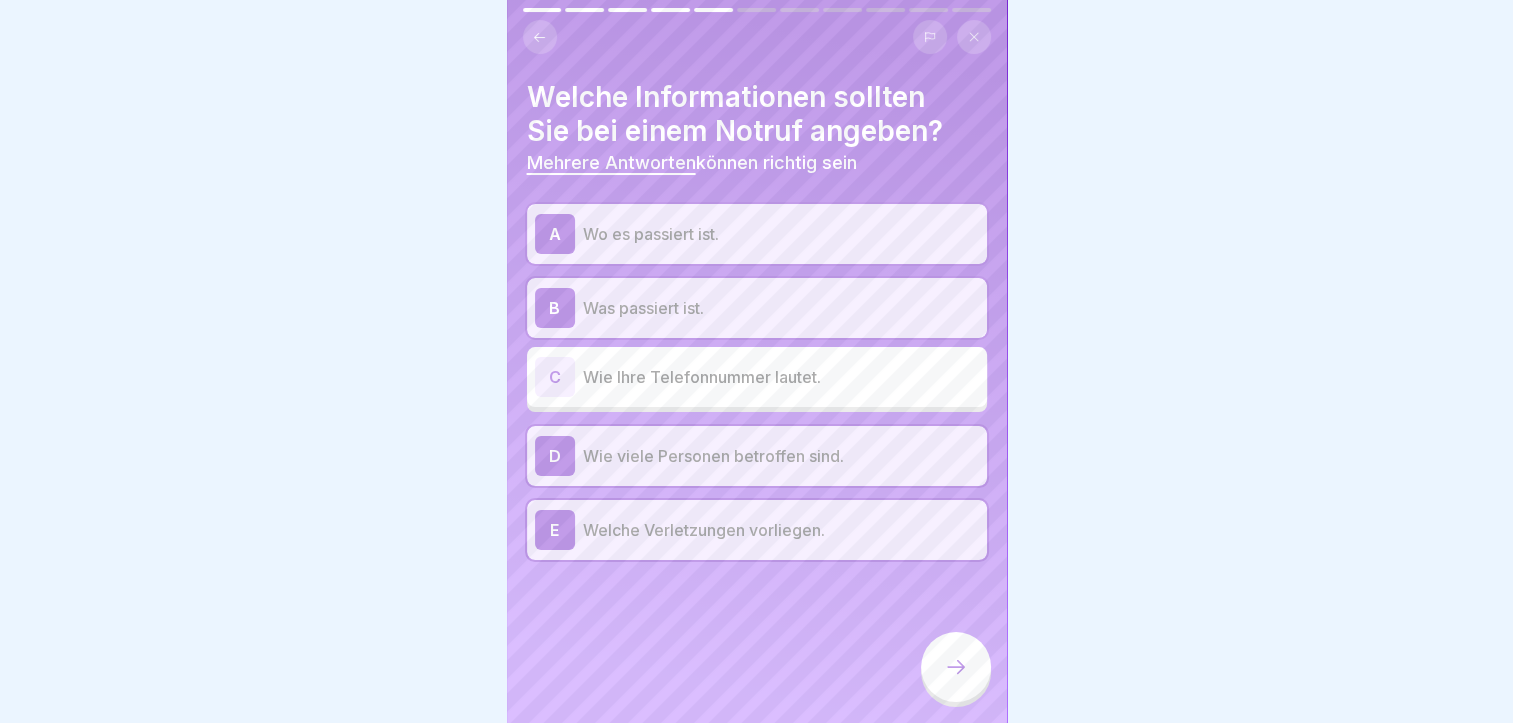 click at bounding box center [956, 667] 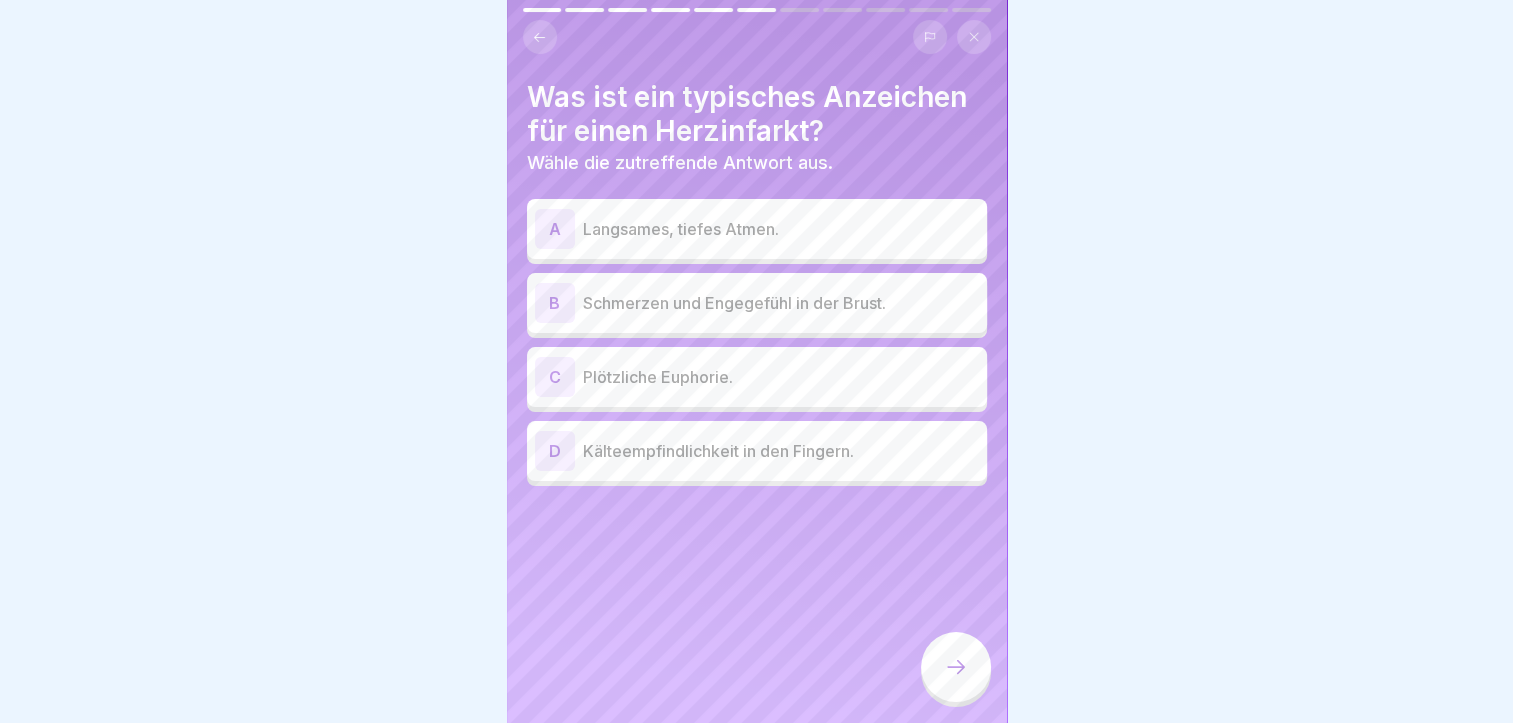 click on "Schmerzen und Engegefühl in der Brust." at bounding box center [781, 303] 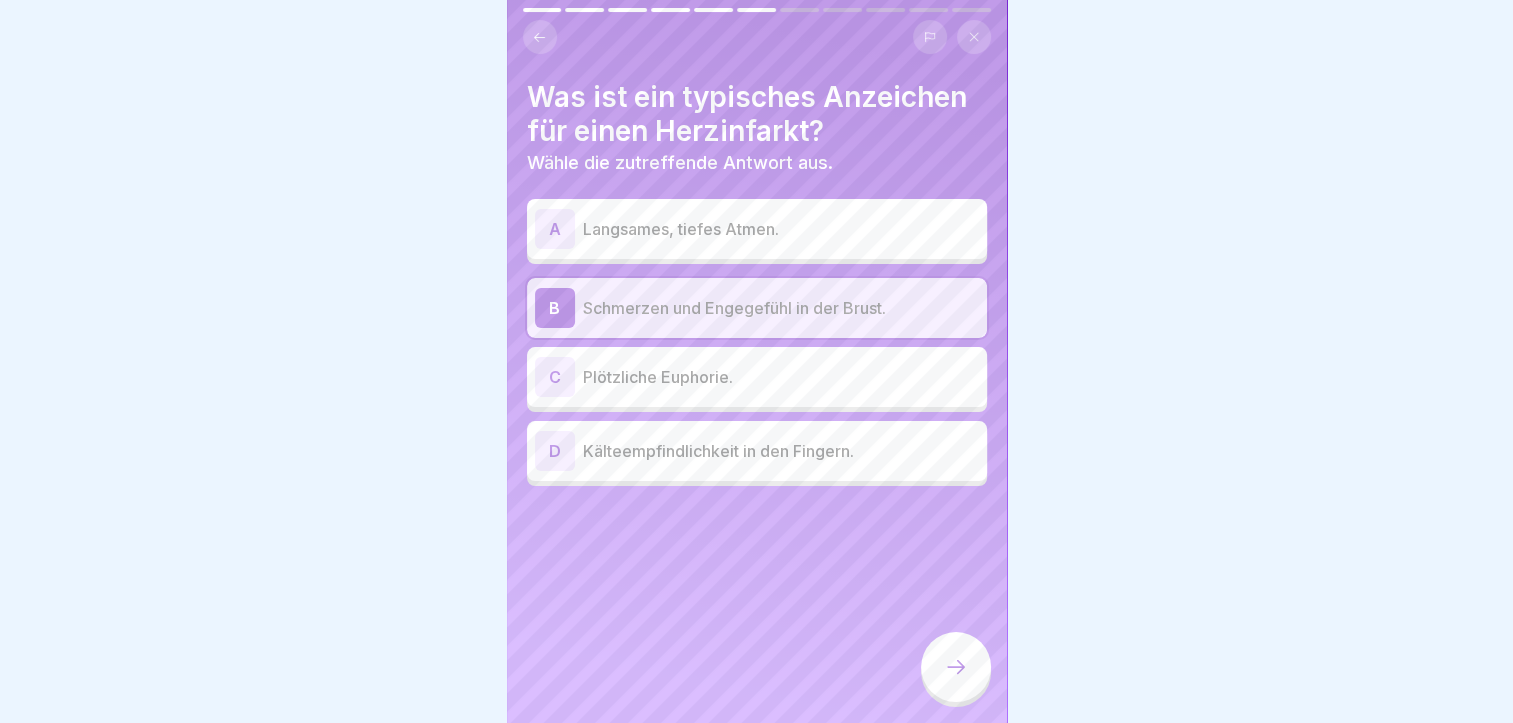 click at bounding box center (956, 667) 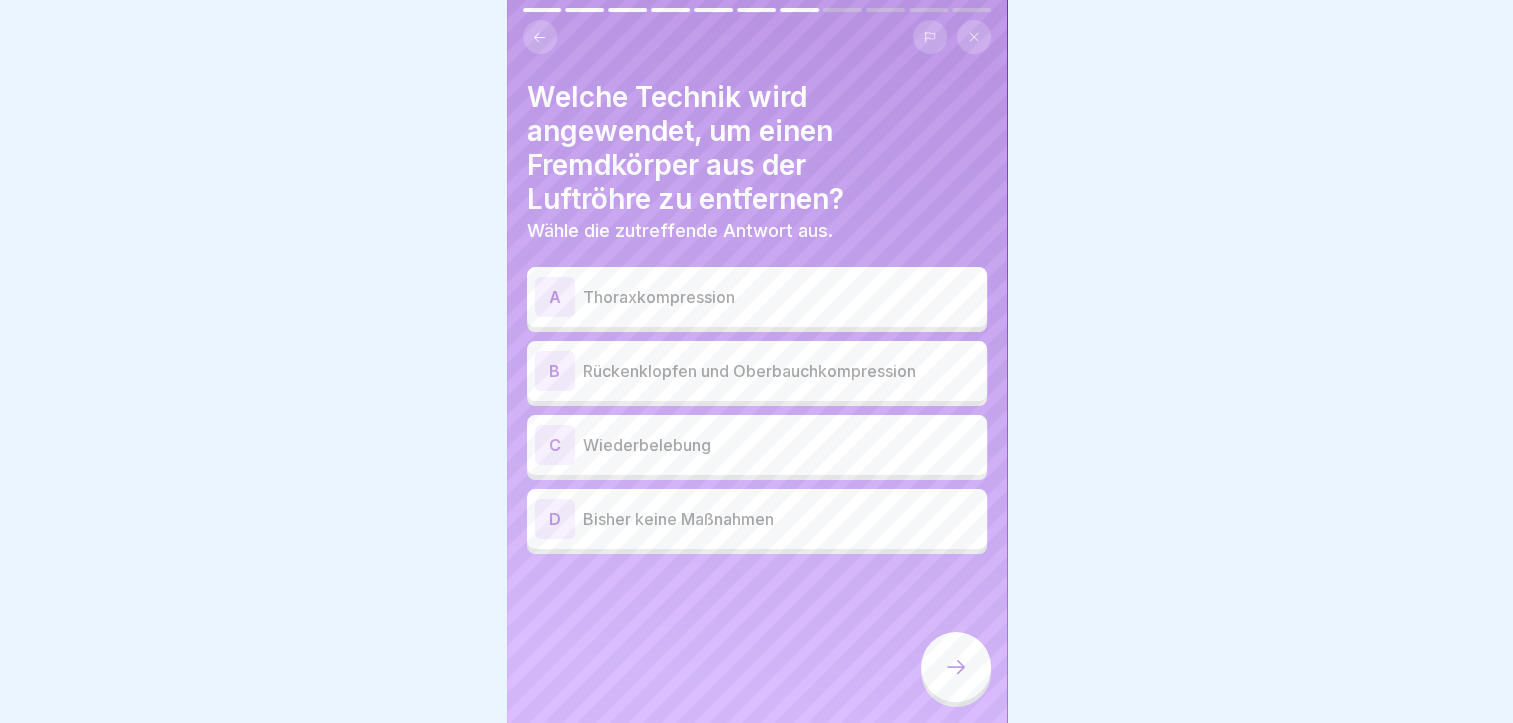 click at bounding box center (540, 37) 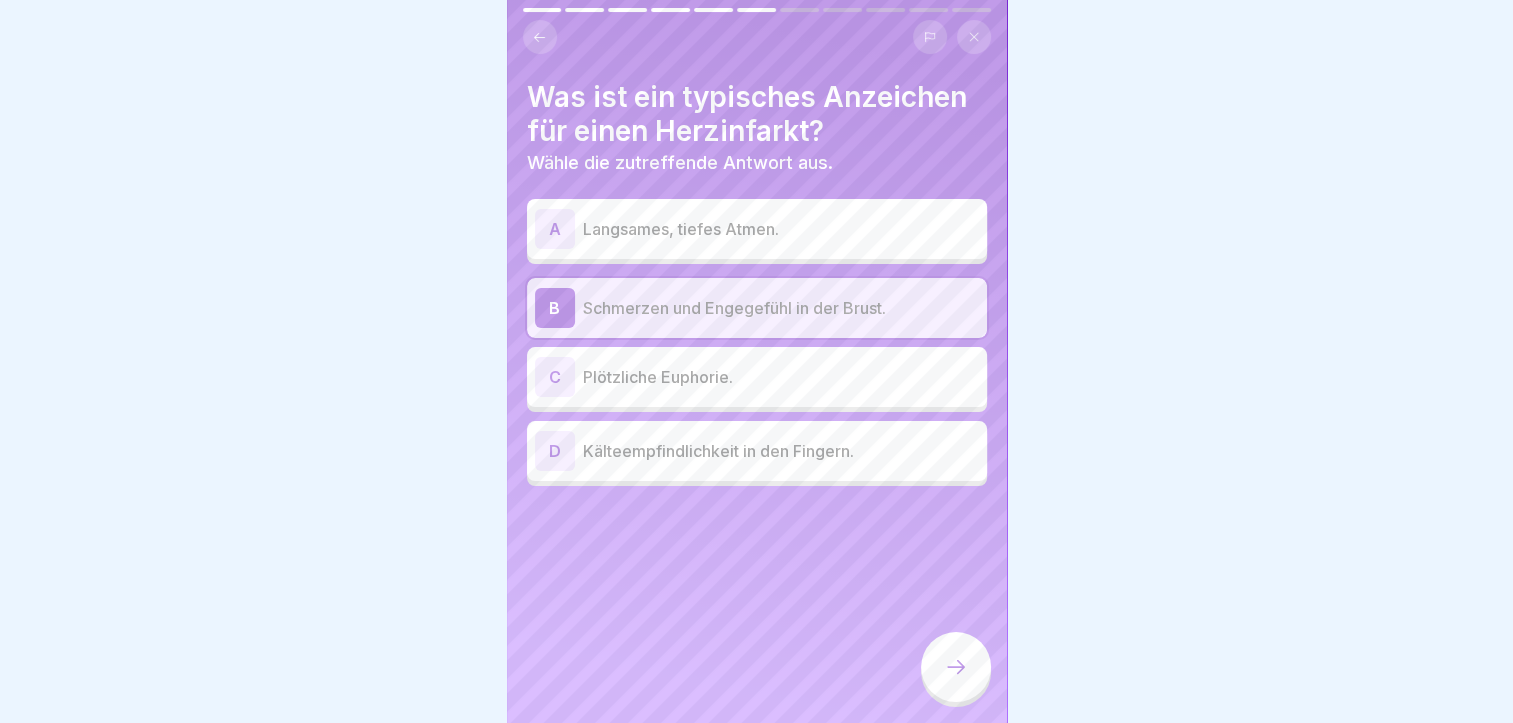 click at bounding box center [956, 667] 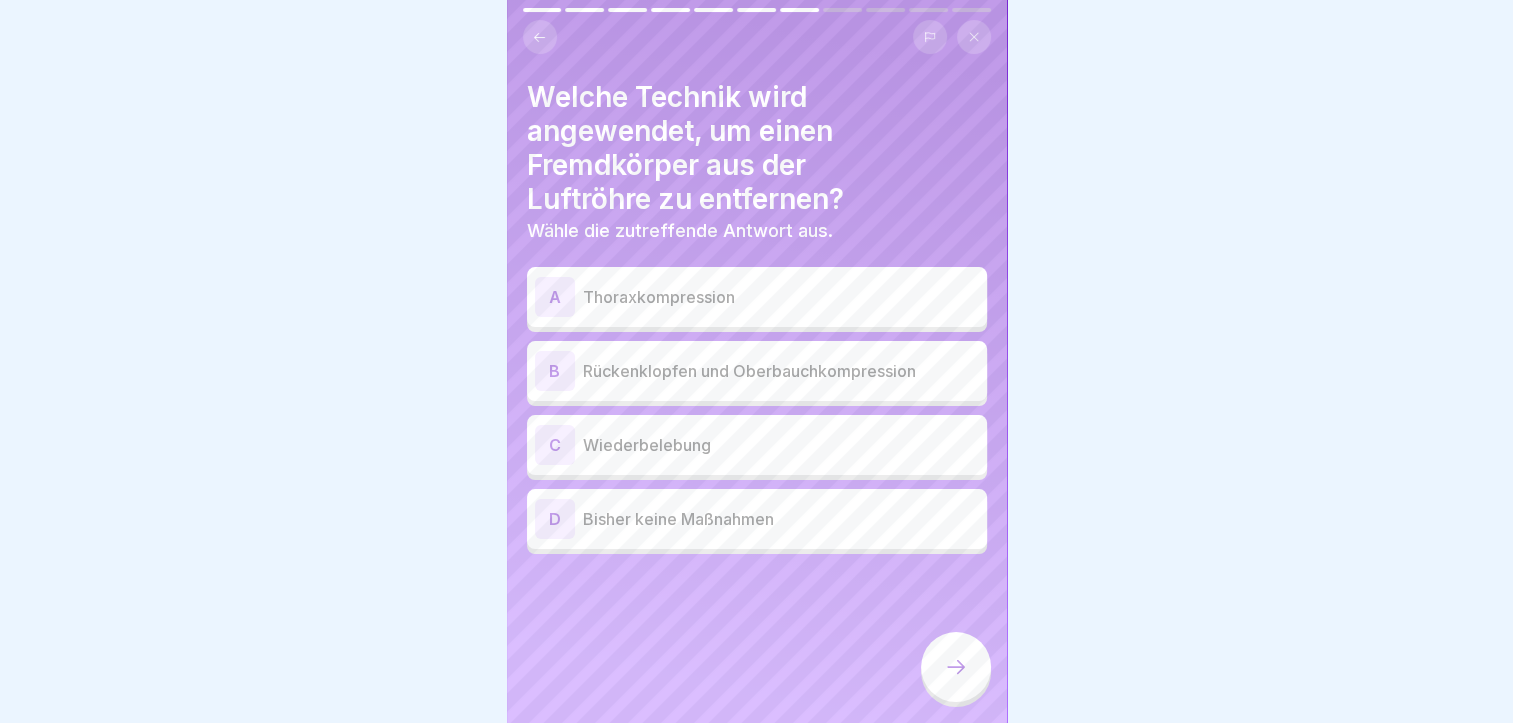 click on "Rückenklopfen und Oberbauchkompression" at bounding box center [781, 371] 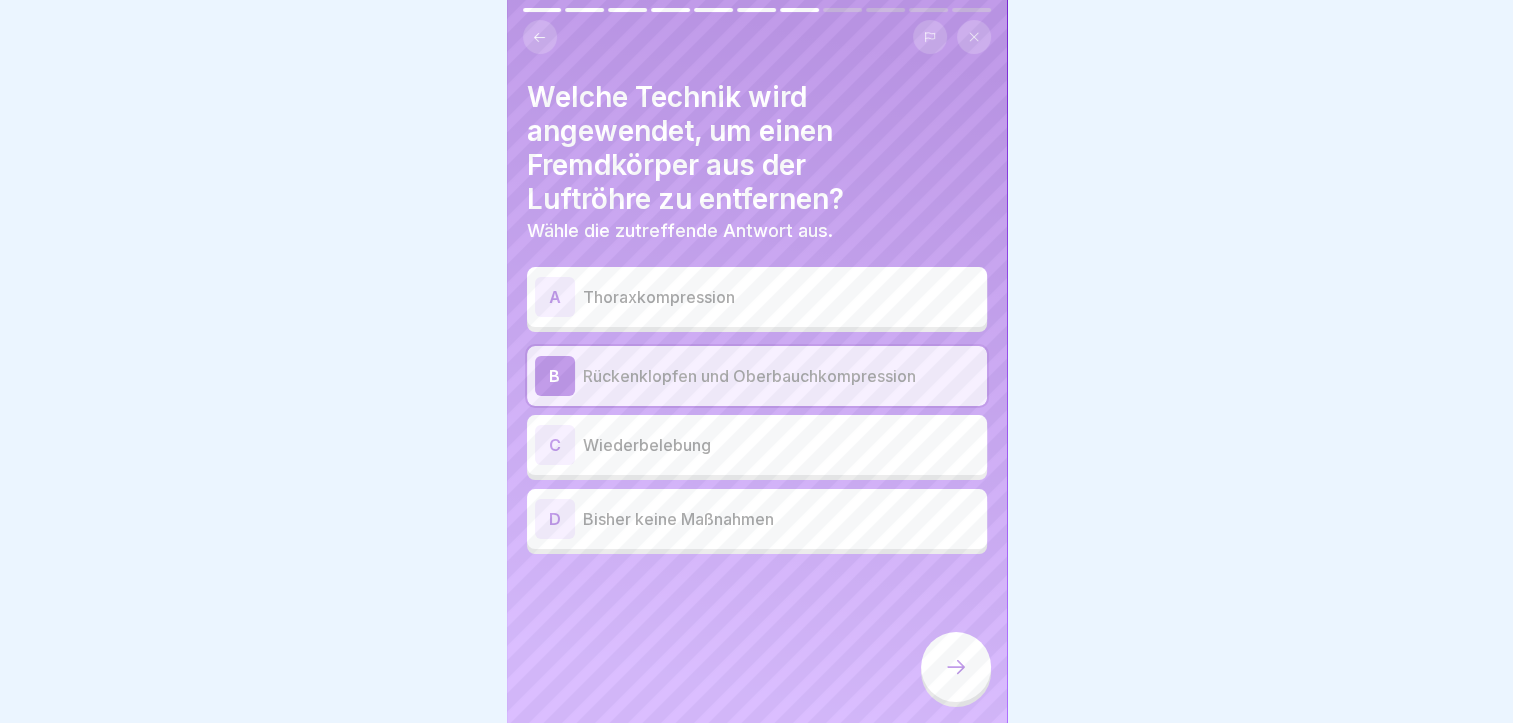 click 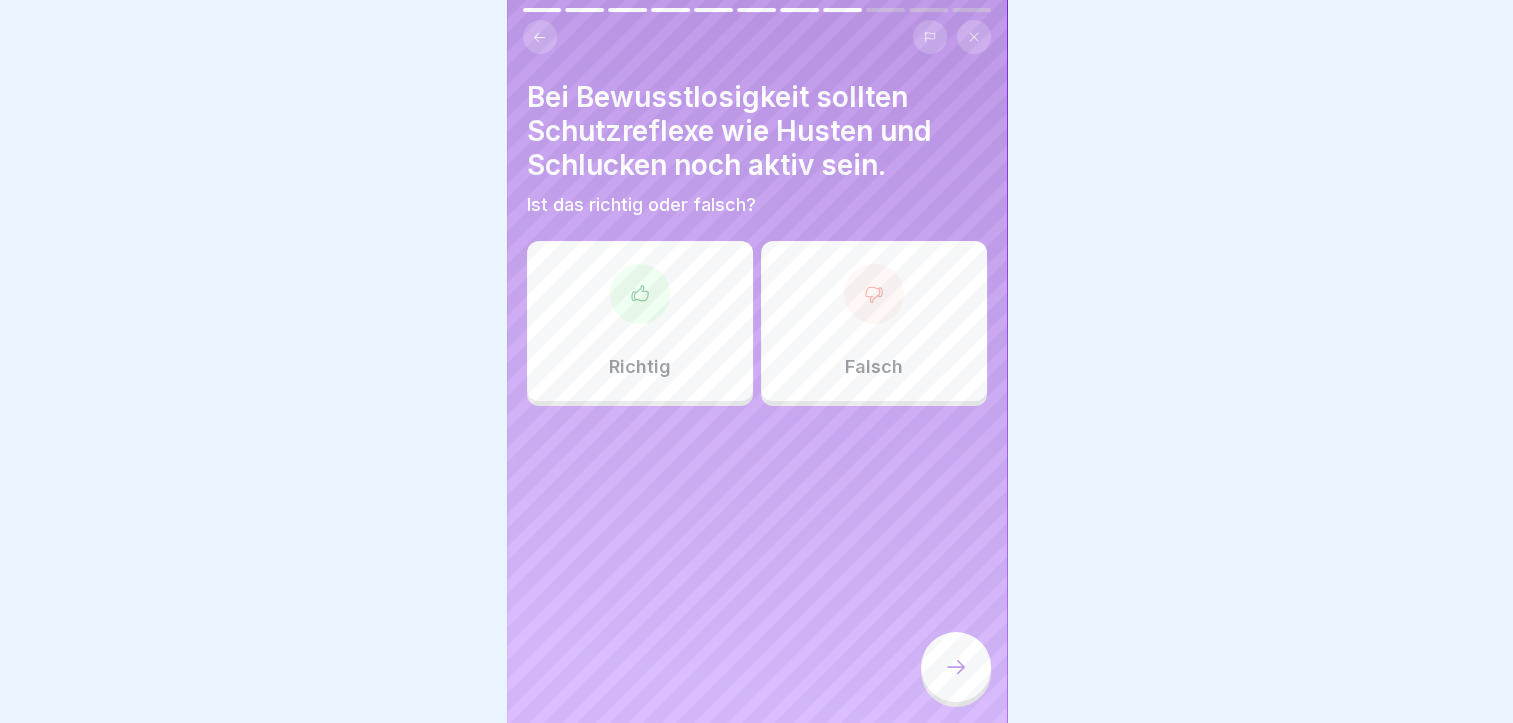 click on "Falsch" at bounding box center (874, 321) 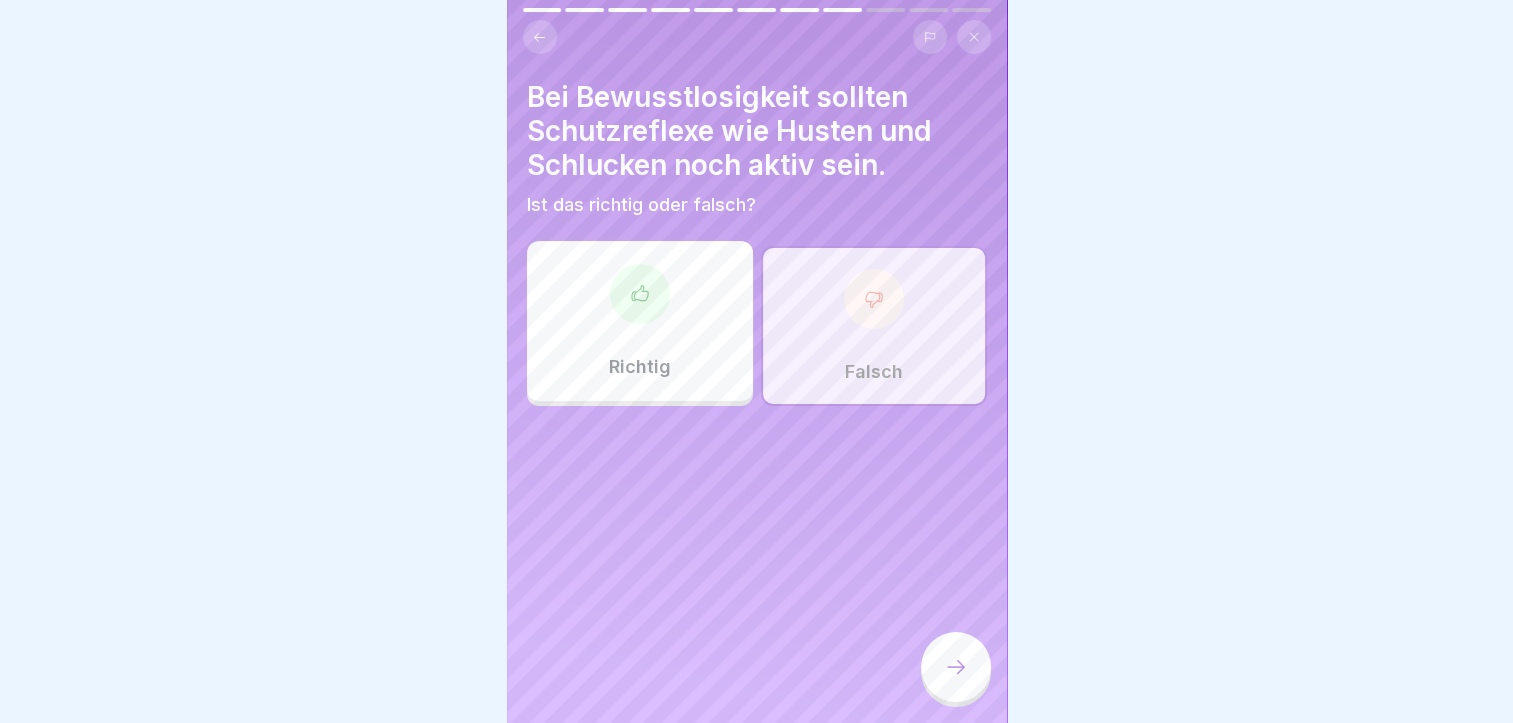click at bounding box center [956, 667] 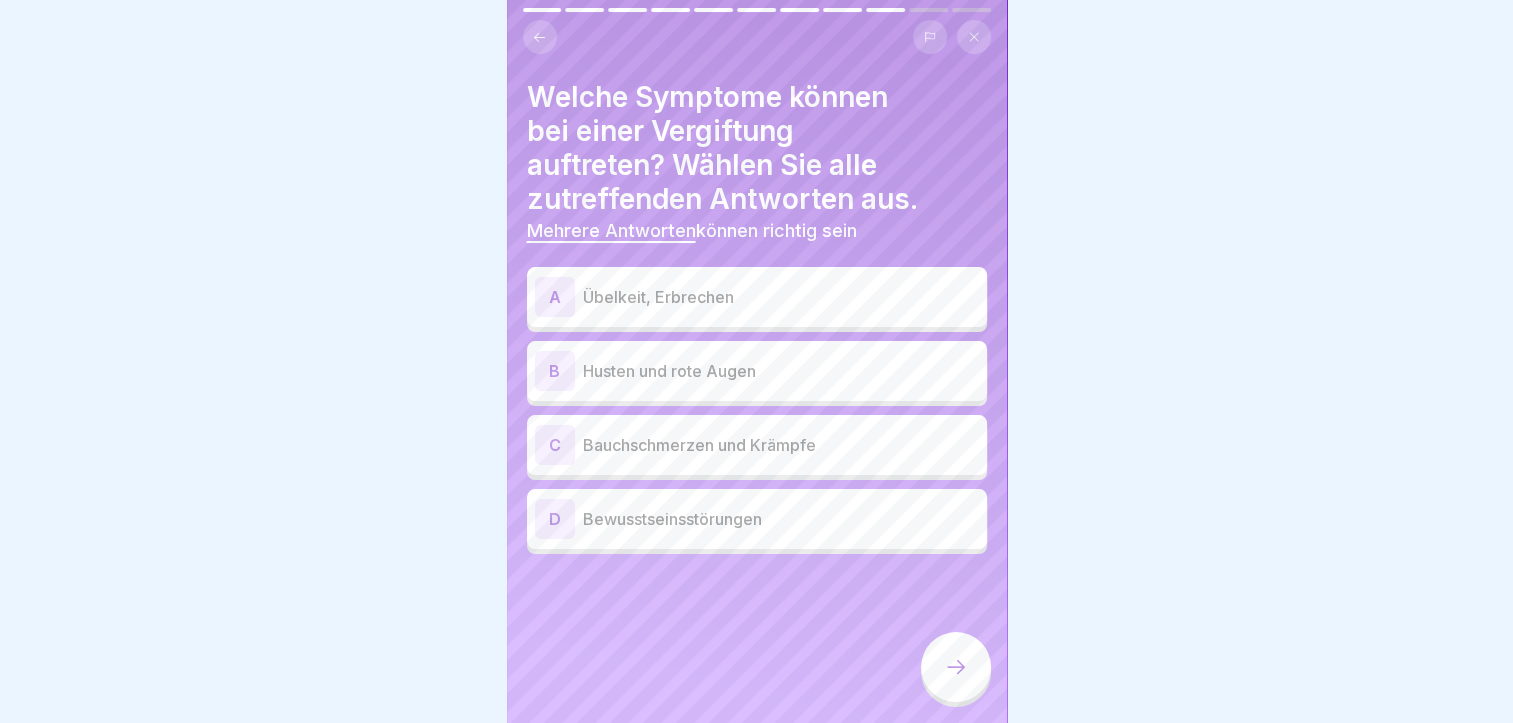 click on "A Übelkeit, Erbrechen" at bounding box center (757, 297) 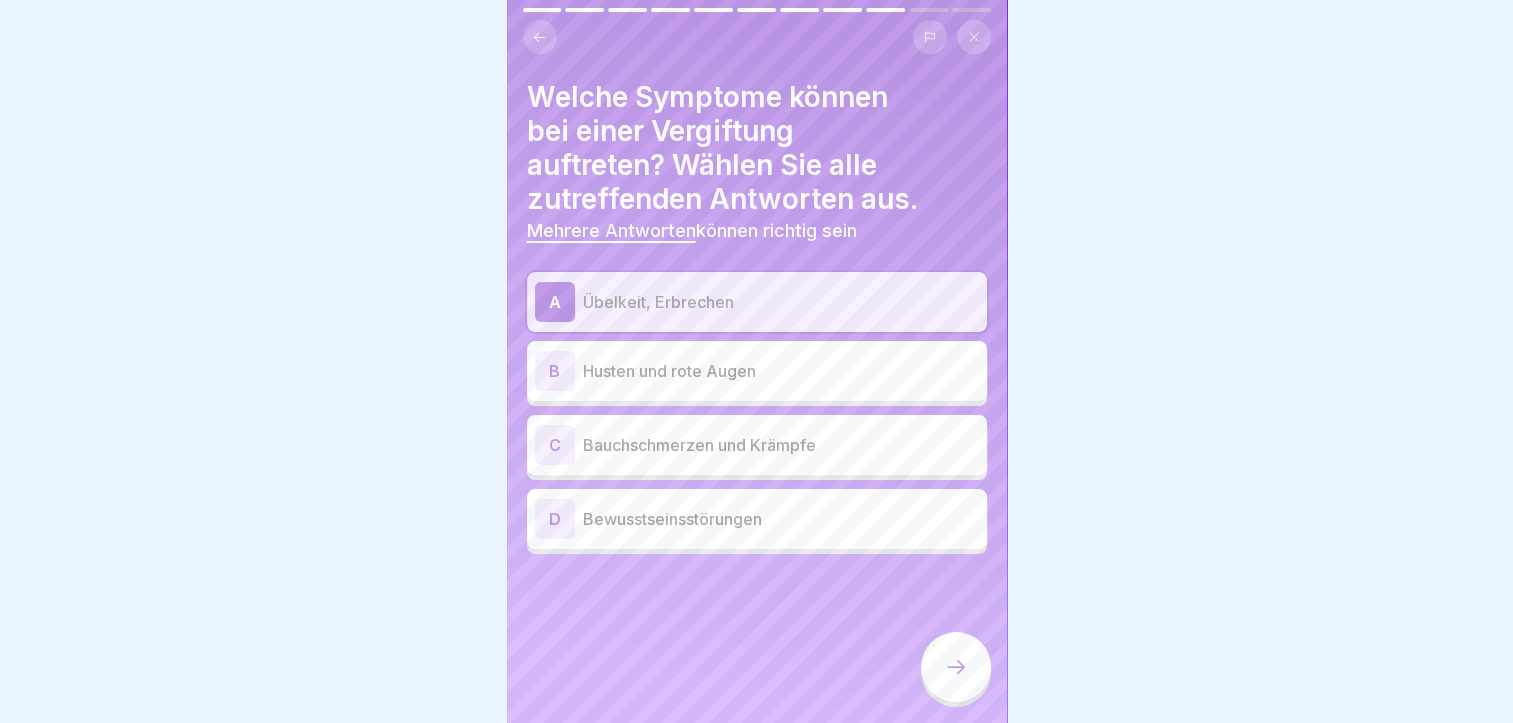click on "Husten und rote Augen" at bounding box center (781, 371) 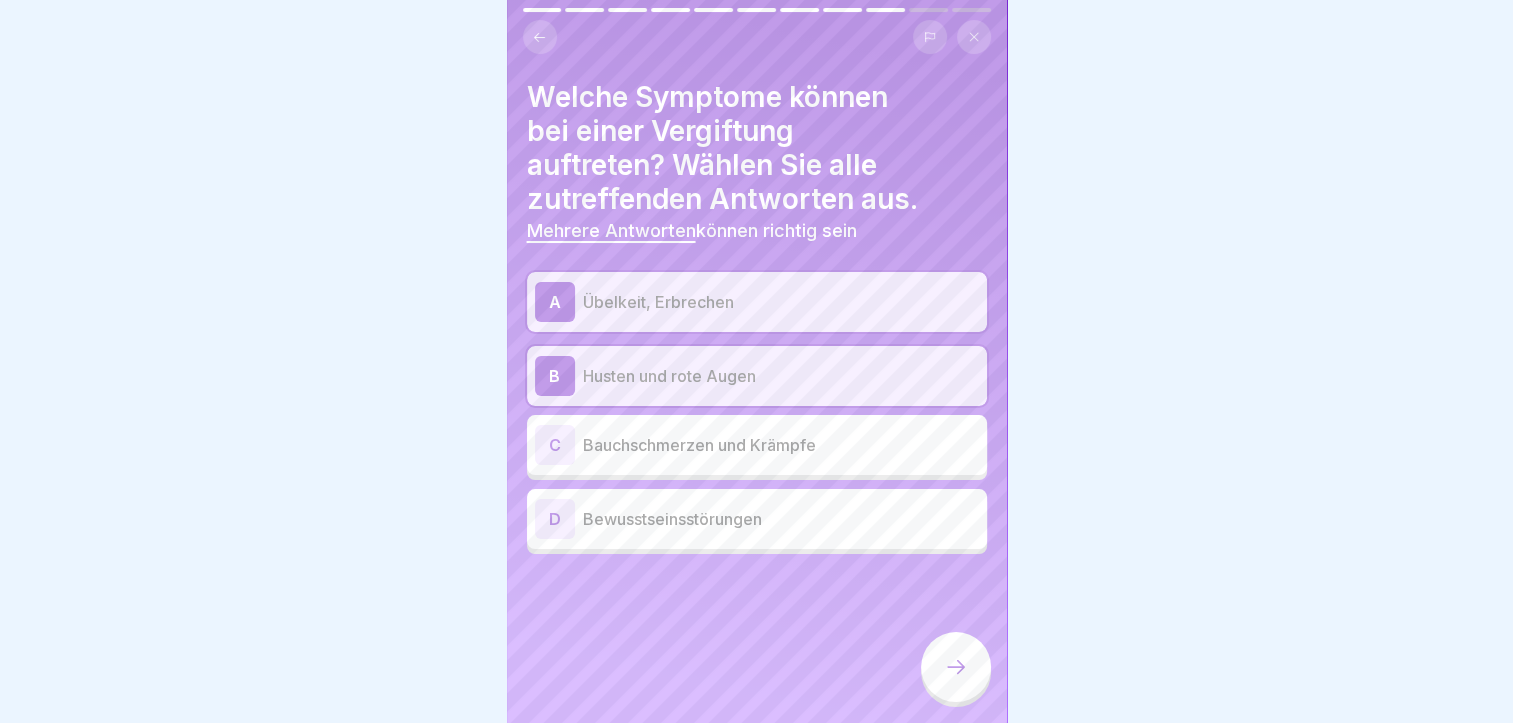 click on "C Bauchschmerzen und Krämpfe" at bounding box center [757, 445] 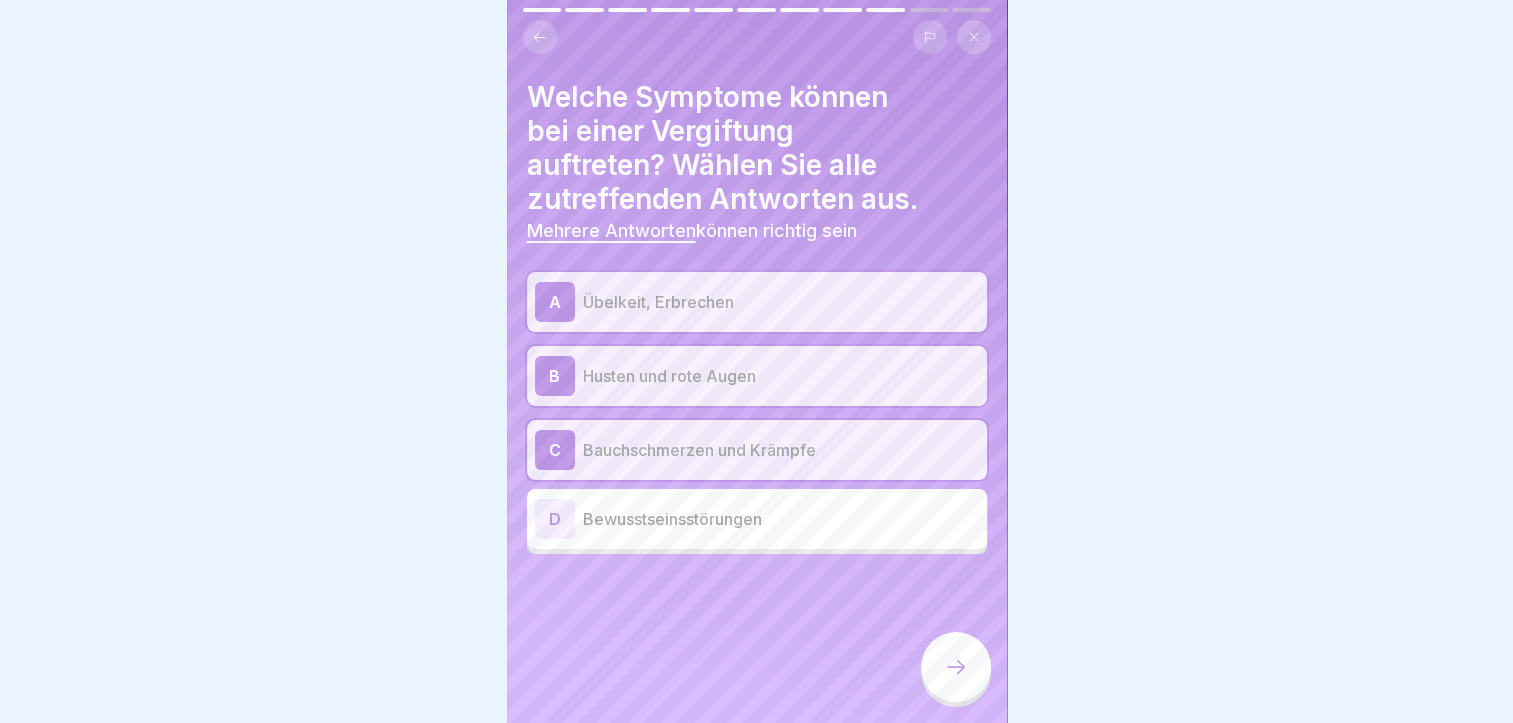 click on "D Bewusstseinsstörungen" at bounding box center [757, 519] 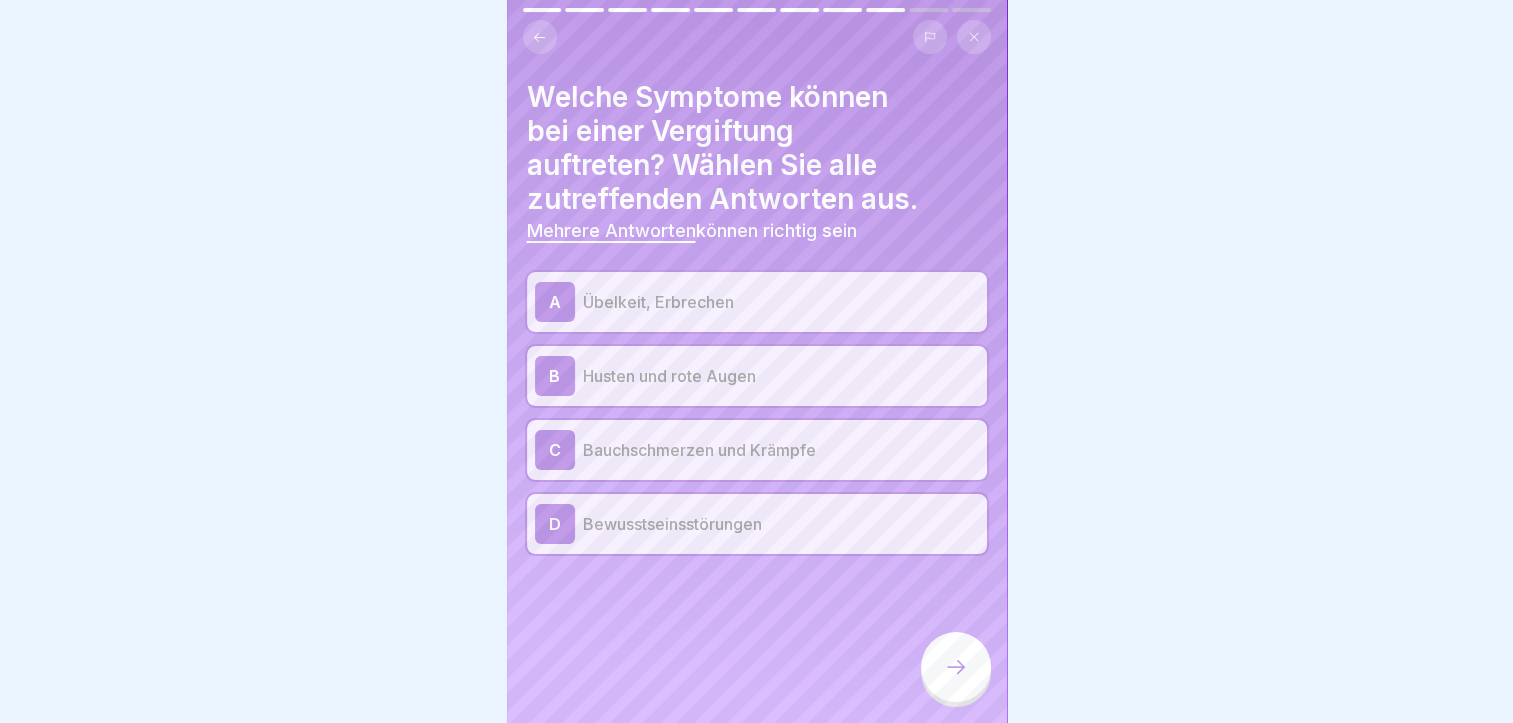 click 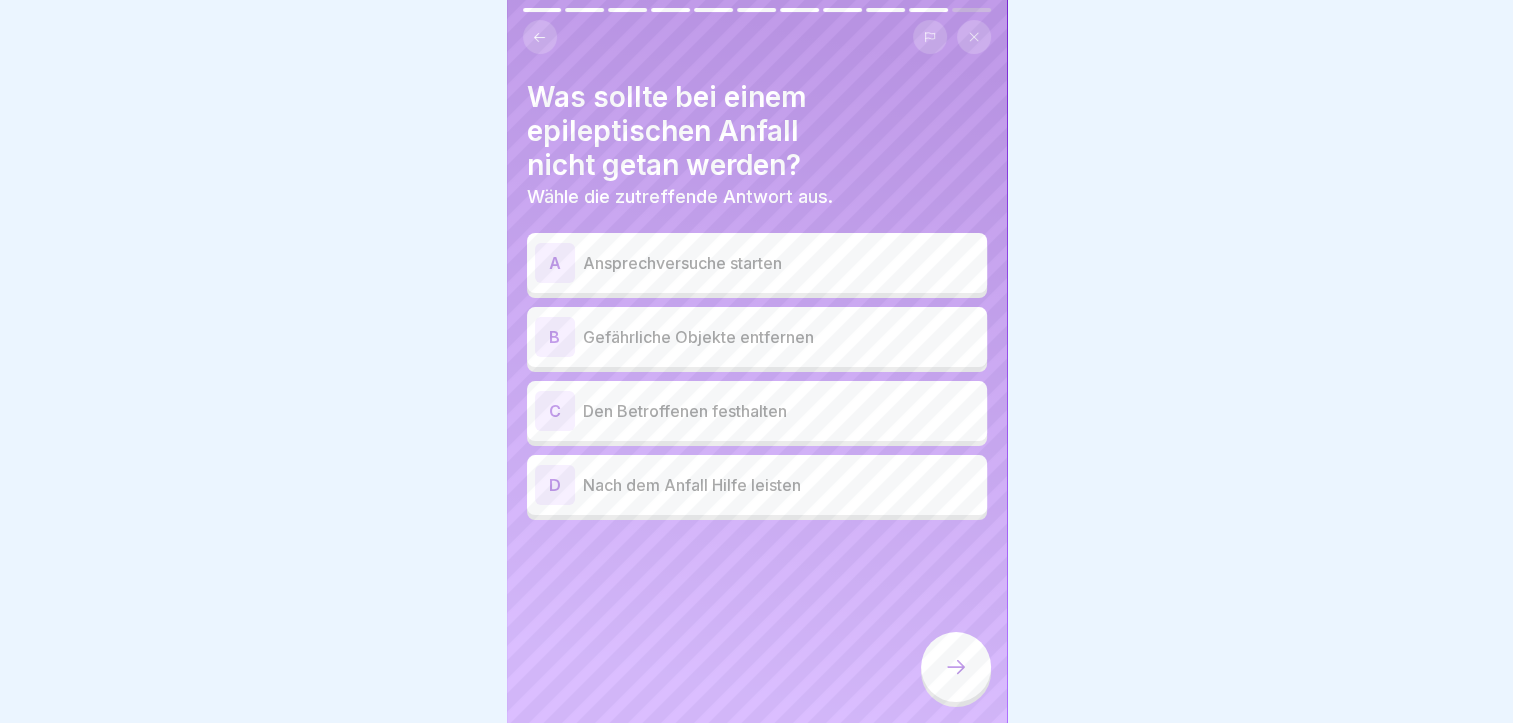 click on "Den Betroffenen festhalten" at bounding box center [781, 411] 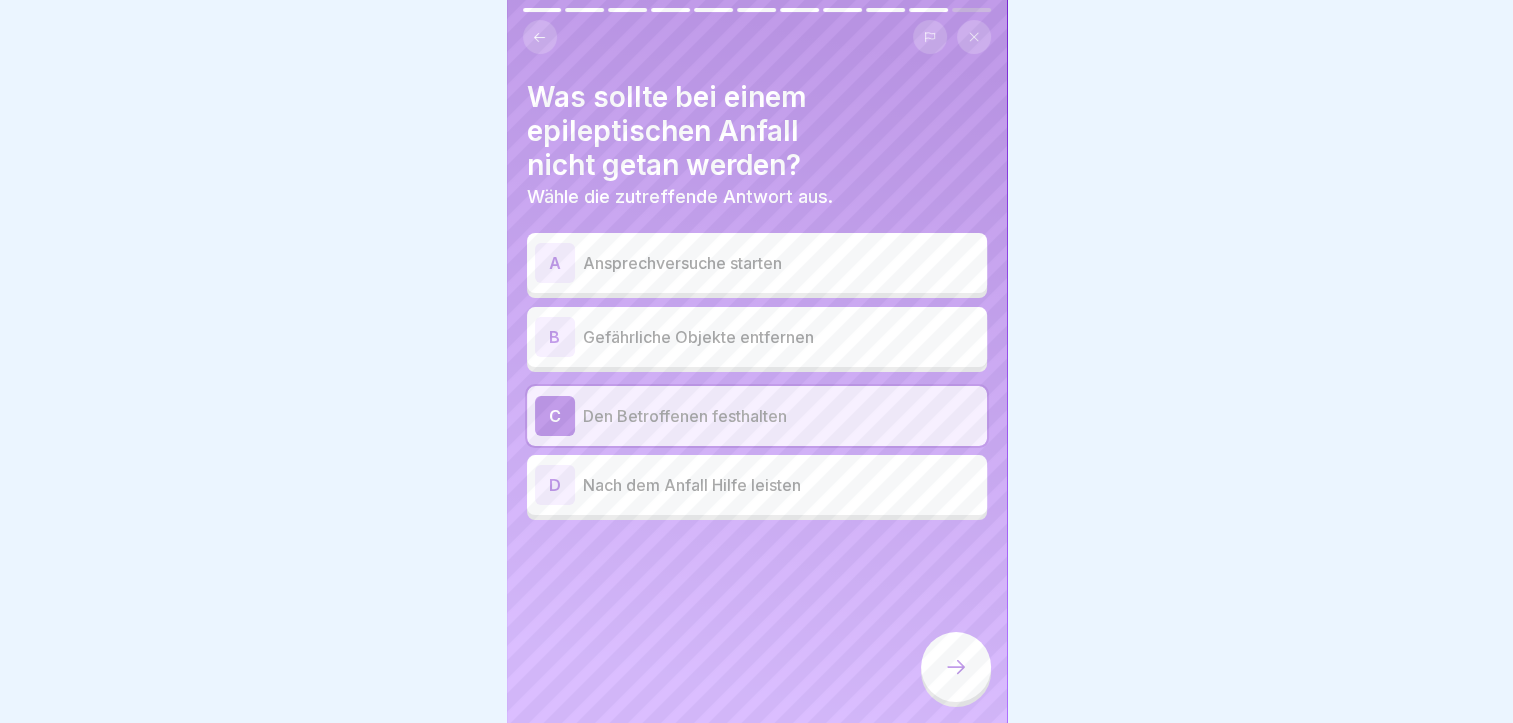click at bounding box center (956, 667) 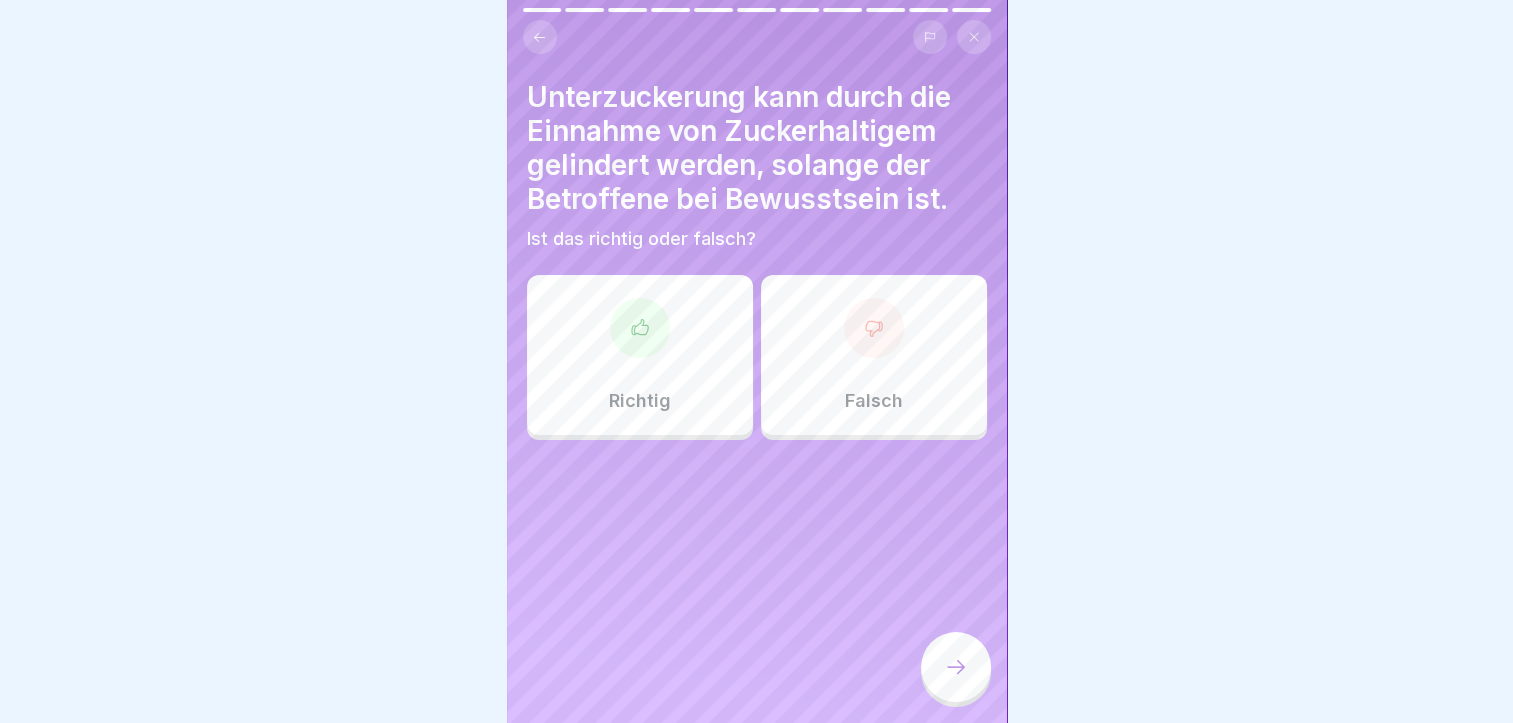 click on "Richtig" at bounding box center [640, 355] 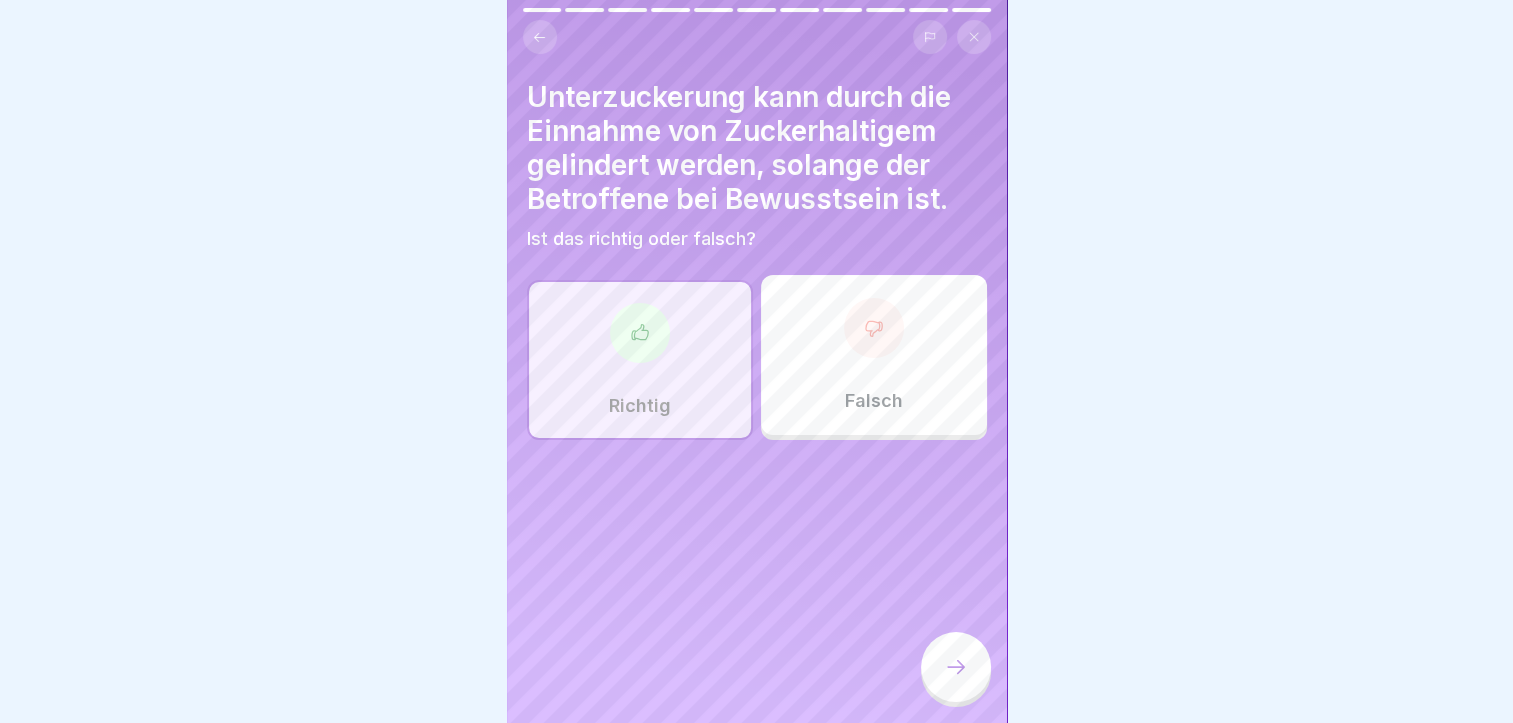 click 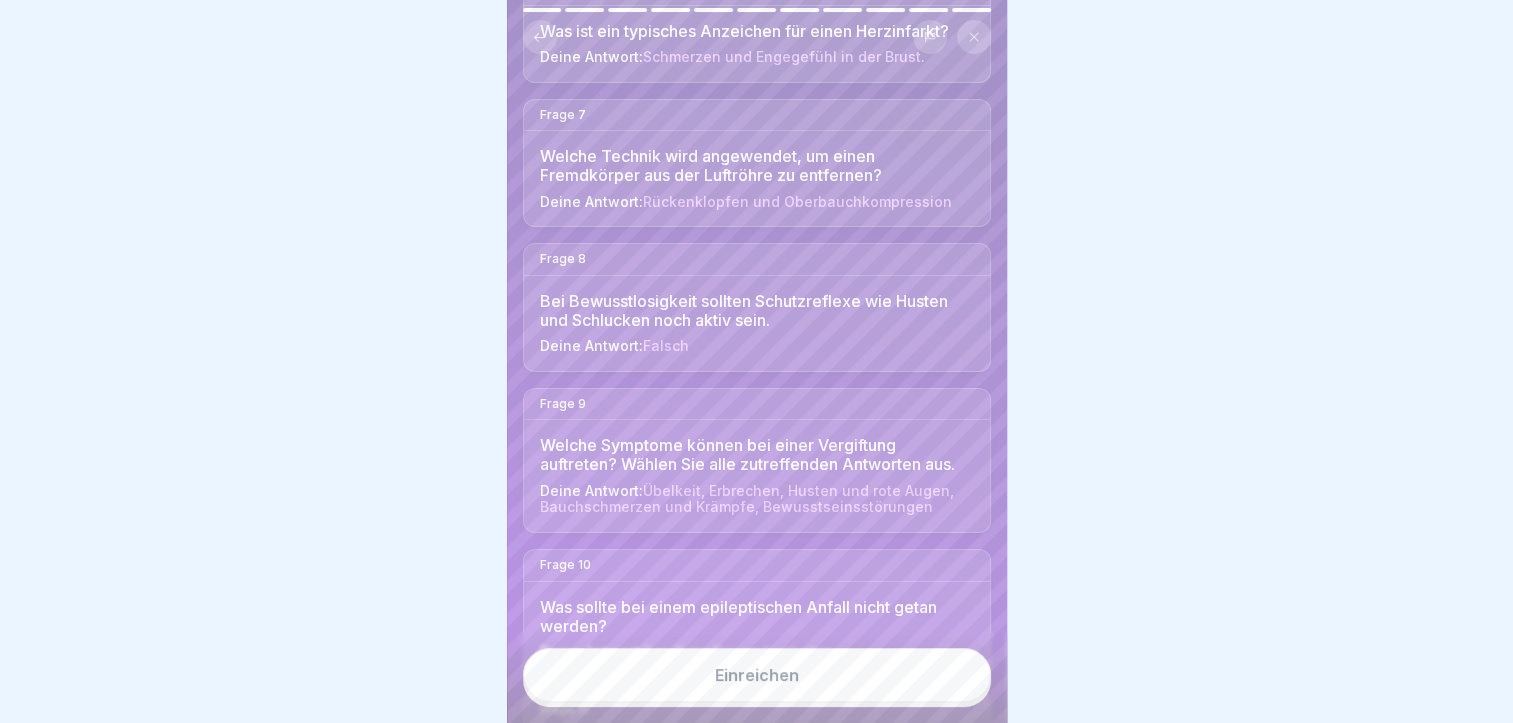 scroll, scrollTop: 1170, scrollLeft: 0, axis: vertical 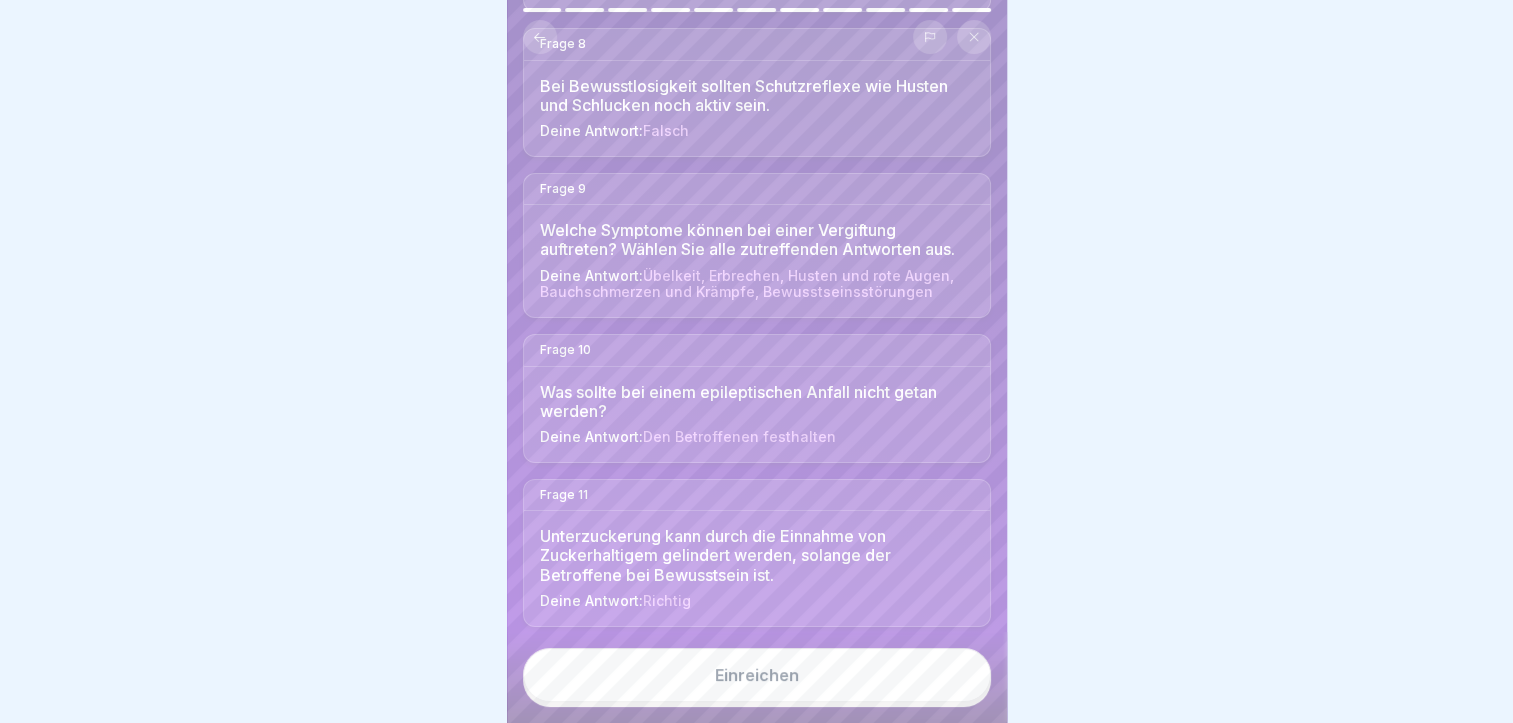 click on "Einreichen" at bounding box center (757, 675) 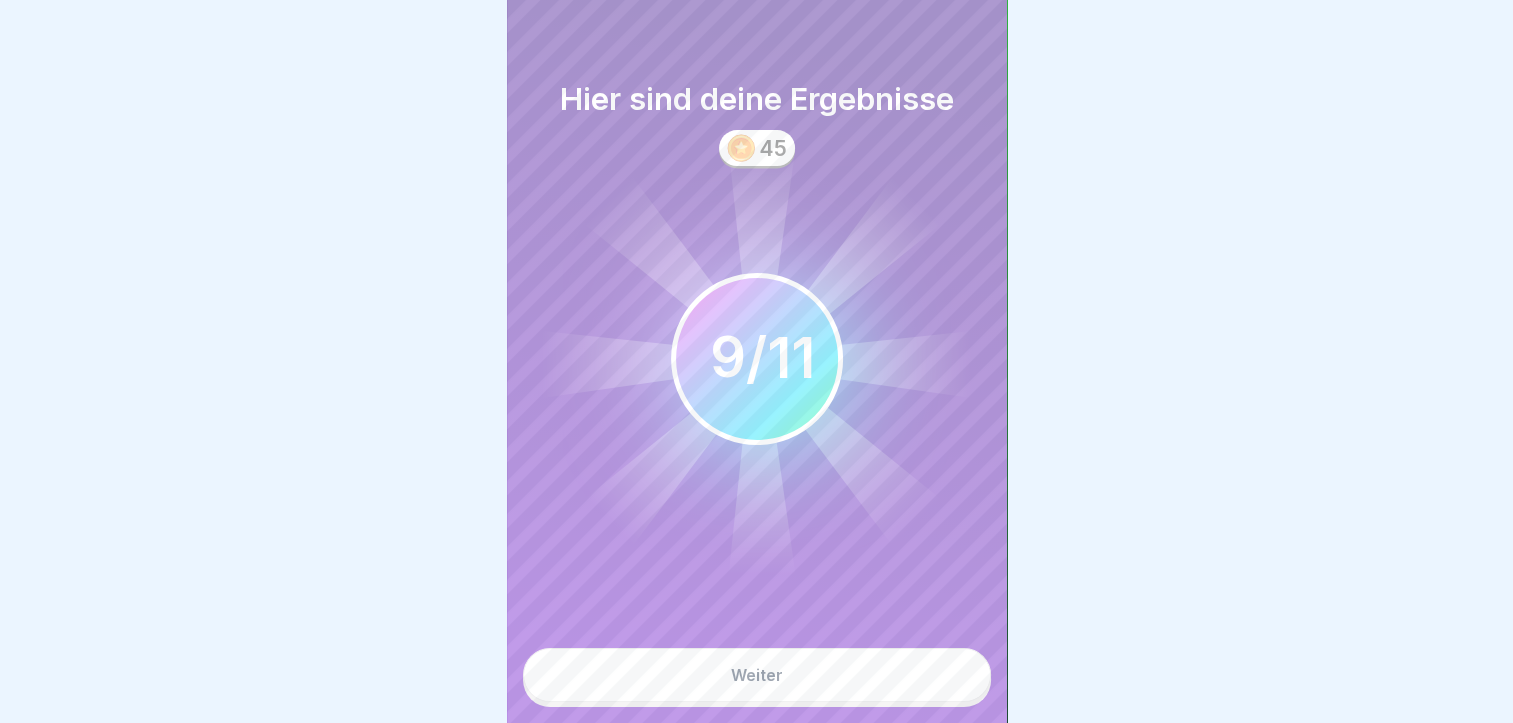 click on "Weiter" at bounding box center (757, 675) 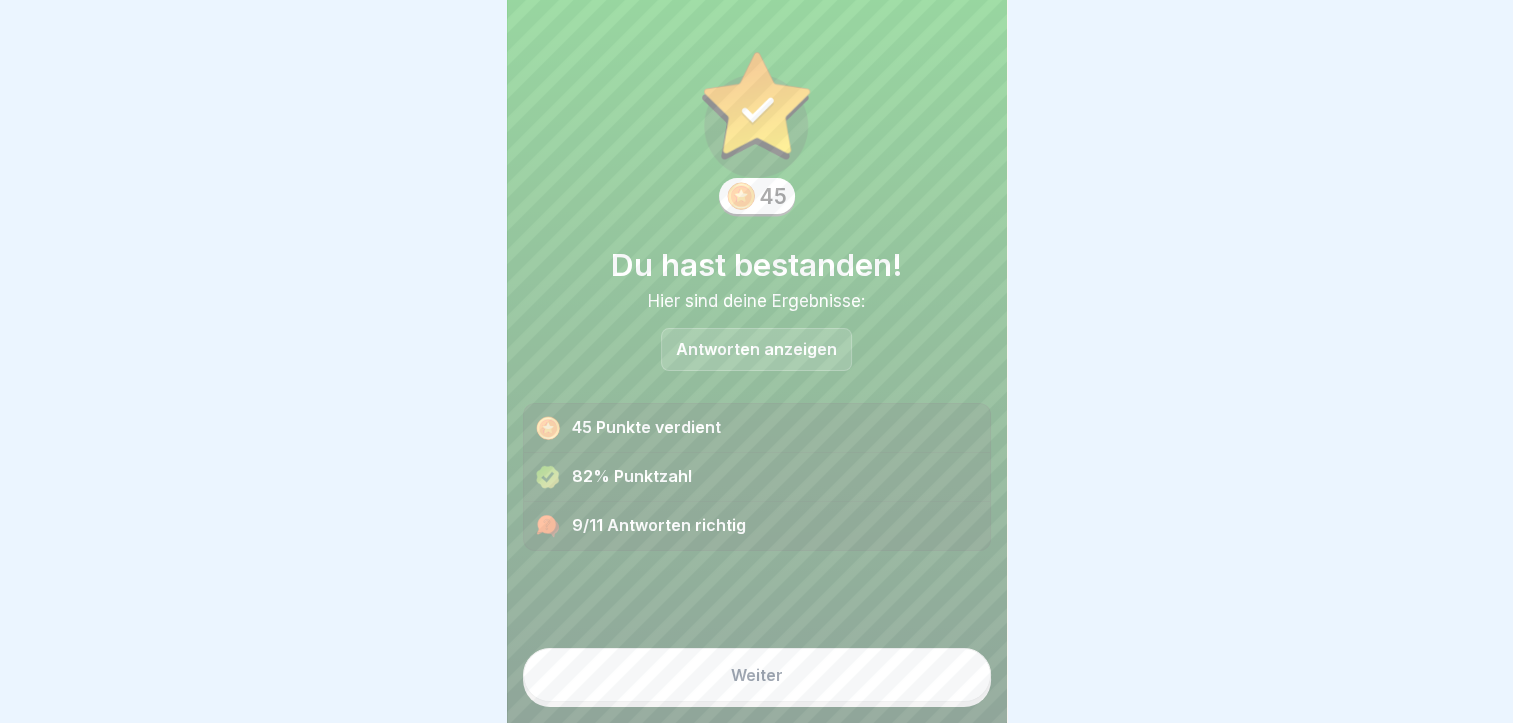 click on "Weiter" at bounding box center (757, 675) 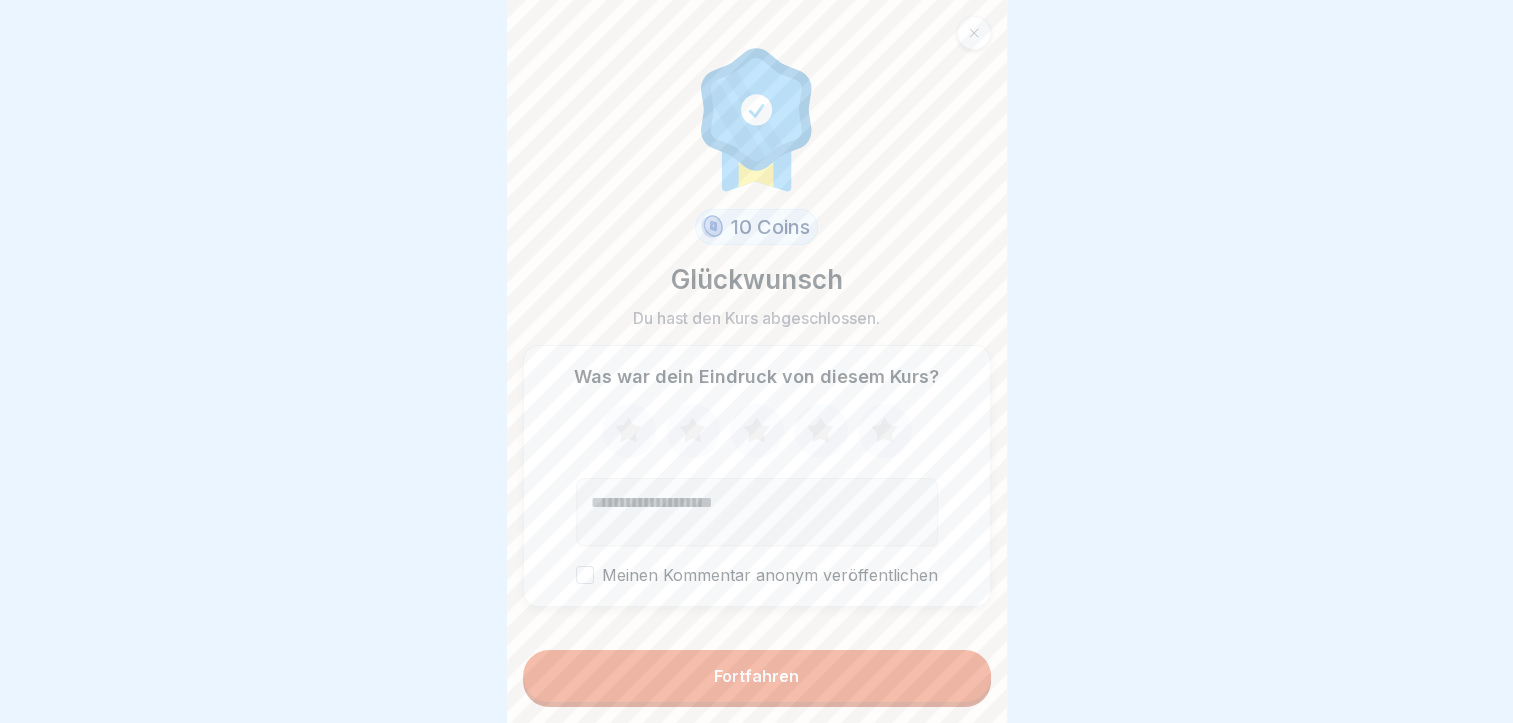 click 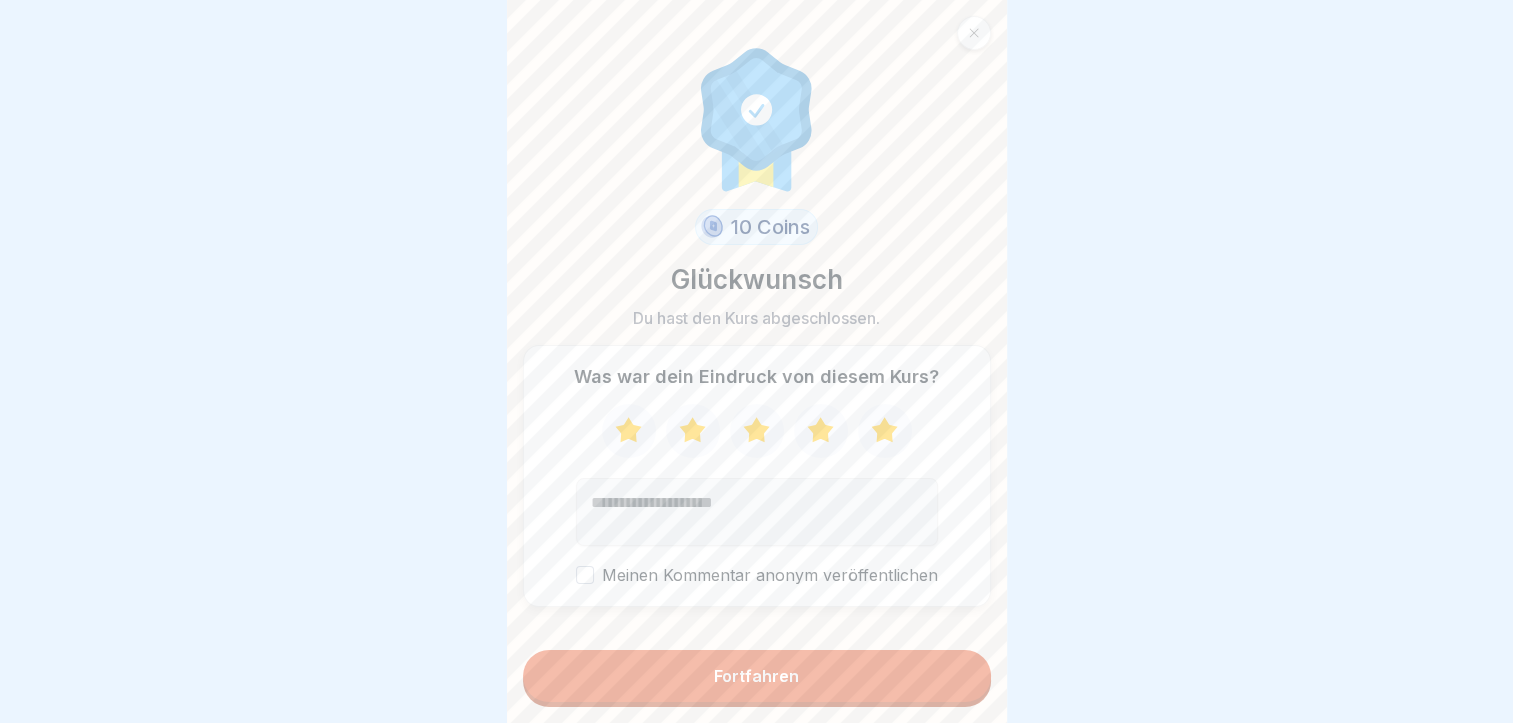 click on "Fortfahren" at bounding box center [756, 676] 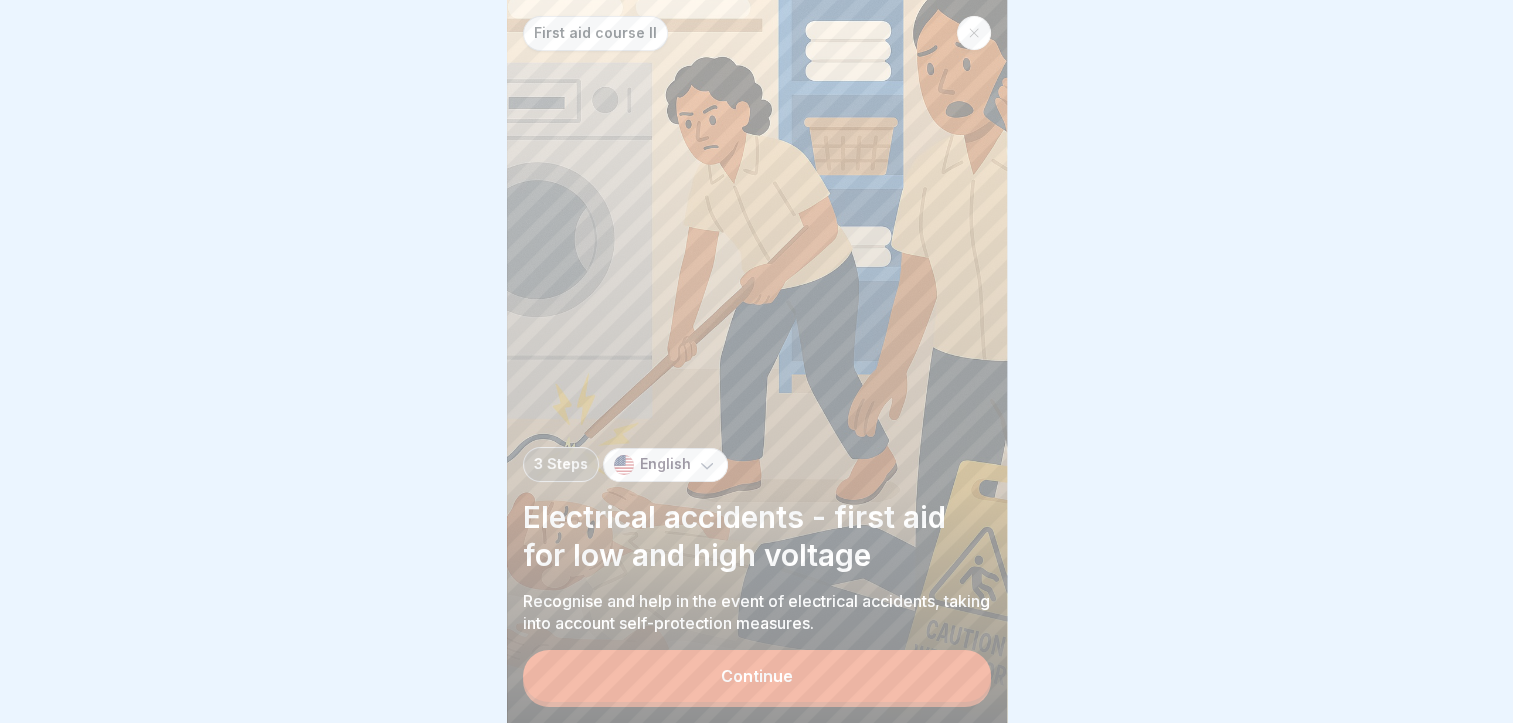 scroll, scrollTop: 15, scrollLeft: 0, axis: vertical 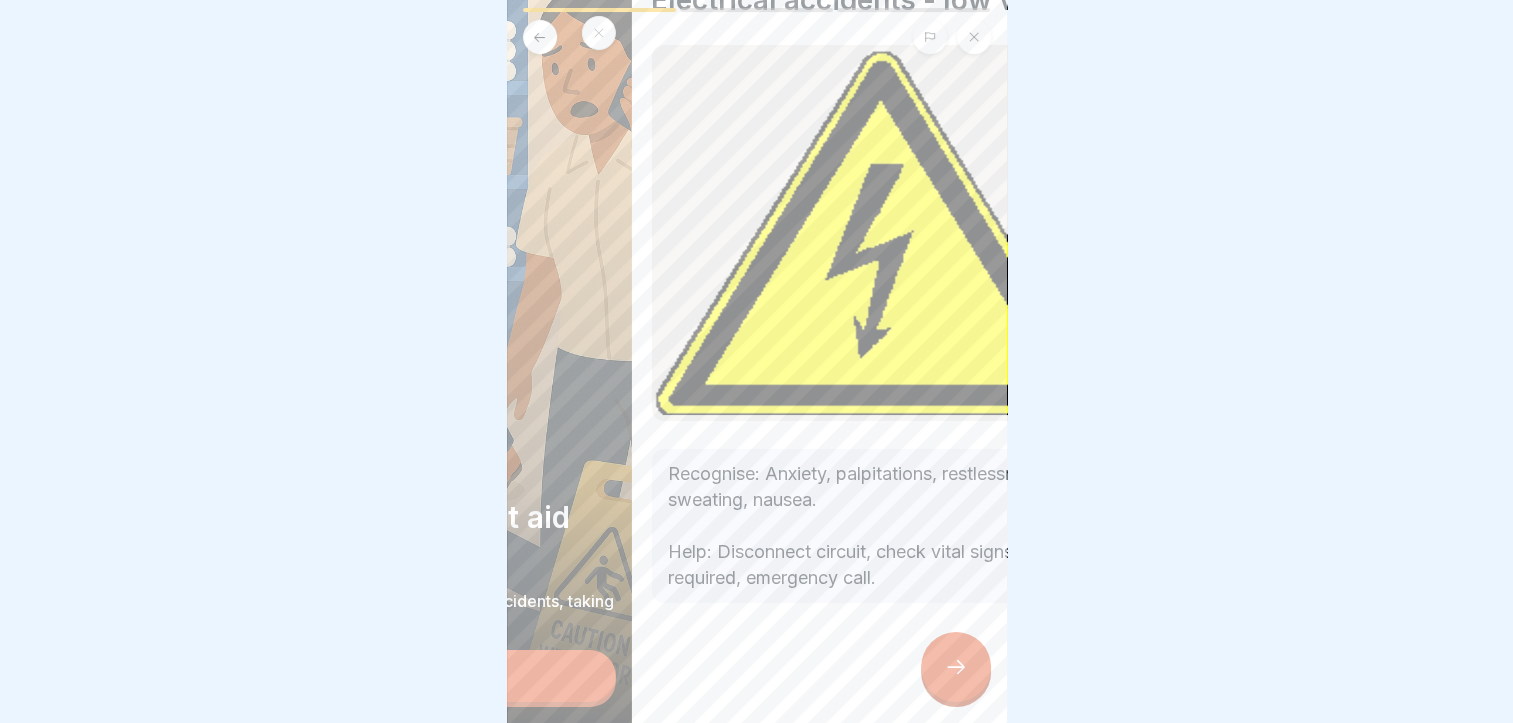 click on "Recognise: Anxiety, palpitations, restlessness, sweating, nausea.
Help: Disconnect circuit, check vital signs, help as required, emergency call." at bounding box center (881, 526) 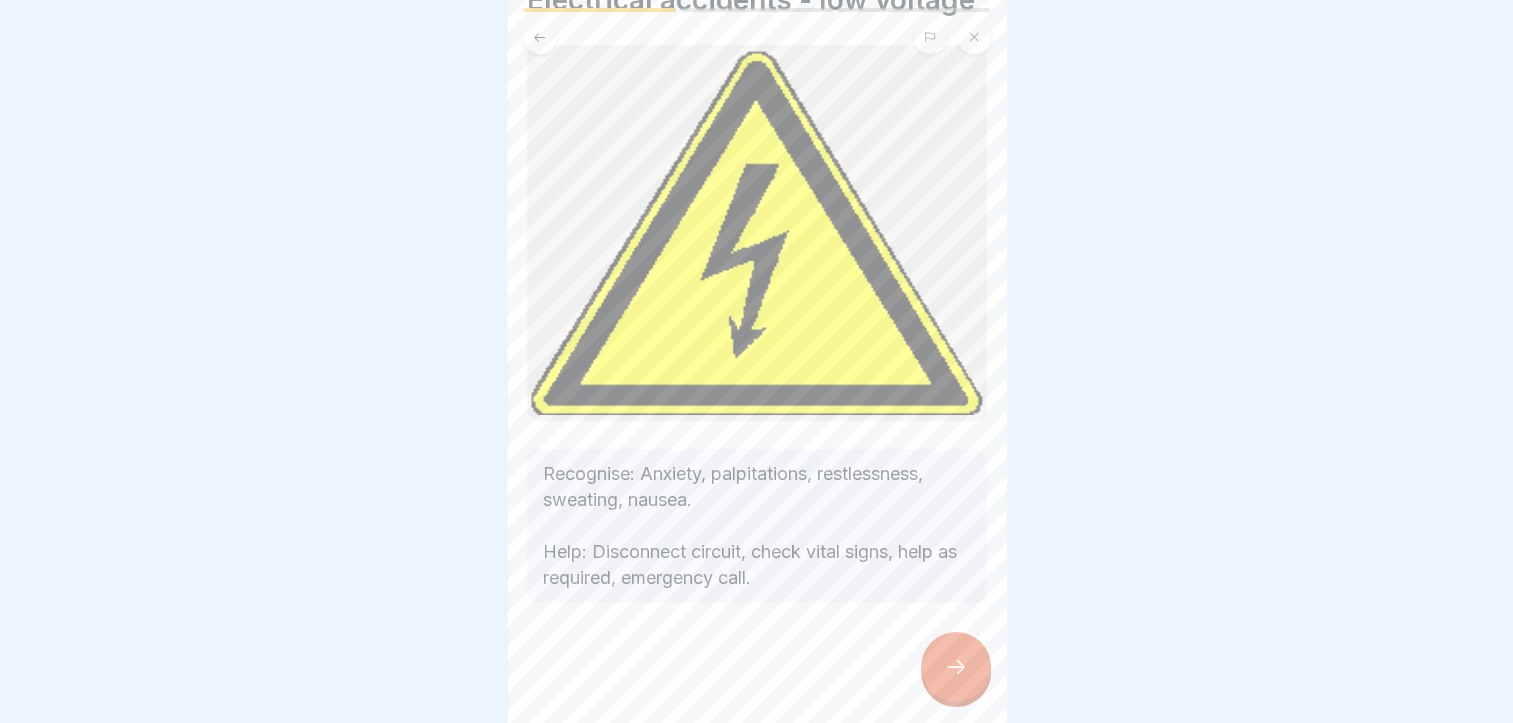 click on "Recognise: Anxiety, palpitations, restlessness, sweating, nausea.
Help: Disconnect circuit, check vital signs, help as required, emergency call." at bounding box center [757, 526] 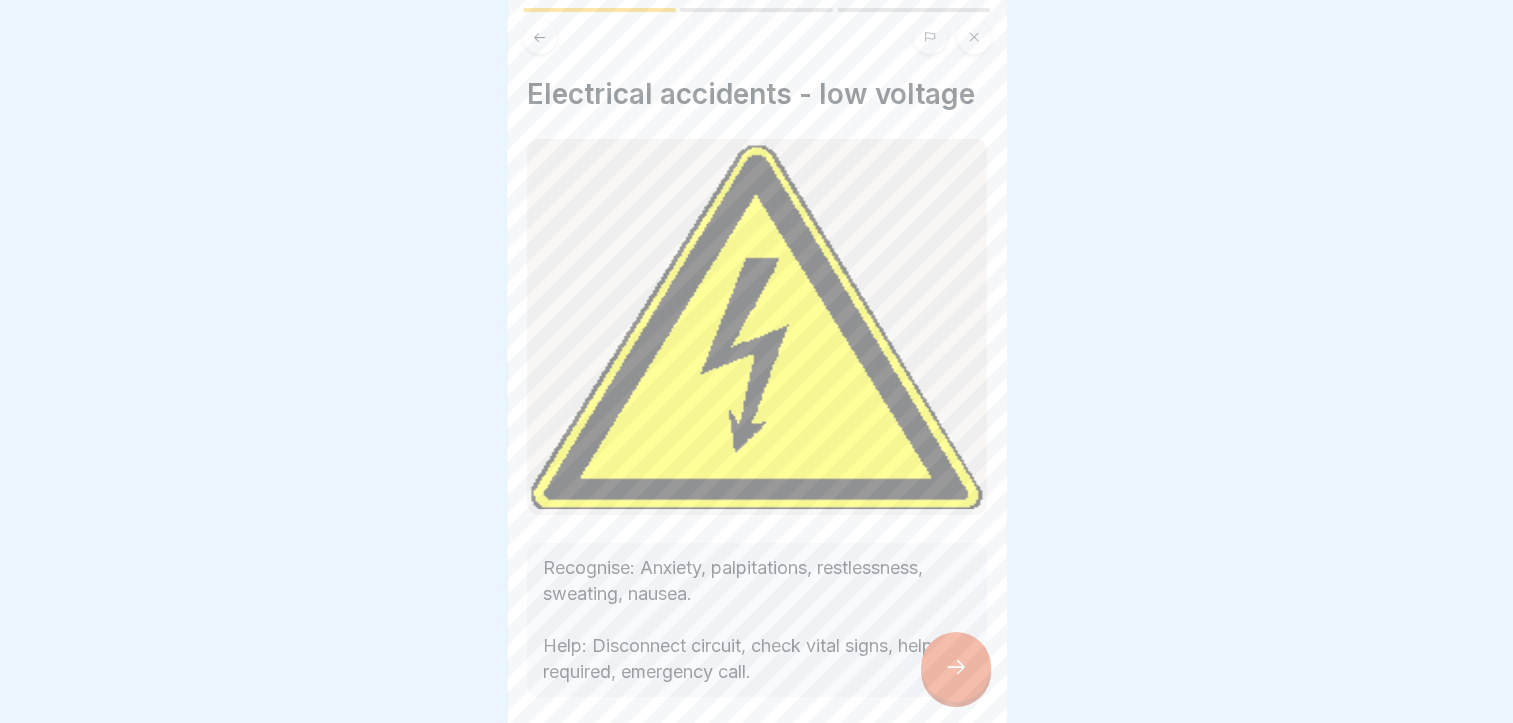 scroll, scrollTop: 0, scrollLeft: 0, axis: both 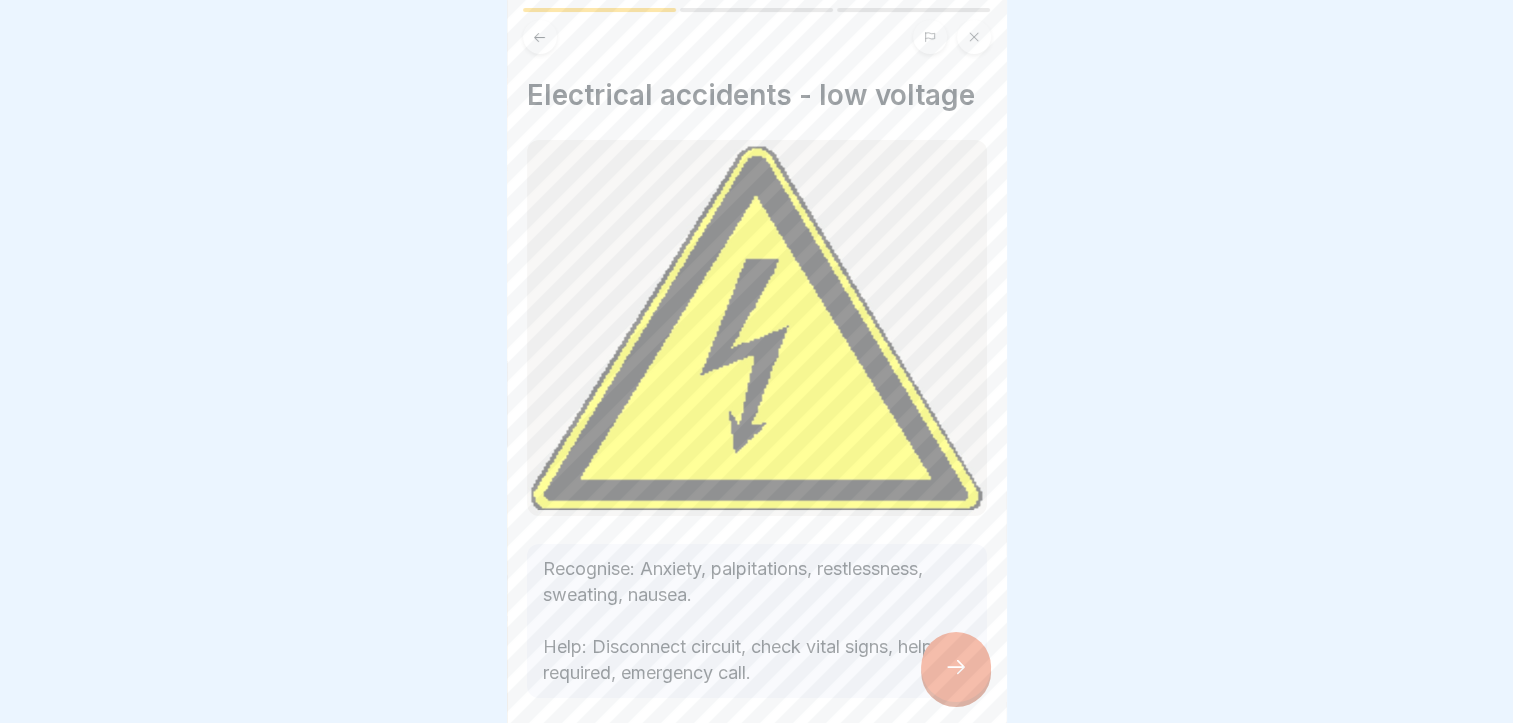 click at bounding box center [540, 37] 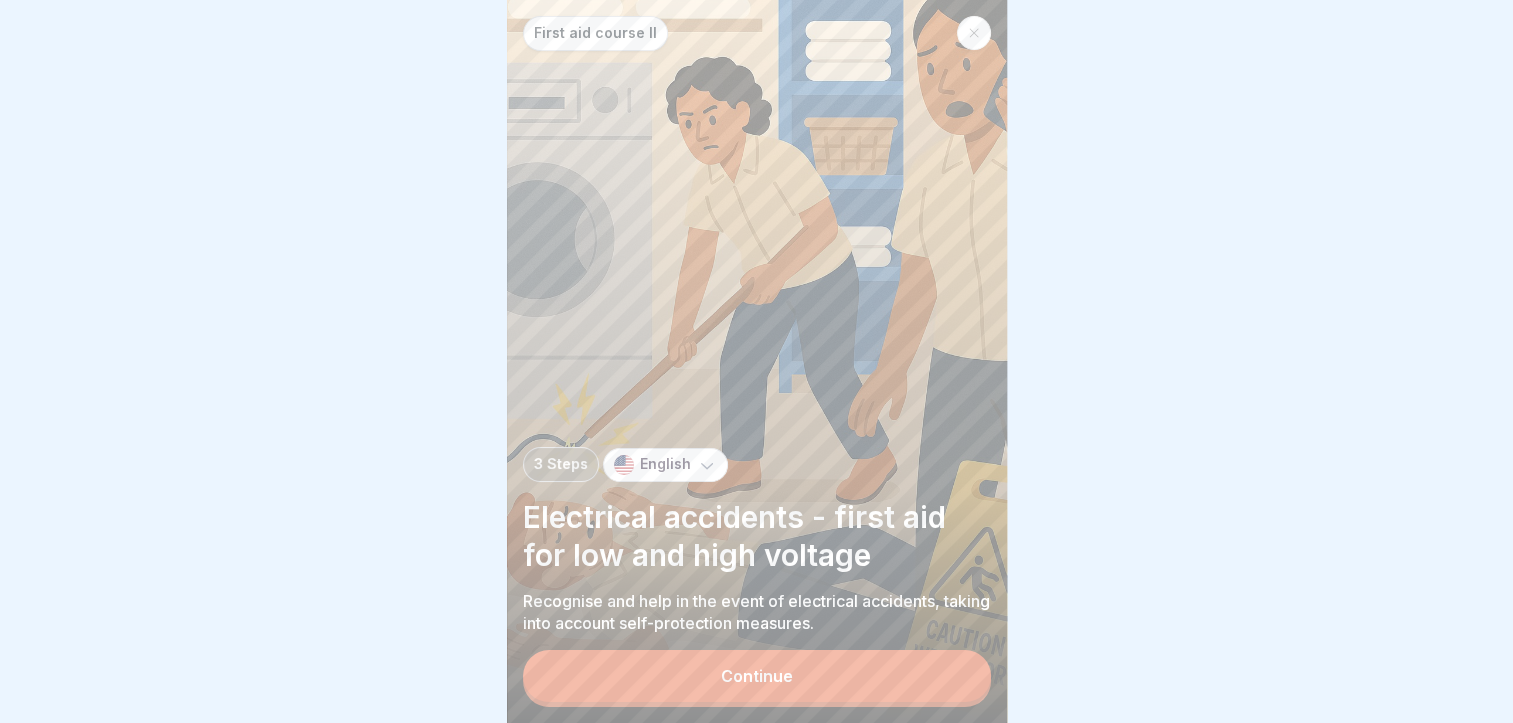 click on "English" at bounding box center (665, 464) 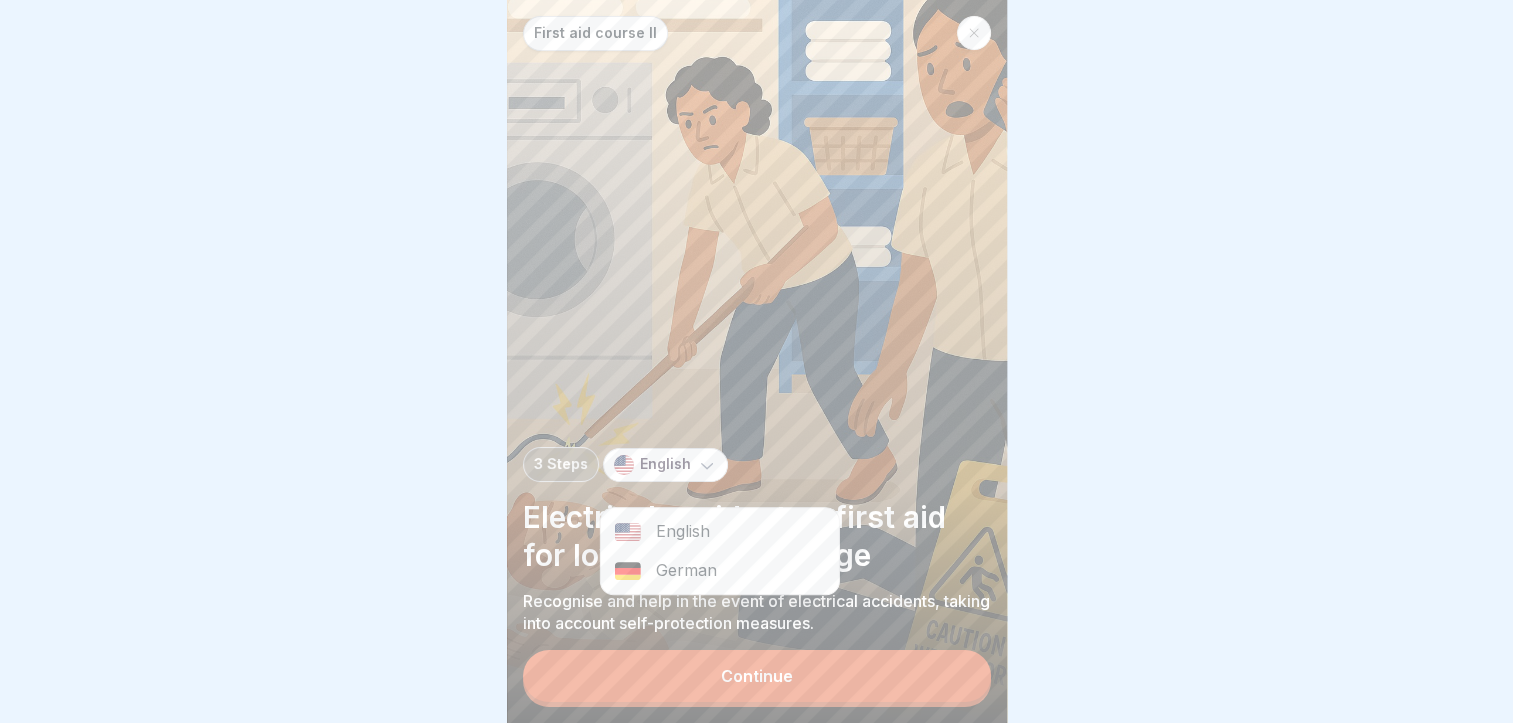 click on "German" at bounding box center (719, 570) 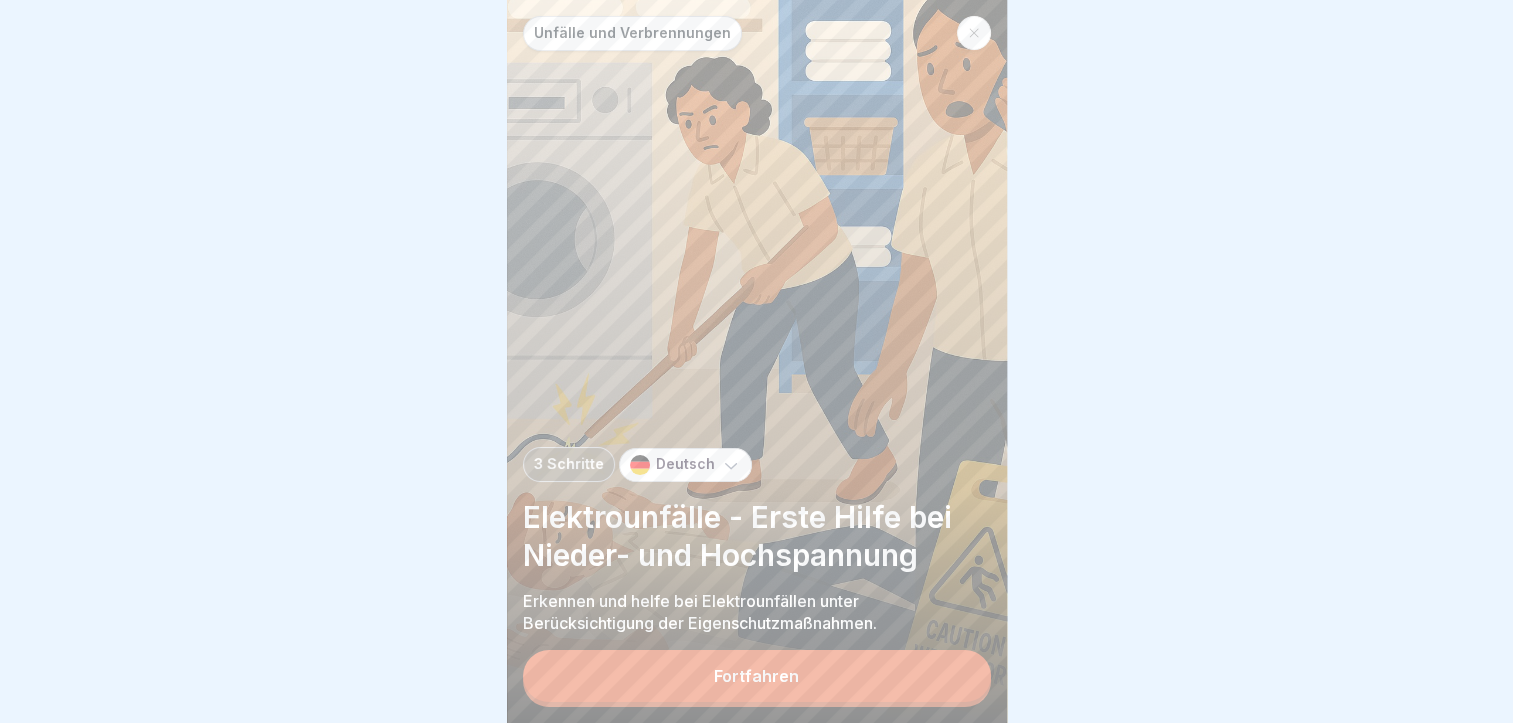 click on "Fortfahren" at bounding box center [757, 676] 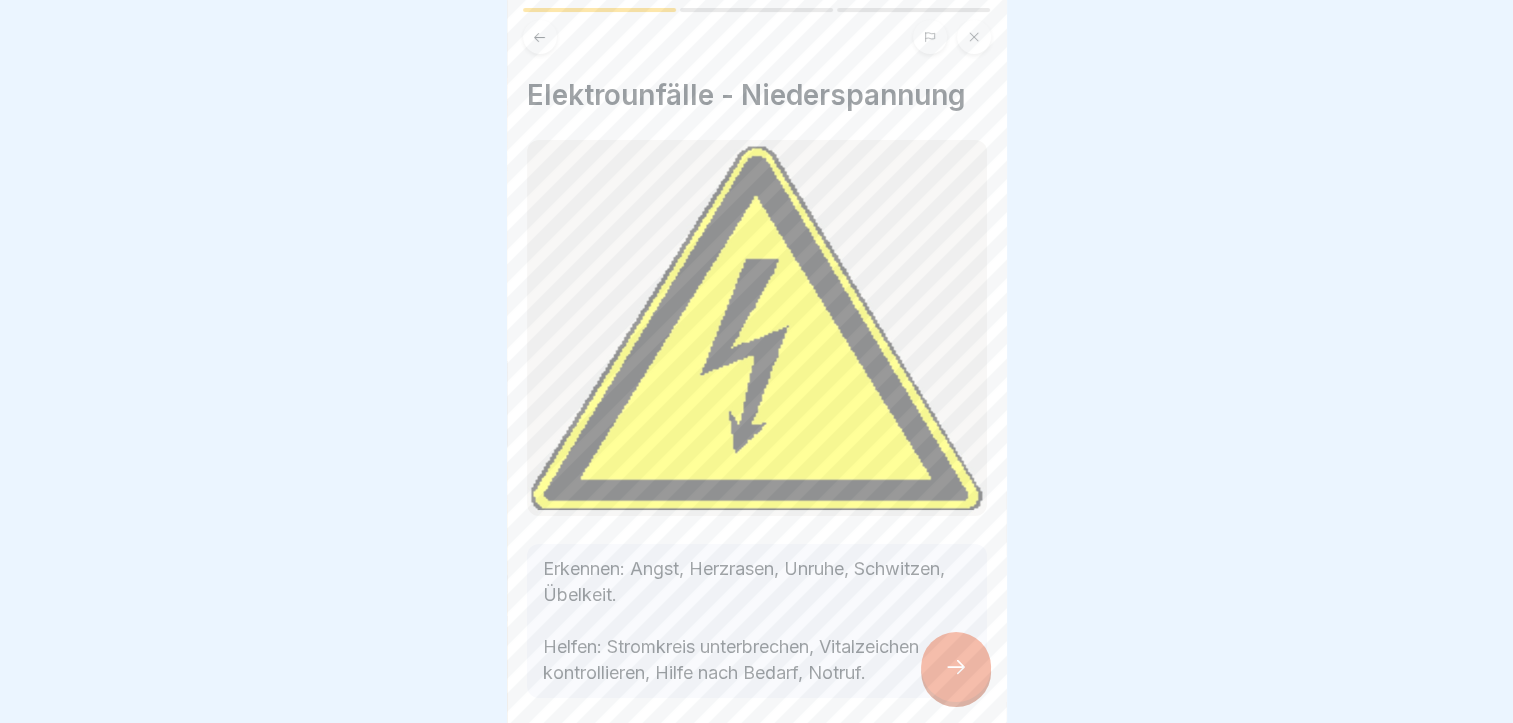 scroll, scrollTop: 0, scrollLeft: 0, axis: both 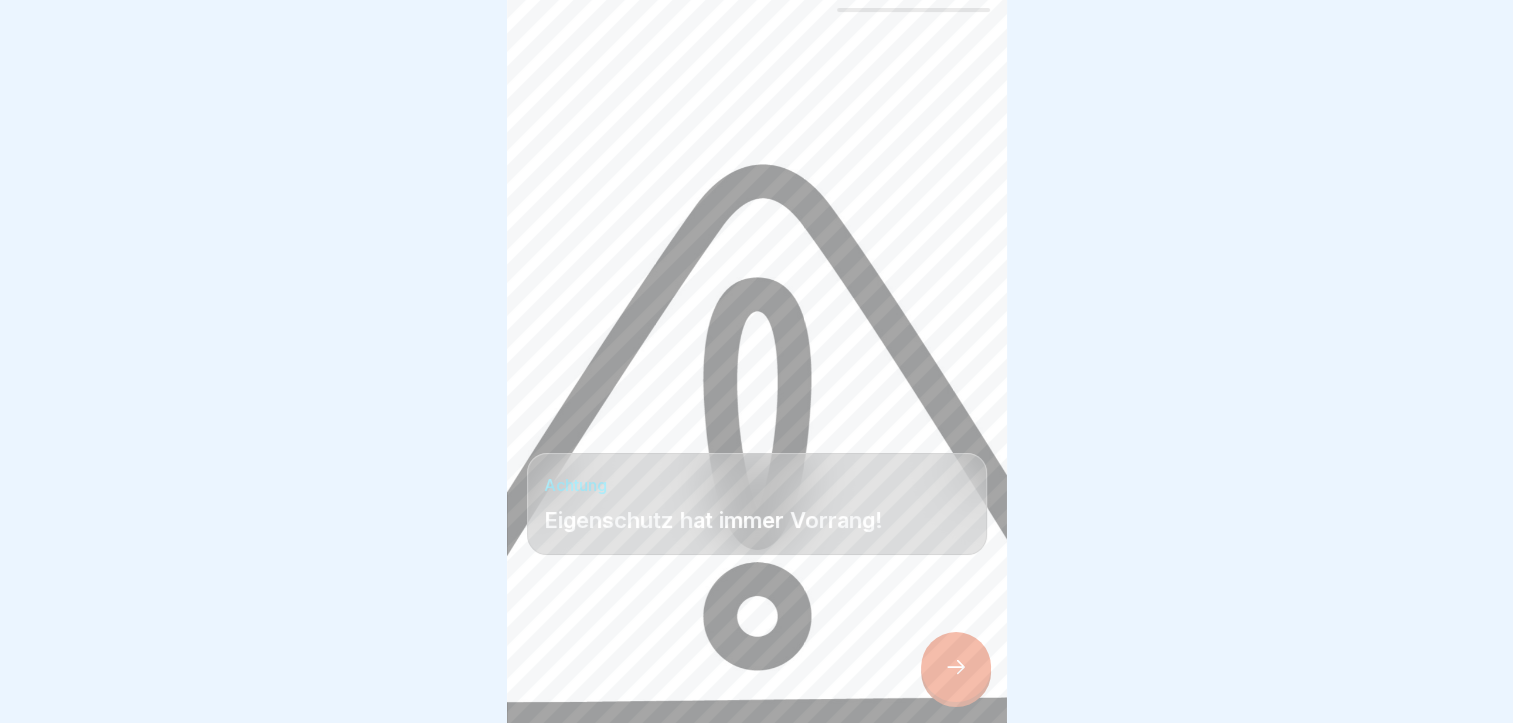 click on "Achtung Eigenschutz hat immer Vorrang!" at bounding box center (757, 361) 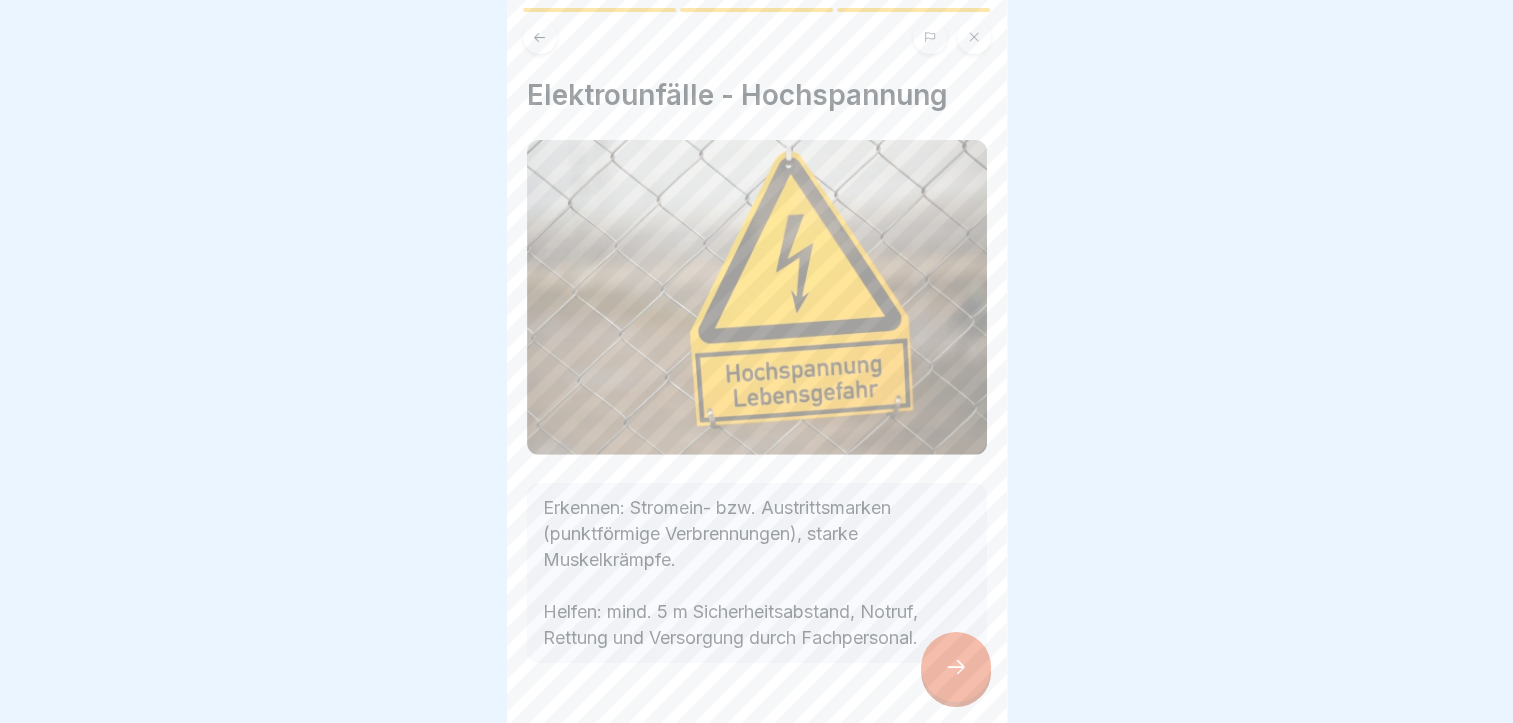 click at bounding box center (956, 667) 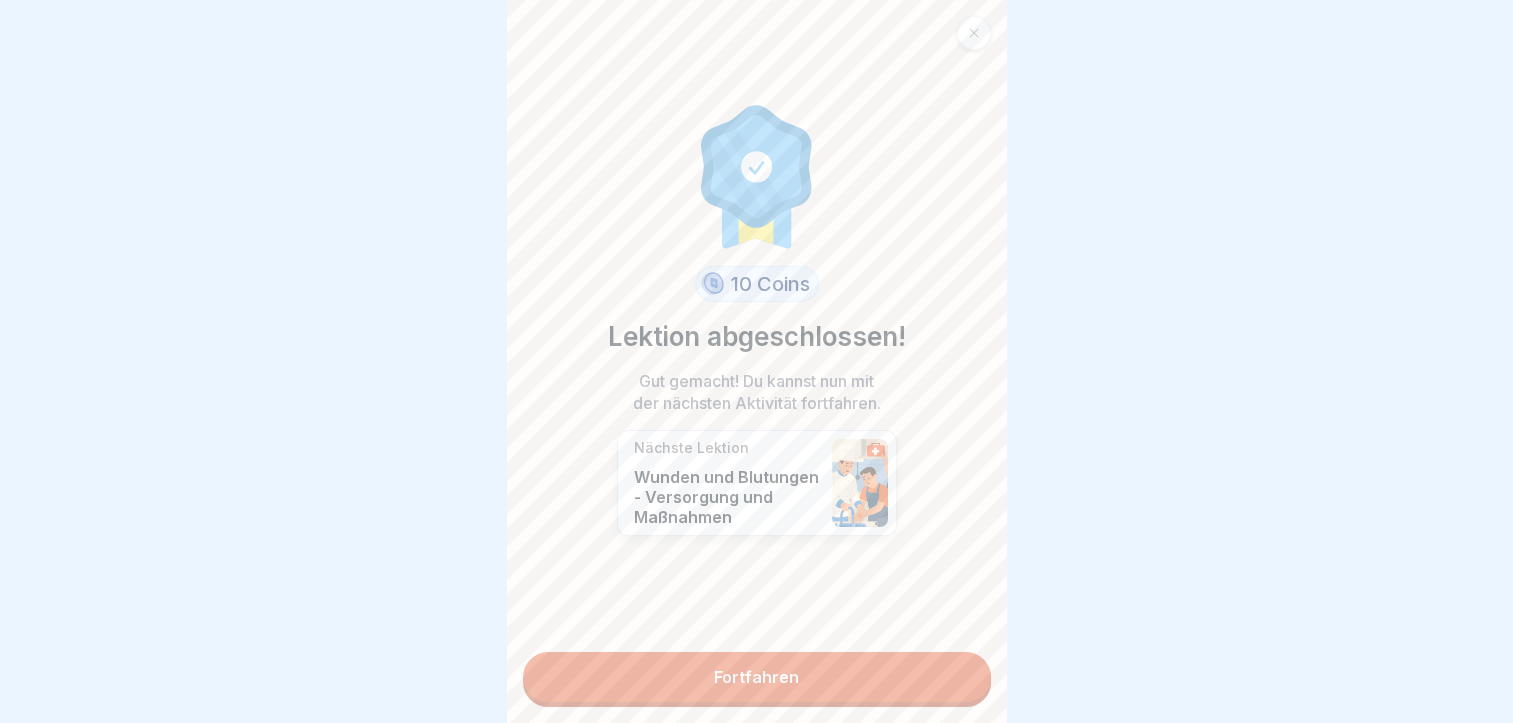 click on "Fortfahren" at bounding box center [757, 677] 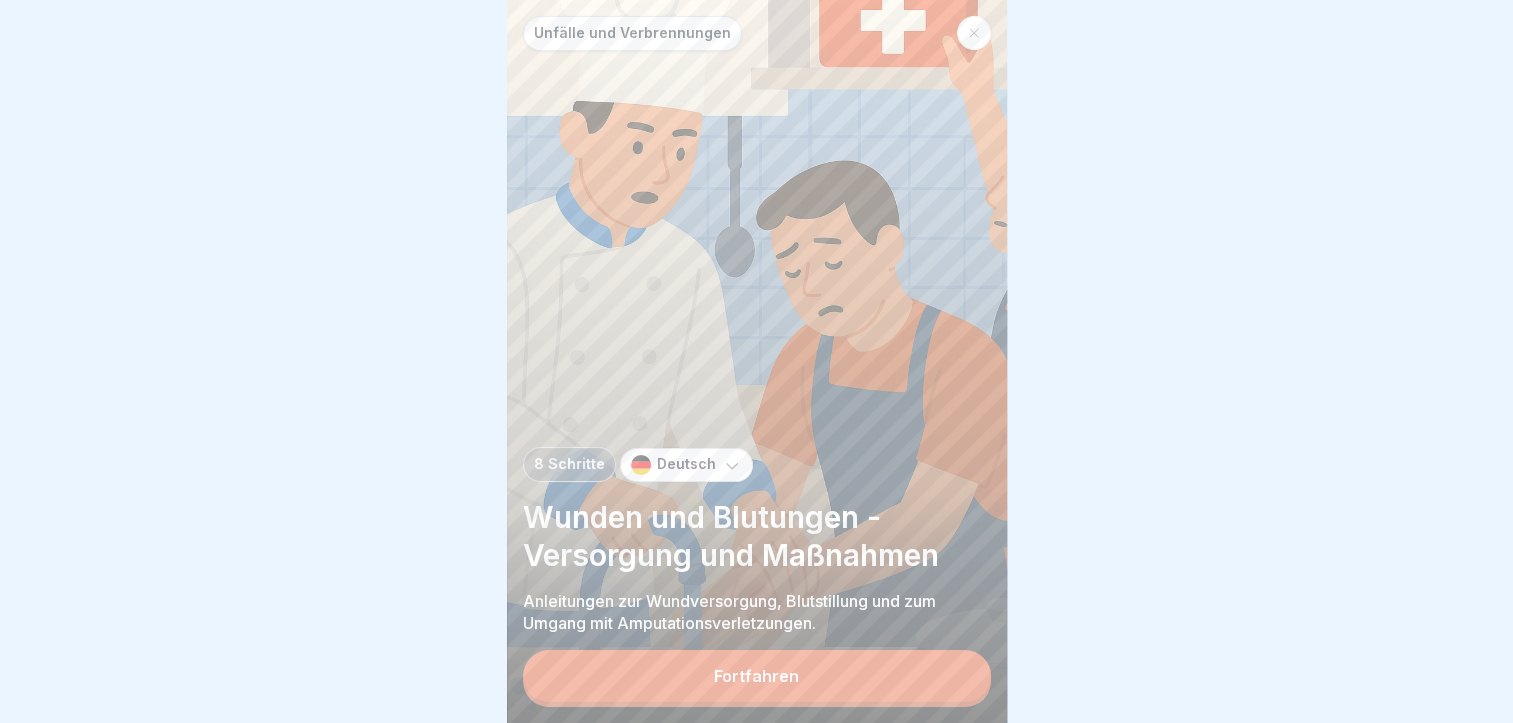 click on "Fortfahren" at bounding box center (757, 676) 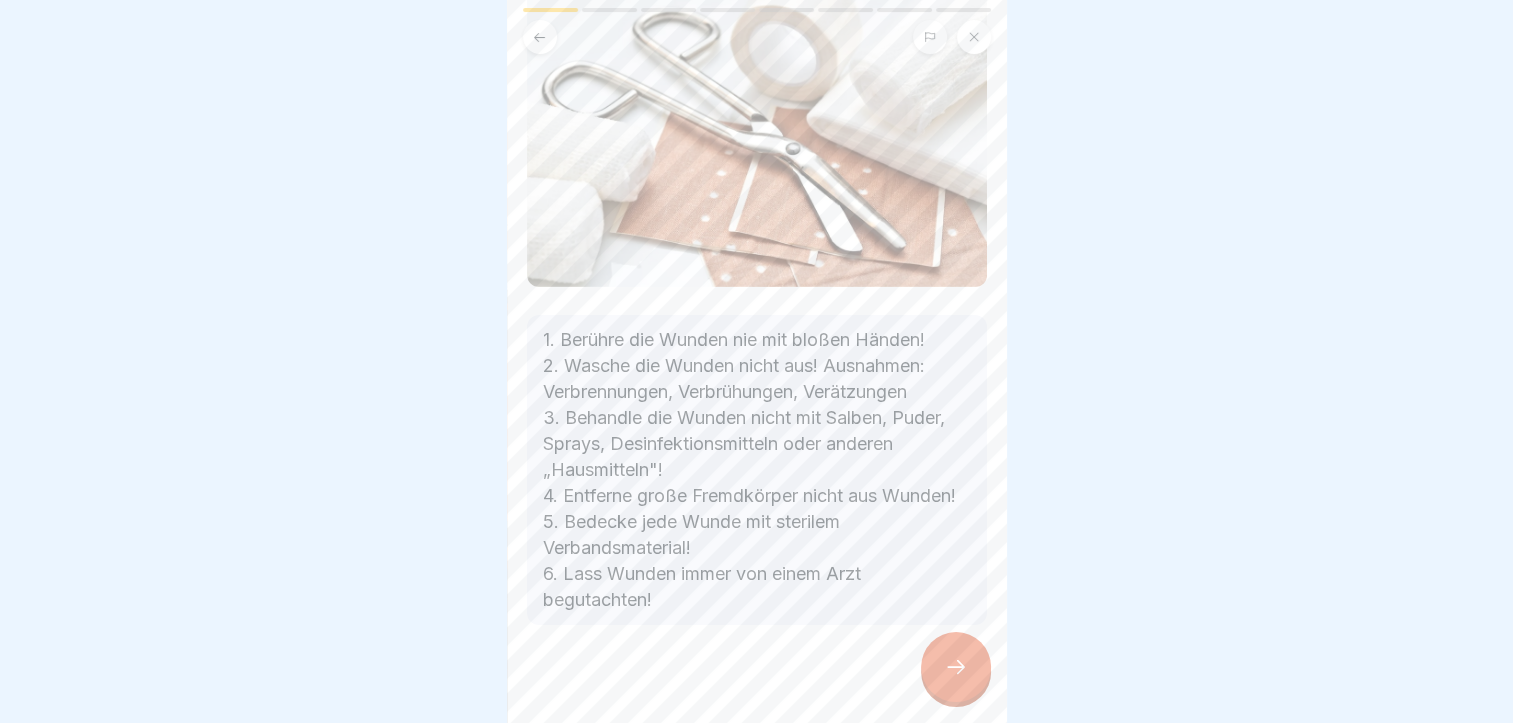 scroll, scrollTop: 200, scrollLeft: 0, axis: vertical 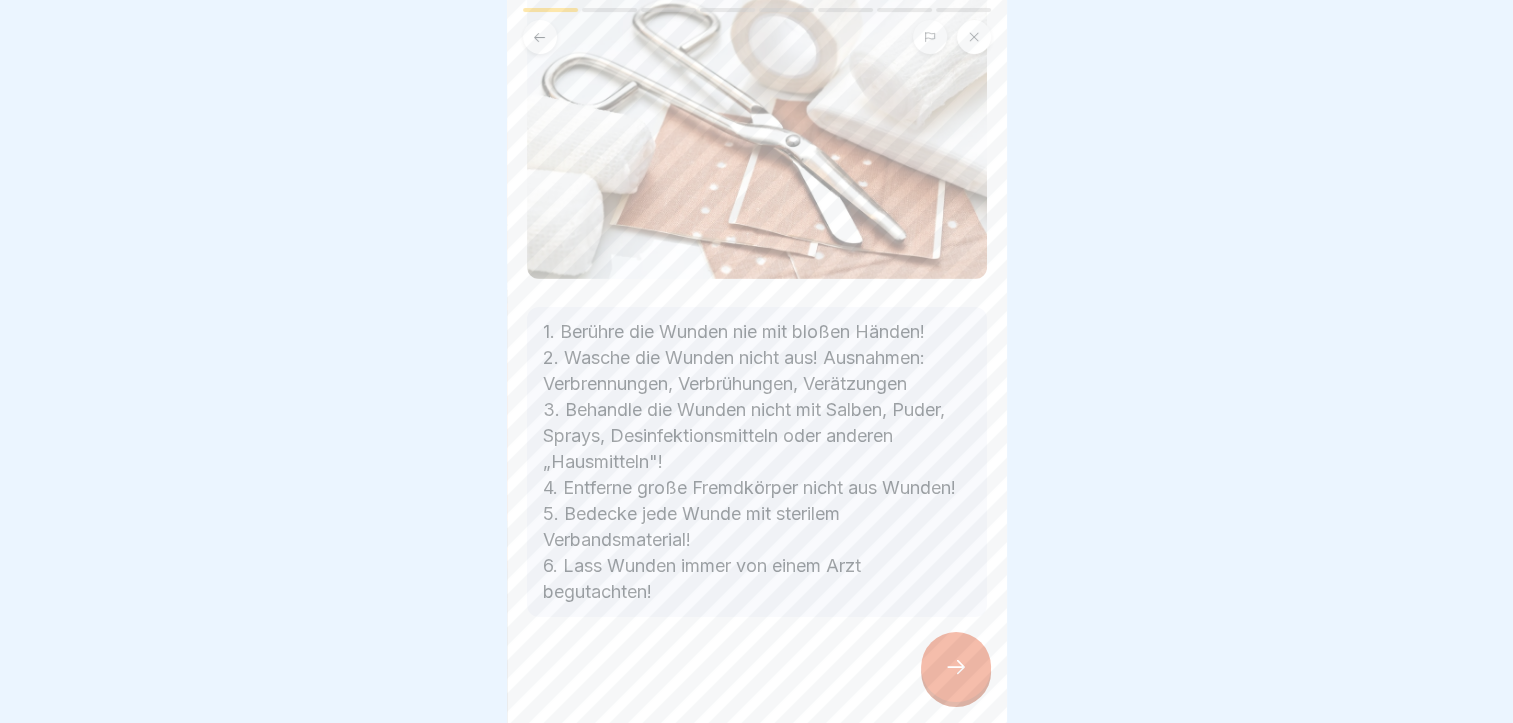 click 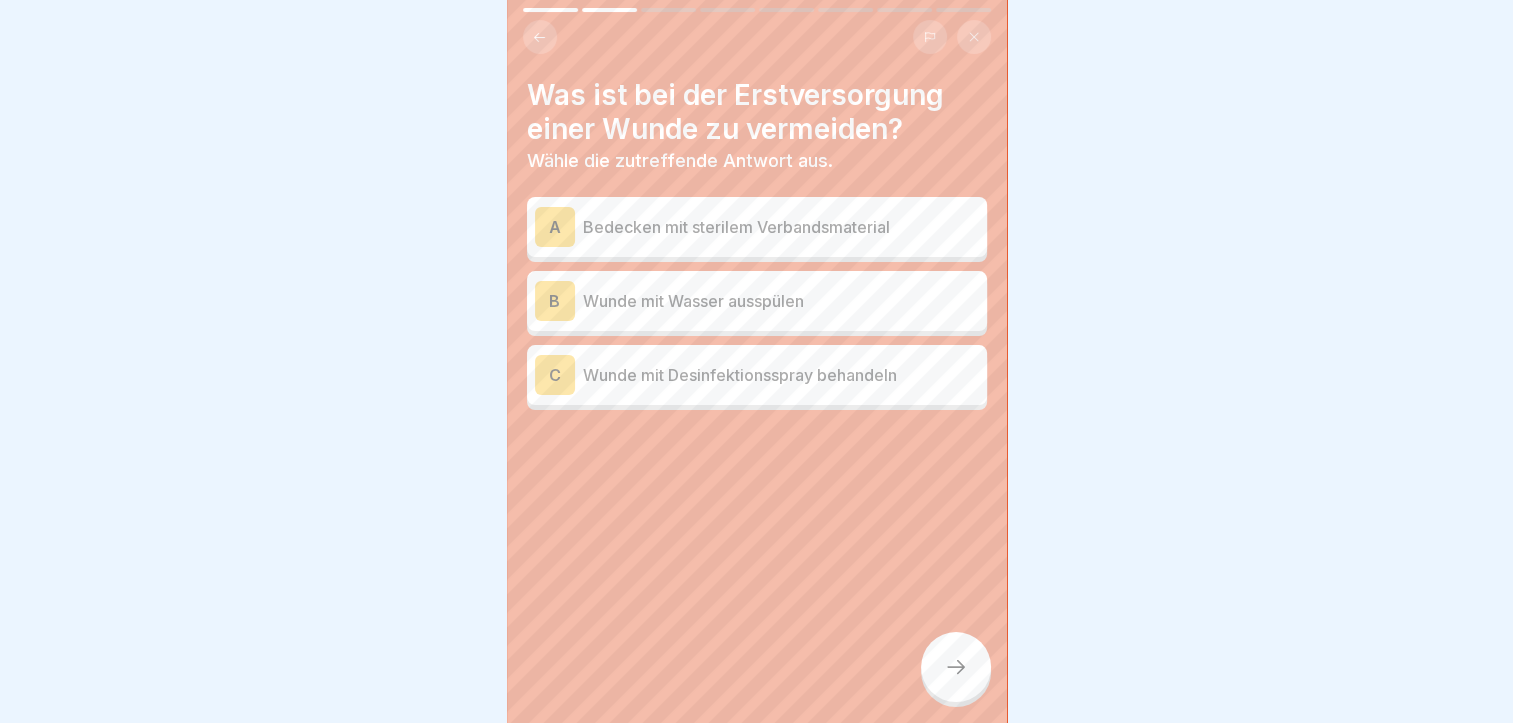 click on "Wunde mit Desinfektionsspray behandeln" at bounding box center (781, 375) 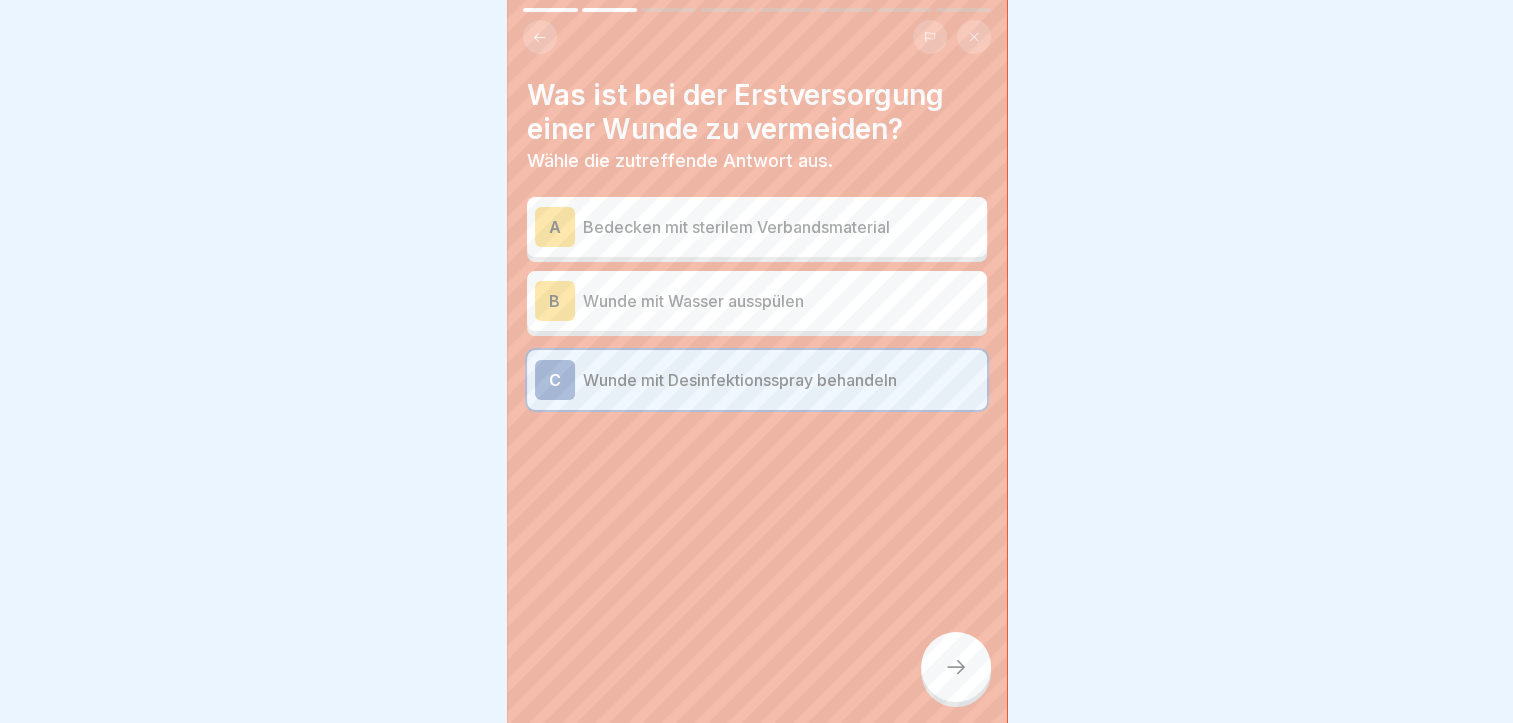 click at bounding box center [956, 667] 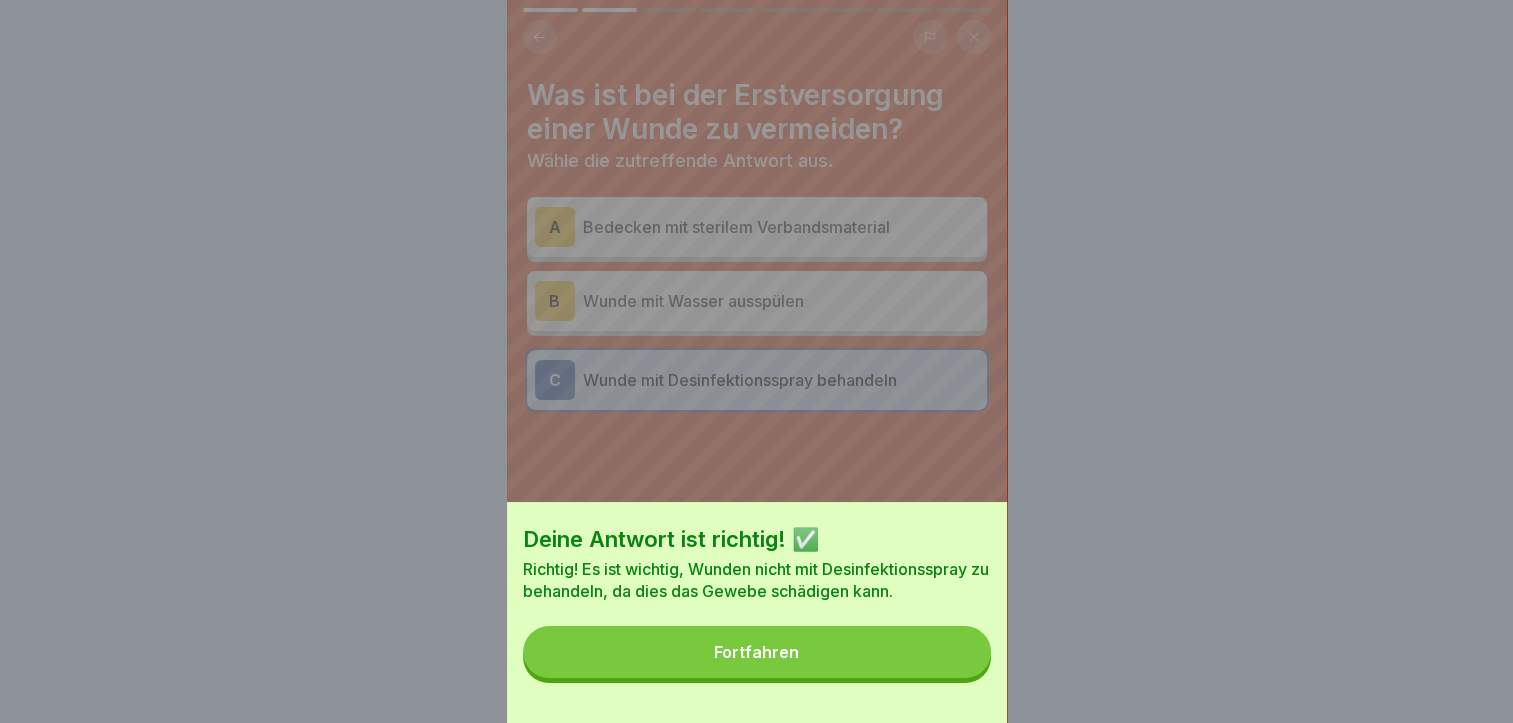 click on "Deine Antwort ist richtig!
✅ Richtig! Es ist wichtig, Wunden nicht mit Desinfektionsspray zu behandeln, da dies das Gewebe schädigen kann.   Fortfahren" at bounding box center [757, 612] 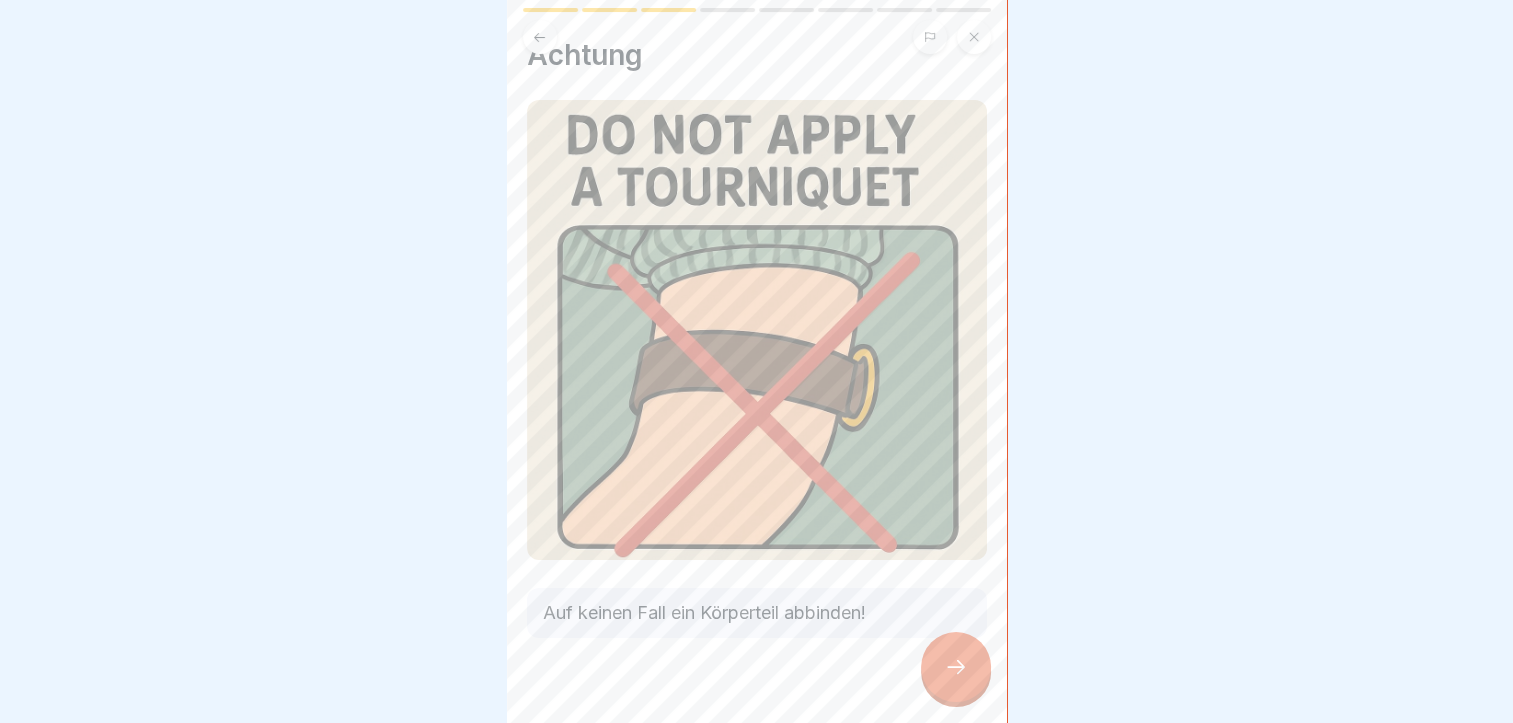 scroll, scrollTop: 60, scrollLeft: 0, axis: vertical 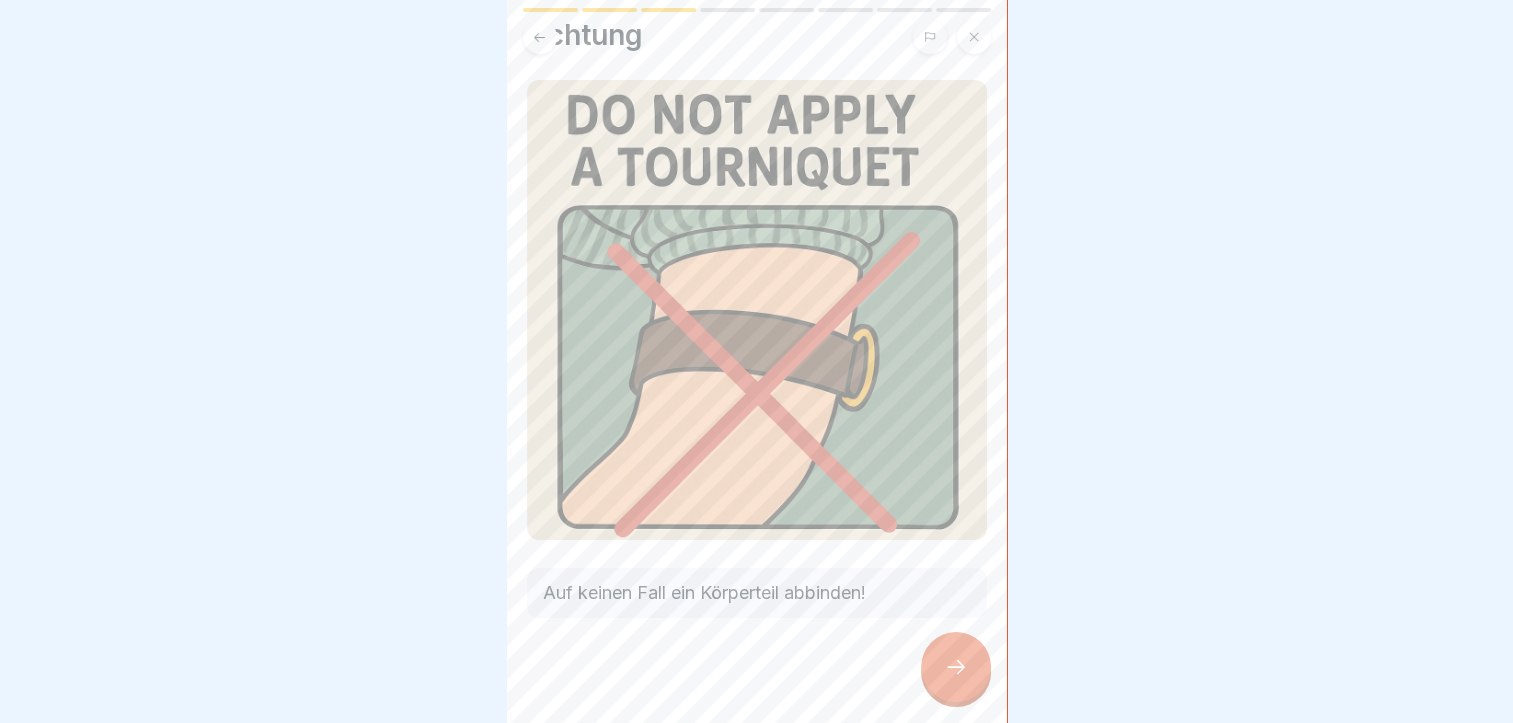 click at bounding box center [956, 667] 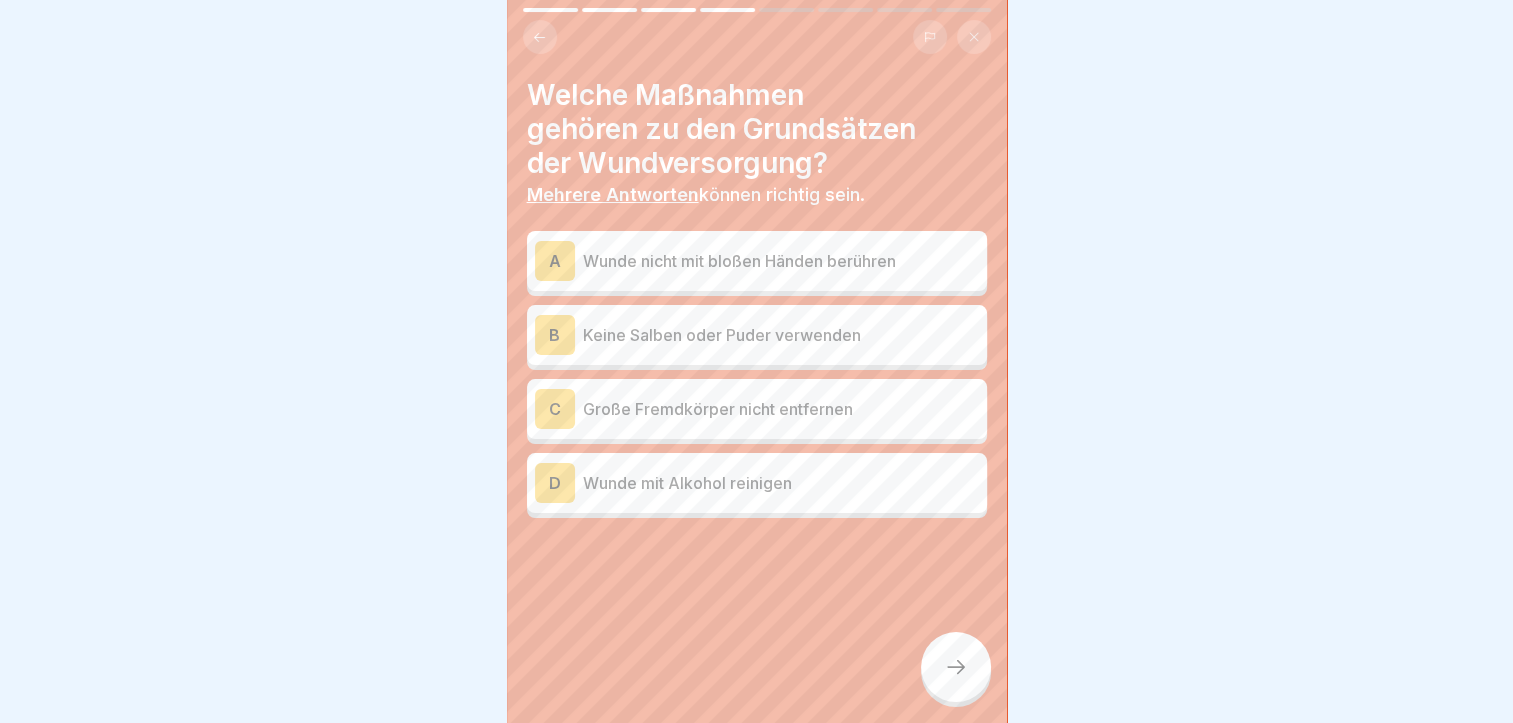 click on "Wunde nicht mit bloßen Händen berühren" at bounding box center [781, 261] 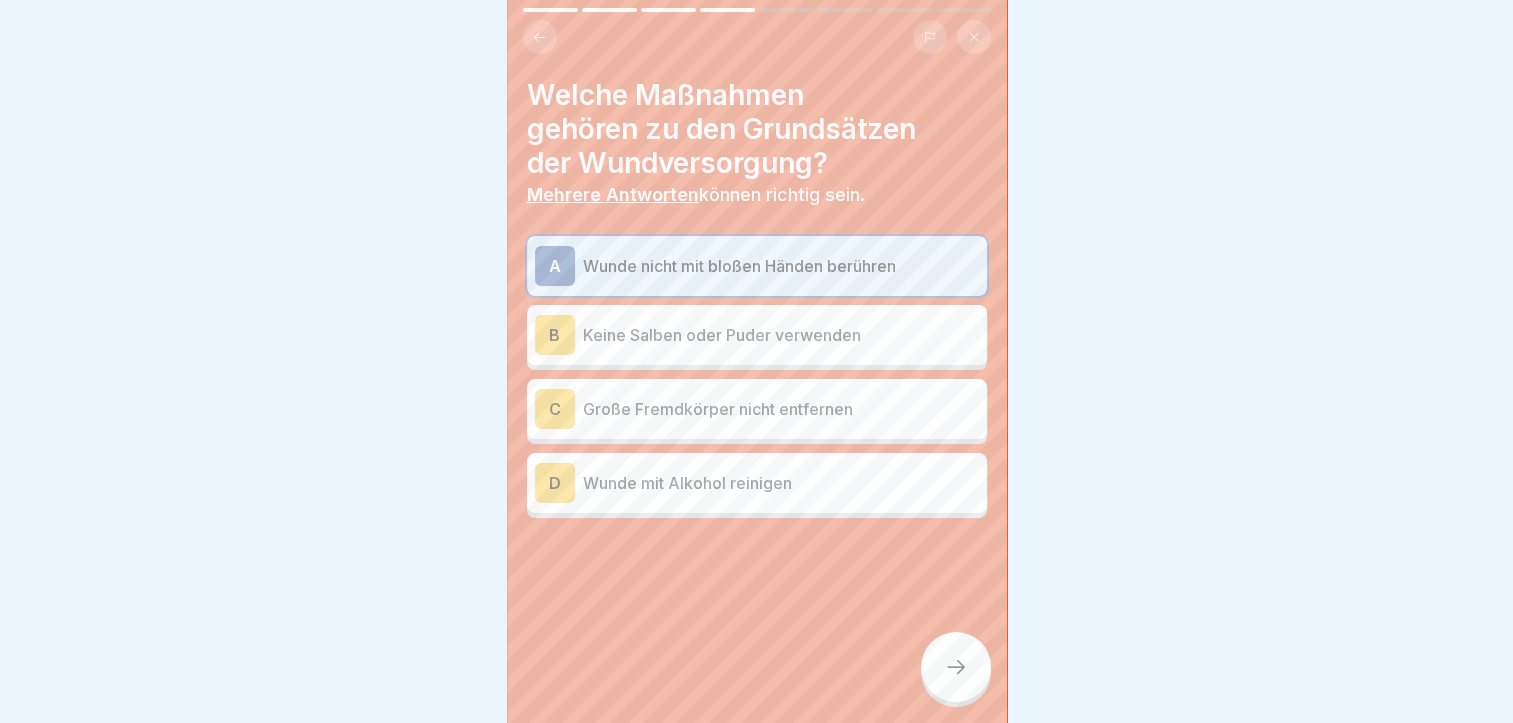 click on "Keine Salben oder Puder verwenden" at bounding box center [781, 335] 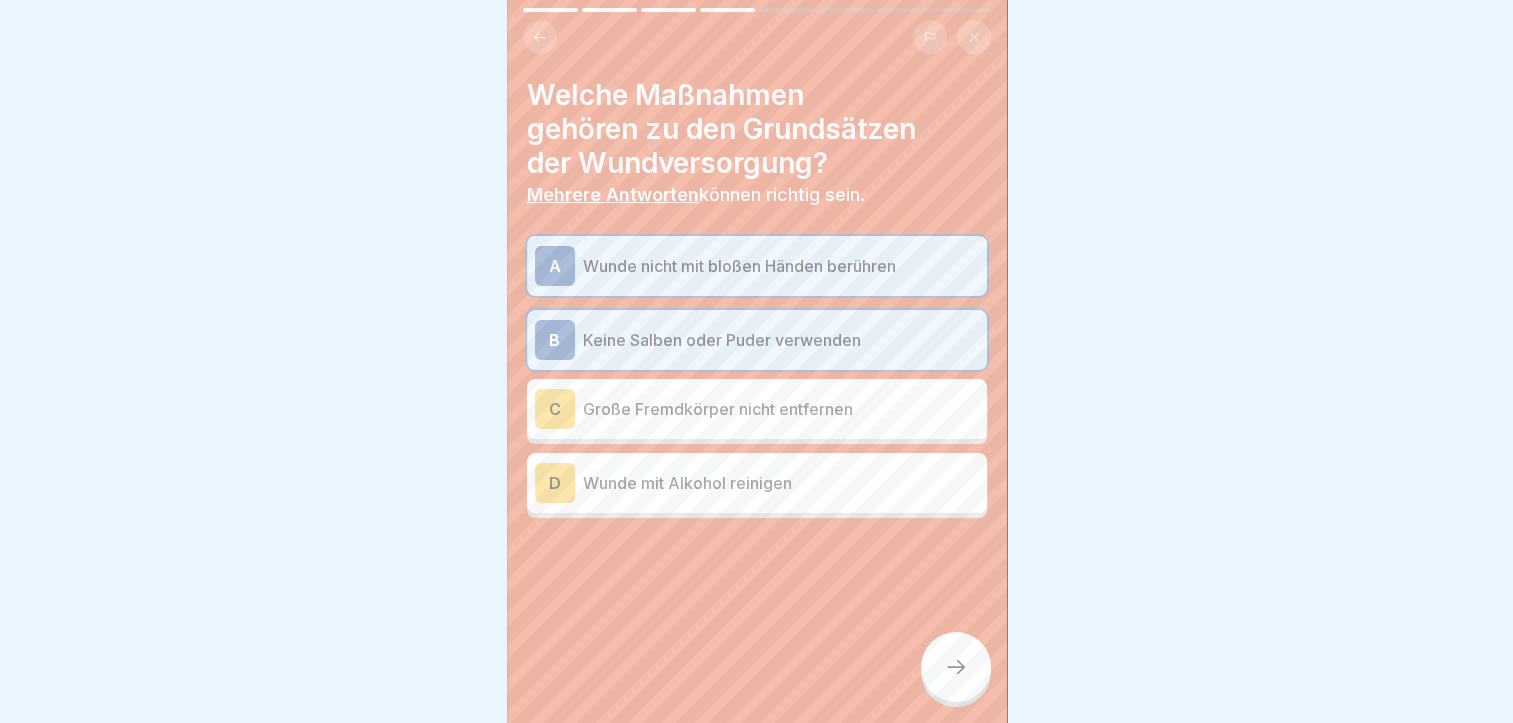 click on "Große Fremdkörper nicht entfernen" at bounding box center (781, 409) 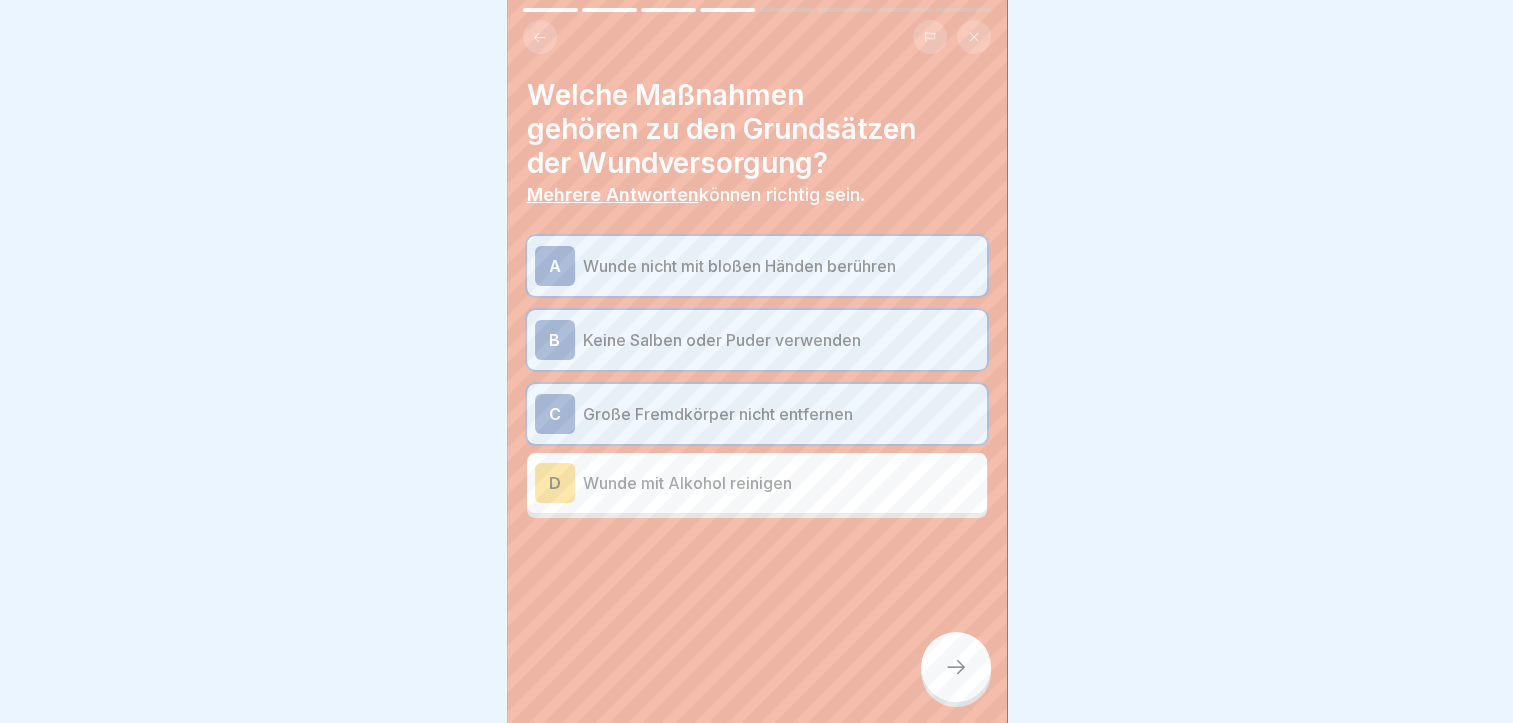 click on "Wunde mit Alkohol reinigen" at bounding box center (781, 483) 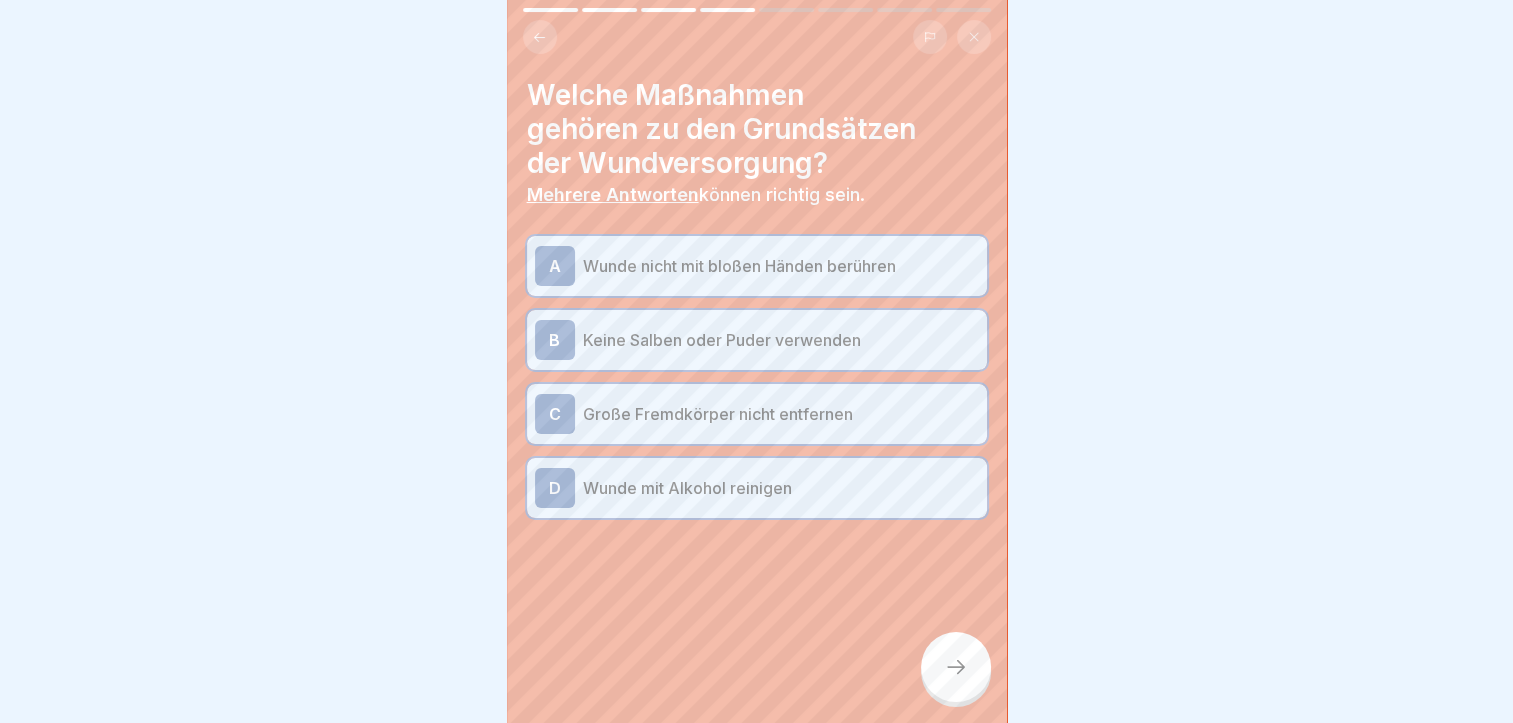 click 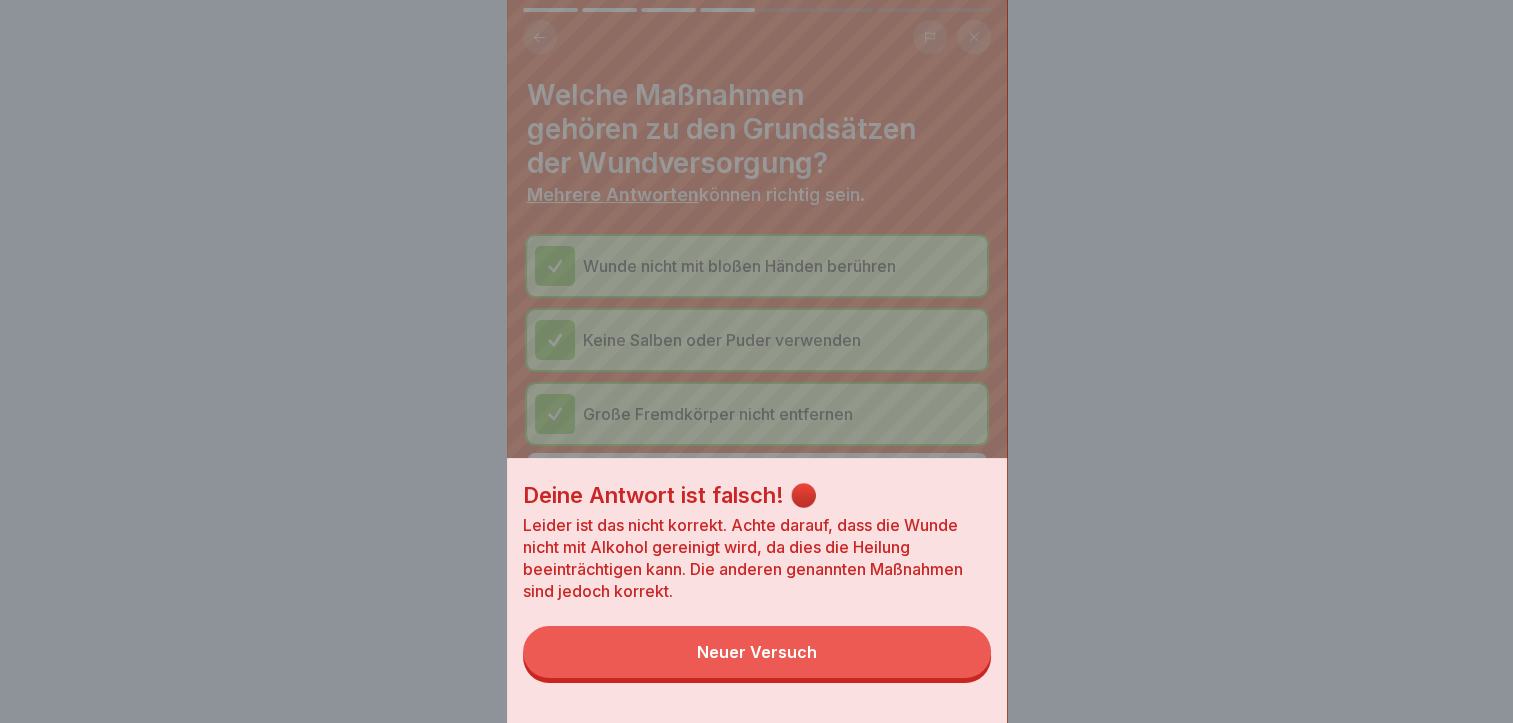 click on "Neuer Versuch" at bounding box center (757, 652) 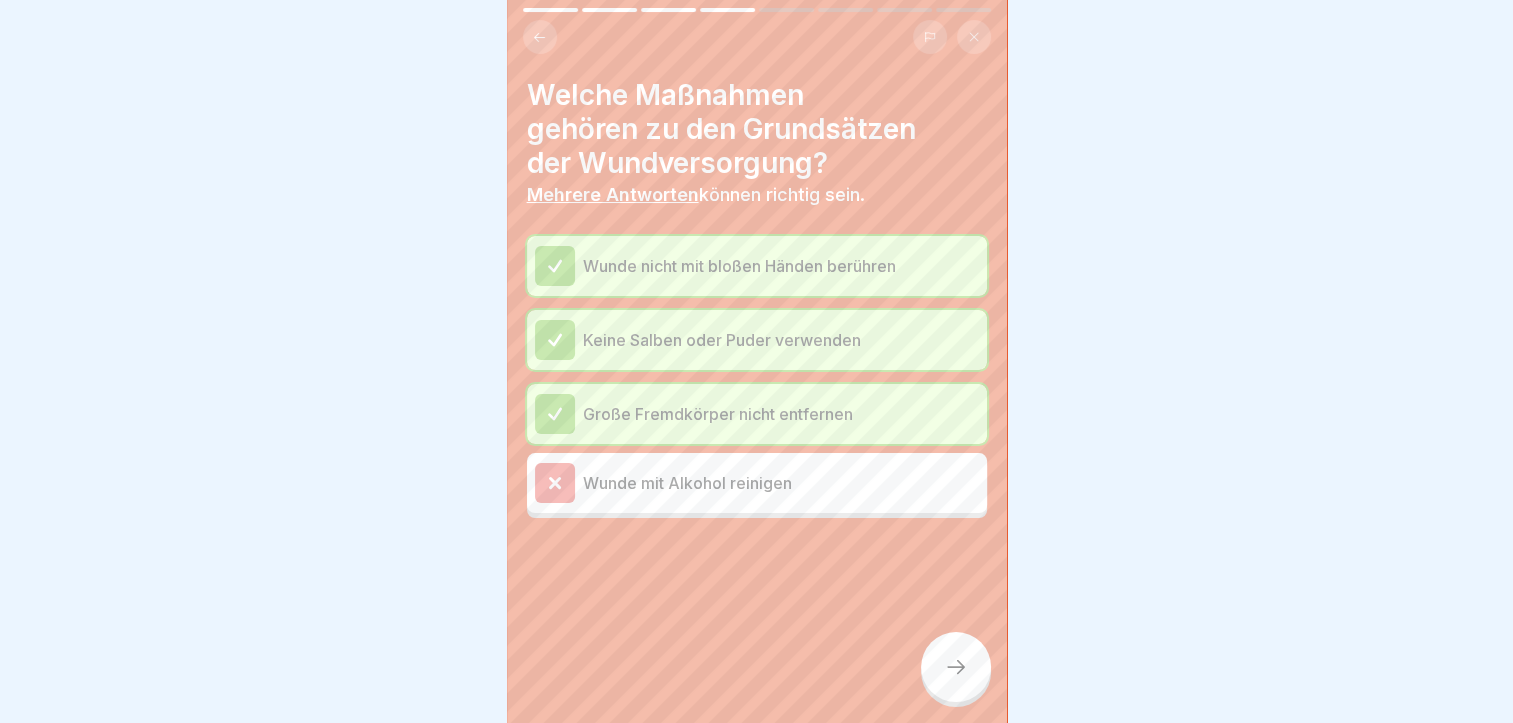 click at bounding box center (956, 667) 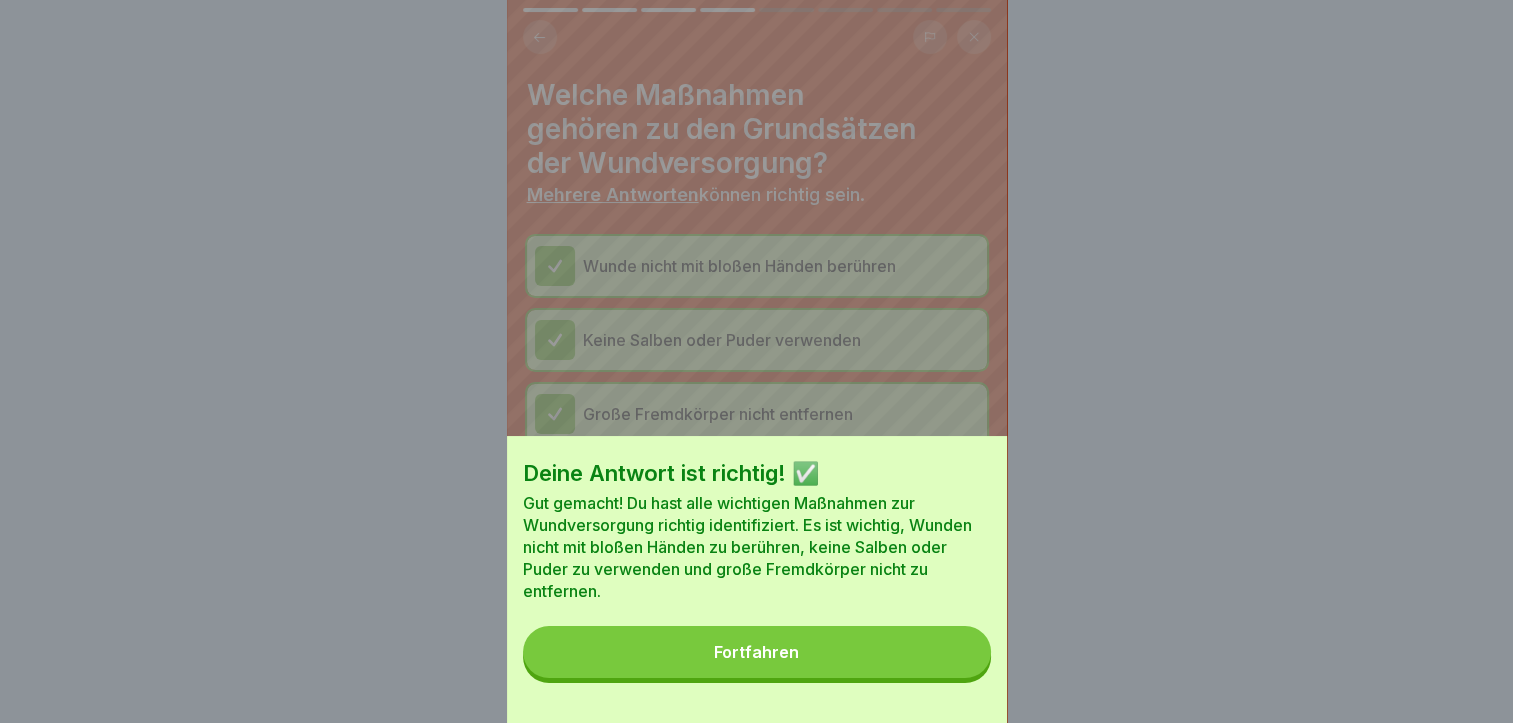 click on "Fortfahren" at bounding box center [757, 652] 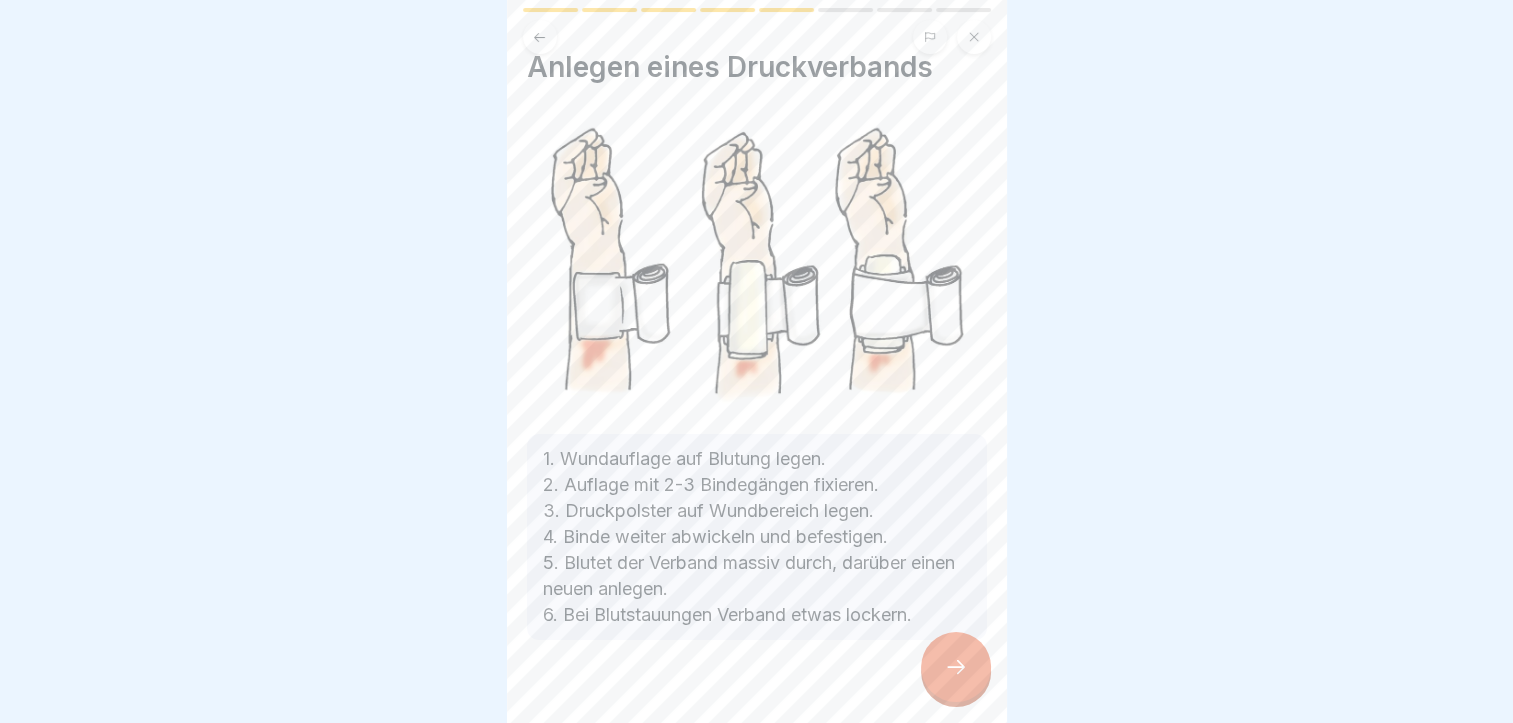 scroll, scrollTop: 55, scrollLeft: 0, axis: vertical 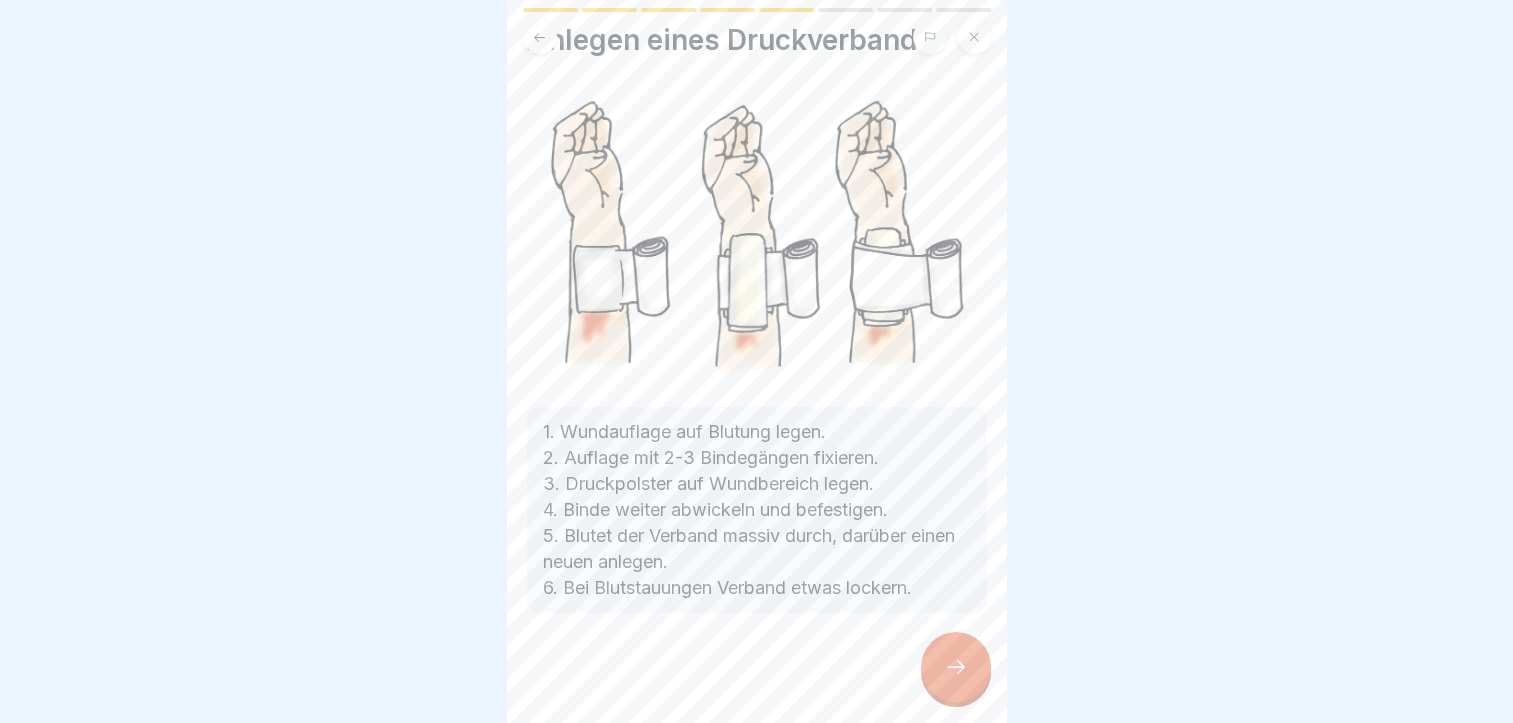 click at bounding box center [956, 667] 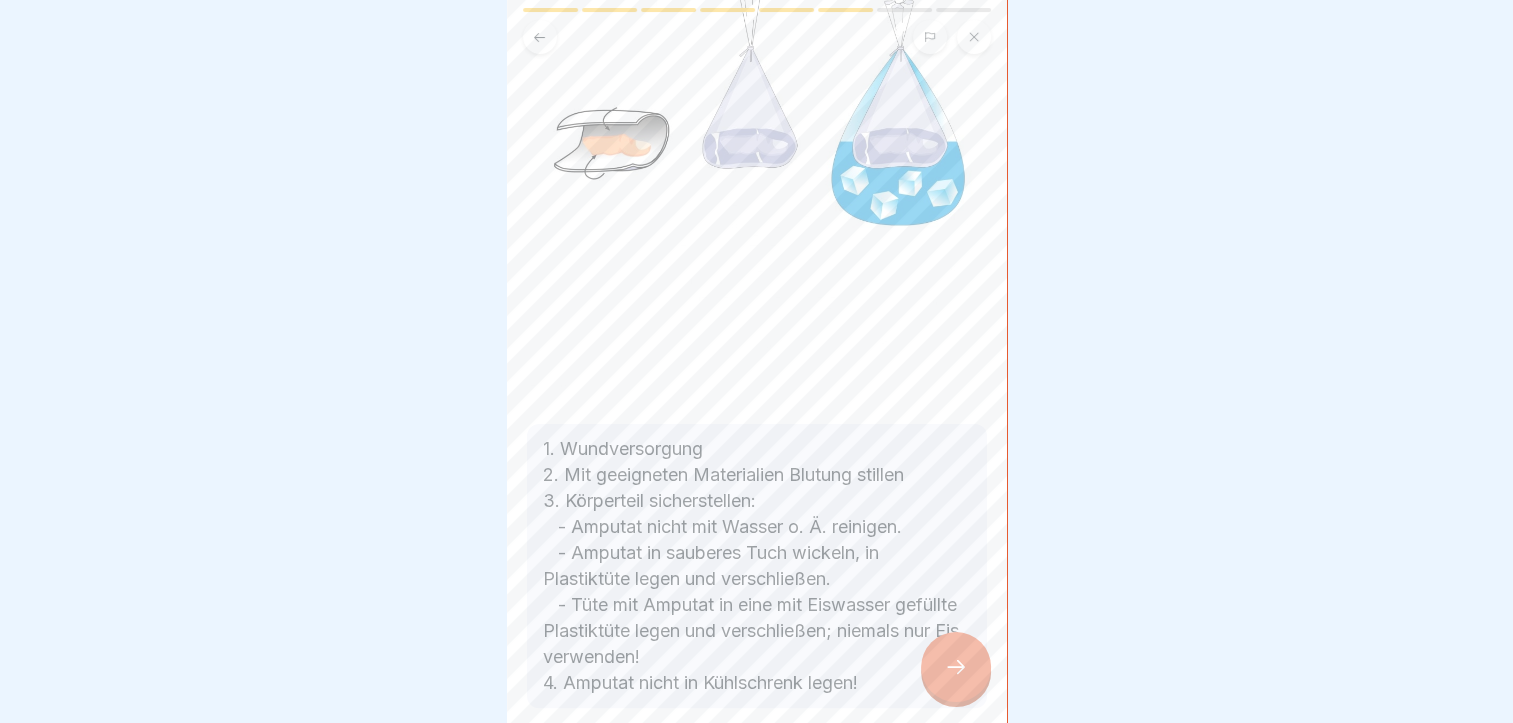scroll, scrollTop: 467, scrollLeft: 0, axis: vertical 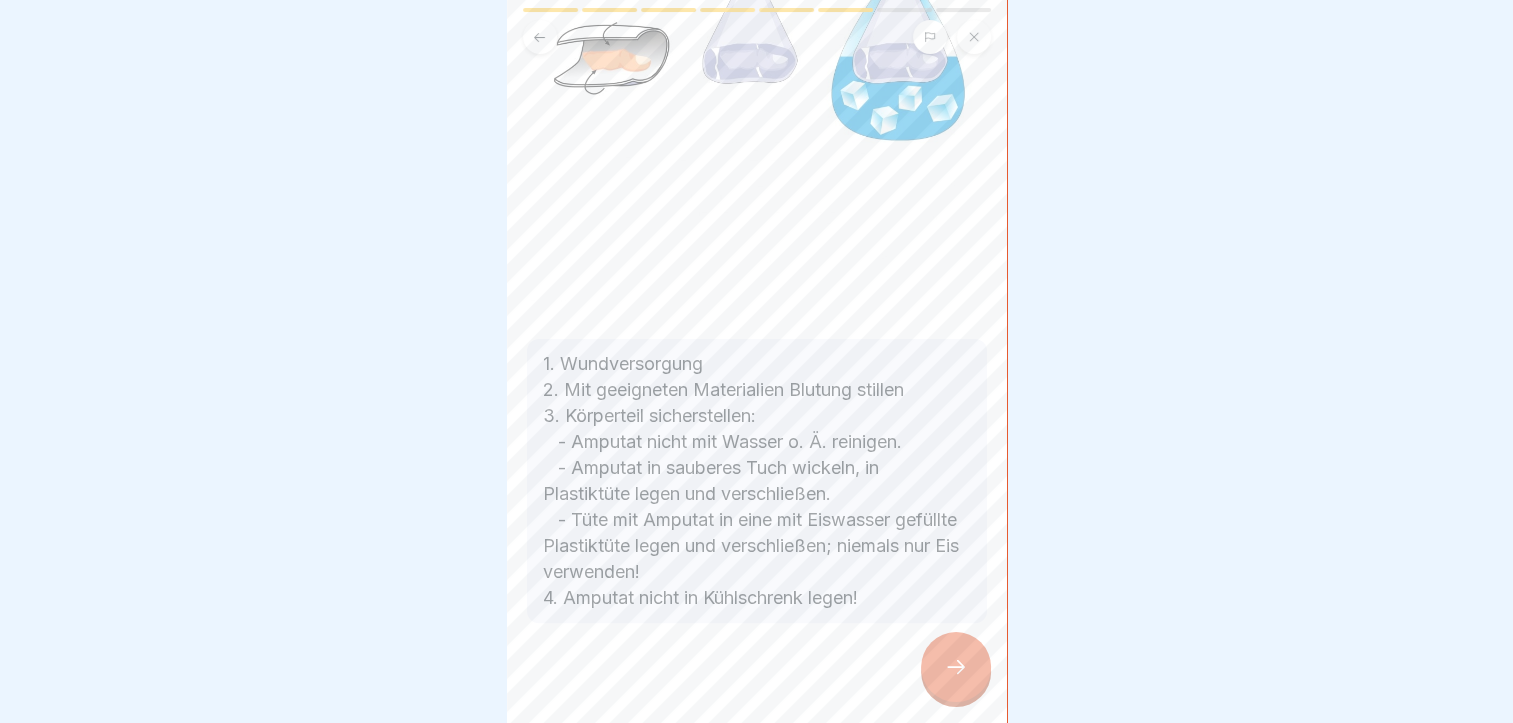 click at bounding box center [956, 667] 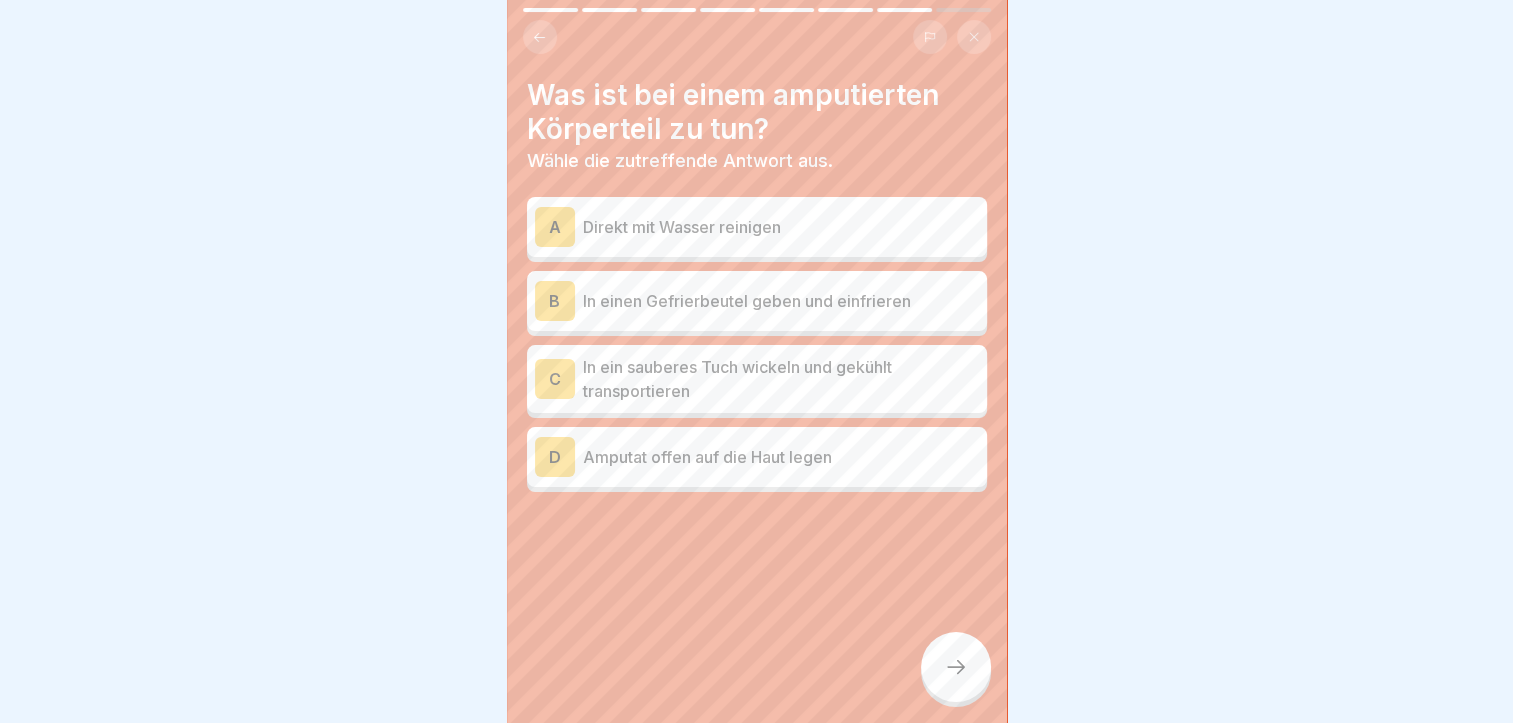 click at bounding box center (540, 37) 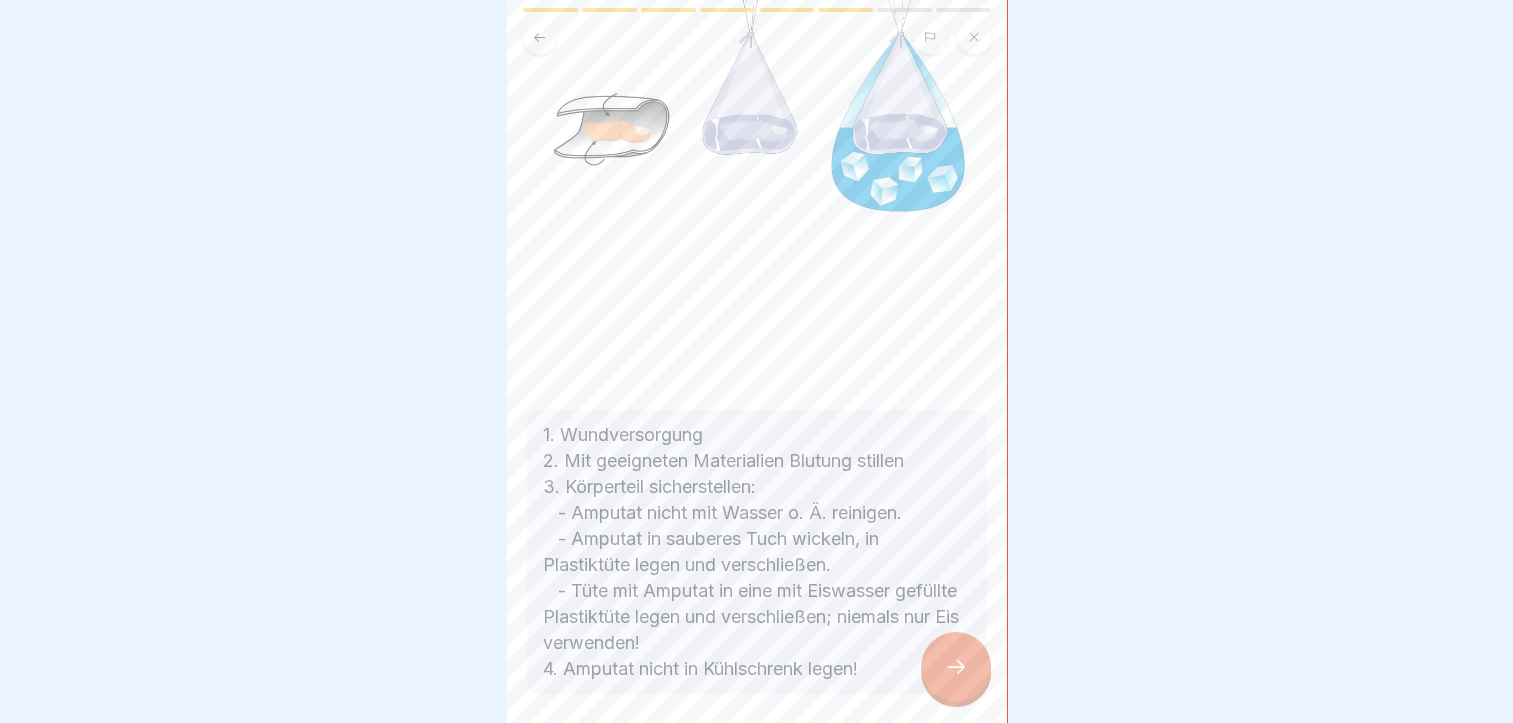 scroll, scrollTop: 400, scrollLeft: 0, axis: vertical 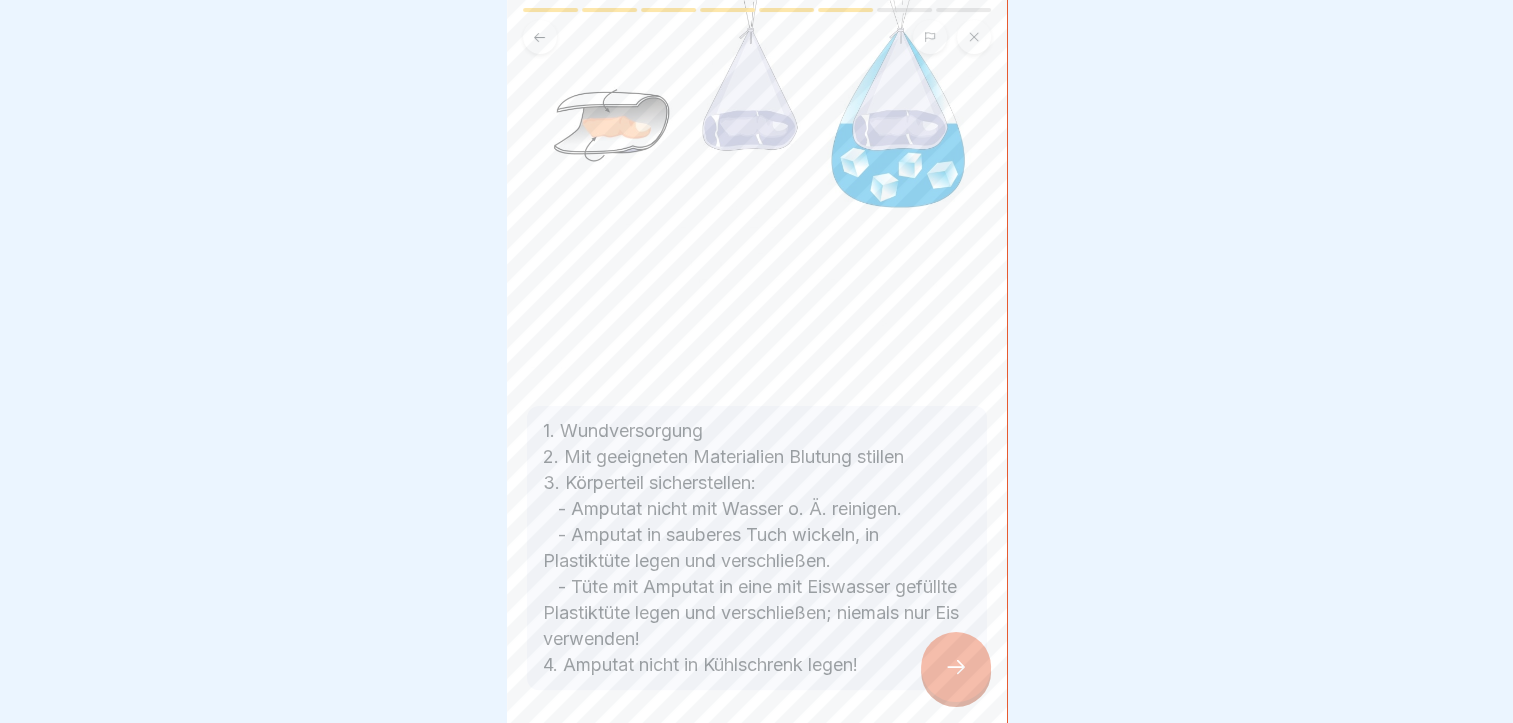click at bounding box center (956, 667) 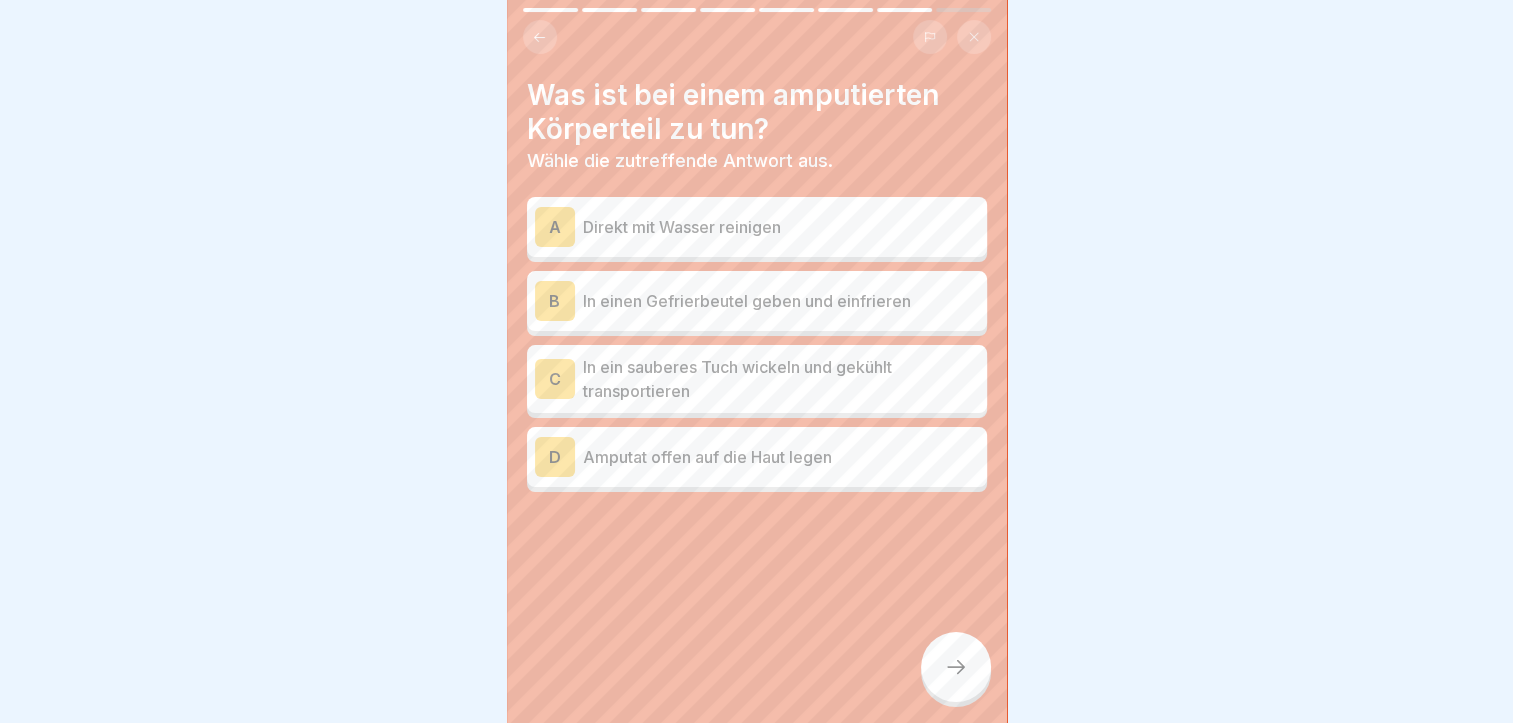 click at bounding box center (540, 37) 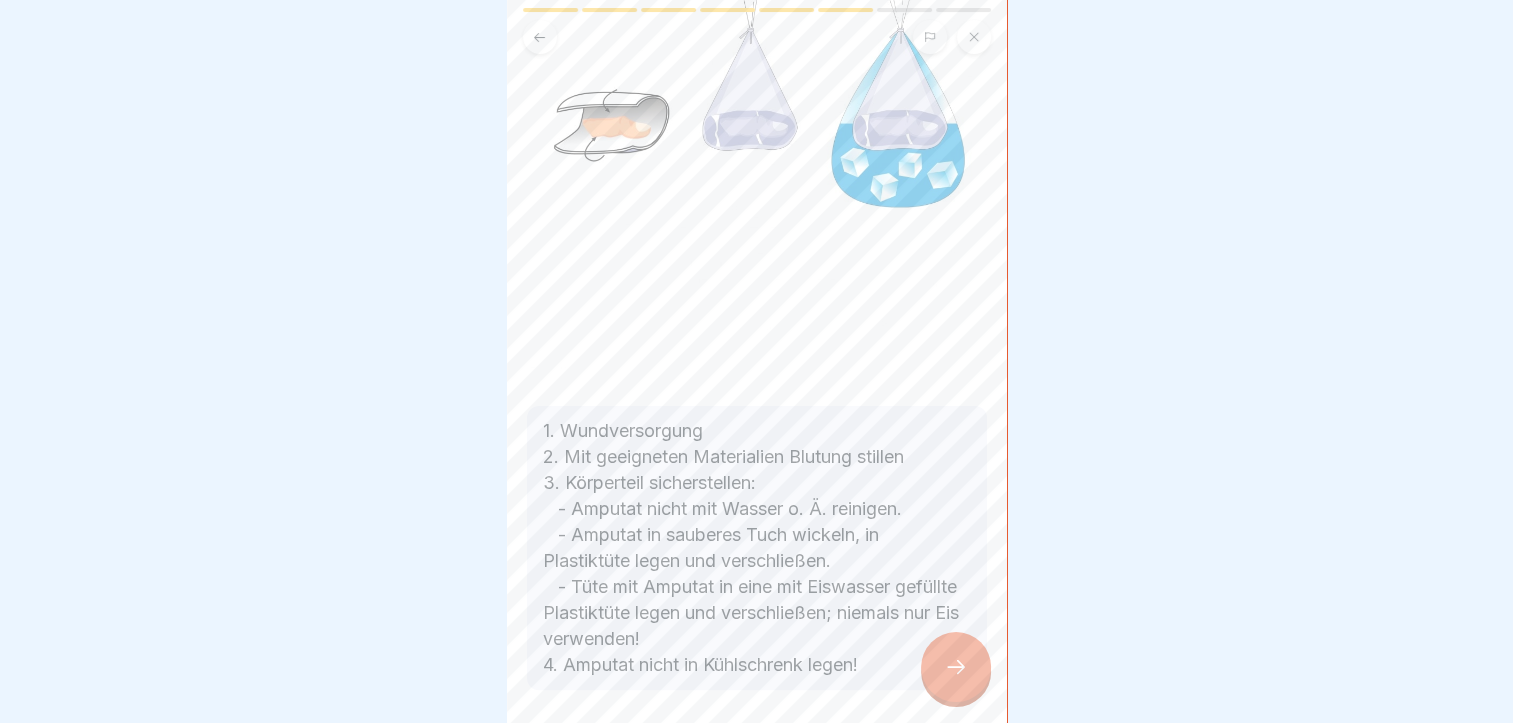 click 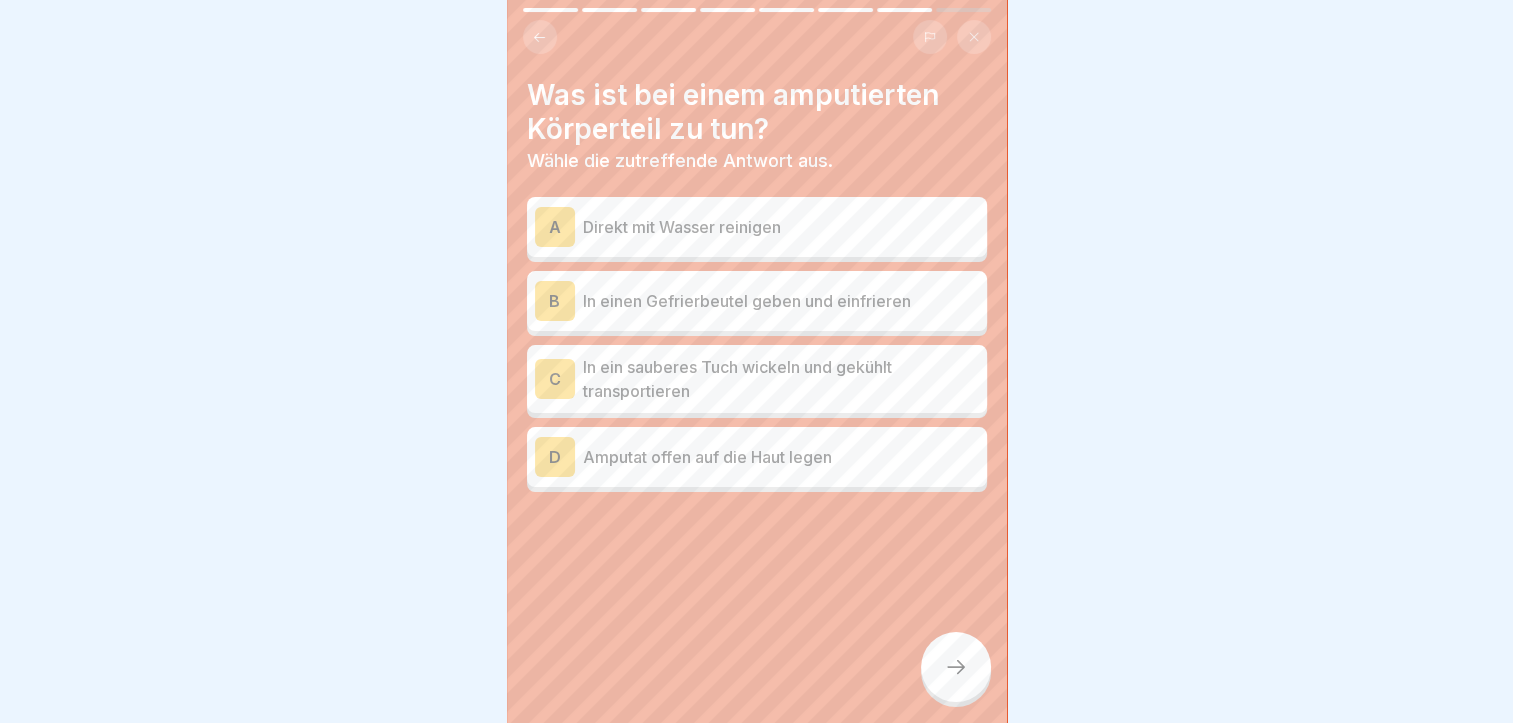 click 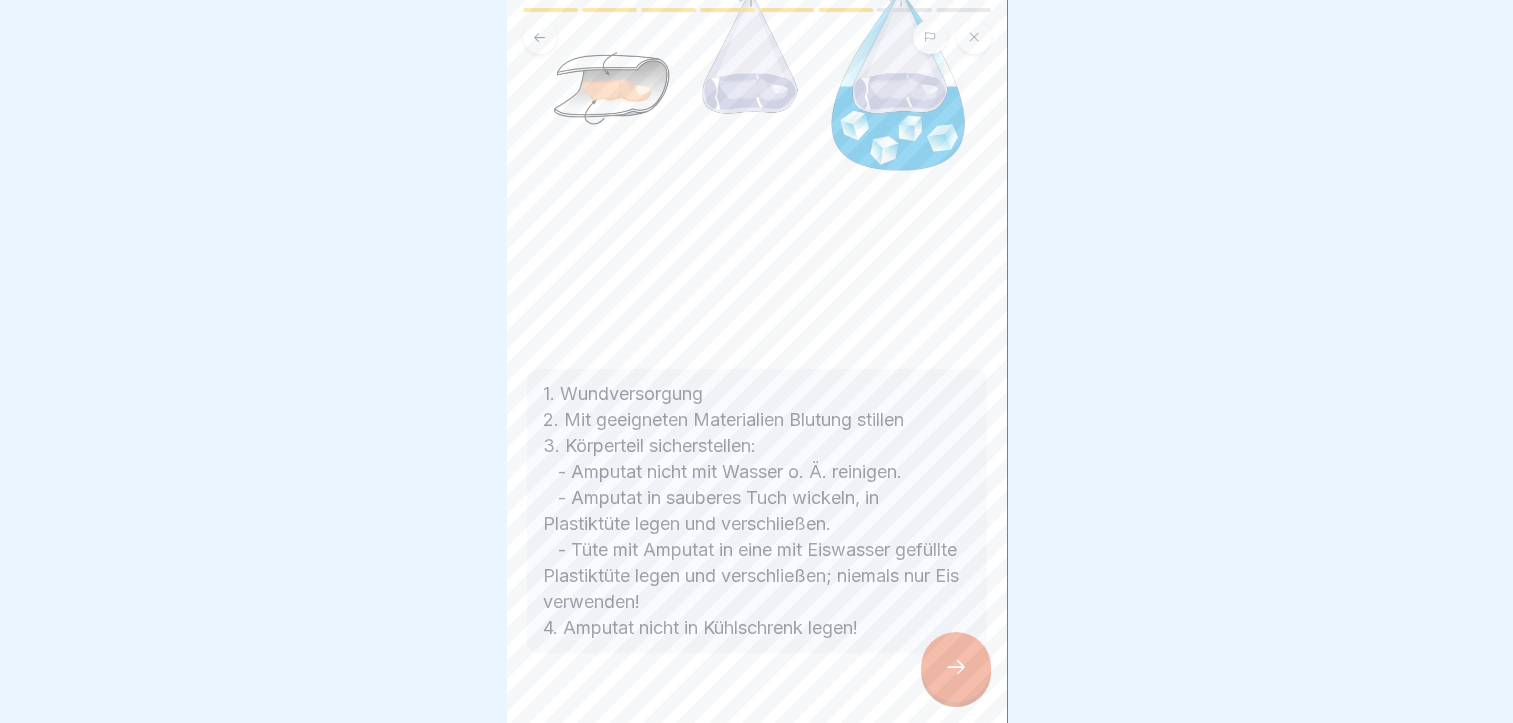 scroll, scrollTop: 467, scrollLeft: 0, axis: vertical 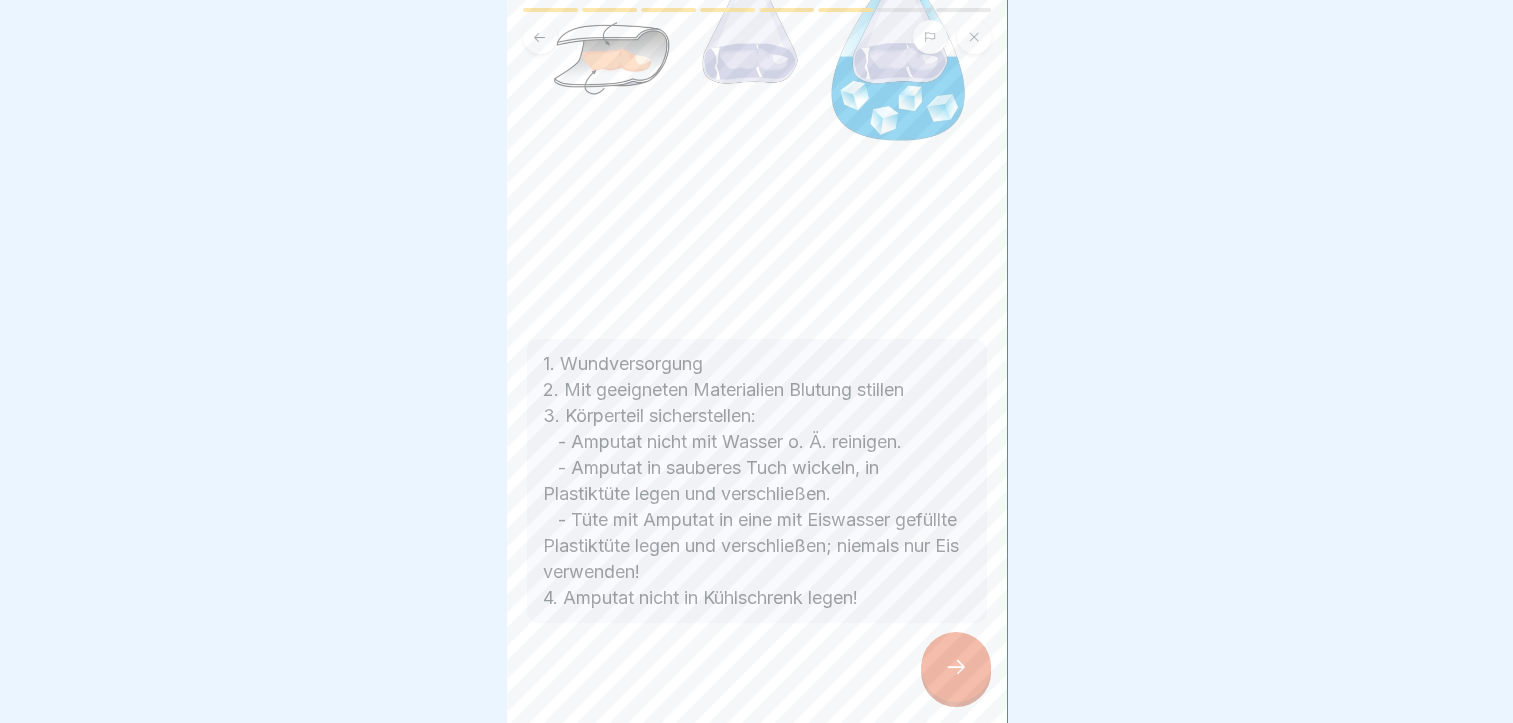 click 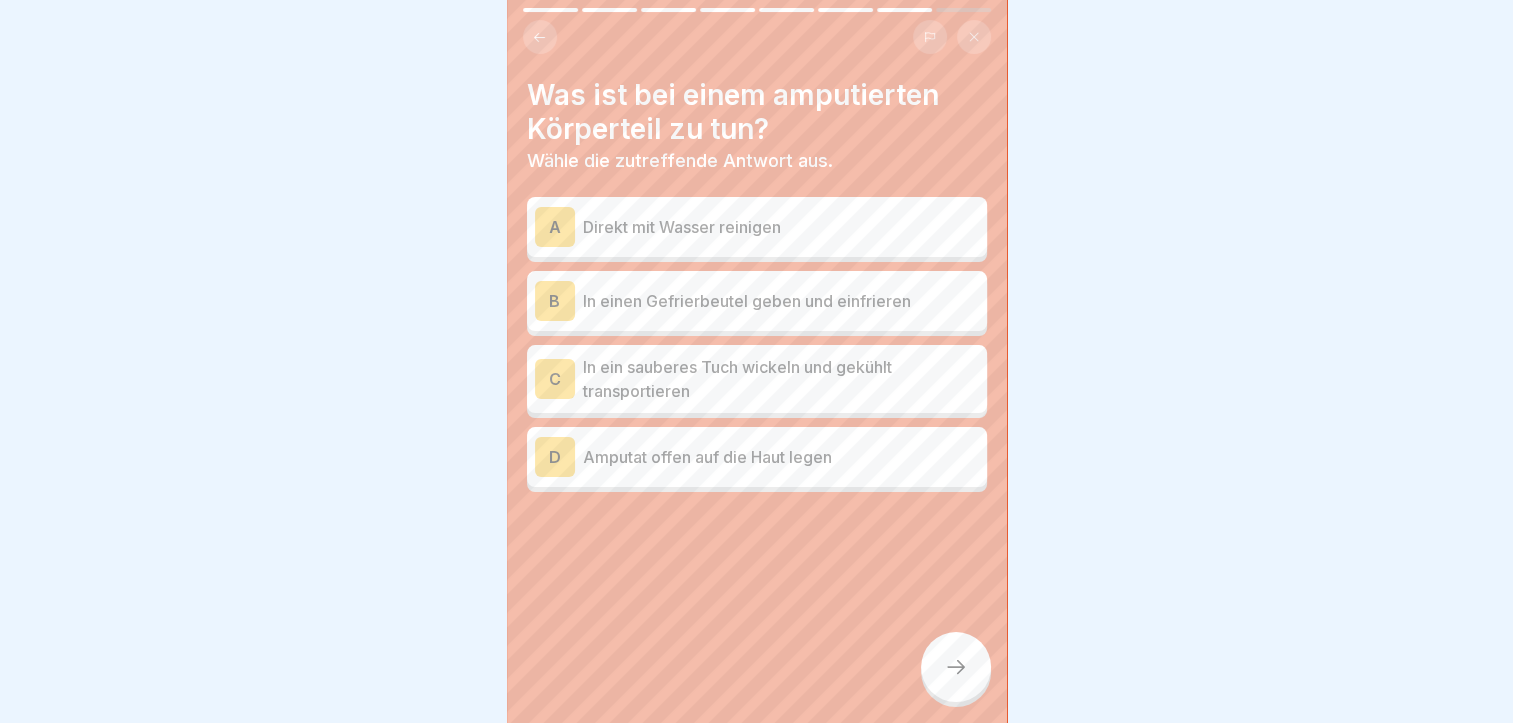 click on "In ein sauberes Tuch wickeln und gekühlt transportieren" at bounding box center [781, 379] 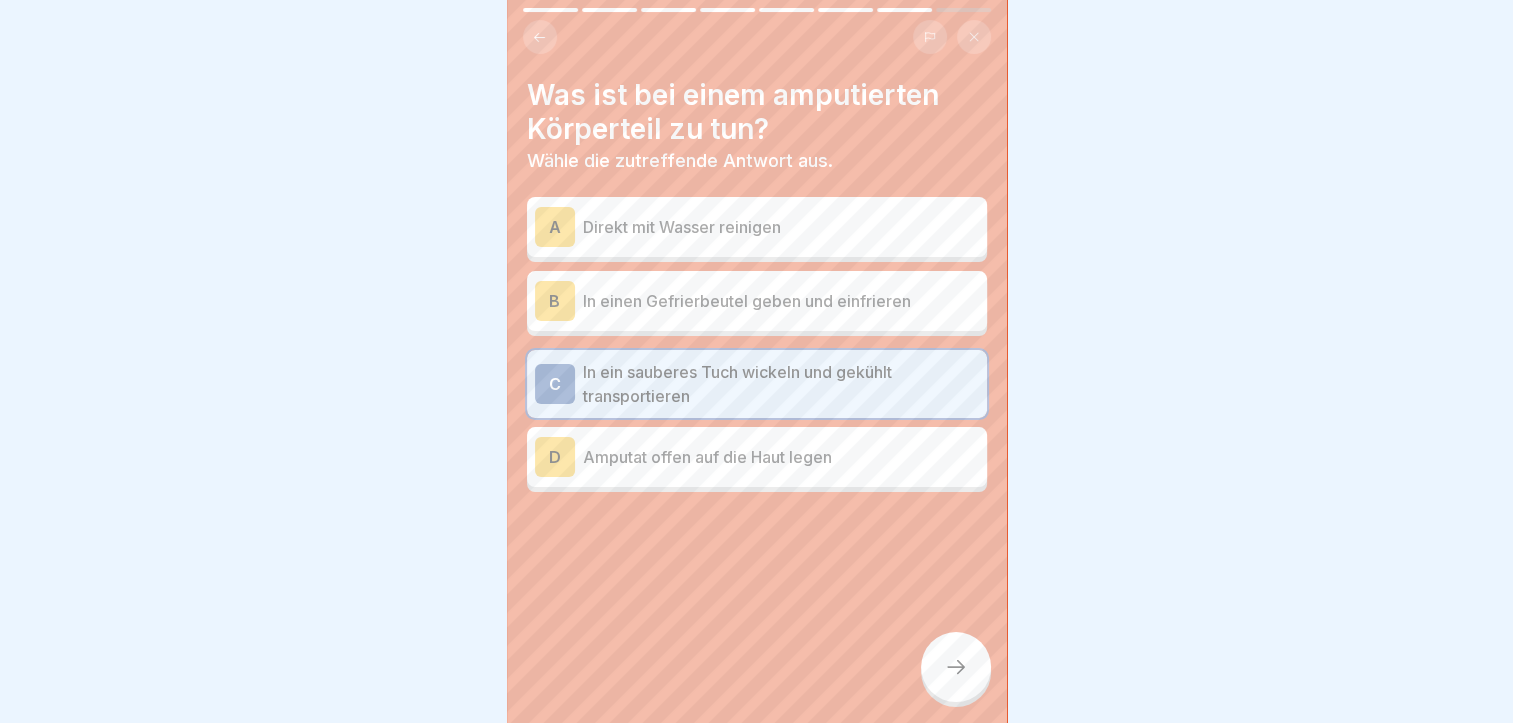 click at bounding box center (540, 37) 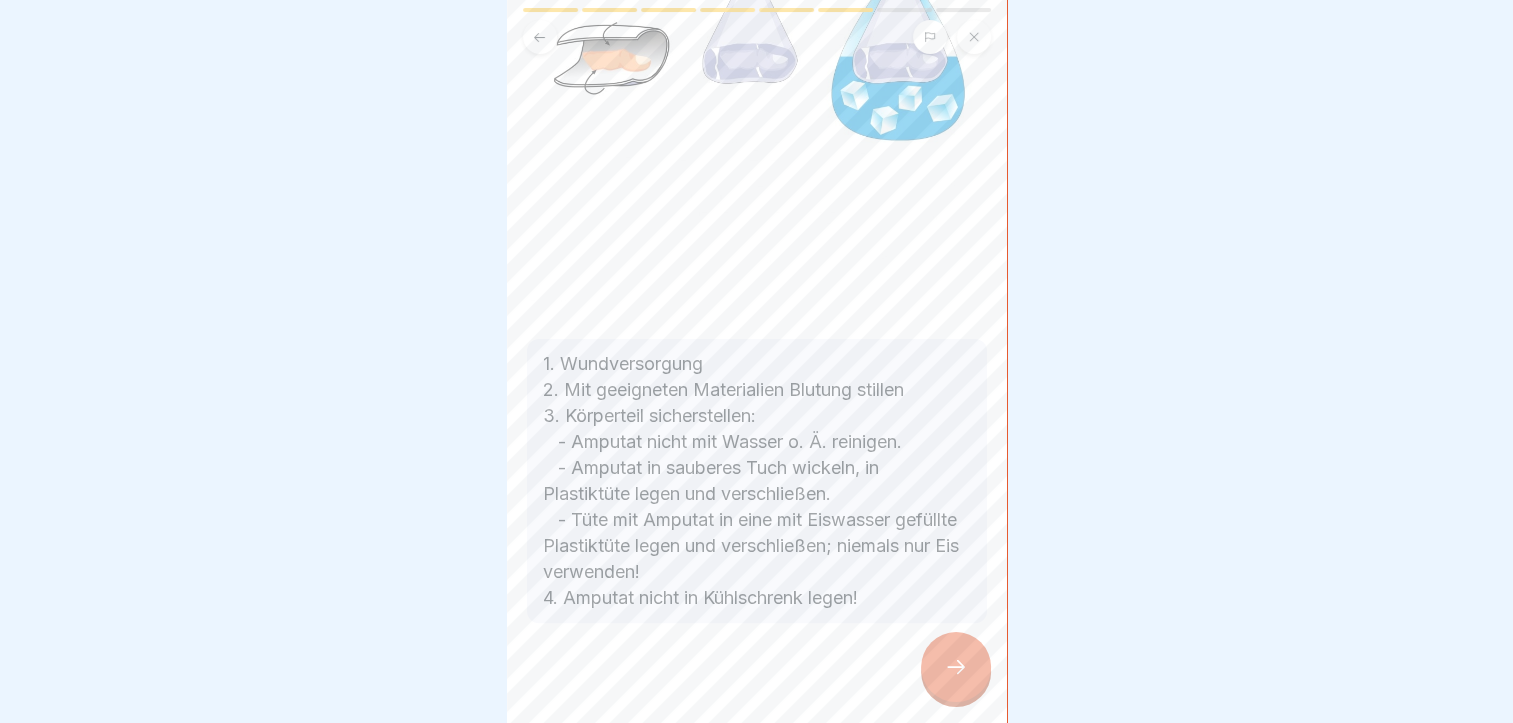 click at bounding box center [956, 667] 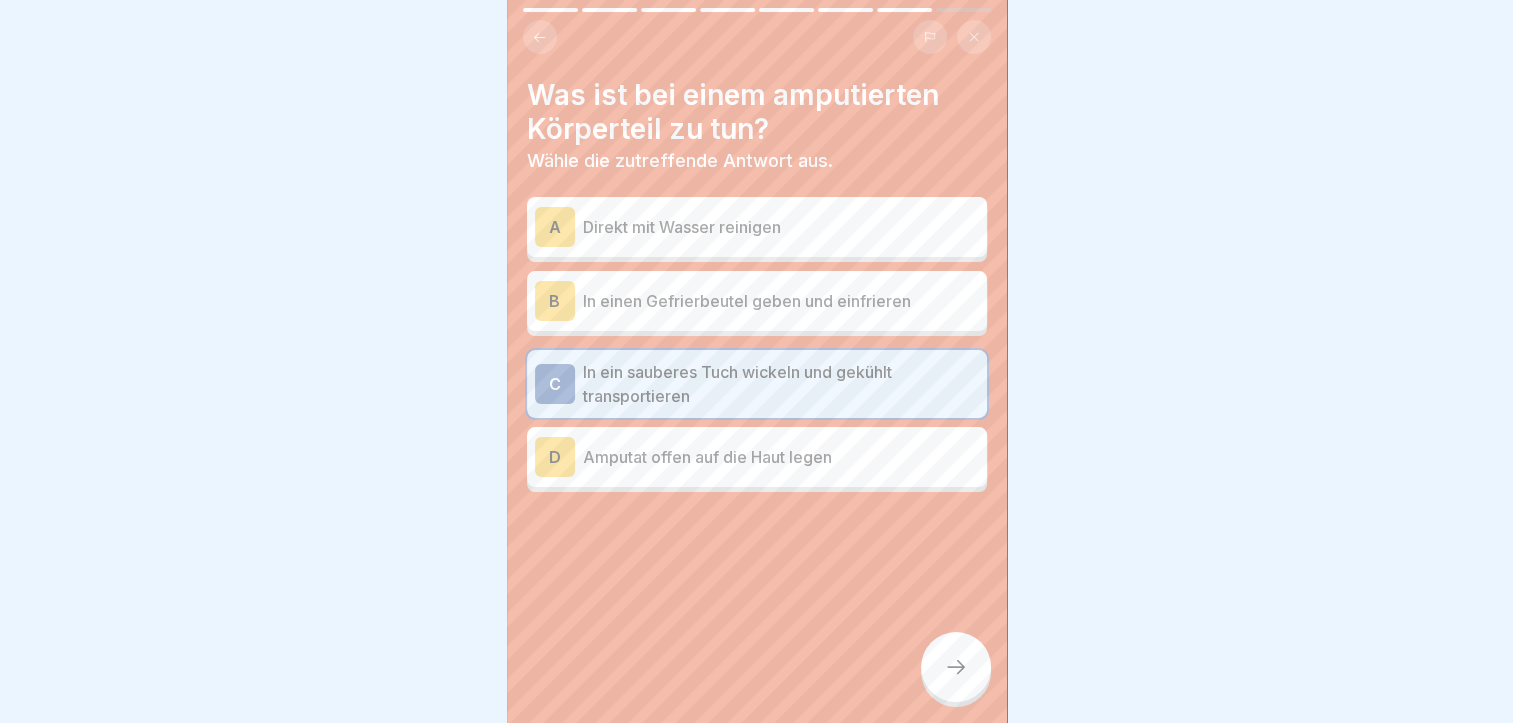click at bounding box center (540, 37) 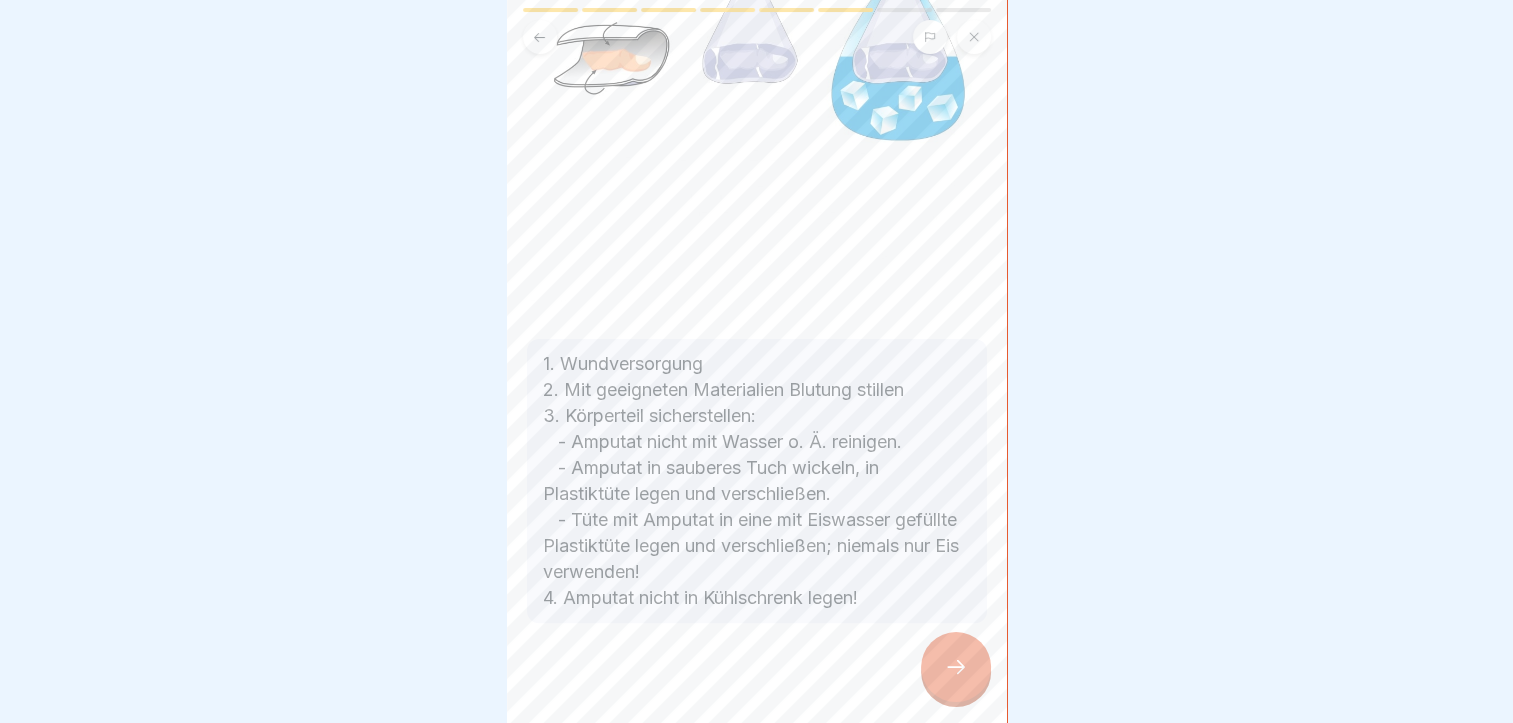 click 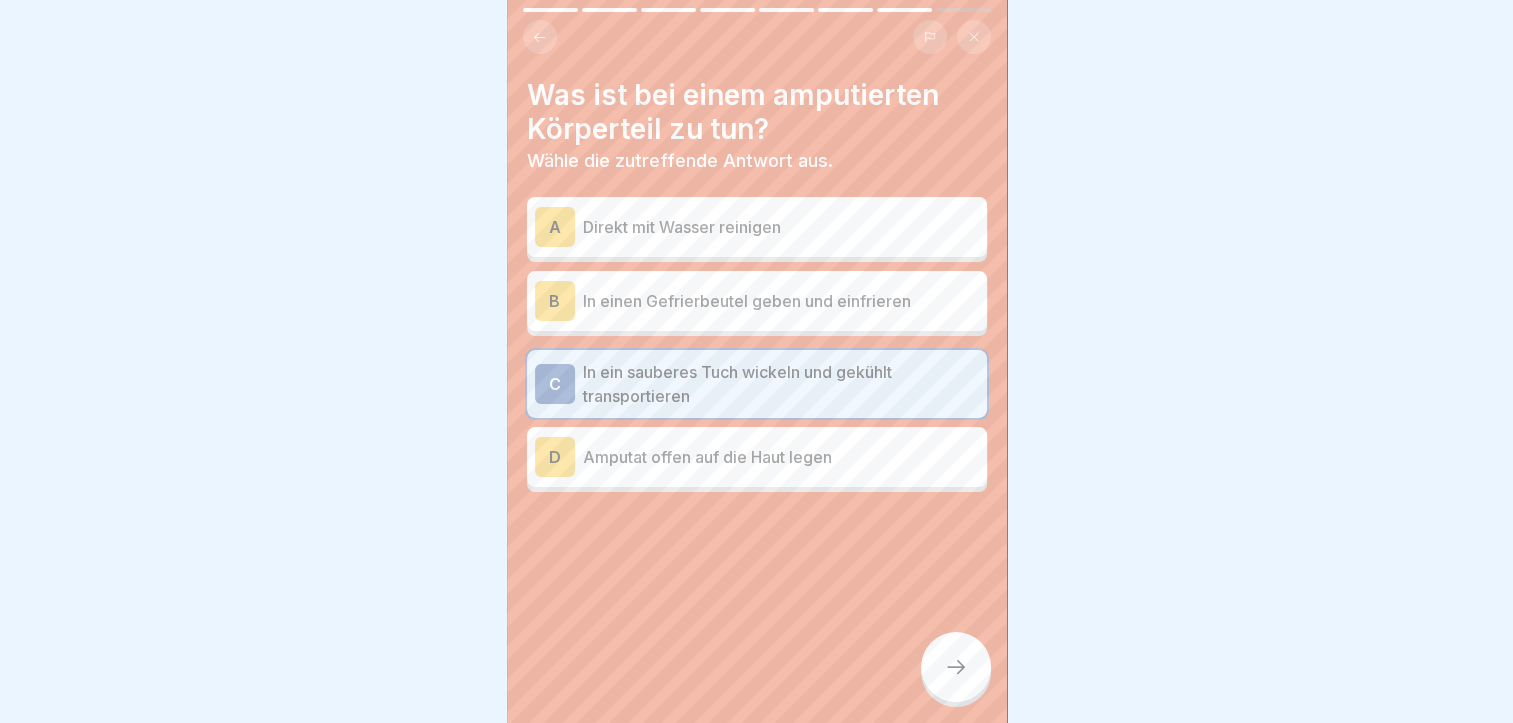 click at bounding box center (956, 667) 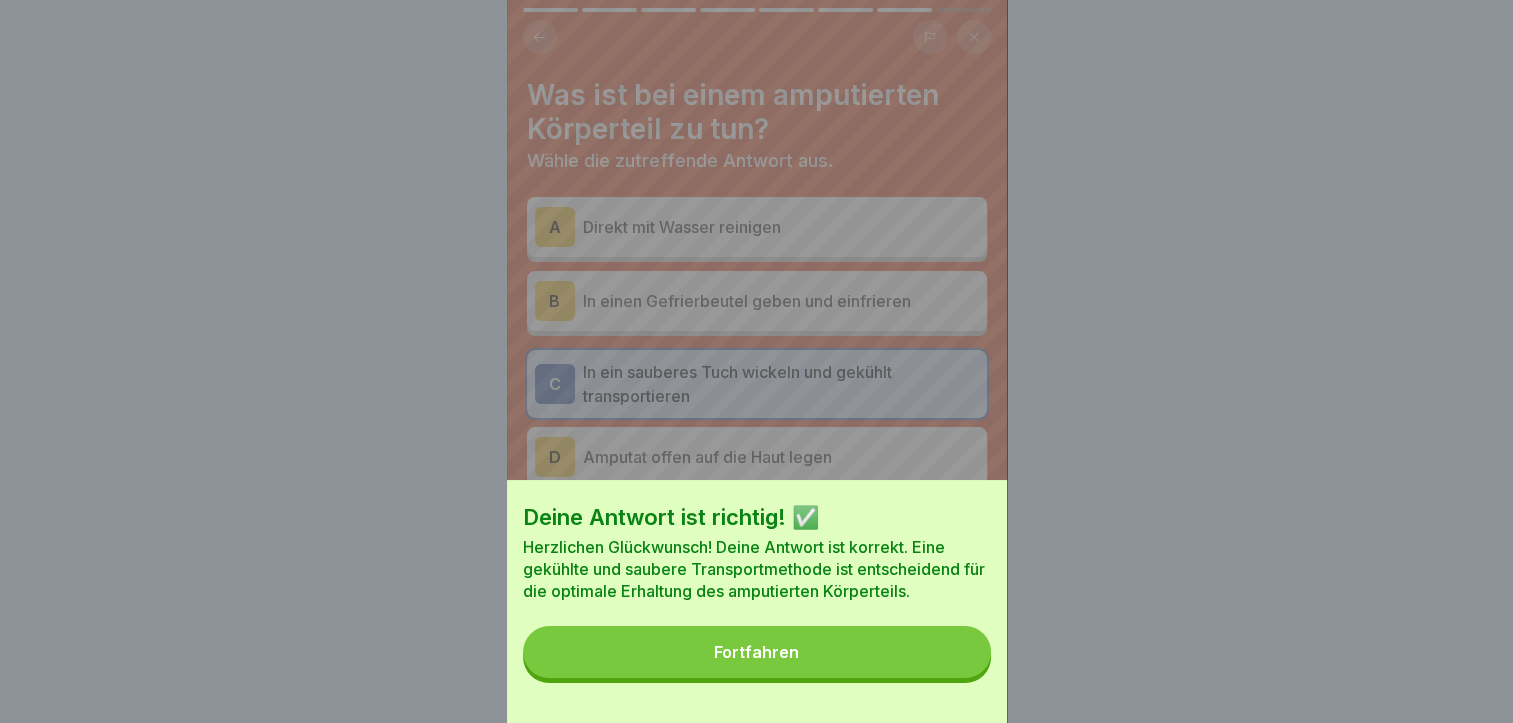 click on "Fortfahren" at bounding box center [757, 652] 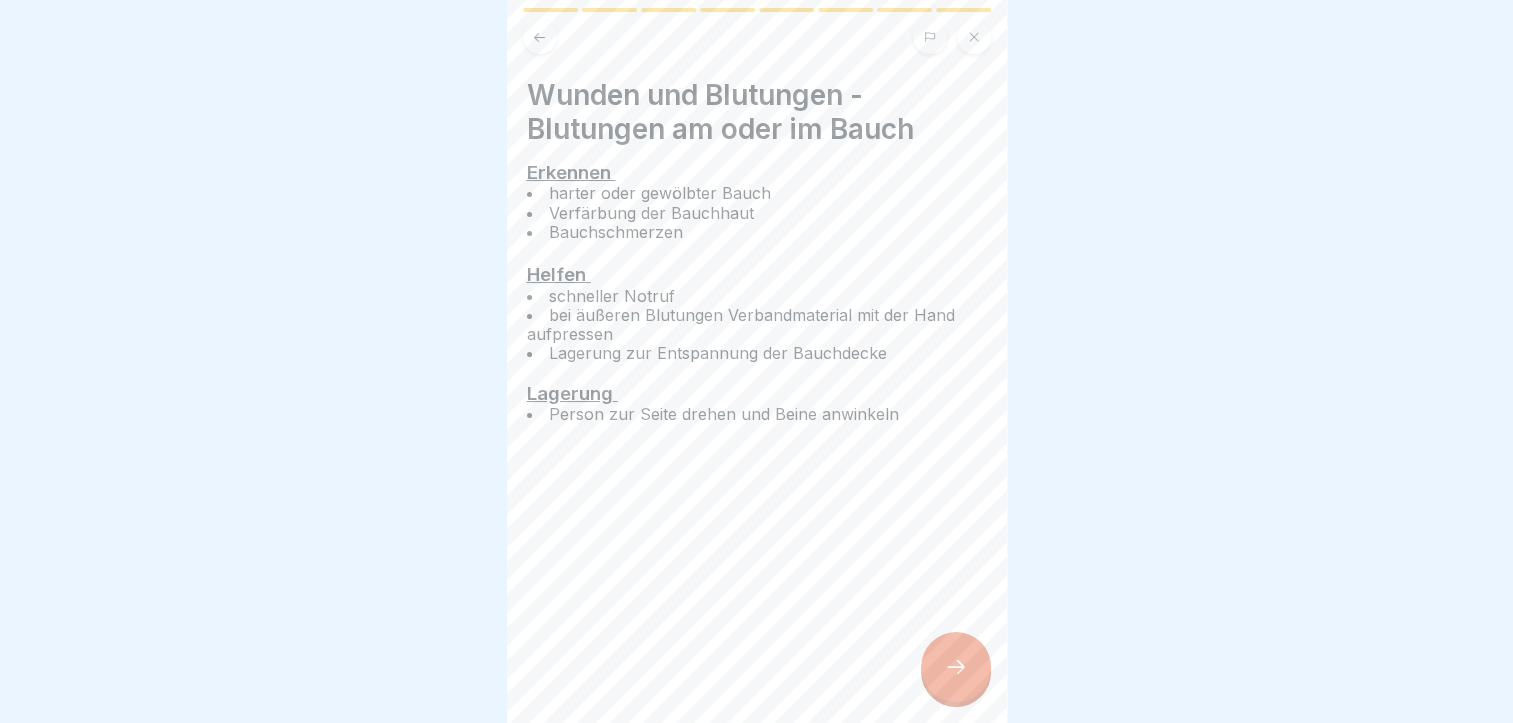 click 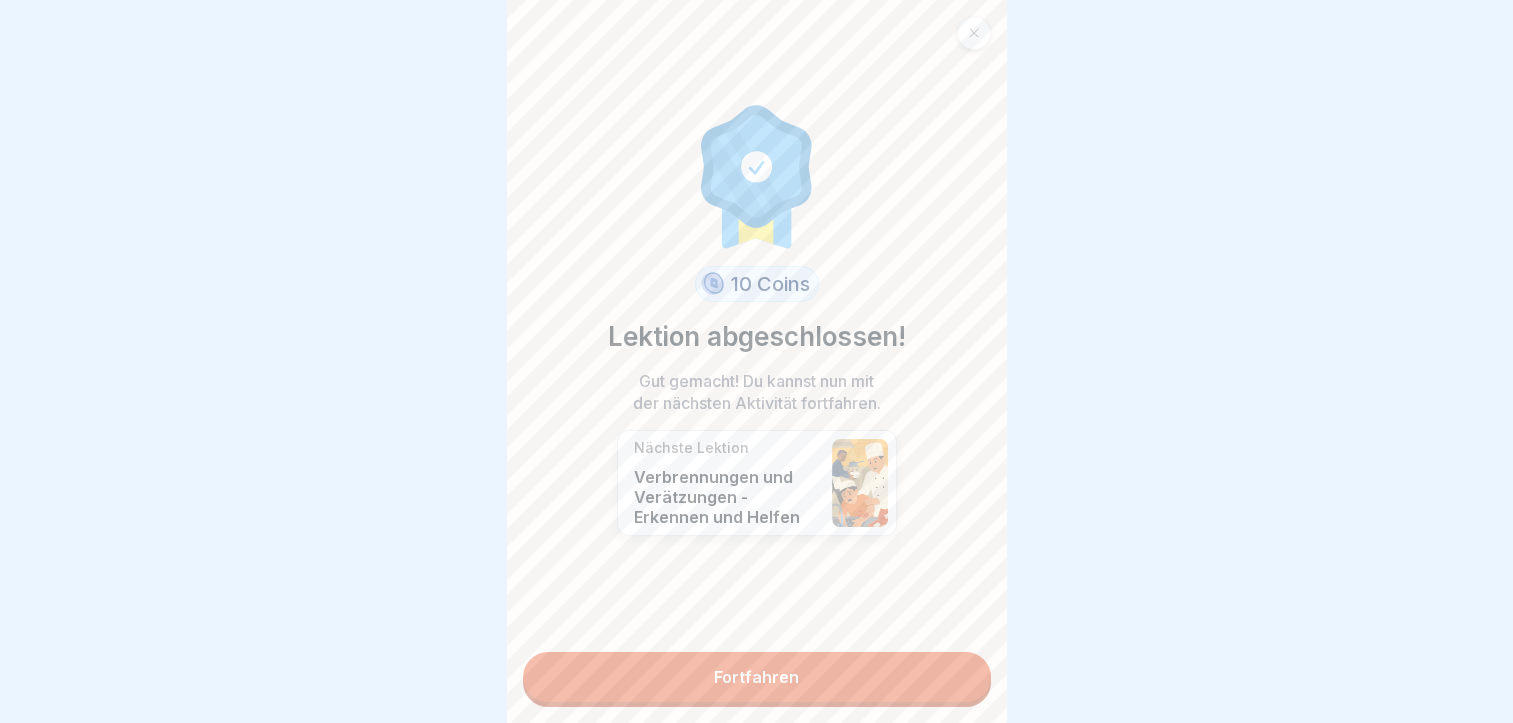 click on "Fortfahren" at bounding box center (757, 677) 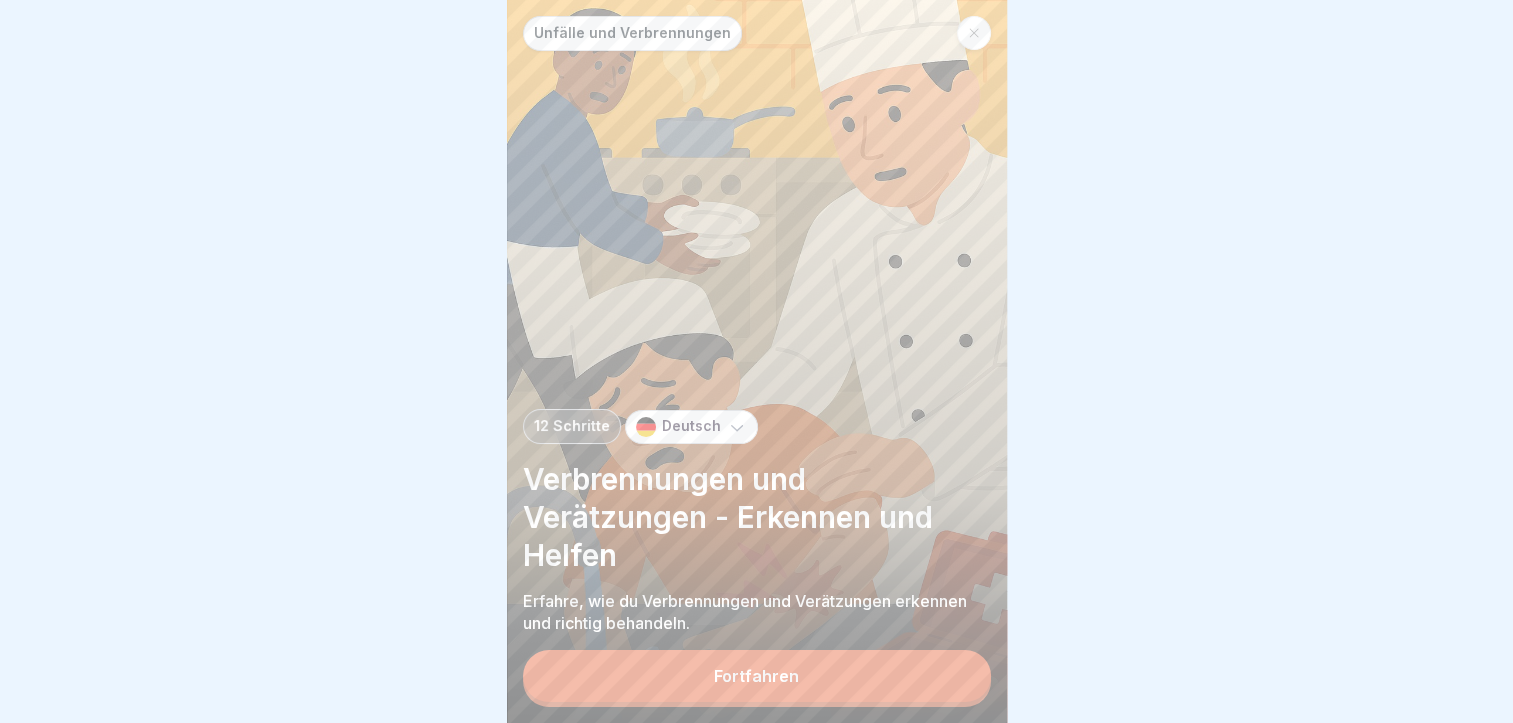 click on "Fortfahren" at bounding box center (757, 676) 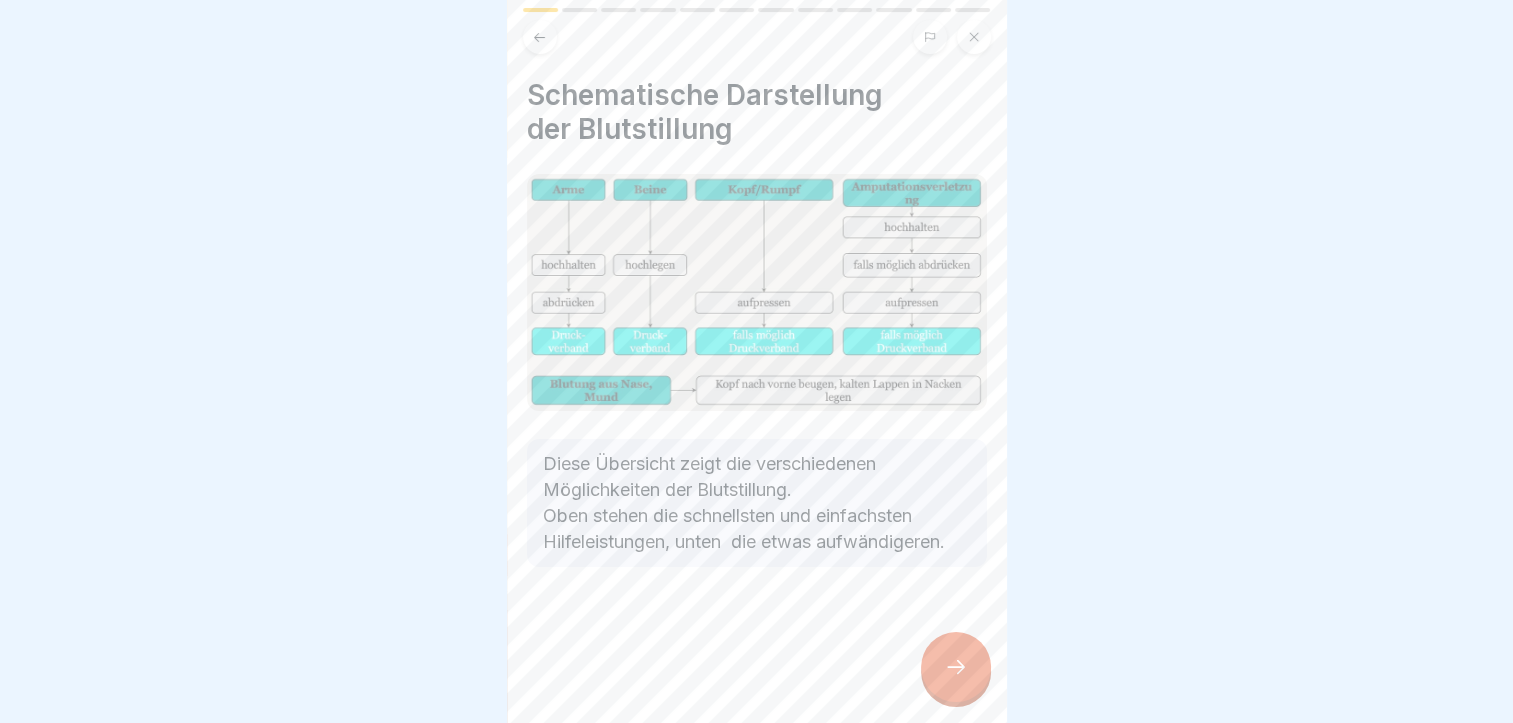 click at bounding box center (956, 667) 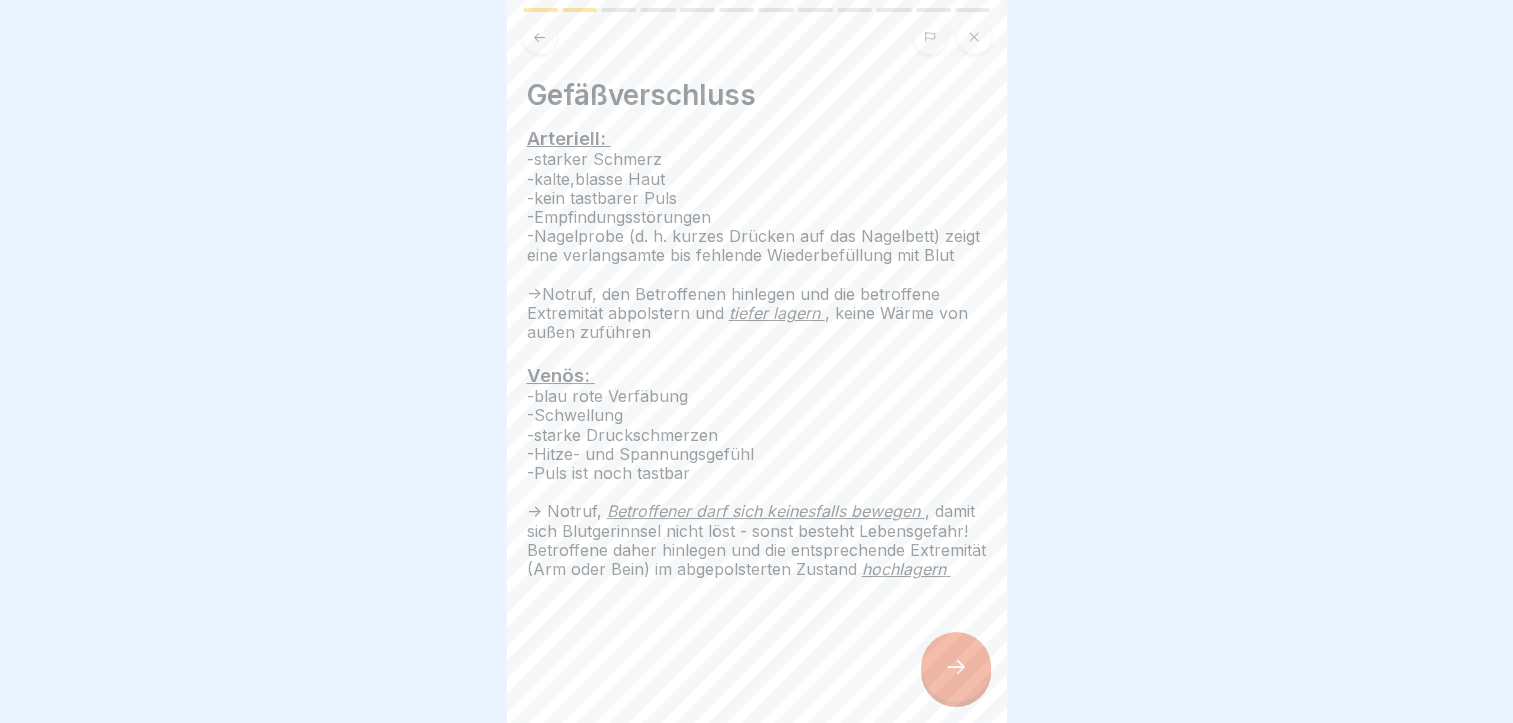 click at bounding box center (956, 667) 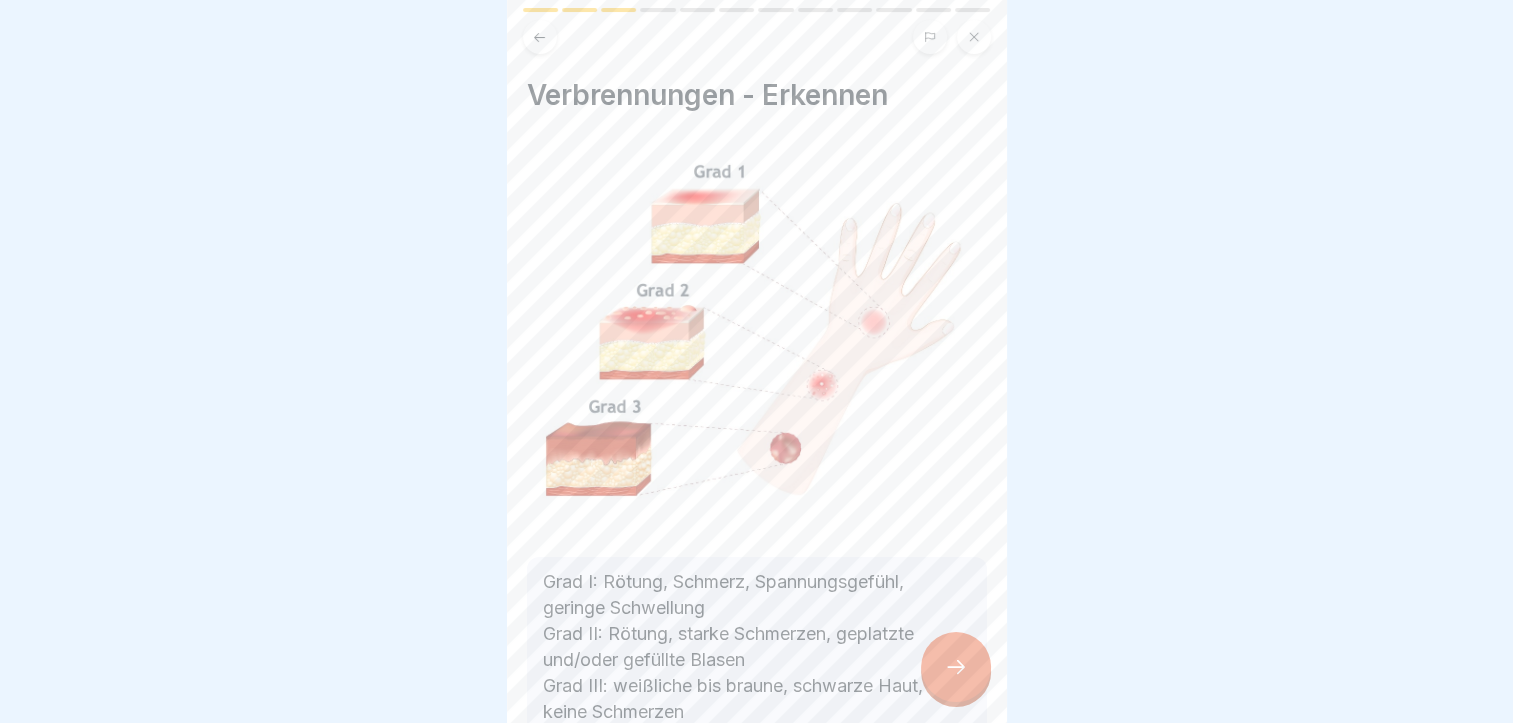 click at bounding box center [956, 667] 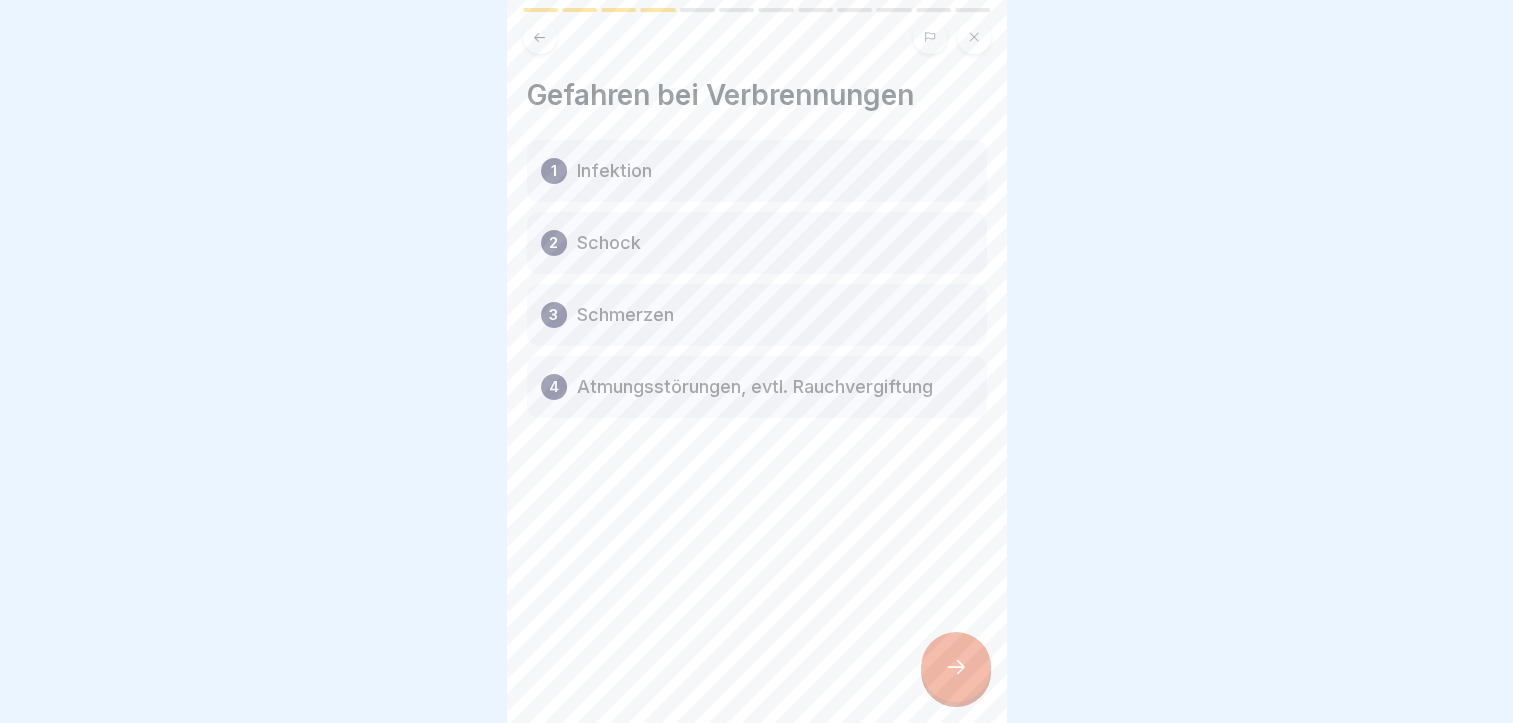 click at bounding box center (956, 667) 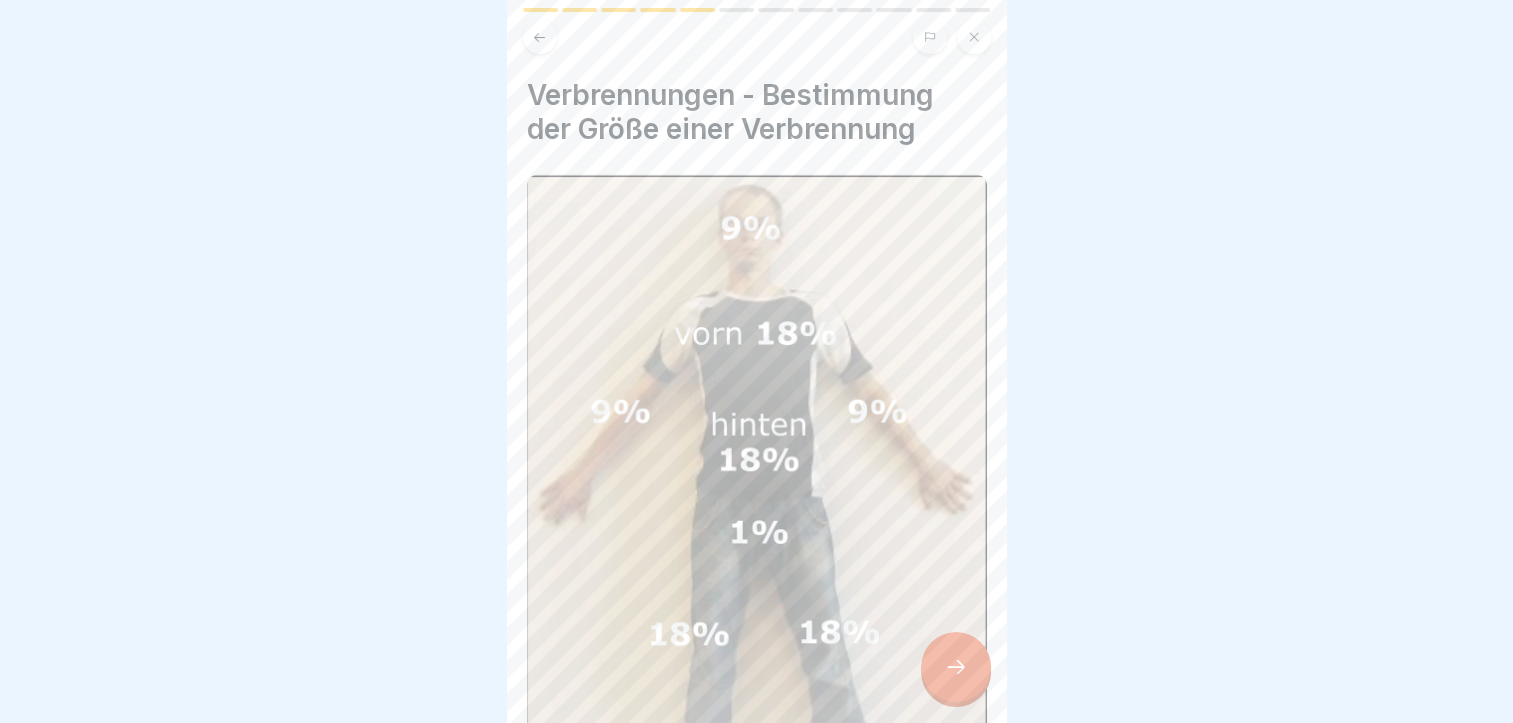 click at bounding box center (956, 667) 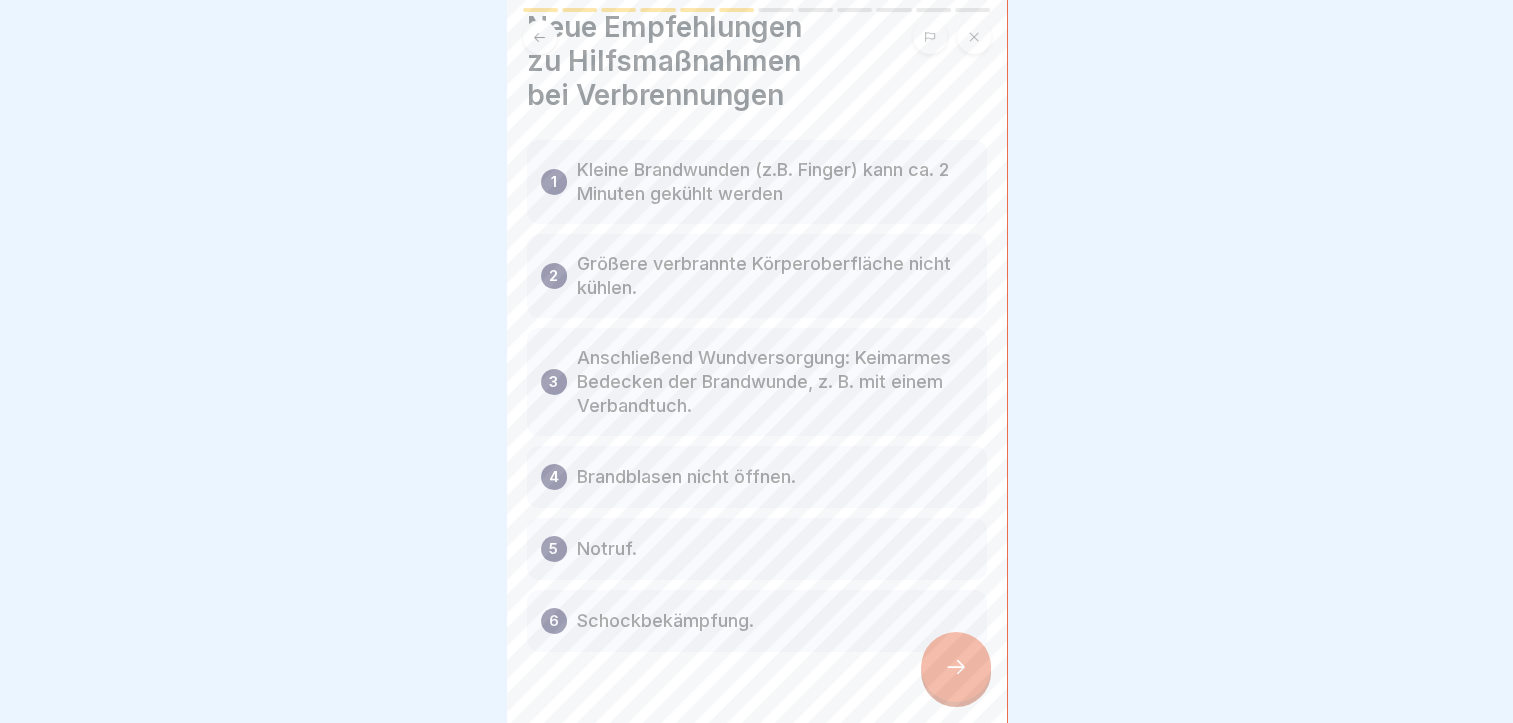 scroll, scrollTop: 100, scrollLeft: 0, axis: vertical 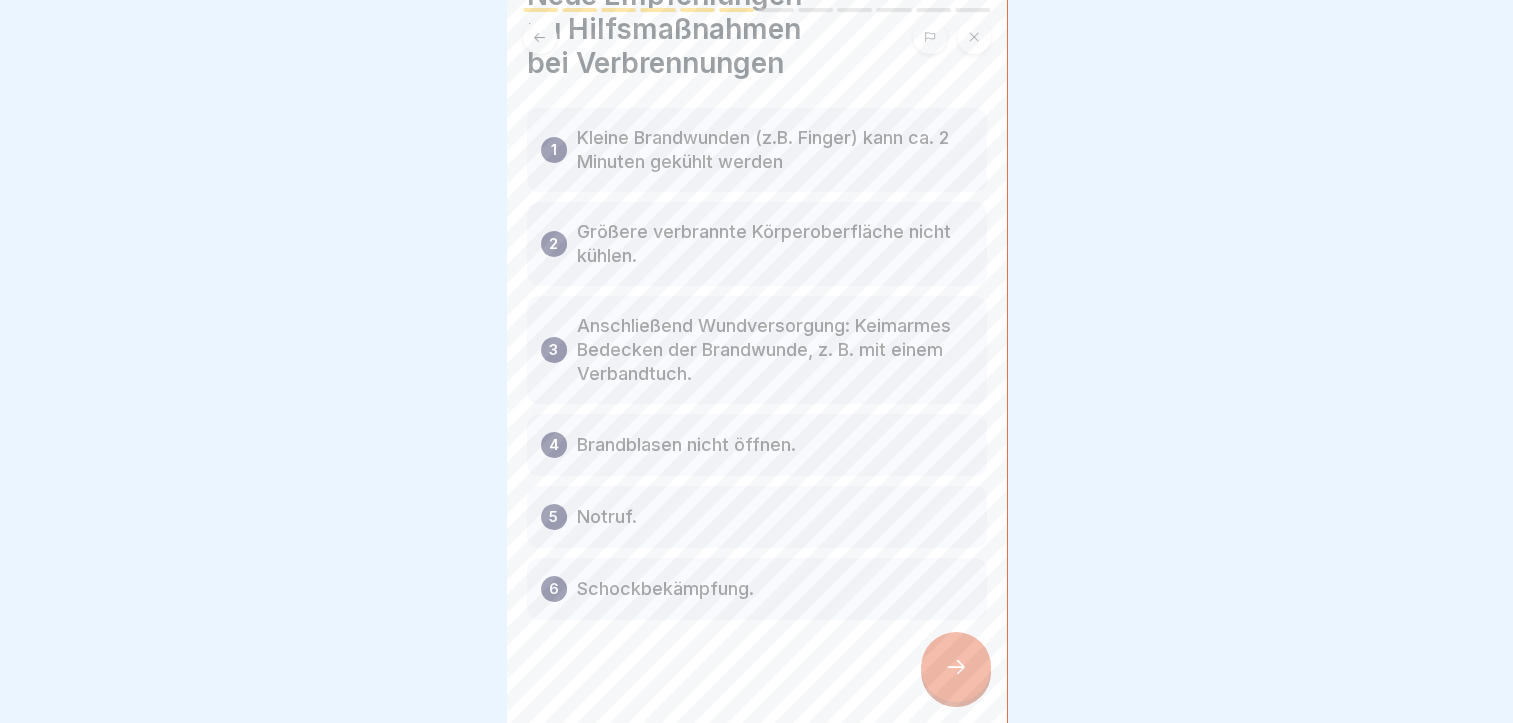 click at bounding box center [956, 667] 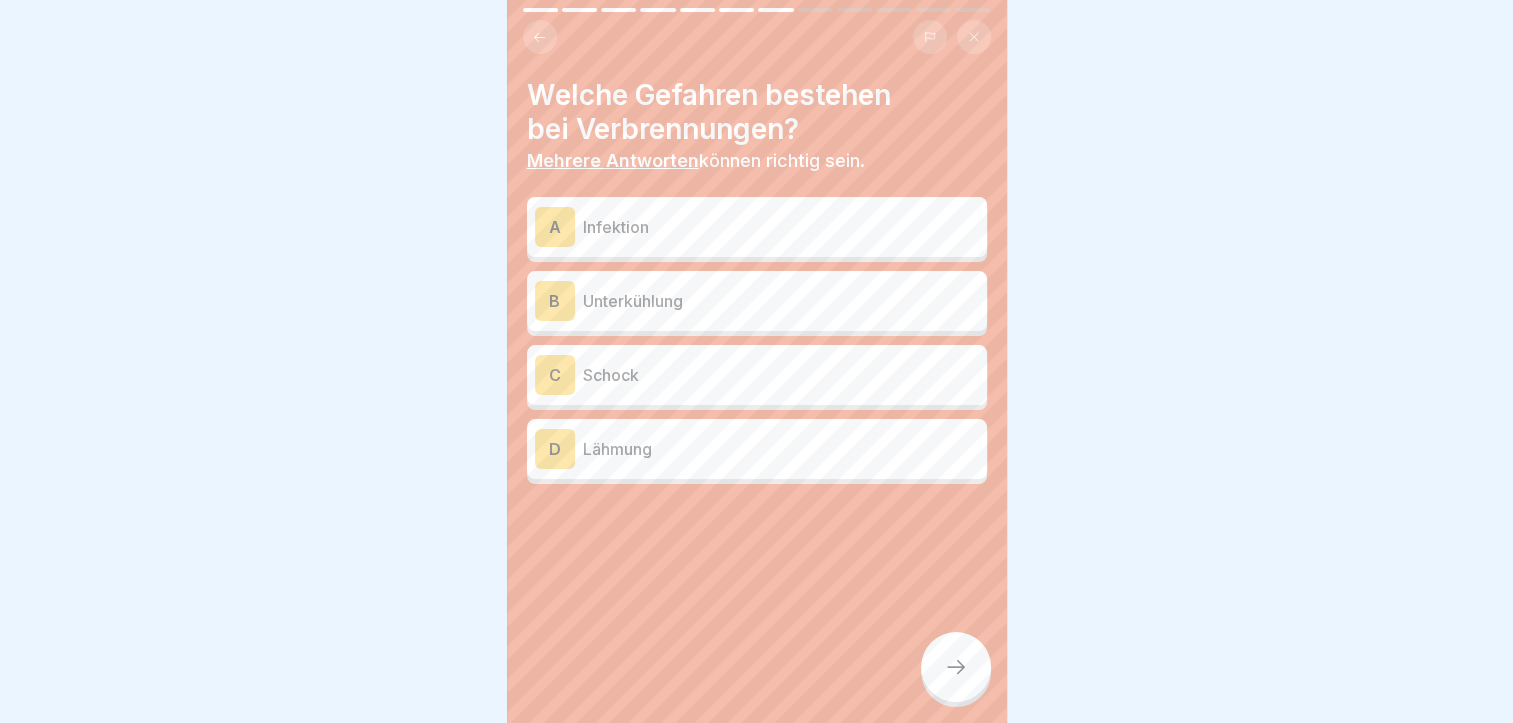 click 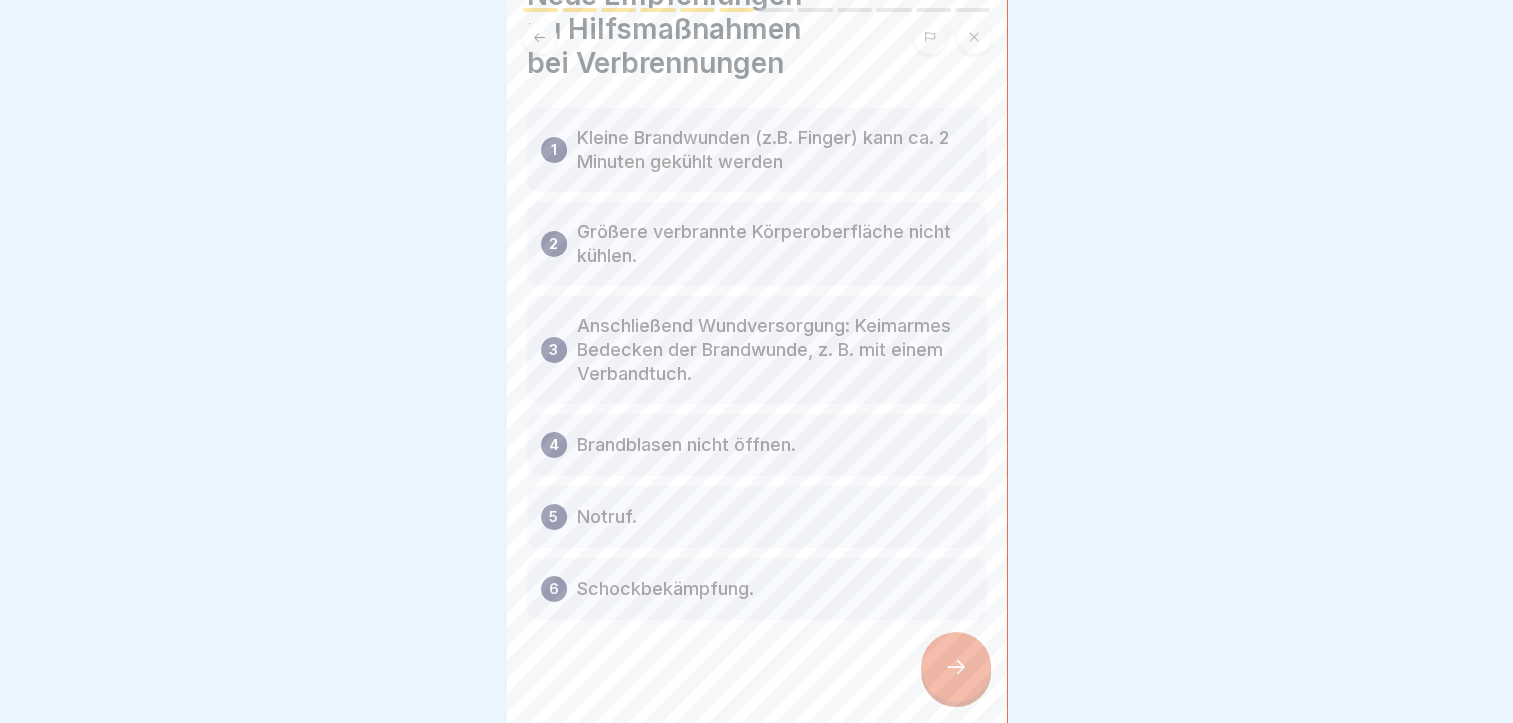 scroll, scrollTop: 0, scrollLeft: 0, axis: both 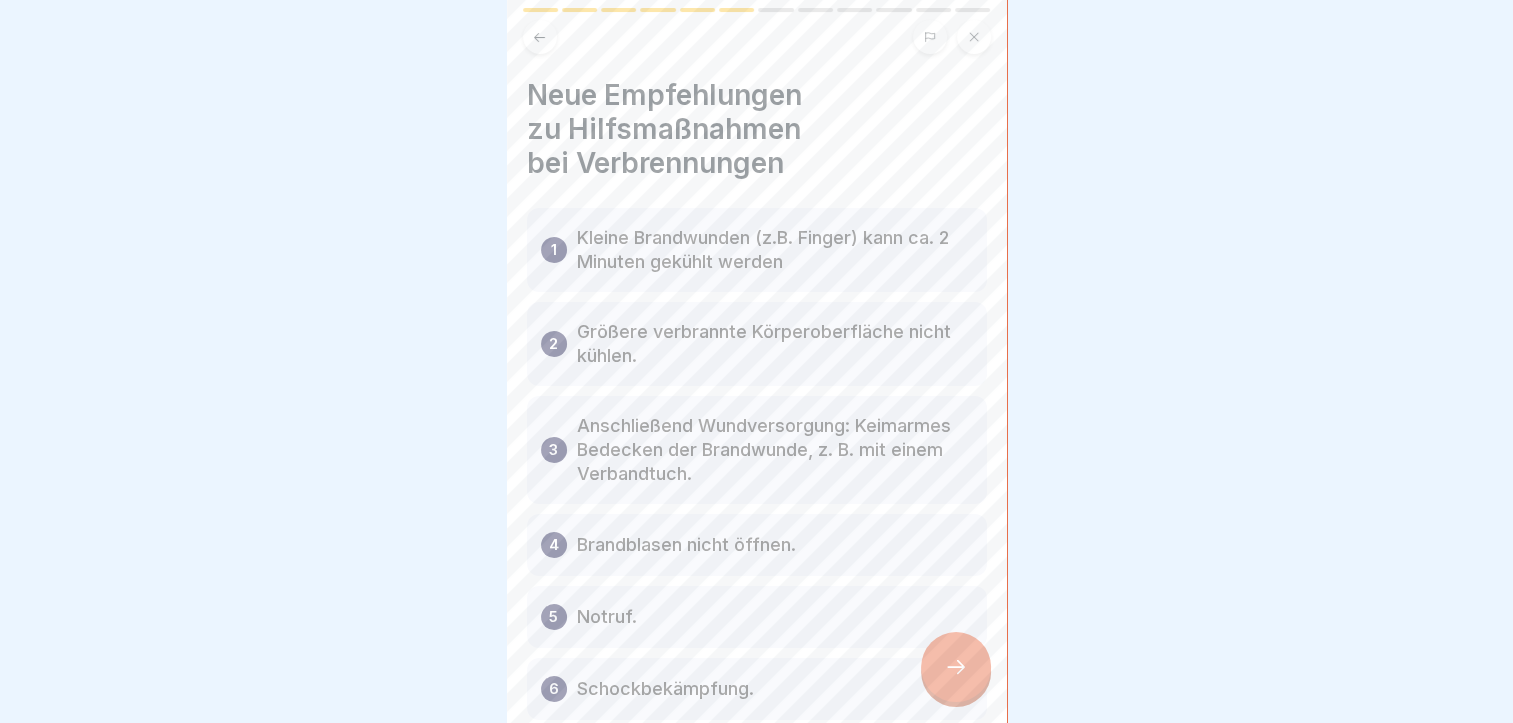 click 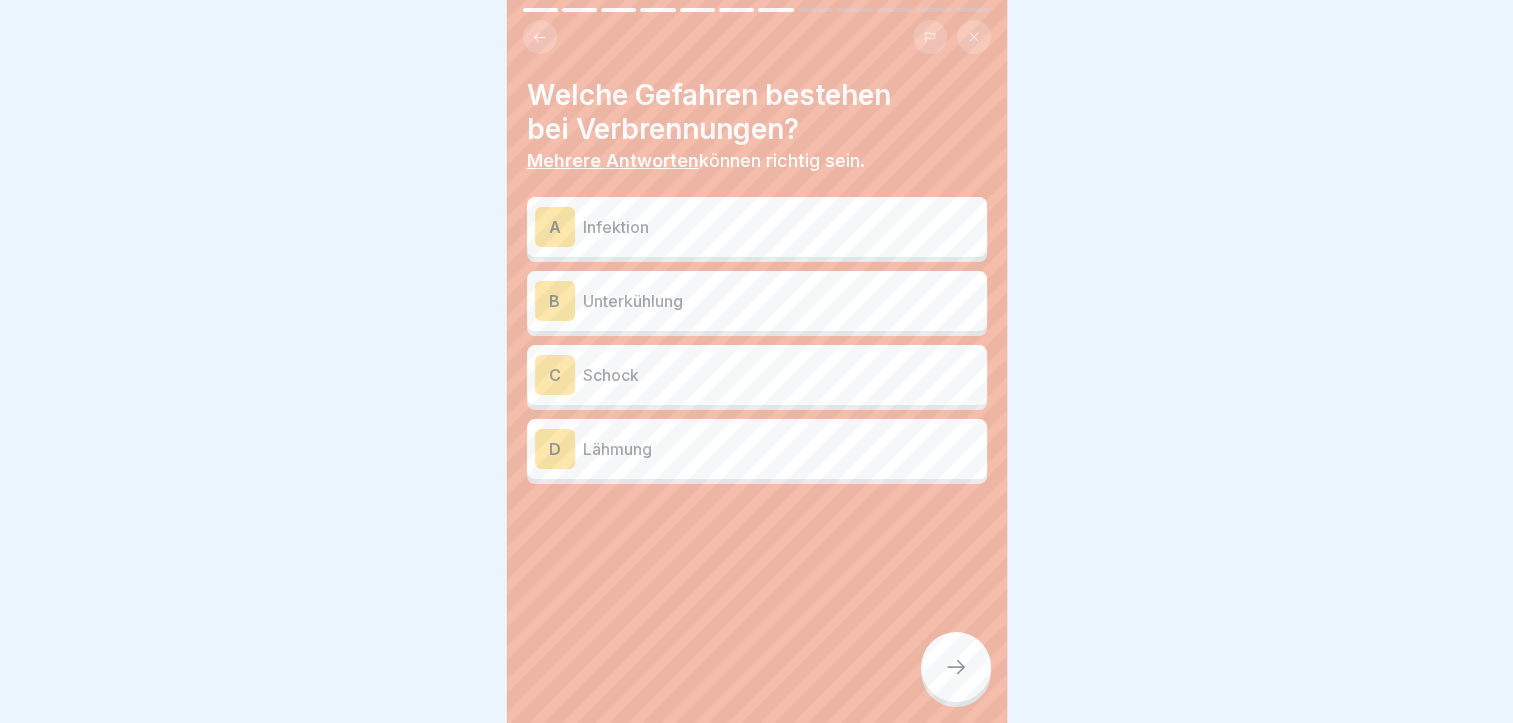 click on "A Infektion" at bounding box center [757, 227] 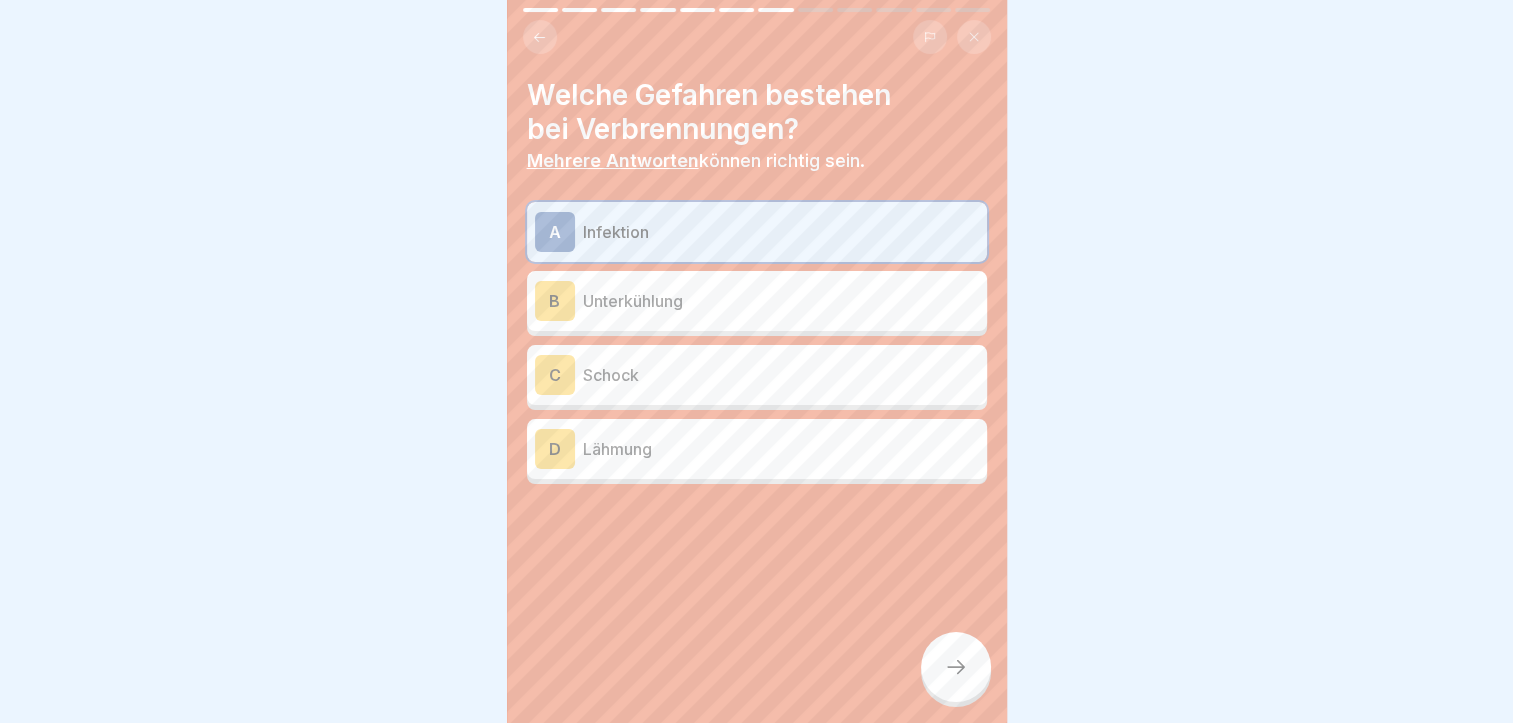 click on "Unterkühlung" at bounding box center (781, 301) 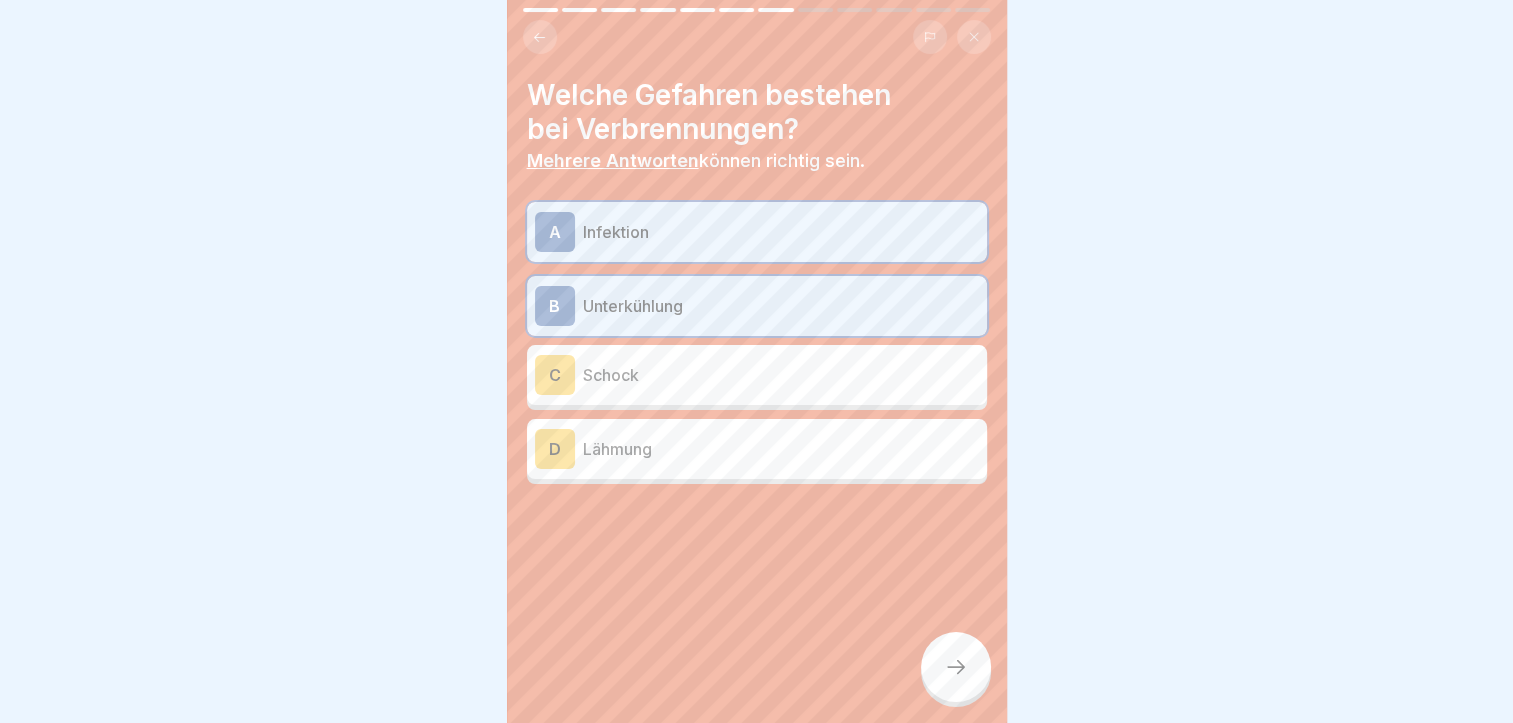click on "Schock" at bounding box center (781, 375) 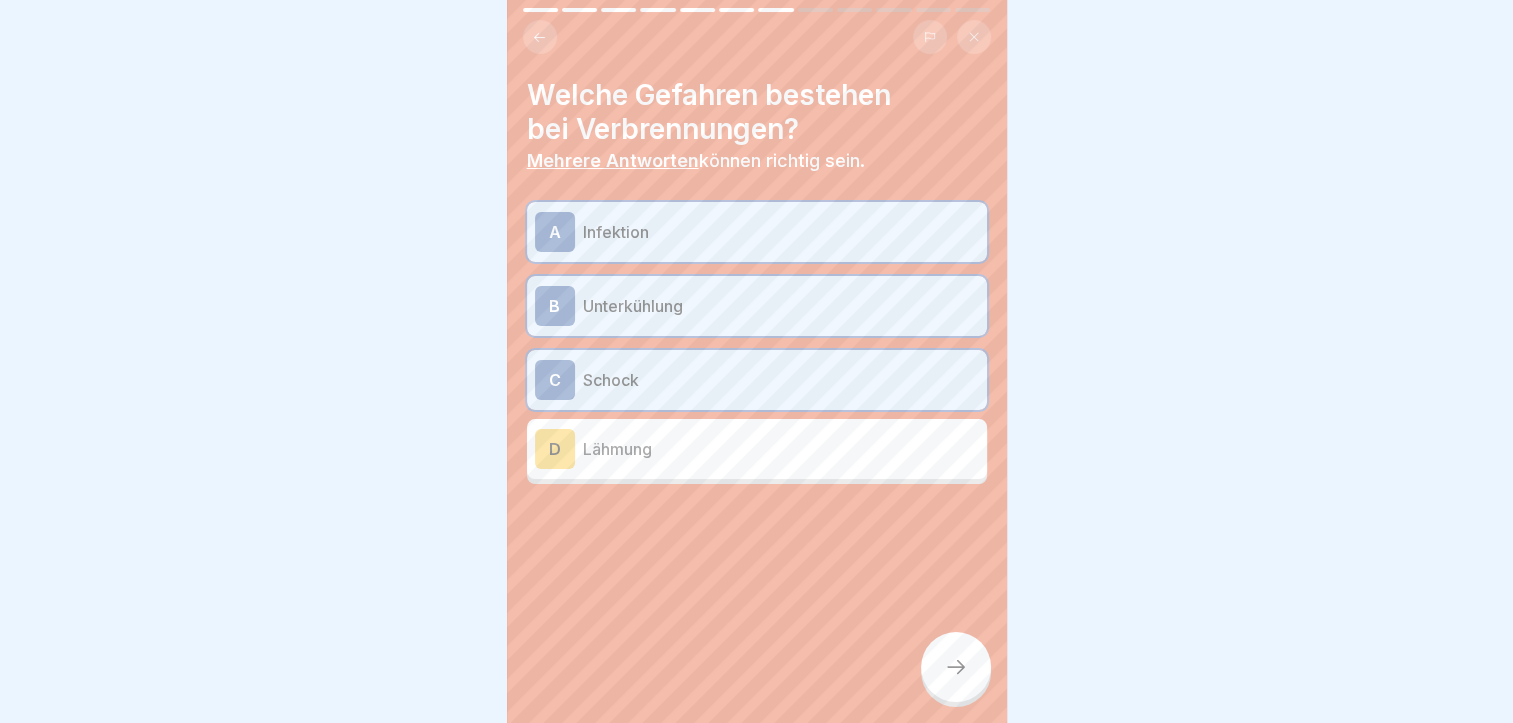 click 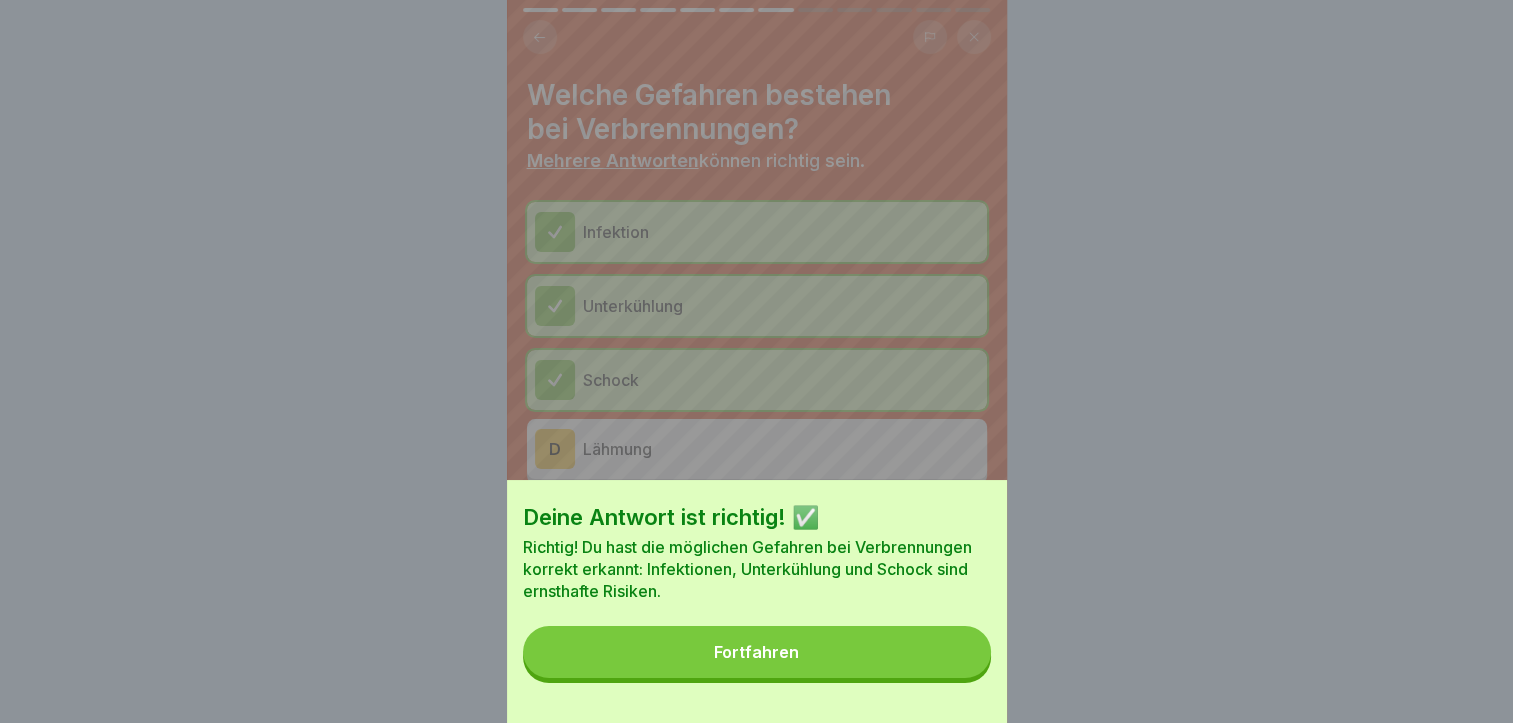 click on "Fortfahren" at bounding box center [757, 652] 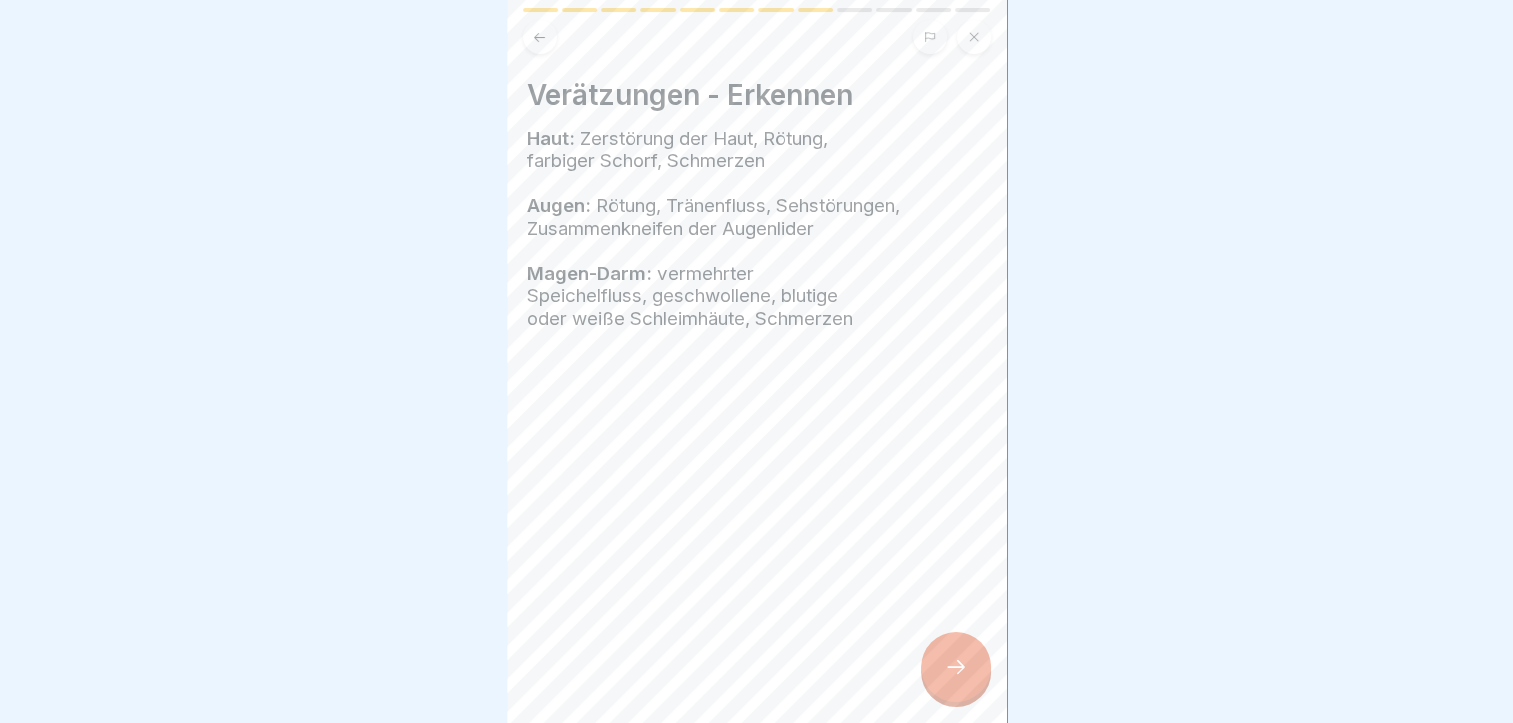 click at bounding box center [956, 667] 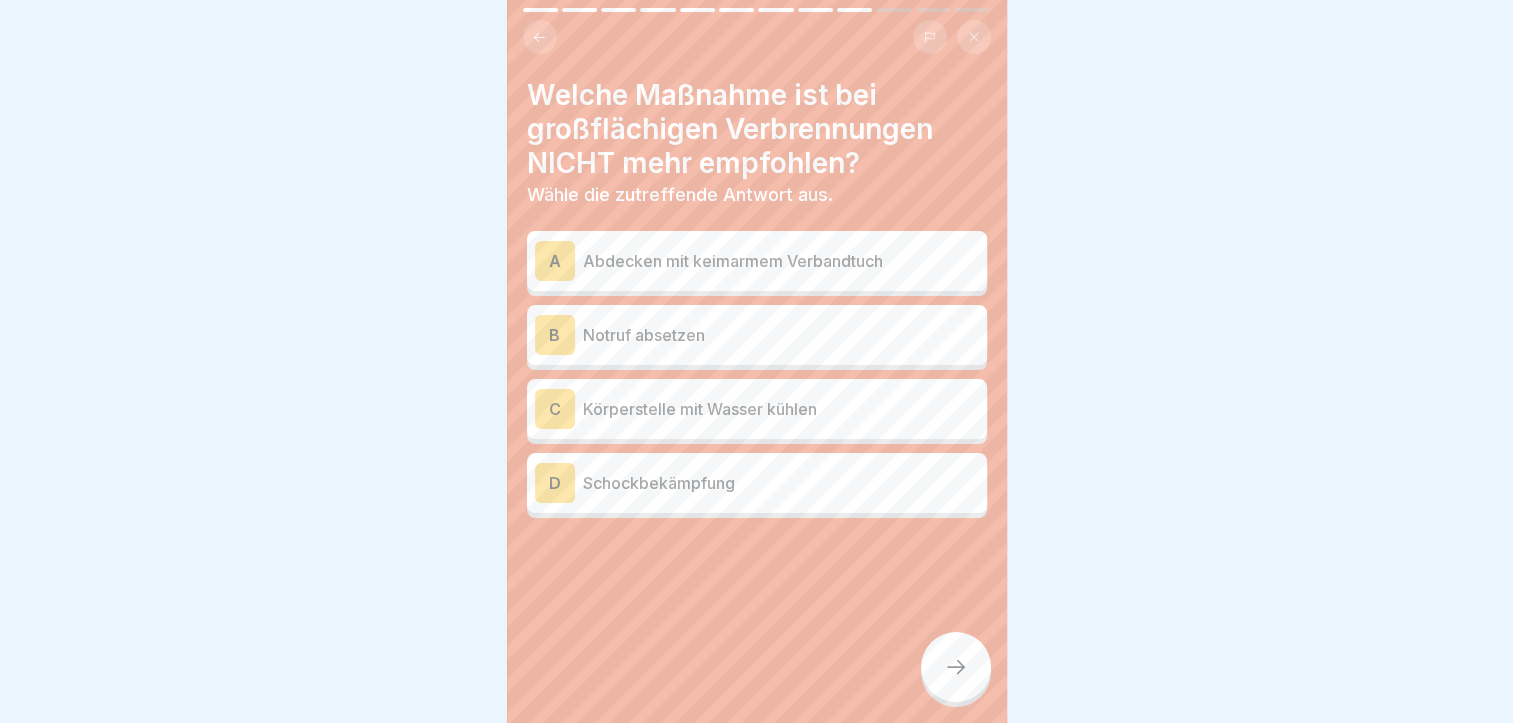 click on "C Körperstelle mit Wasser kühlen" at bounding box center (757, 409) 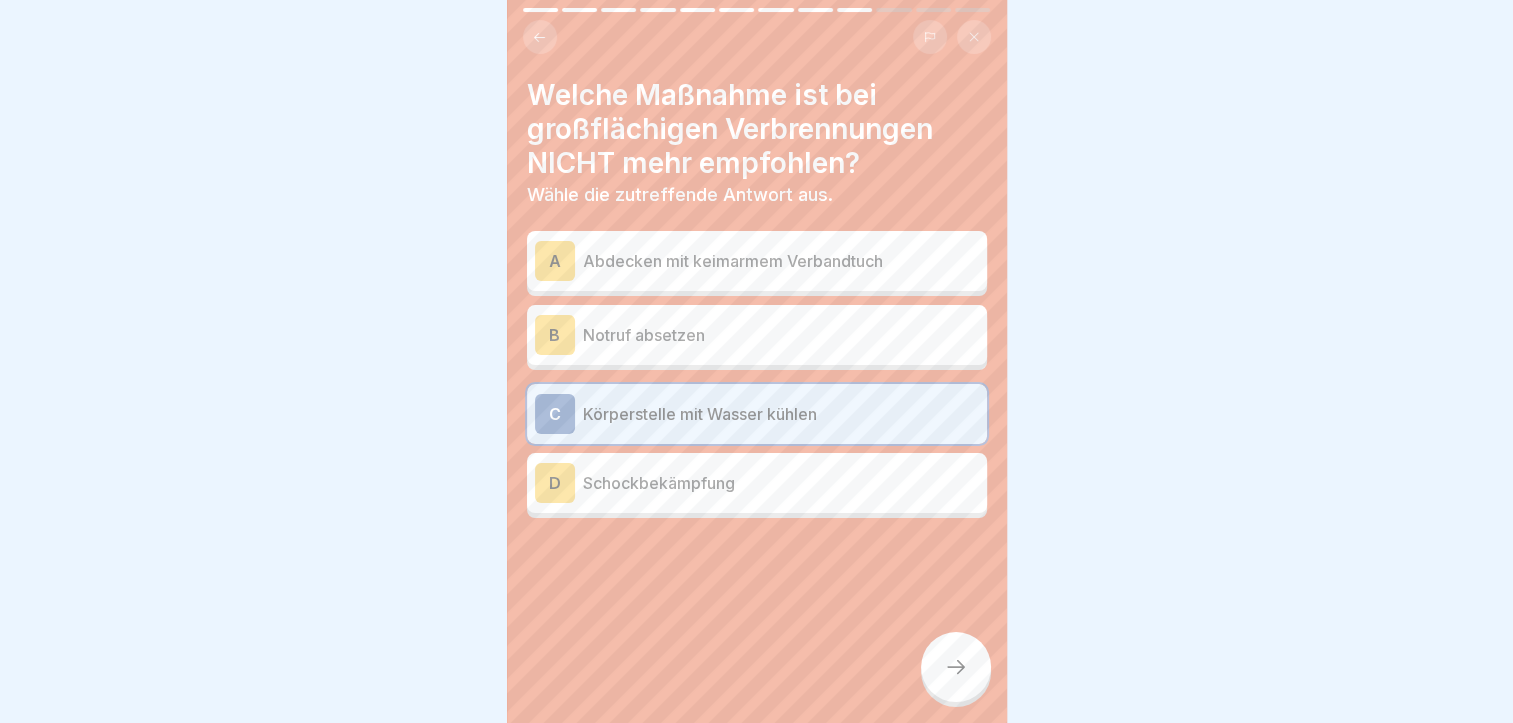 click 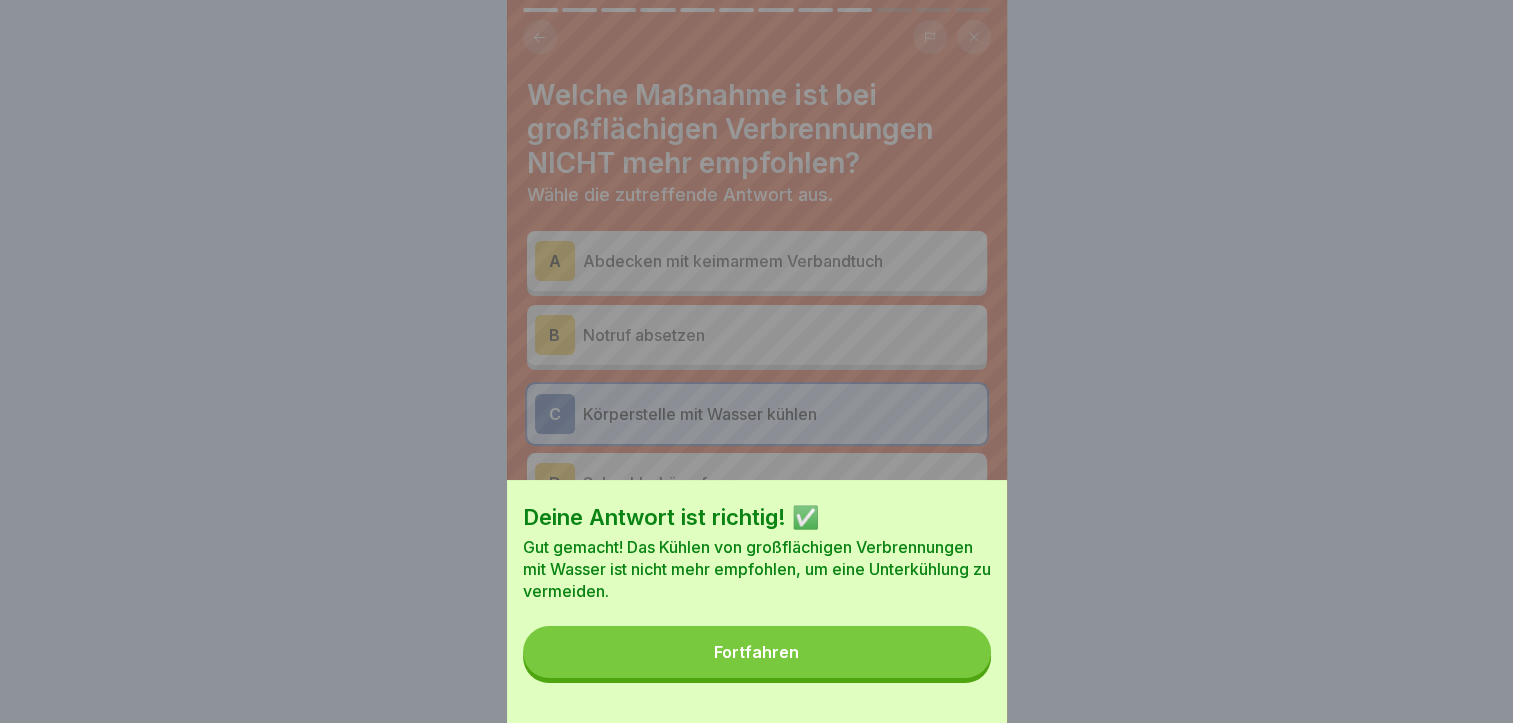 click on "Fortfahren" at bounding box center (757, 652) 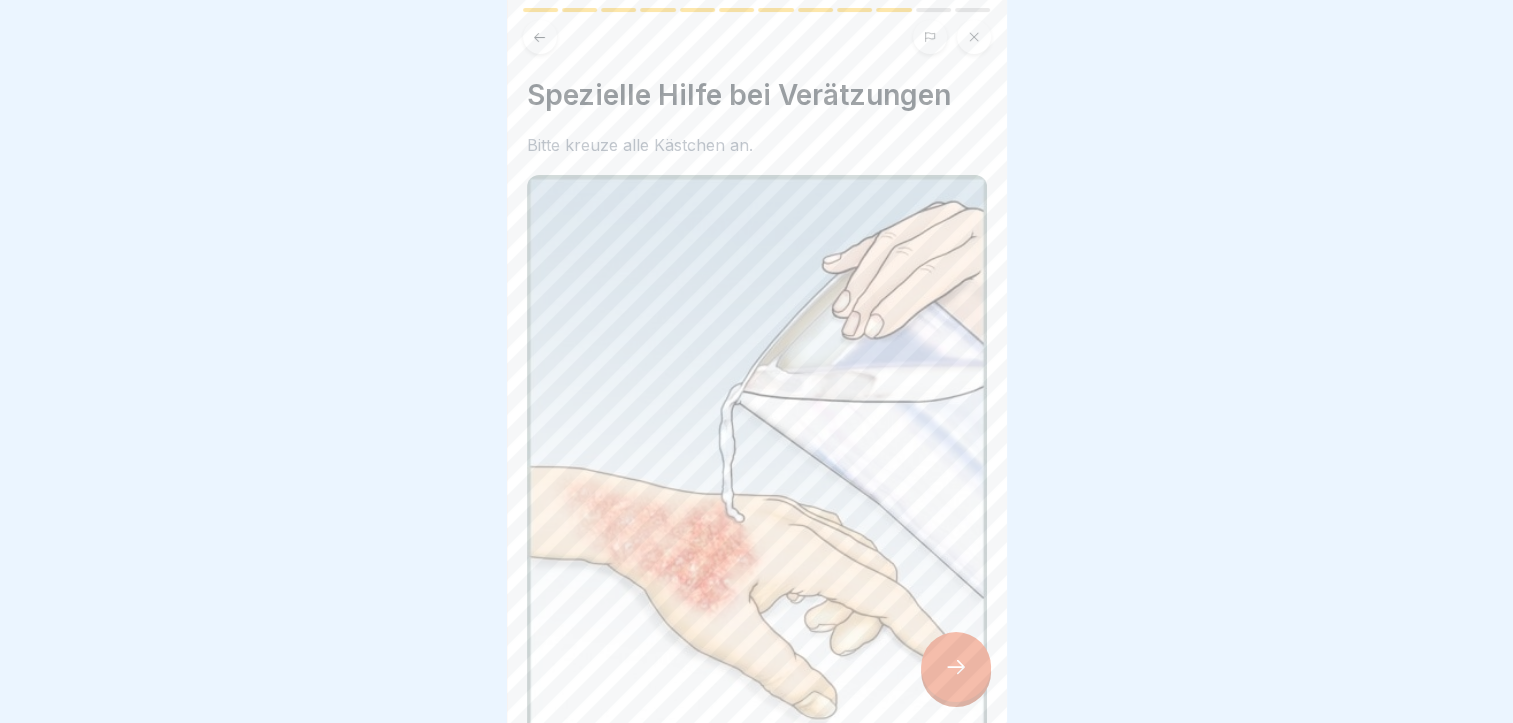 click at bounding box center (956, 667) 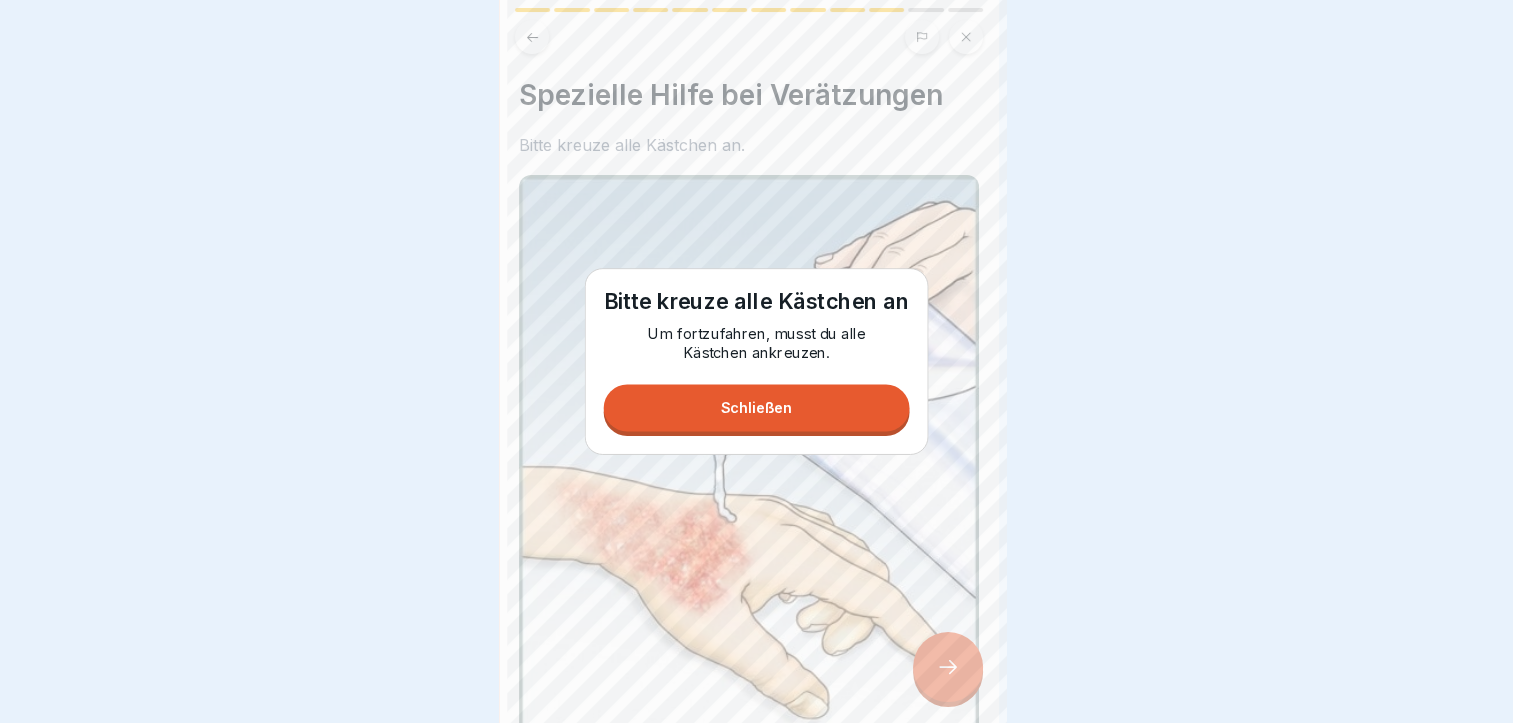 scroll, scrollTop: 0, scrollLeft: 0, axis: both 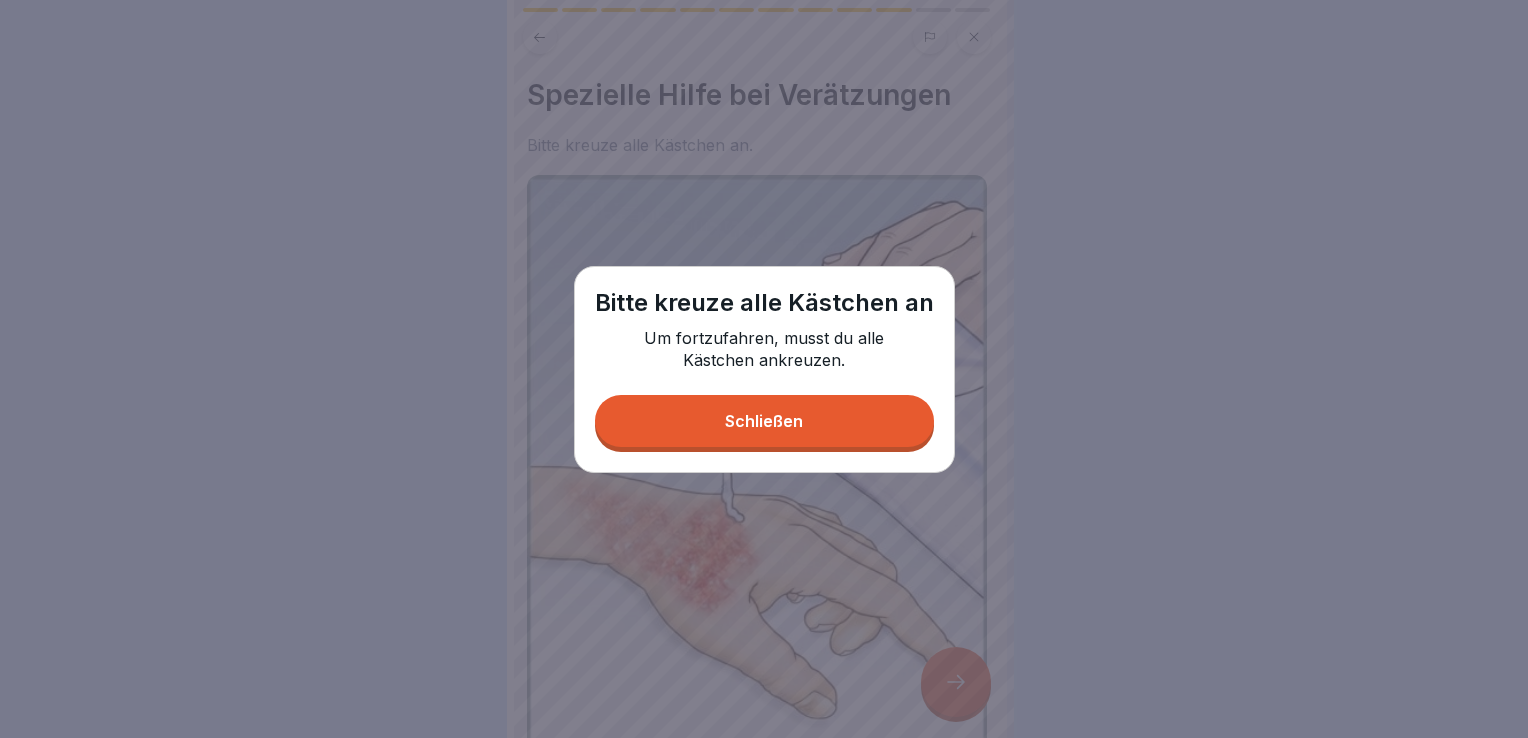 click on "Schließen" at bounding box center [764, 421] 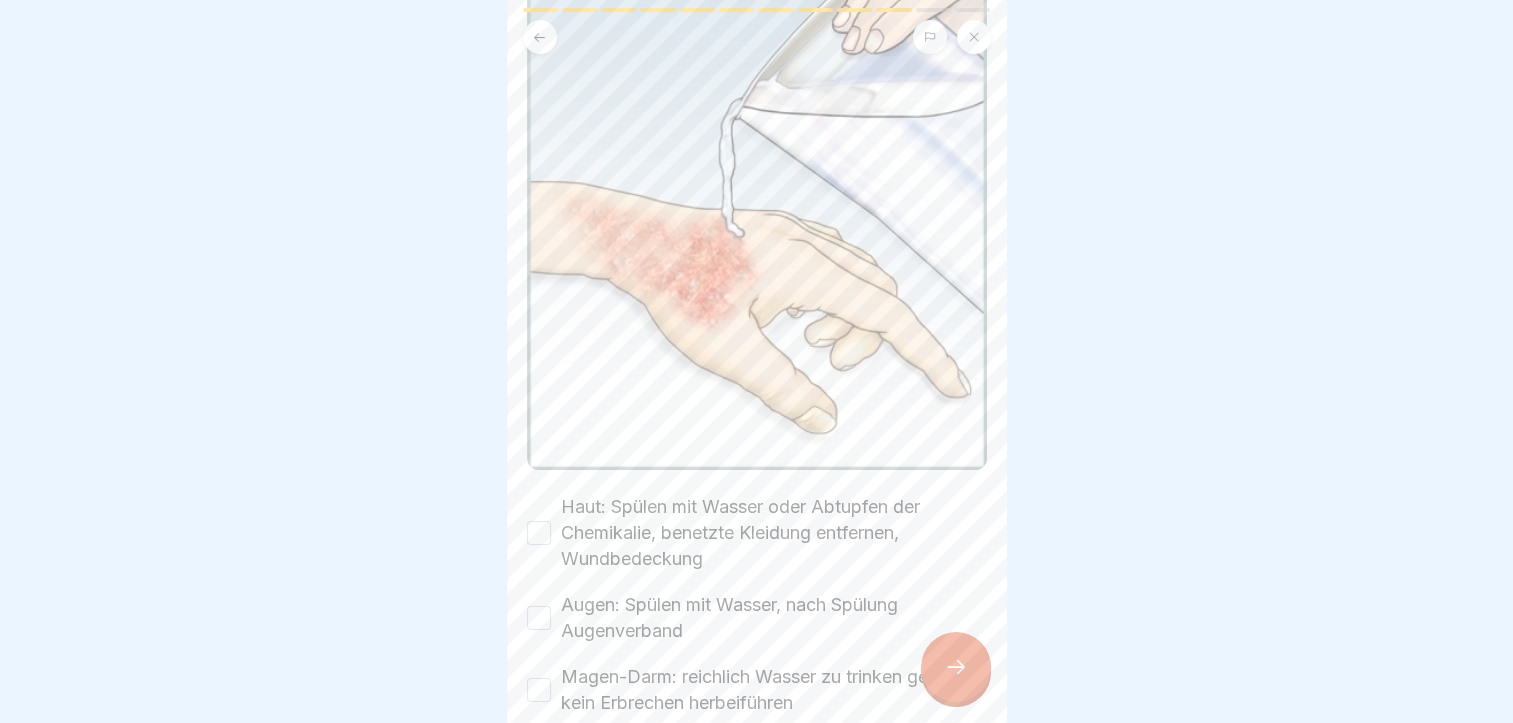 scroll, scrollTop: 378, scrollLeft: 0, axis: vertical 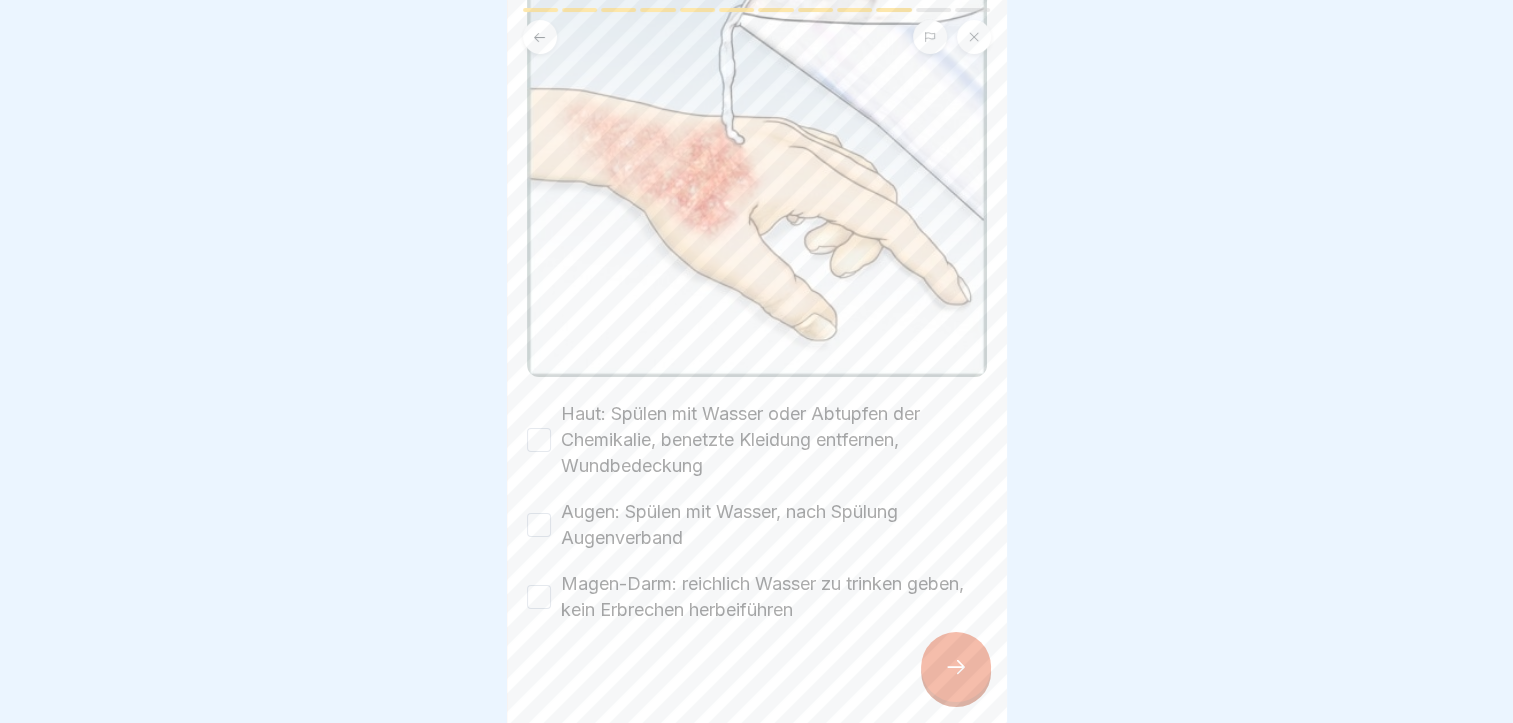 click on "Spezielle Hilfe bei Verätzungen Bitte kreuze alle Kästchen an. Haut: Spülen mit Wasser oder Abtupfen der Chemikalie, benetzte Kleidung entfernen, Wundbedeckung Augen: Spülen mit Wasser, nach Spülung Augenverband Magen-Darm: reichlich Wasser zu trinken geben, kein Erbrechen herbeiführen" at bounding box center (757, 361) 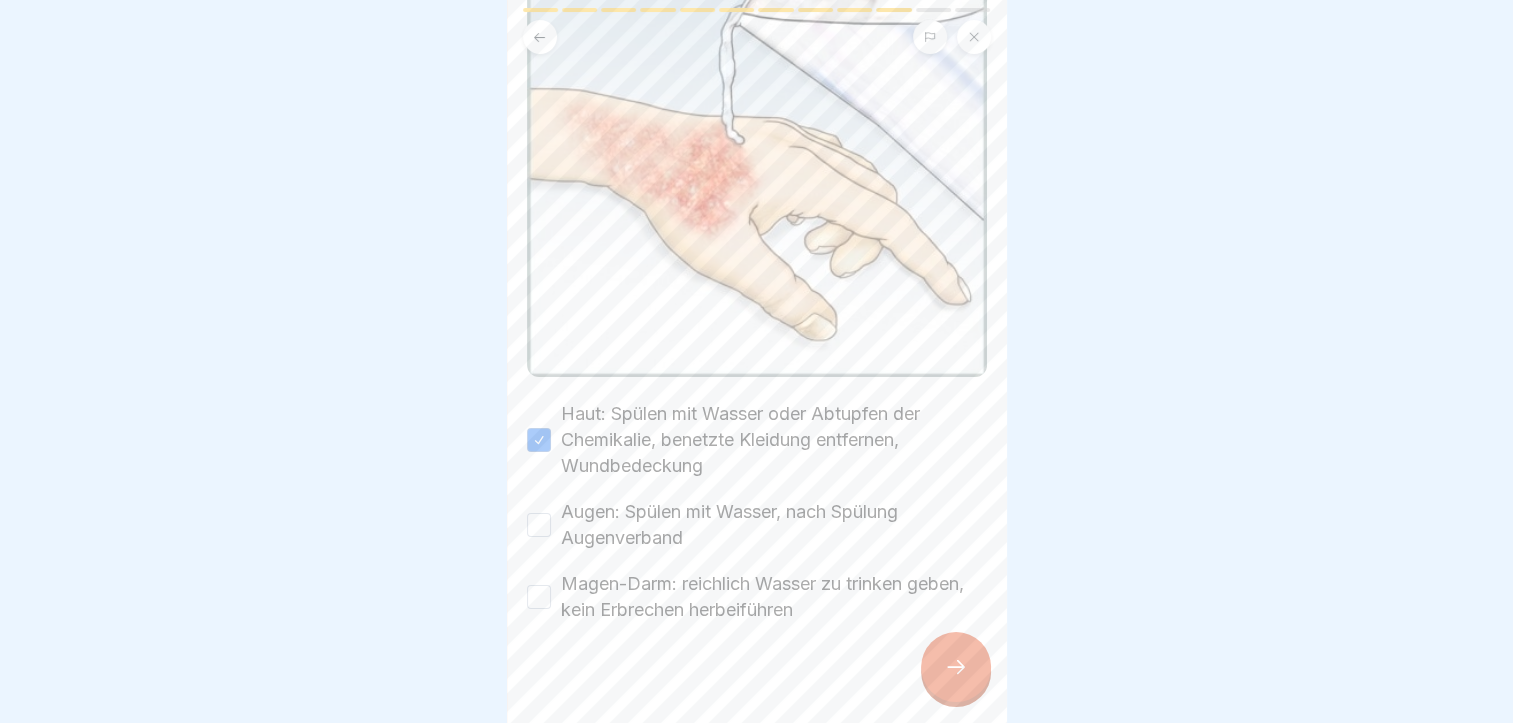 click on "Augen: Spülen mit Wasser, nach Spülung Augenverband" at bounding box center [757, 525] 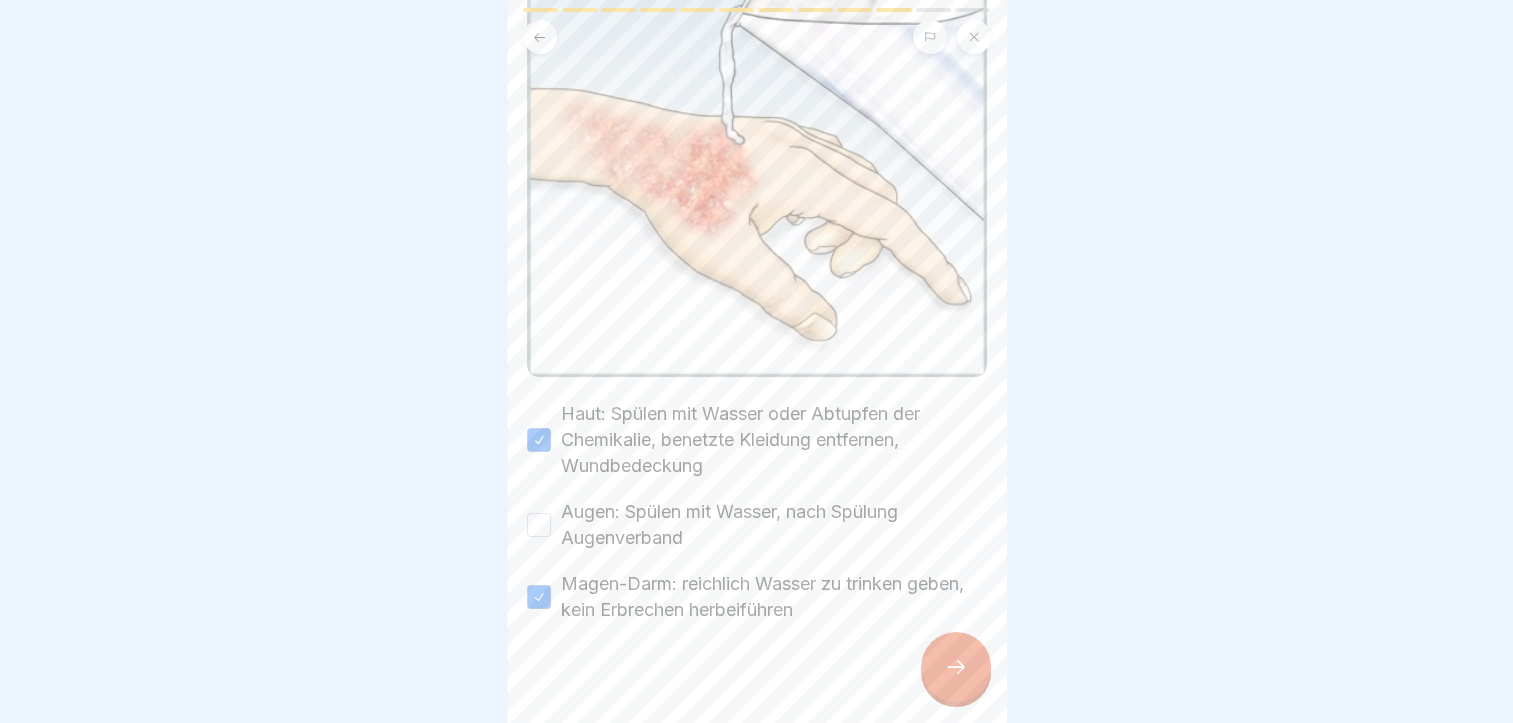 click on "Augen: Spülen mit Wasser, nach Spülung Augenverband" at bounding box center (539, 525) 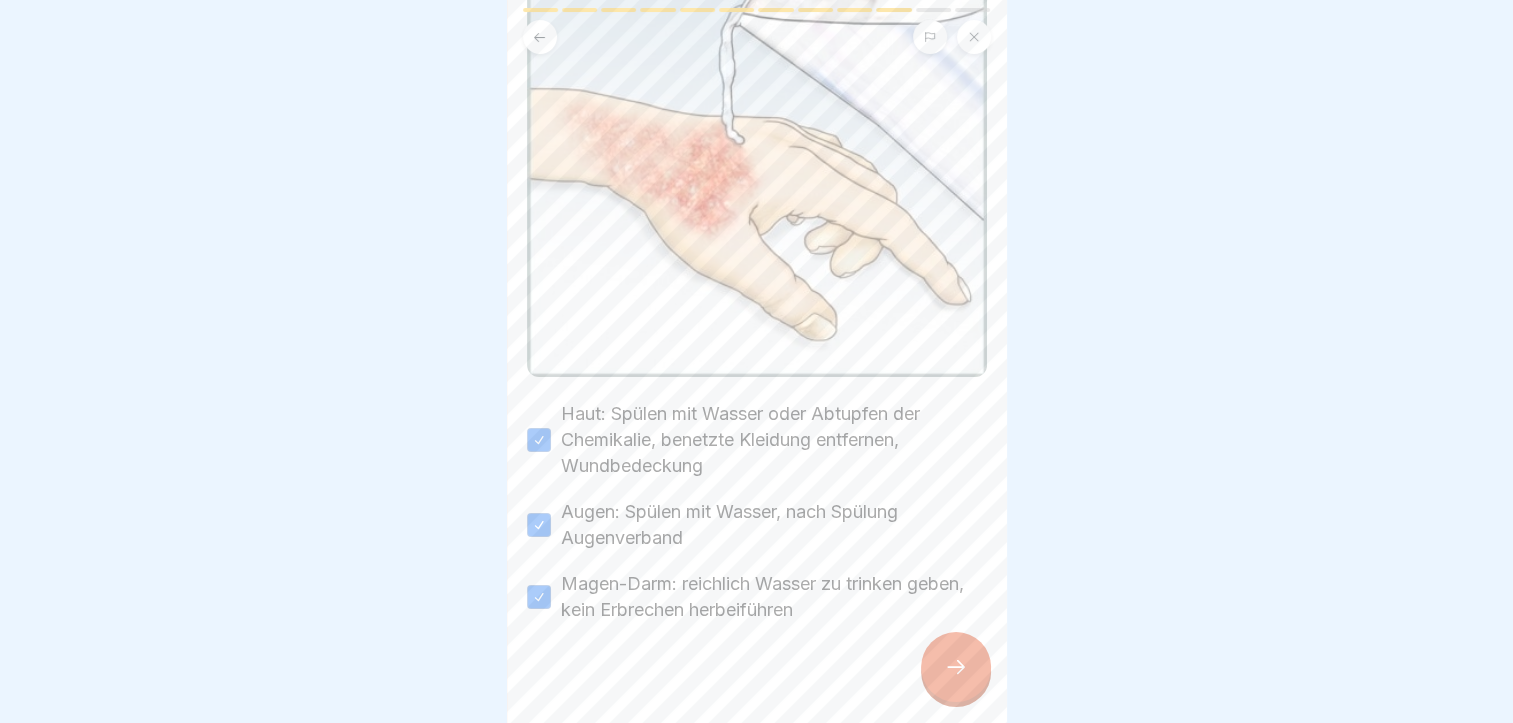 click at bounding box center (956, 667) 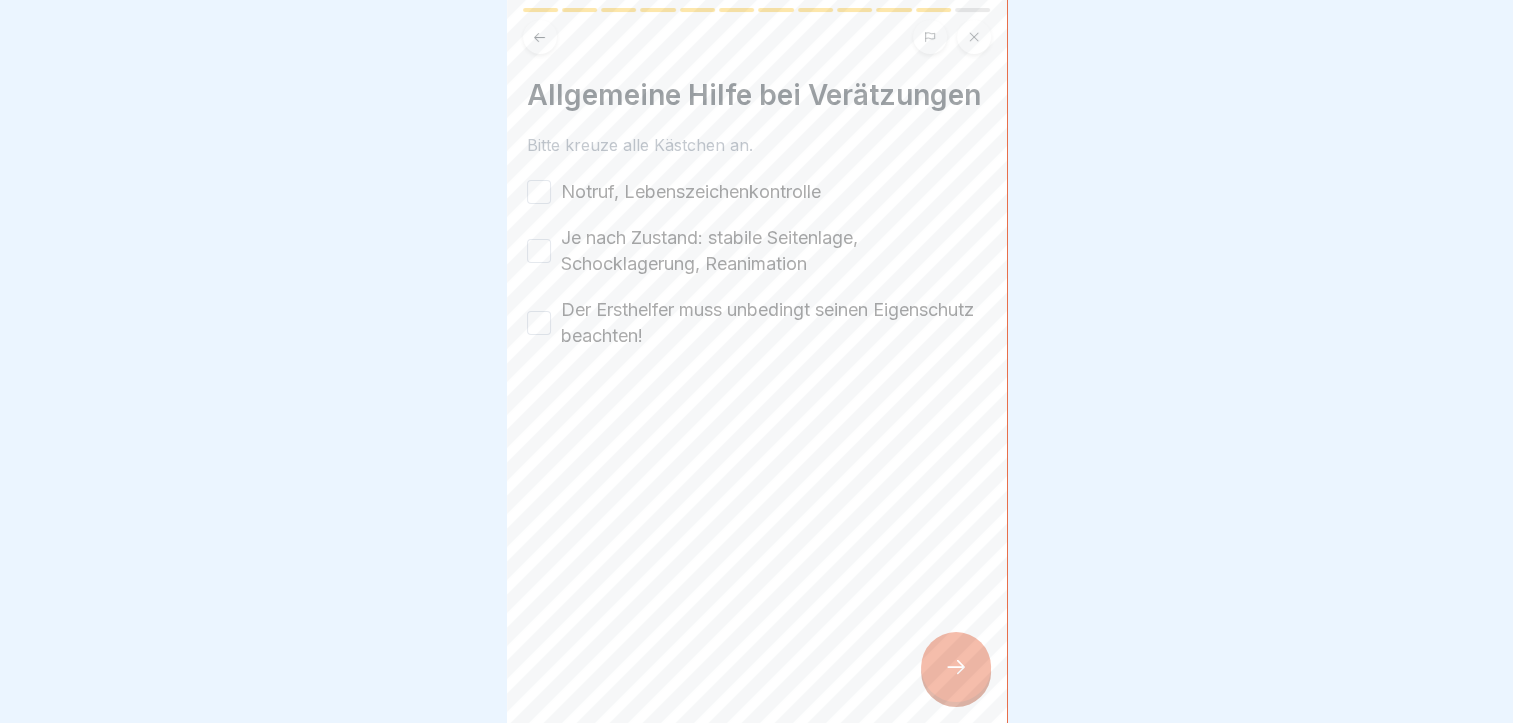 click on "Notruf, Lebenszeichenkontrolle" at bounding box center (539, 192) 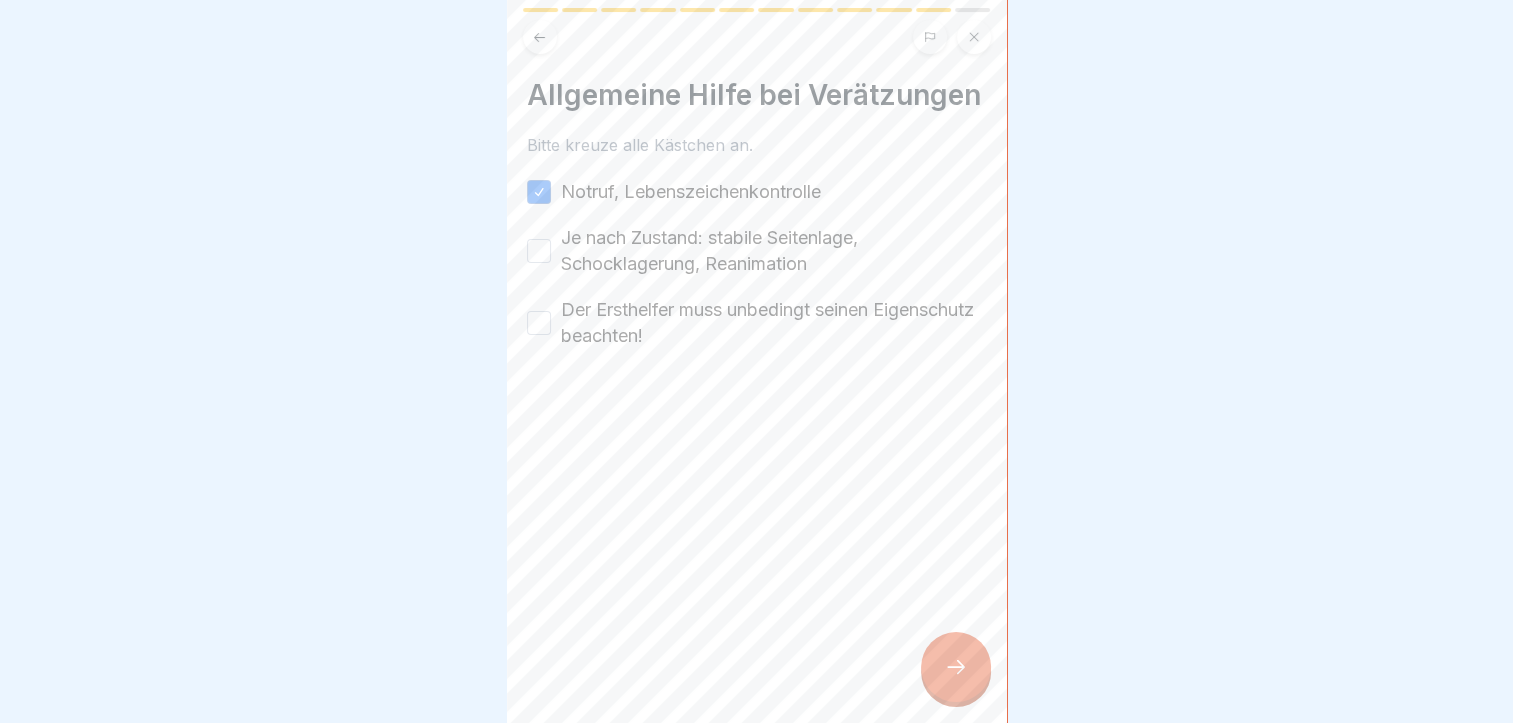 click on "Je nach Zustand: stabile Seitenlage, Schocklagerung, Reanimation" at bounding box center [539, 251] 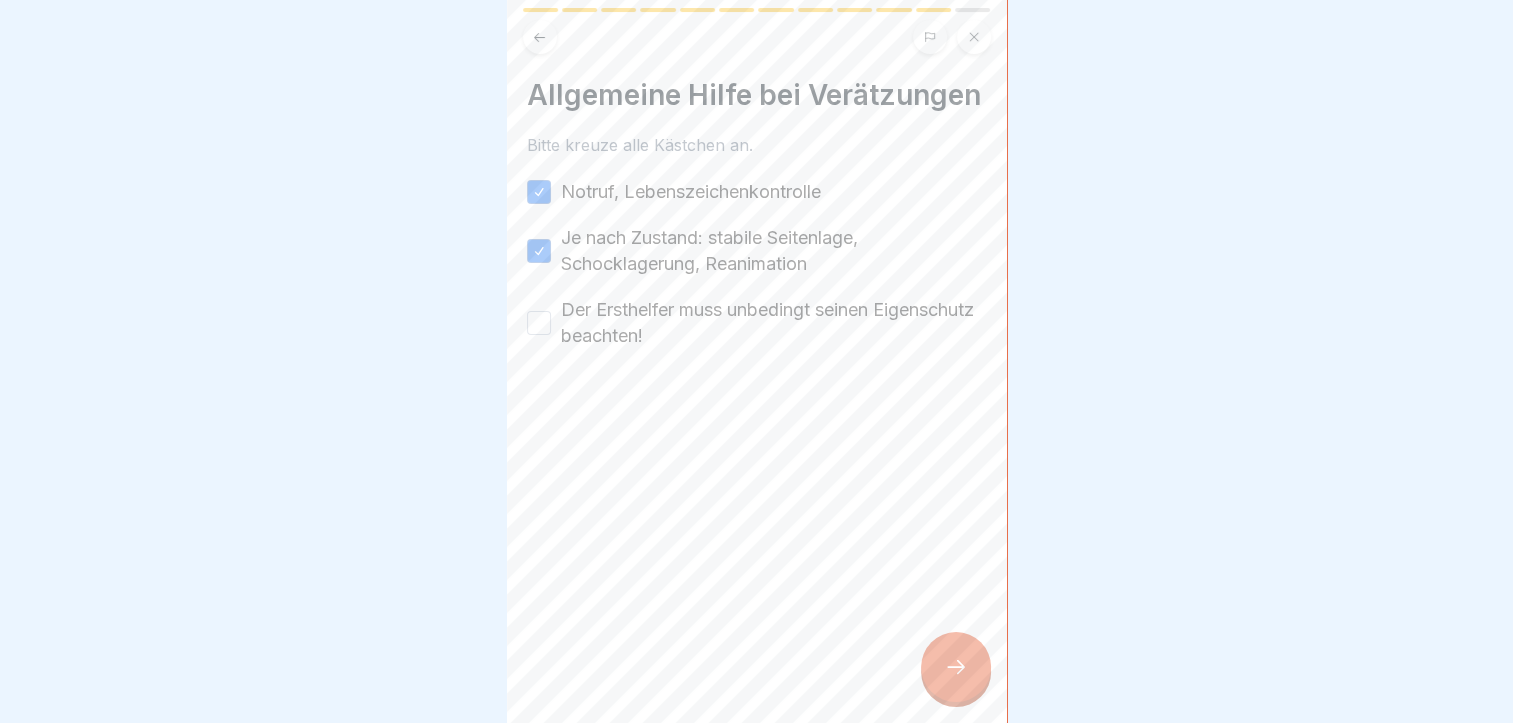 click on "Der Ersthelfer muss unbedingt seinen Eigenschutz beachten!" at bounding box center [539, 323] 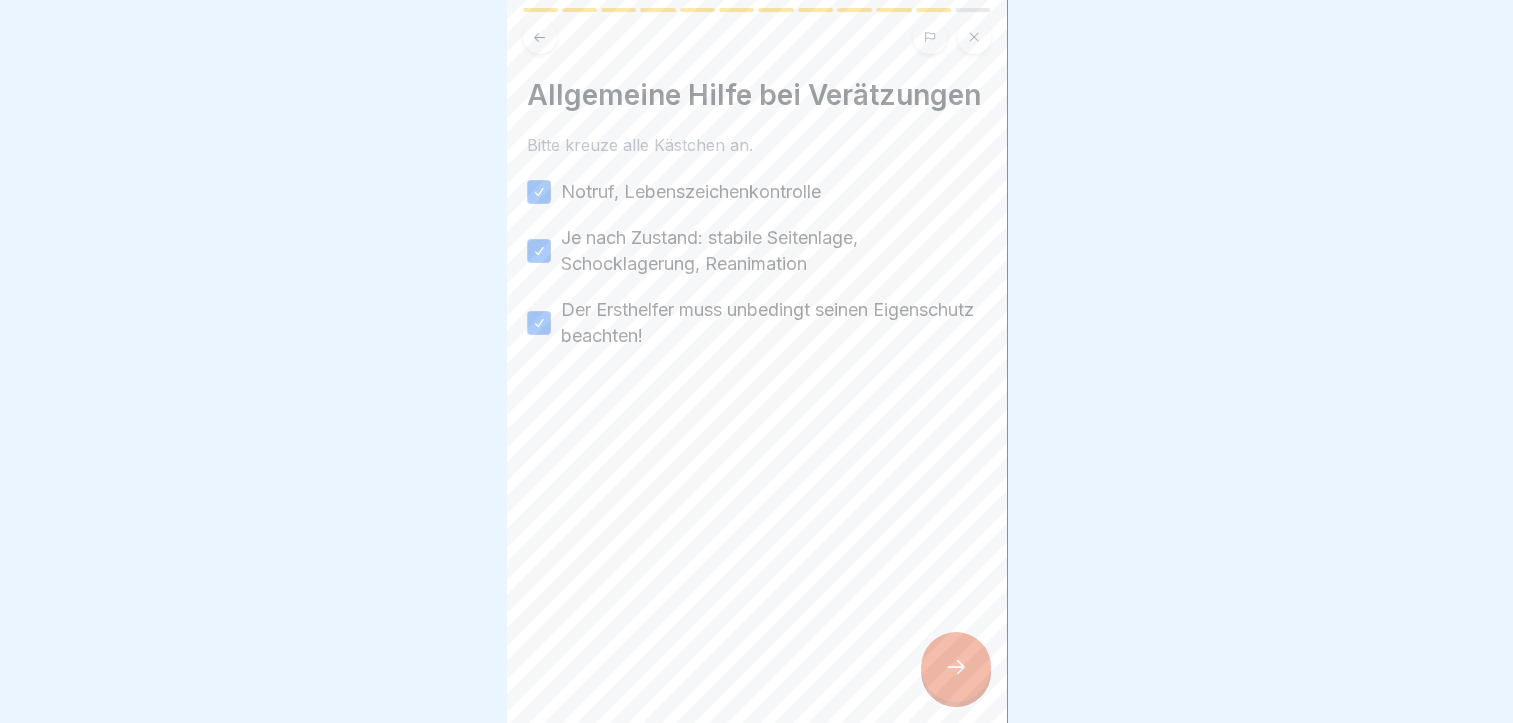 click 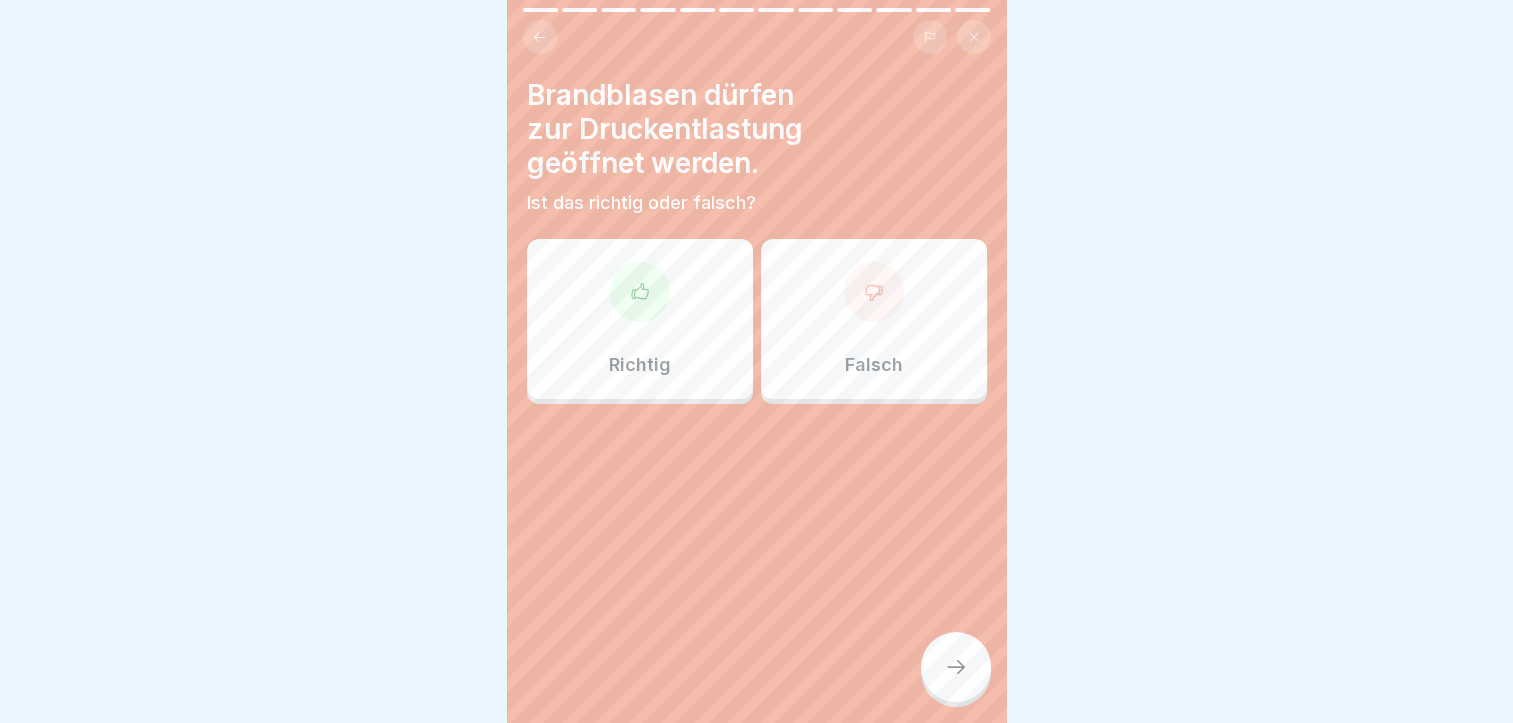 click on "Falsch" at bounding box center [874, 319] 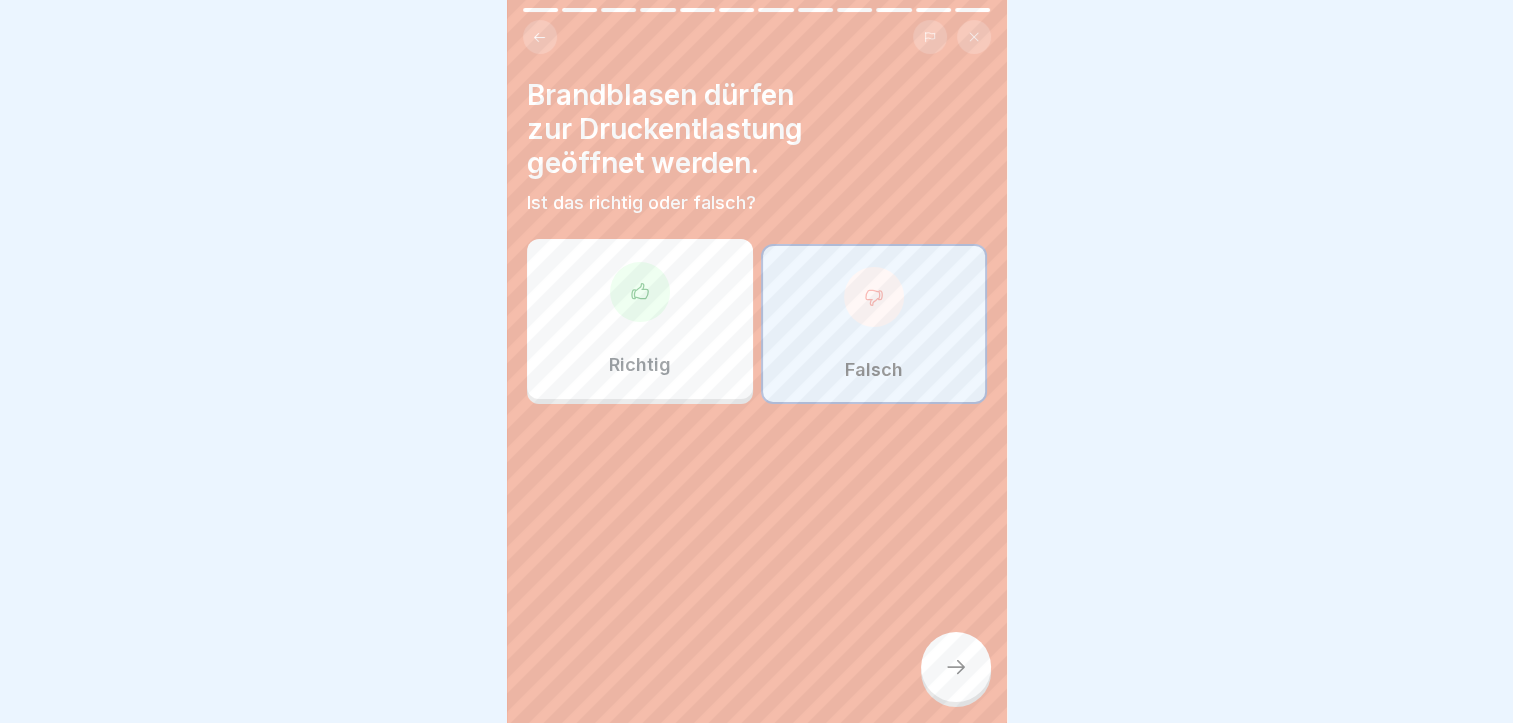 click at bounding box center (956, 667) 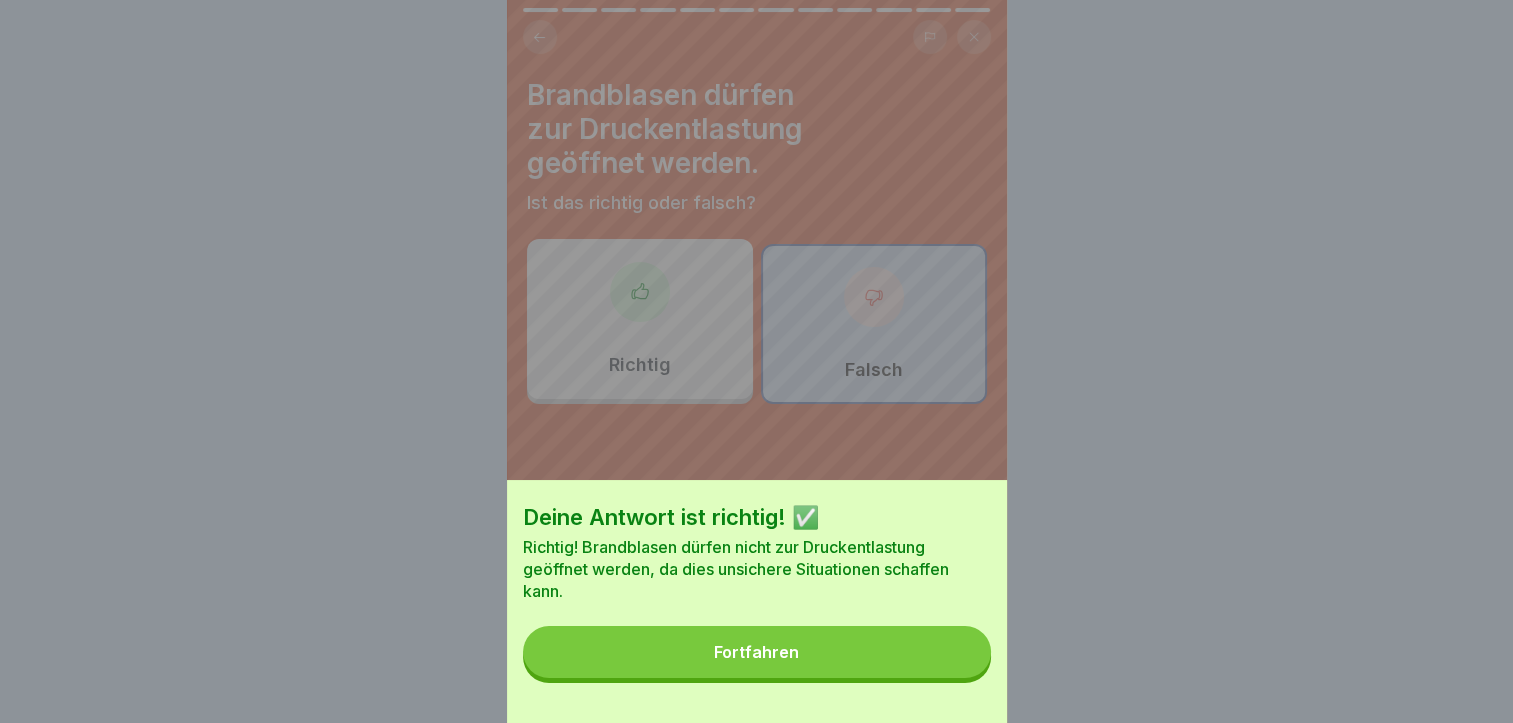 click on "Fortfahren" at bounding box center [756, 652] 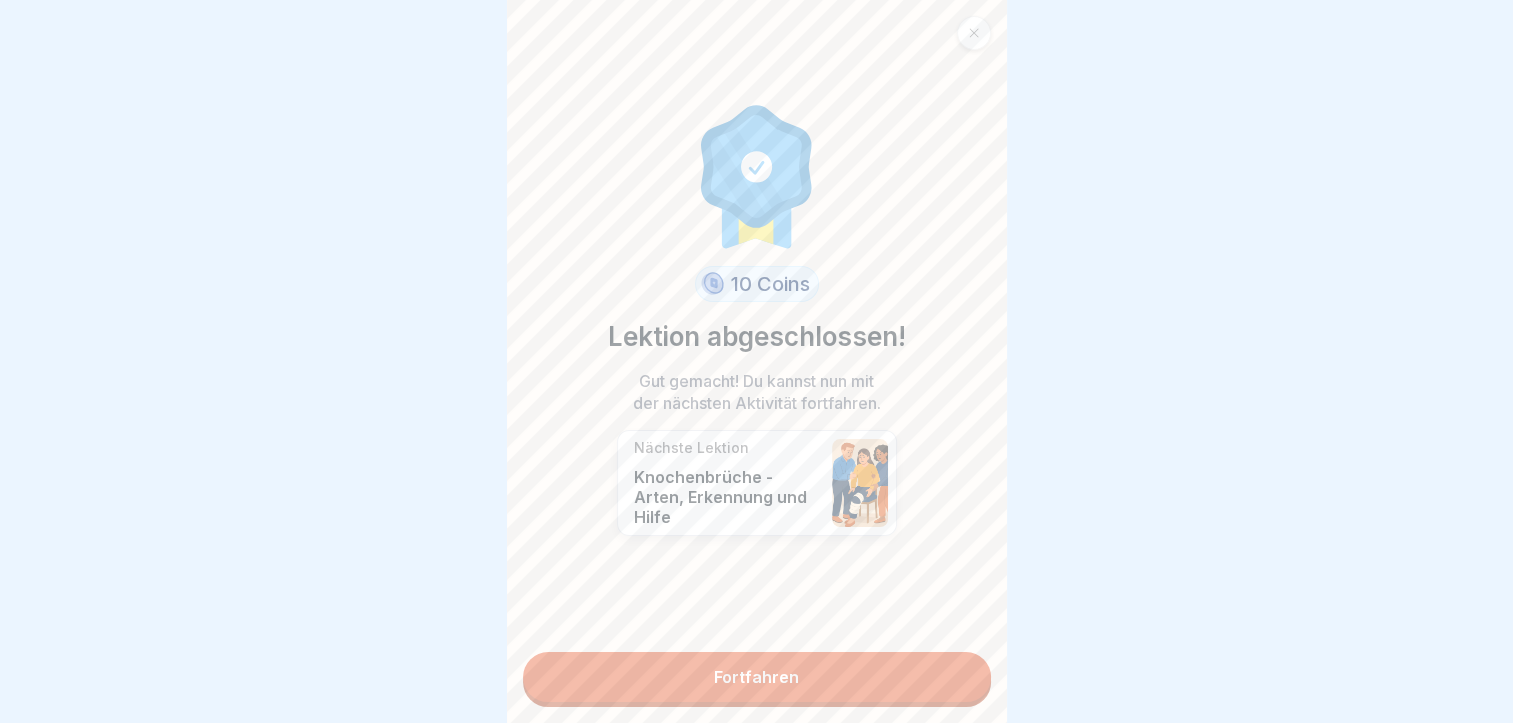 click on "Fortfahren" at bounding box center (757, 677) 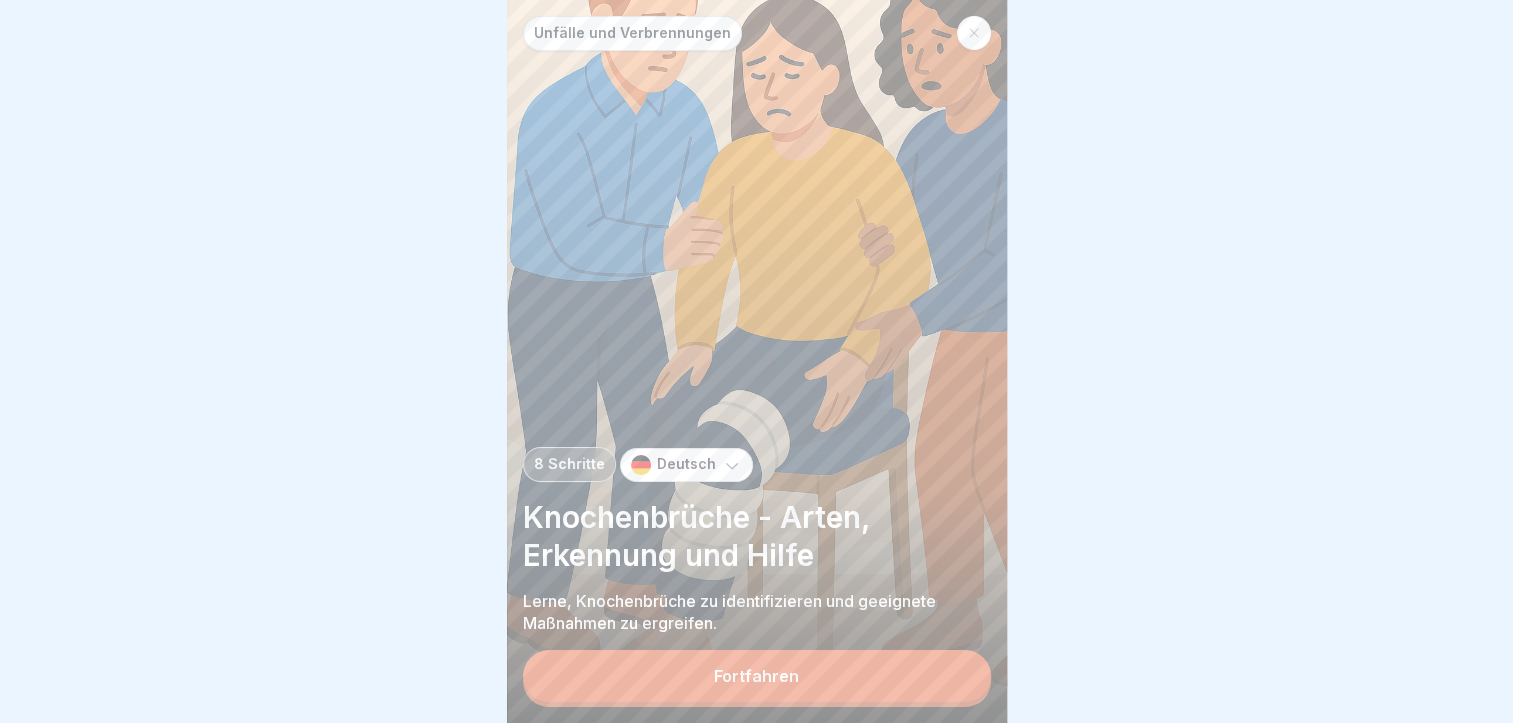 scroll, scrollTop: 15, scrollLeft: 0, axis: vertical 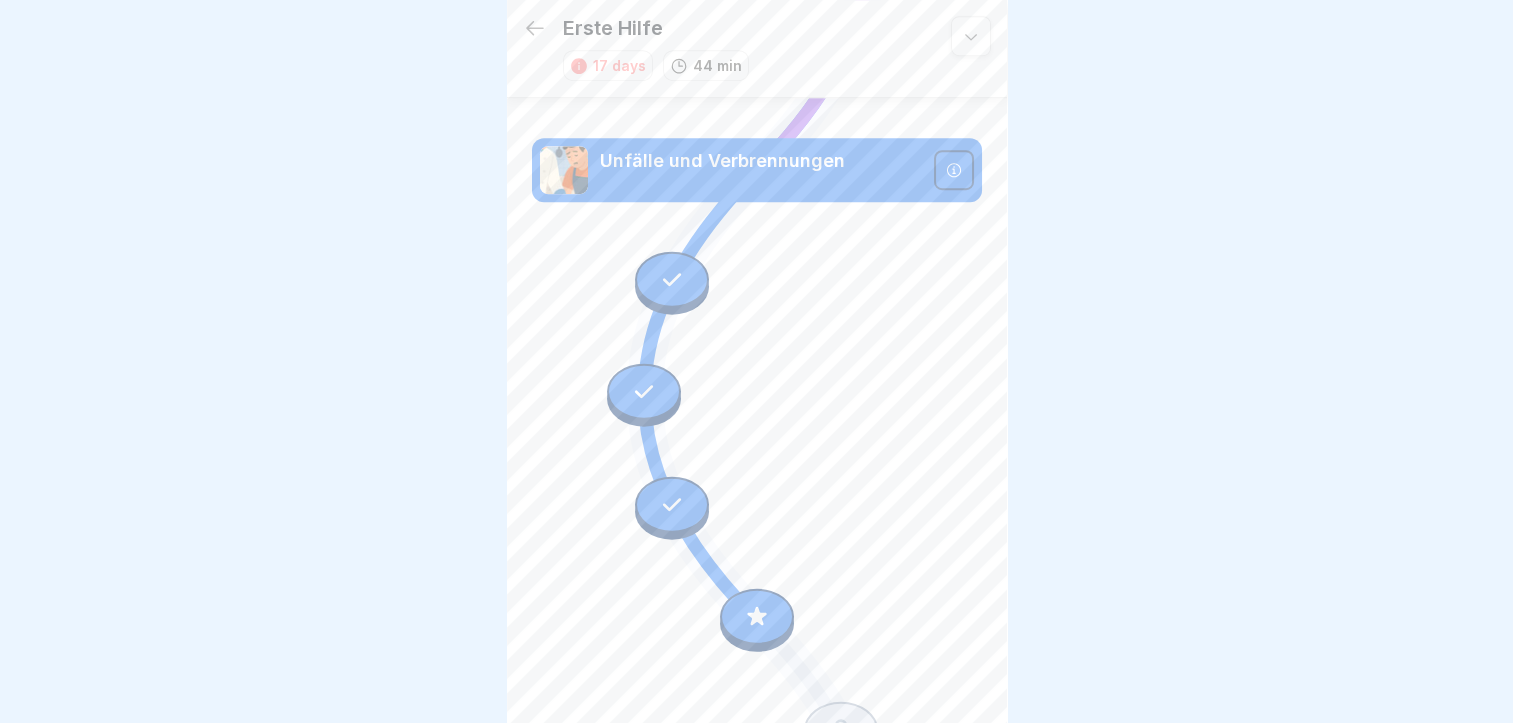 click 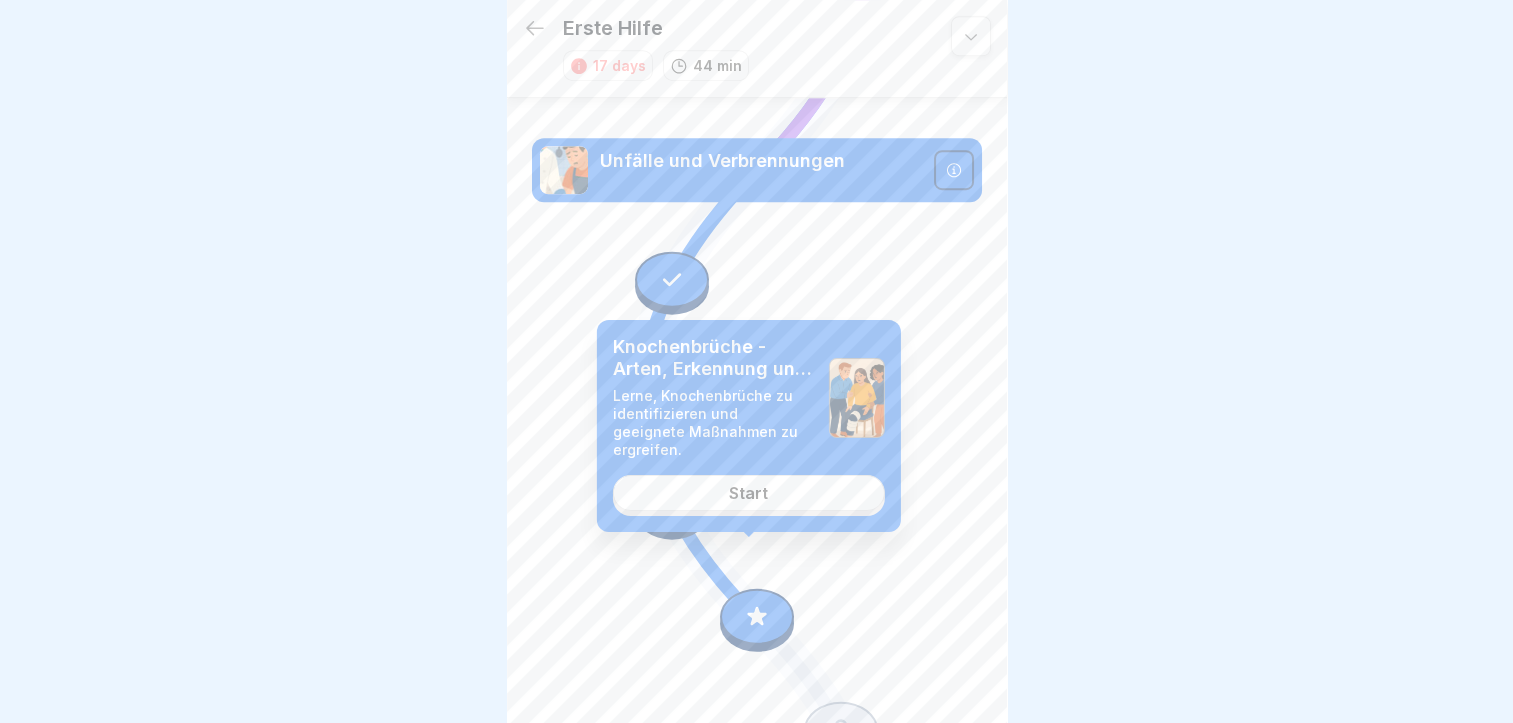 click 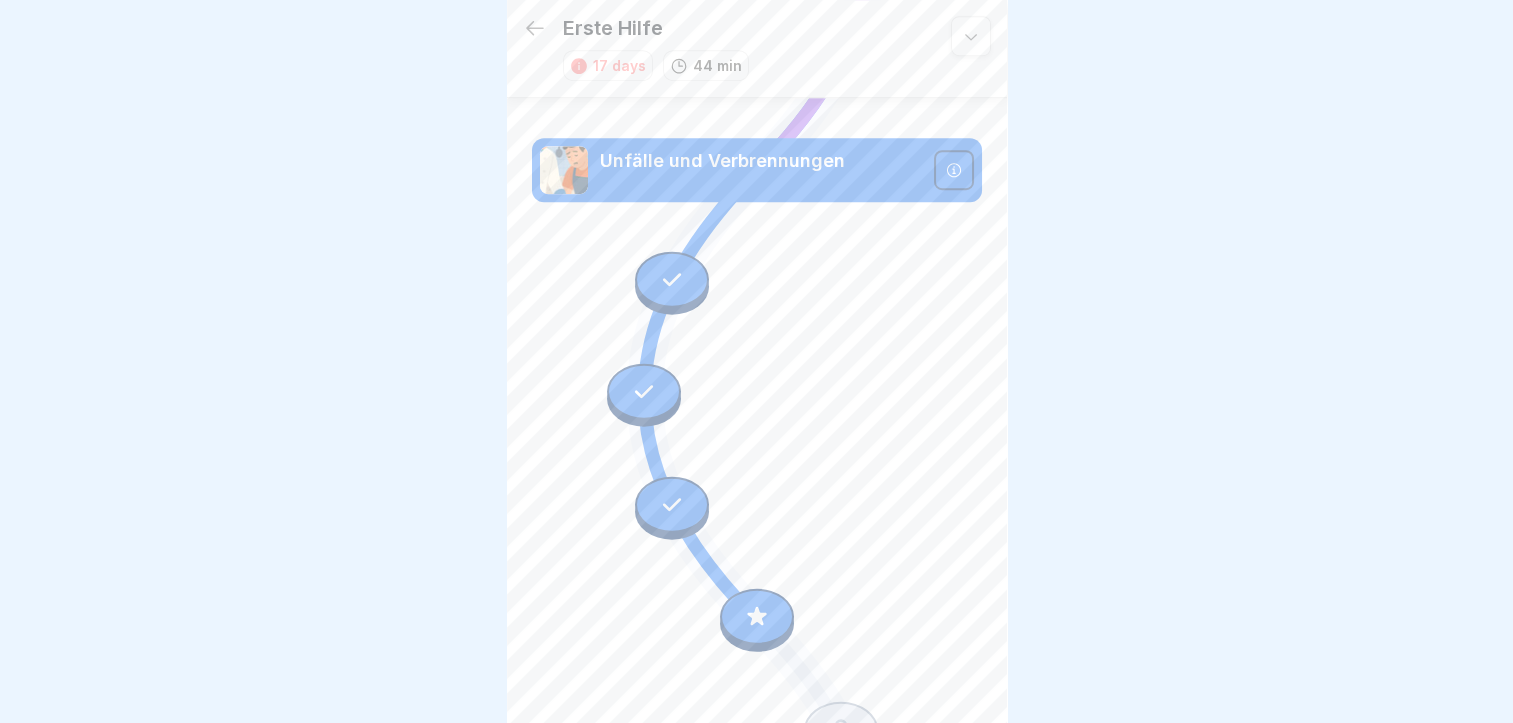 click on "Unfälle und Verbrennungen" at bounding box center (761, 161) 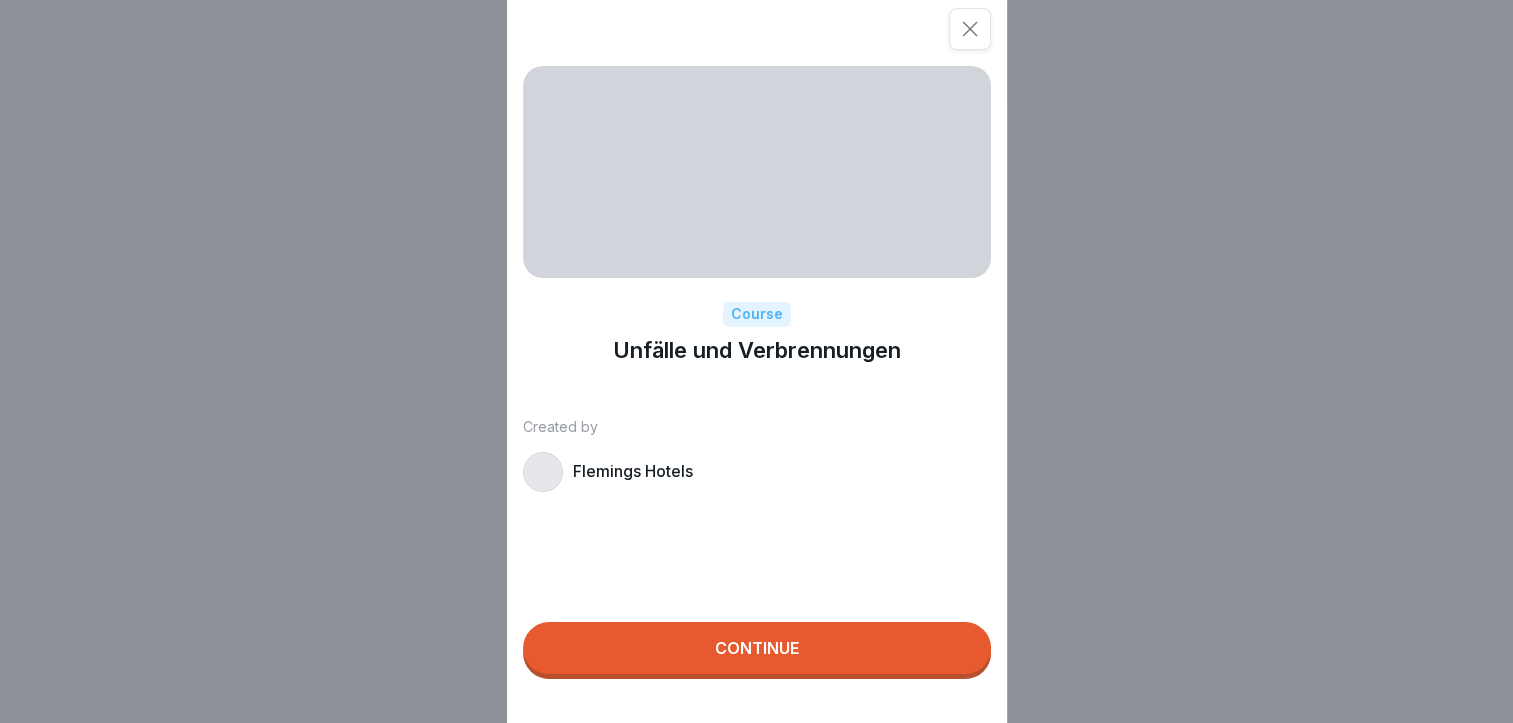 click on "Continue" at bounding box center (757, 648) 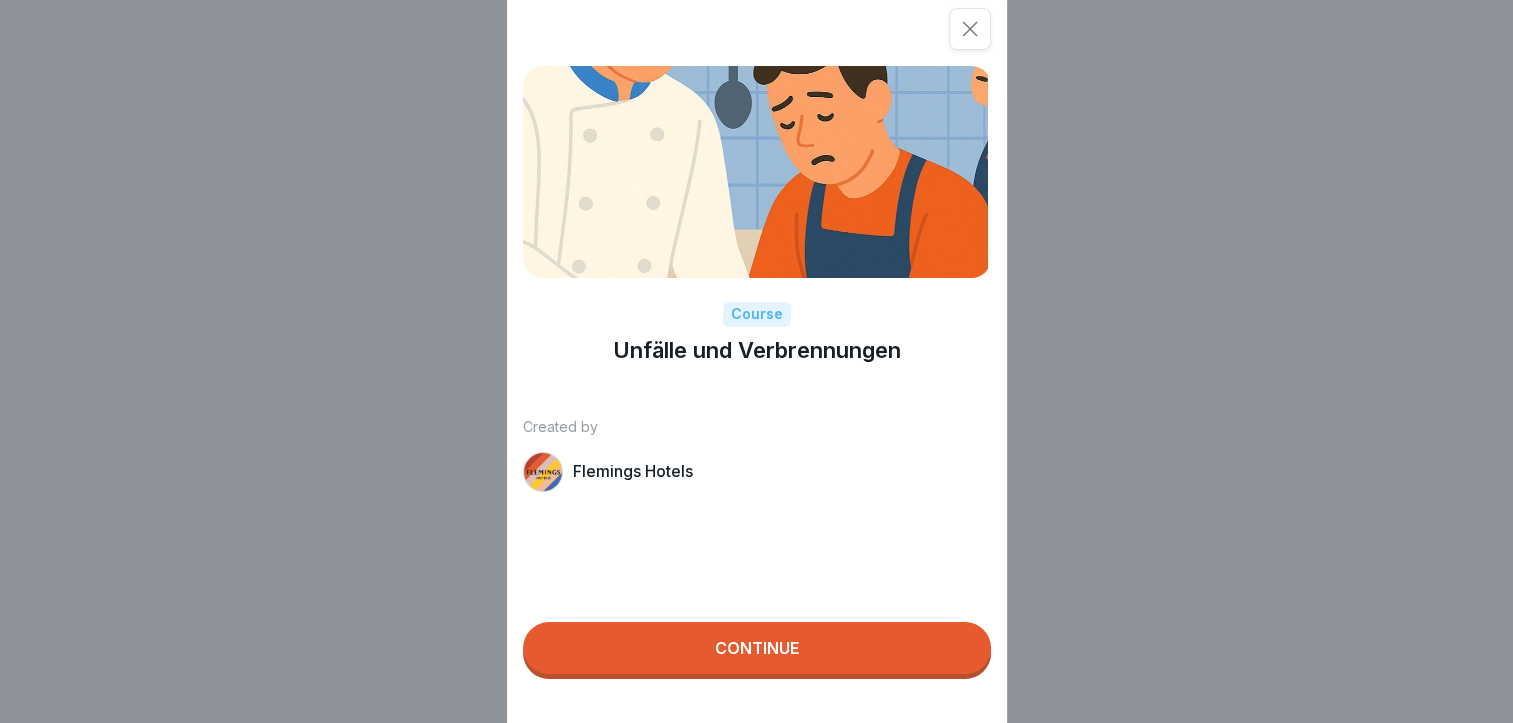 scroll, scrollTop: 0, scrollLeft: 0, axis: both 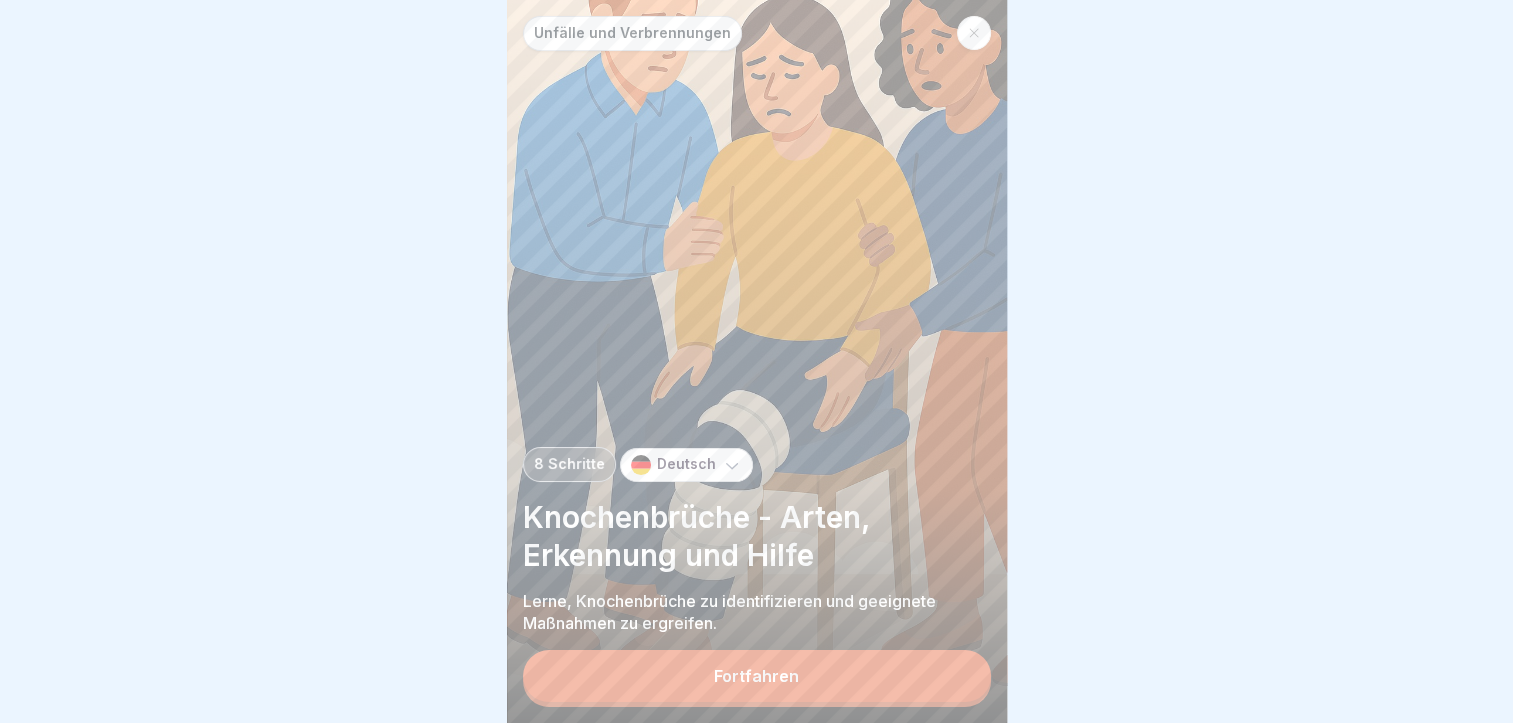 click on "Fortfahren" at bounding box center [757, 676] 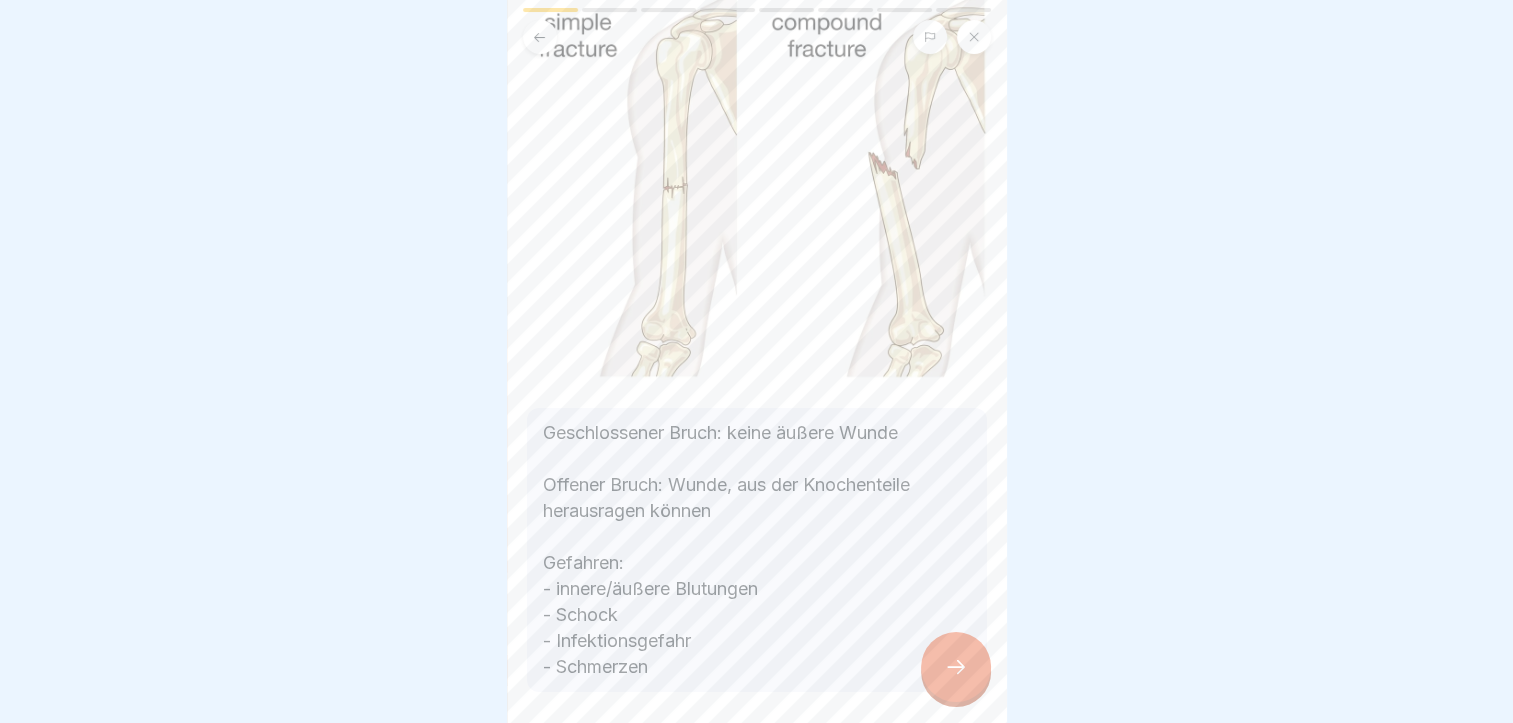scroll, scrollTop: 271, scrollLeft: 0, axis: vertical 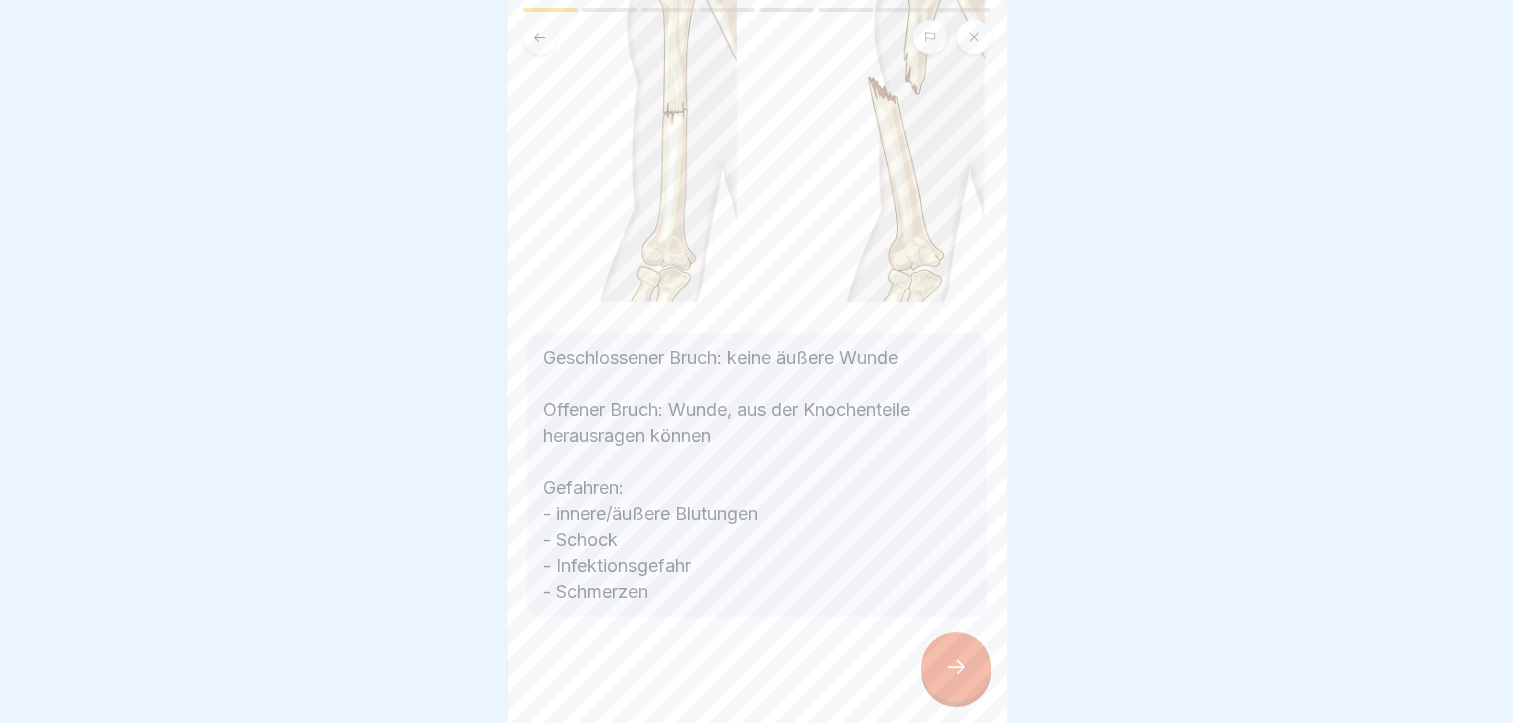 click at bounding box center [956, 667] 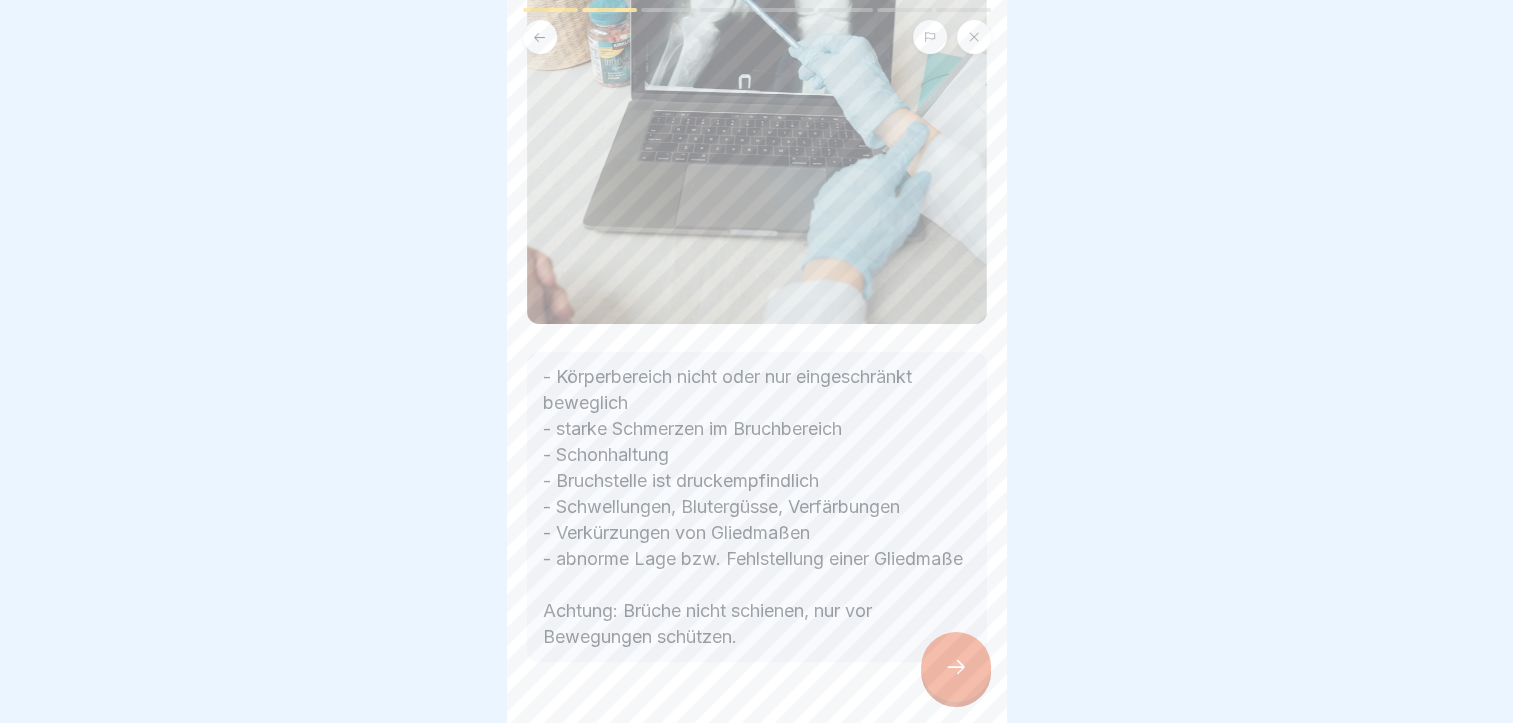scroll, scrollTop: 360, scrollLeft: 0, axis: vertical 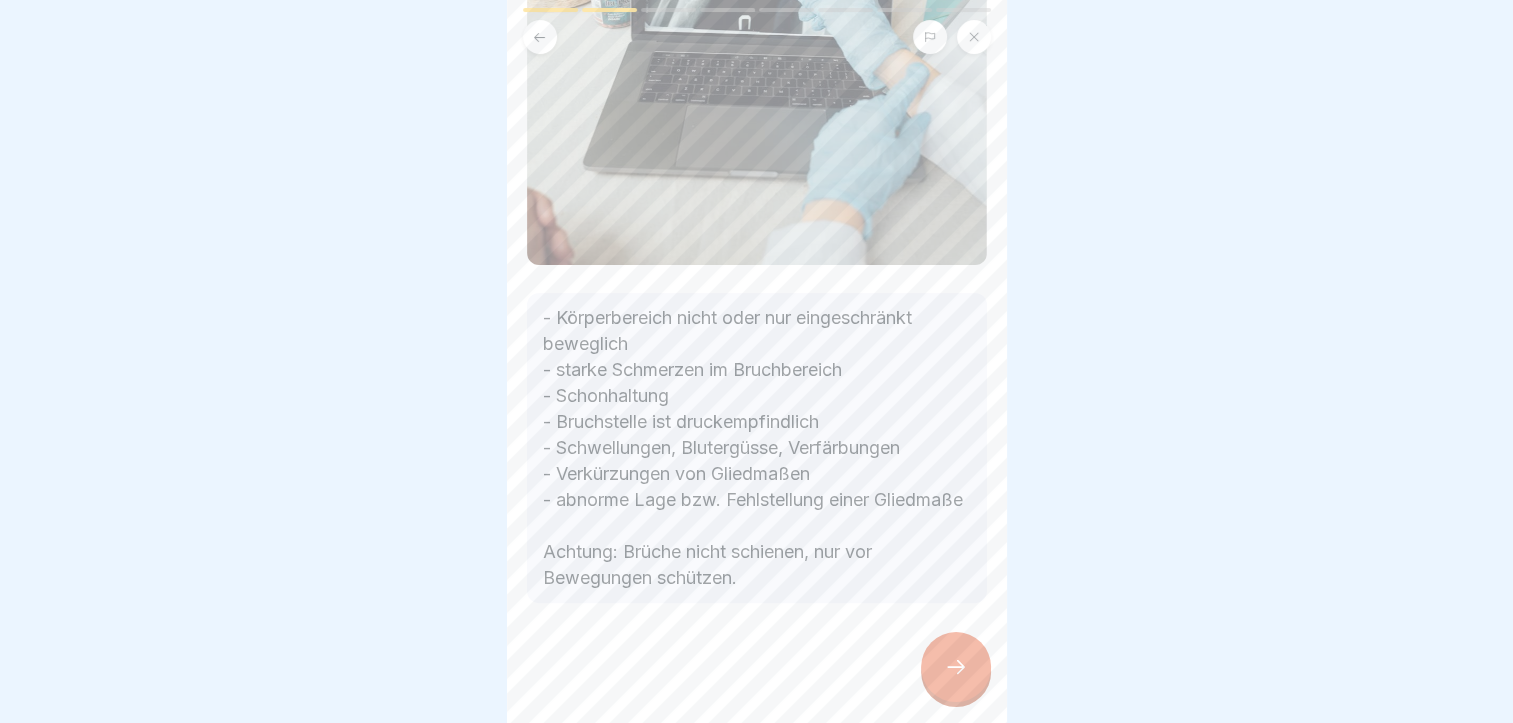 click at bounding box center [956, 667] 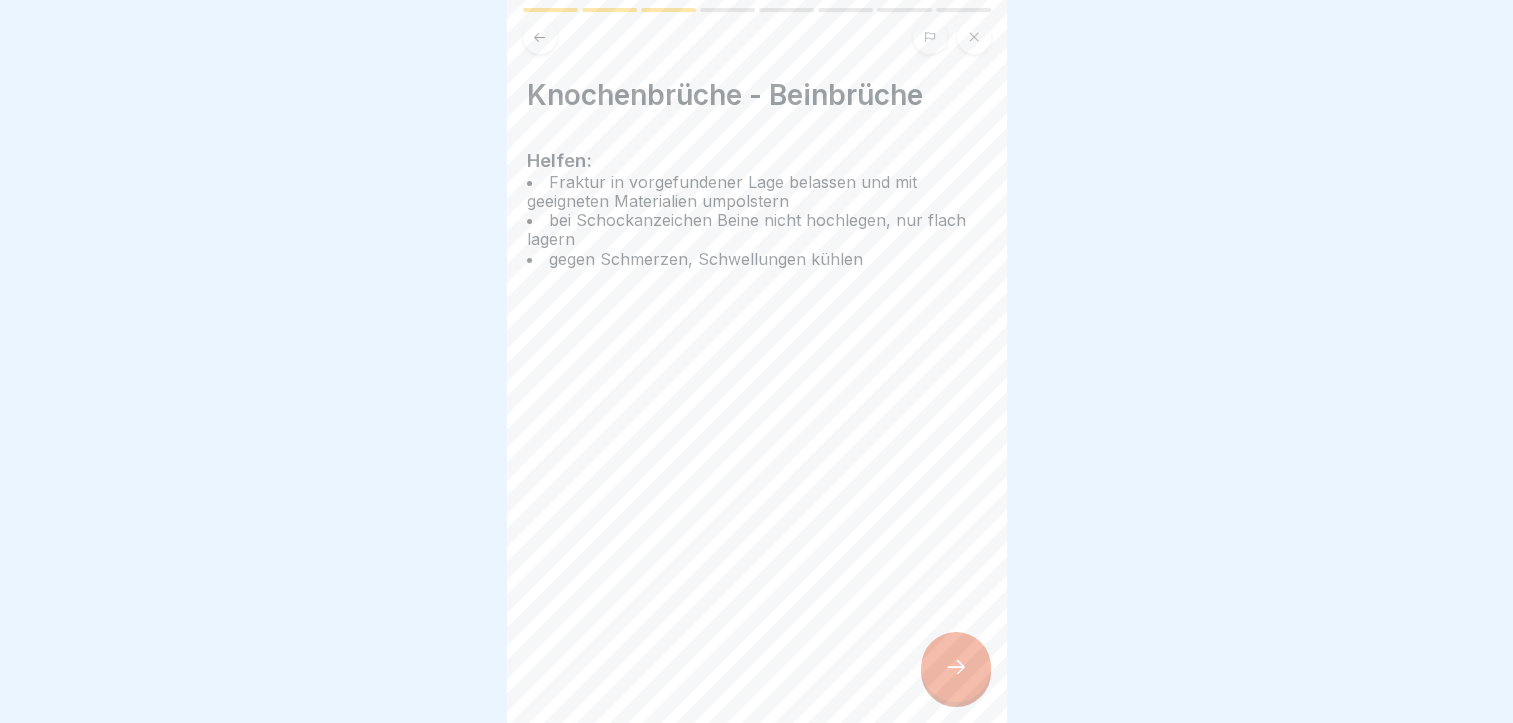 click at bounding box center [956, 667] 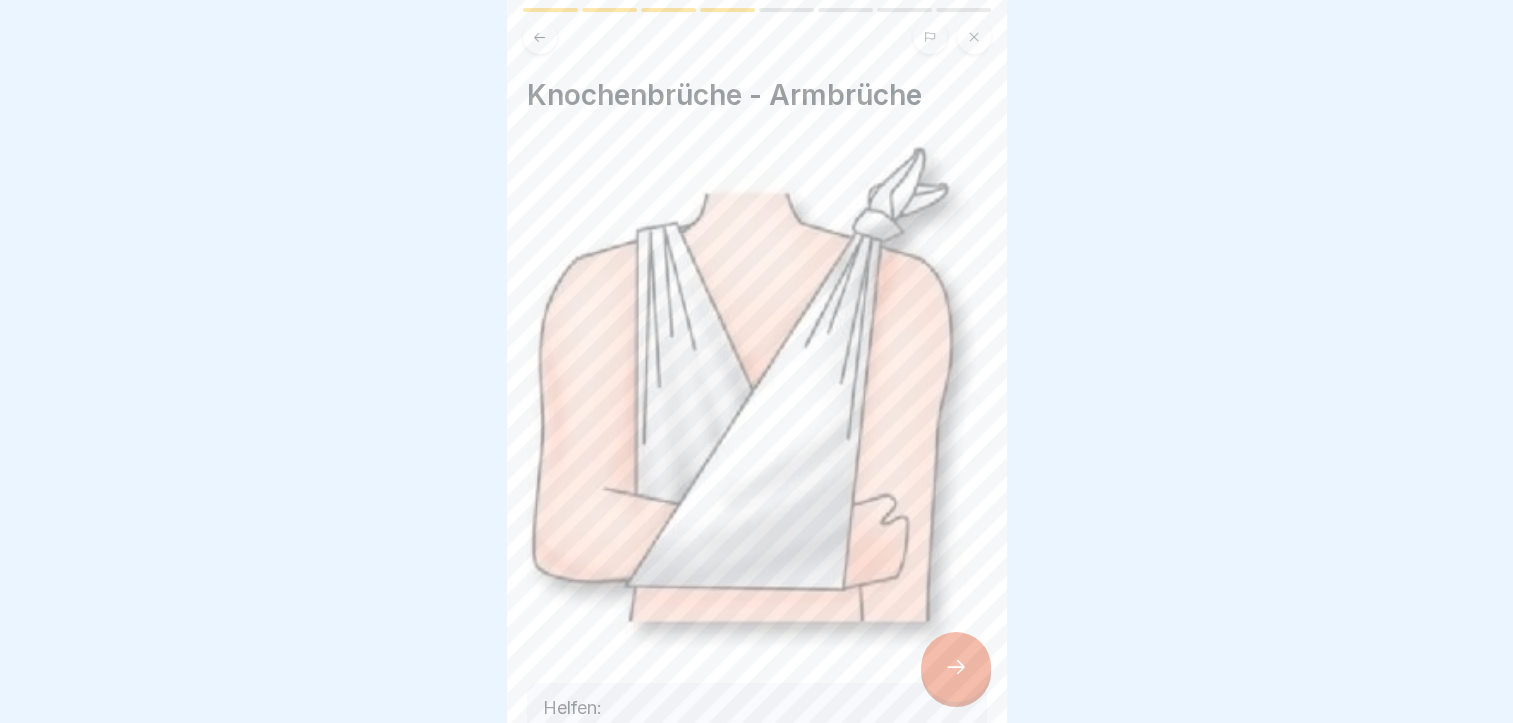 click at bounding box center [956, 667] 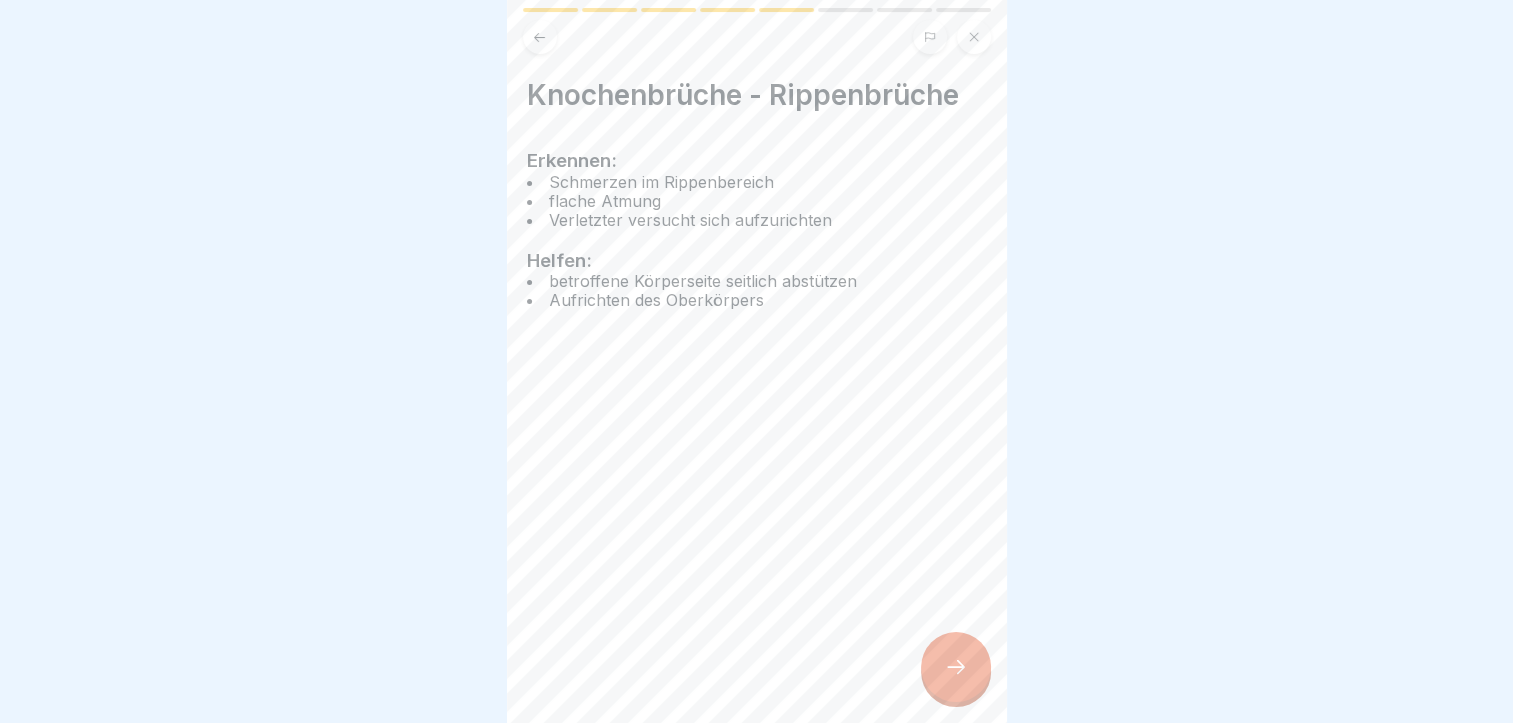 click at bounding box center (956, 667) 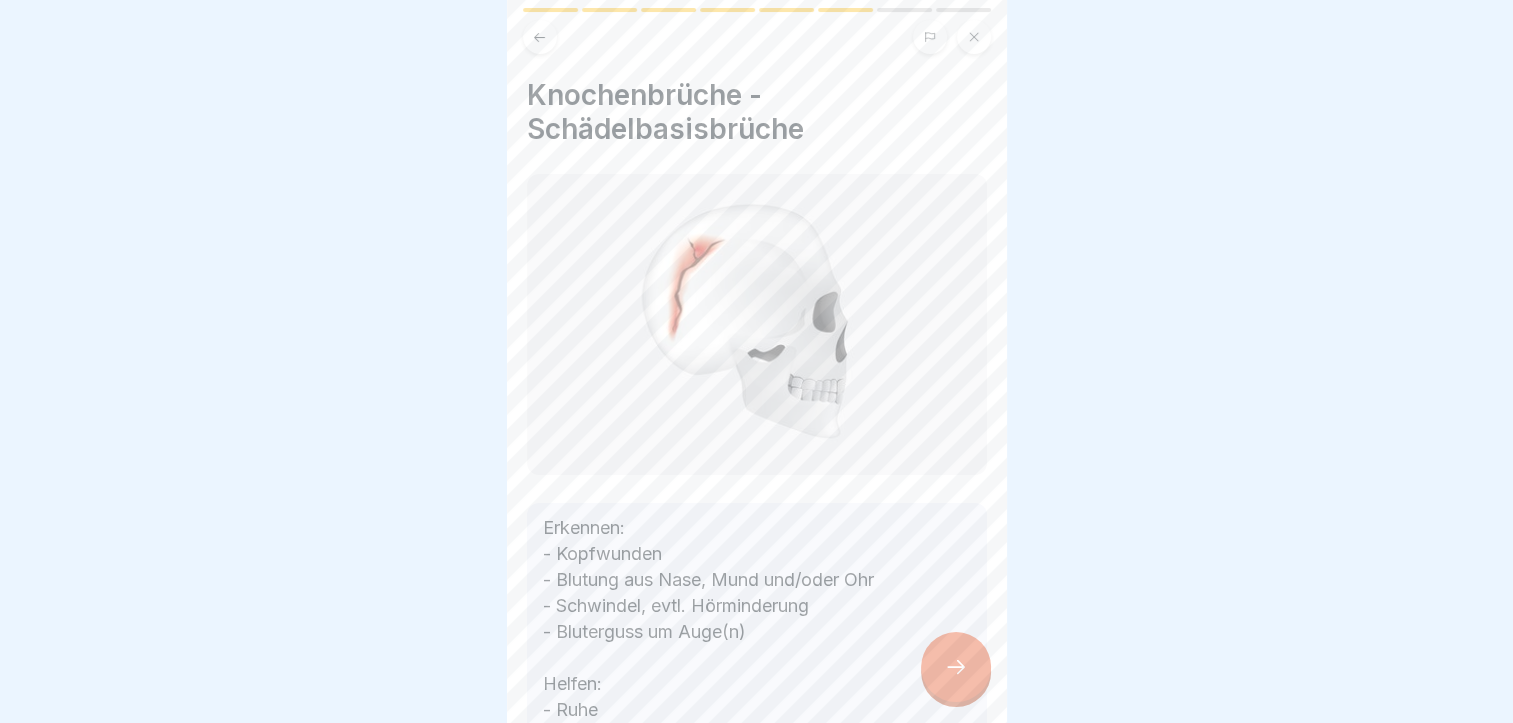 click at bounding box center [956, 667] 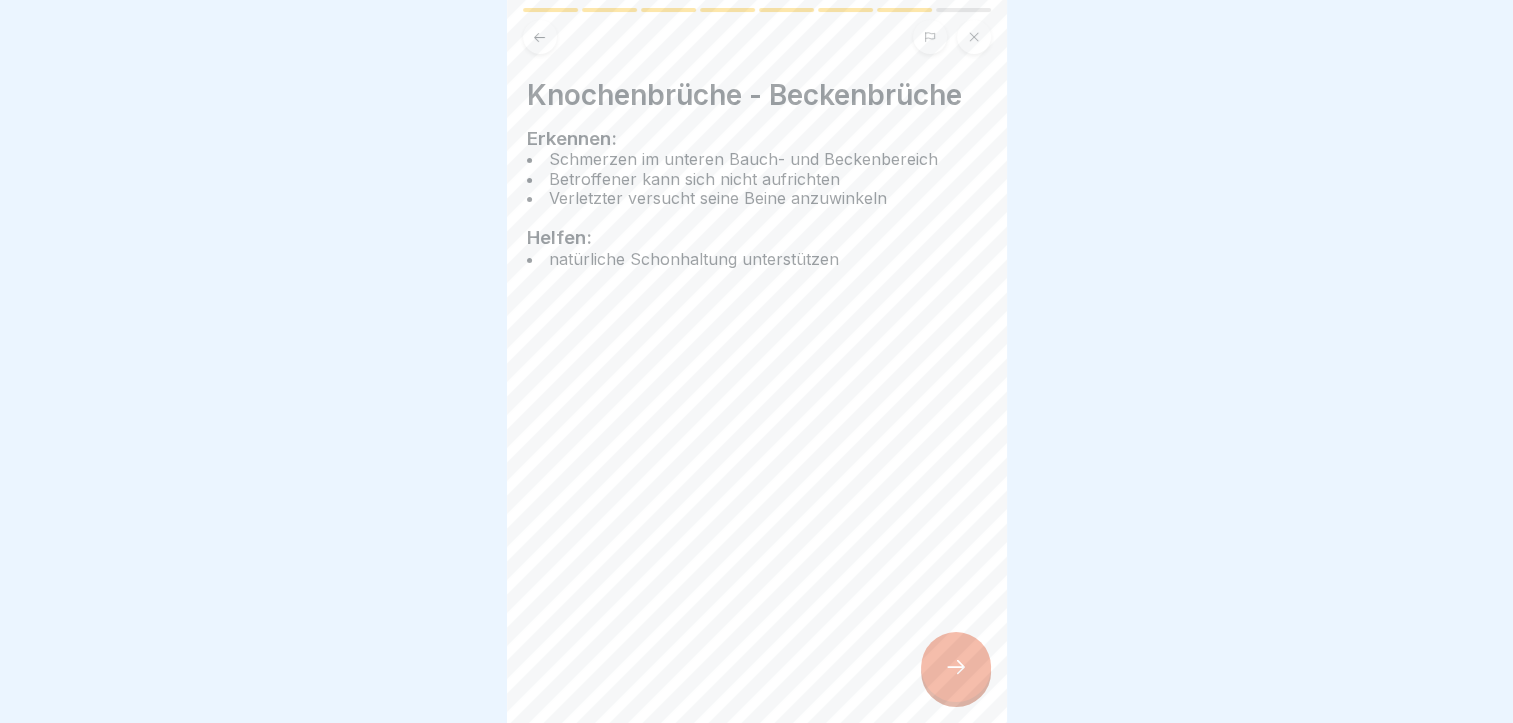 click at bounding box center [956, 667] 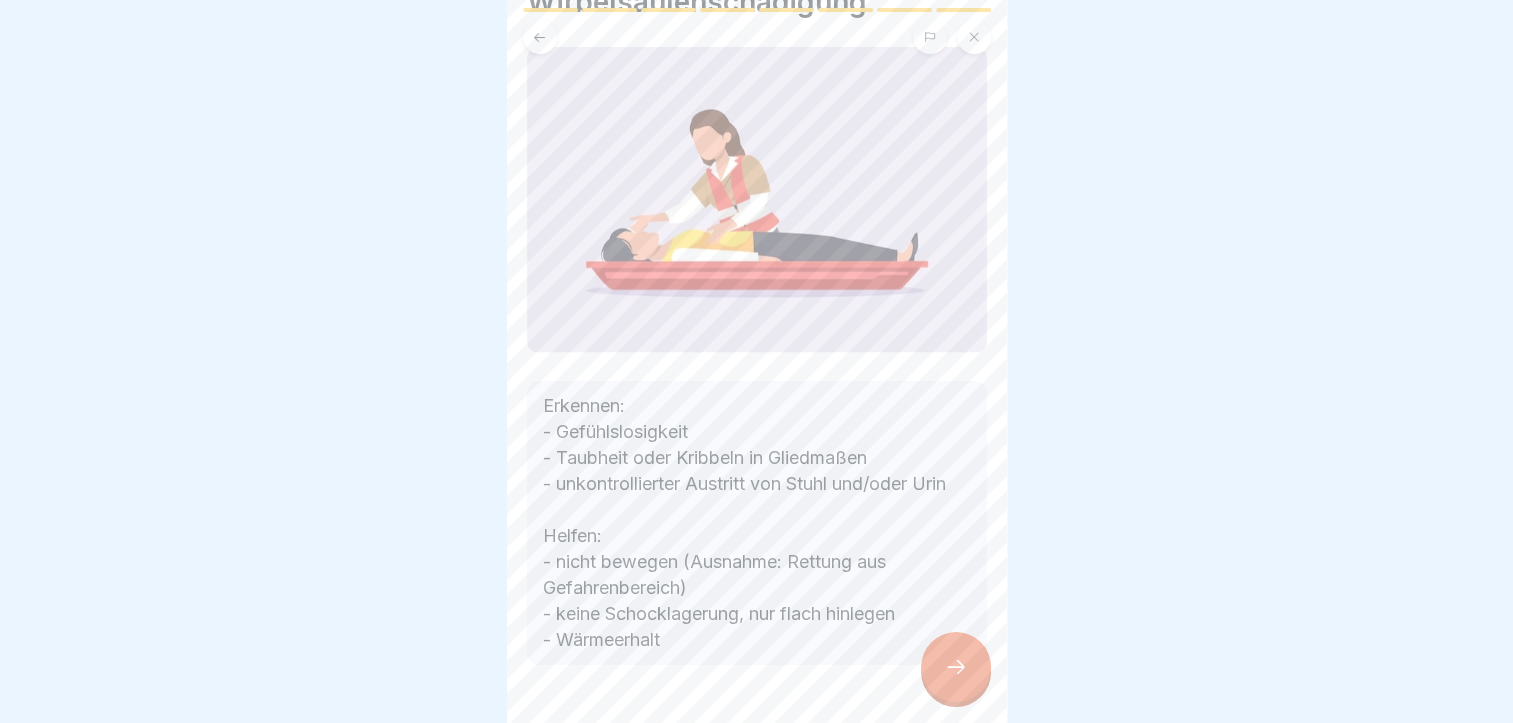 scroll, scrollTop: 204, scrollLeft: 0, axis: vertical 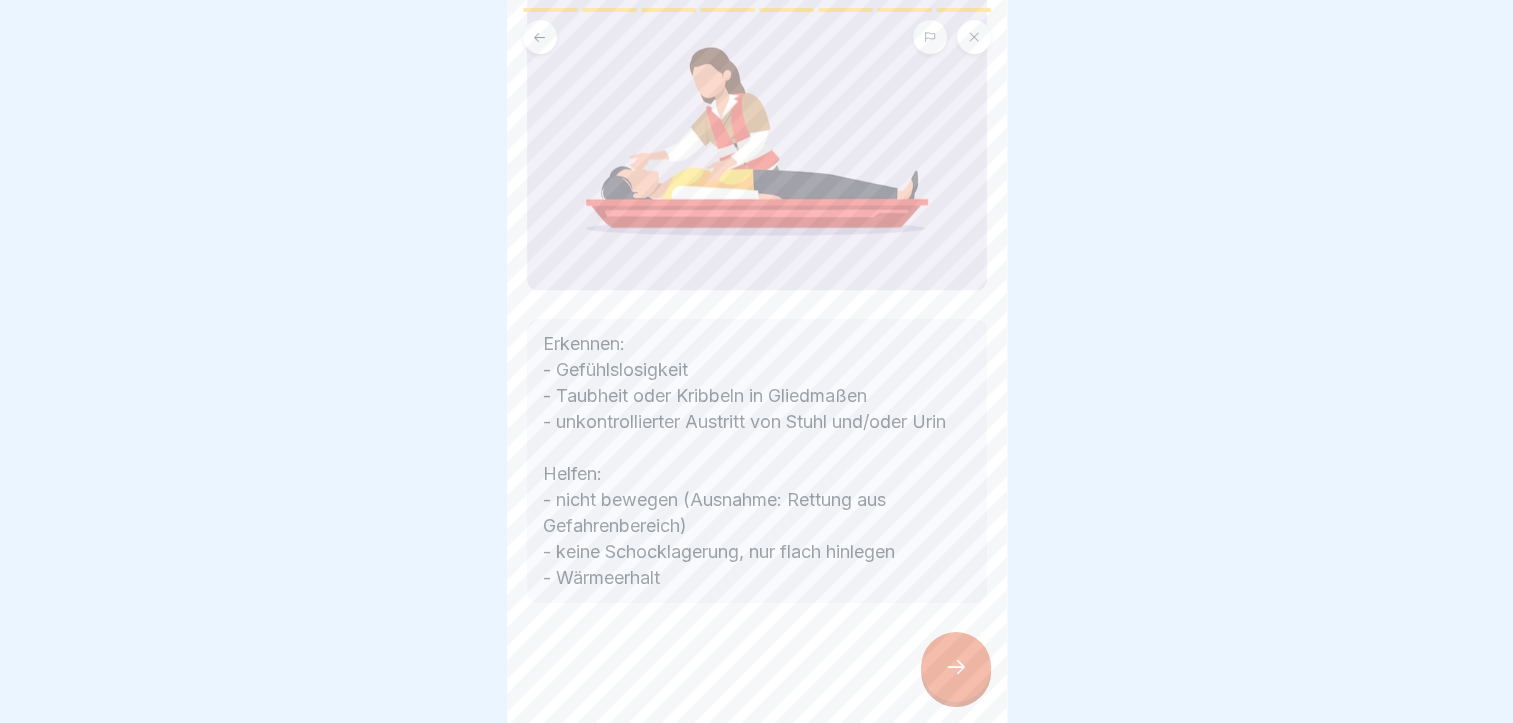 click at bounding box center [540, 37] 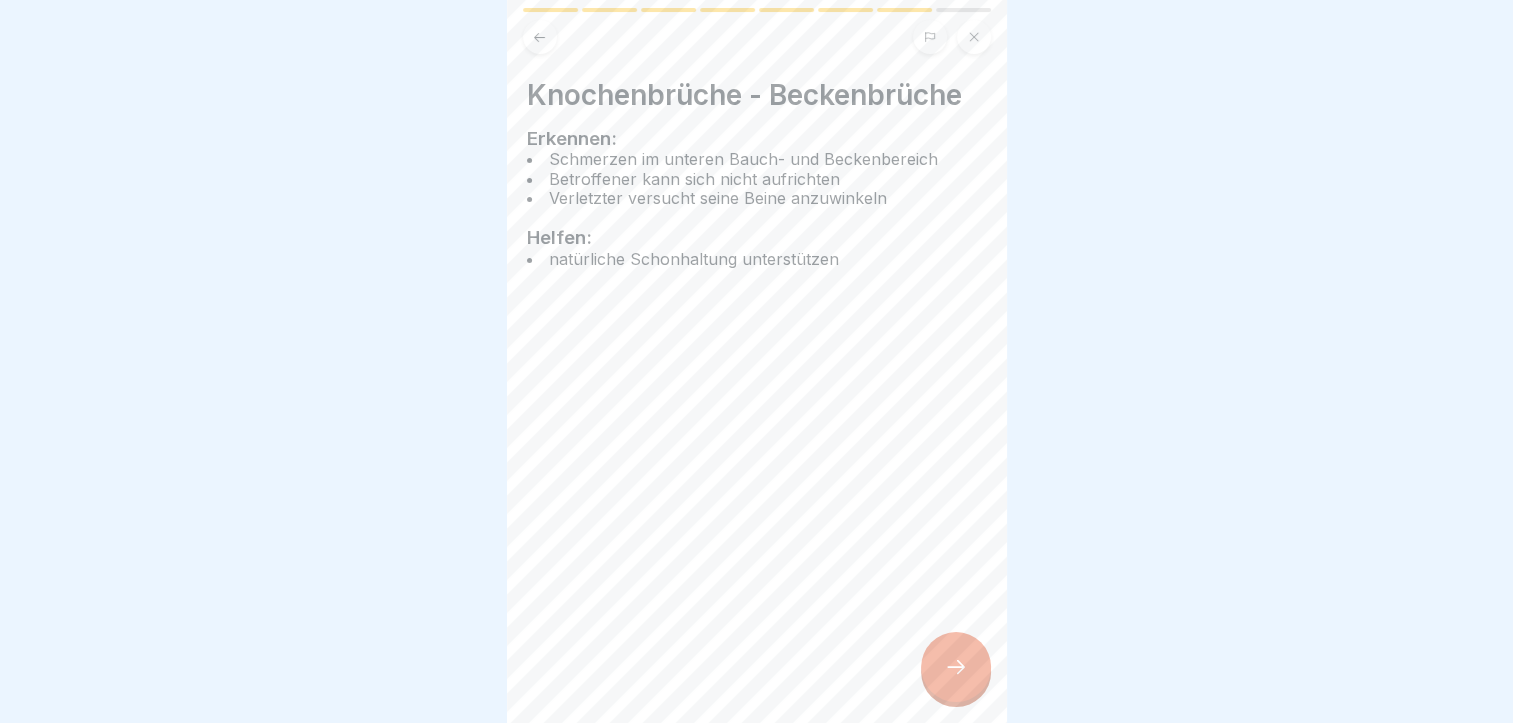 click 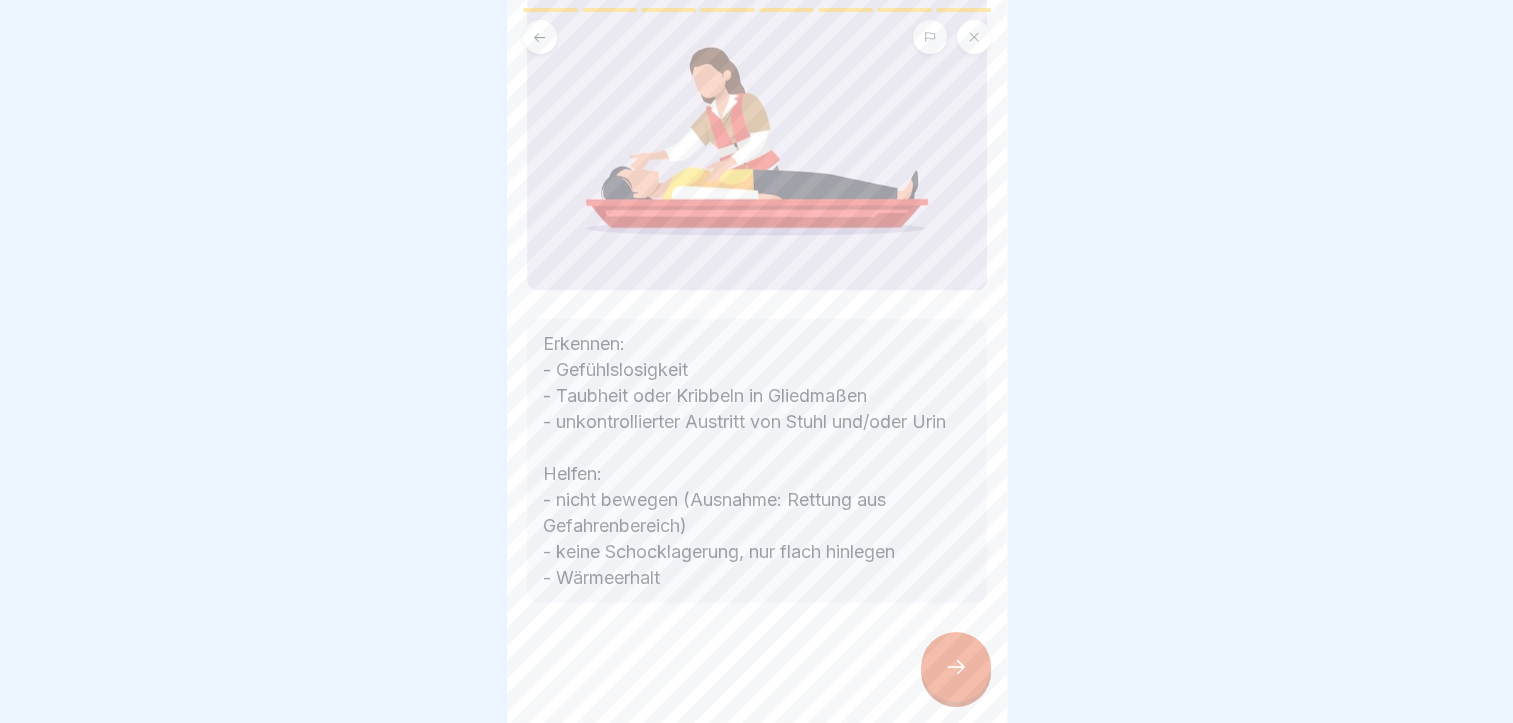 click 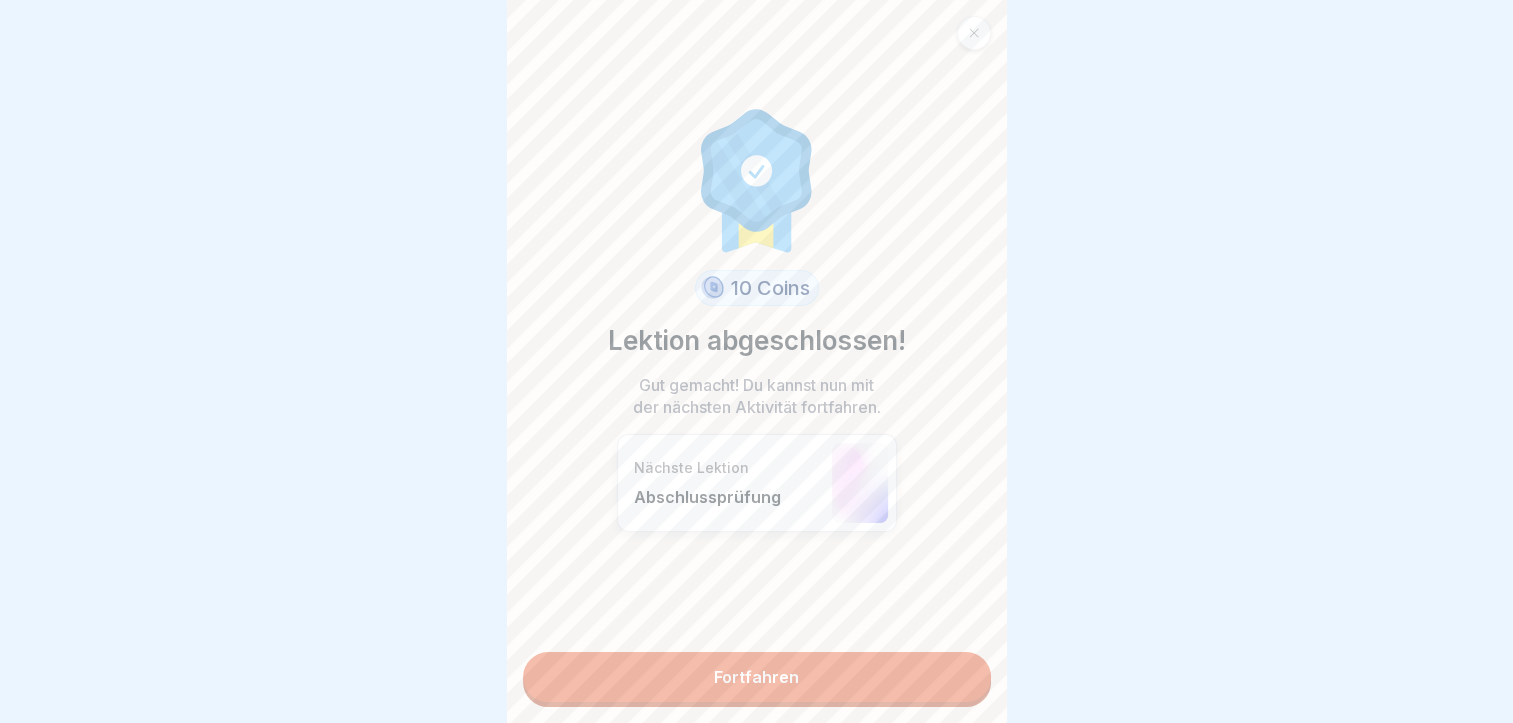 click on "Fortfahren" at bounding box center [757, 677] 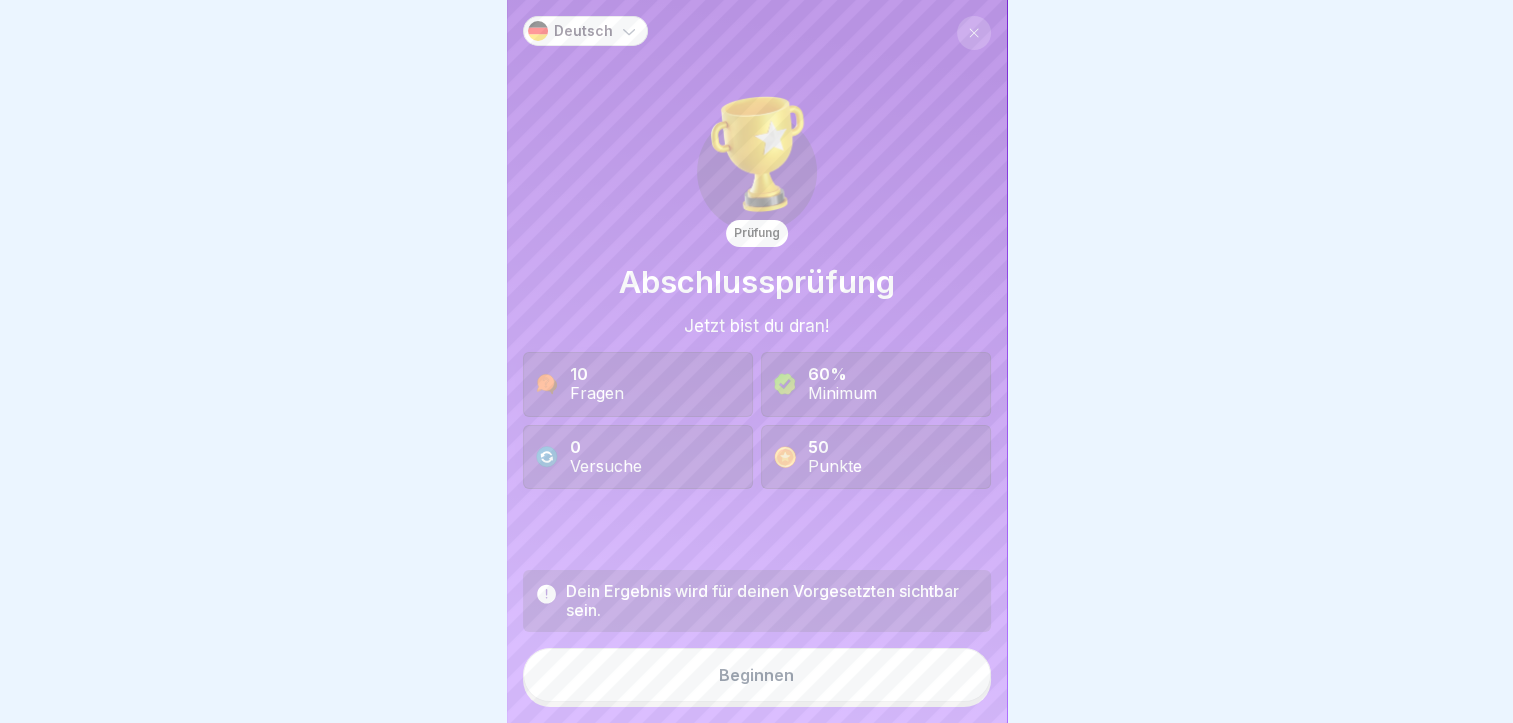 click on "Beginnen" at bounding box center (757, 675) 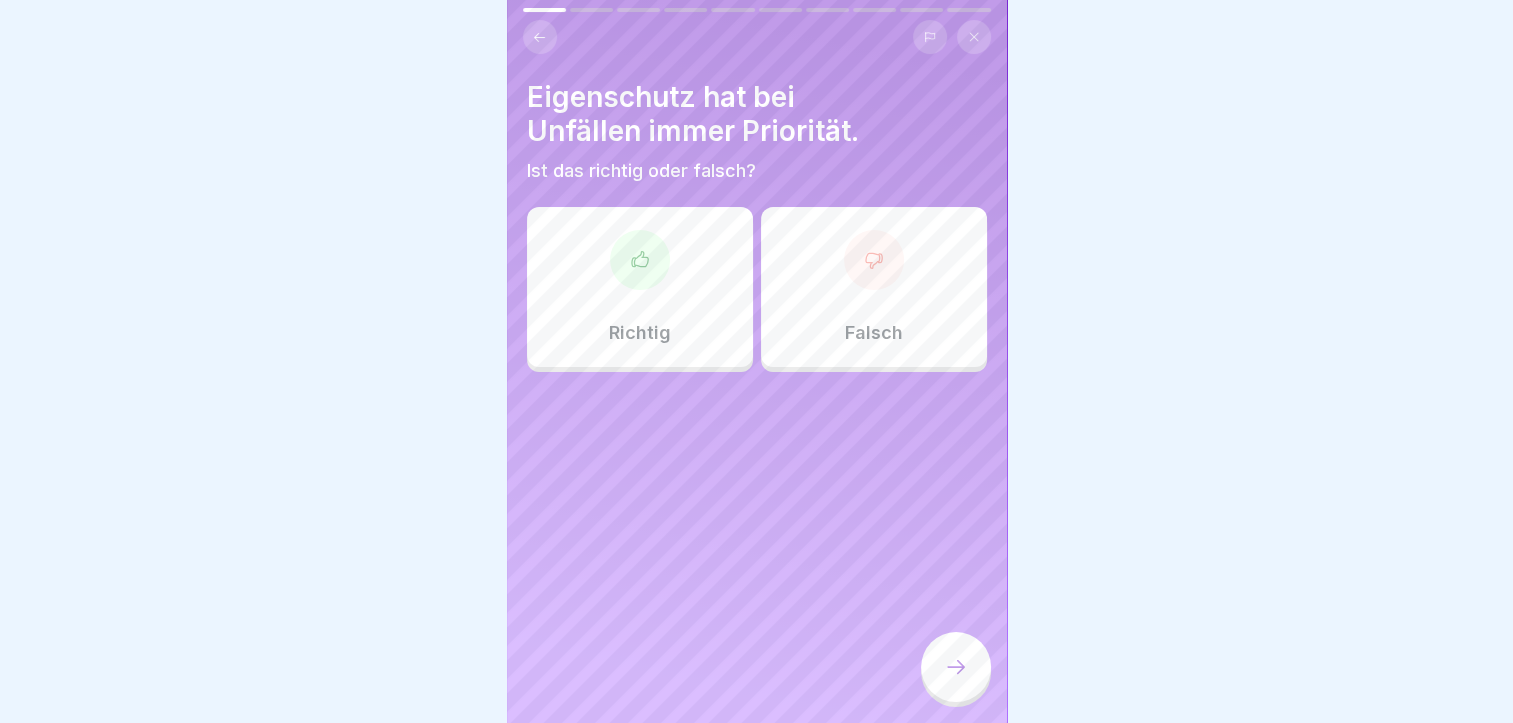 click on "Richtig" at bounding box center [640, 287] 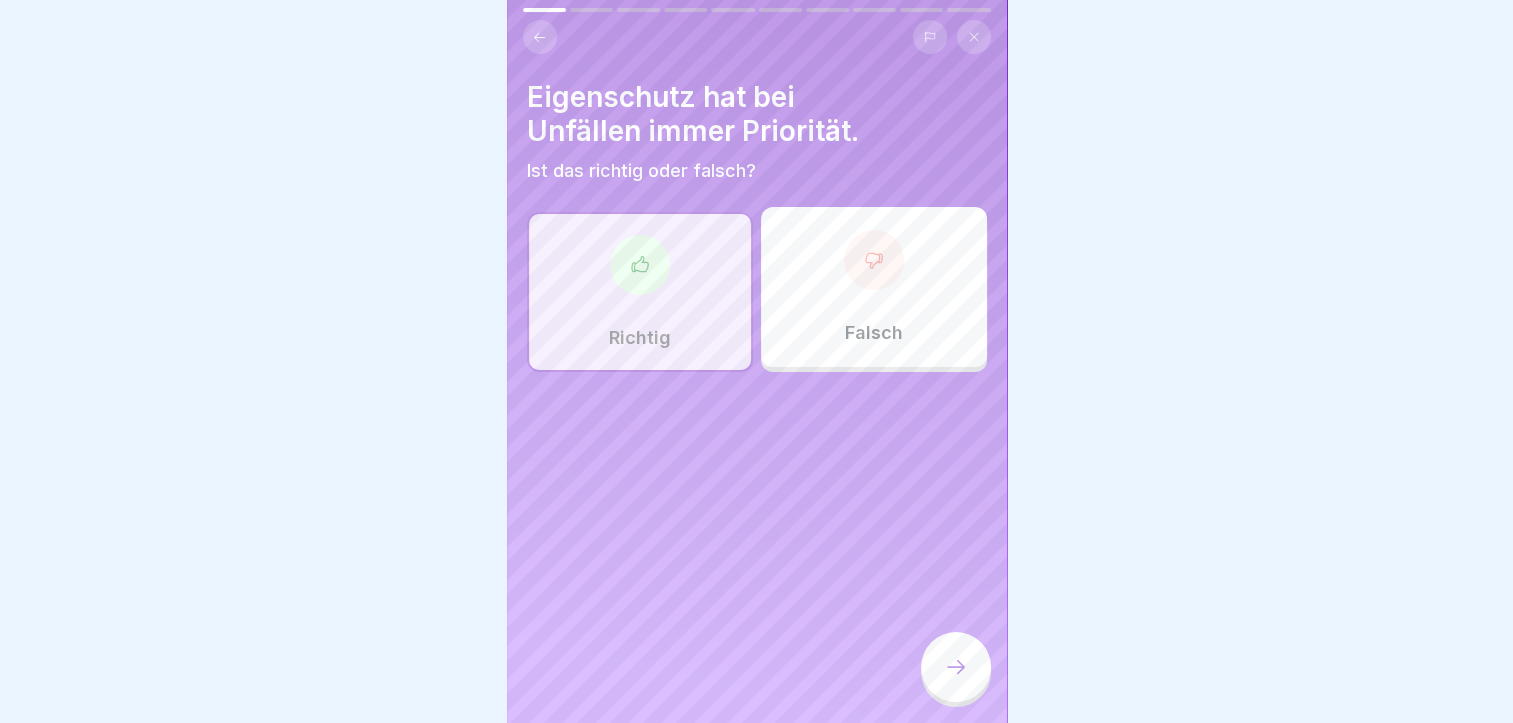 click 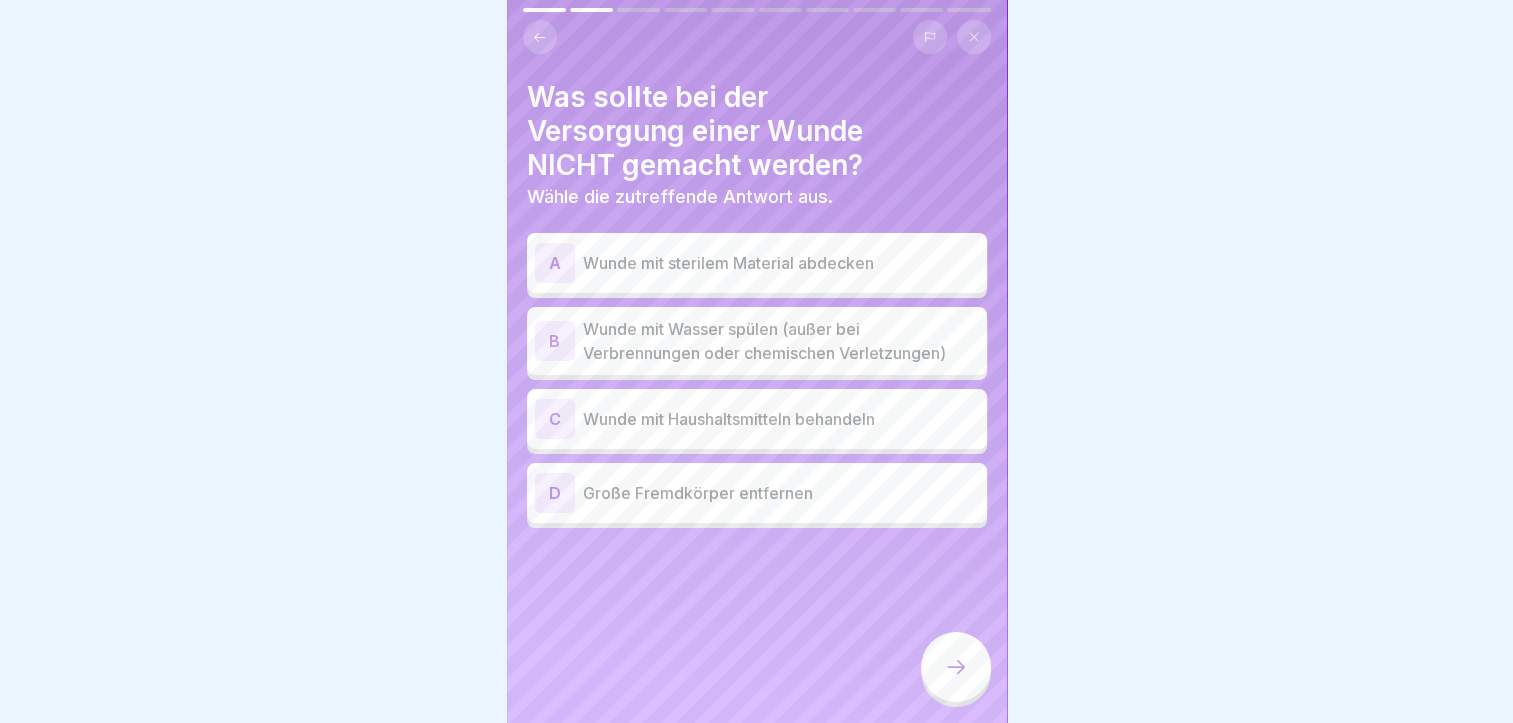 click on "Wunde mit Haushaltsmitteln behandeln" at bounding box center [781, 419] 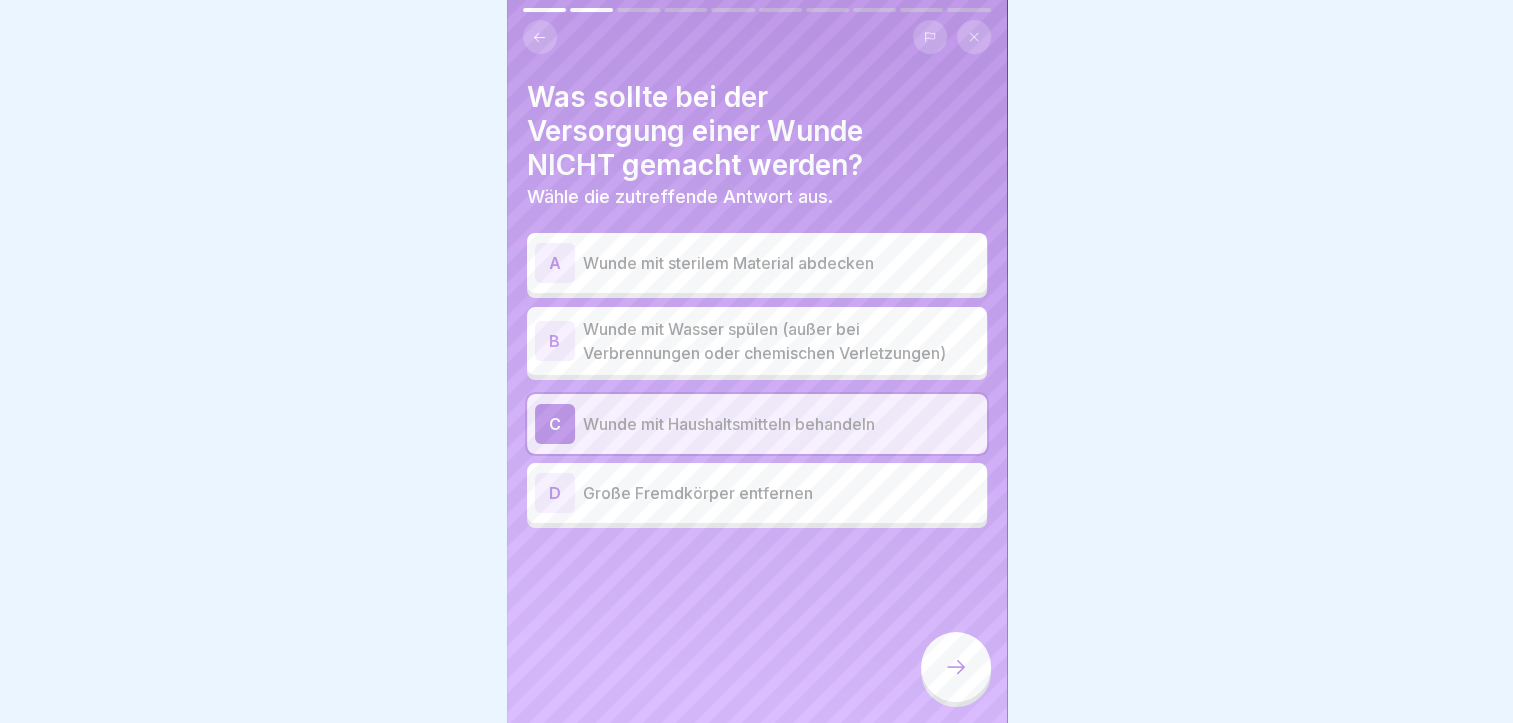 drag, startPoint x: 958, startPoint y: 678, endPoint x: 889, endPoint y: 474, distance: 215.3532 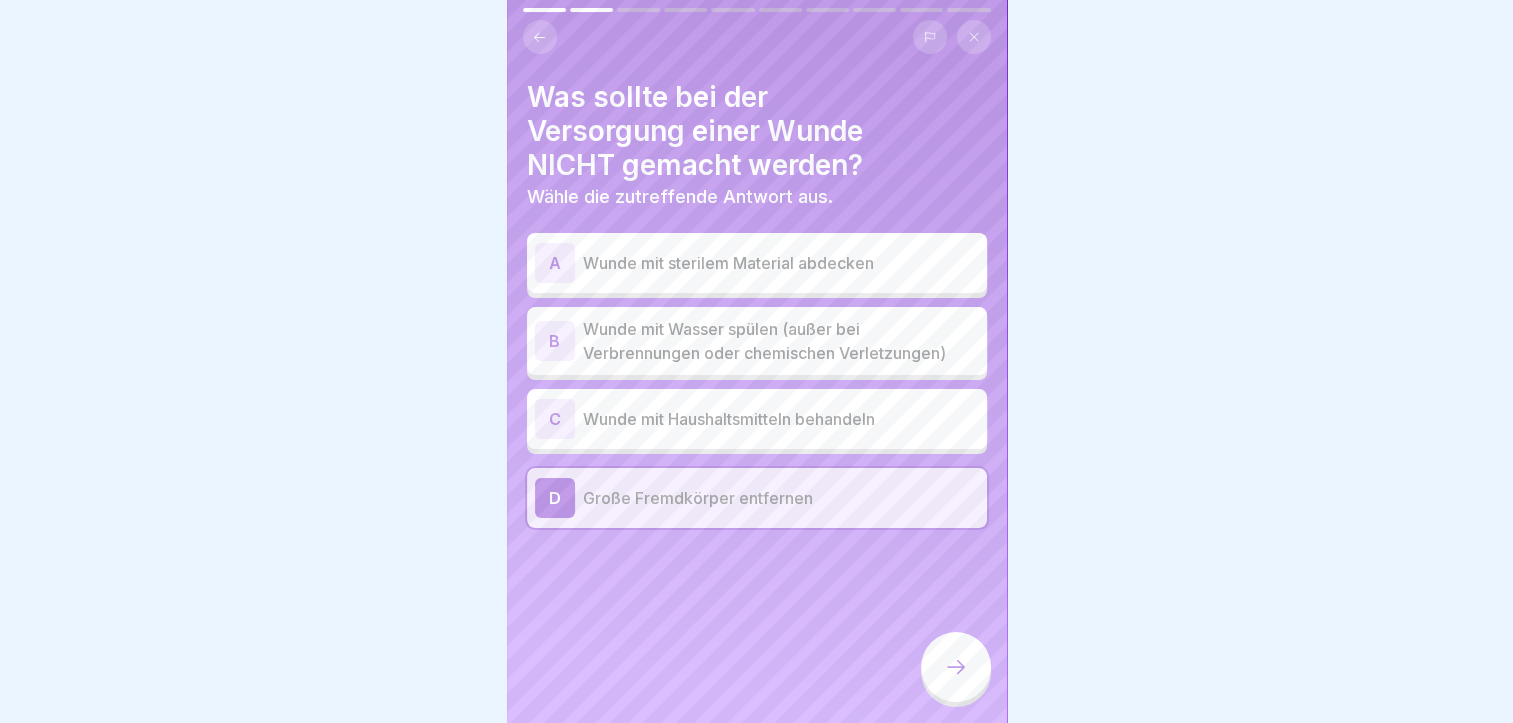 click on "Wunde mit Haushaltsmitteln behandeln" at bounding box center [781, 419] 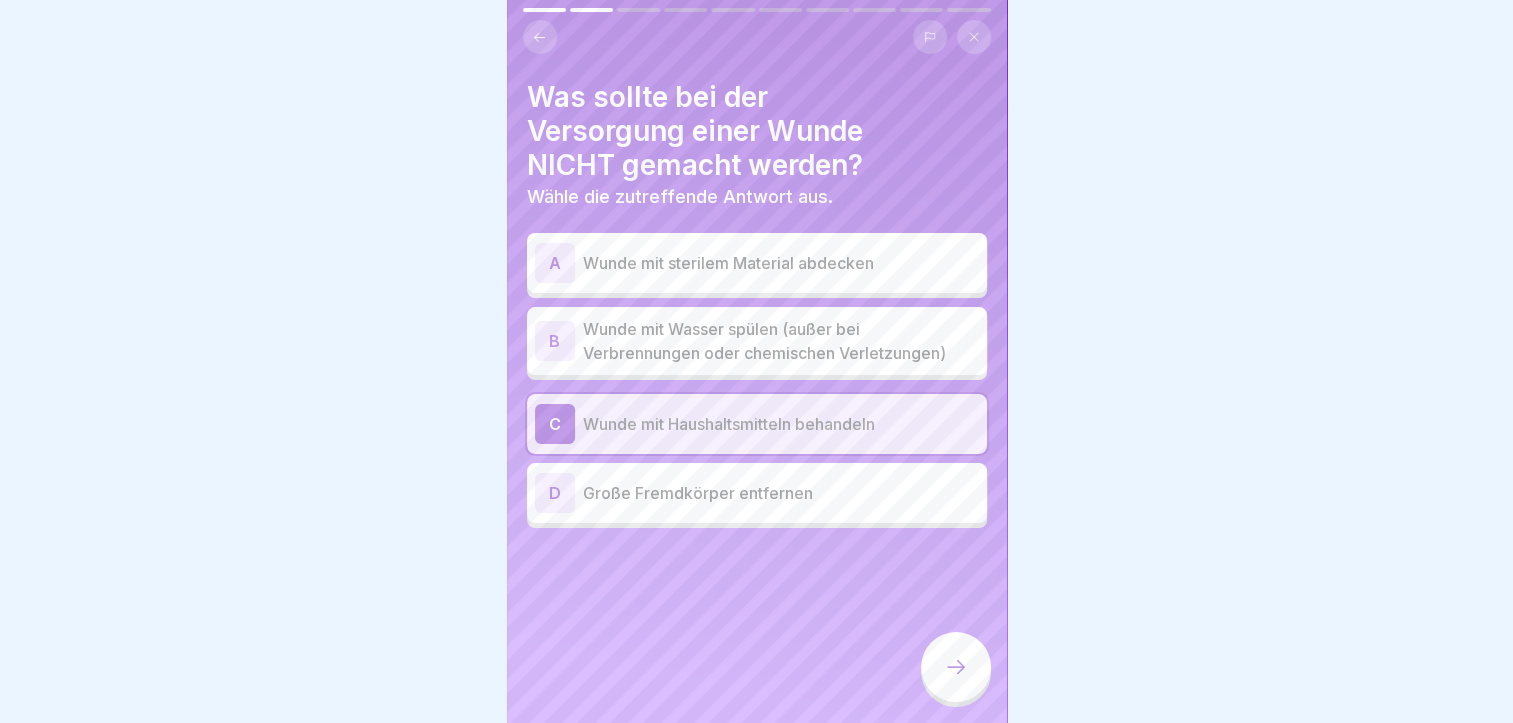 click on "D Große Fremdkörper entfernen" at bounding box center [757, 493] 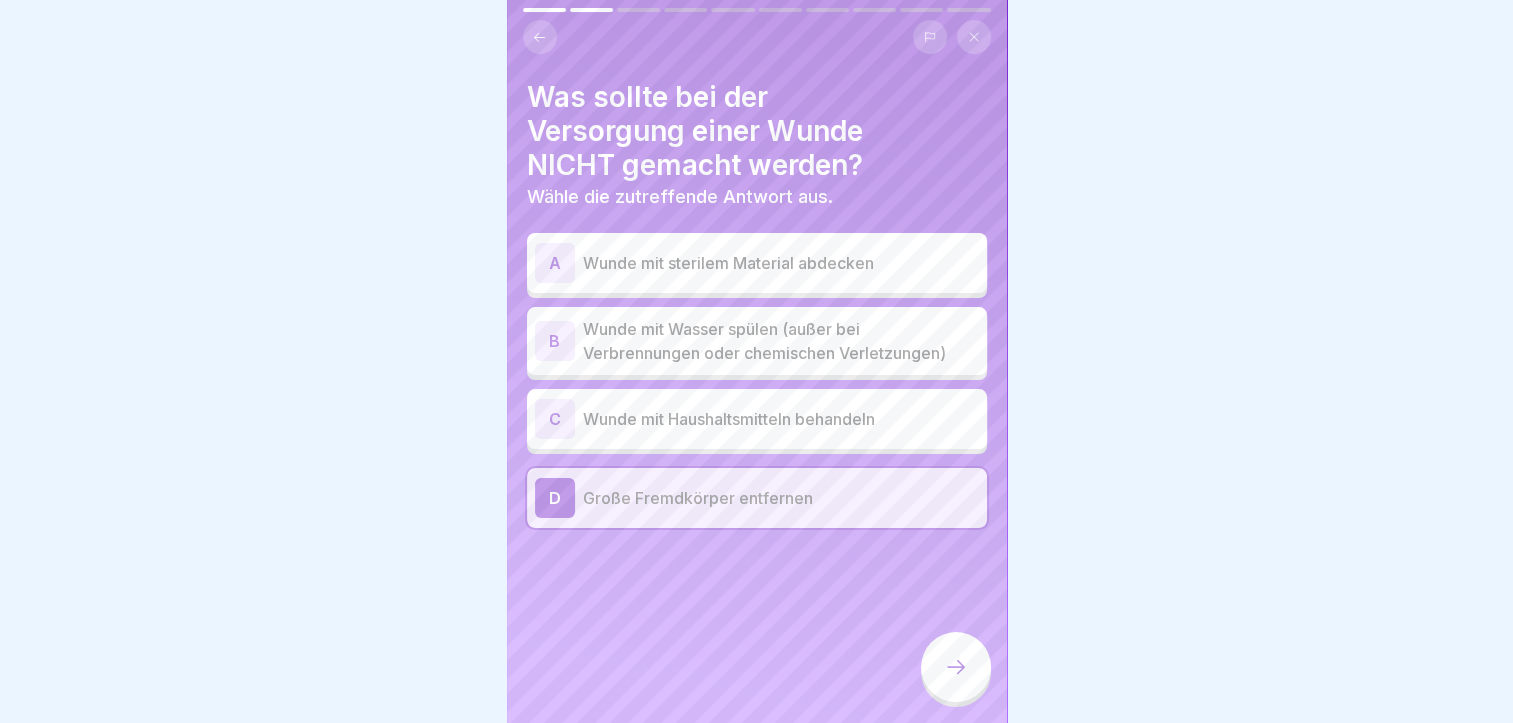 click on "C Wunde mit Haushaltsmitteln behandeln" at bounding box center (757, 419) 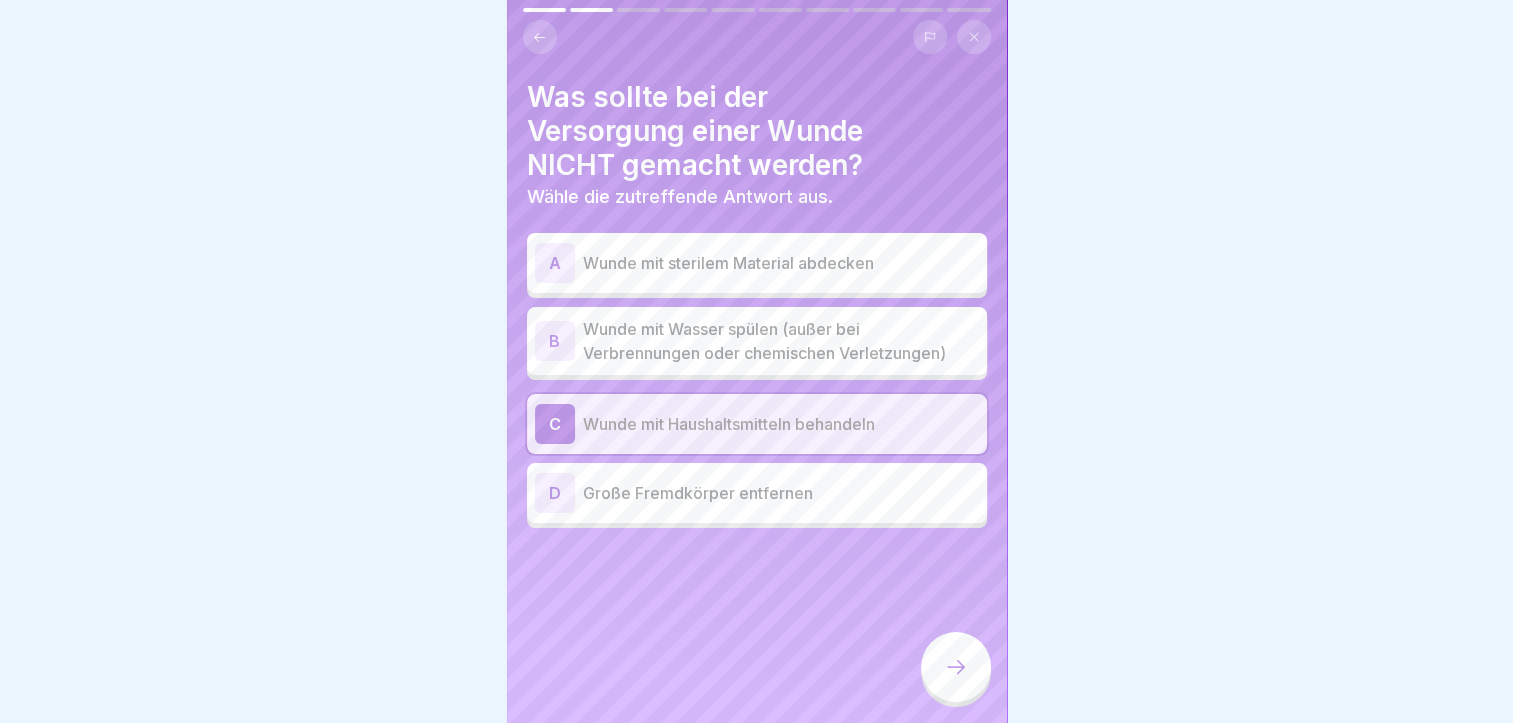 click 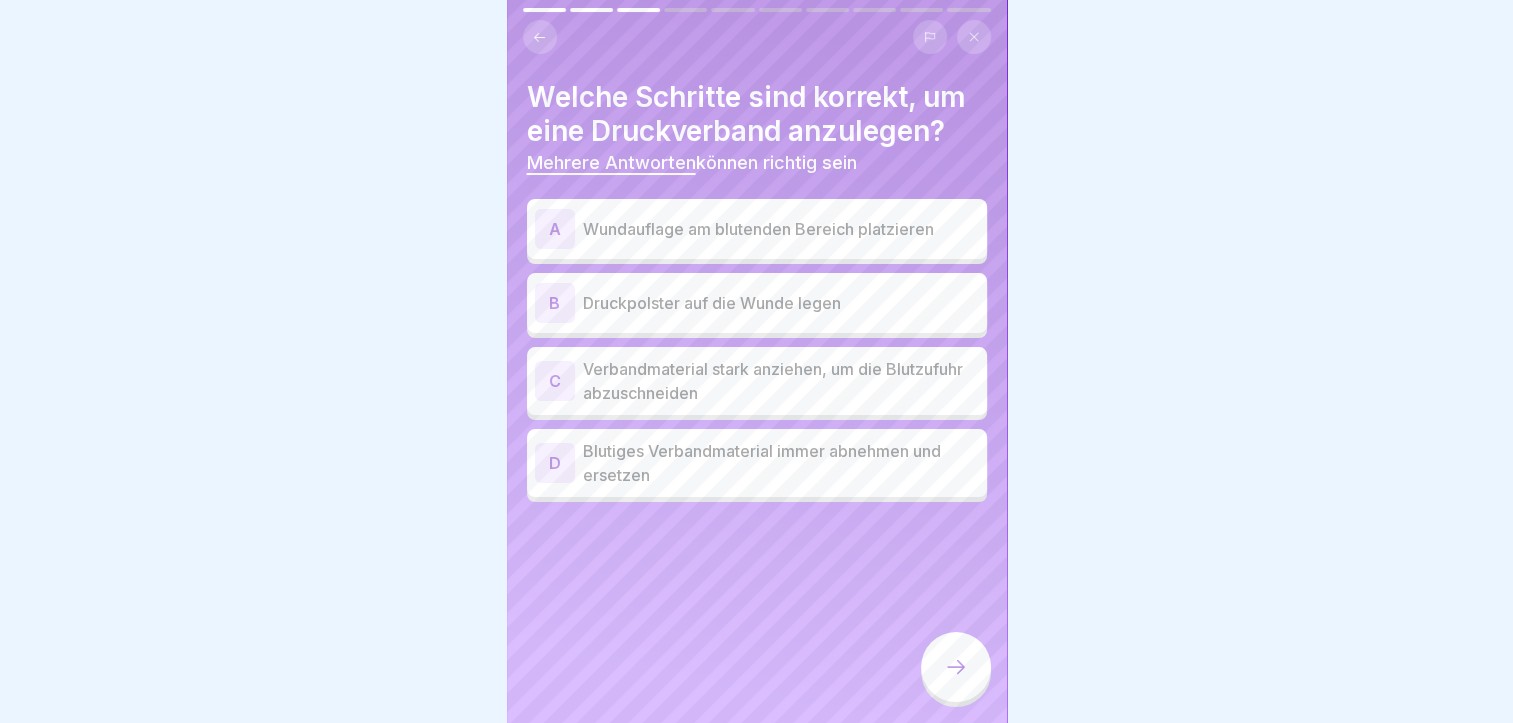 click on "Wundauflage am blutenden Bereich platzieren" at bounding box center [781, 229] 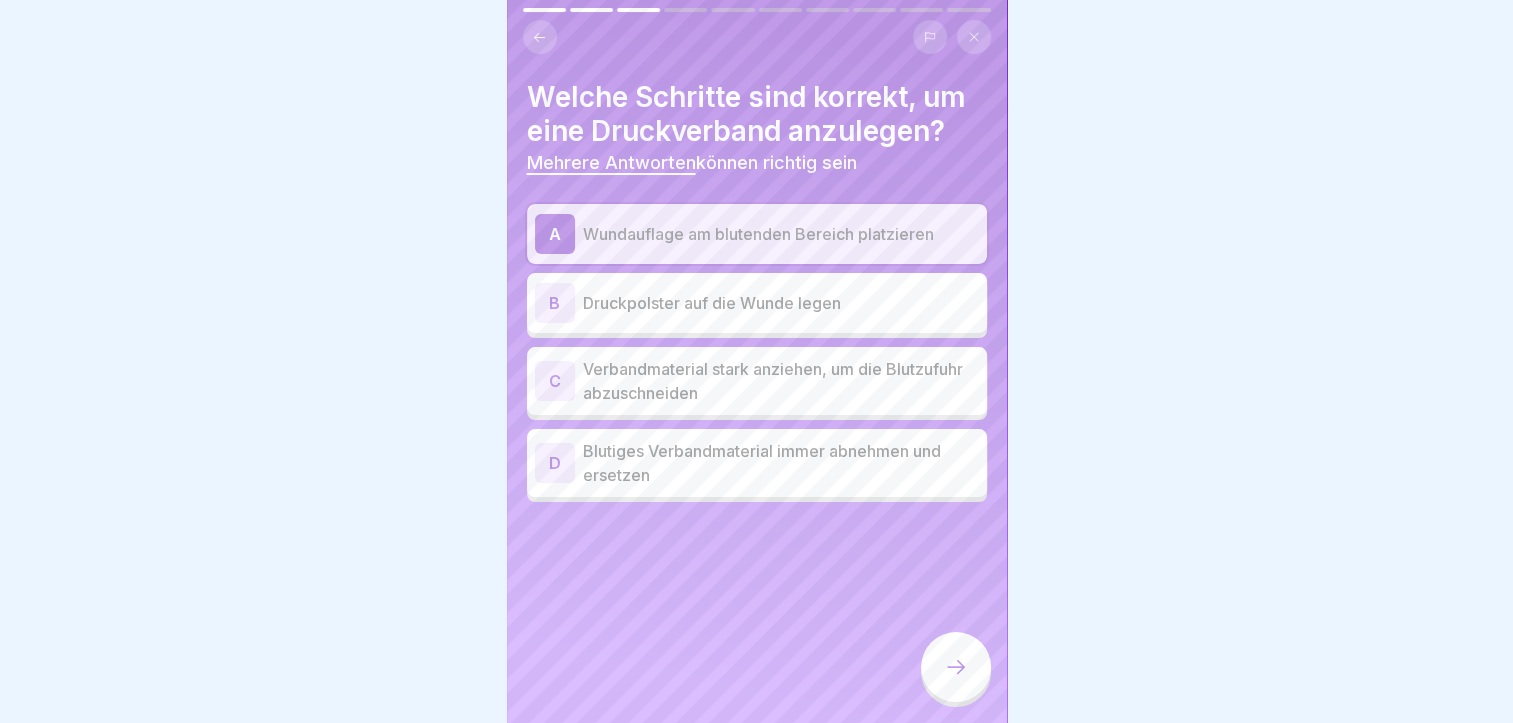 click on "Druckpolster auf die Wunde legen" at bounding box center [781, 303] 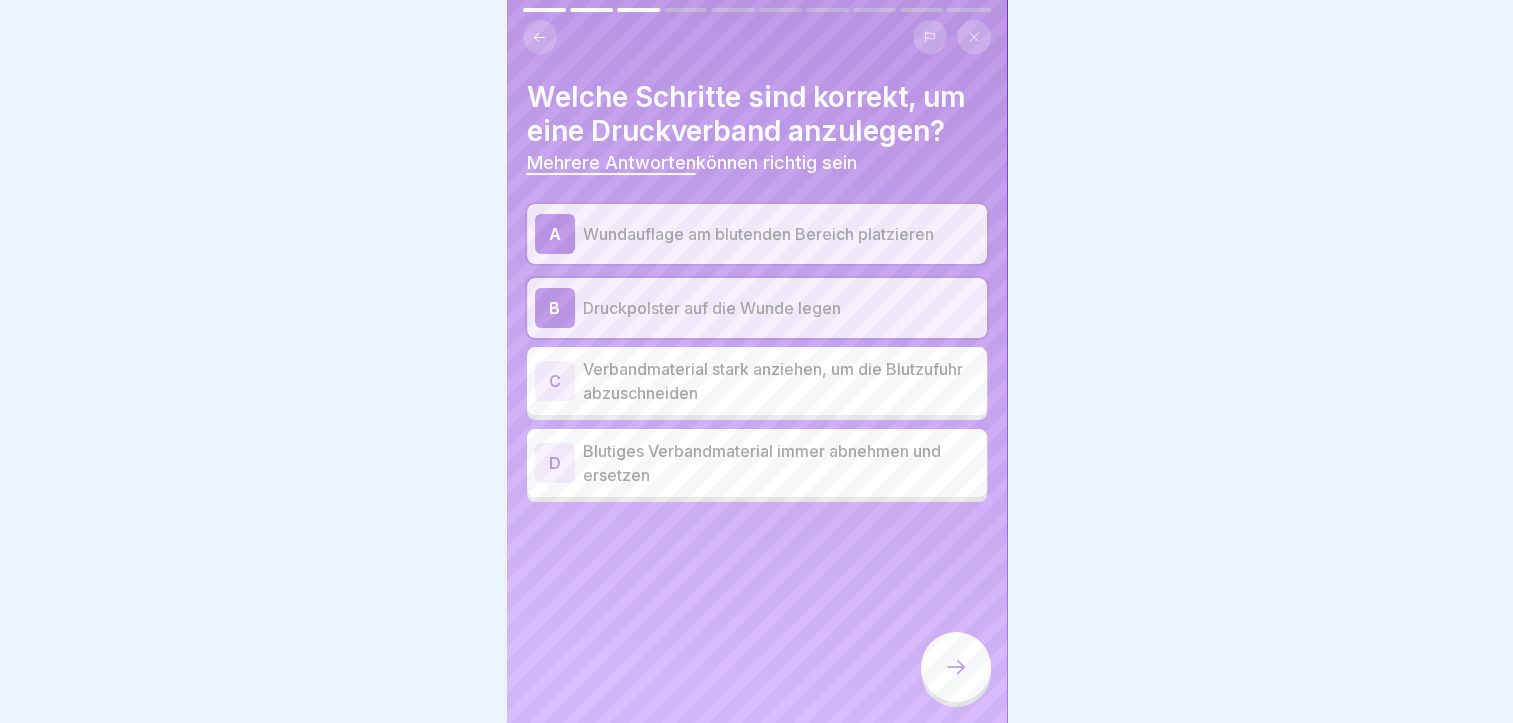 click 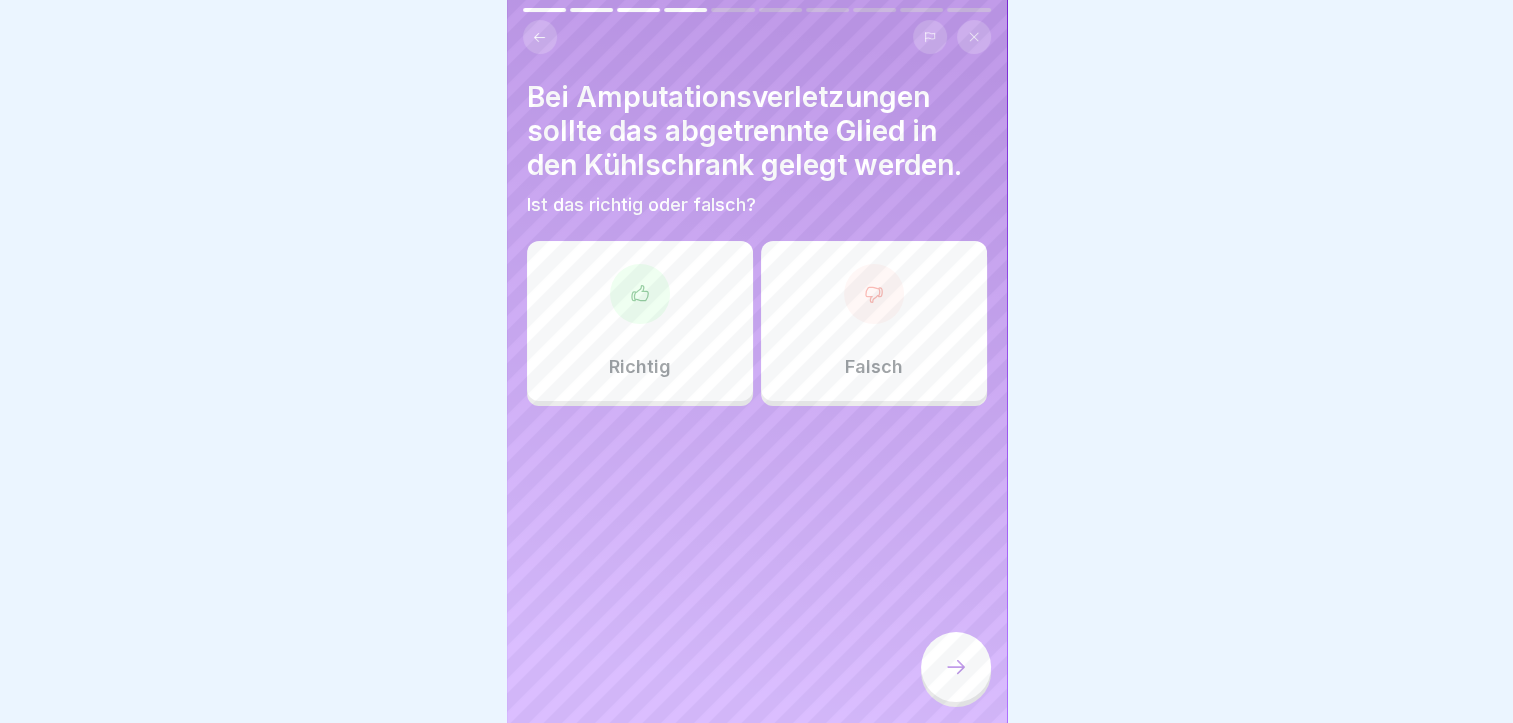 click on "Falsch" at bounding box center (874, 321) 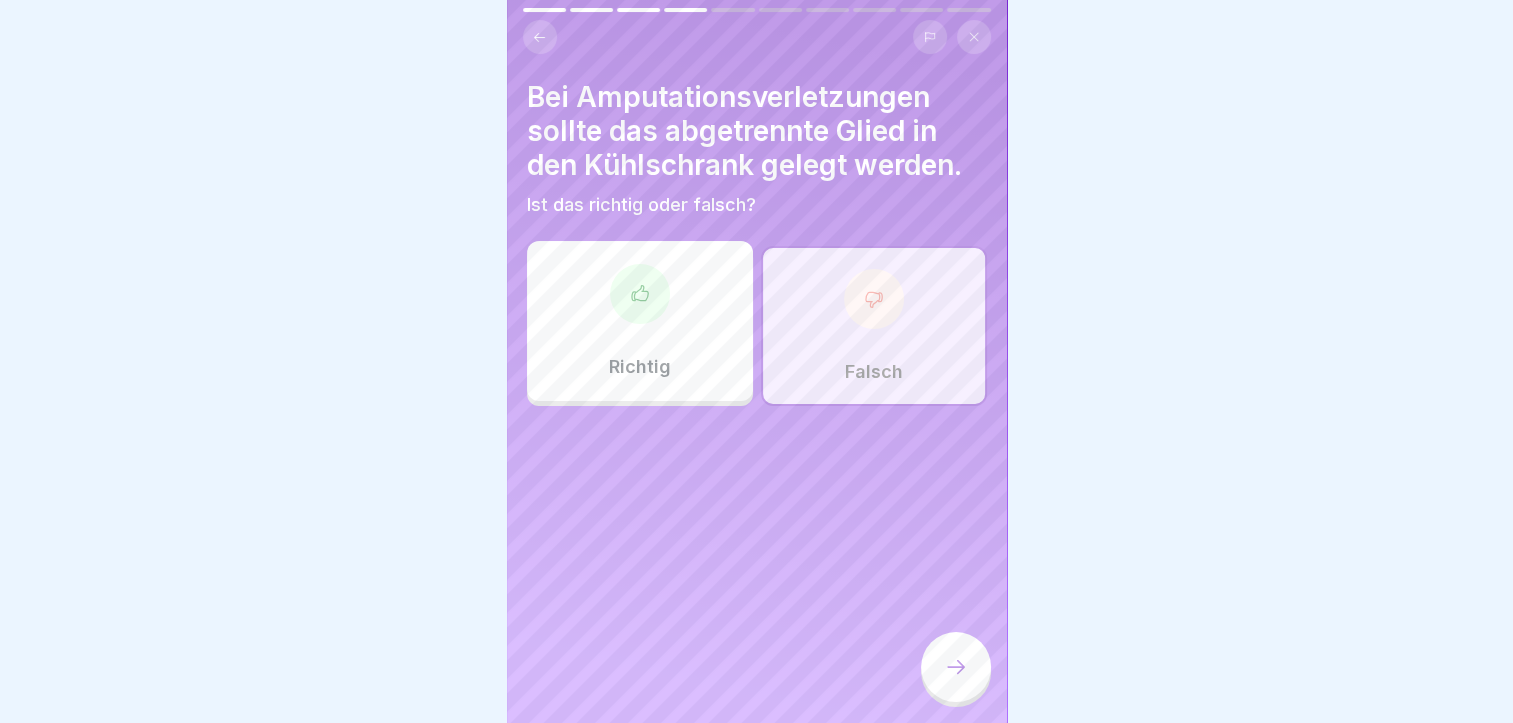 click at bounding box center (956, 667) 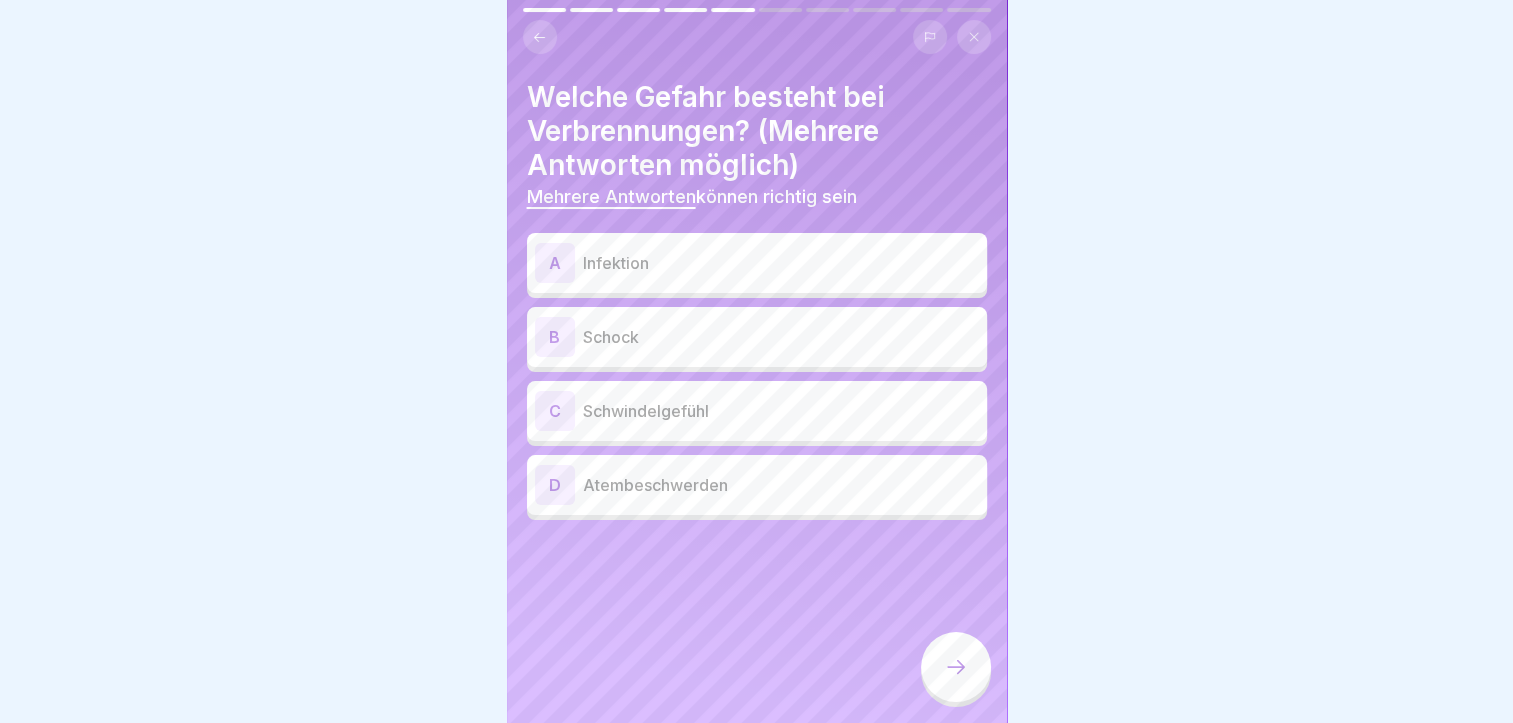 click on "A Infektion" at bounding box center [757, 263] 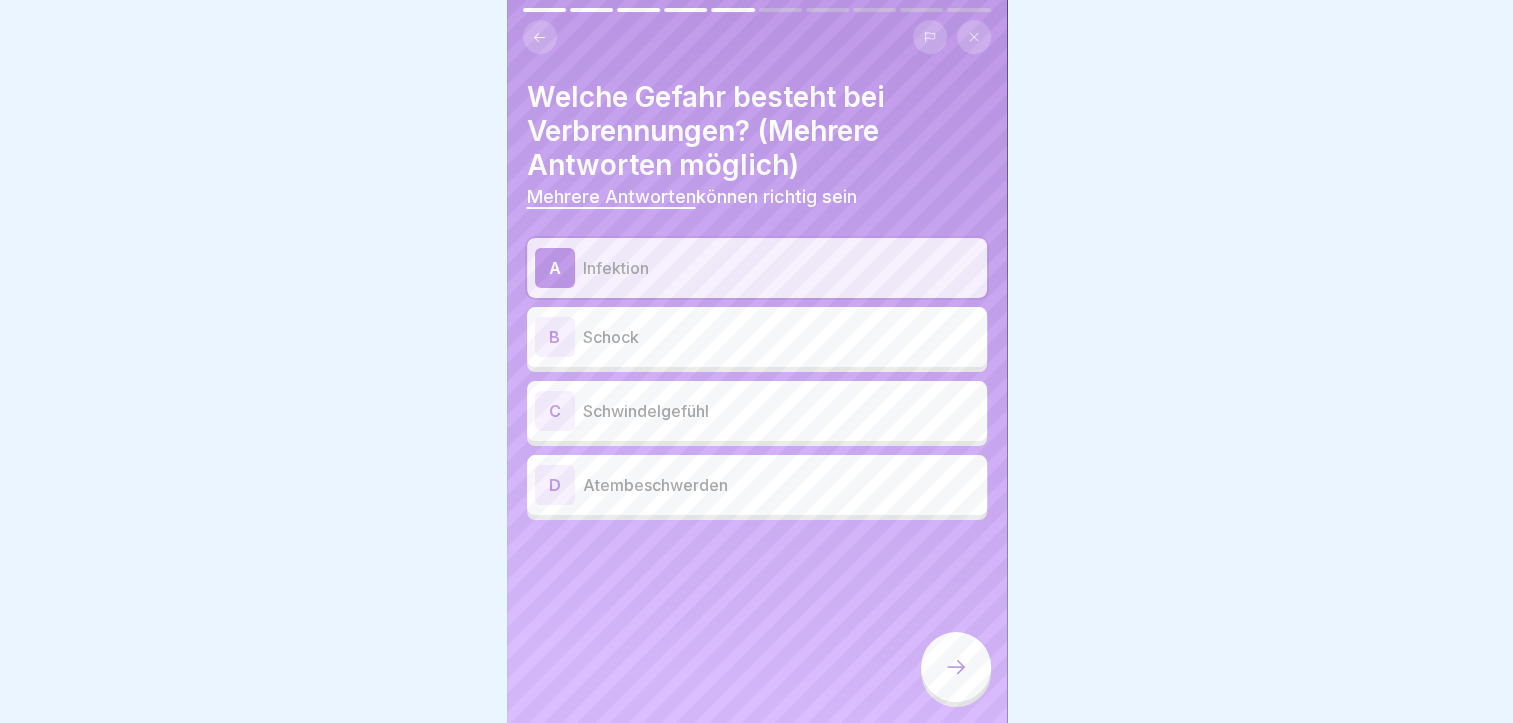 click on "Schock" at bounding box center [781, 337] 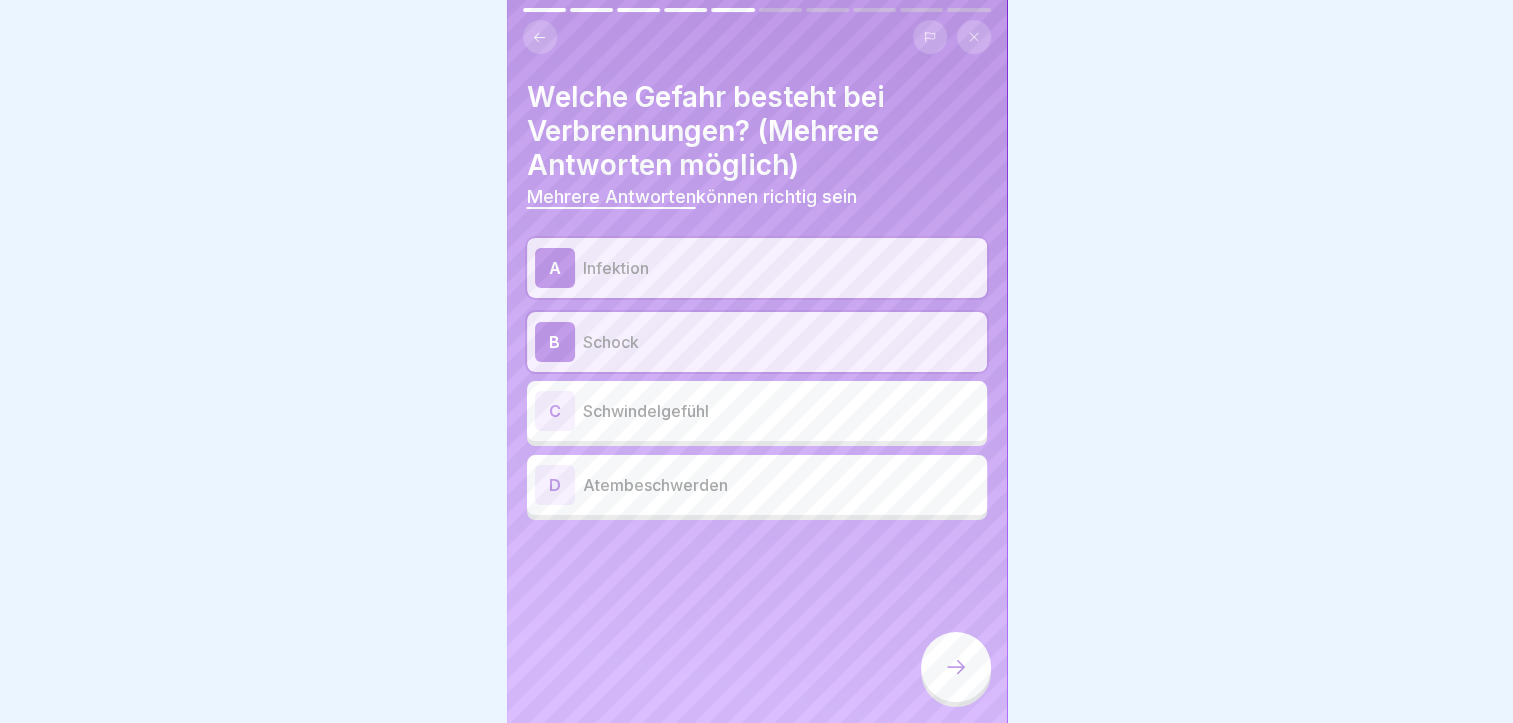 click on "C Schwindelgefühl" at bounding box center (757, 411) 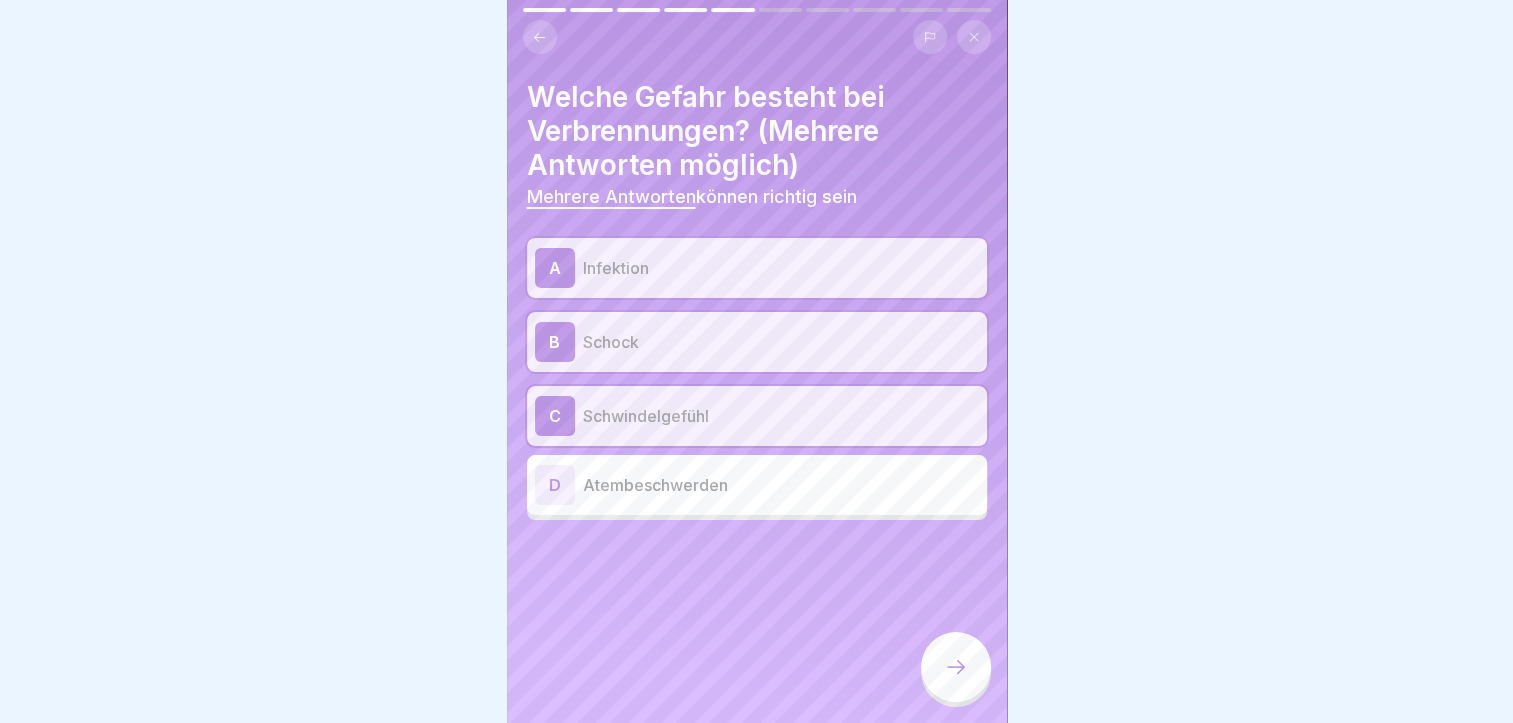 click on "D Atembeschwerden" at bounding box center [757, 485] 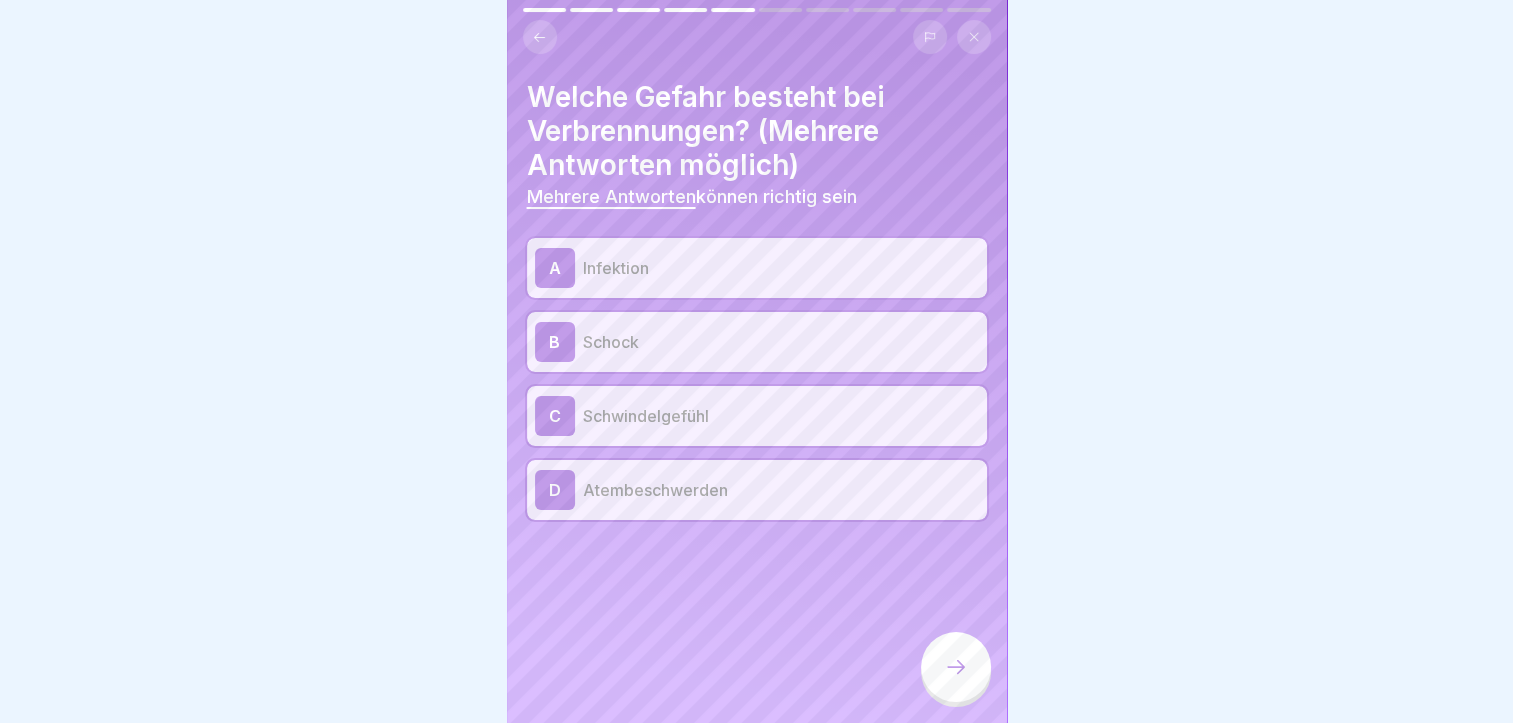 click 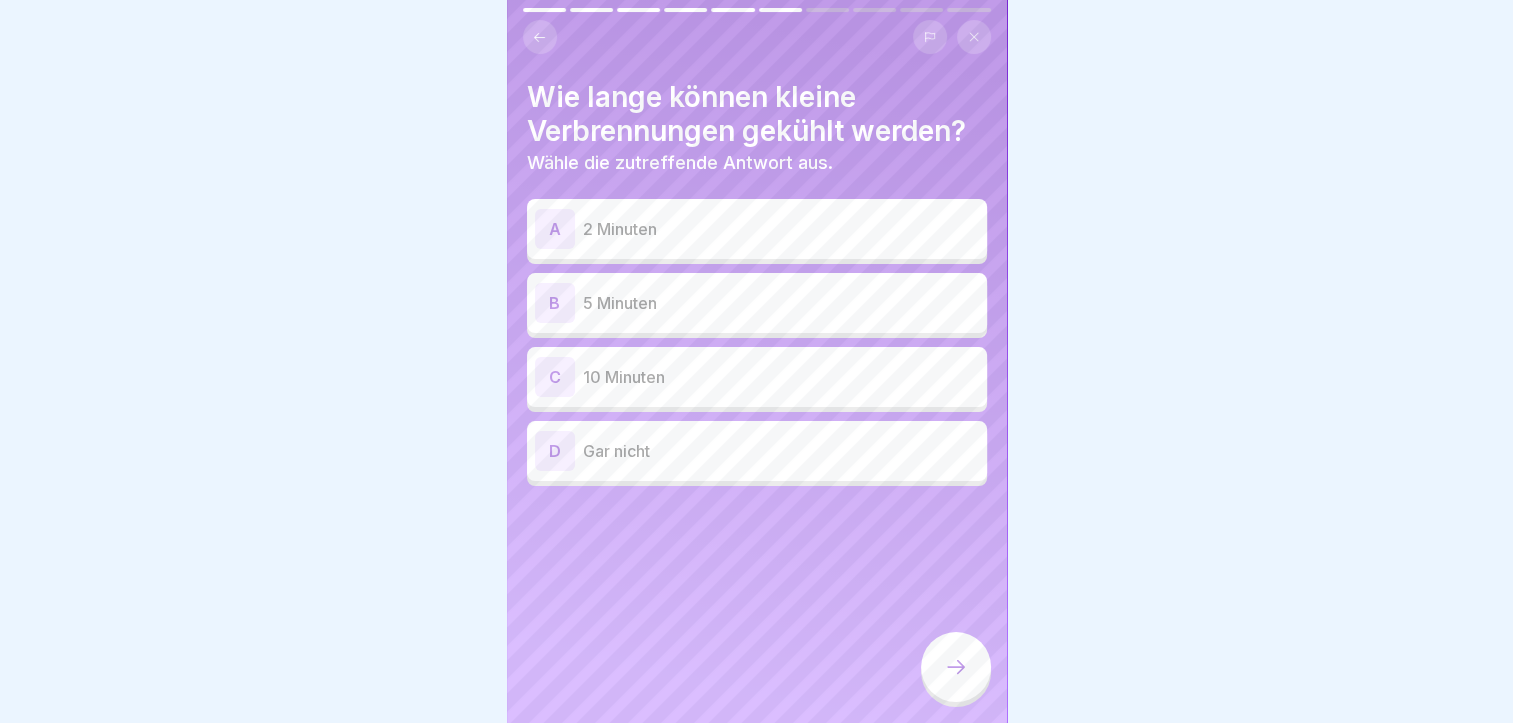 click on "10 Minuten" at bounding box center (781, 377) 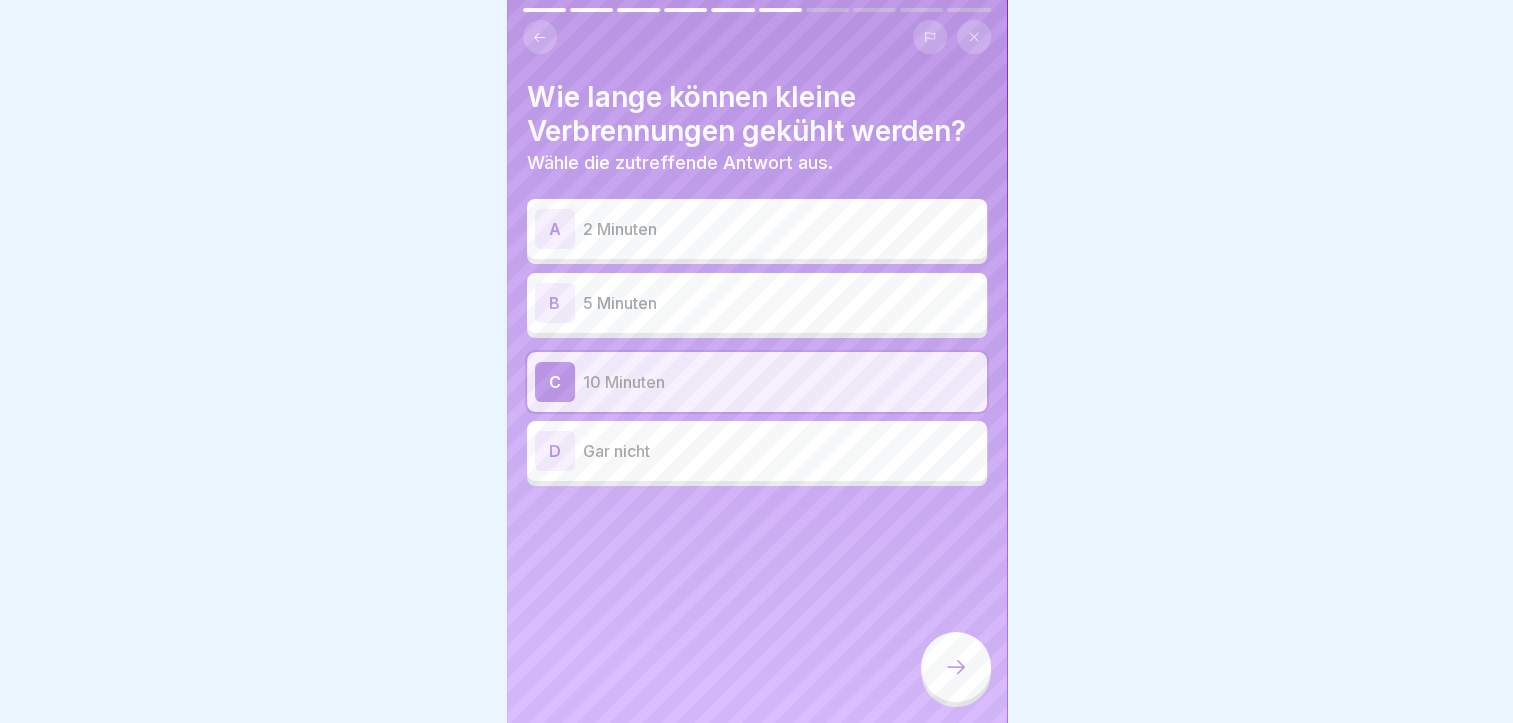 click 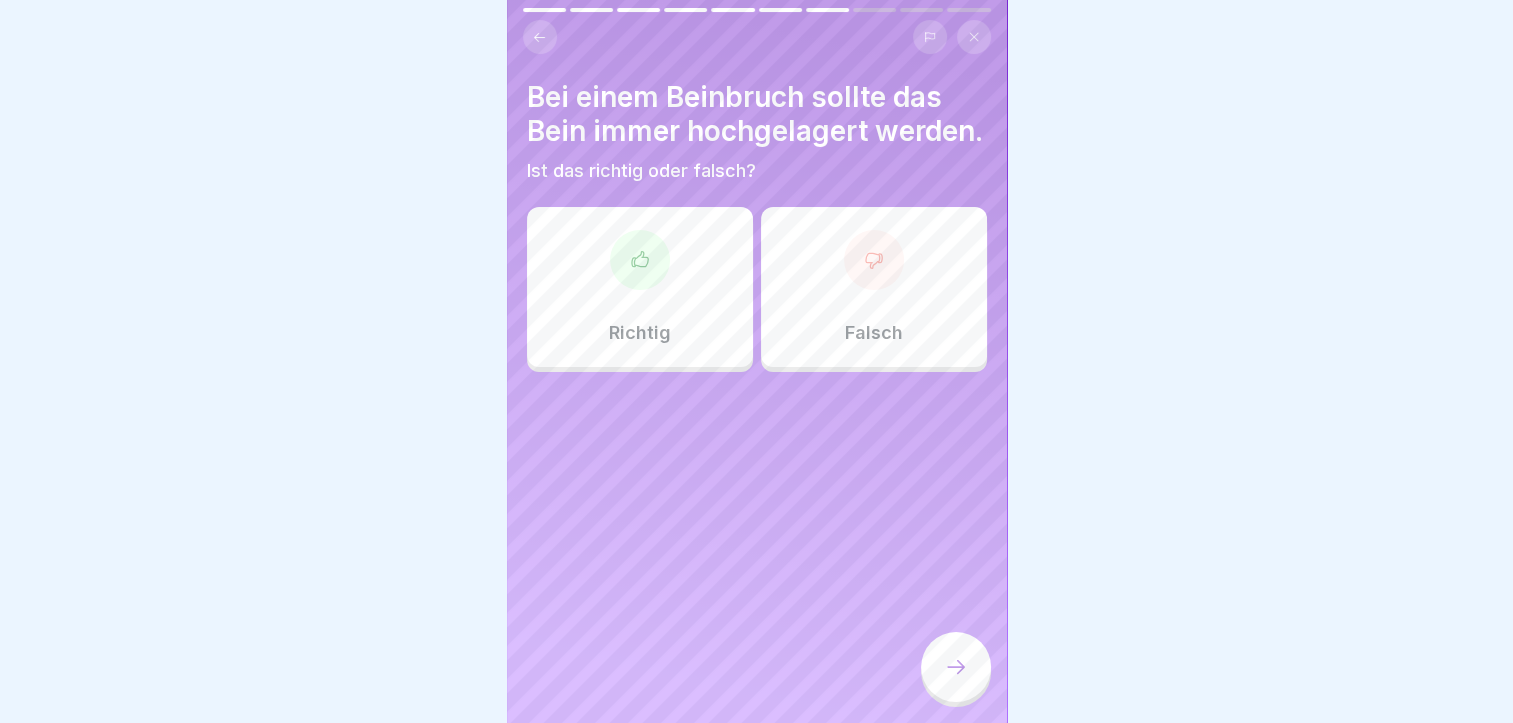 click on "Falsch" at bounding box center [874, 287] 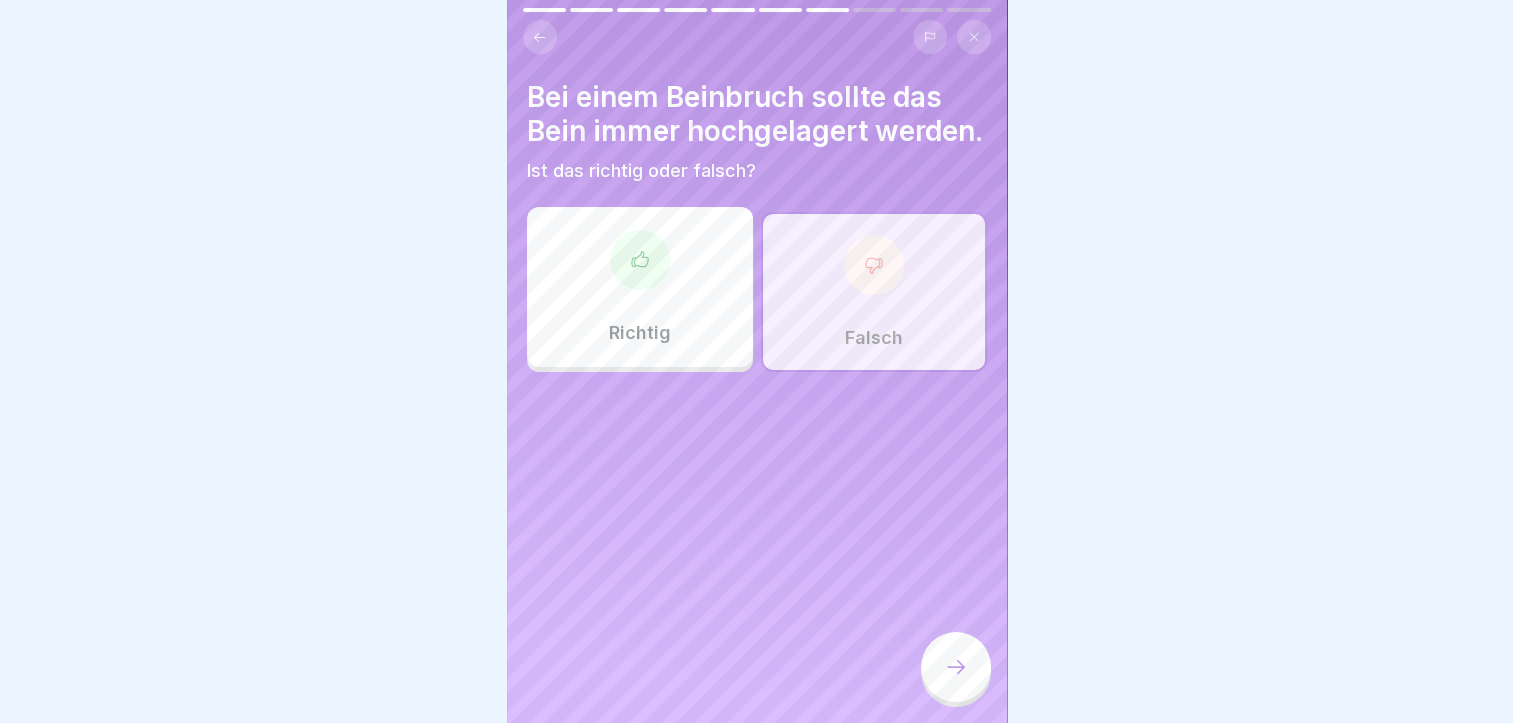 click 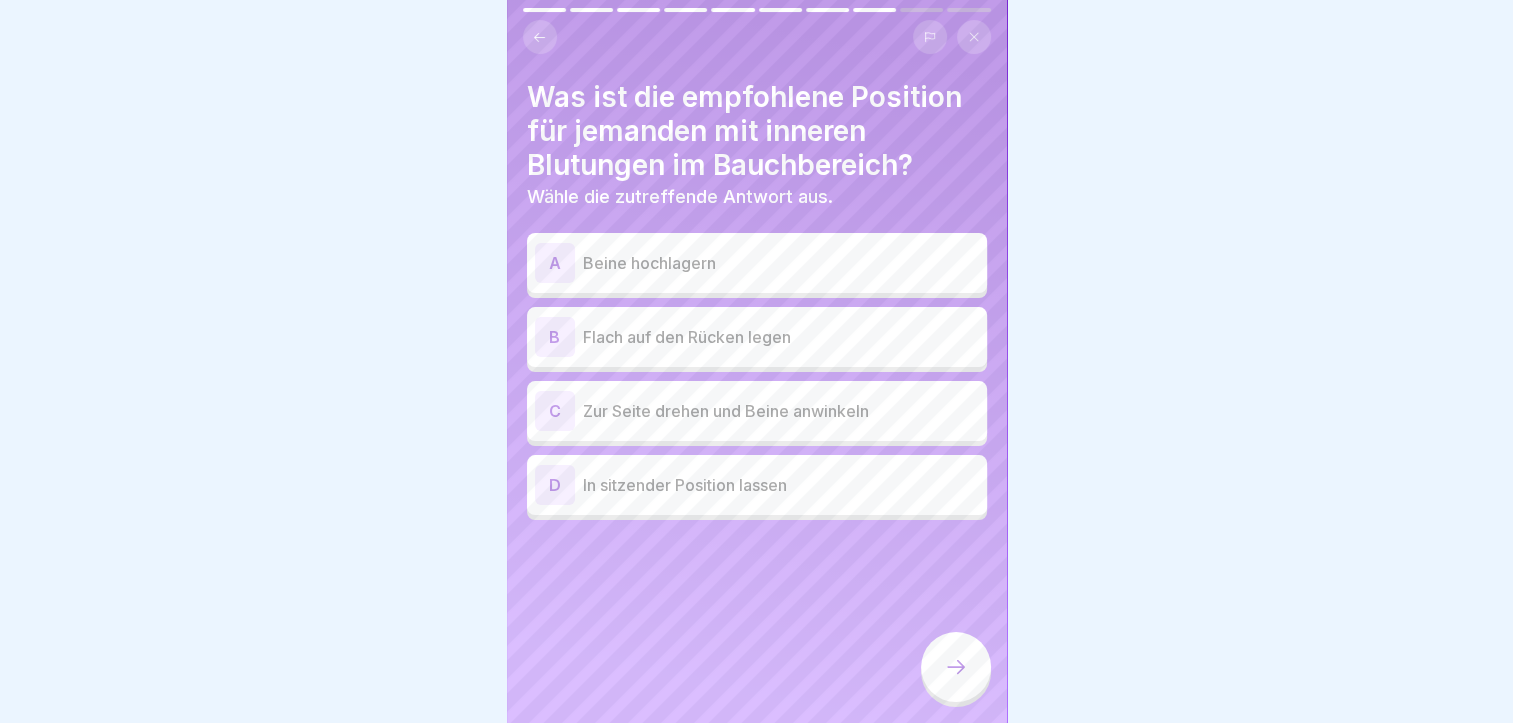 click on "C Zur Seite drehen und Beine anwinkeln" at bounding box center [757, 411] 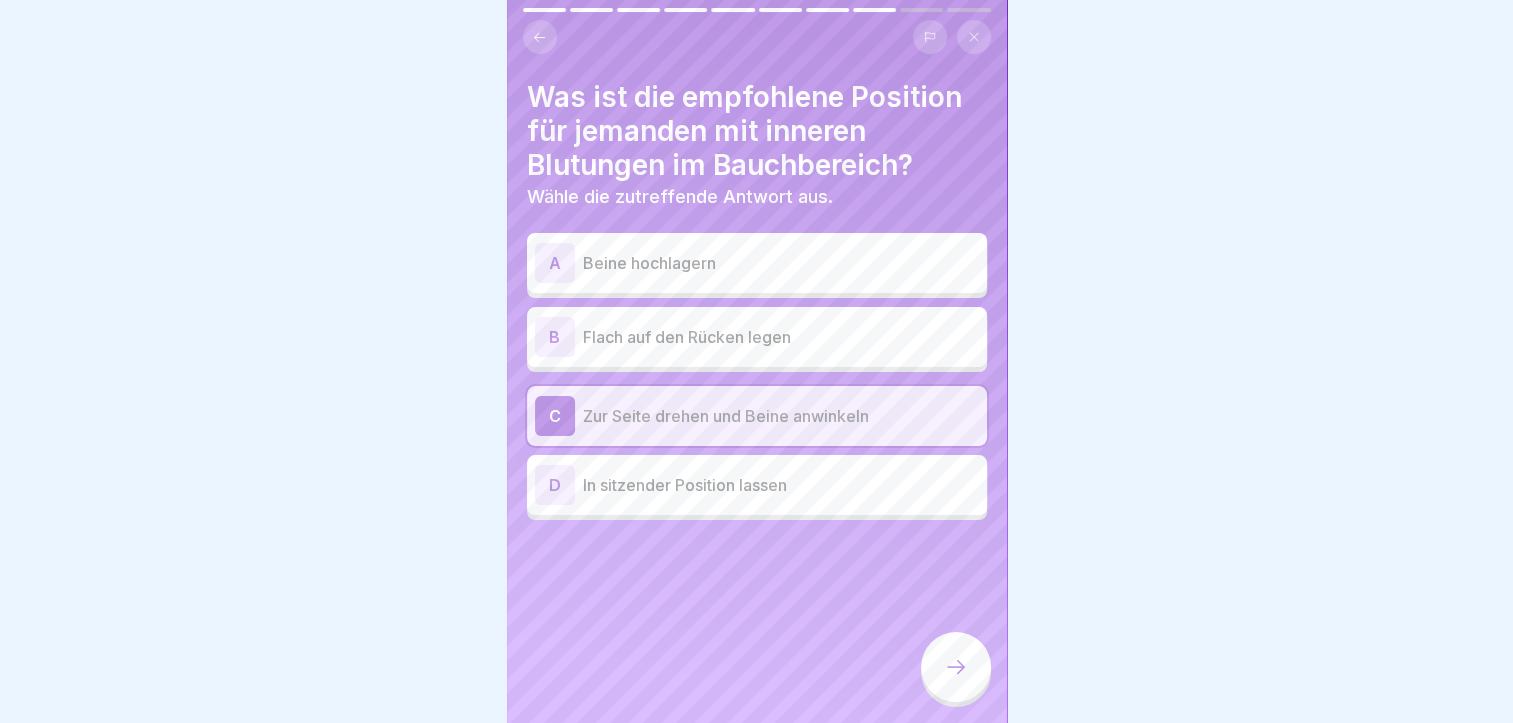 click at bounding box center (956, 667) 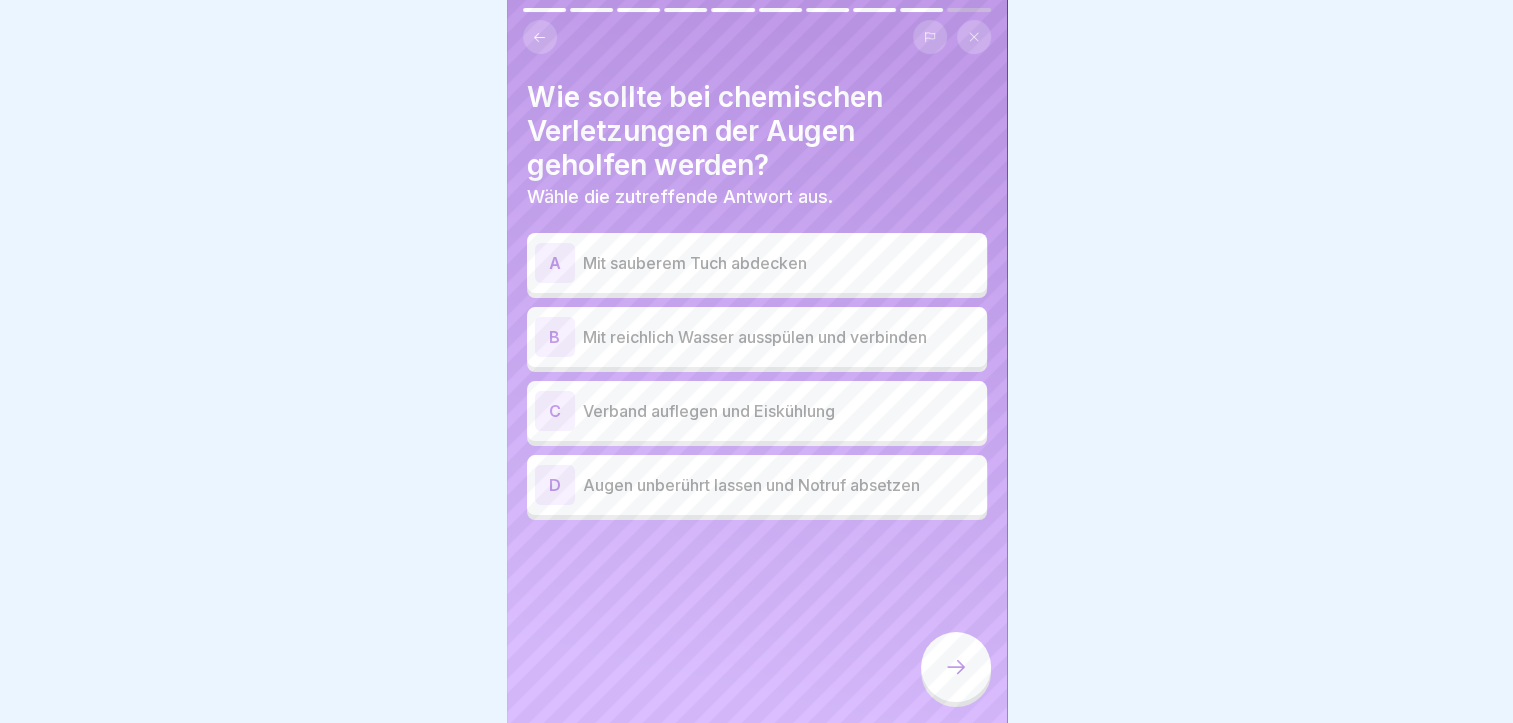 click on "Mit reichlich Wasser ausspülen und verbinden" at bounding box center [781, 337] 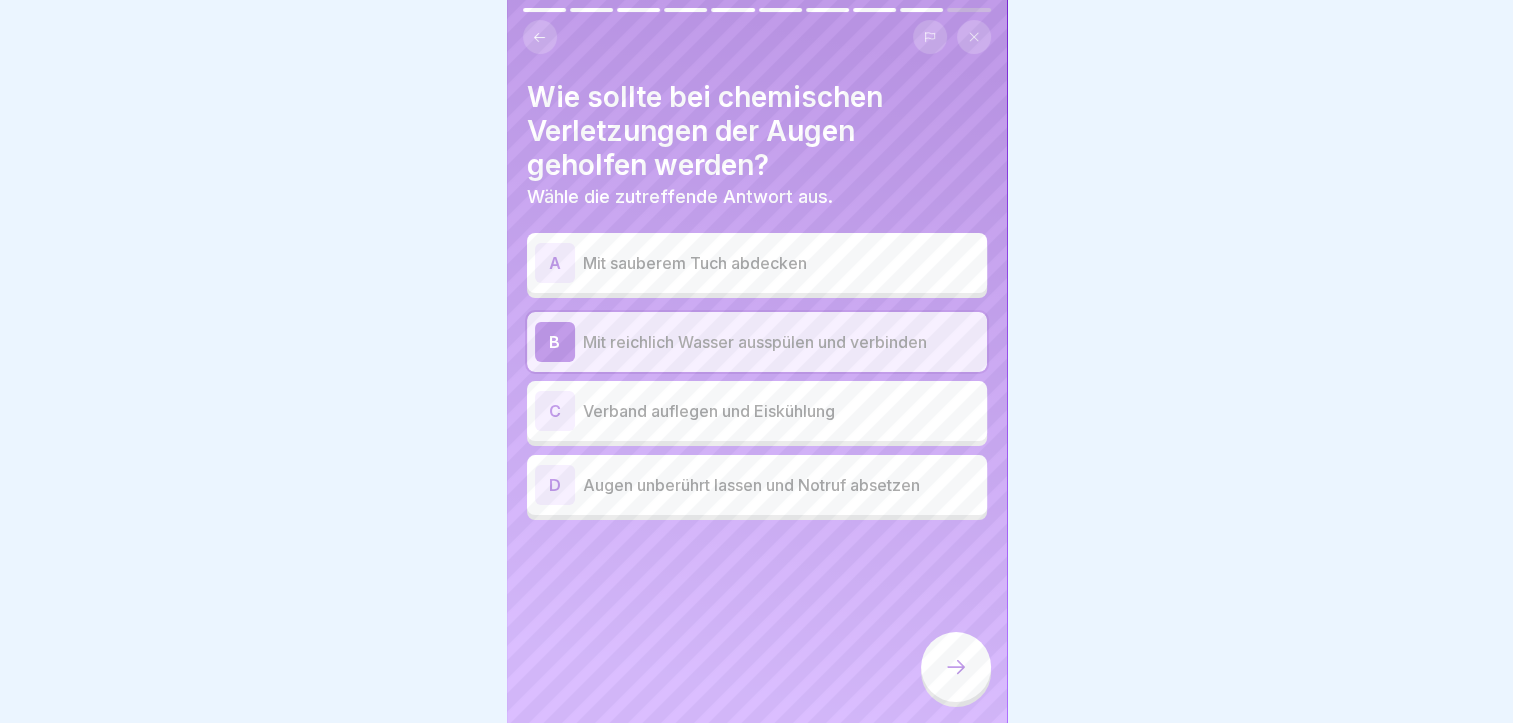 click on "Augen unberührt lassen und Notruf absetzen" at bounding box center [781, 485] 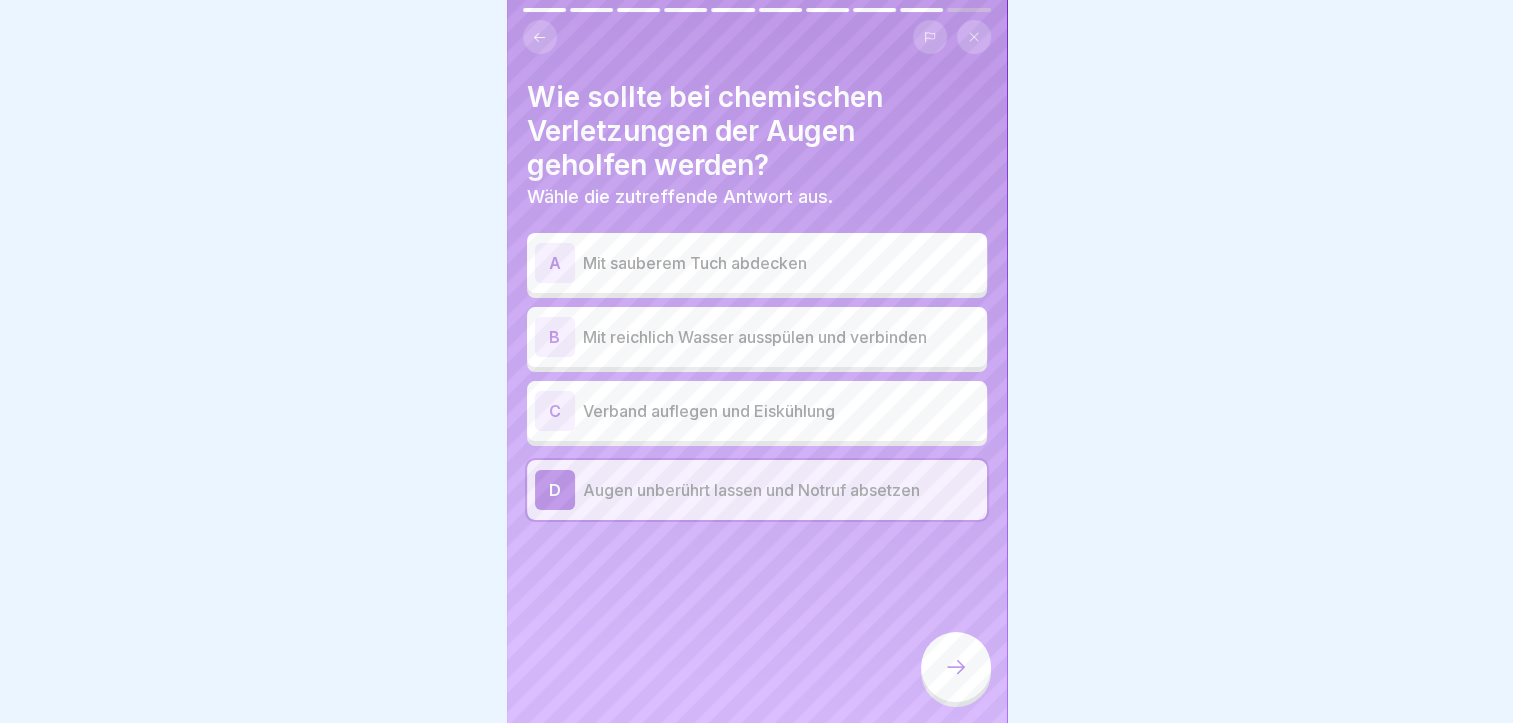 click on "Mit reichlich Wasser ausspülen und verbinden" at bounding box center (781, 337) 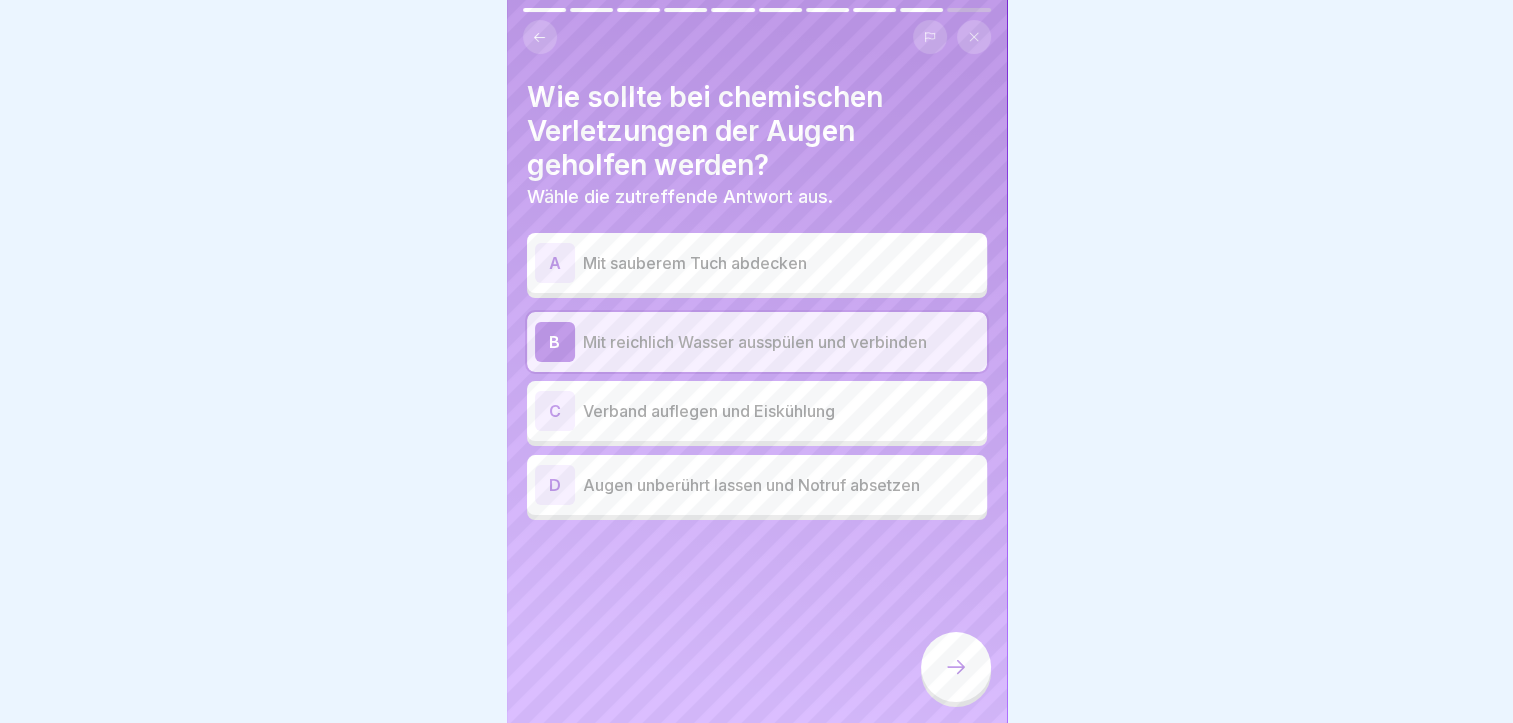 click 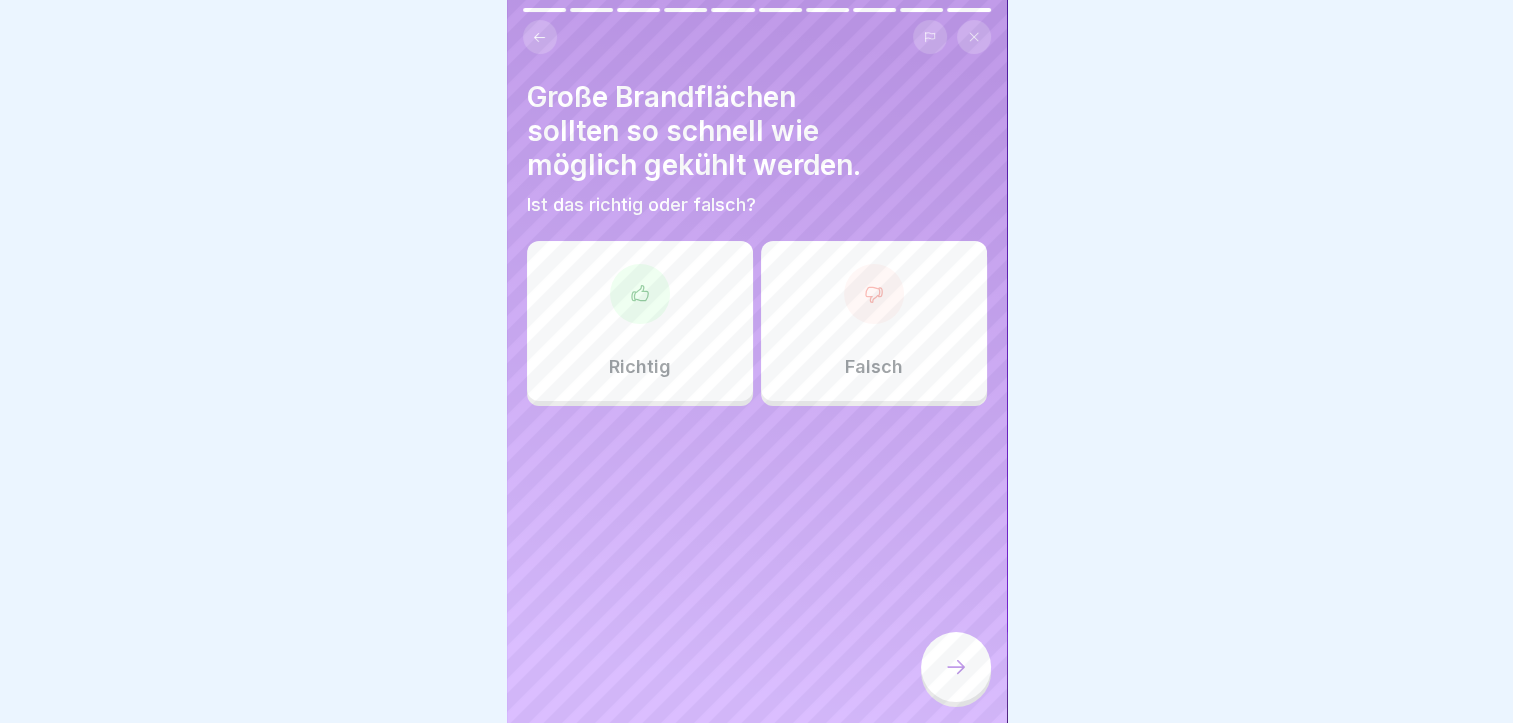 click on "Falsch" at bounding box center [874, 321] 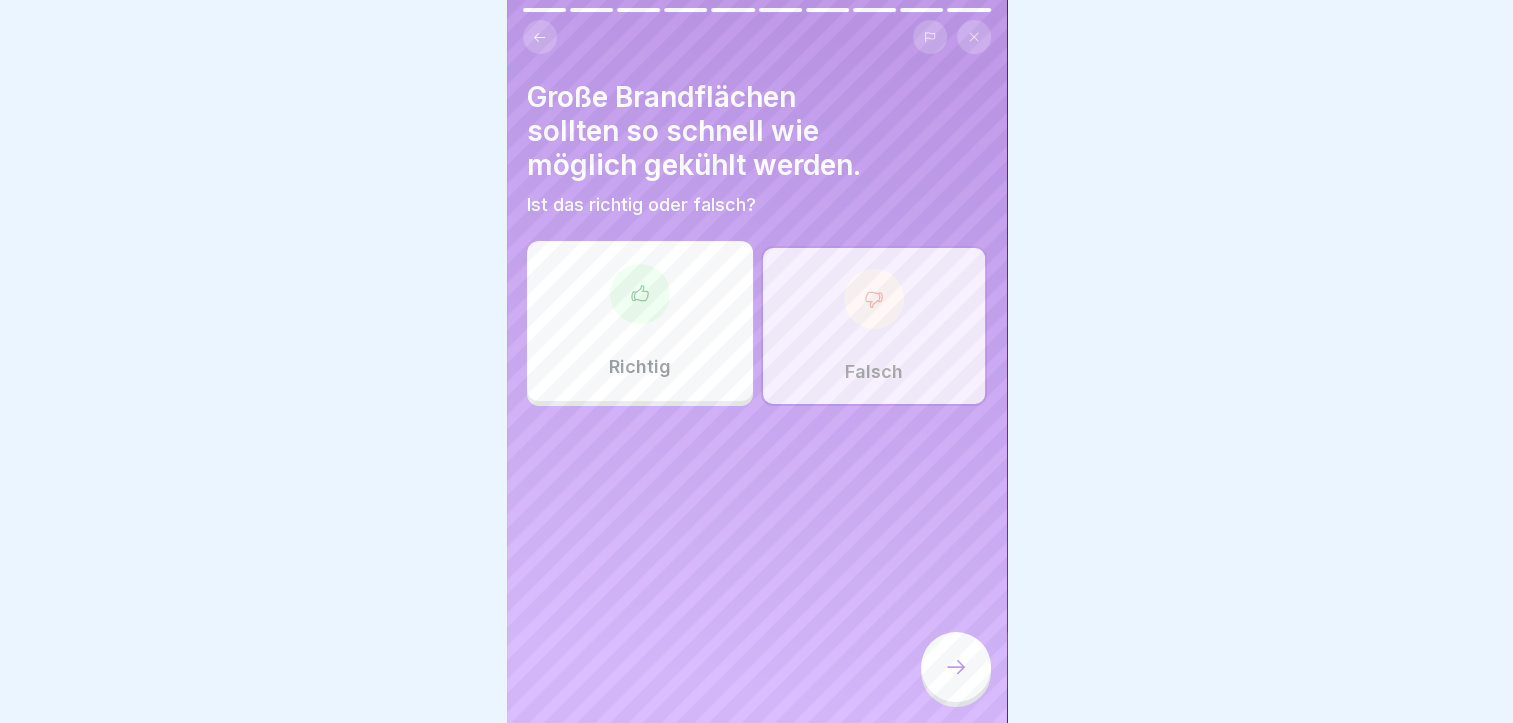 click 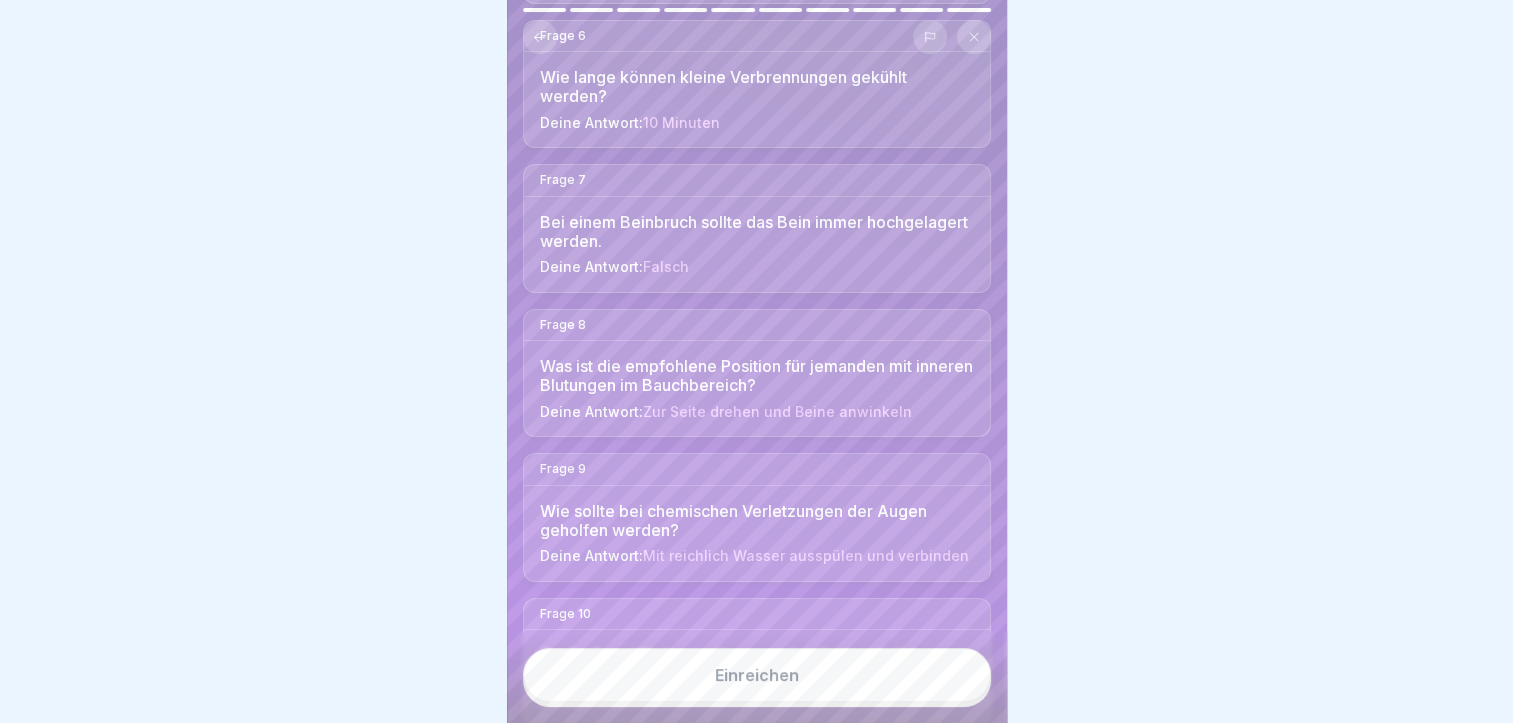 scroll, scrollTop: 1009, scrollLeft: 0, axis: vertical 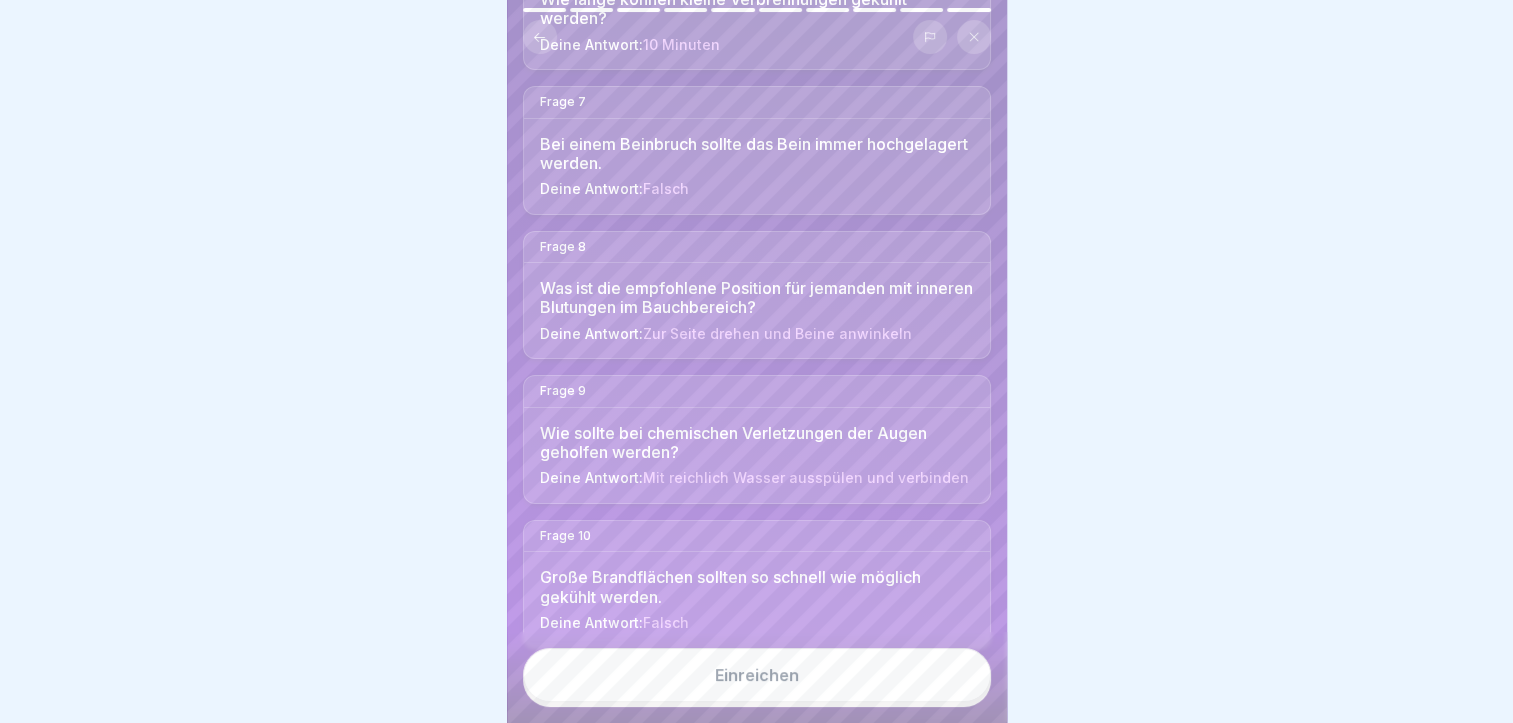 click on "Einreichen" at bounding box center (757, 675) 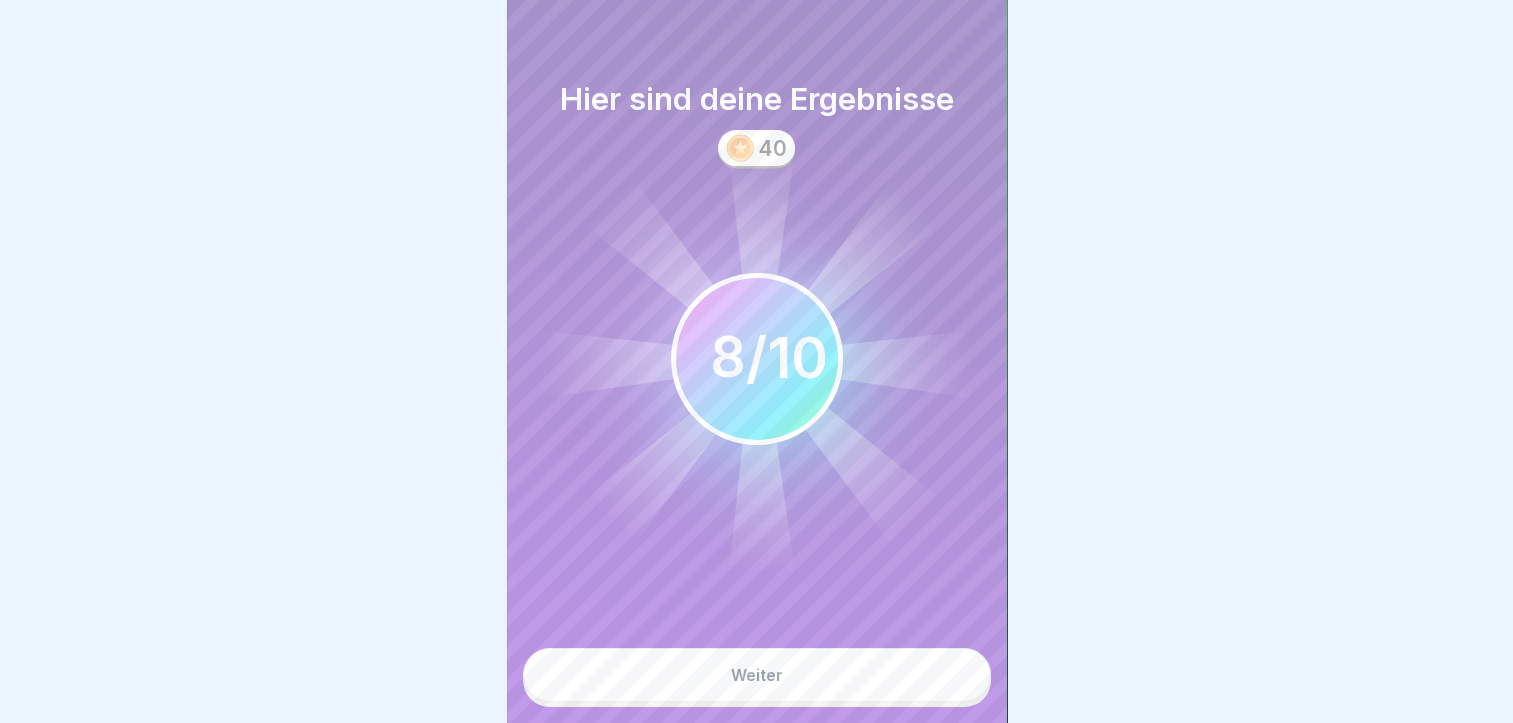 click on "Weiter" at bounding box center [757, 675] 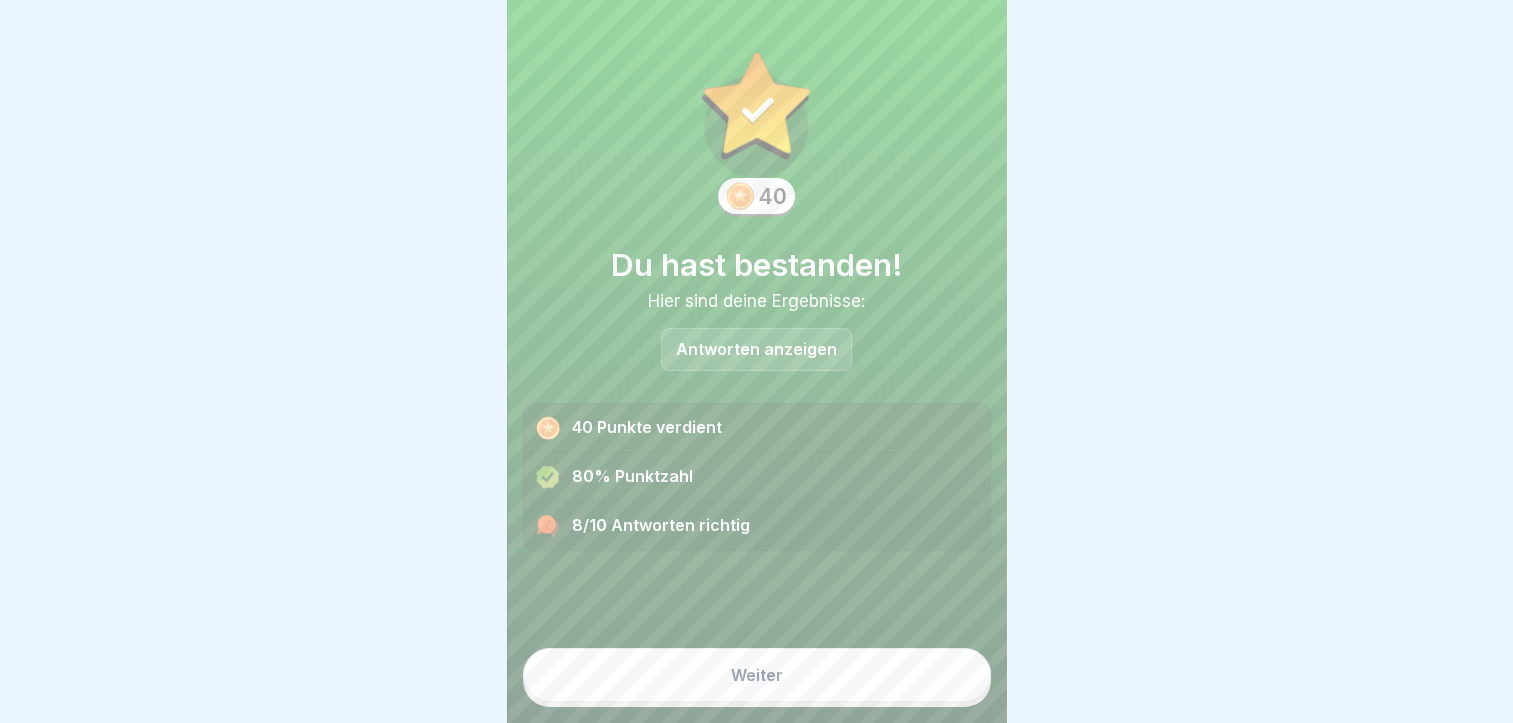 click on "Weiter" at bounding box center [757, 675] 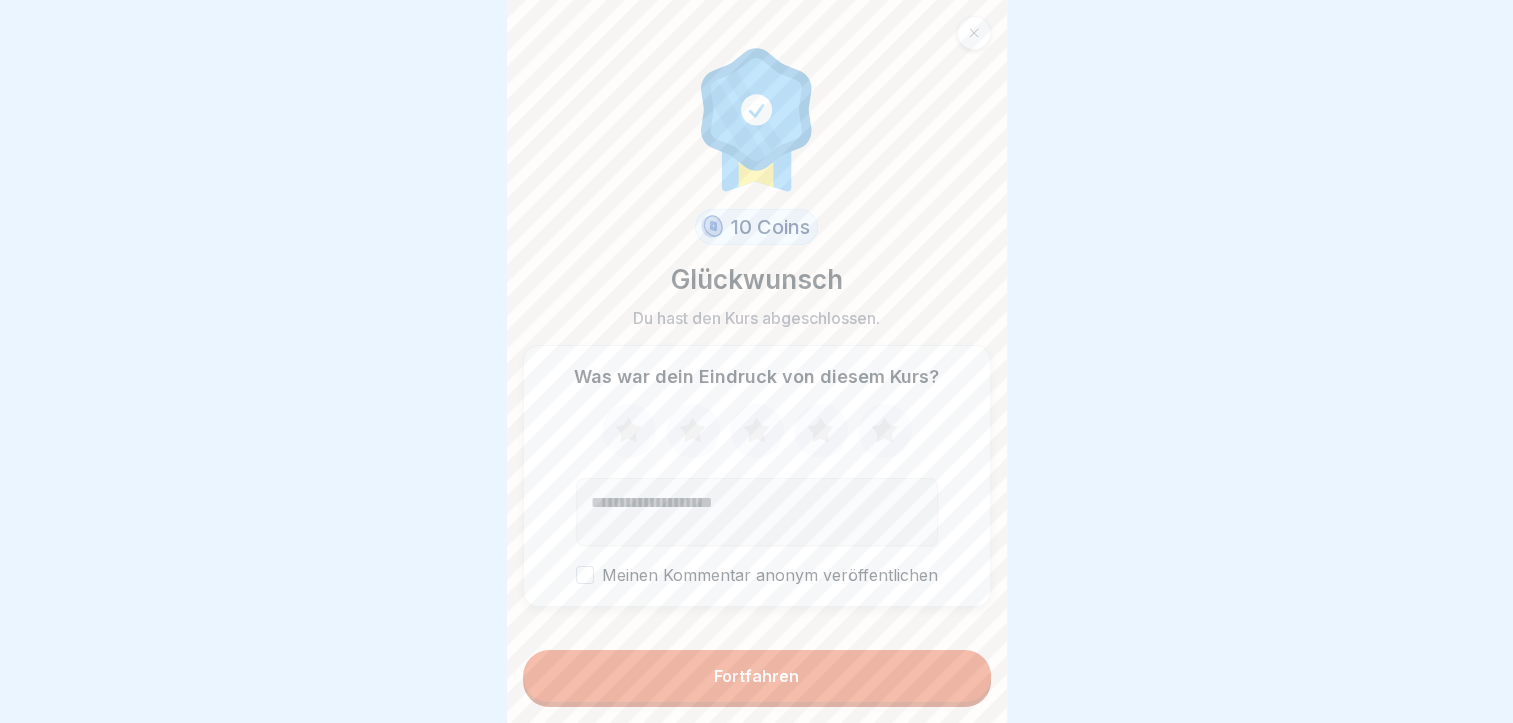 click 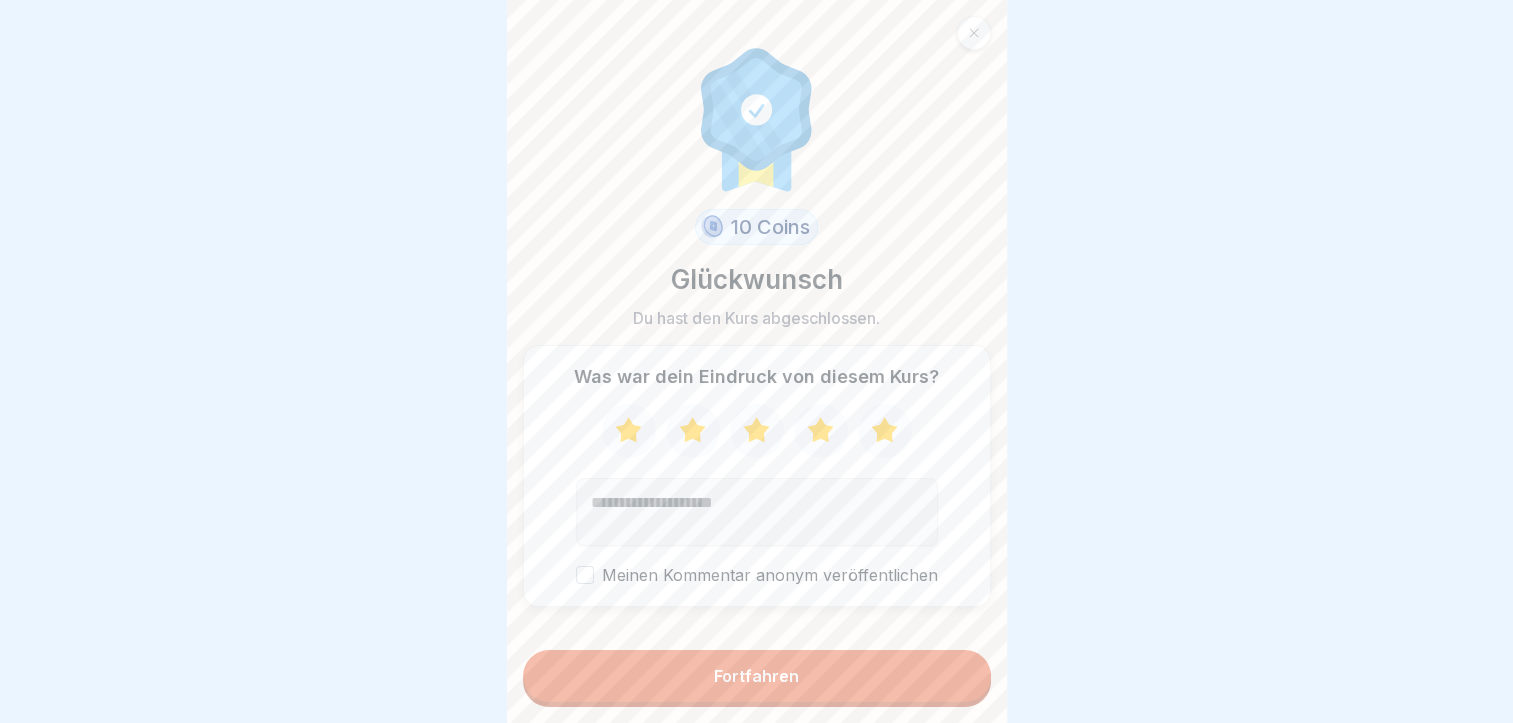 click 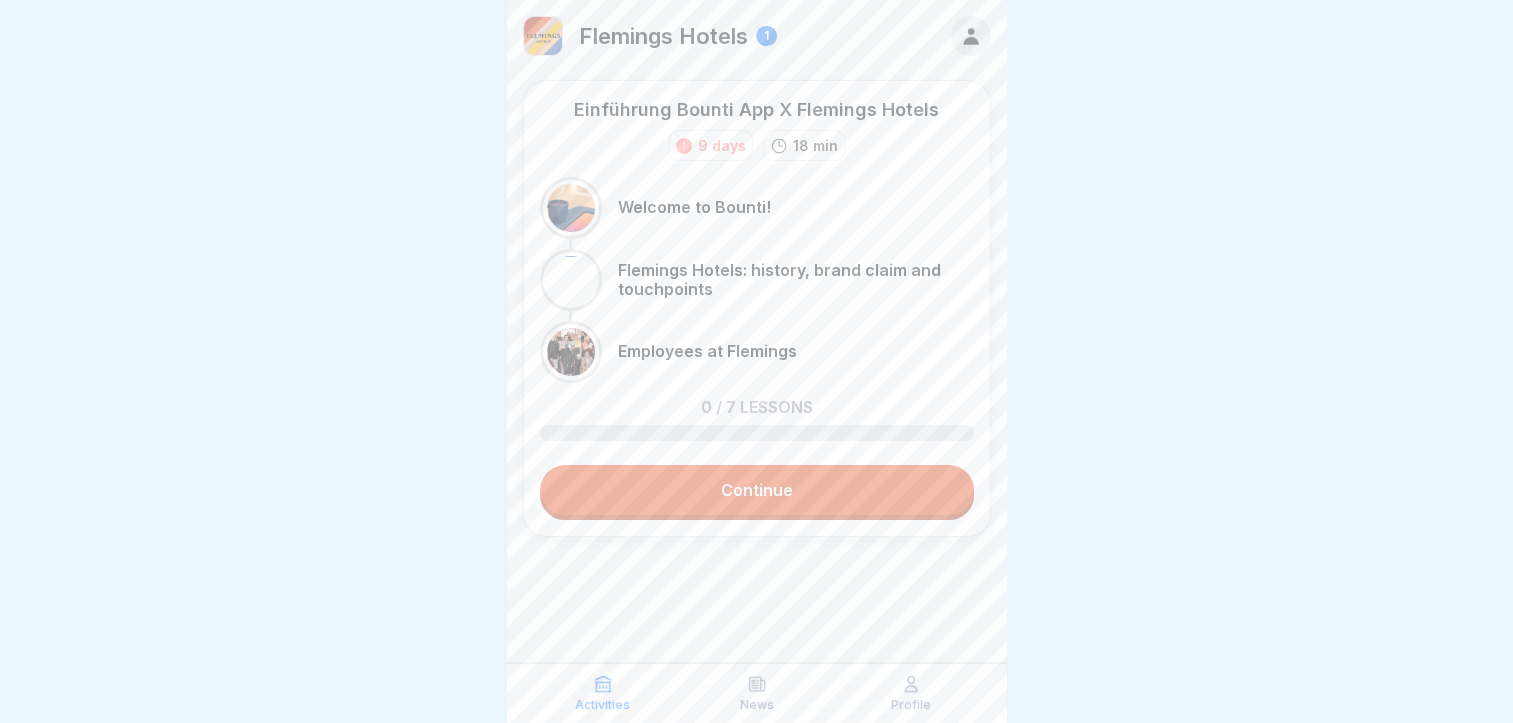 scroll, scrollTop: 0, scrollLeft: 0, axis: both 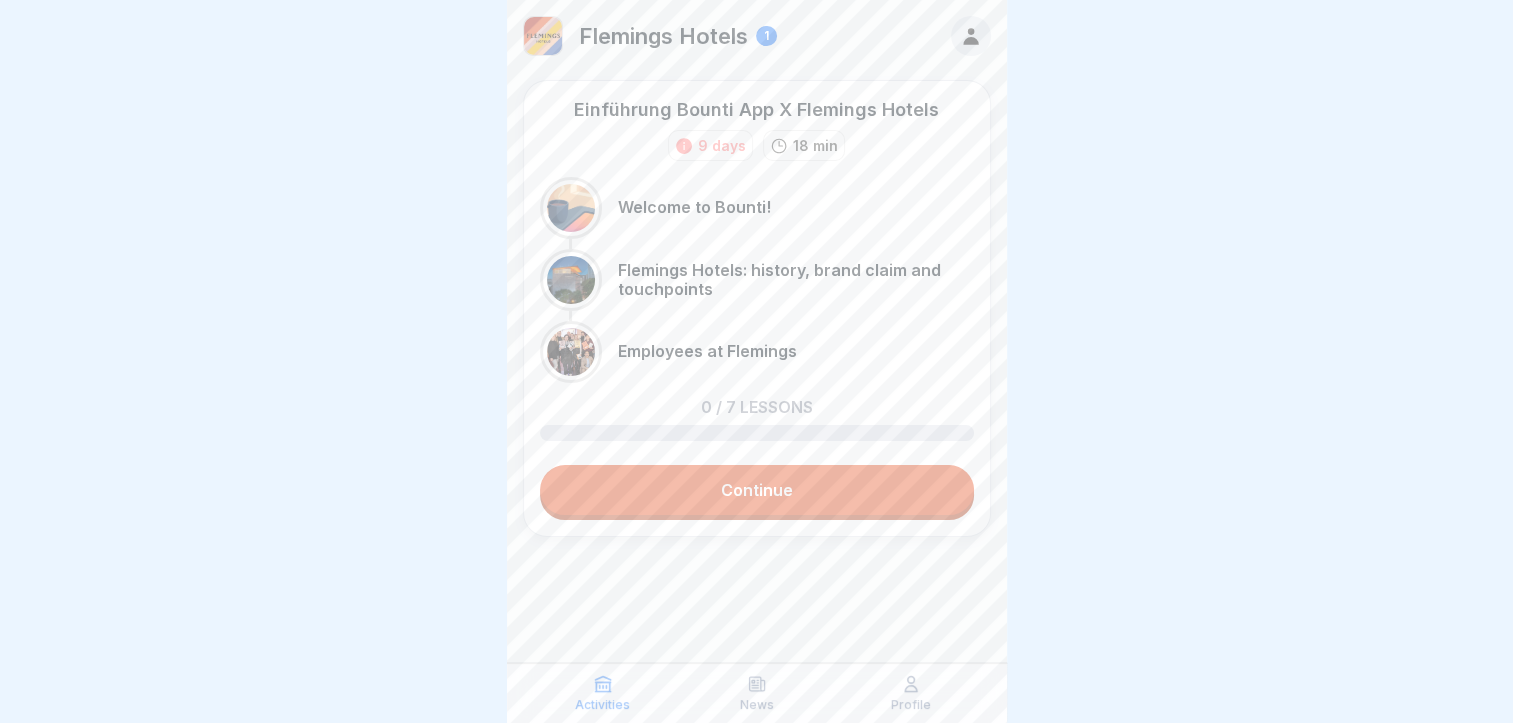 click on "Continue" at bounding box center (757, 490) 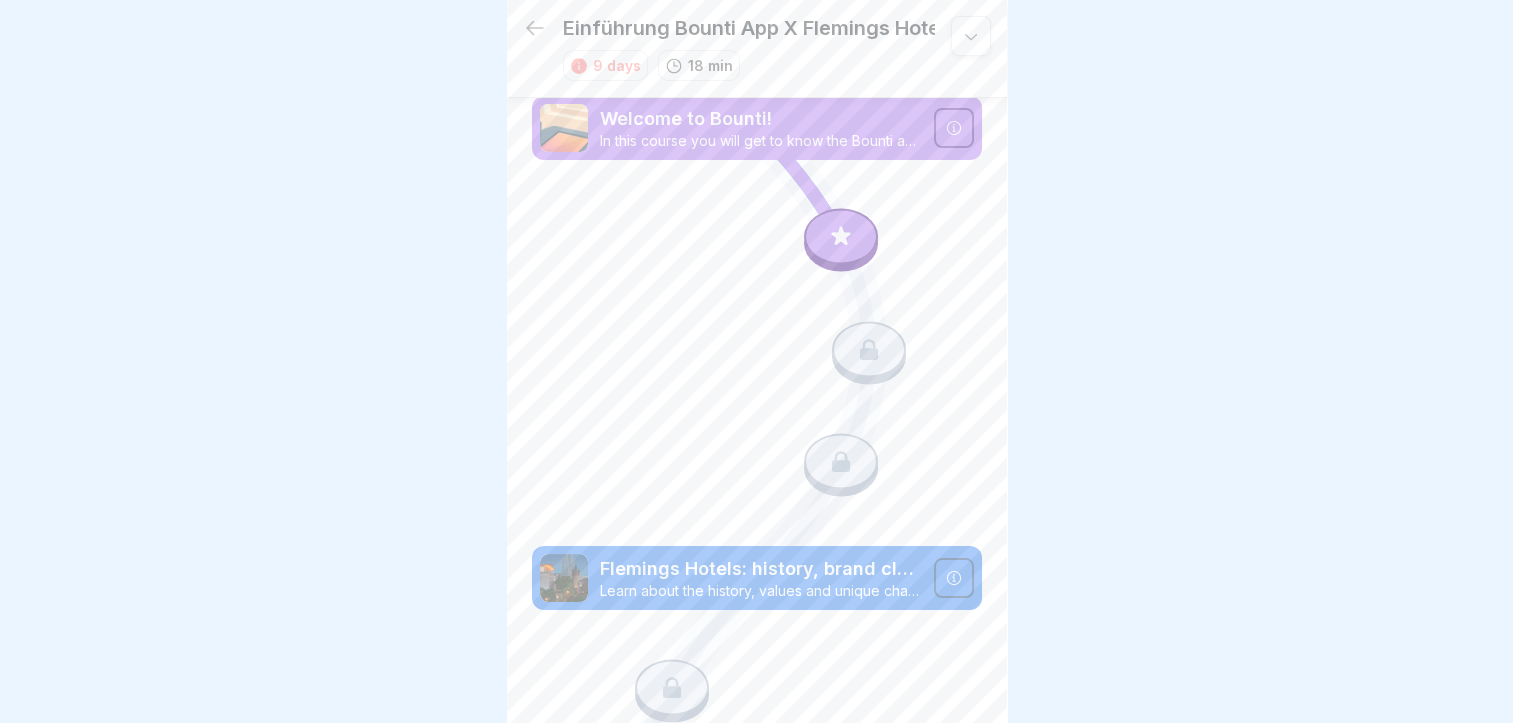 scroll, scrollTop: 0, scrollLeft: 0, axis: both 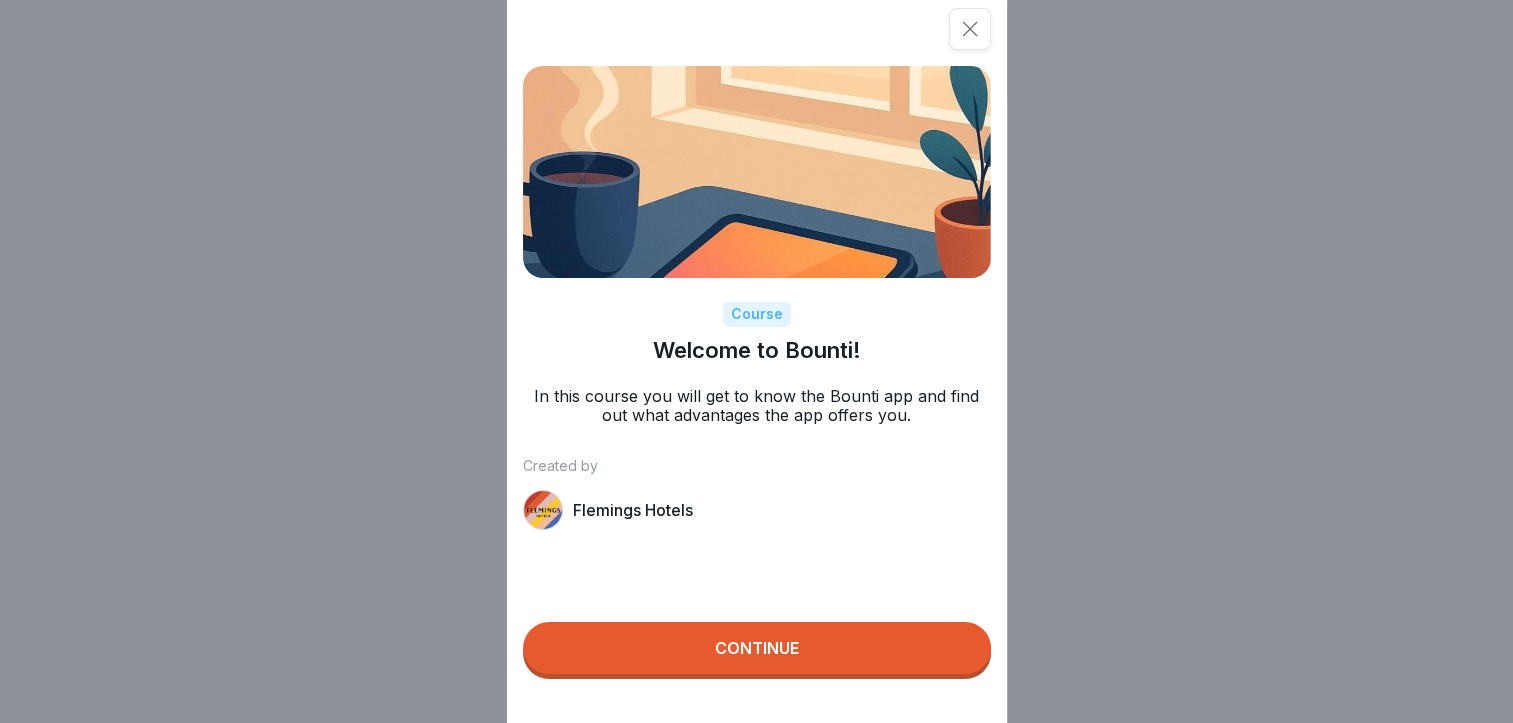 click on "Continue" at bounding box center [757, 648] 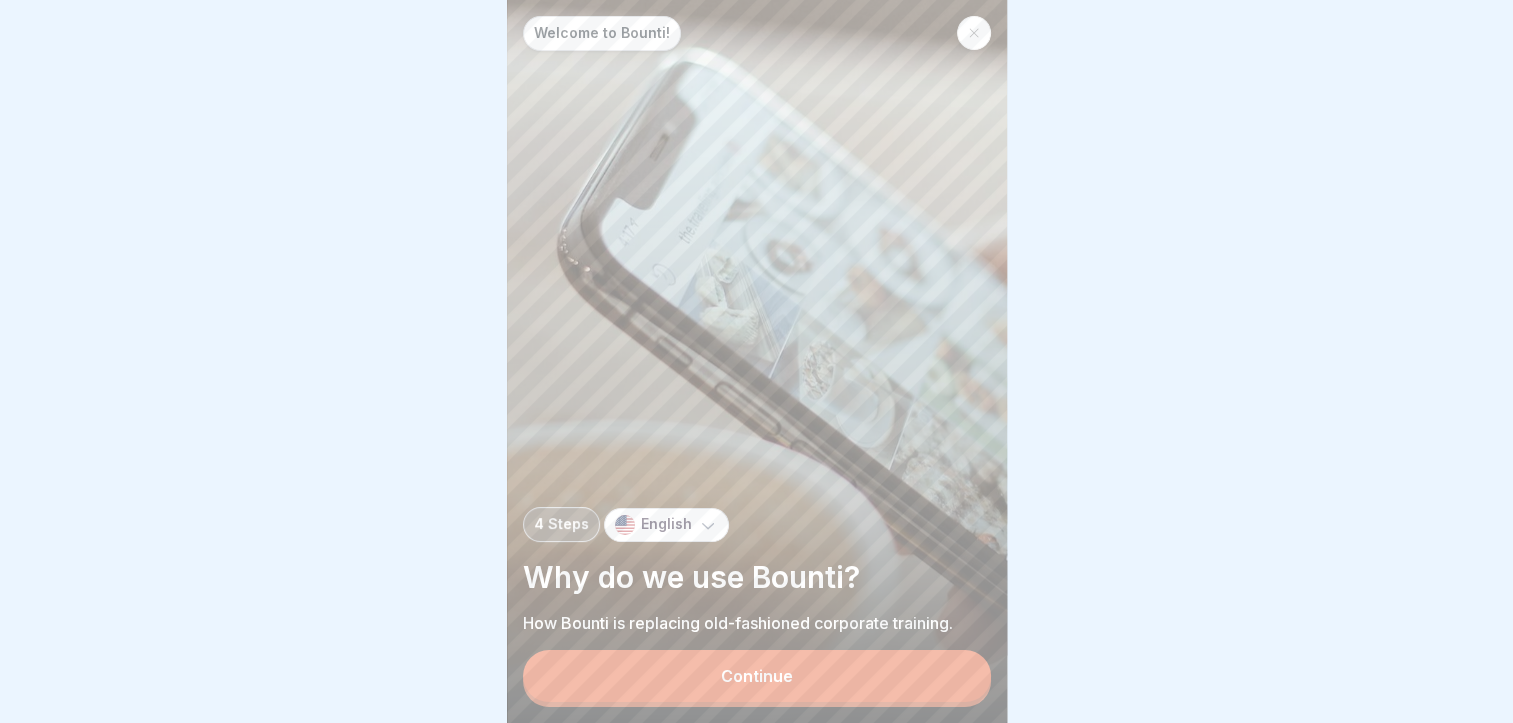 scroll, scrollTop: 0, scrollLeft: 0, axis: both 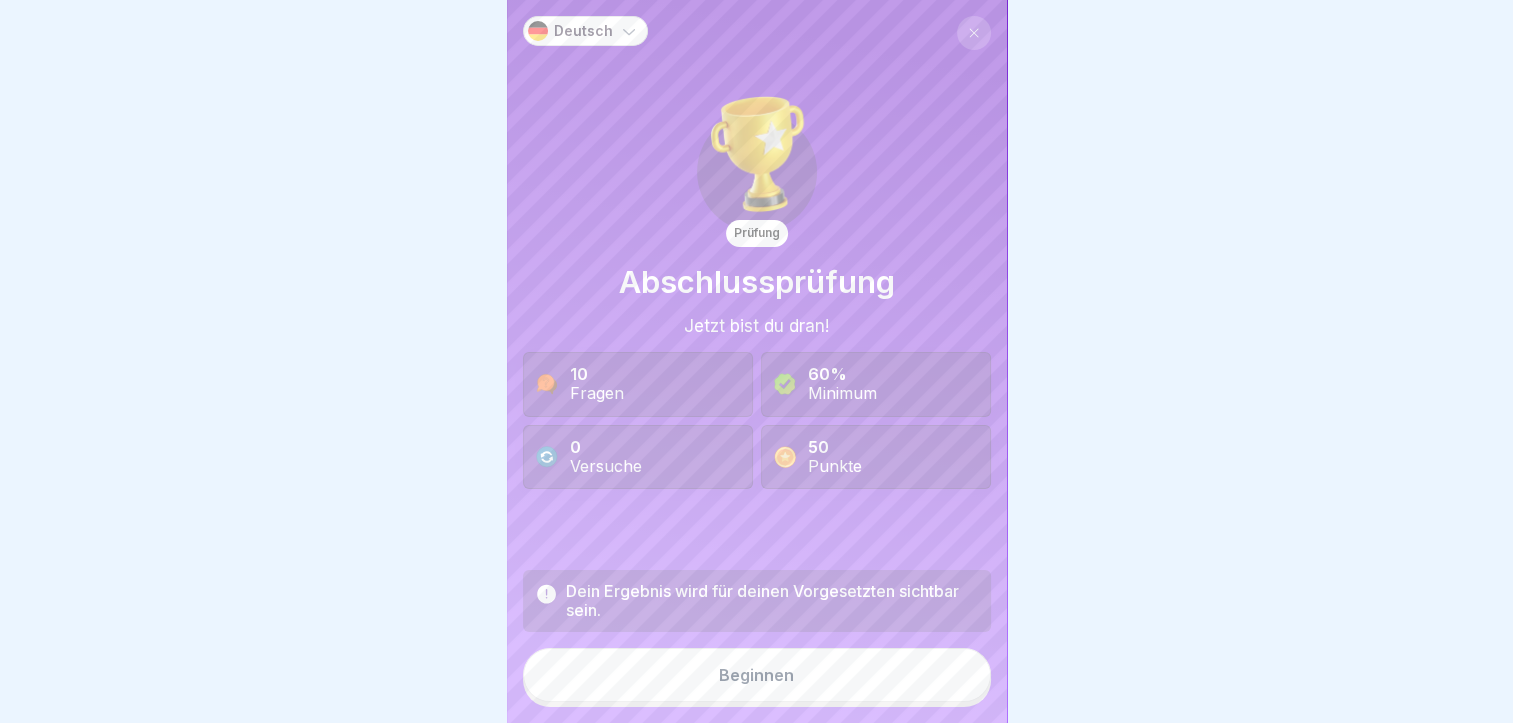 click at bounding box center [974, 33] 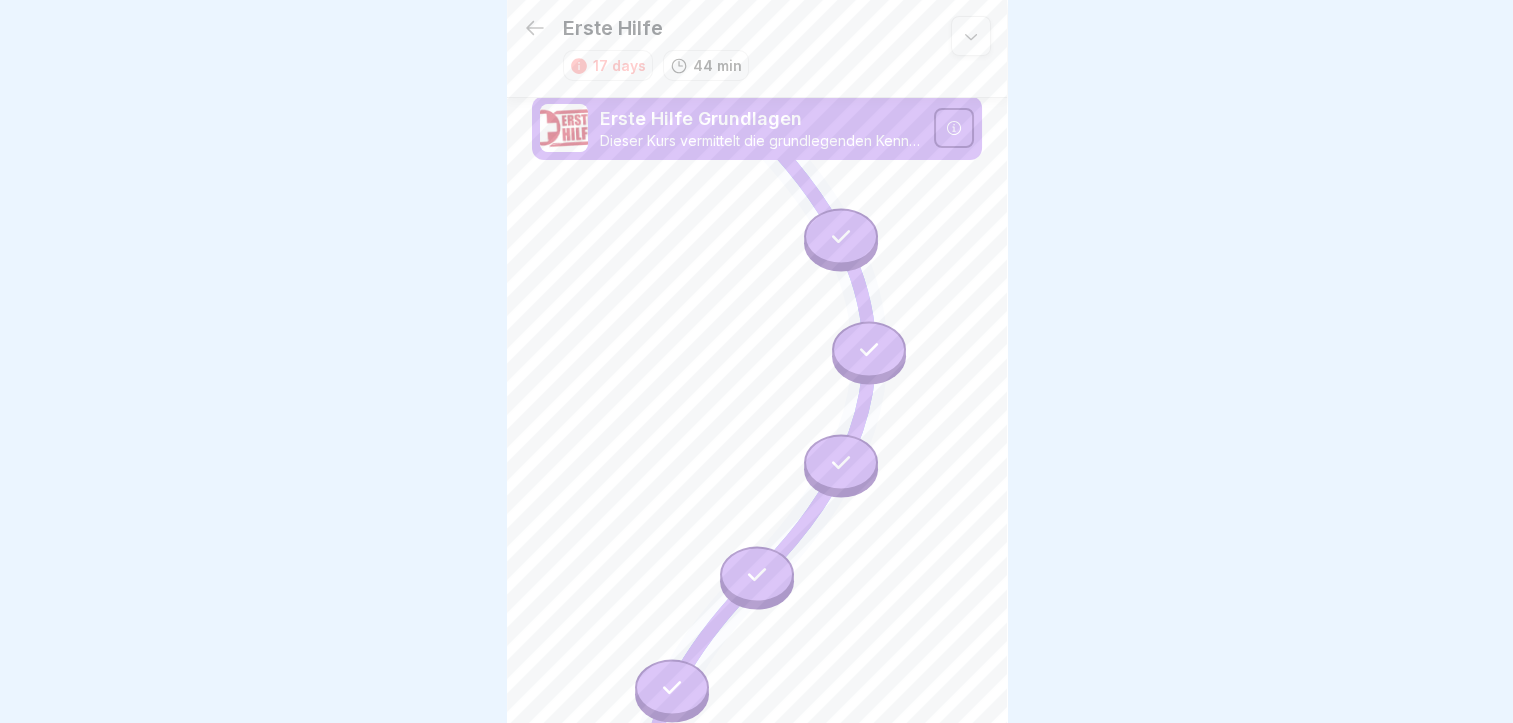 scroll, scrollTop: 15, scrollLeft: 0, axis: vertical 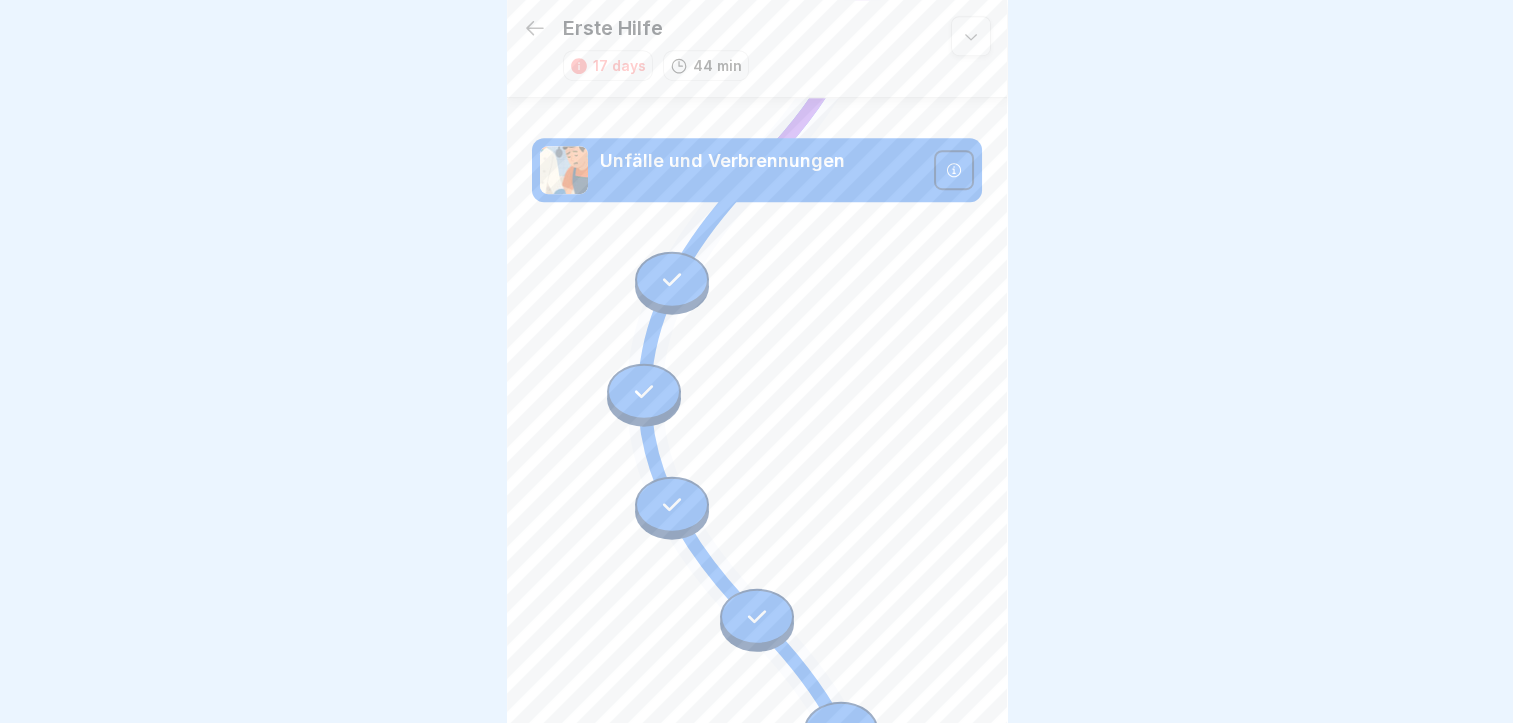 click on "44 min" at bounding box center [717, 65] 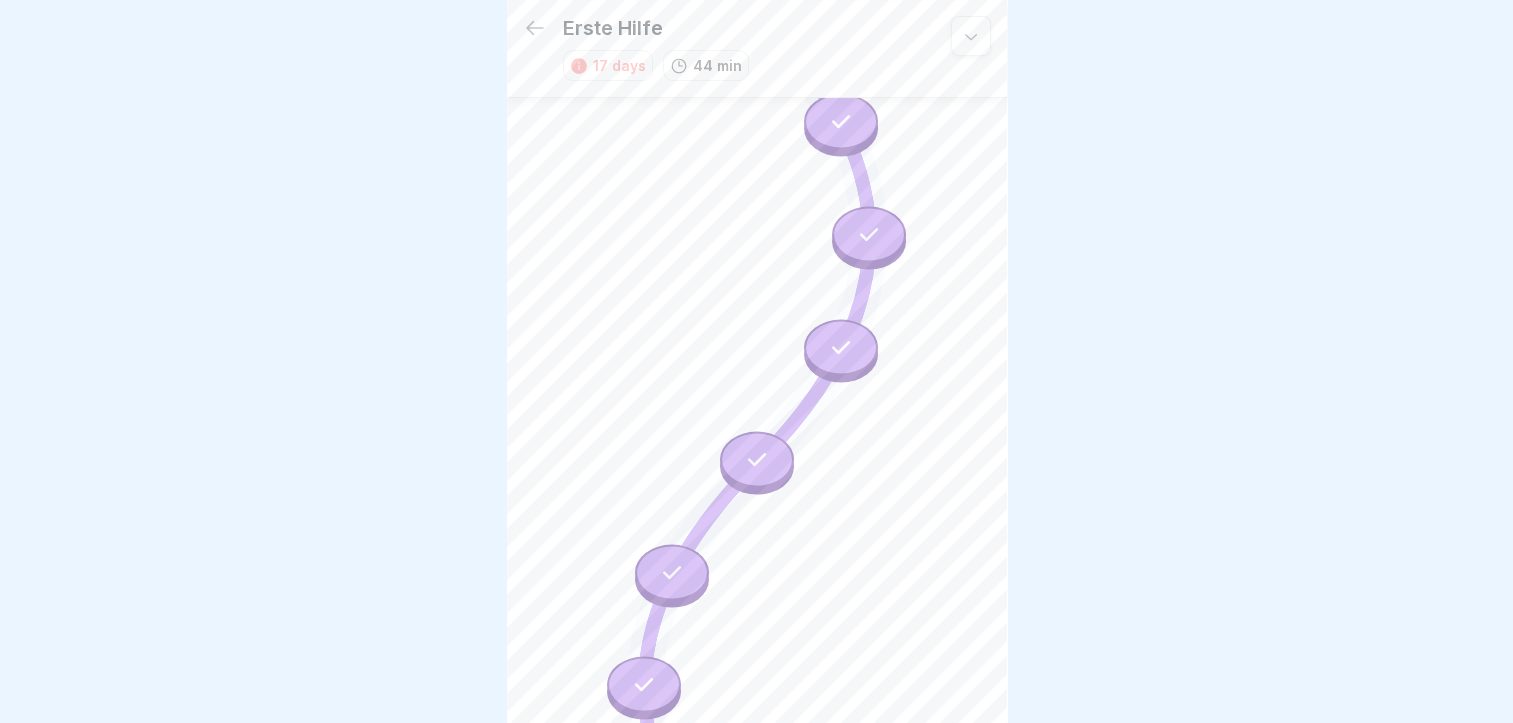 scroll, scrollTop: 0, scrollLeft: 0, axis: both 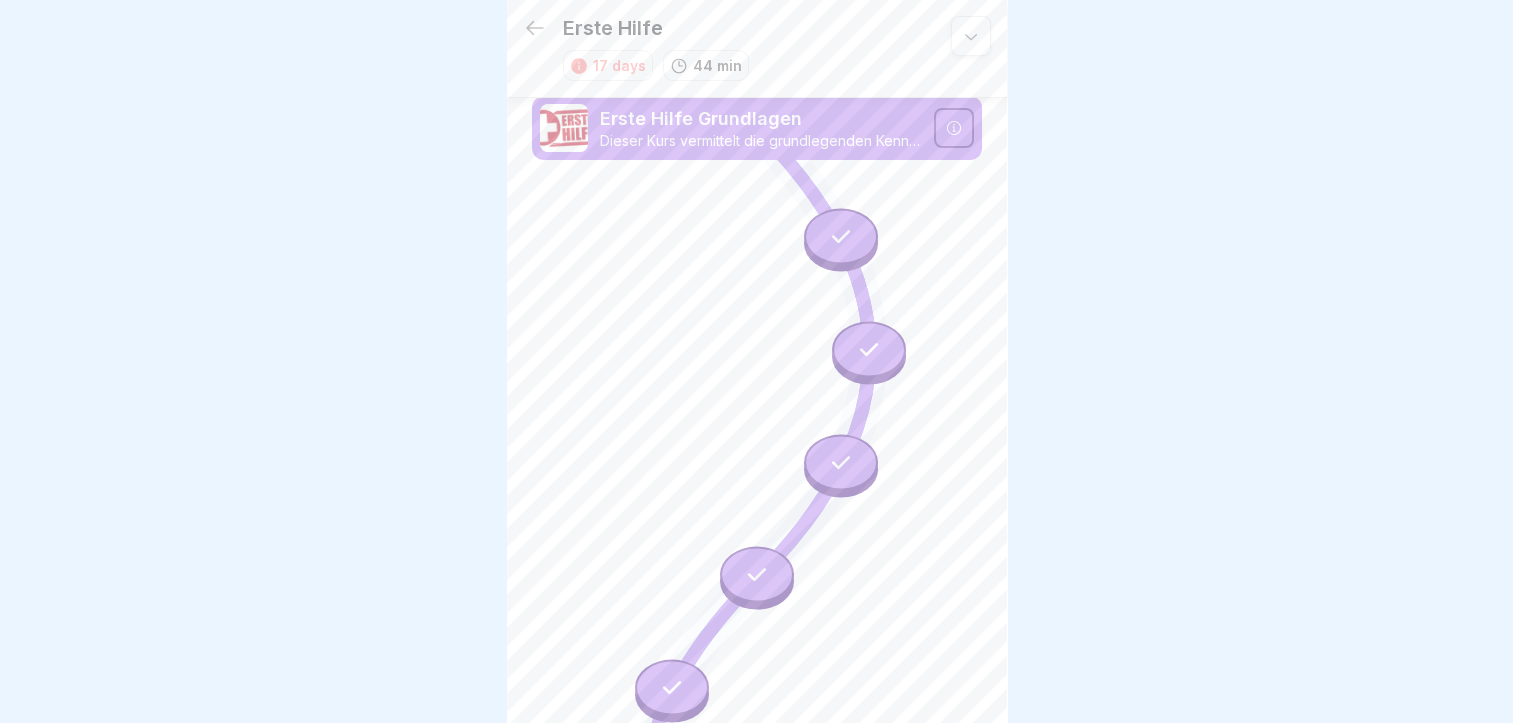 click at bounding box center (954, 128) 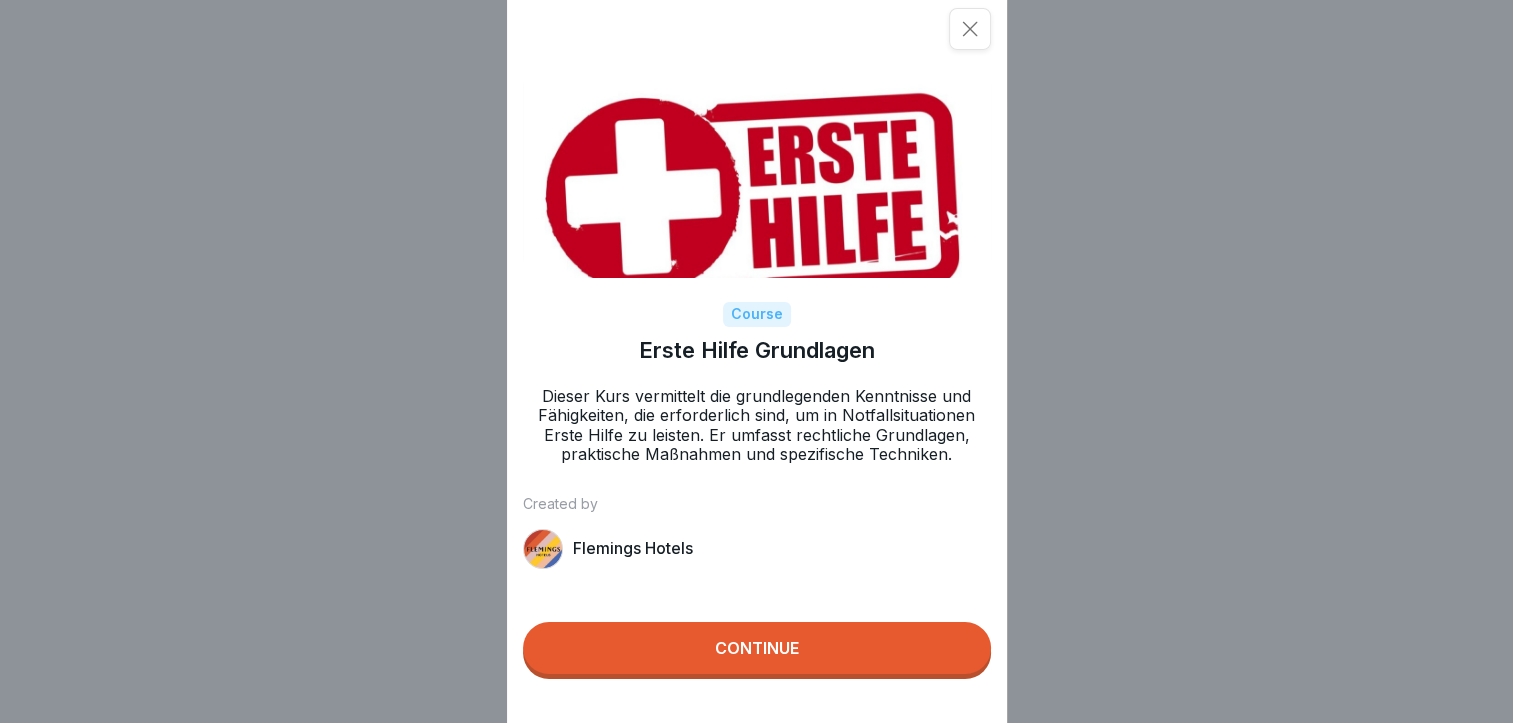 click on "Course Erste Hilfe Grundlagen  Dieser Kurs vermittelt die grundlegenden Kenntnisse und Fähigkeiten, die erforderlich sind, um in Notfallsituationen Erste Hilfe zu leisten. Er umfasst rechtliche Grundlagen, praktische Maßnahmen und spezifische Techniken. Created by Flemings Hotels Continue" at bounding box center (756, 361) 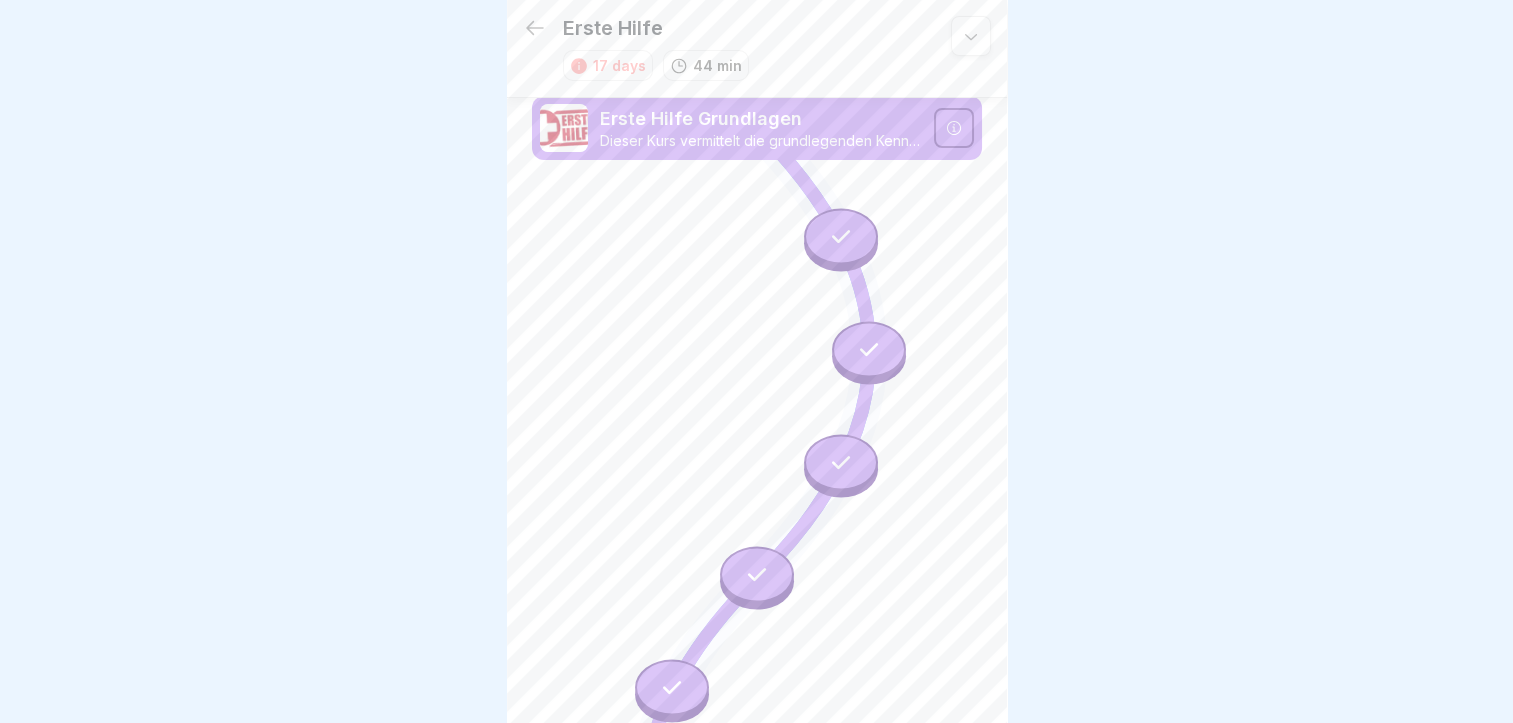 click at bounding box center (756, 361) 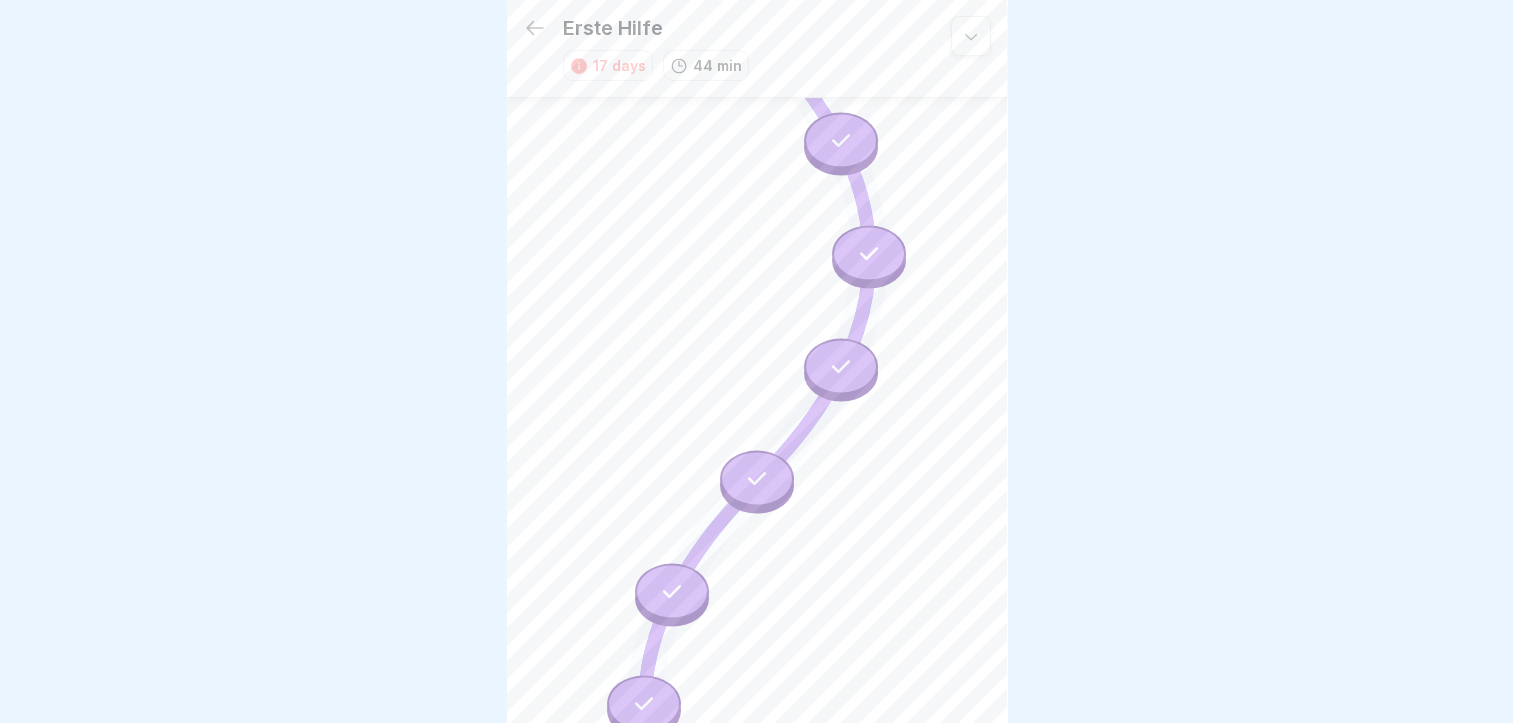 scroll, scrollTop: 0, scrollLeft: 0, axis: both 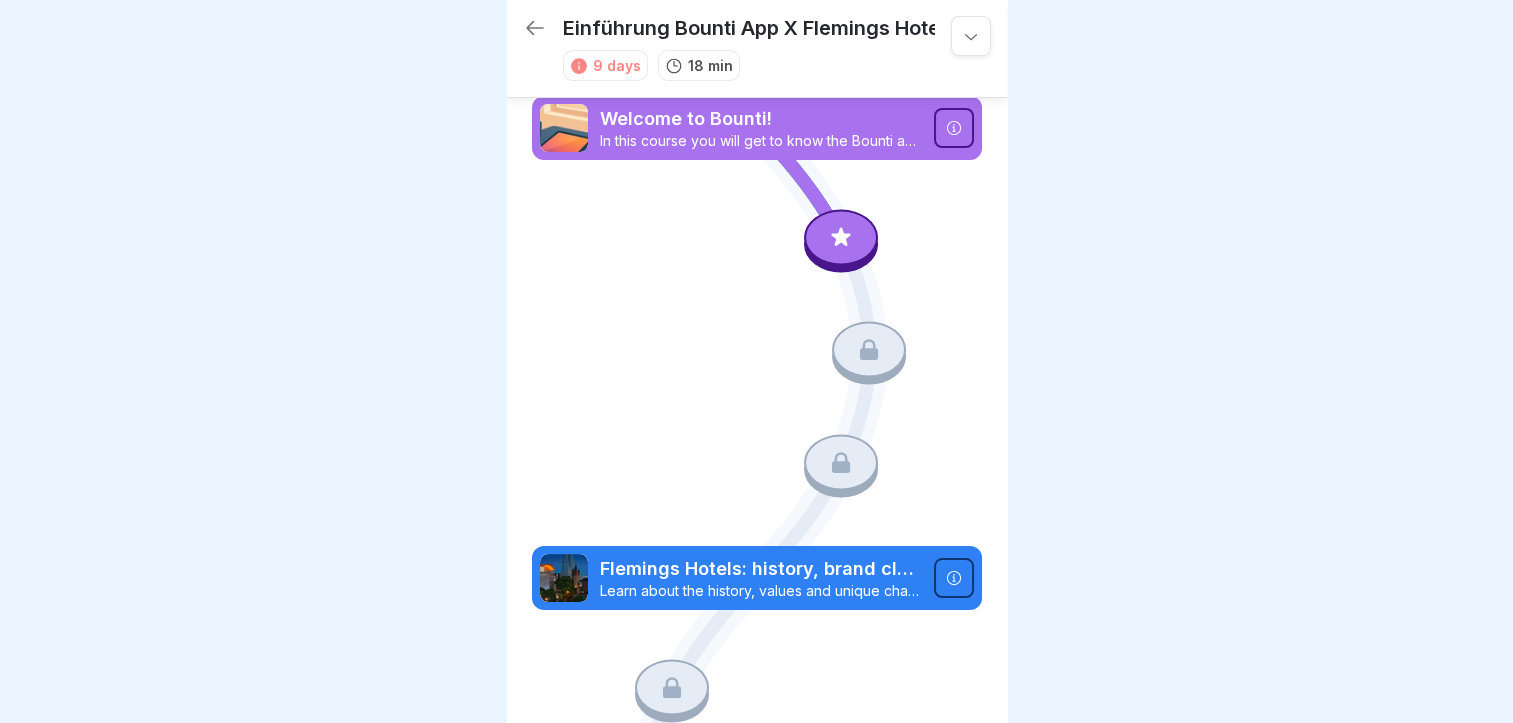click at bounding box center [954, 128] 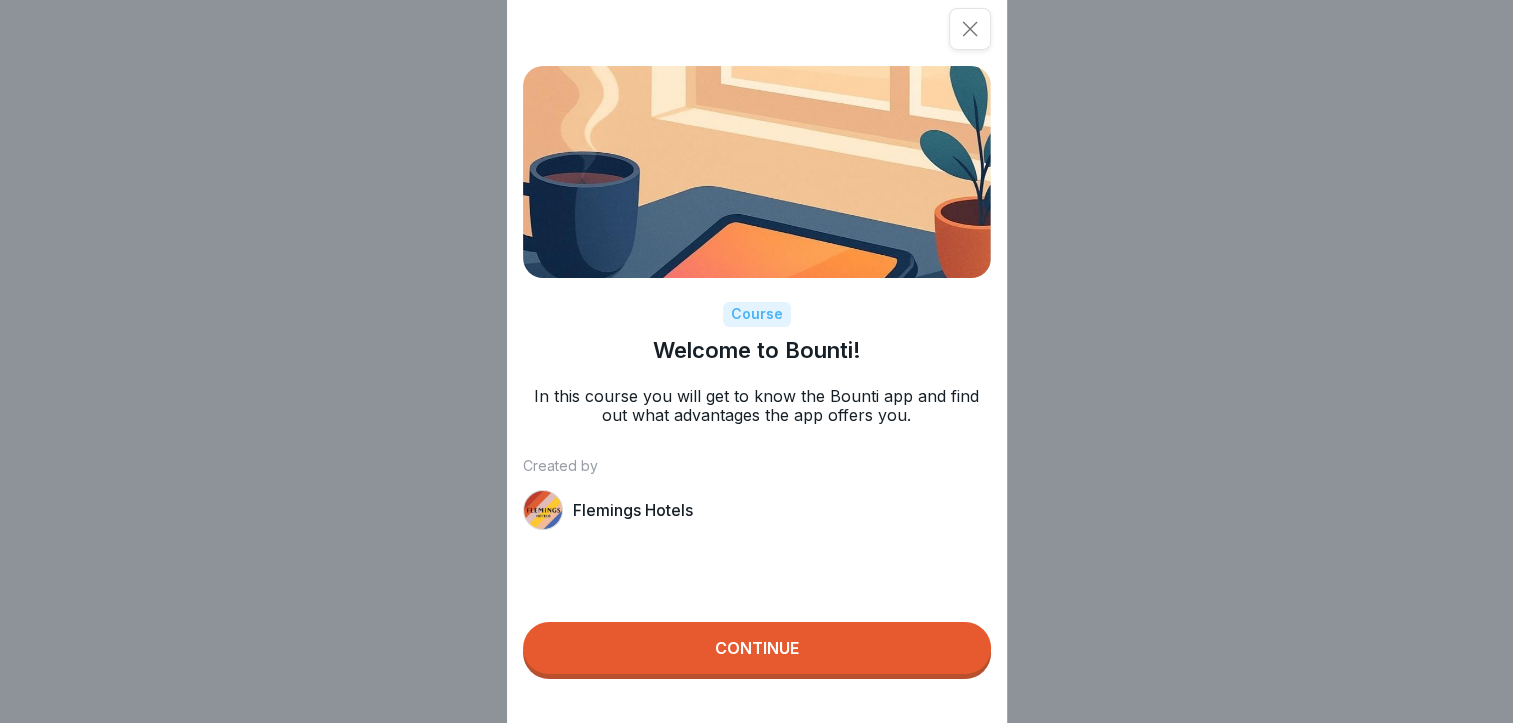click on "Continue" at bounding box center (757, 648) 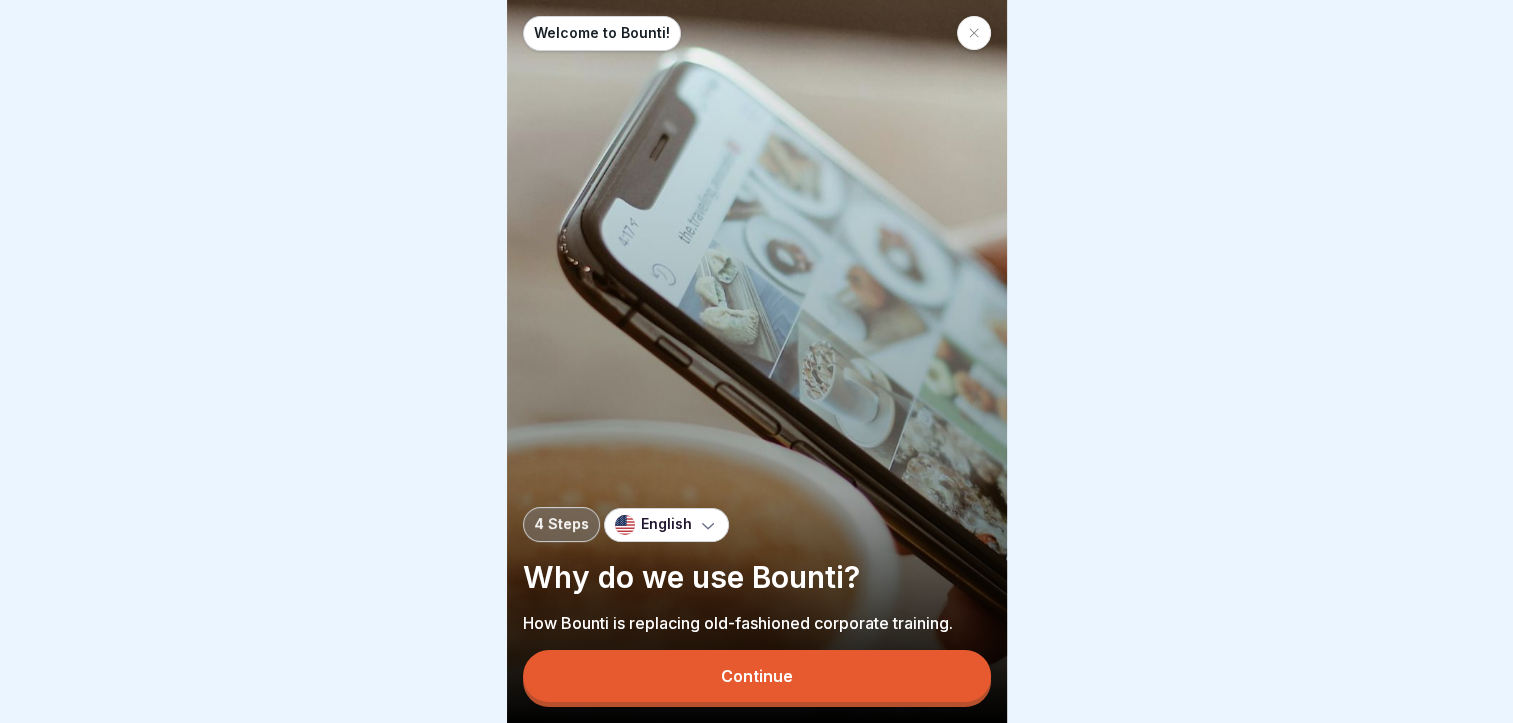 scroll, scrollTop: 15, scrollLeft: 0, axis: vertical 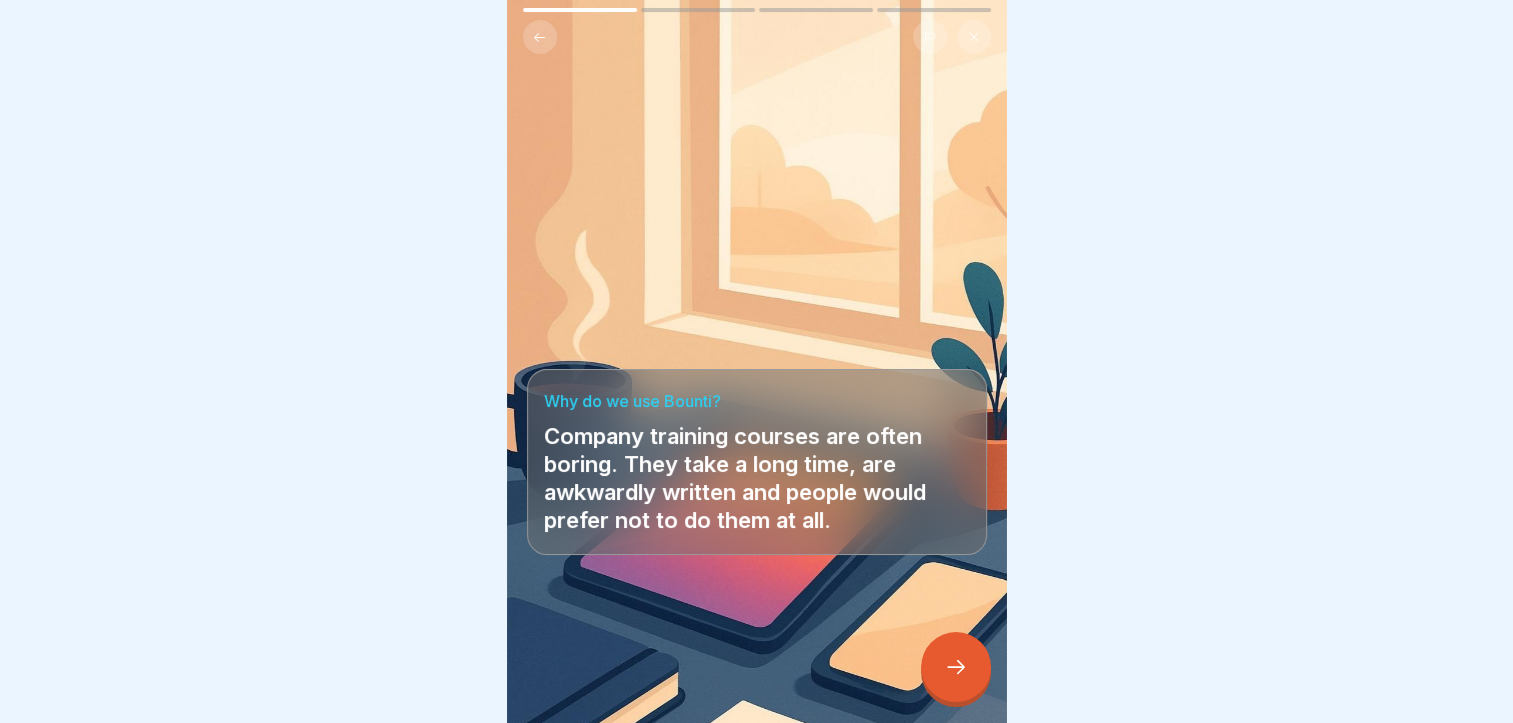 click 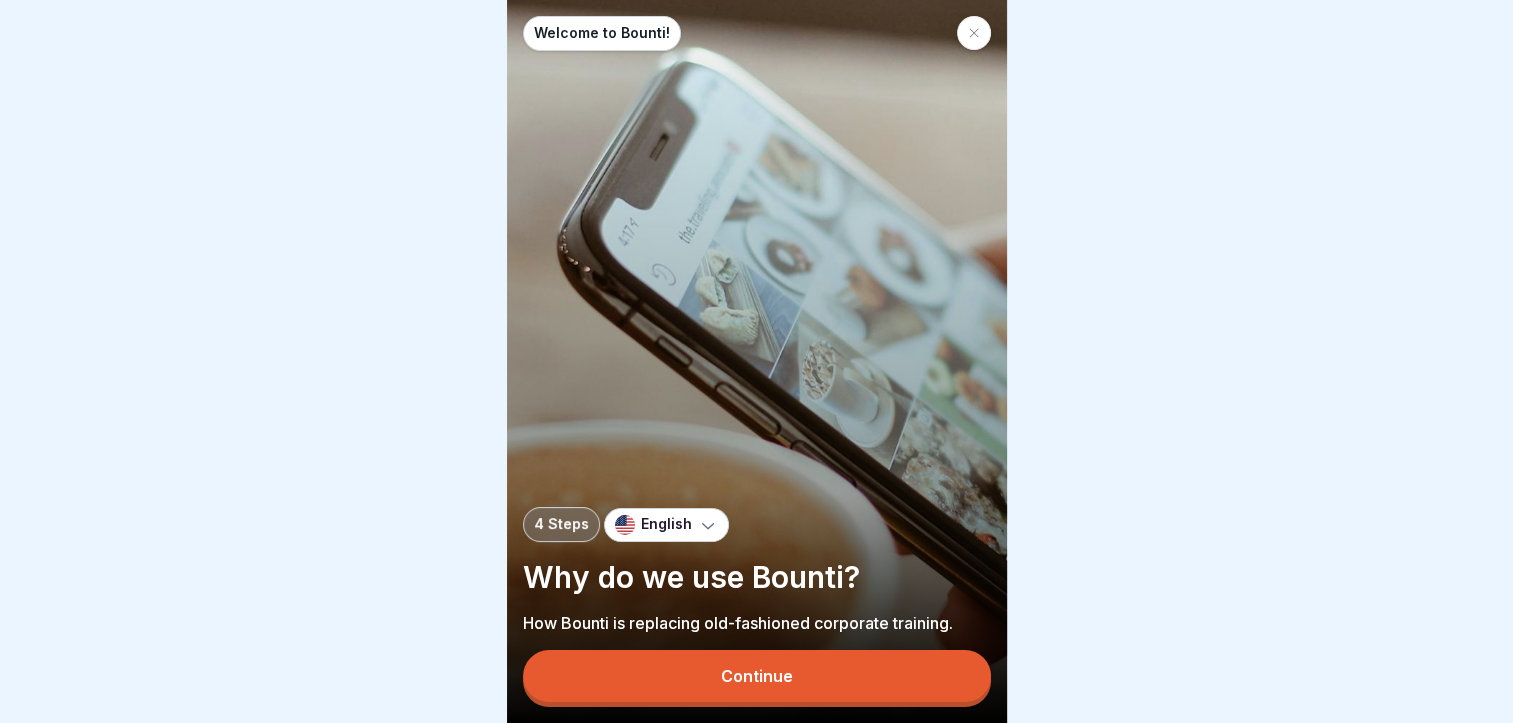 click at bounding box center (625, 525) 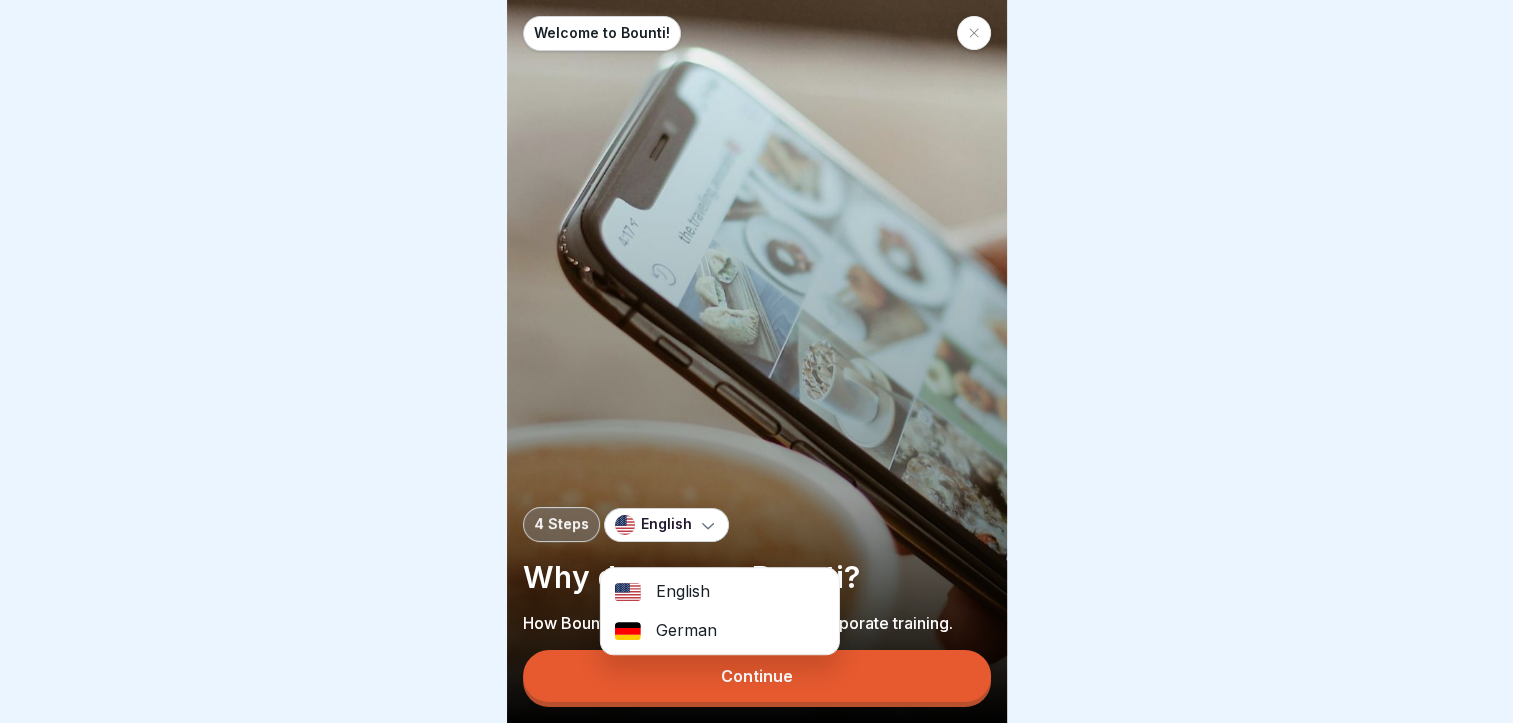 click on "German" at bounding box center (719, 630) 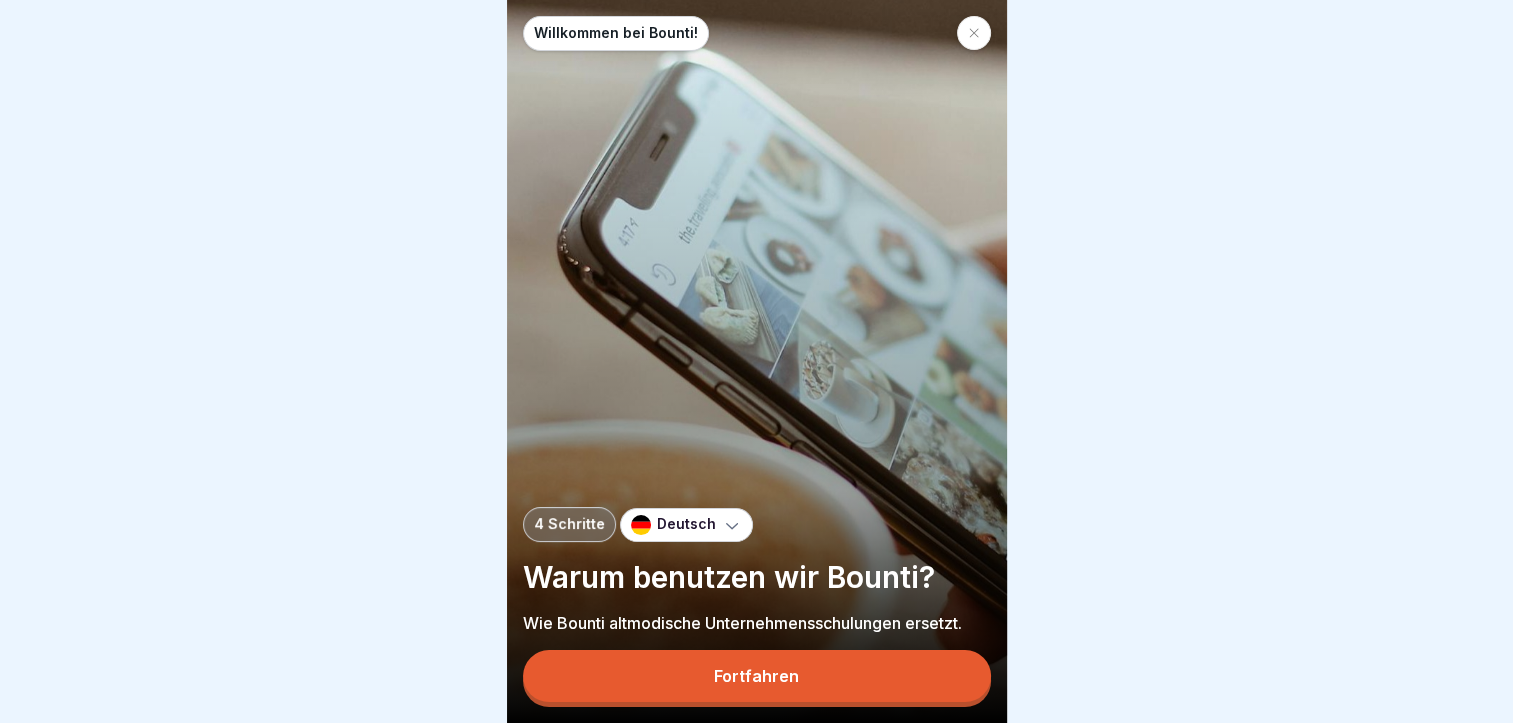 click on "Fortfahren" at bounding box center (757, 676) 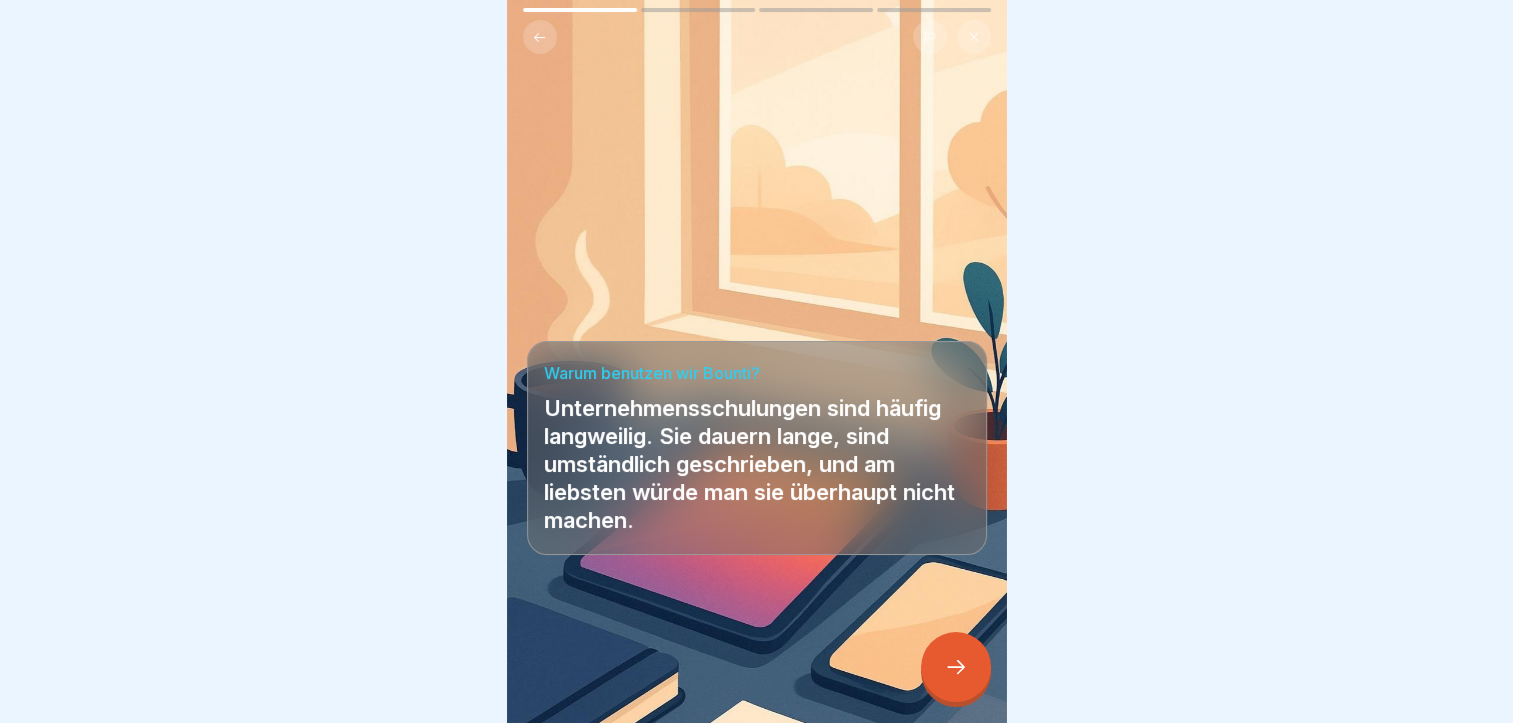 click at bounding box center (956, 667) 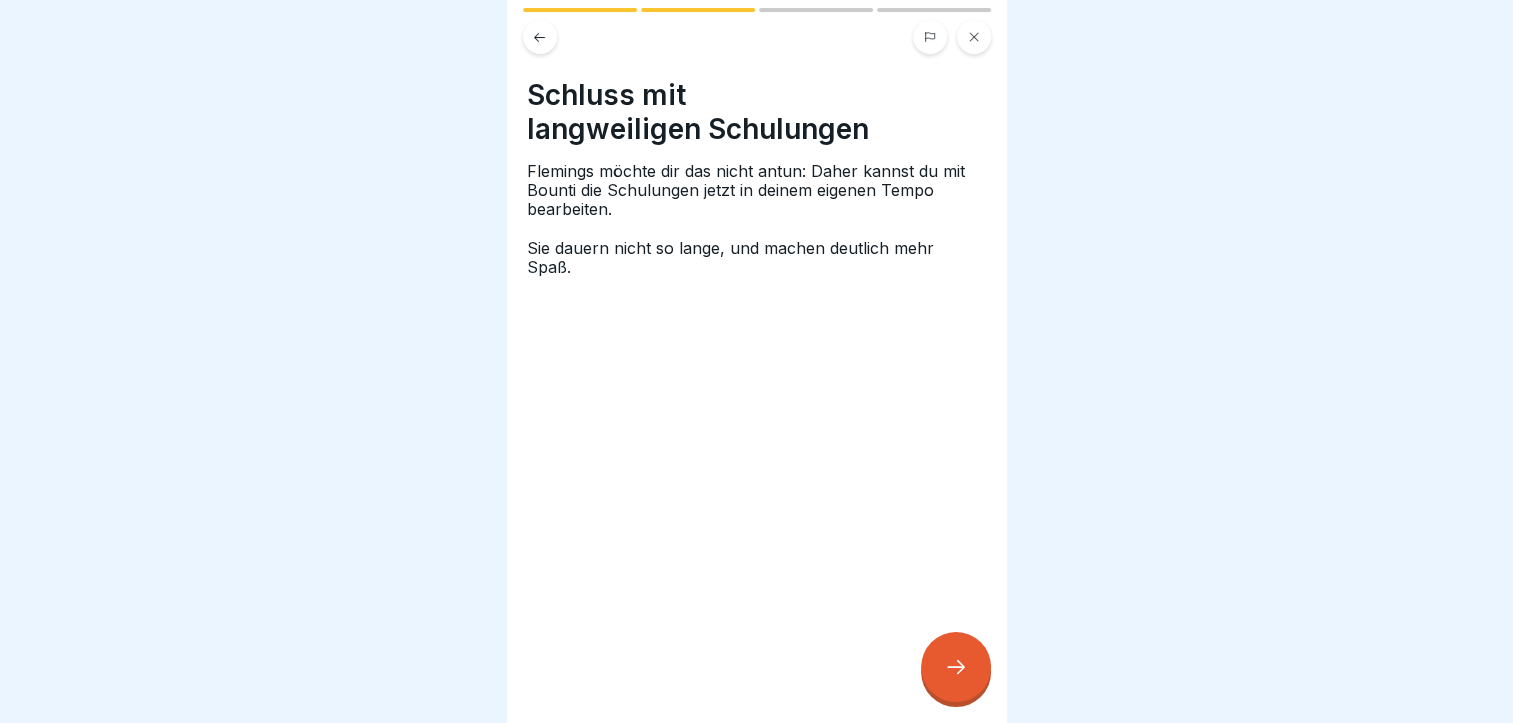 click at bounding box center (956, 667) 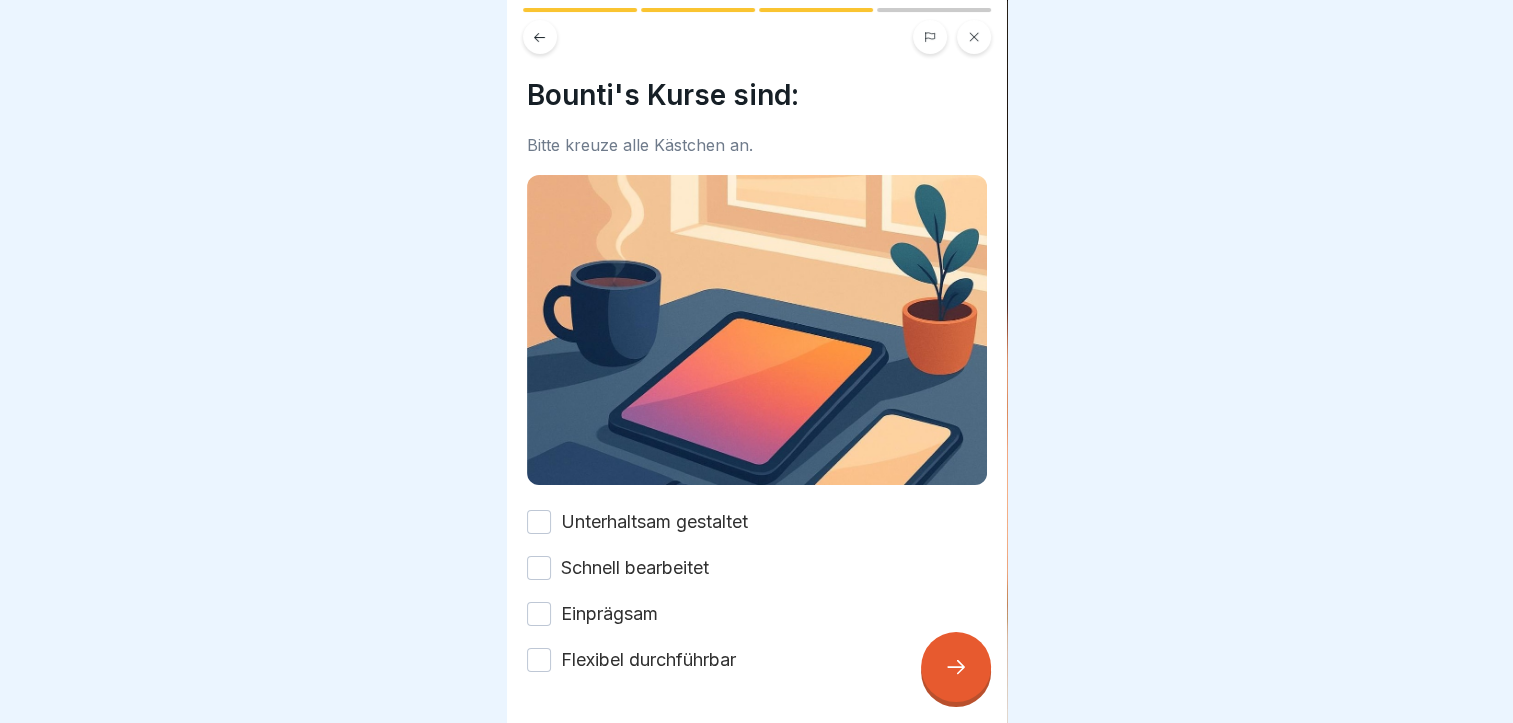 click on "Unterhaltsam gestaltet" at bounding box center (539, 522) 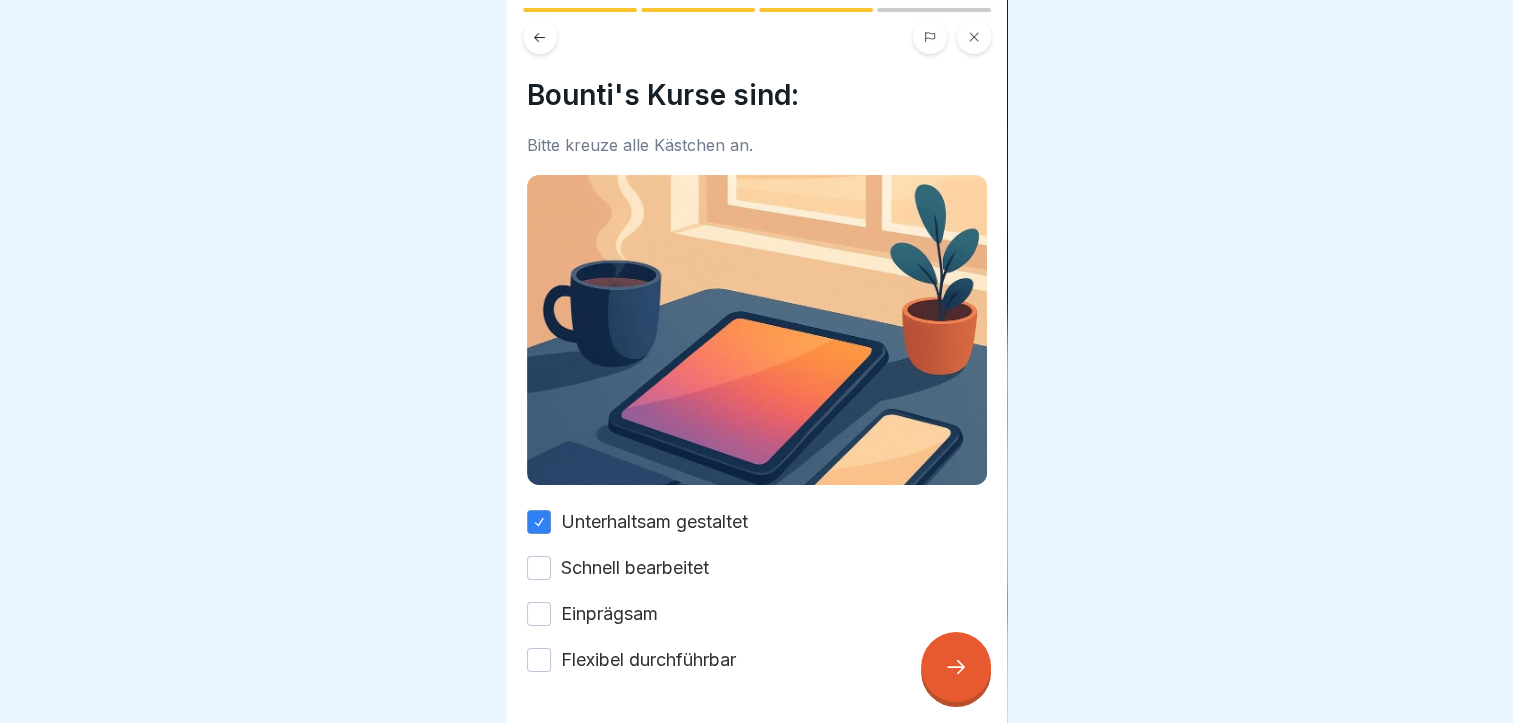 click on "Schnell bearbeitet" at bounding box center [539, 568] 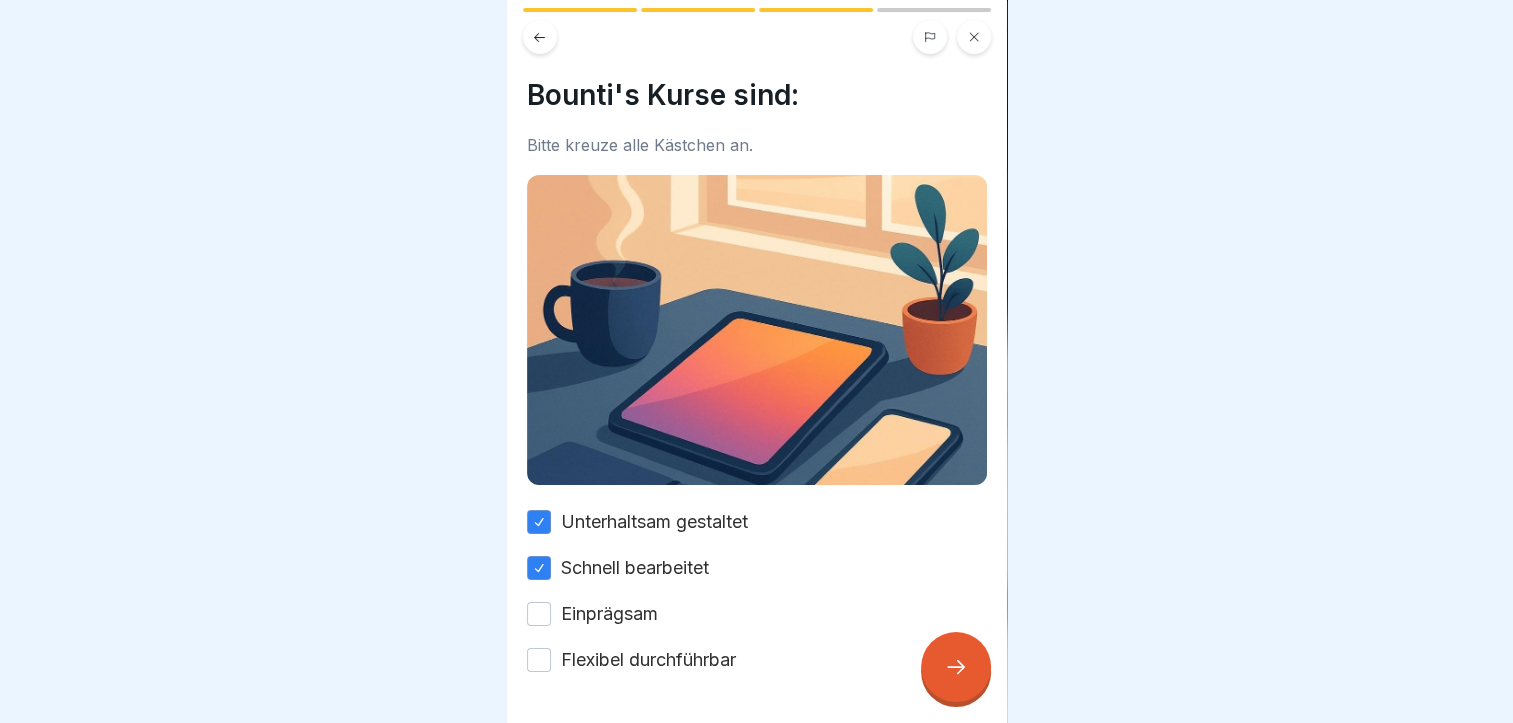 click on "Unterhaltsam gestaltet Schnell bearbeitet Einprägsam  Flexibel durchführbar" at bounding box center (757, 591) 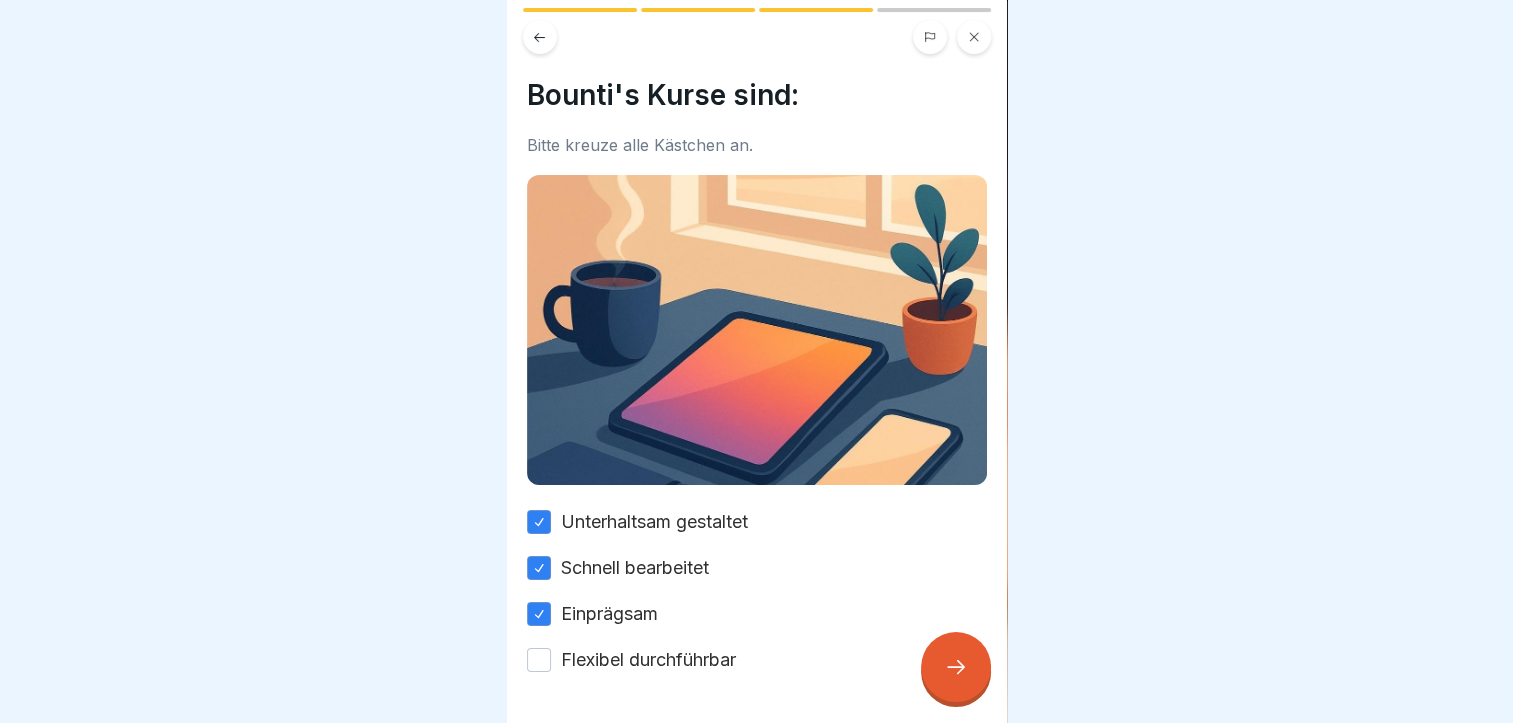 click at bounding box center (757, 733) 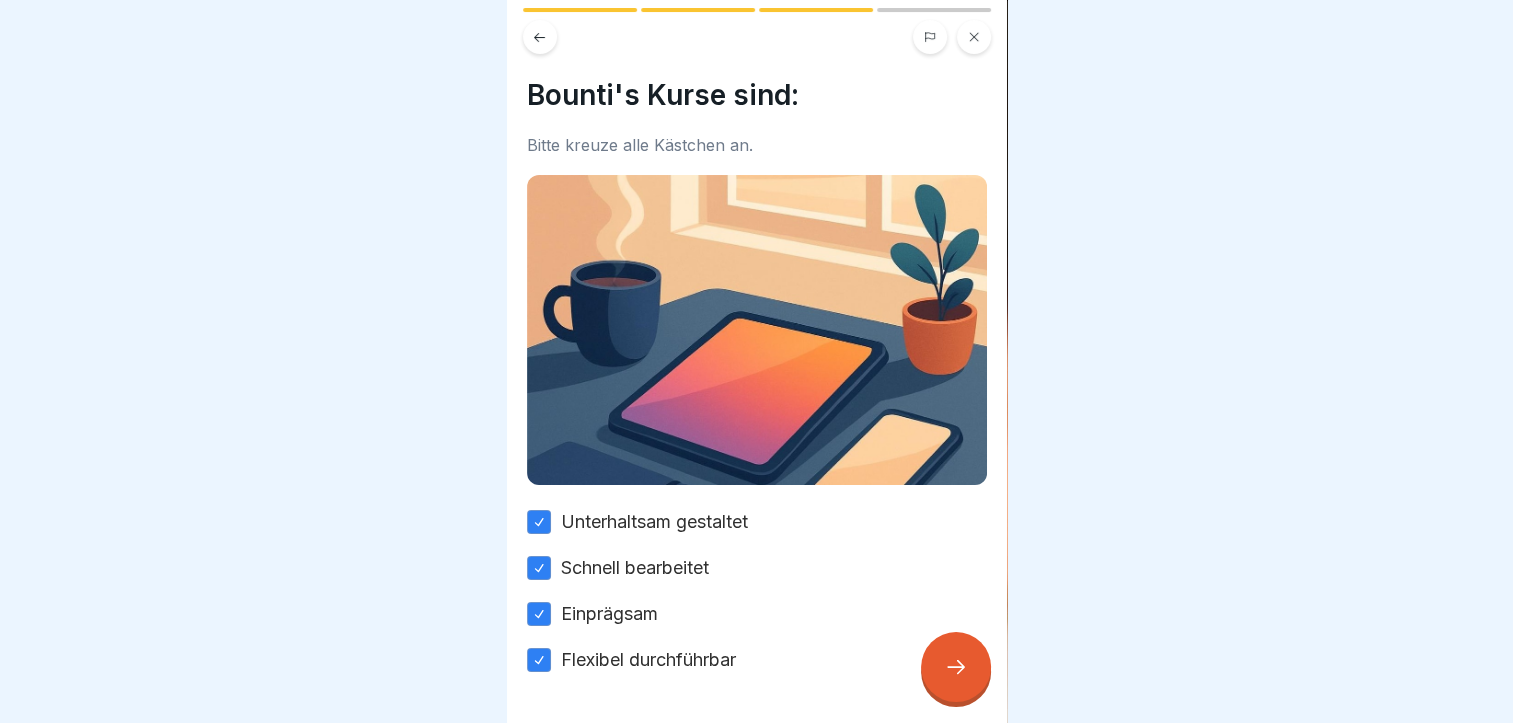 click at bounding box center (956, 667) 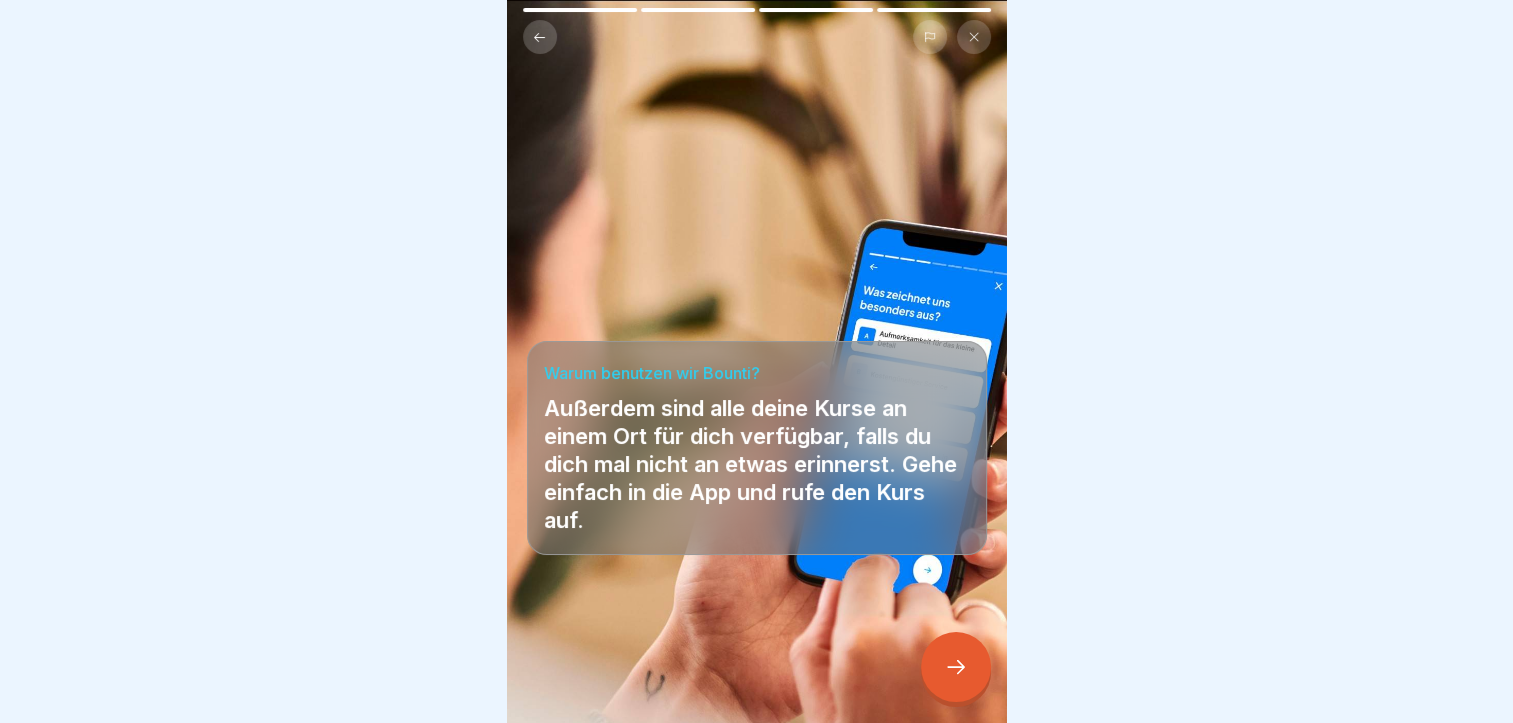 click 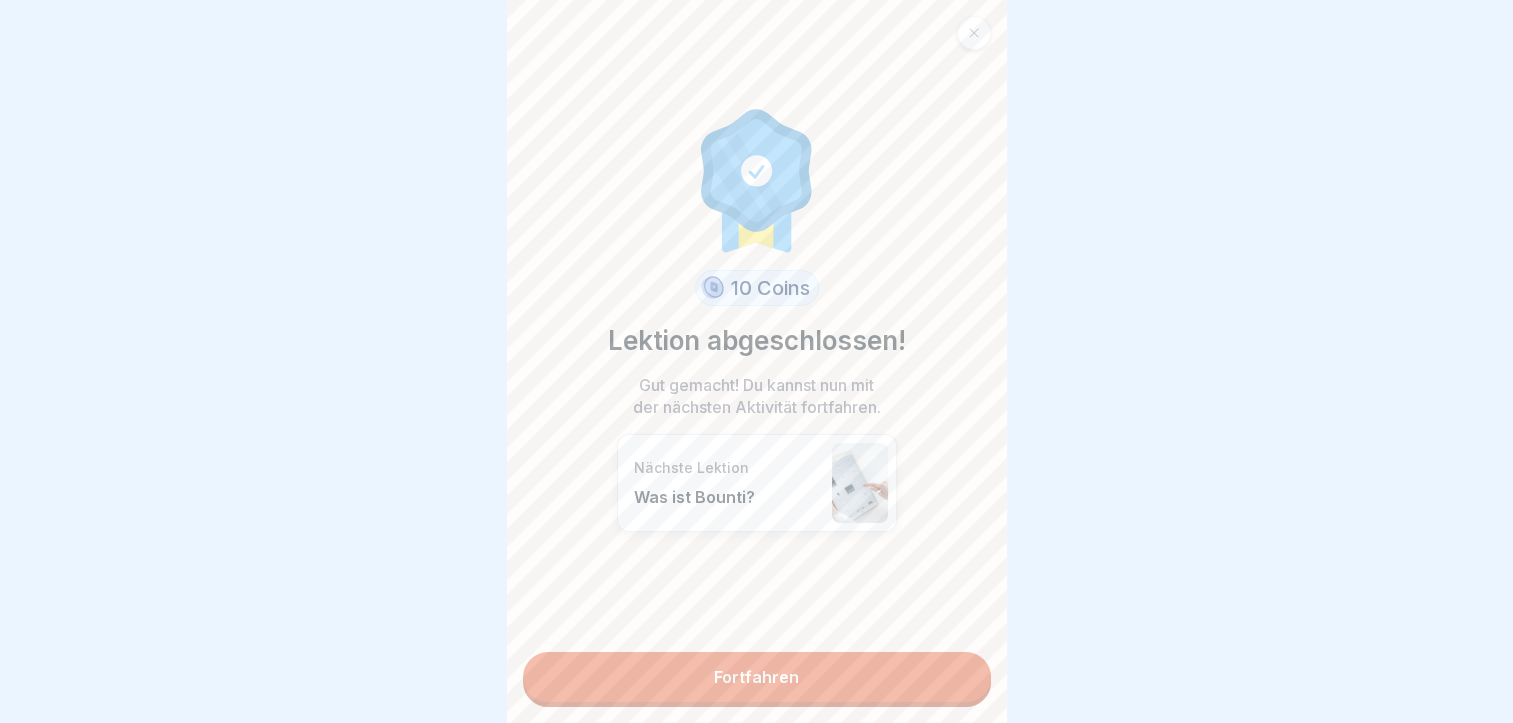 click on "Fortfahren" at bounding box center [757, 677] 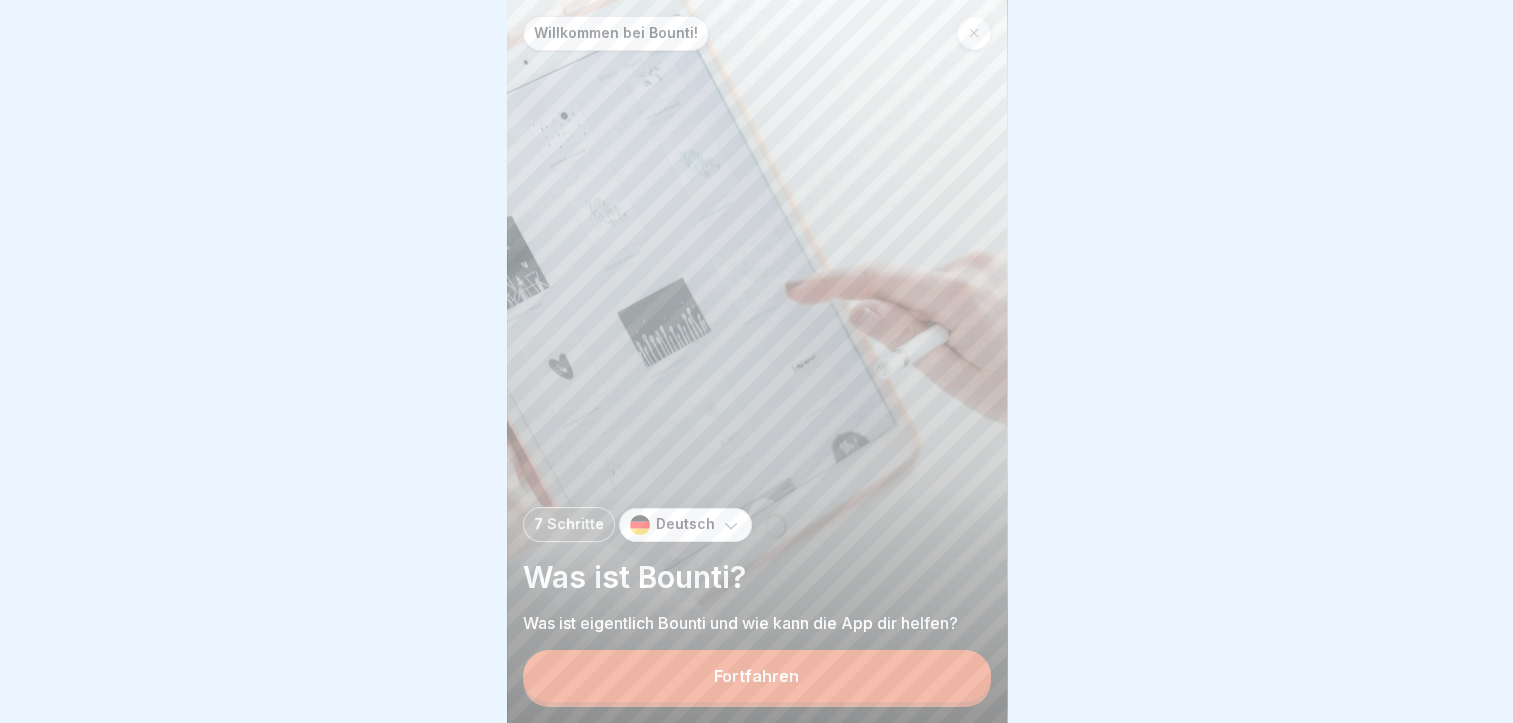 click on "Fortfahren" at bounding box center [757, 676] 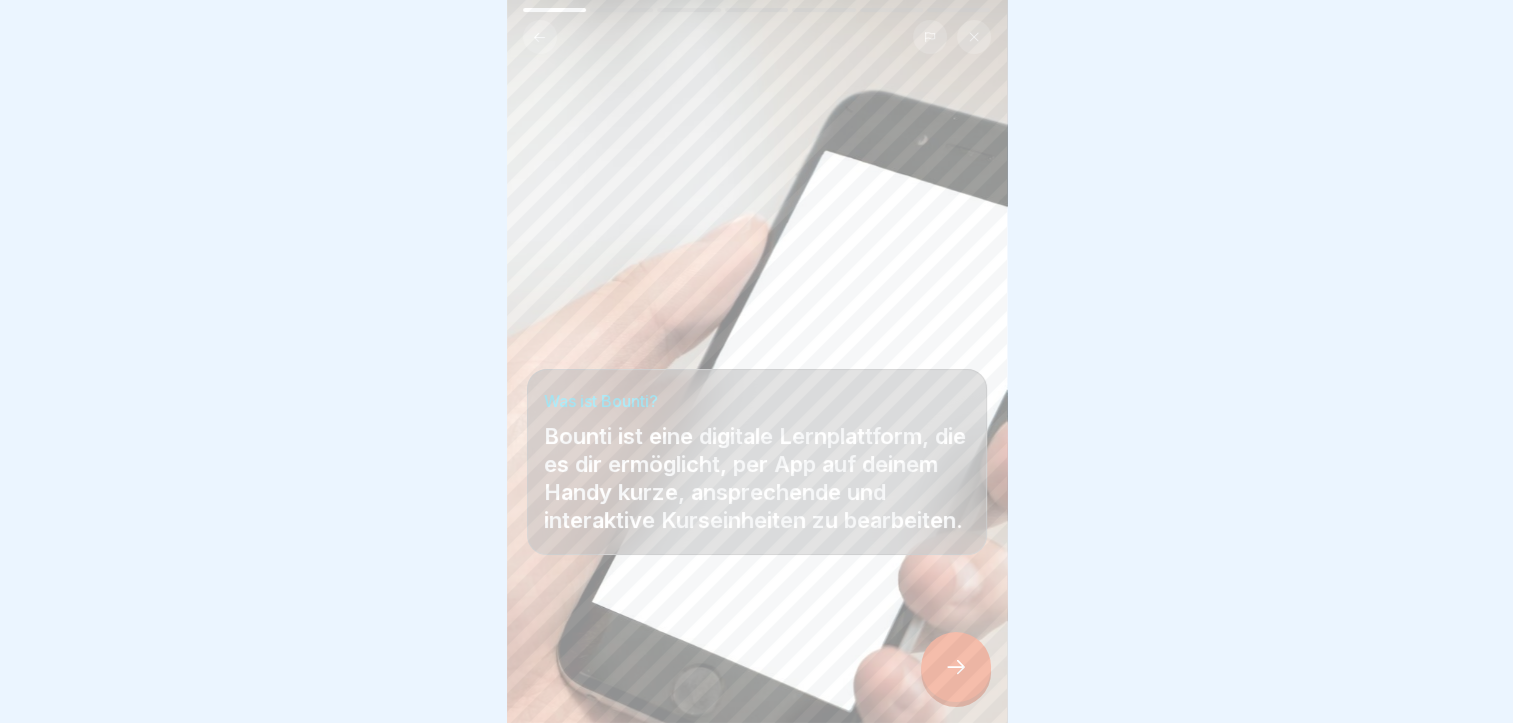 click 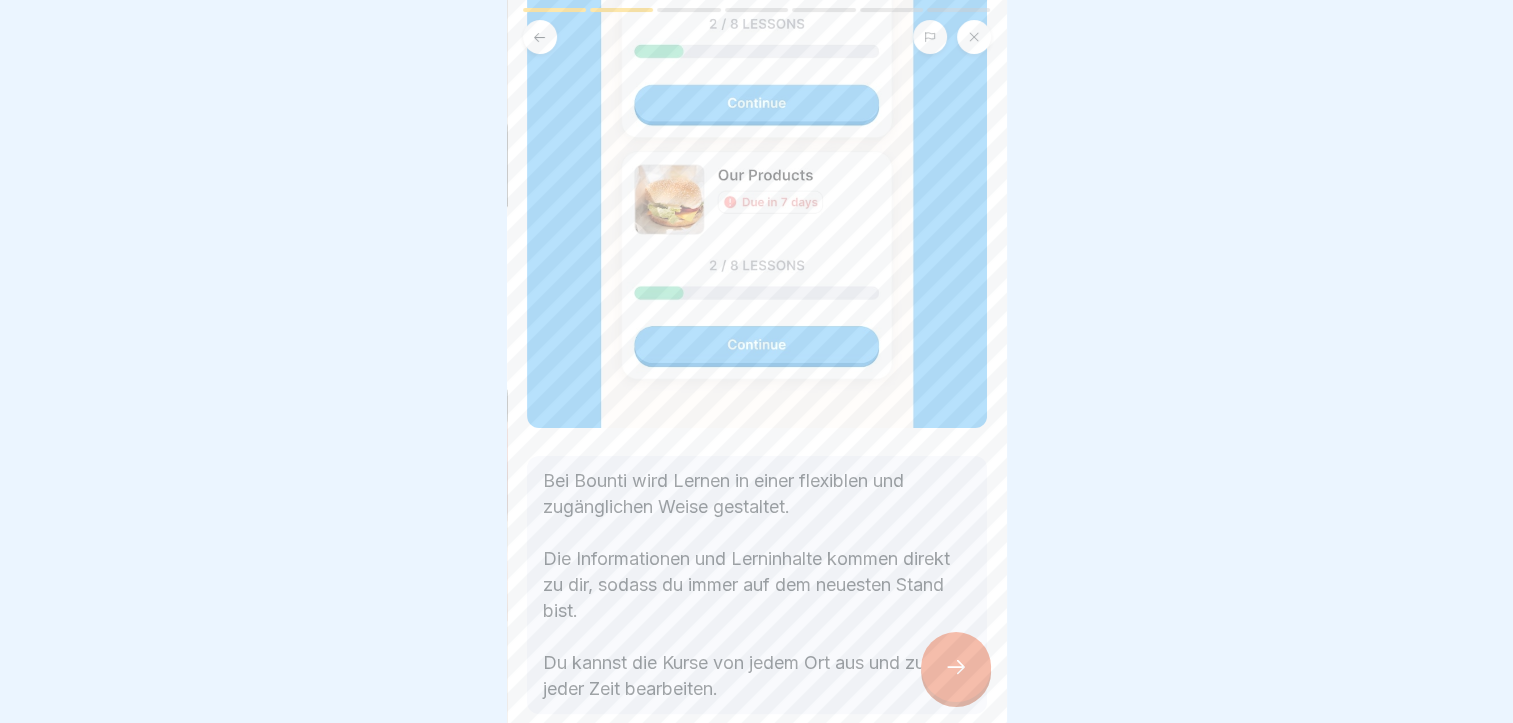 scroll, scrollTop: 429, scrollLeft: 0, axis: vertical 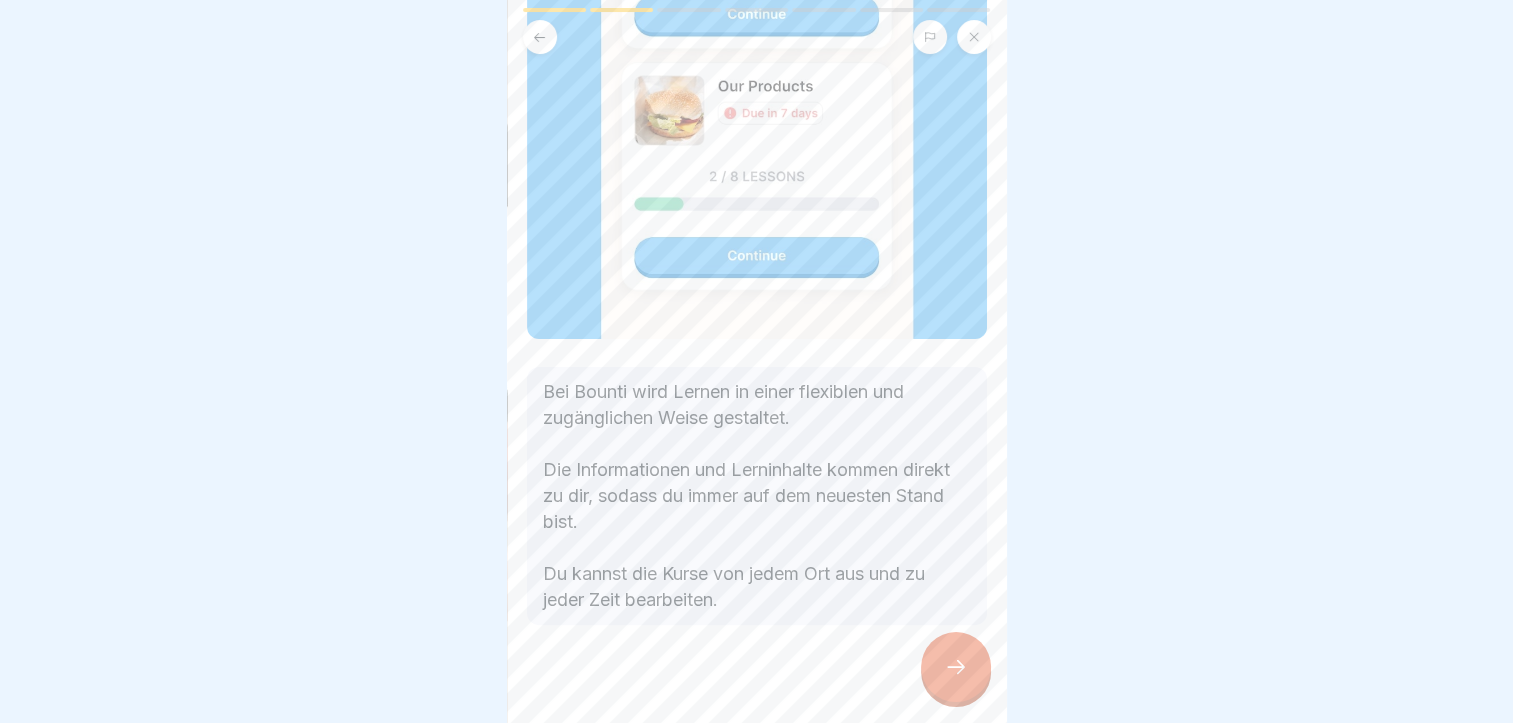 click 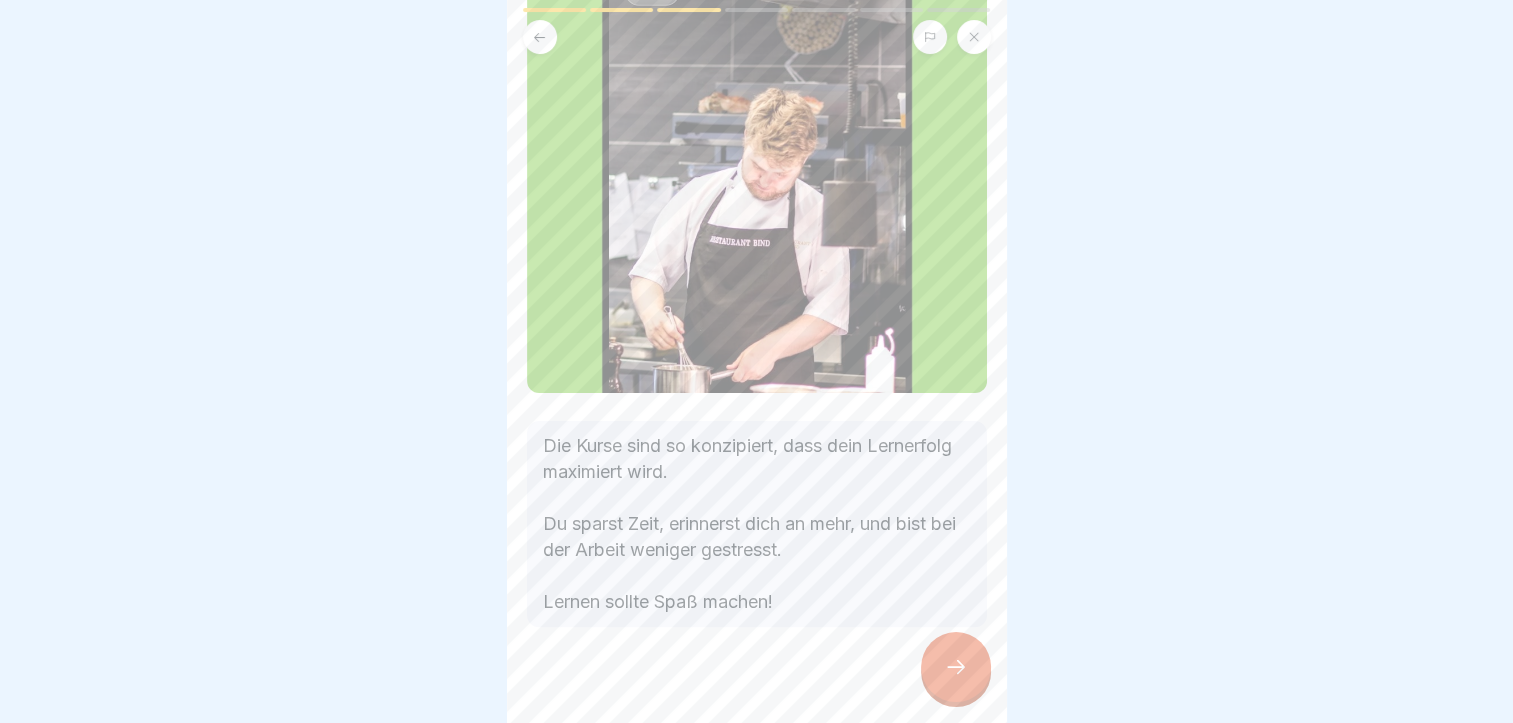 scroll, scrollTop: 440, scrollLeft: 0, axis: vertical 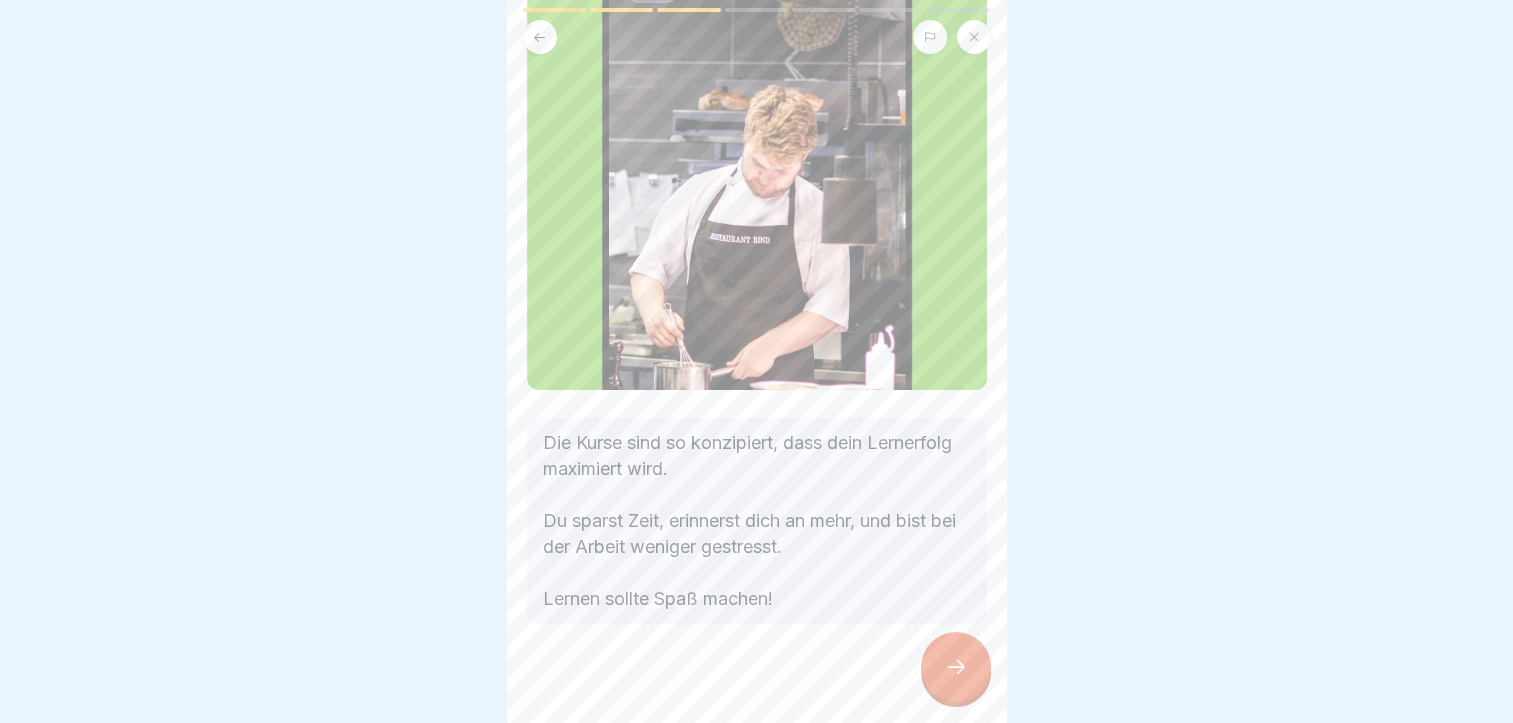 click 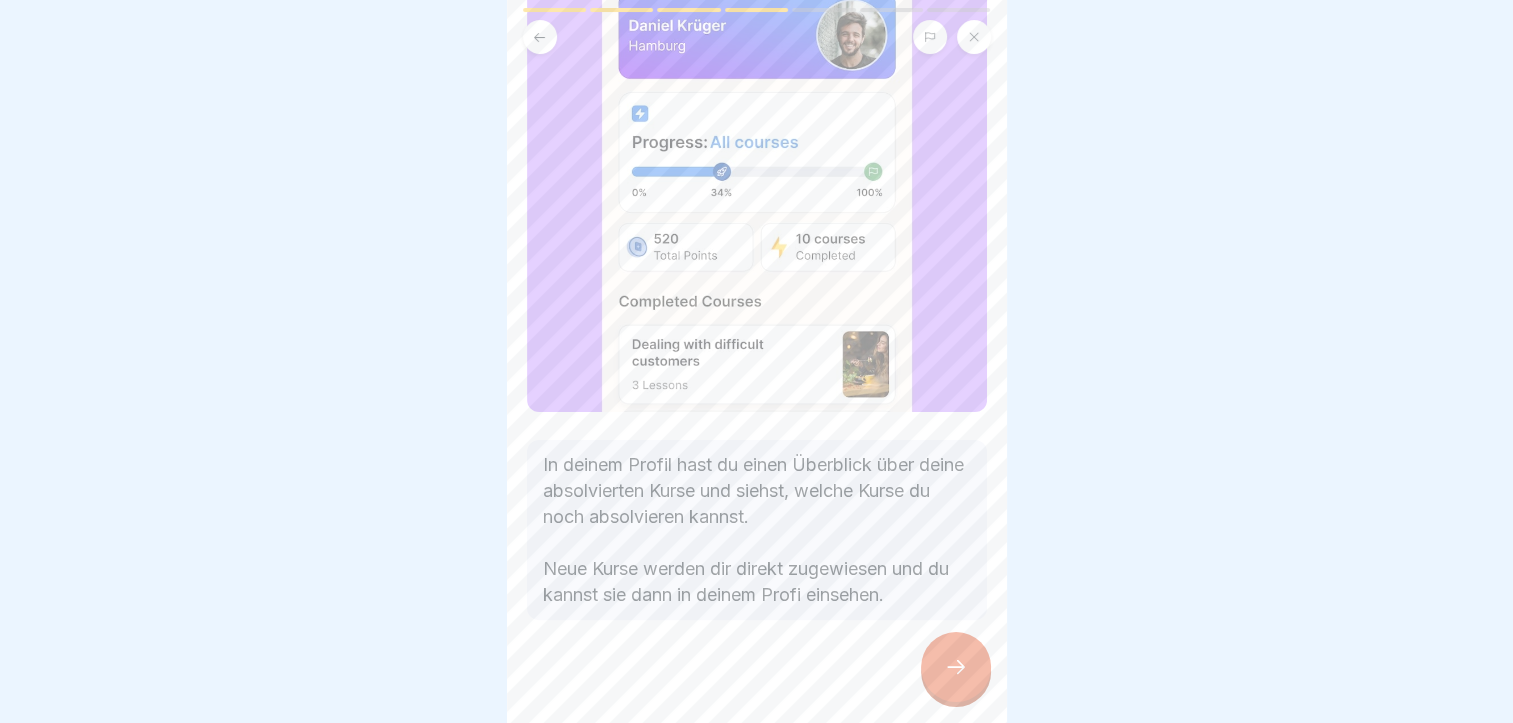 scroll, scrollTop: 385, scrollLeft: 0, axis: vertical 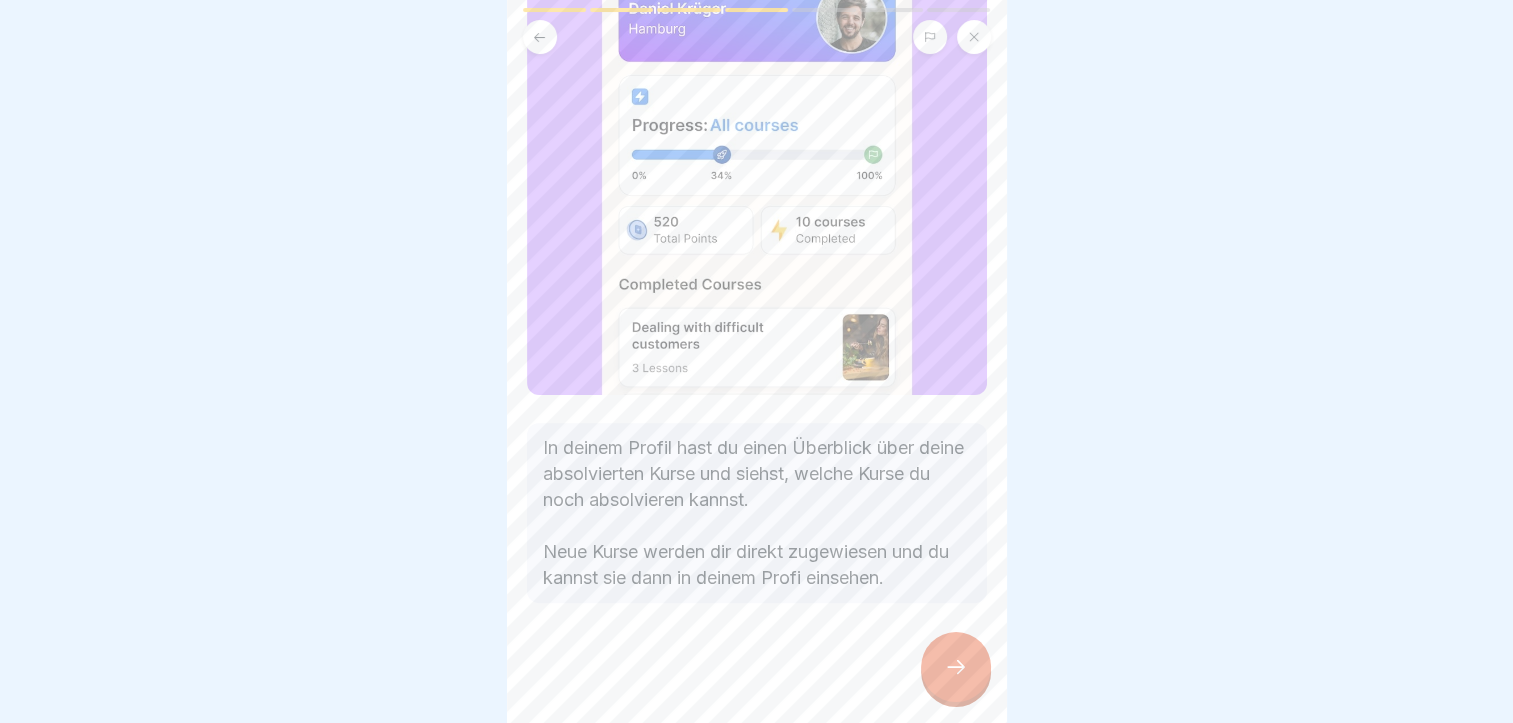 click at bounding box center [956, 667] 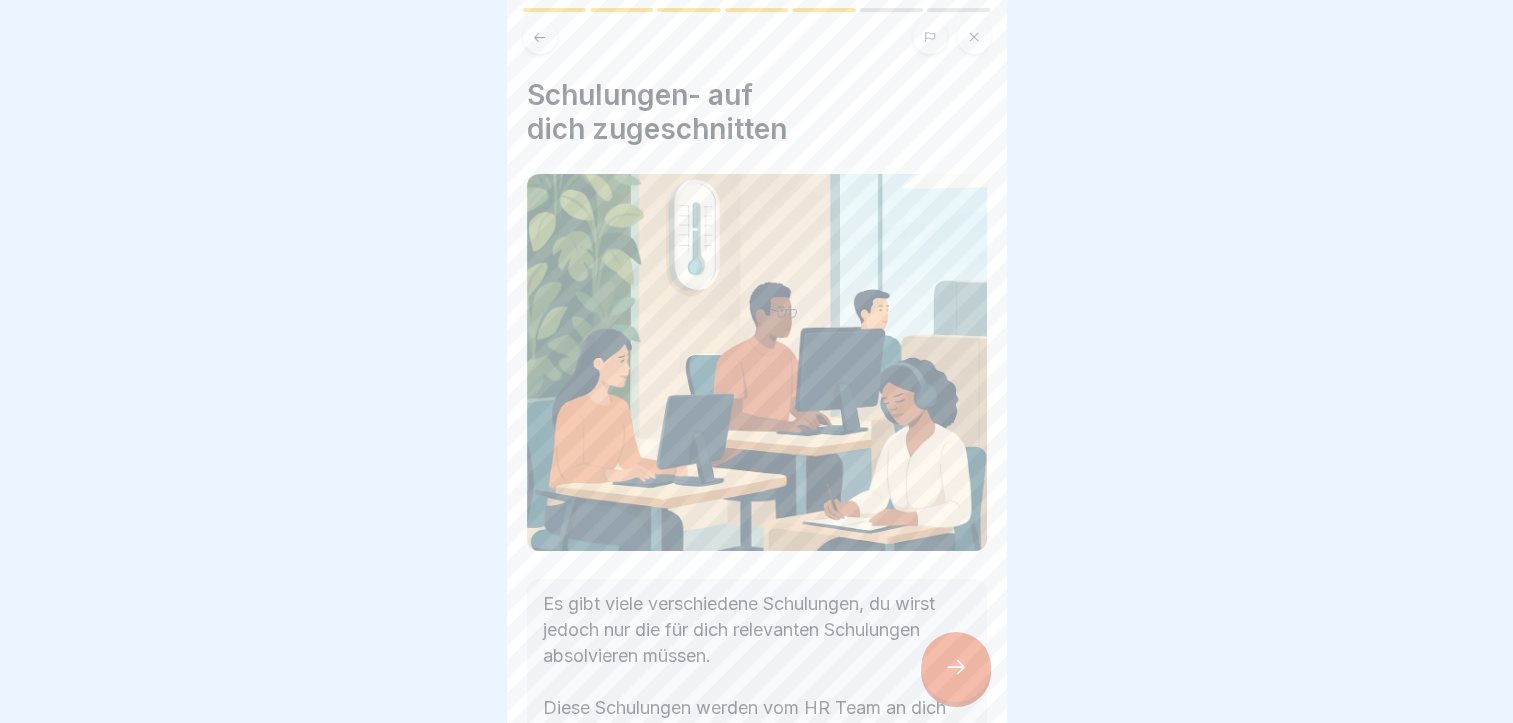 scroll, scrollTop: 272, scrollLeft: 0, axis: vertical 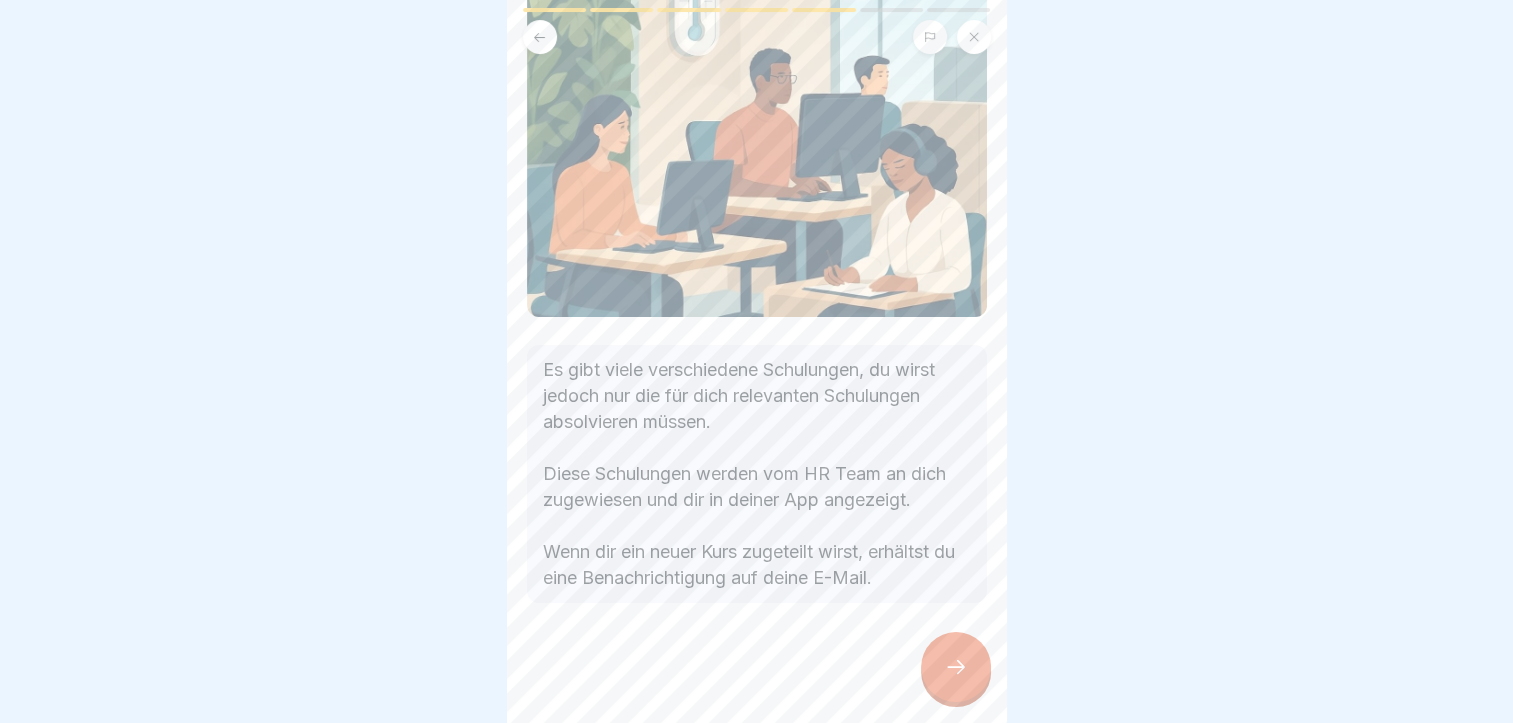 click at bounding box center [956, 667] 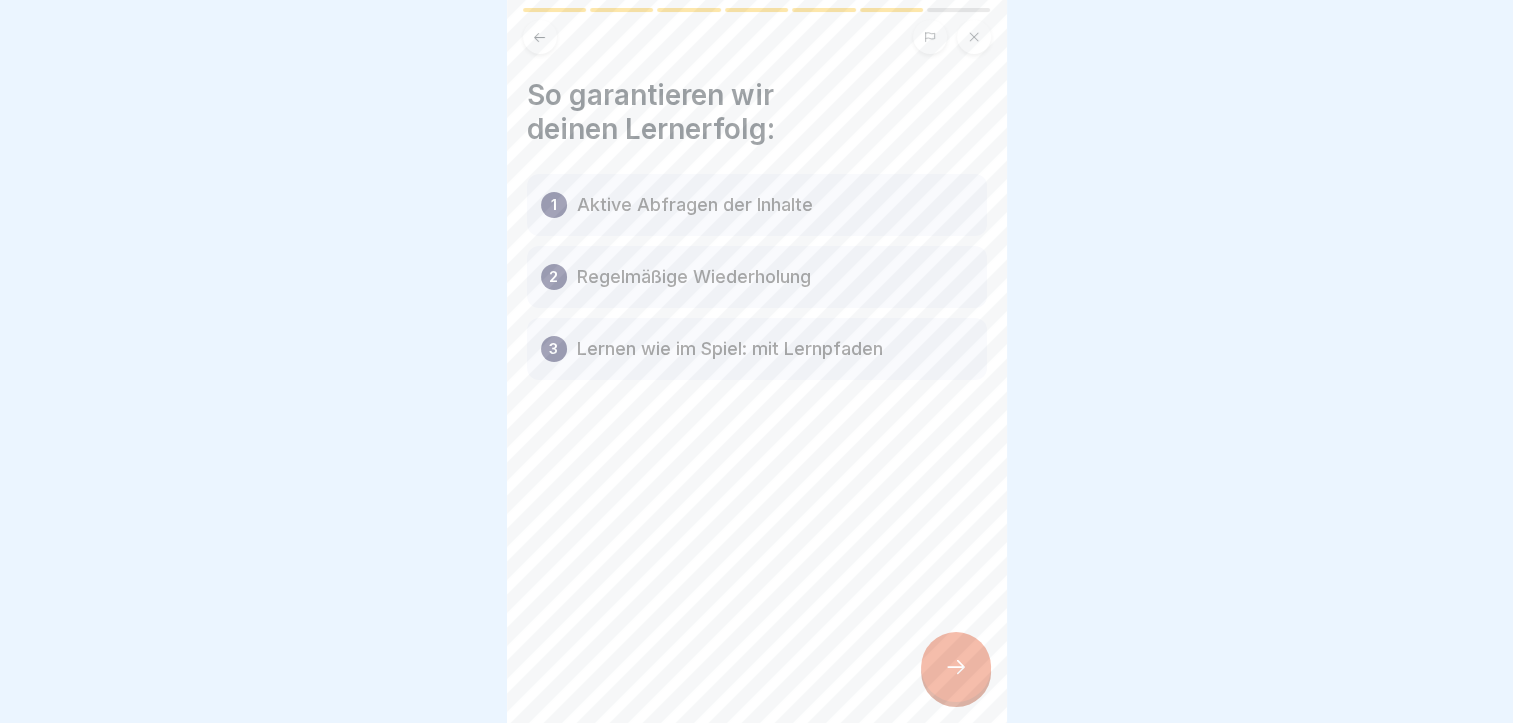 click on "Aktive Abfragen der Inhalte" at bounding box center (695, 205) 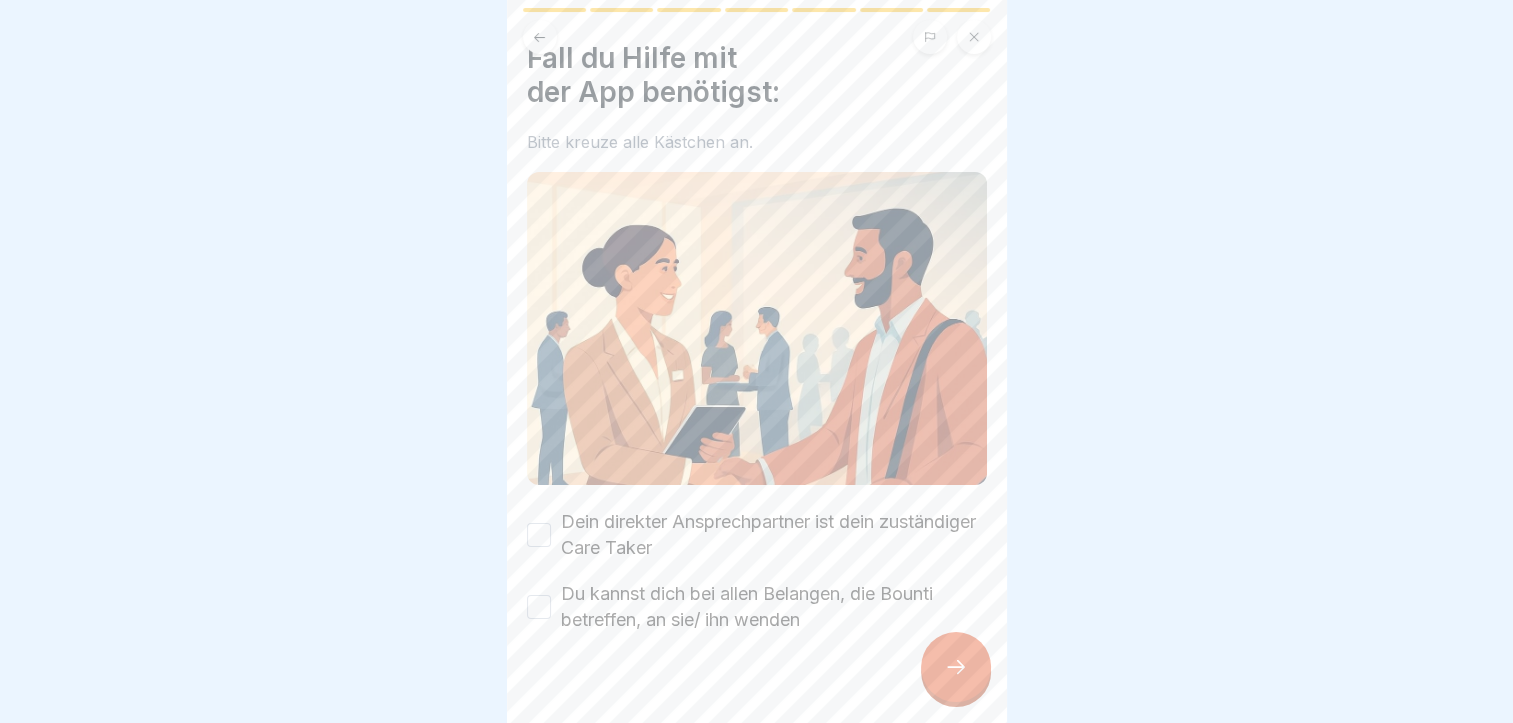 scroll, scrollTop: 56, scrollLeft: 0, axis: vertical 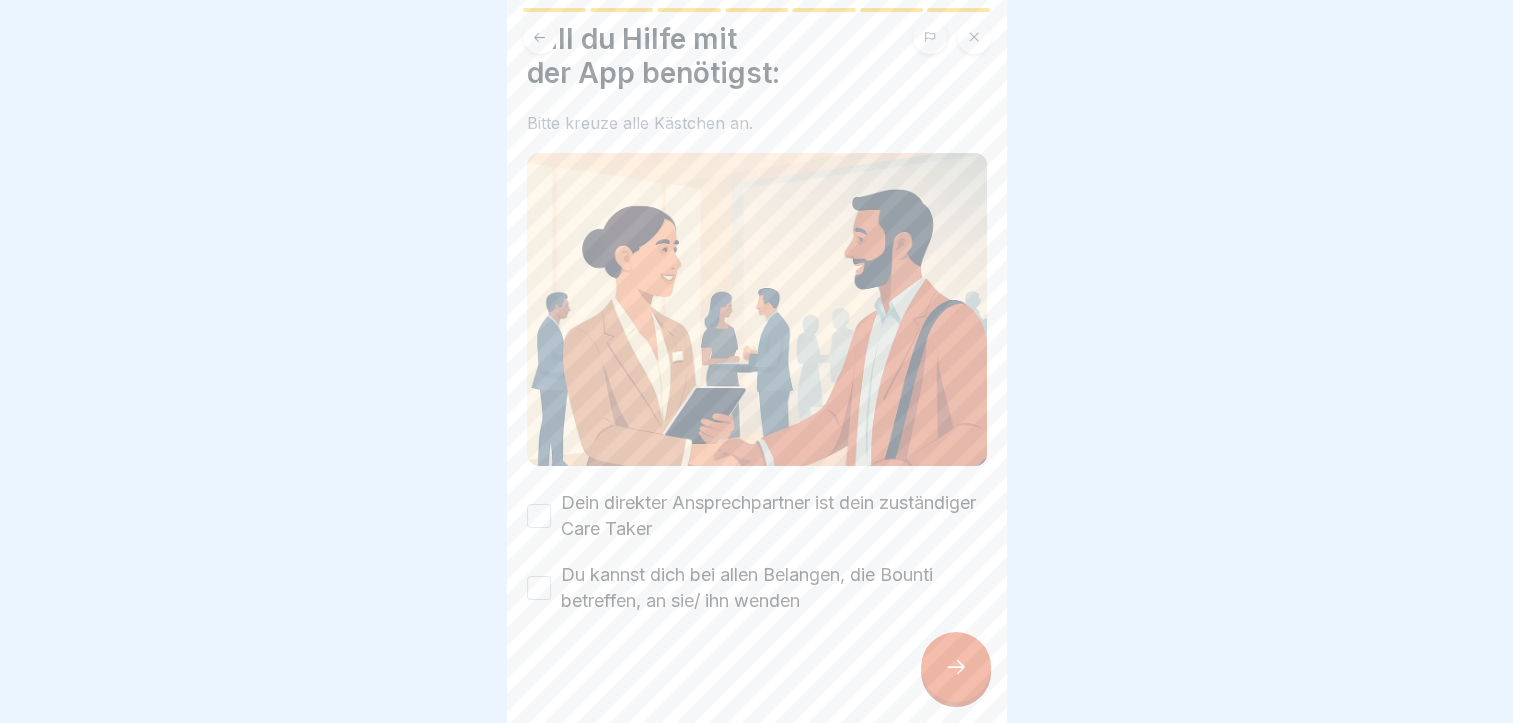 click on "Fall du Hilfe mit der App benötigst: Bitte kreuze alle Kästchen an. Dein direkter Ansprechpartner ist dein zuständiger Care Taker Du kannst  dich bei allen Belangen, die Bounti betreffen, an sie/ ihn wenden" at bounding box center [757, 361] 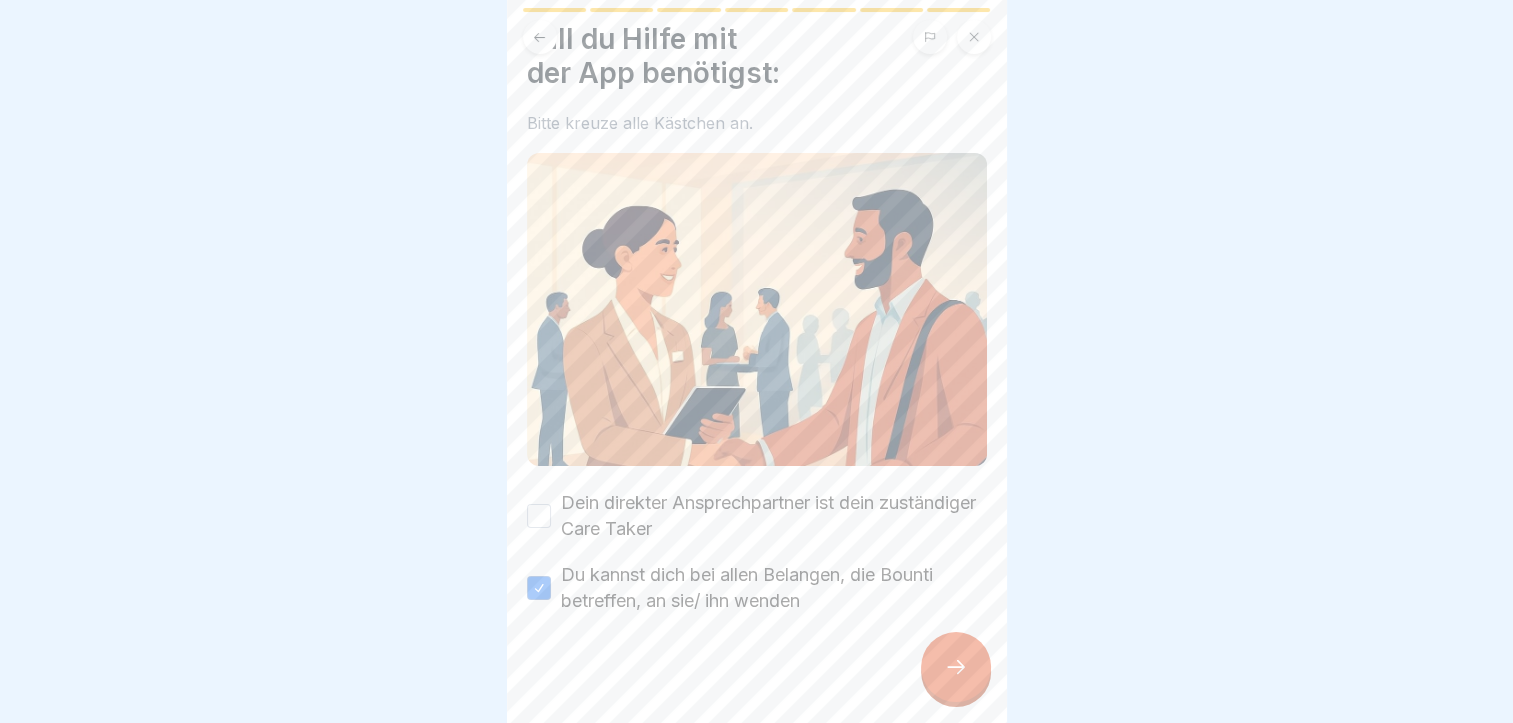 click on "Dein direkter Ansprechpartner ist dein zuständiger Care Taker" at bounding box center (539, 516) 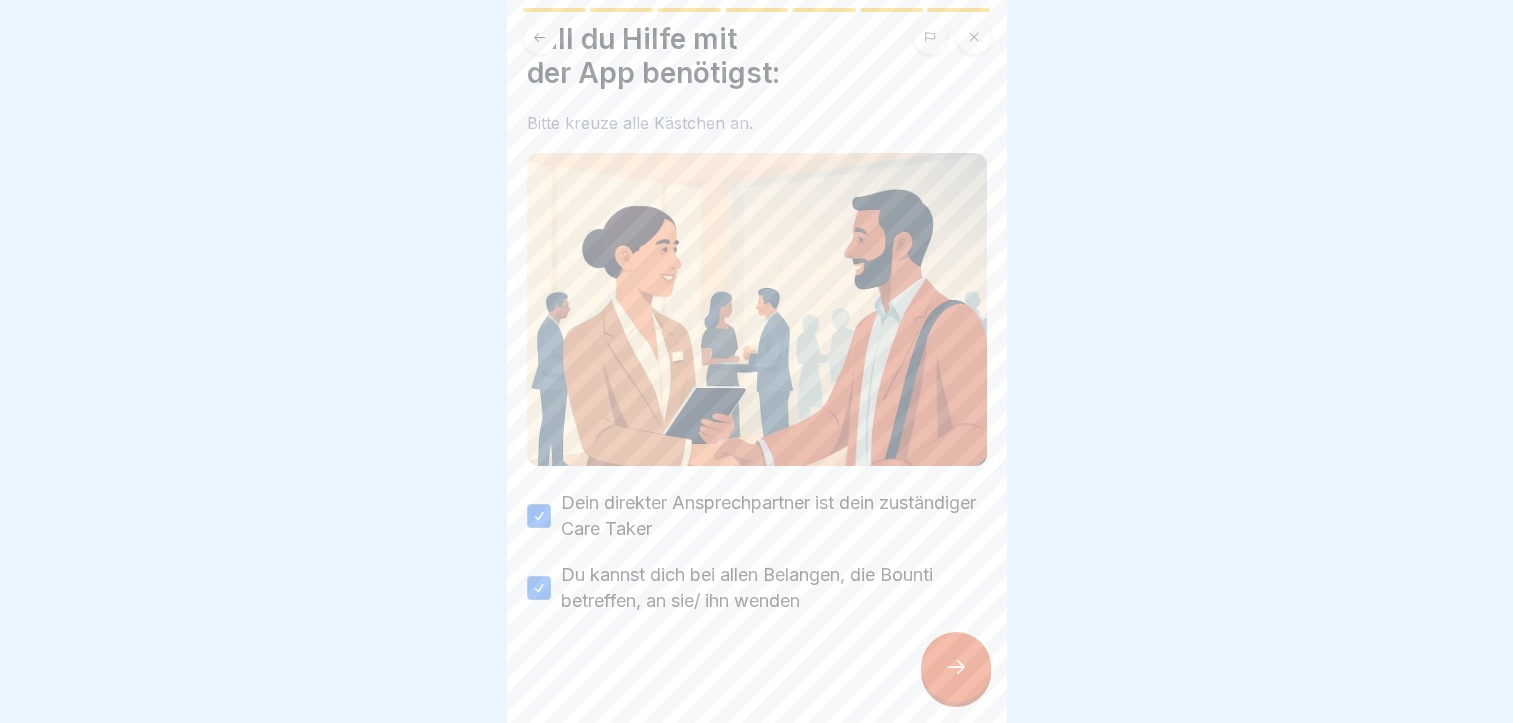 click 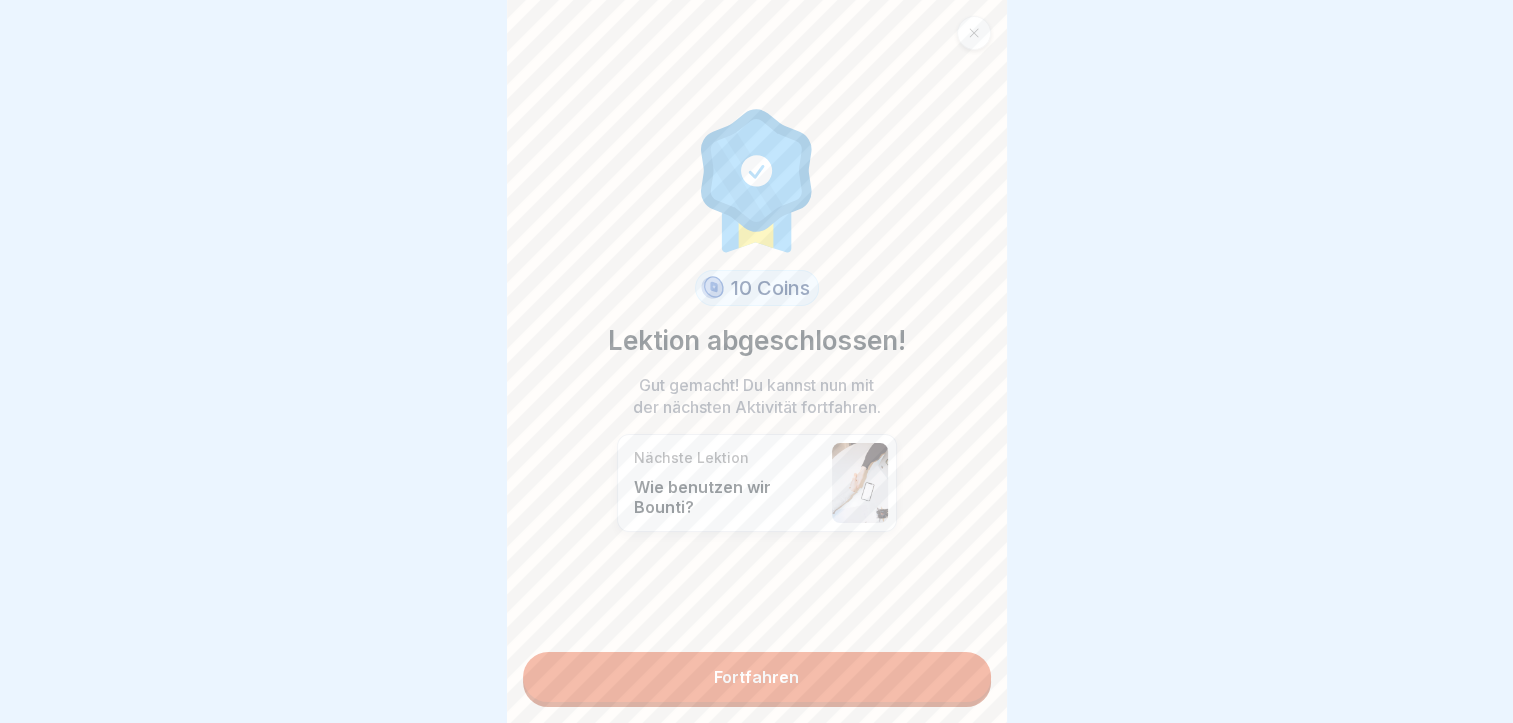 click on "Fortfahren" at bounding box center (757, 677) 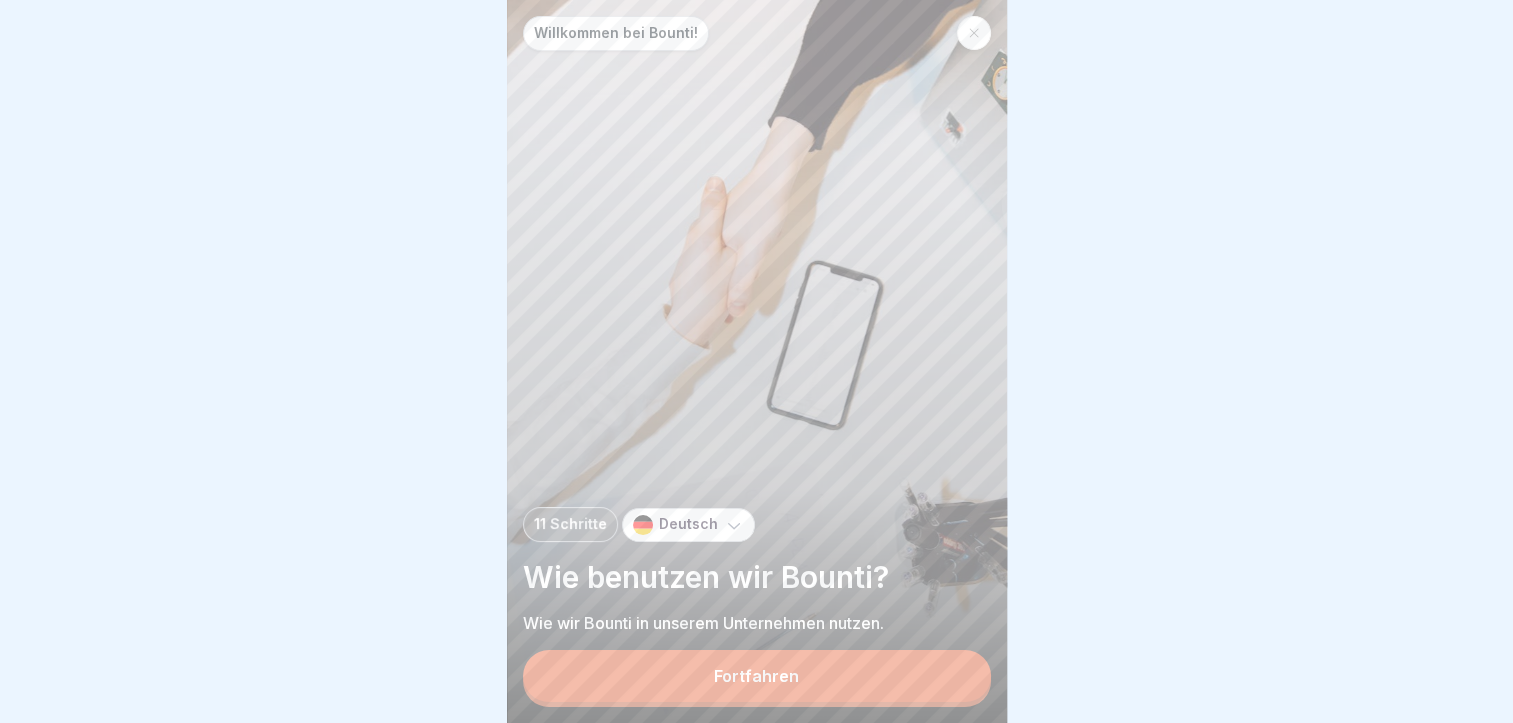 click on "Fortfahren" at bounding box center (757, 676) 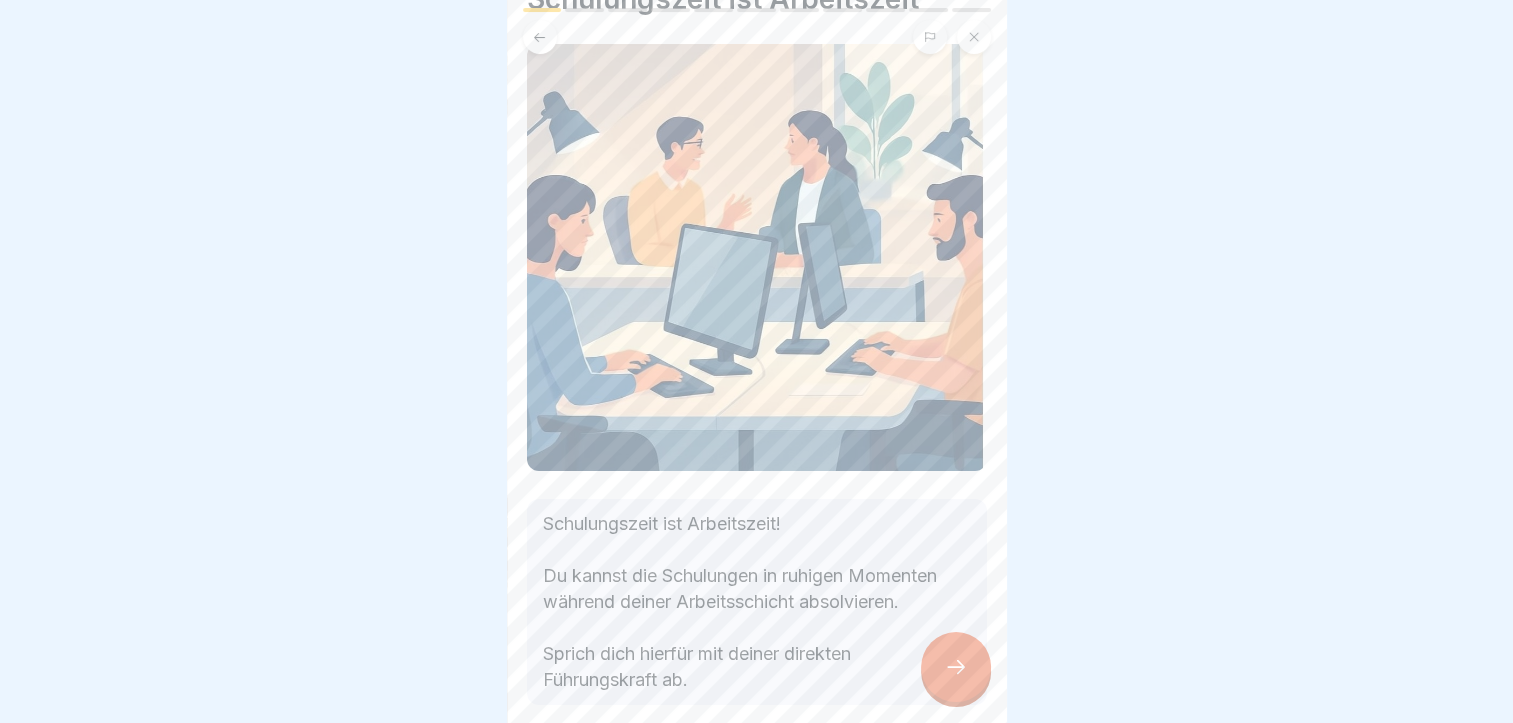scroll, scrollTop: 209, scrollLeft: 0, axis: vertical 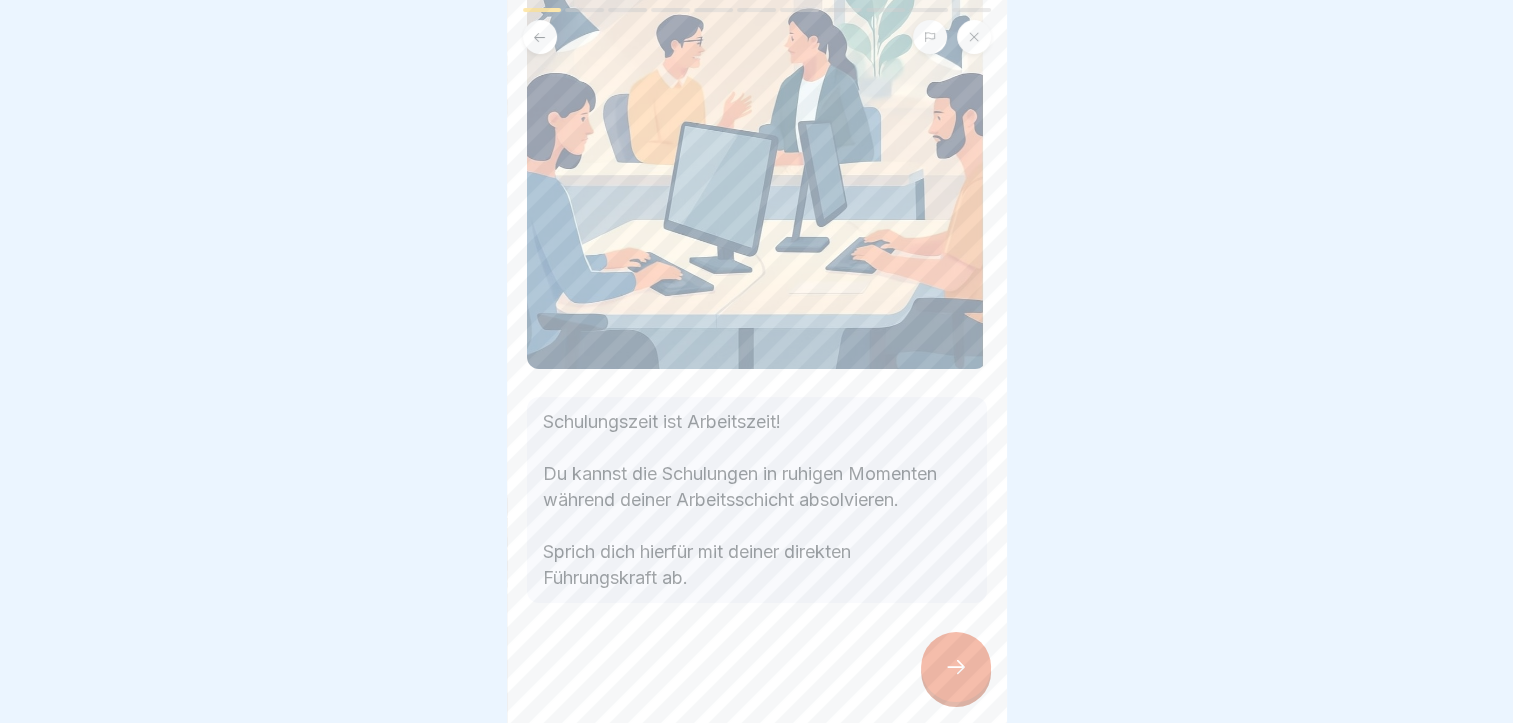 click at bounding box center [956, 667] 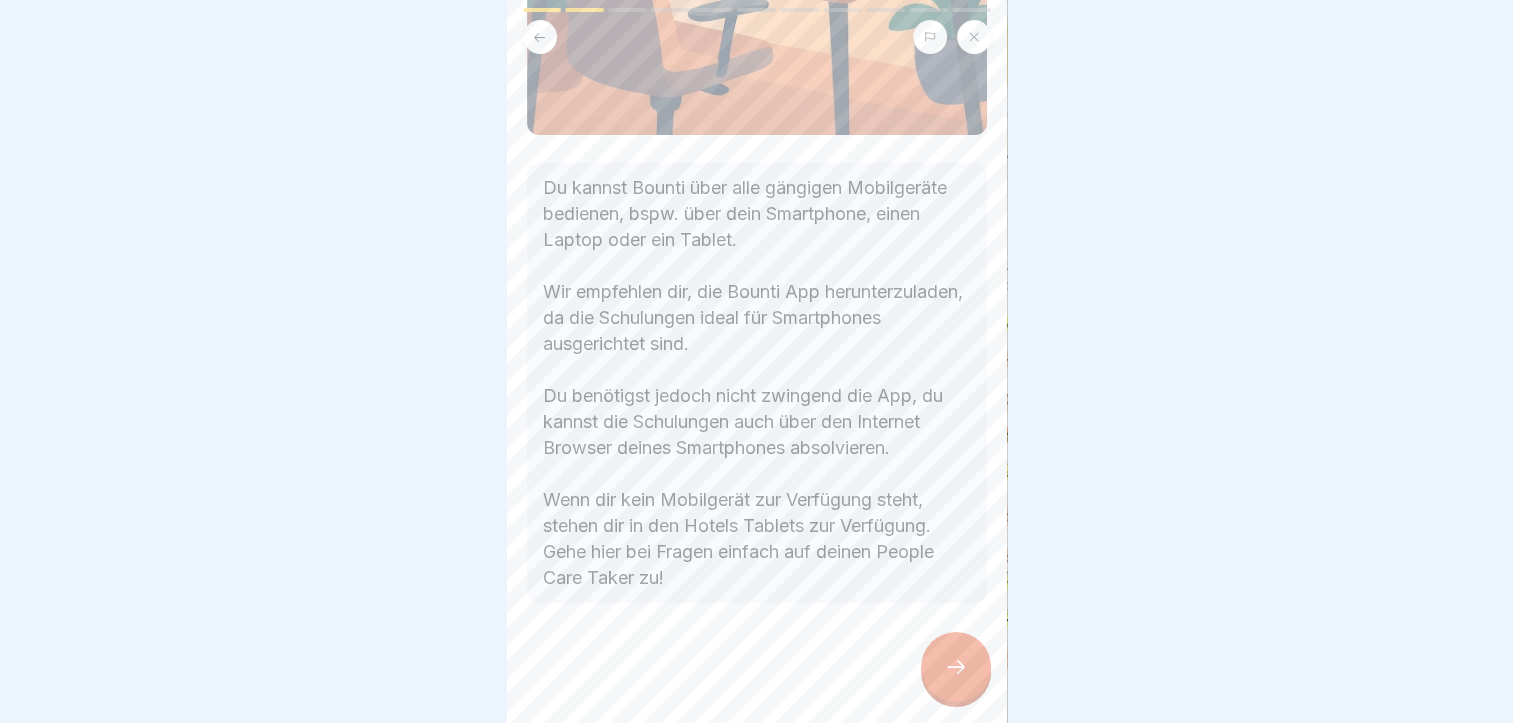 scroll, scrollTop: 383, scrollLeft: 0, axis: vertical 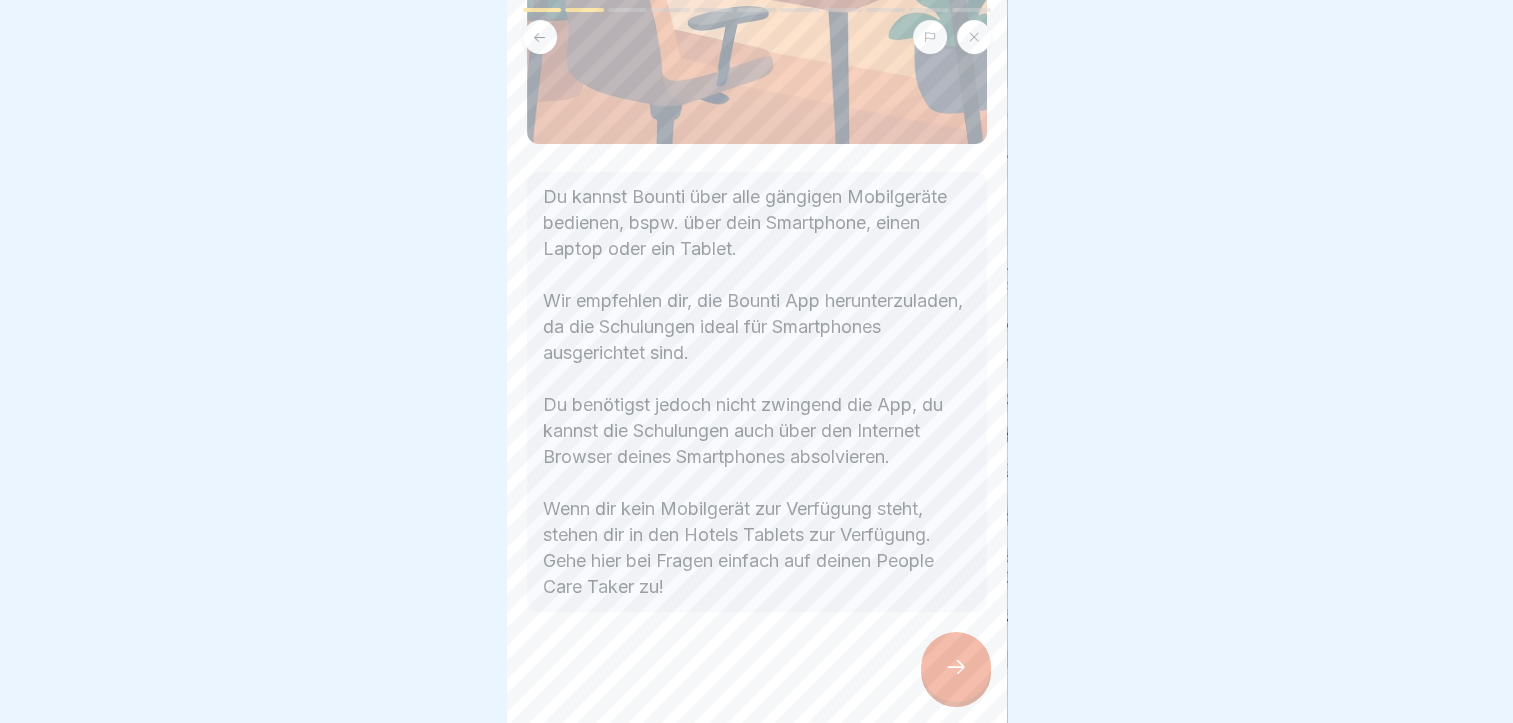 click at bounding box center (956, 667) 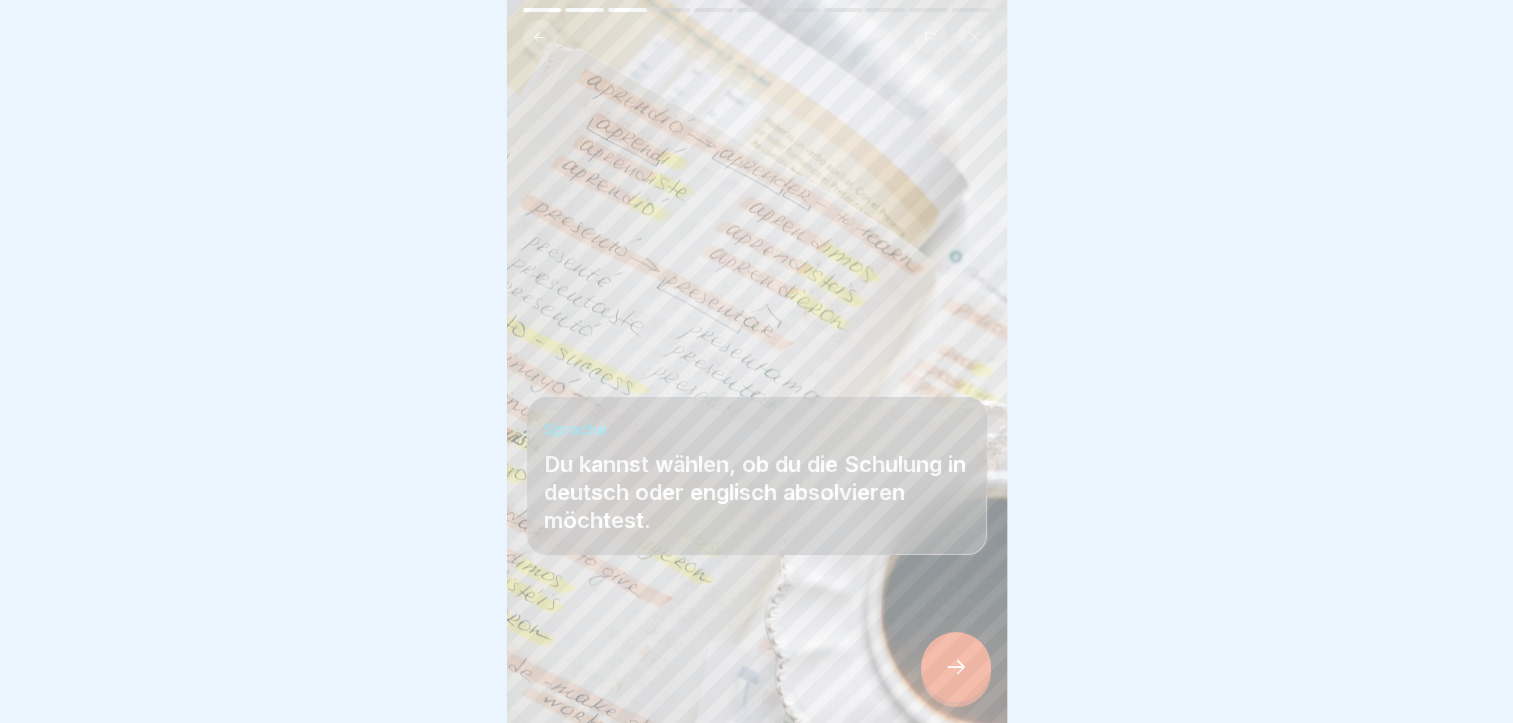click at bounding box center [956, 667] 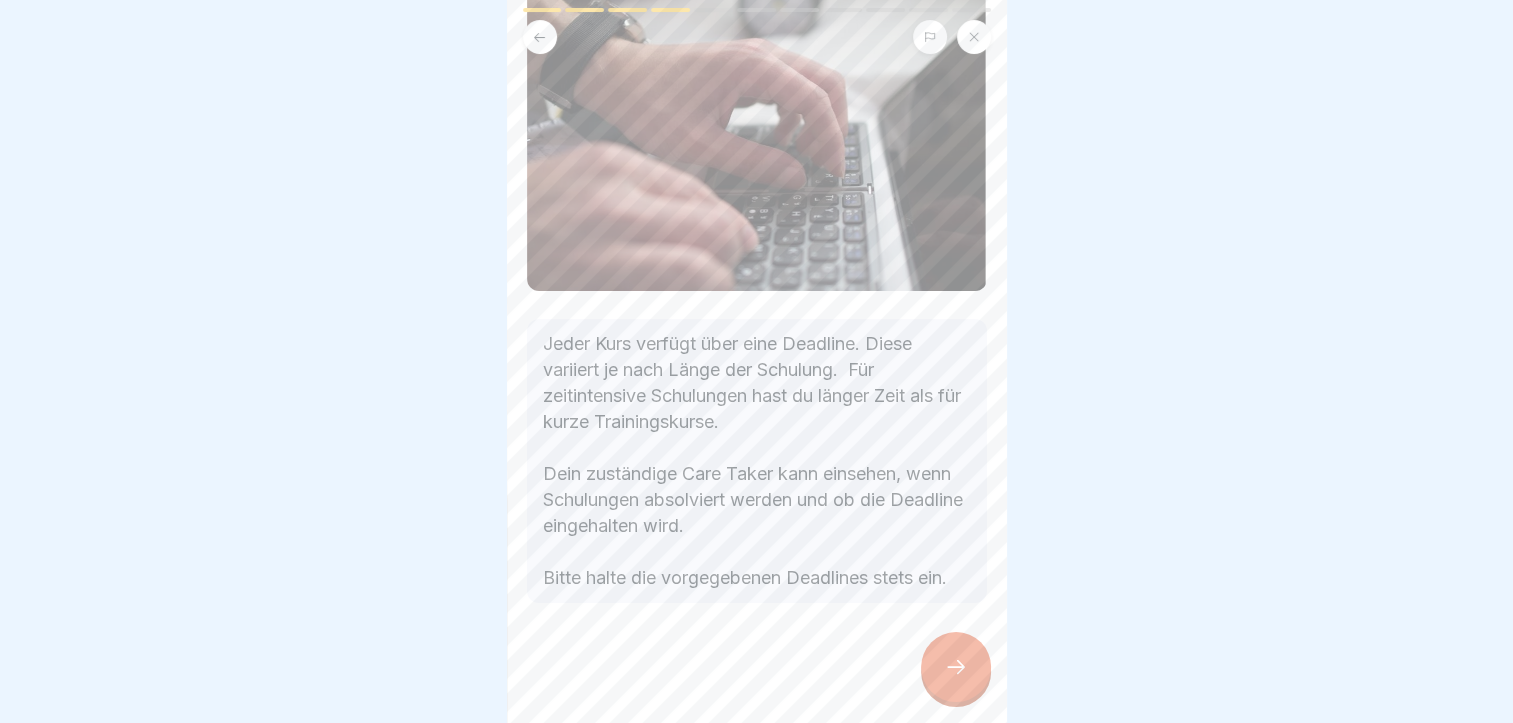 scroll, scrollTop: 402, scrollLeft: 0, axis: vertical 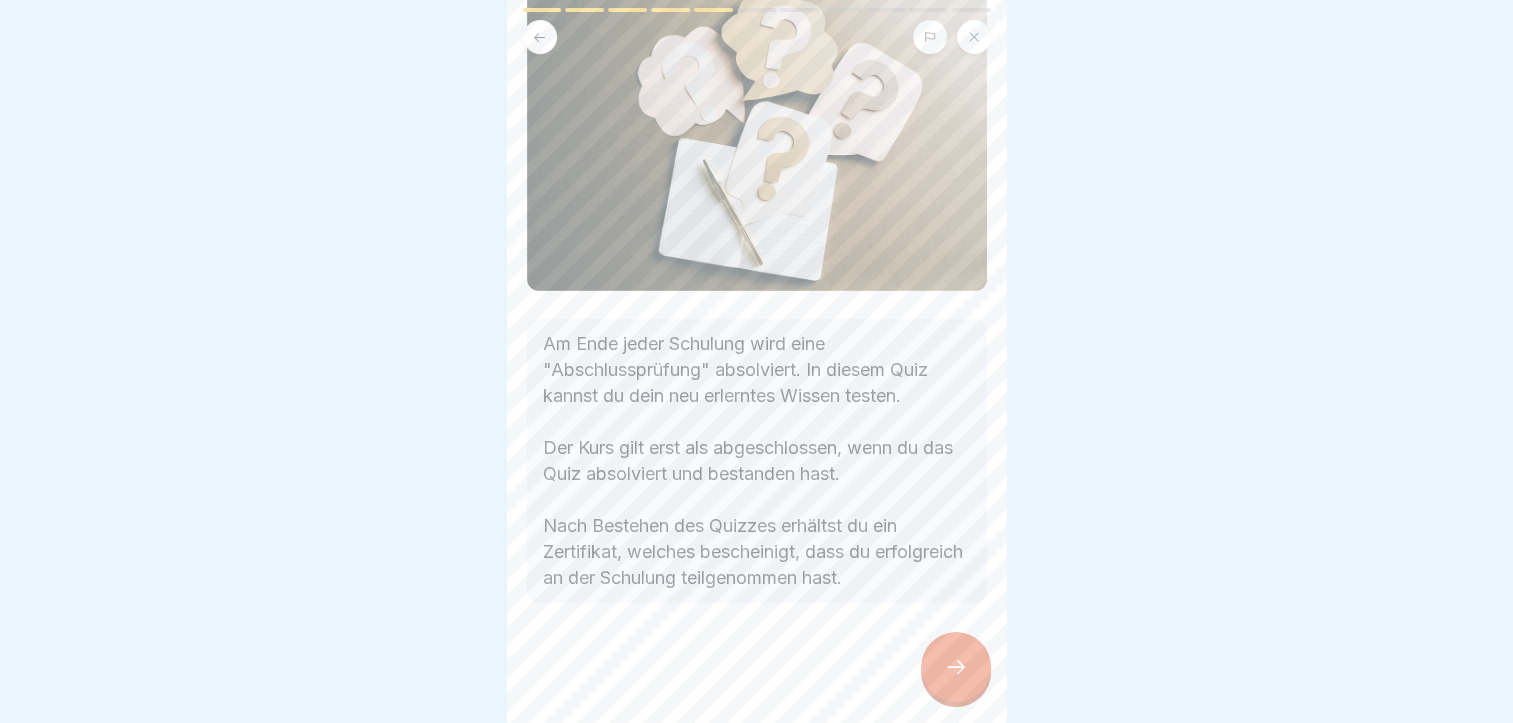 click at bounding box center (956, 667) 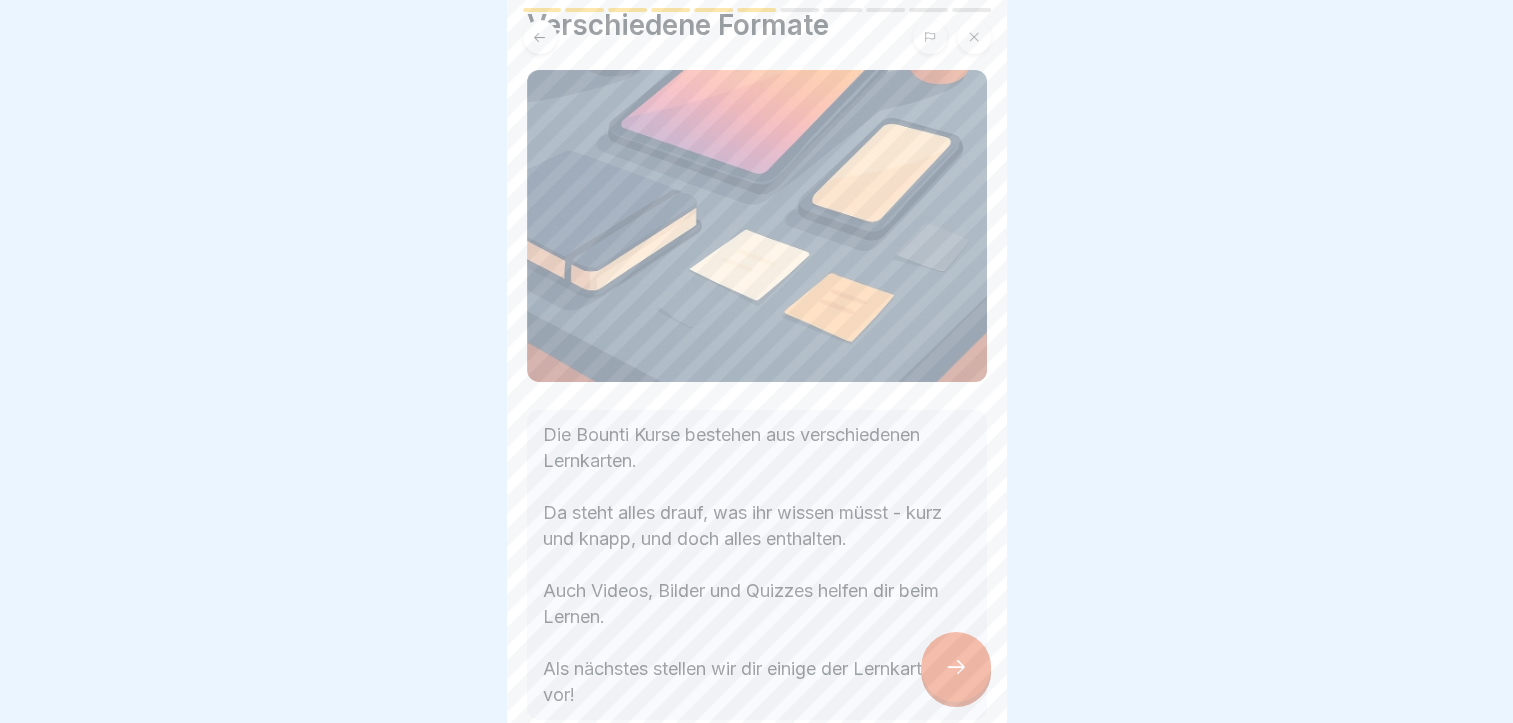 scroll, scrollTop: 176, scrollLeft: 0, axis: vertical 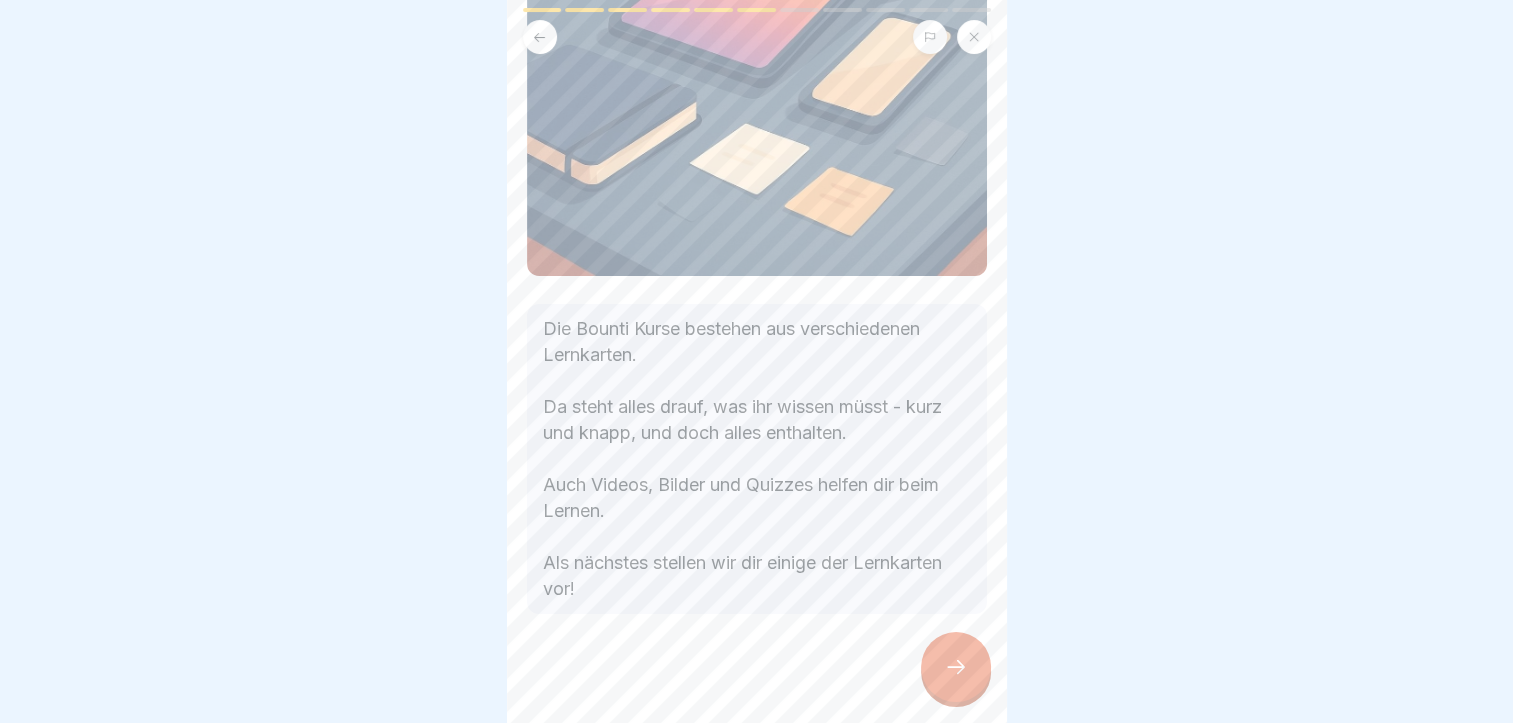 click at bounding box center [956, 667] 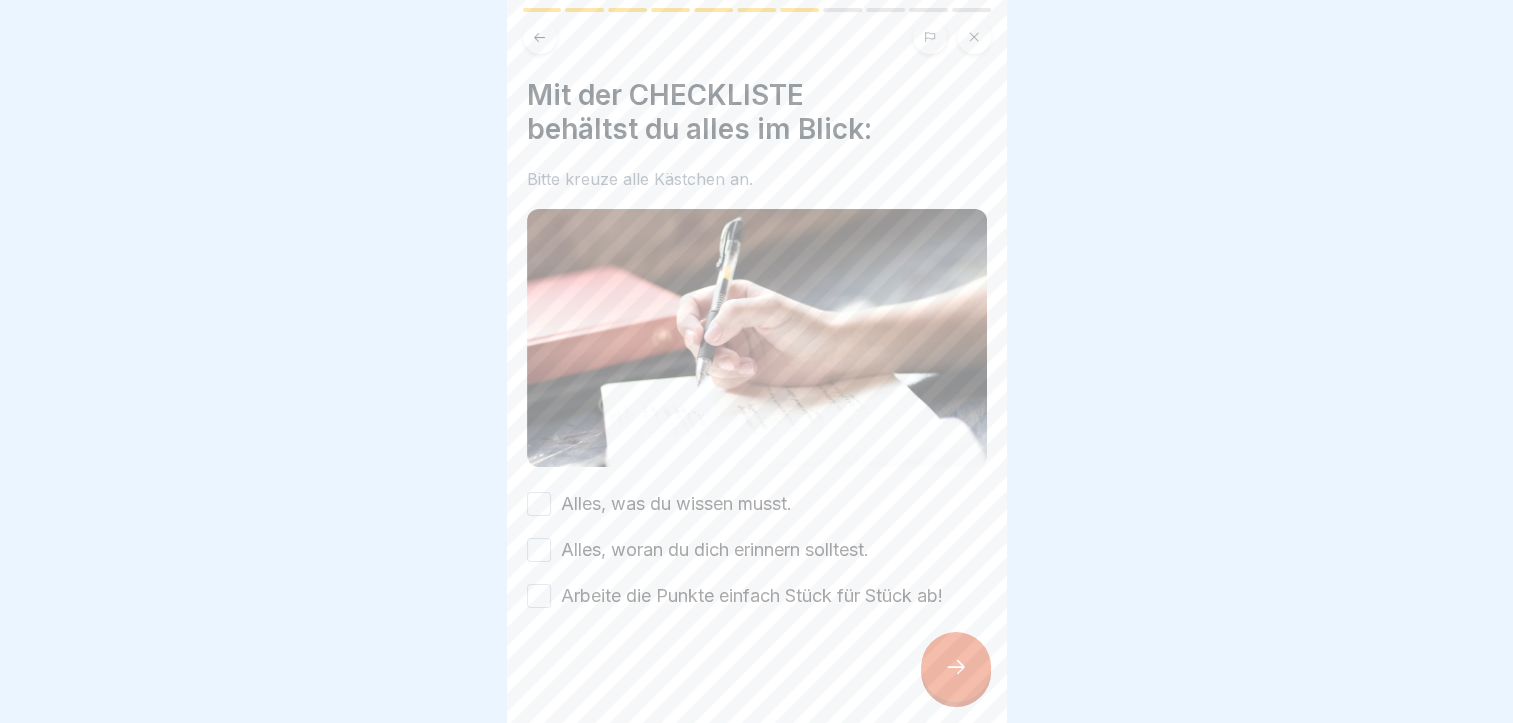 click on "Alles, was du wissen musst. Alles, woran du dich erinnern solltest. Arbeite die Punkte einfach Stück für Stück ab!" at bounding box center [757, 550] 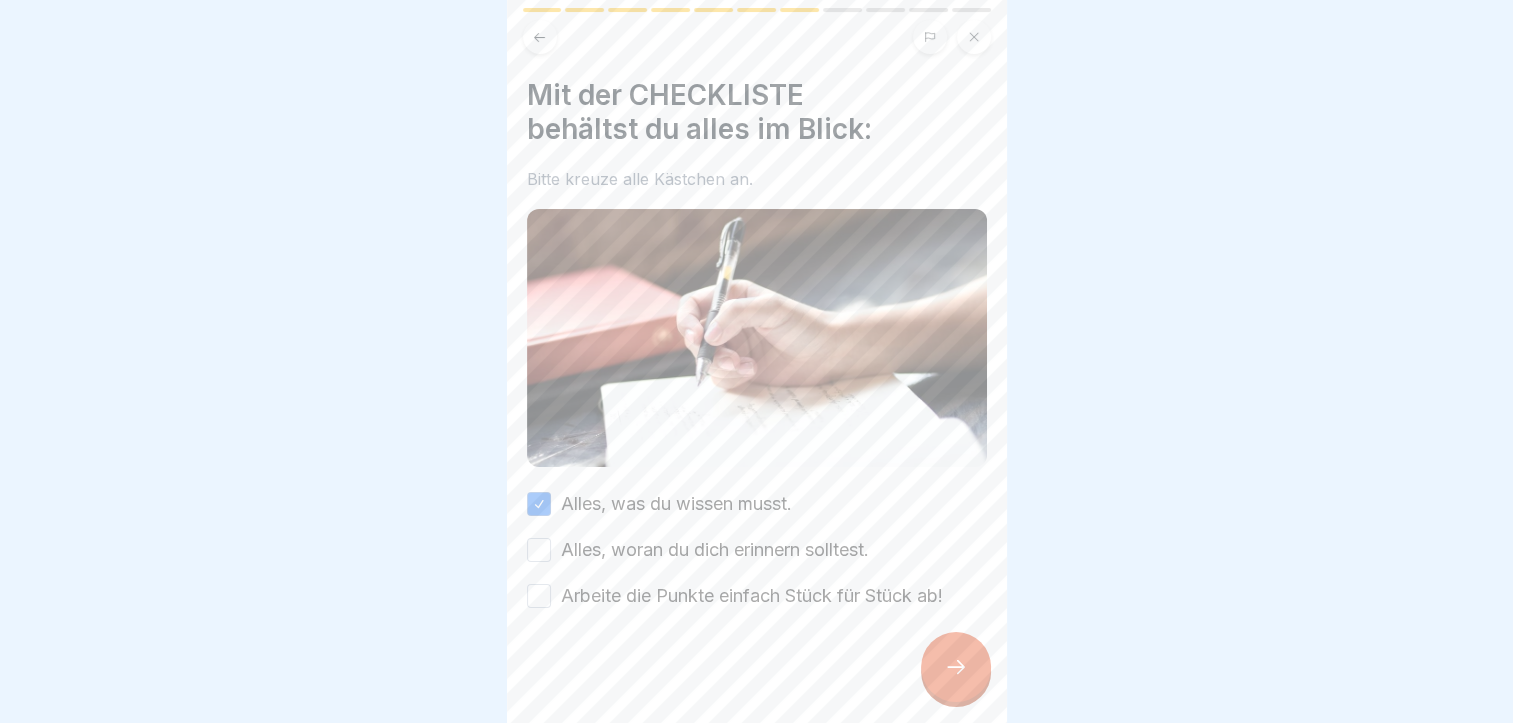 click on "Alles, woran du dich erinnern solltest." at bounding box center (539, 550) 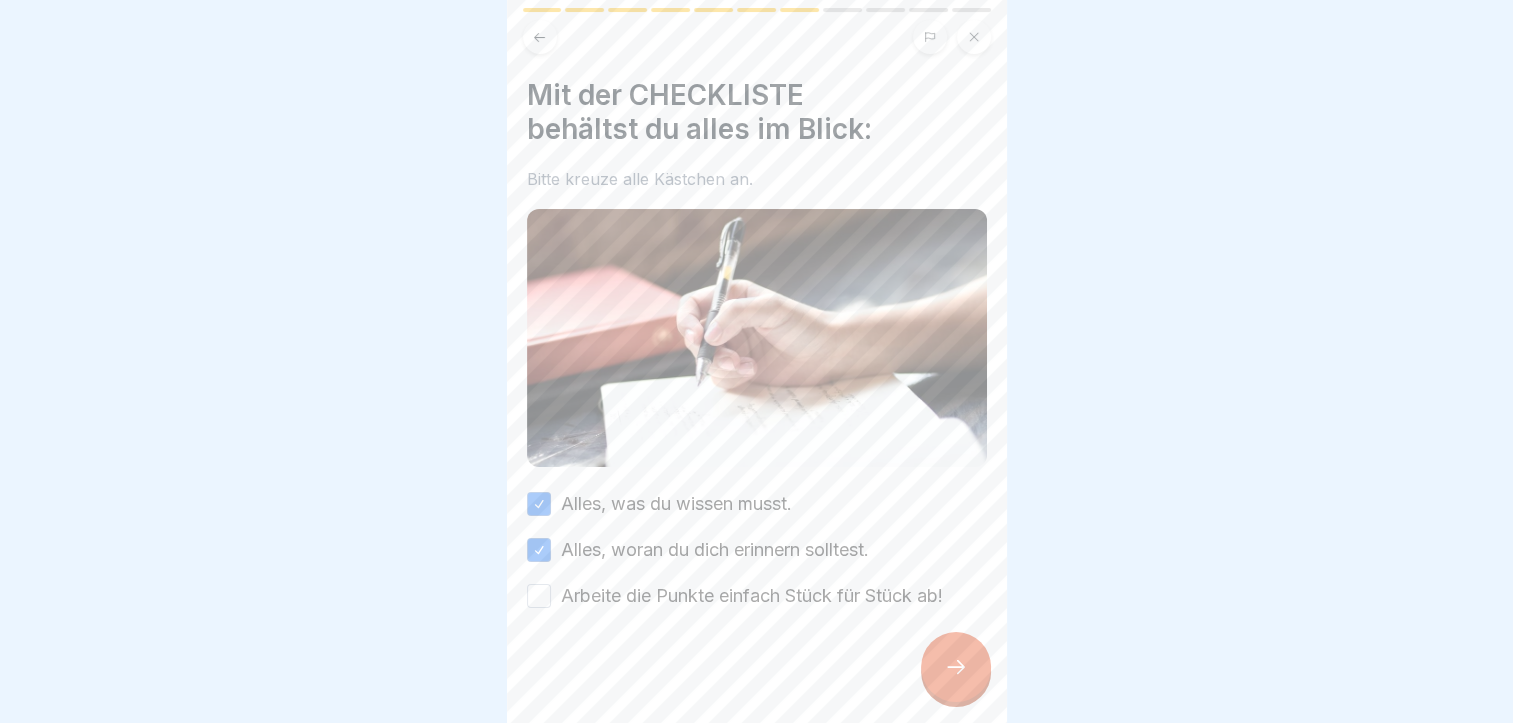 click on "Arbeite die Punkte einfach Stück für Stück ab!" at bounding box center (757, 596) 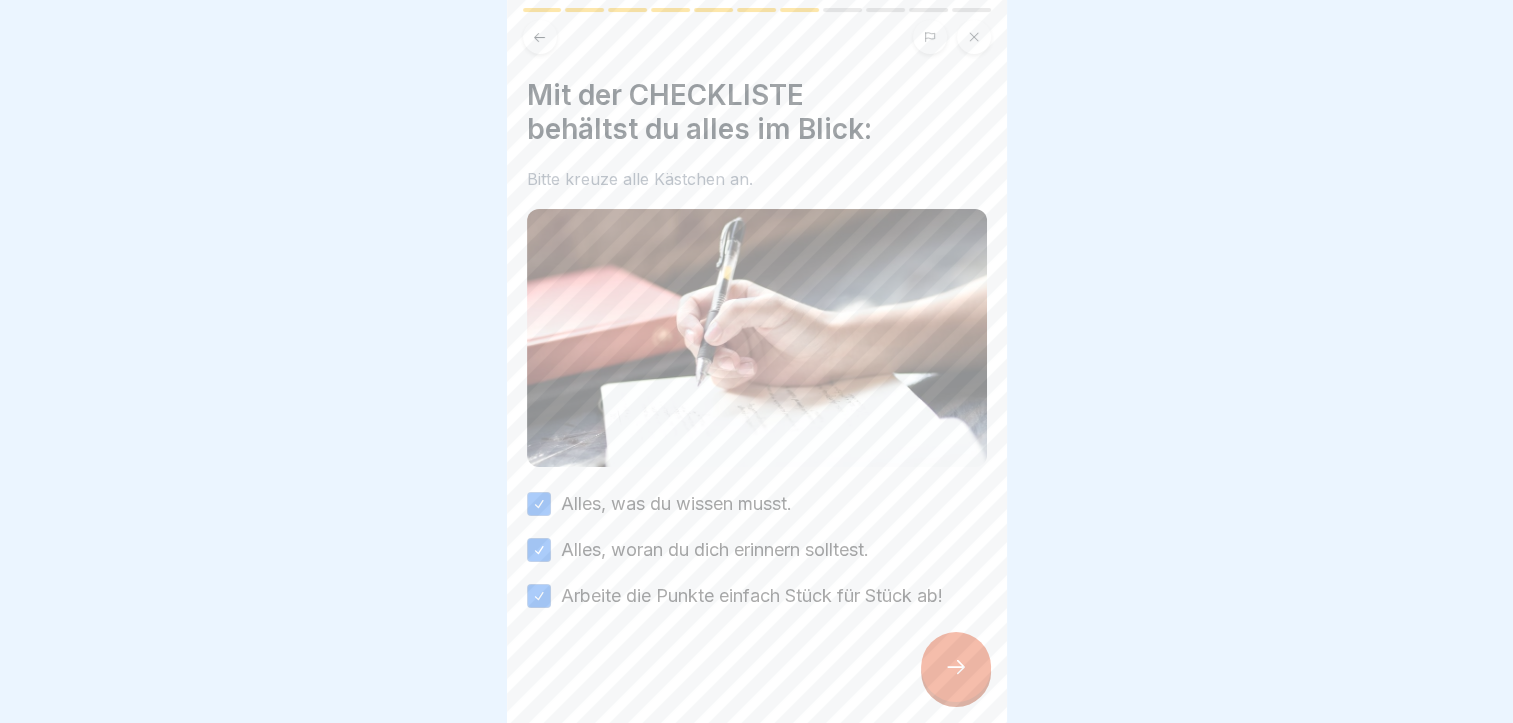 click 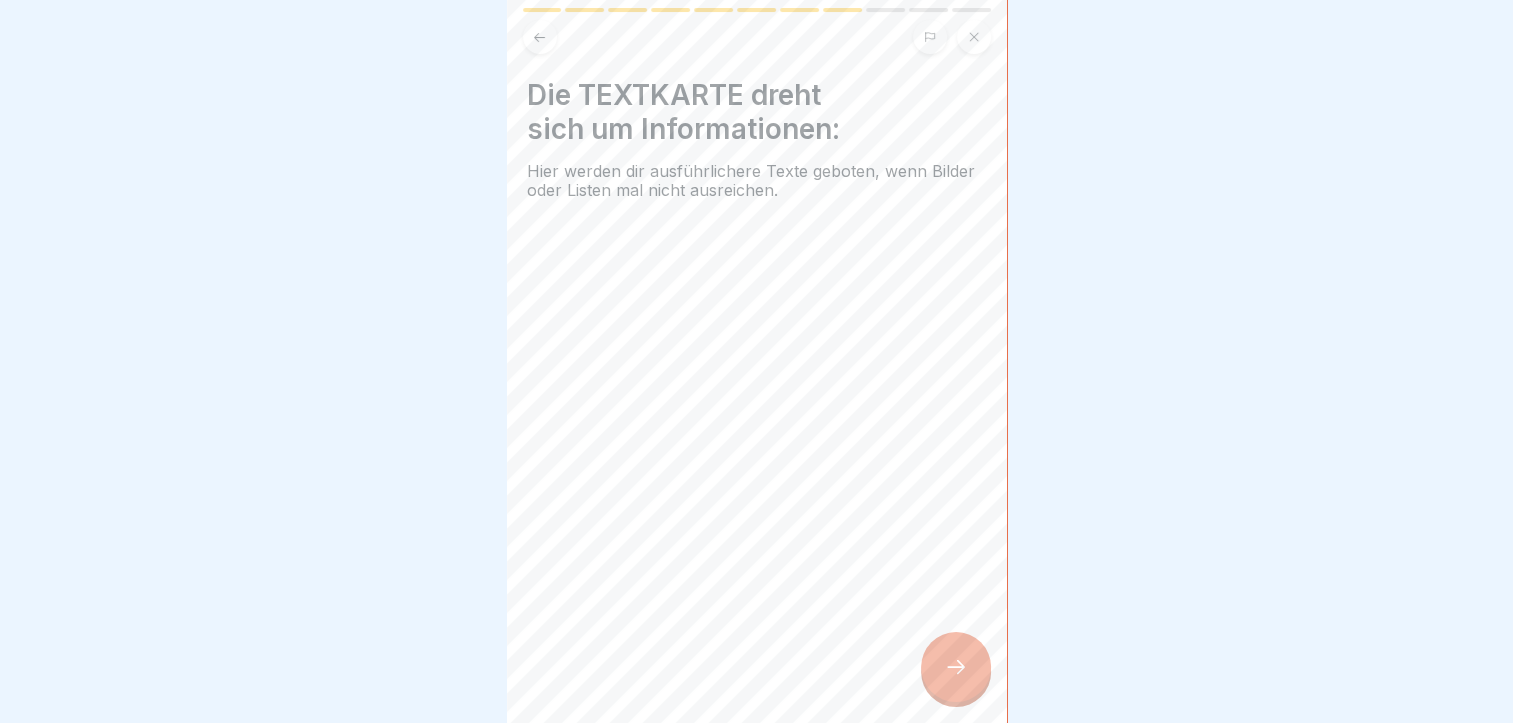 click 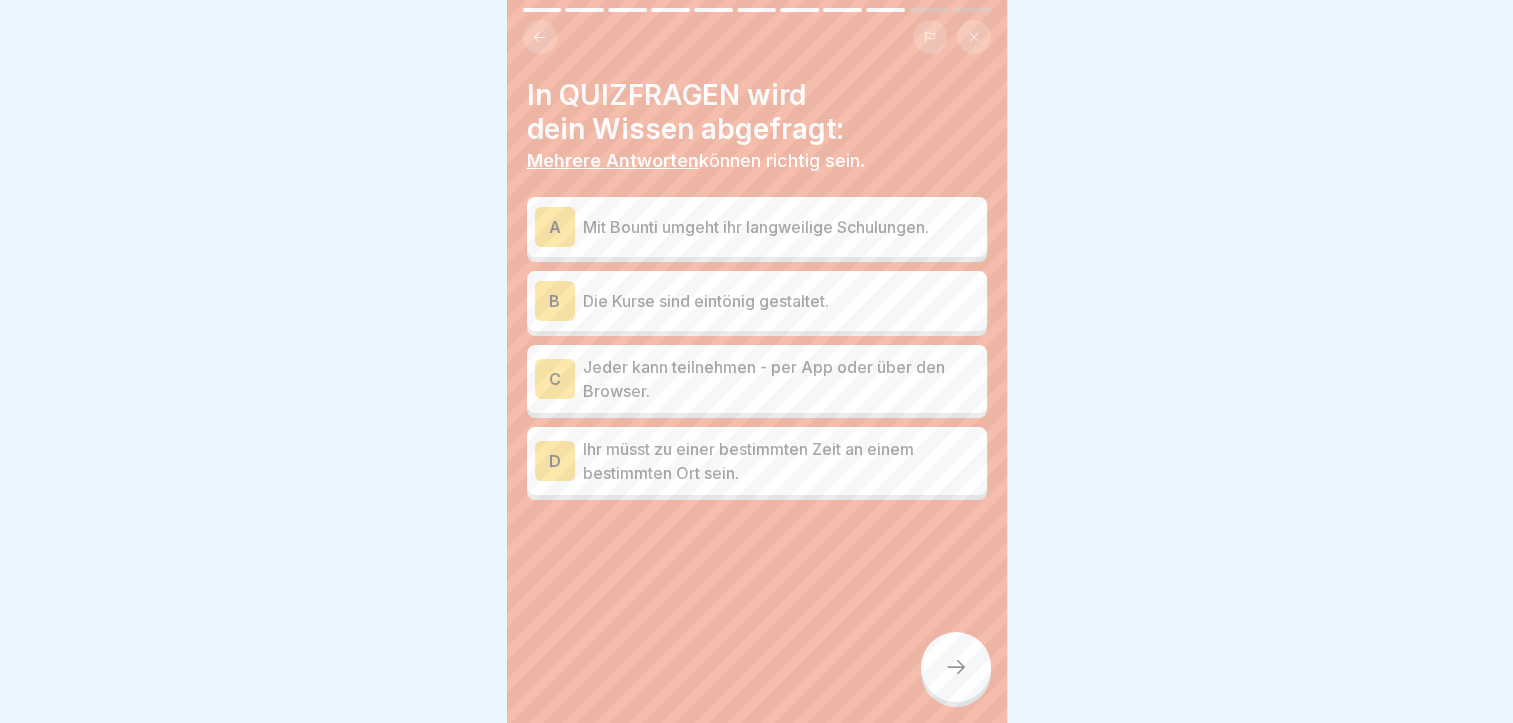 click on "Jeder kann teilnehmen - per App oder über den Browser." at bounding box center [781, 379] 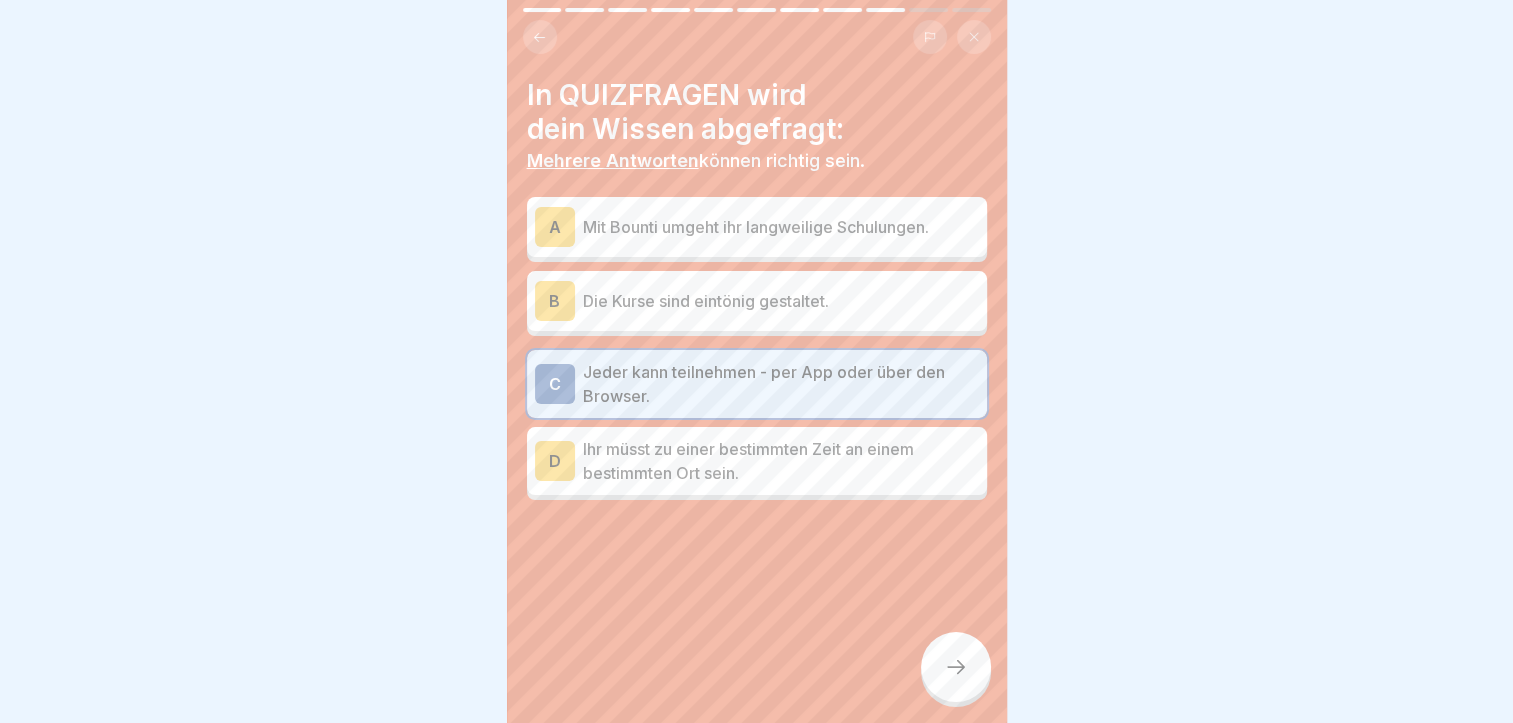 click on "Mit Bounti umgeht ihr langweilige Schulungen." at bounding box center [781, 227] 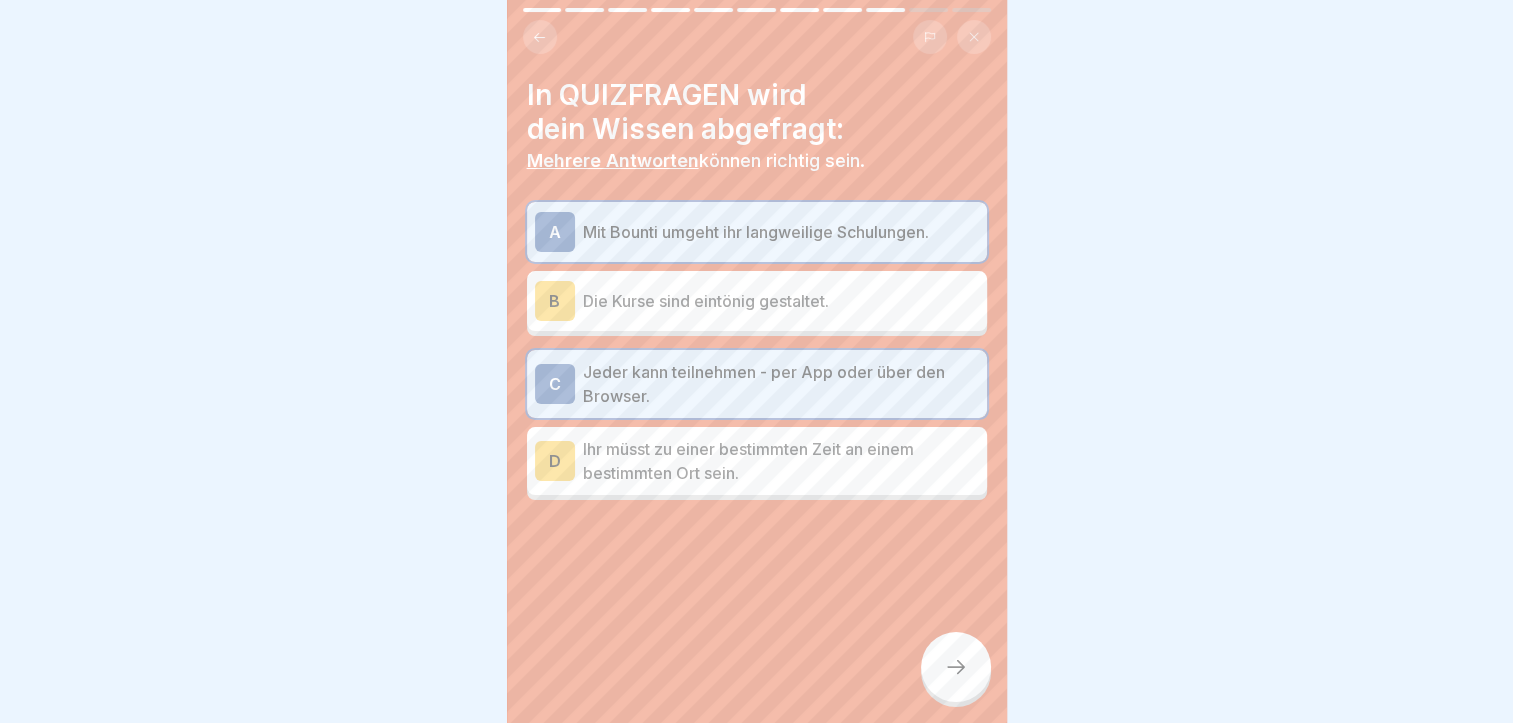 click on "Die Kurse sind eintönig gestaltet." at bounding box center (781, 301) 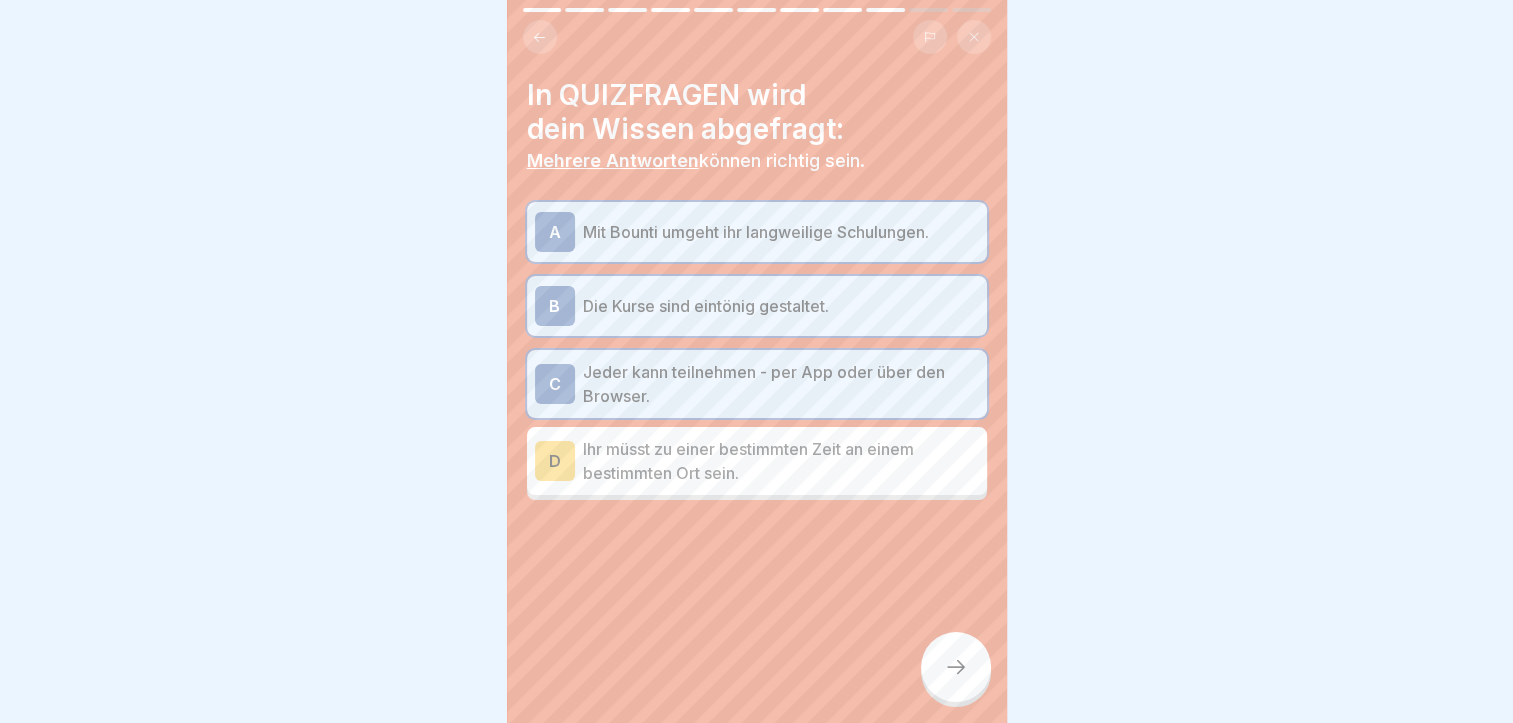 click on "Die Kurse sind eintönig gestaltet." at bounding box center [781, 306] 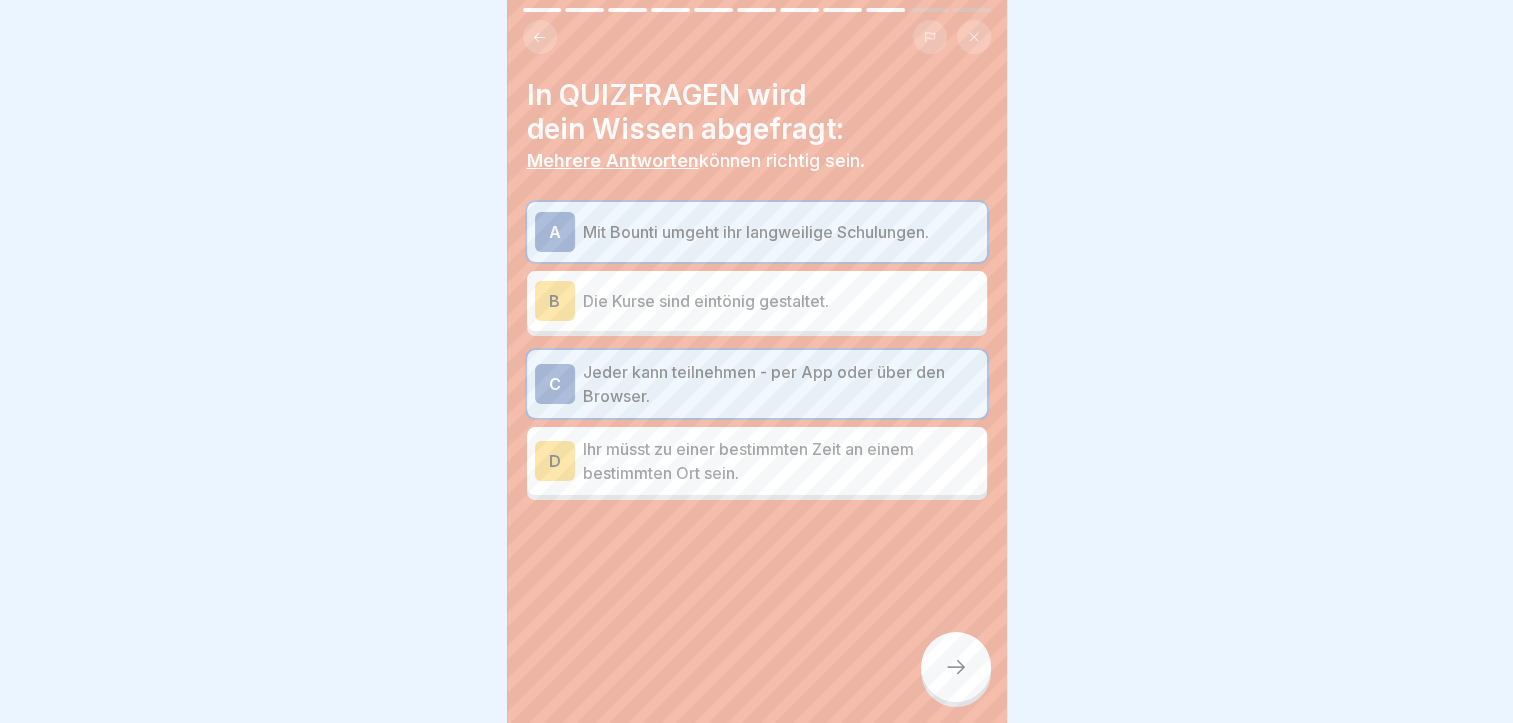 click 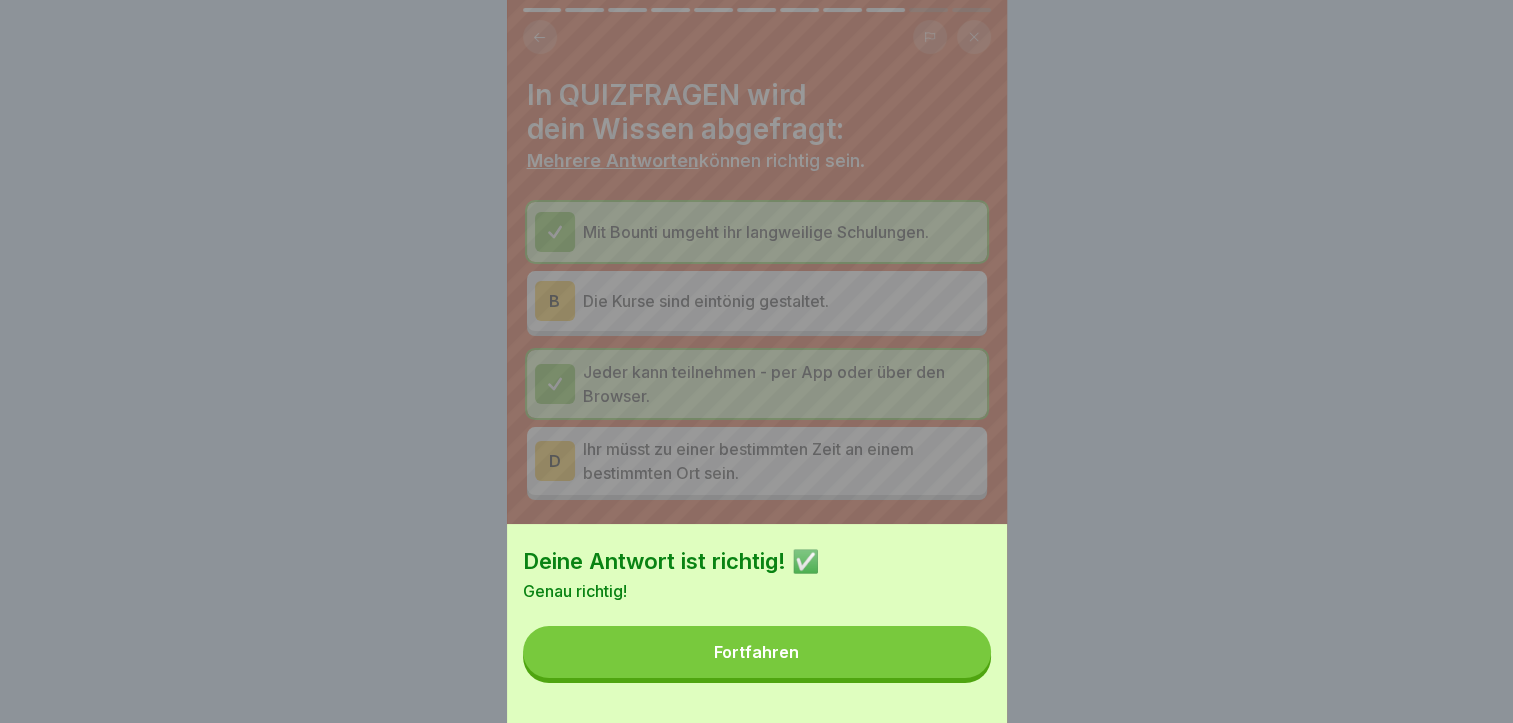 click on "Deine Antwort ist richtig!
✅ Genau richtig!   Fortfahren" at bounding box center (757, 623) 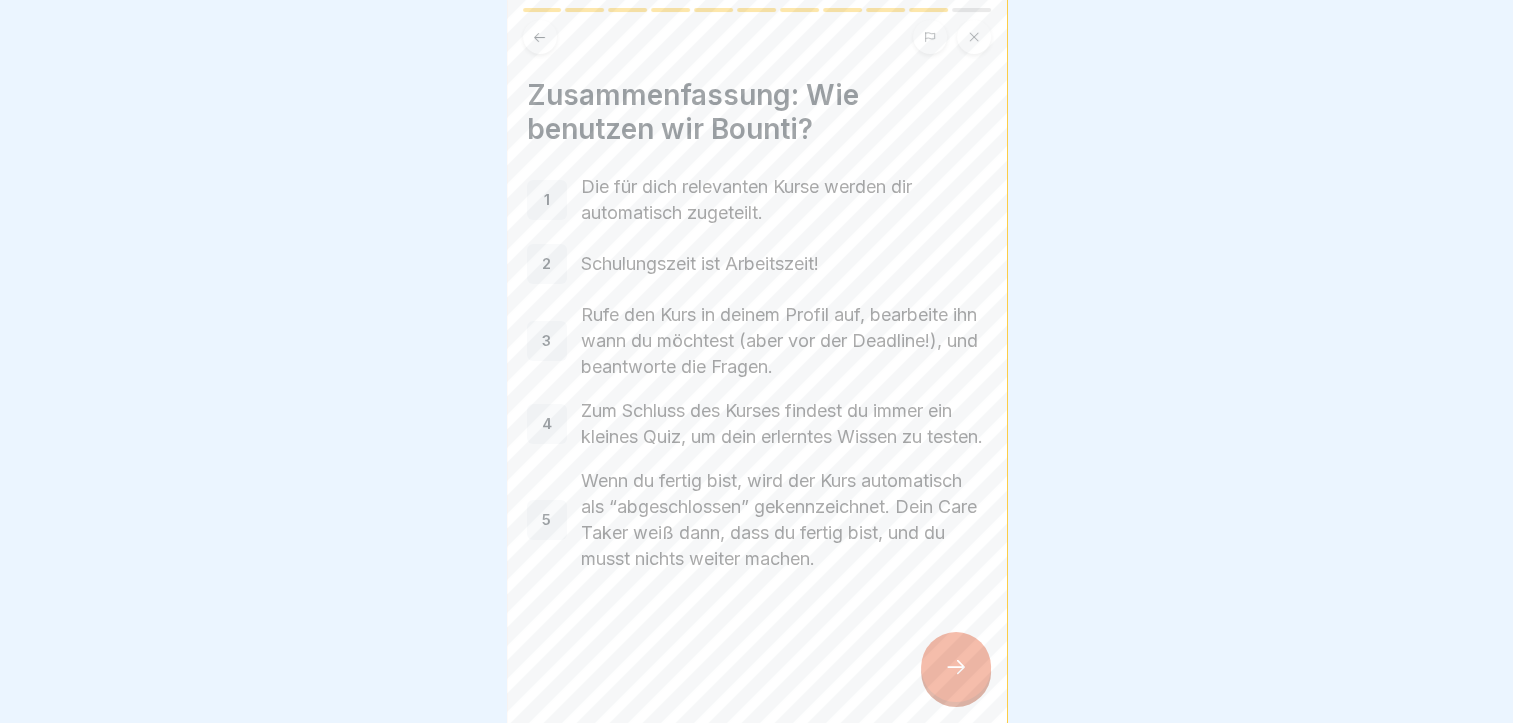 click on "1" at bounding box center [547, 200] 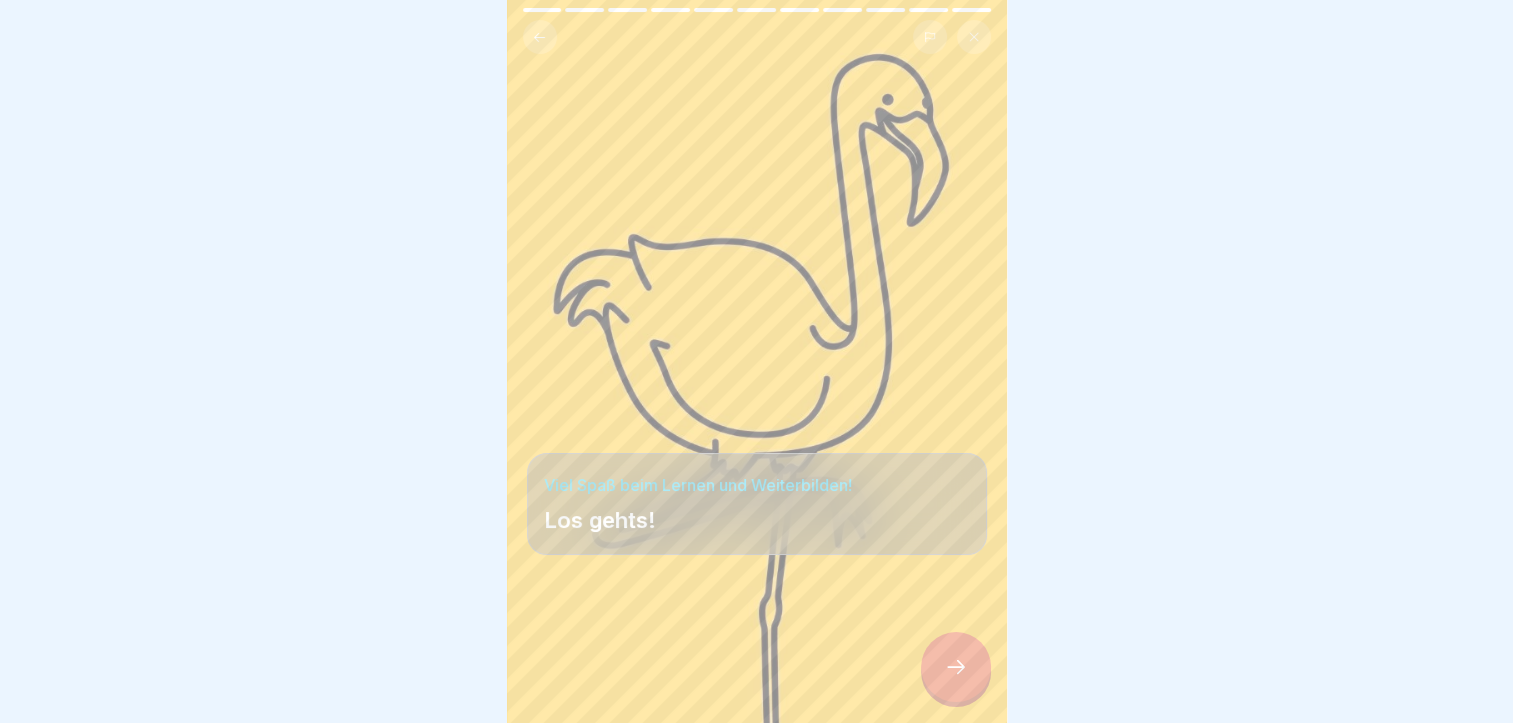 click at bounding box center [757, 663] 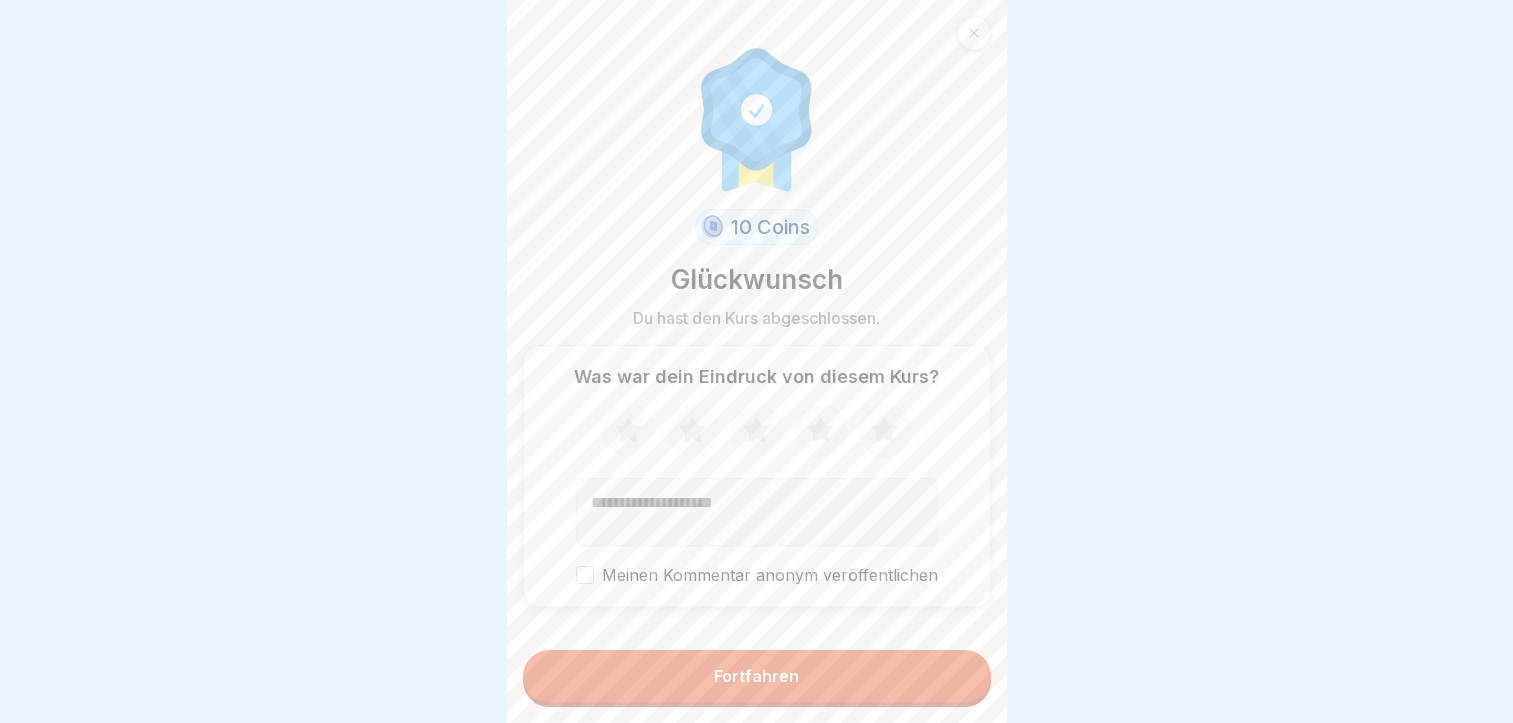 click 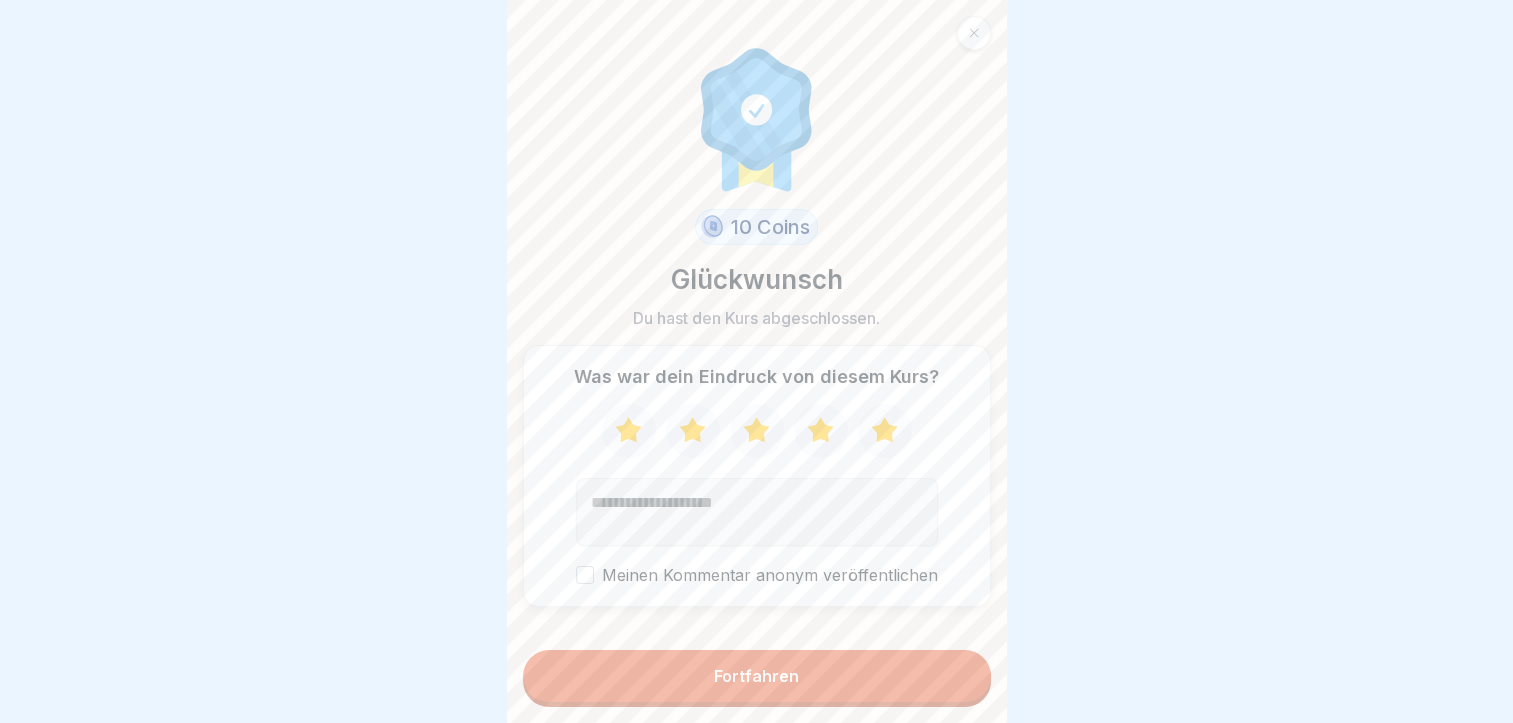 click on "Fortfahren" at bounding box center (757, 676) 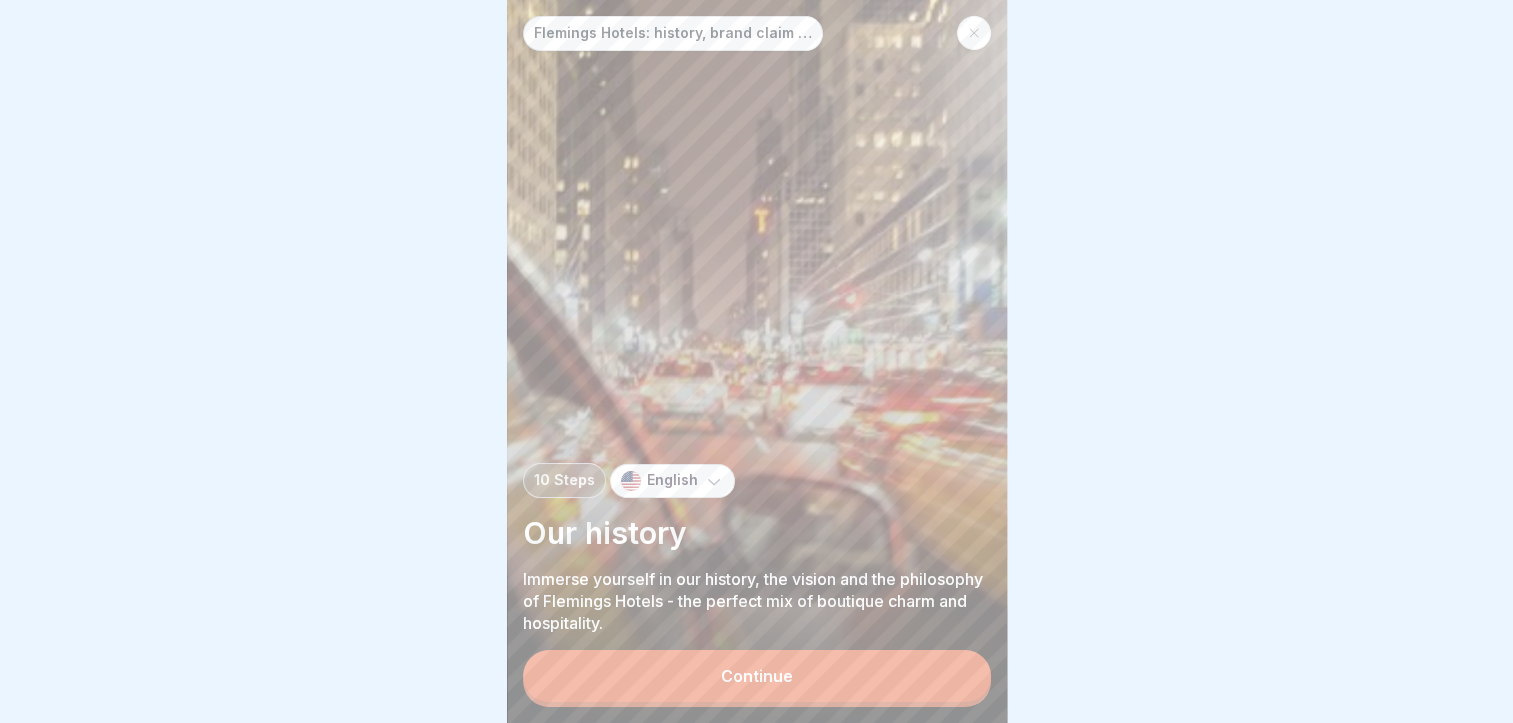 click on "Continue" at bounding box center [757, 676] 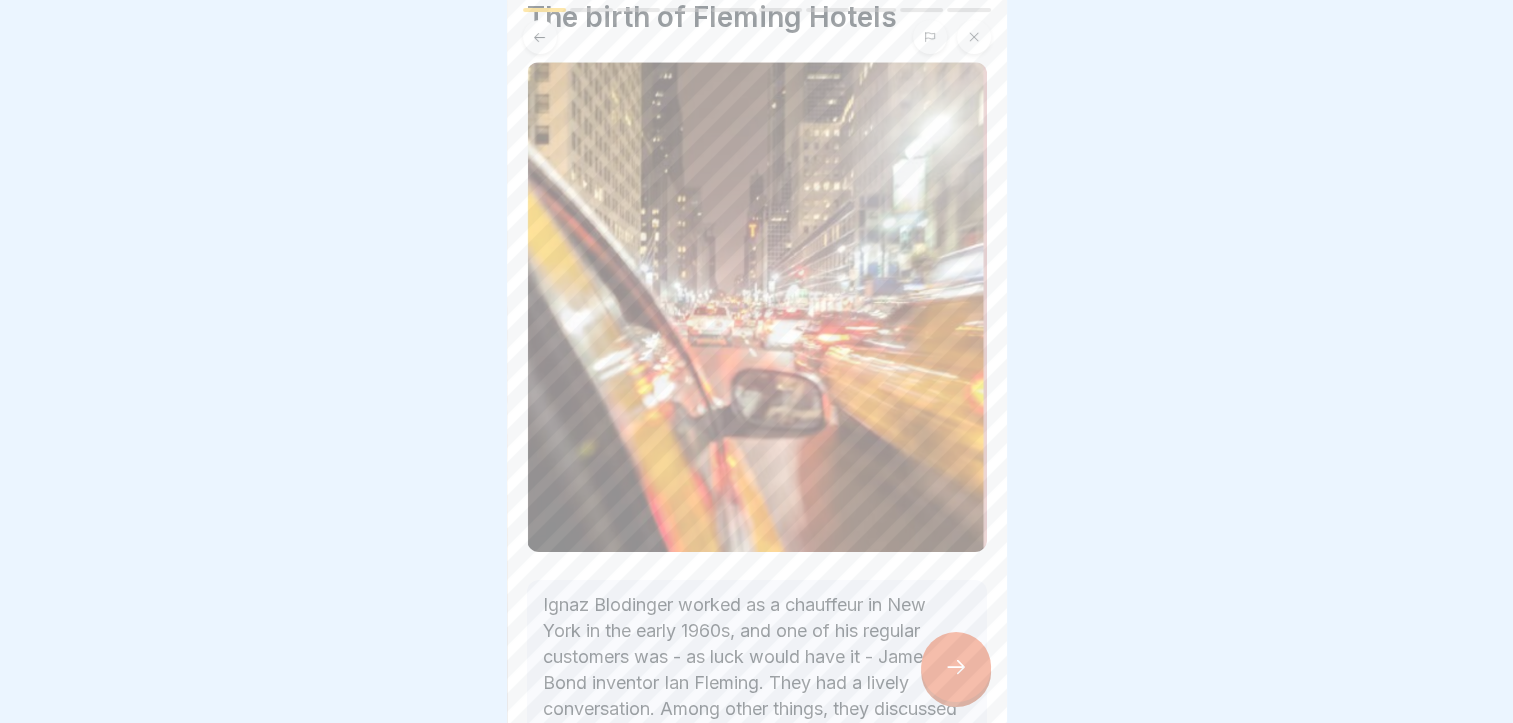 scroll, scrollTop: 0, scrollLeft: 0, axis: both 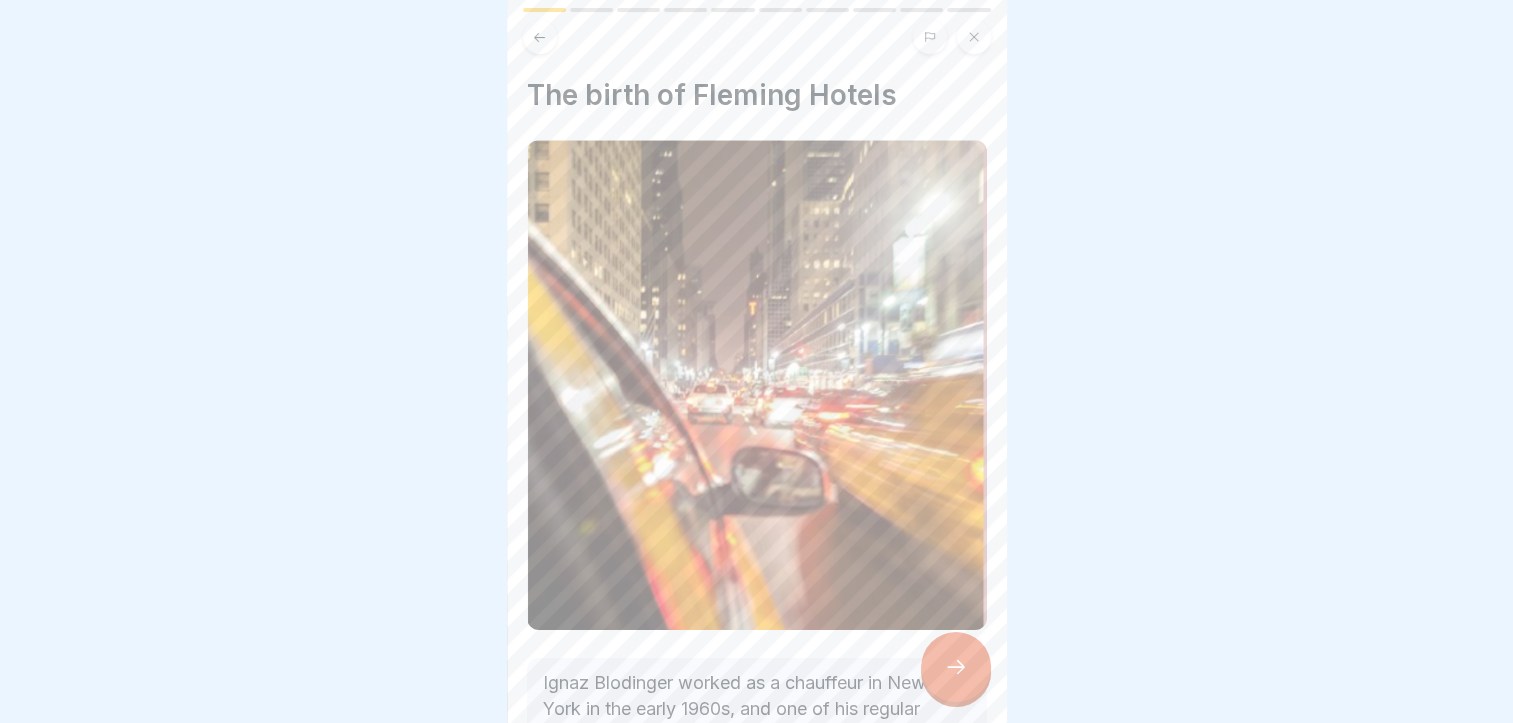click 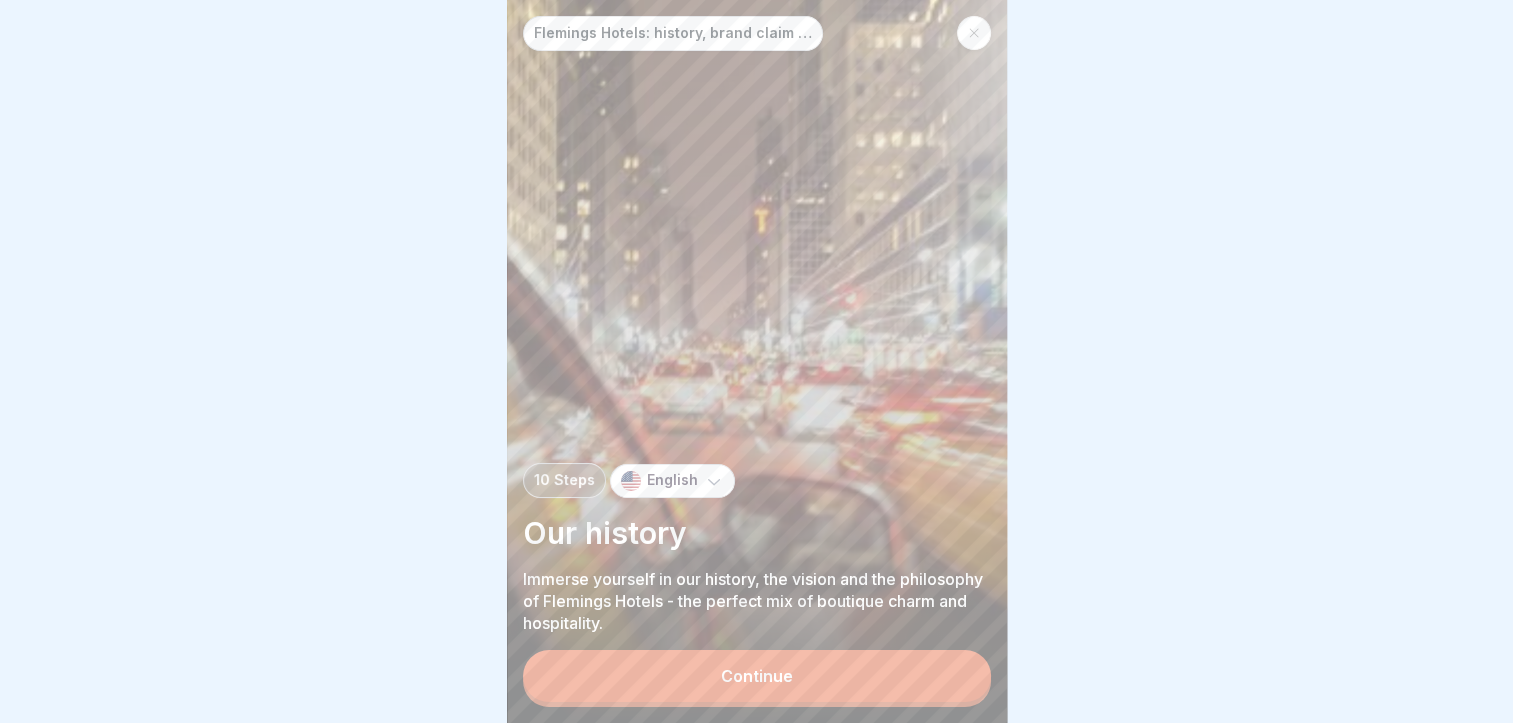 click on "English" at bounding box center [672, 480] 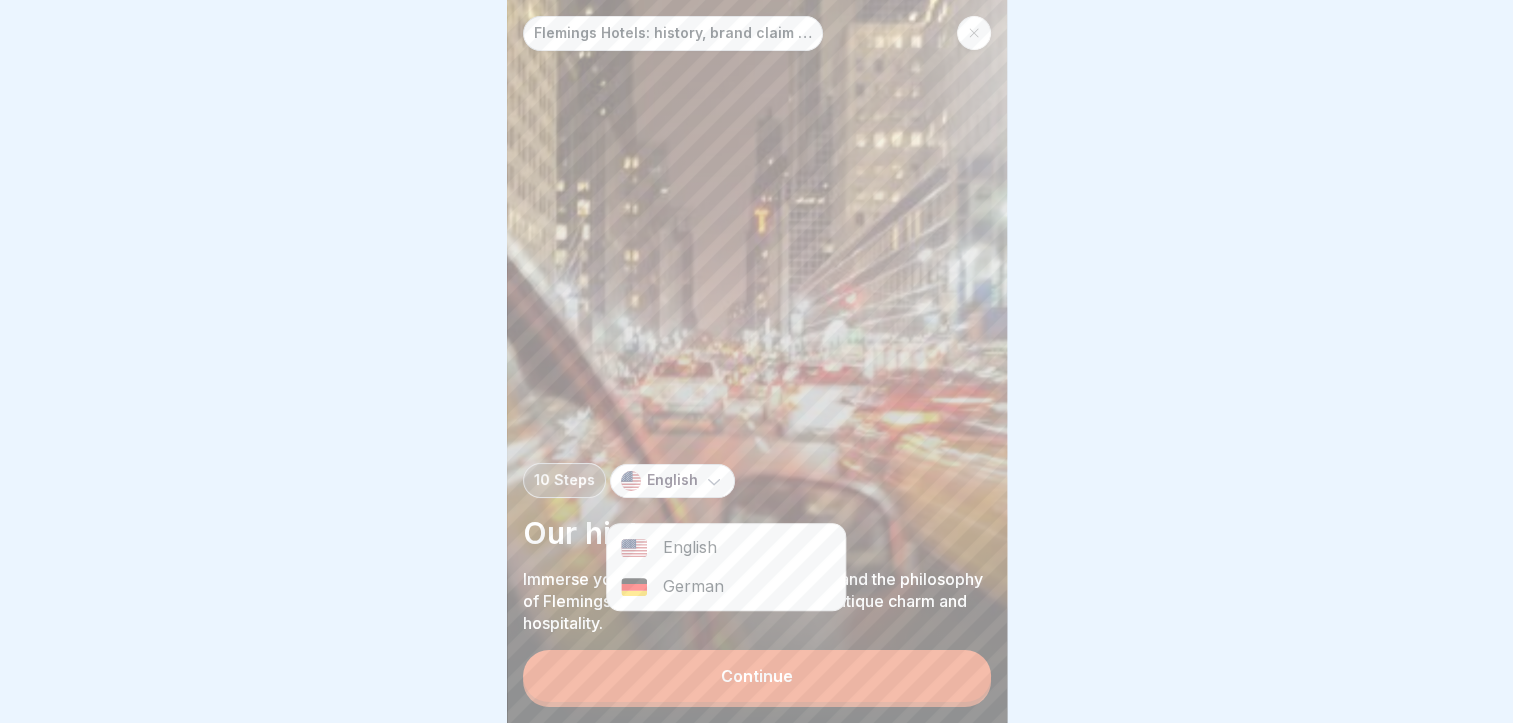 click on "German" at bounding box center (726, 586) 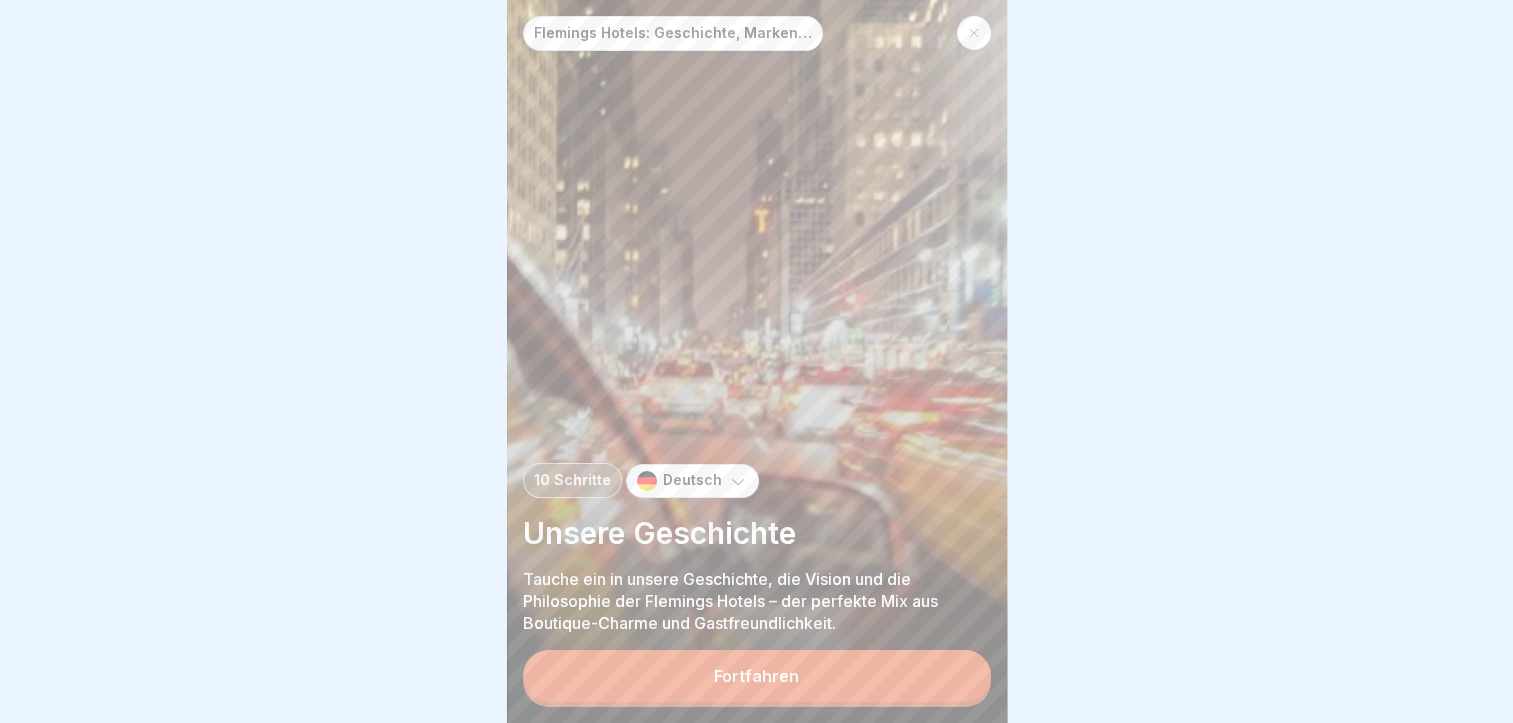 click on "Fortfahren" at bounding box center [757, 676] 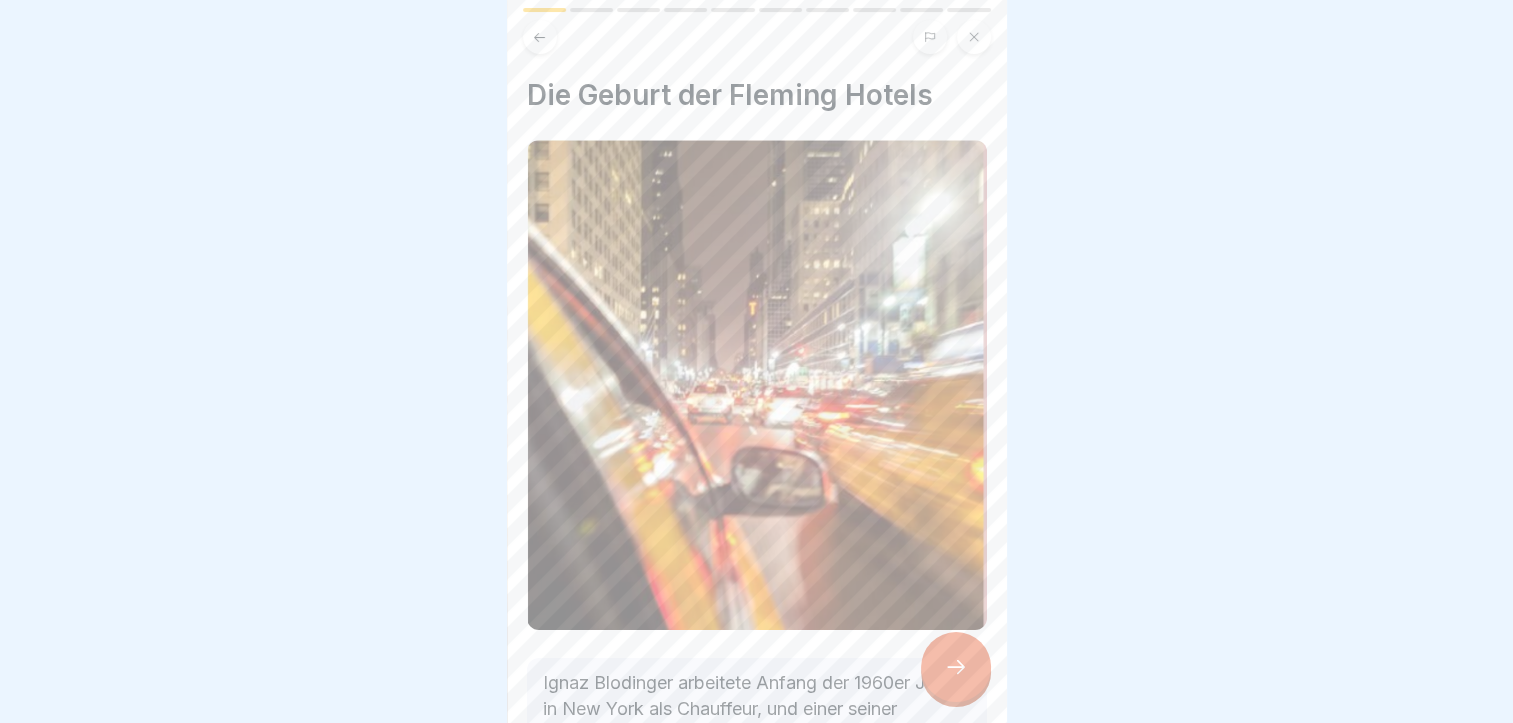 scroll, scrollTop: 270, scrollLeft: 0, axis: vertical 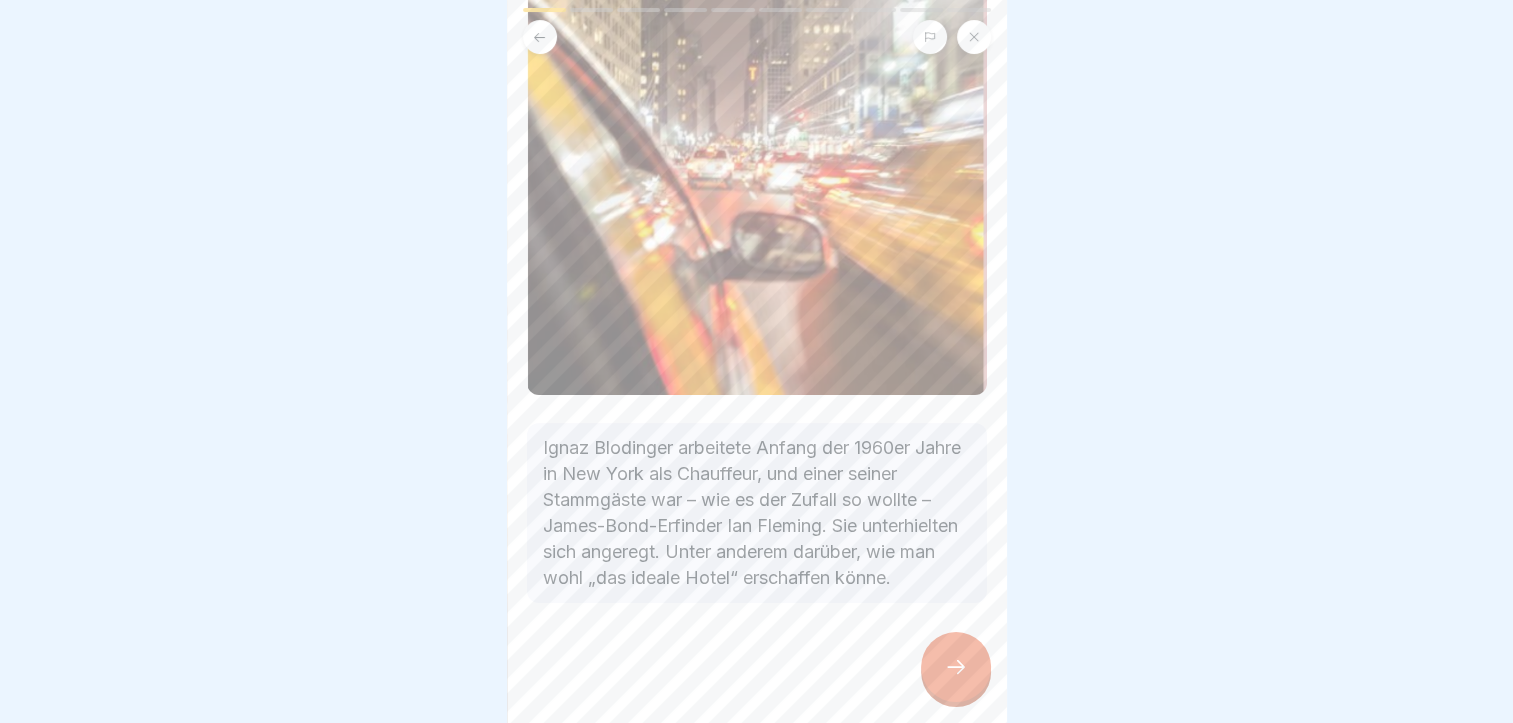 click at bounding box center (956, 667) 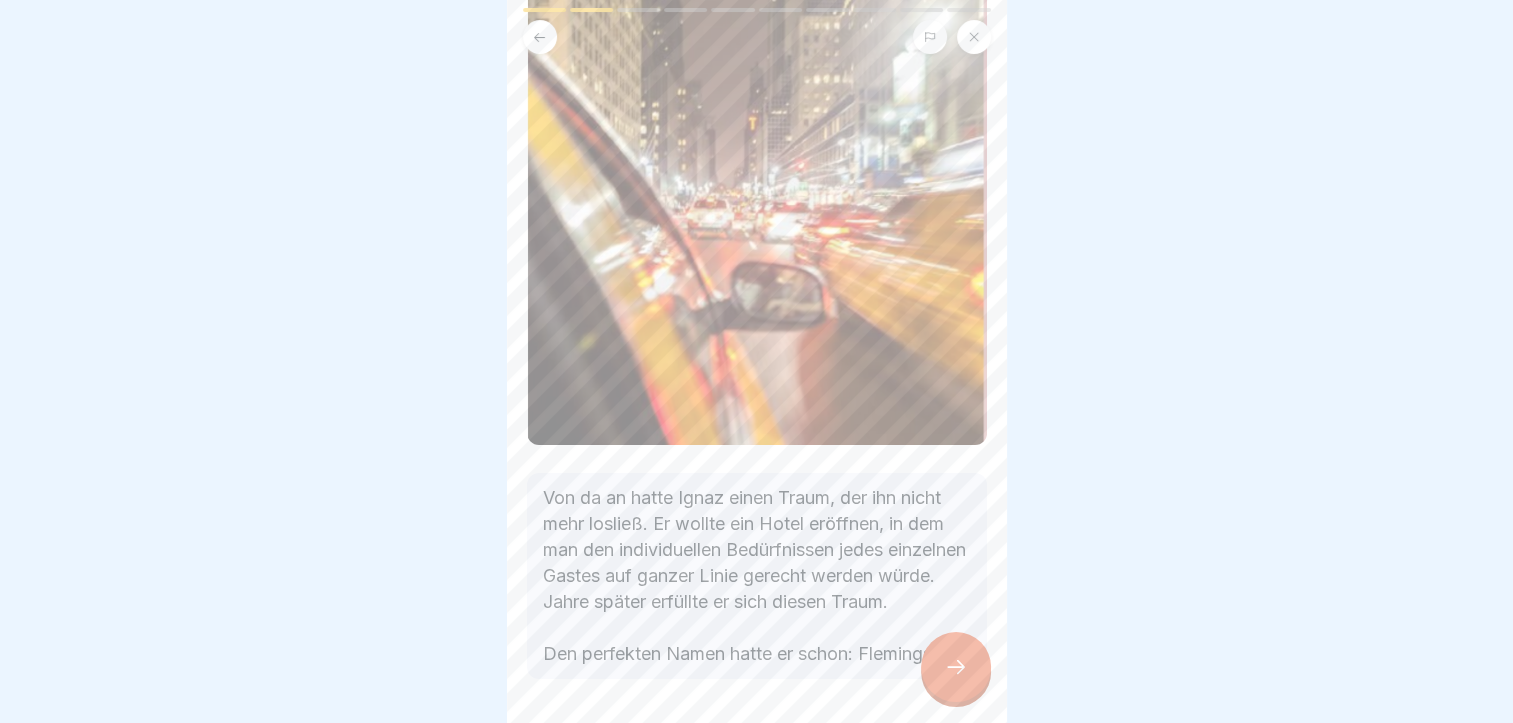 scroll, scrollTop: 270, scrollLeft: 0, axis: vertical 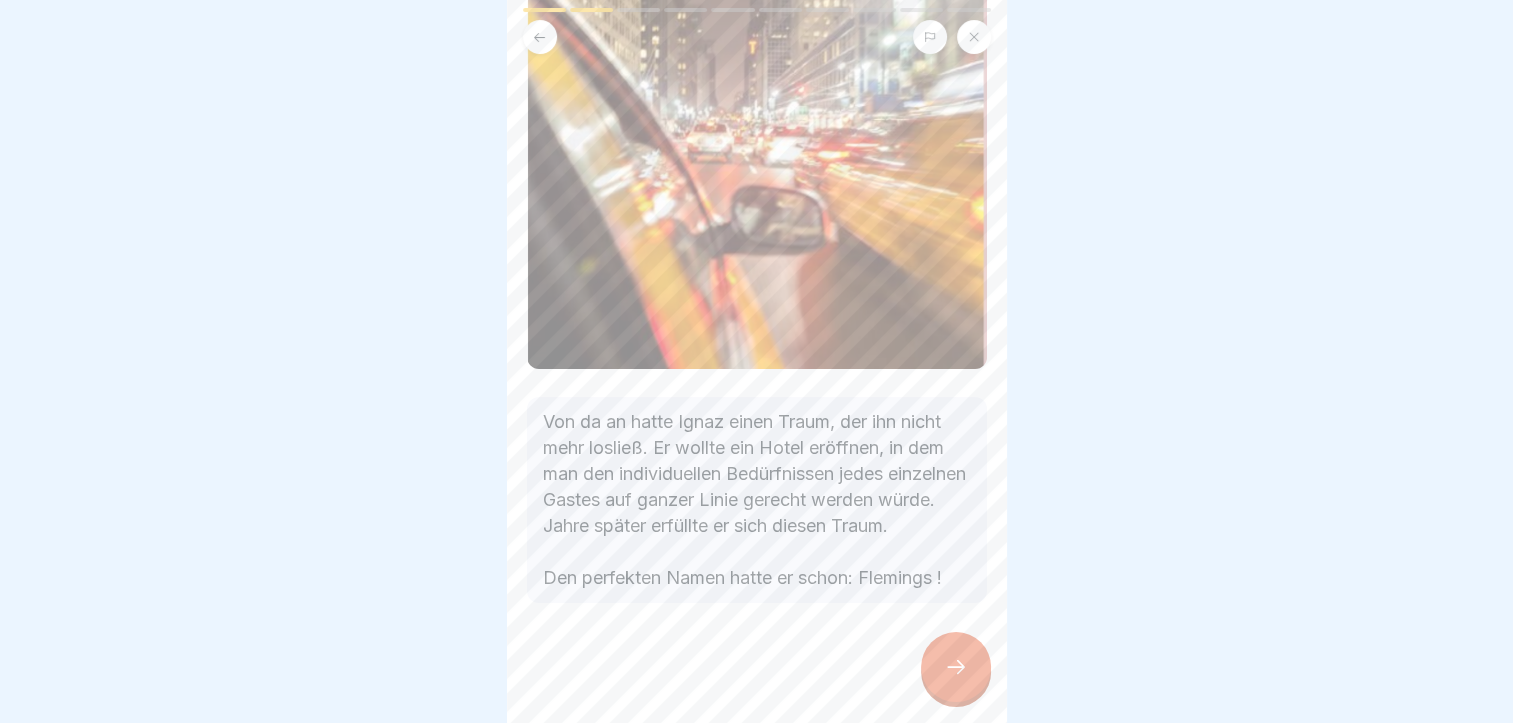 click 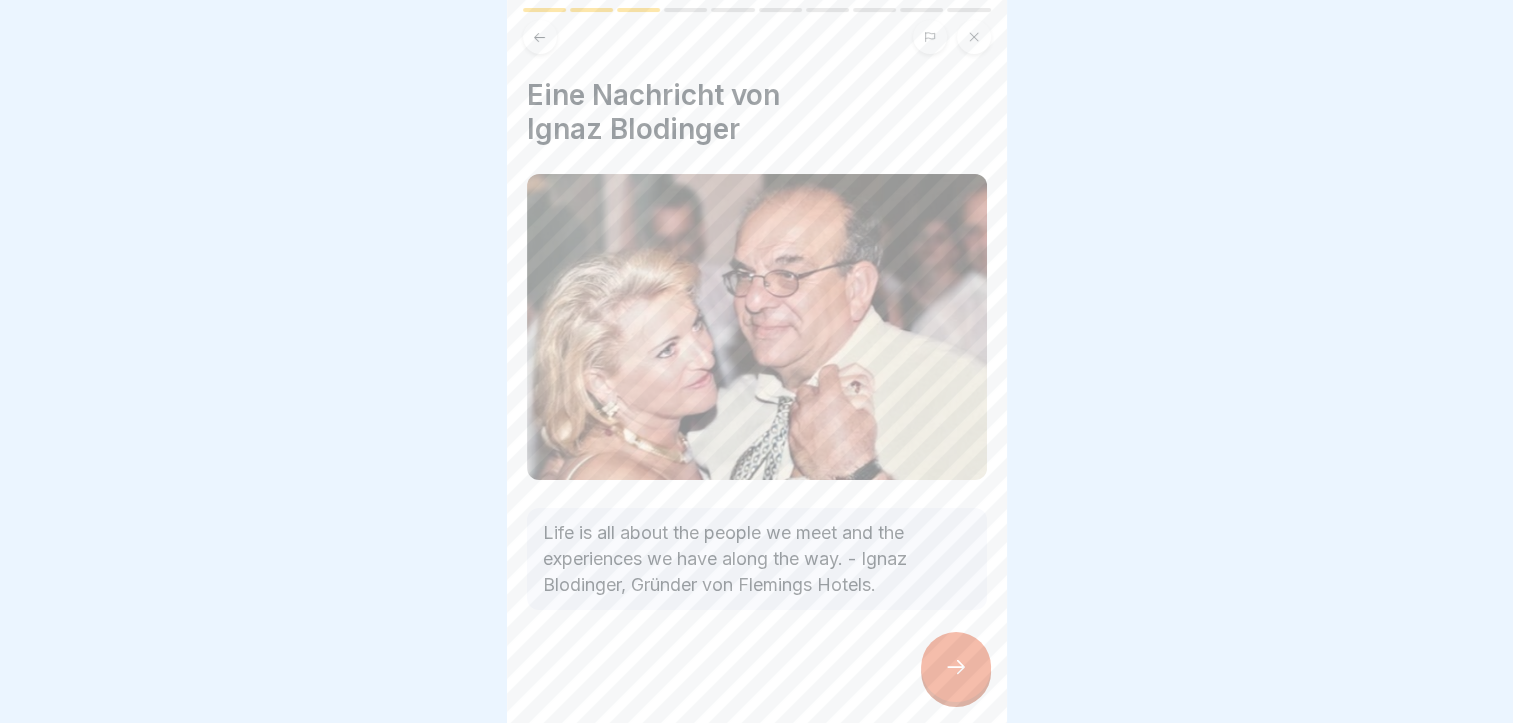 click at bounding box center [956, 667] 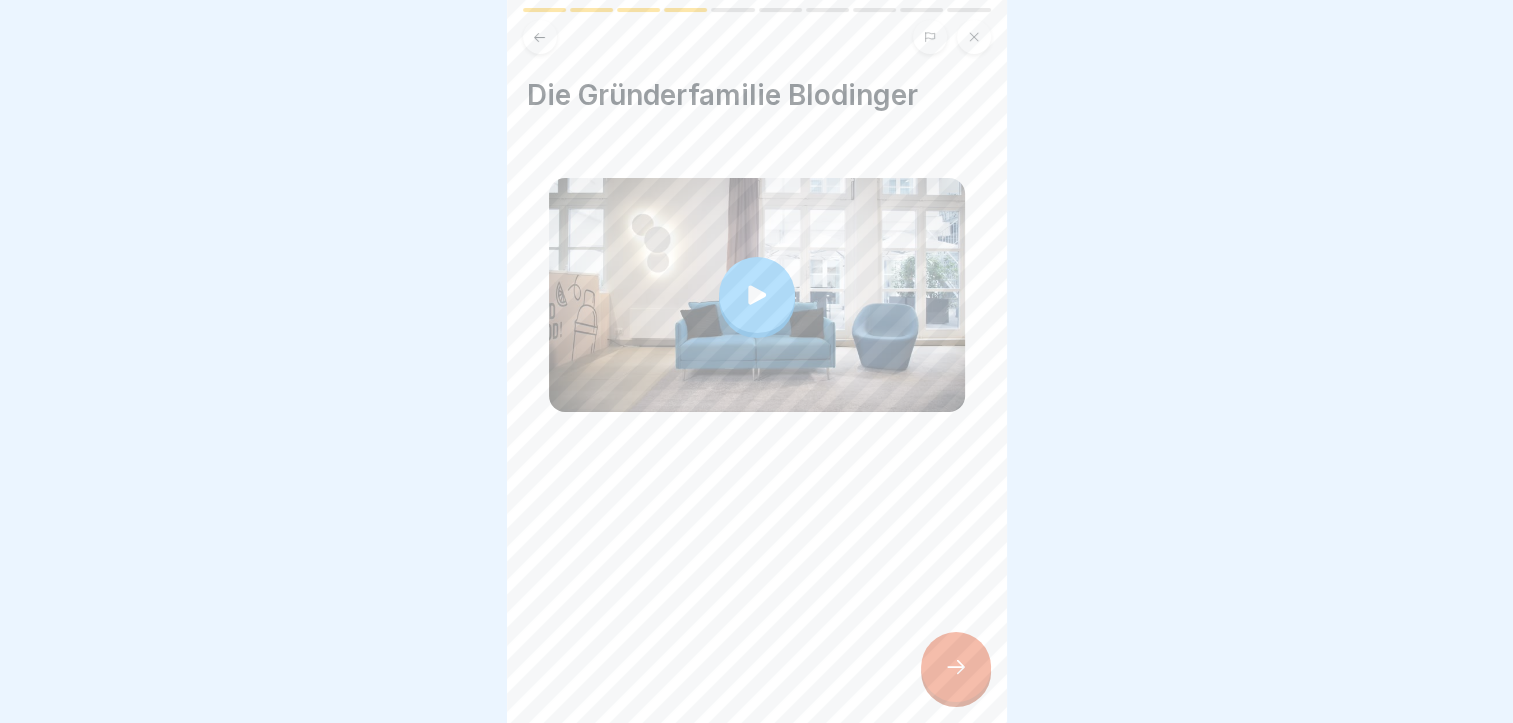 click 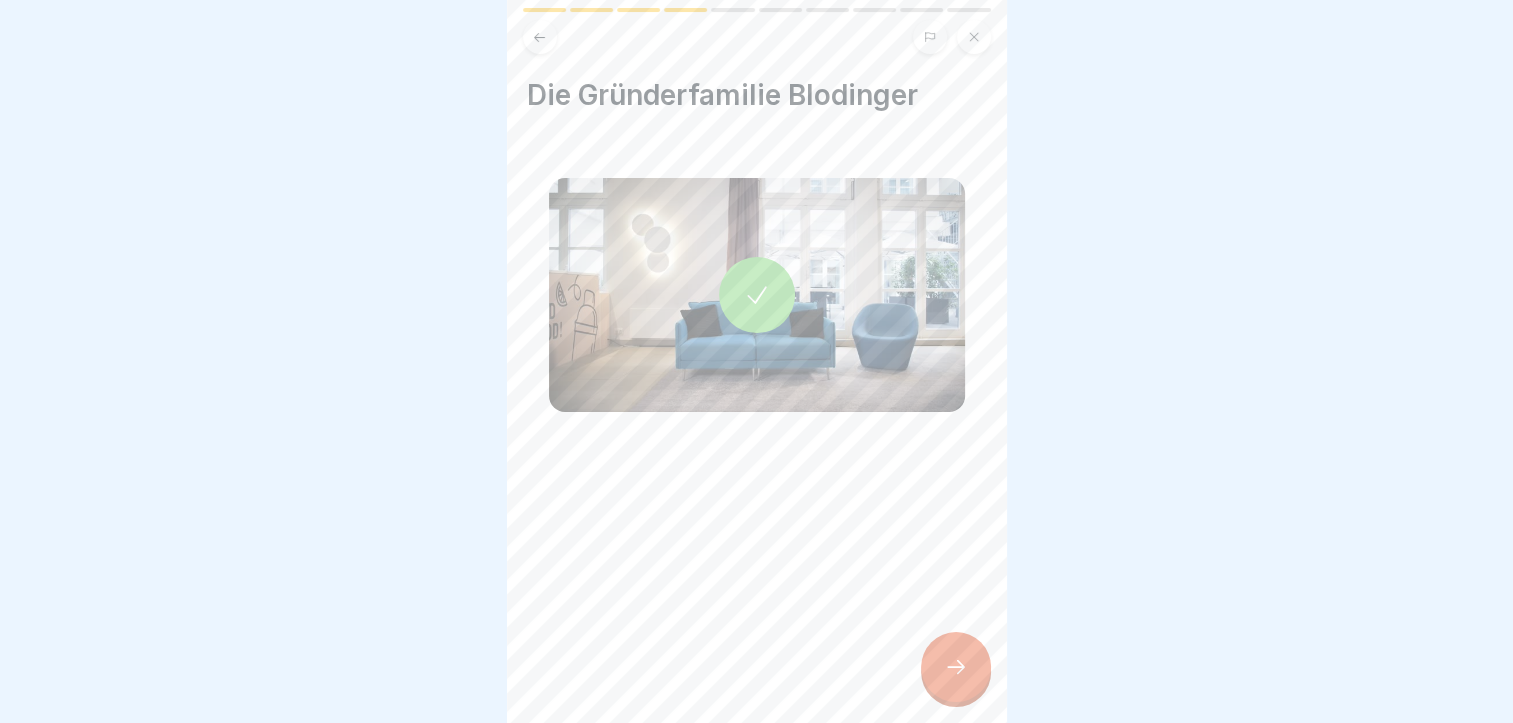 click at bounding box center [956, 667] 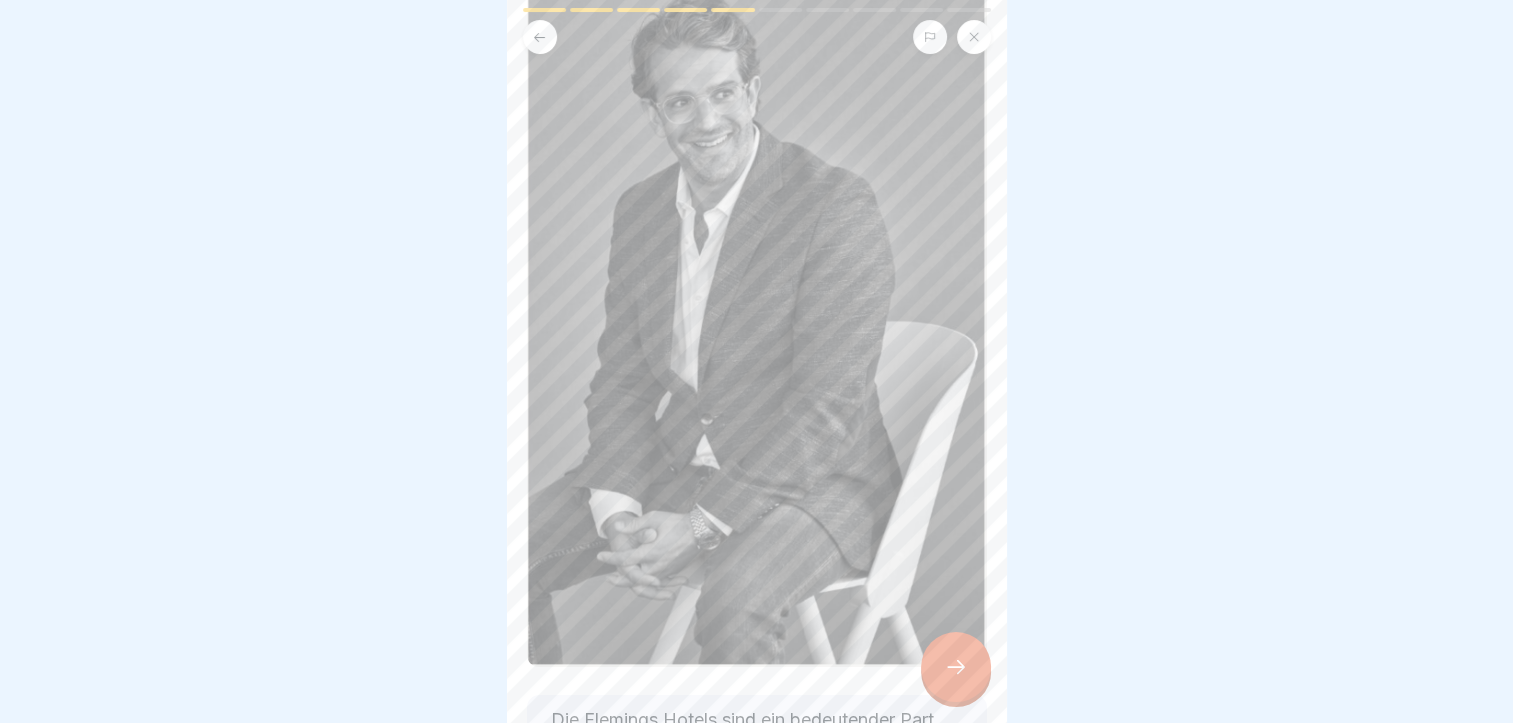 scroll, scrollTop: 412, scrollLeft: 0, axis: vertical 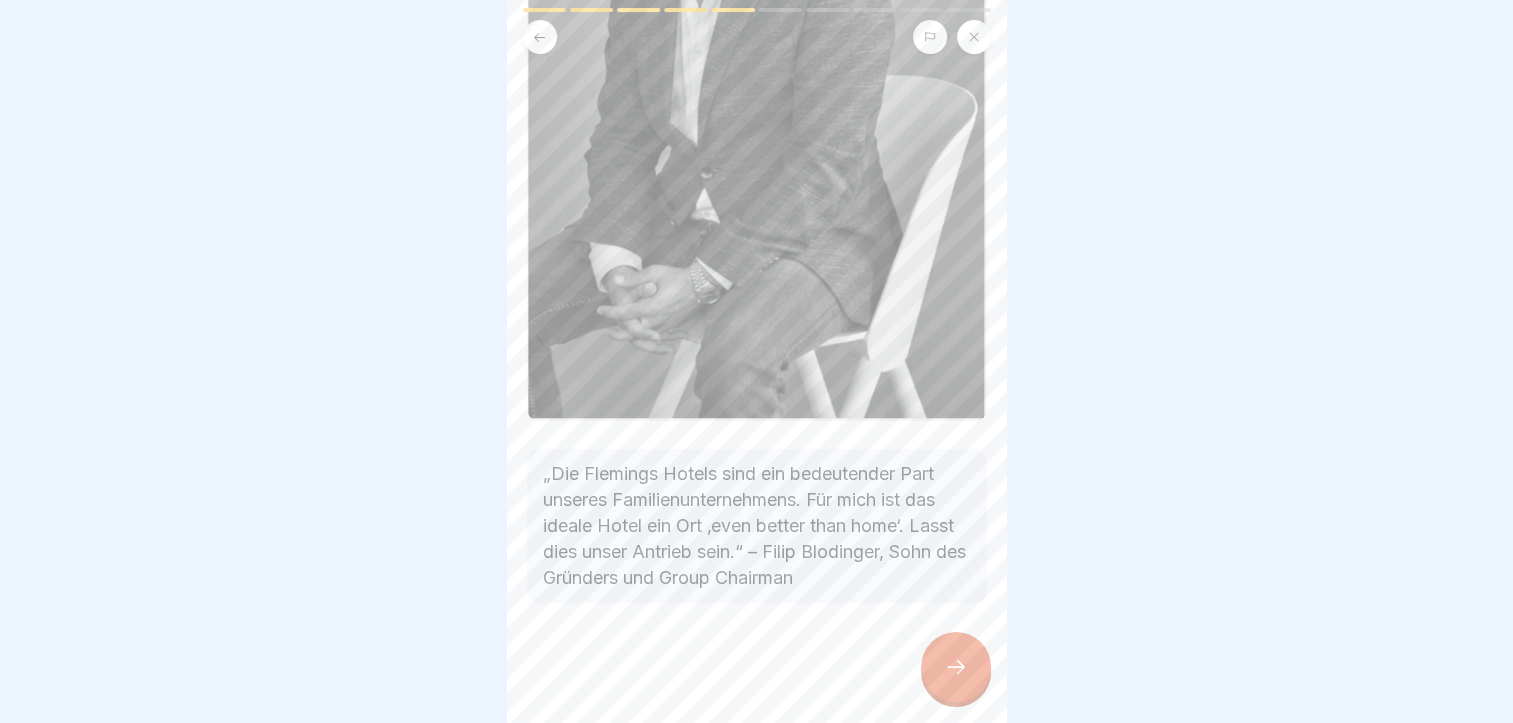 click 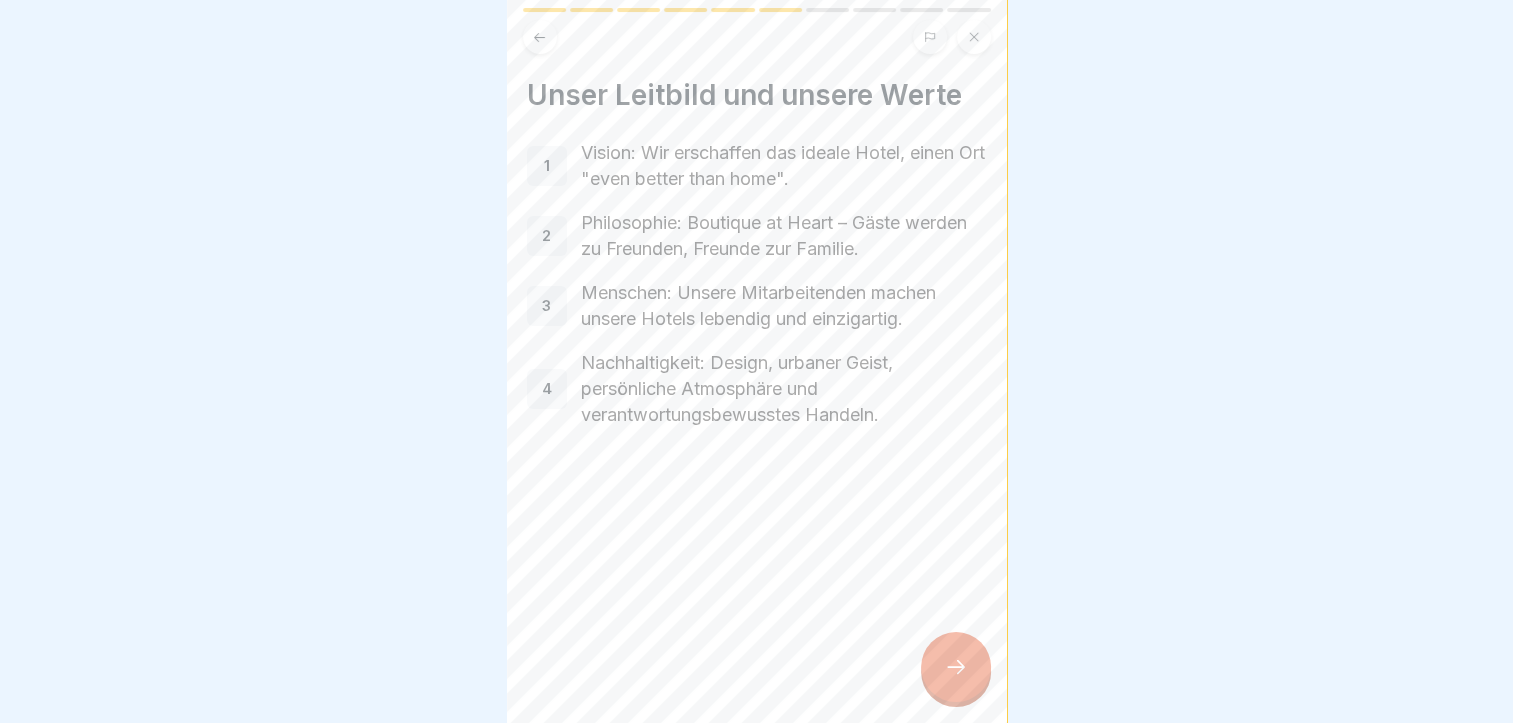 click 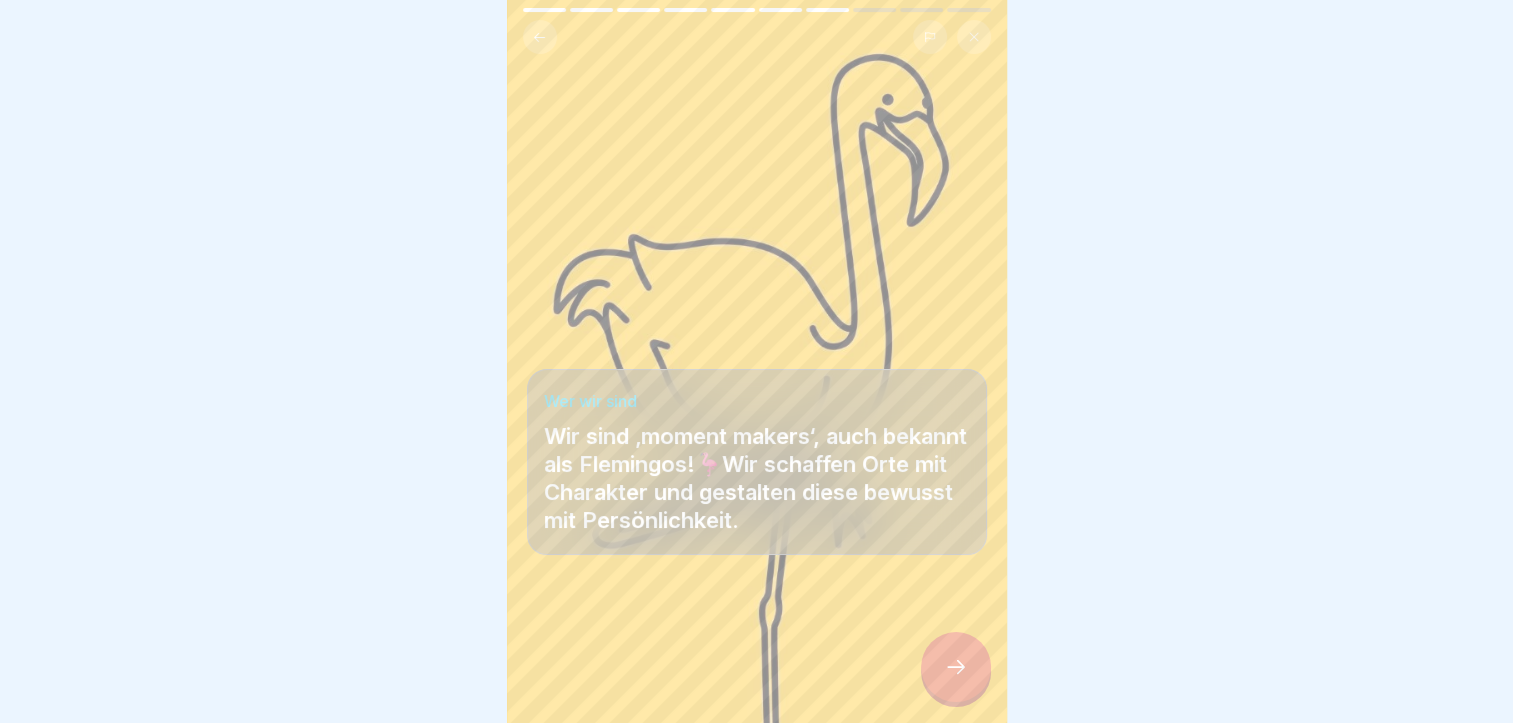 click 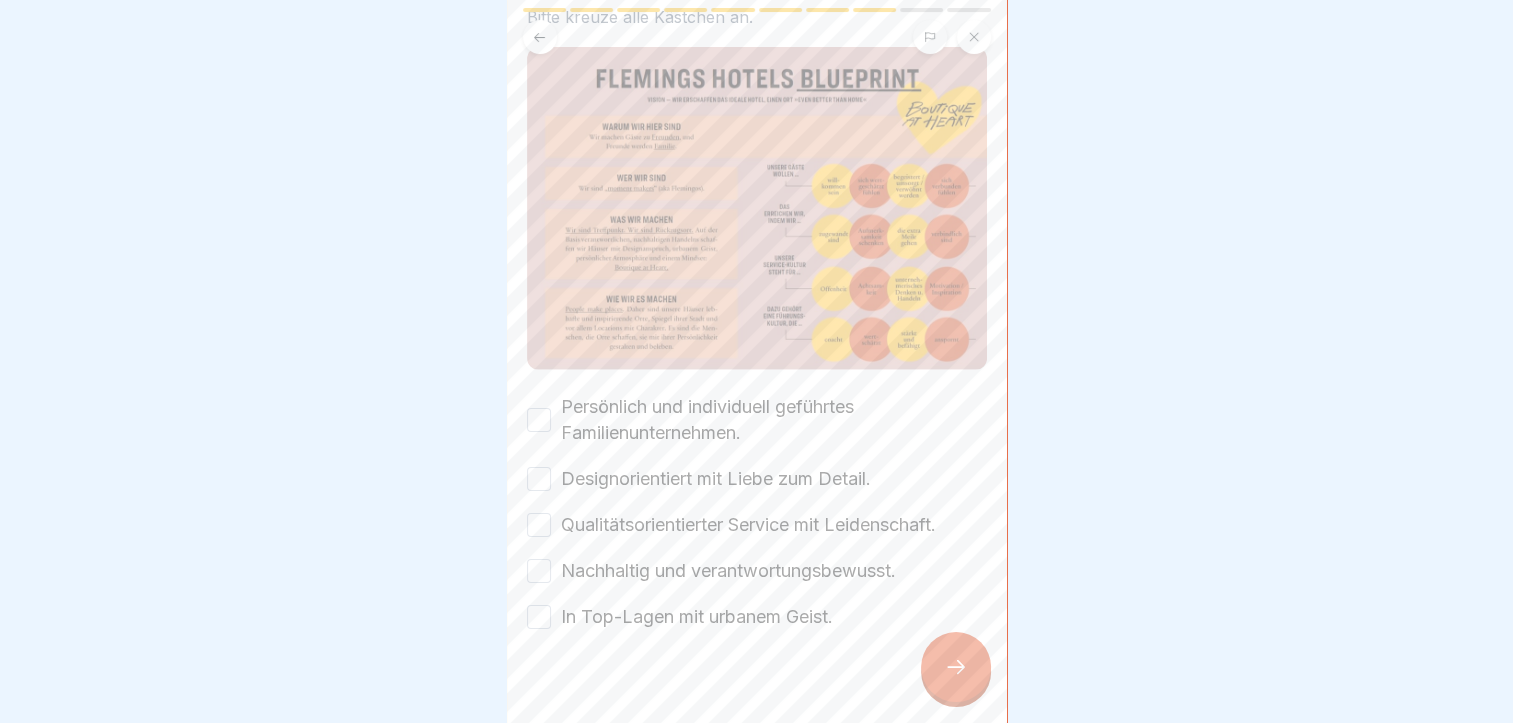 scroll, scrollTop: 144, scrollLeft: 0, axis: vertical 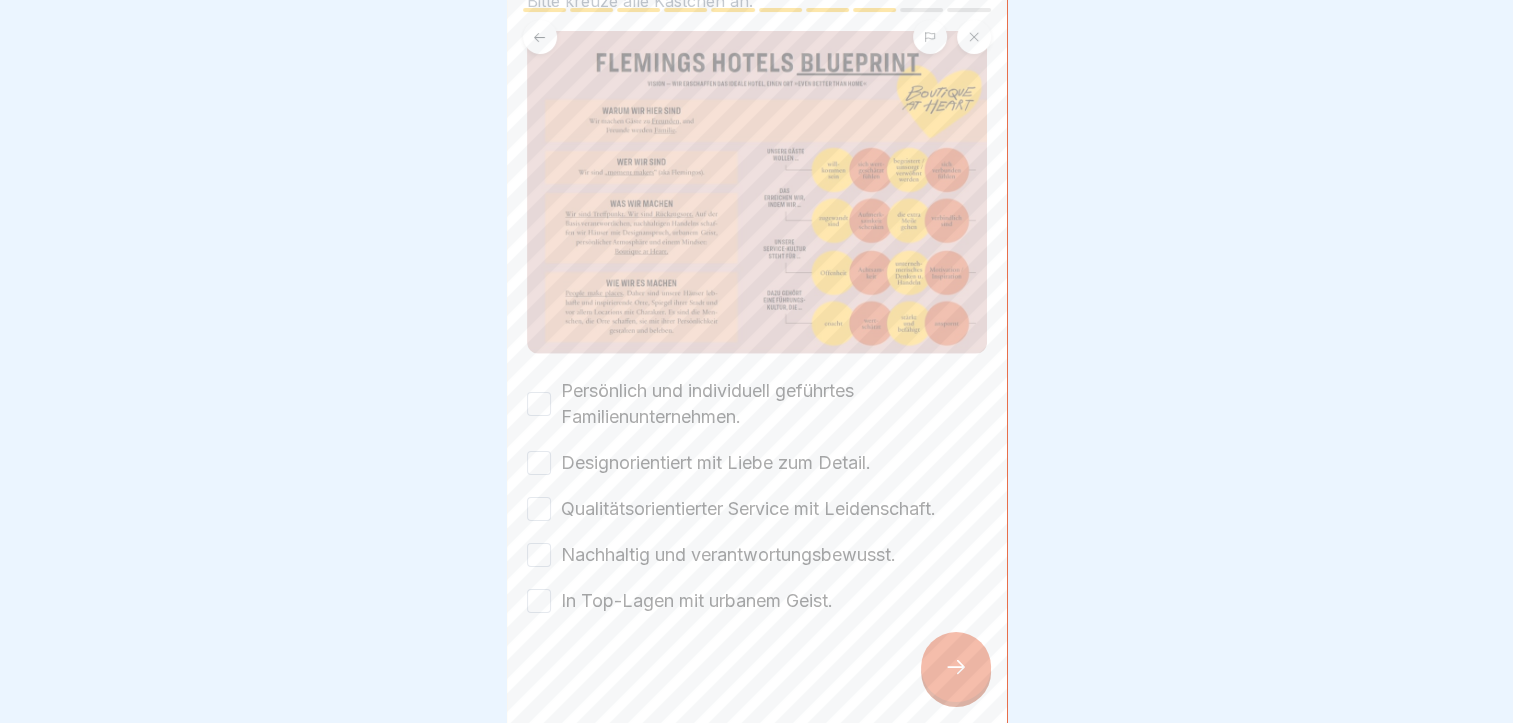 click on "Persönlich und individuell geführtes Familienunternehmen." at bounding box center [539, 404] 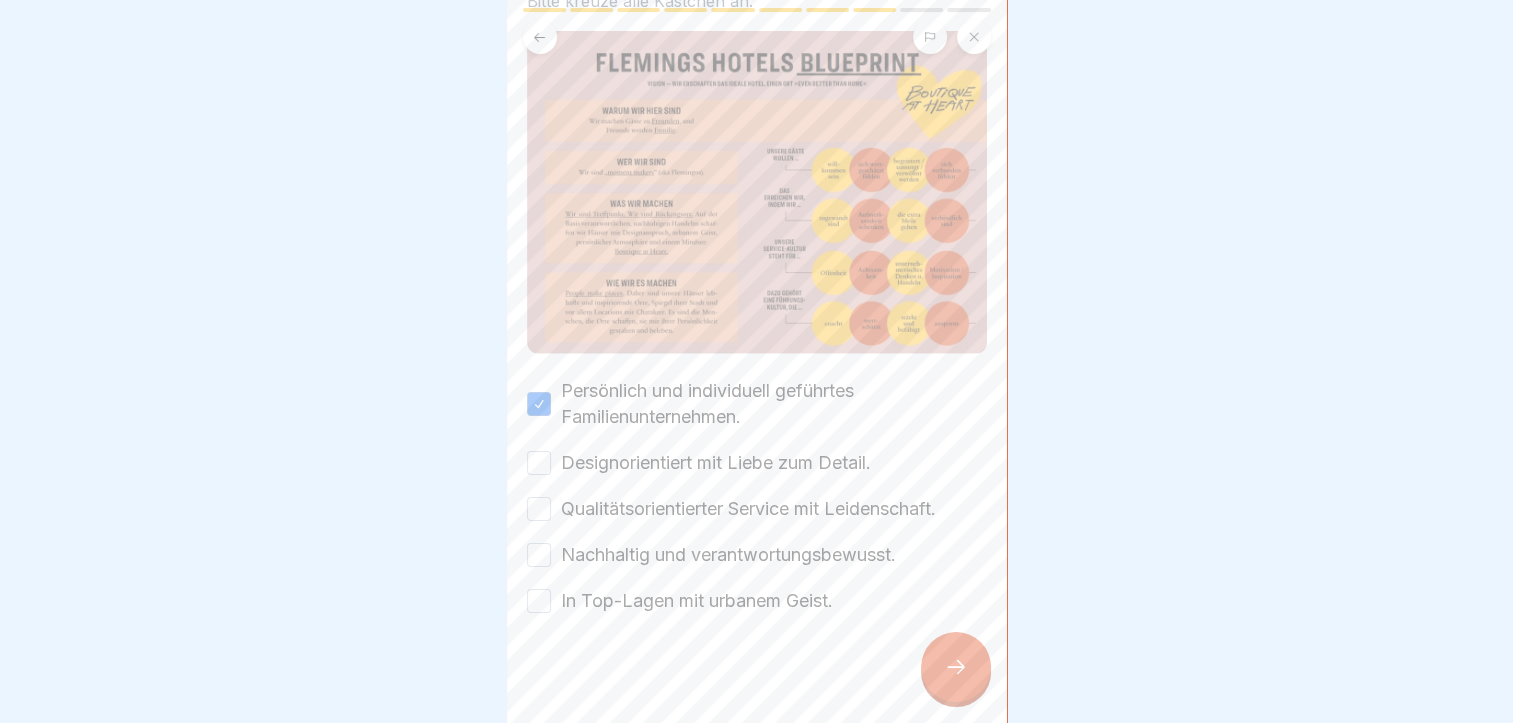 click on "Designorientiert mit Liebe zum Detail." at bounding box center [539, 463] 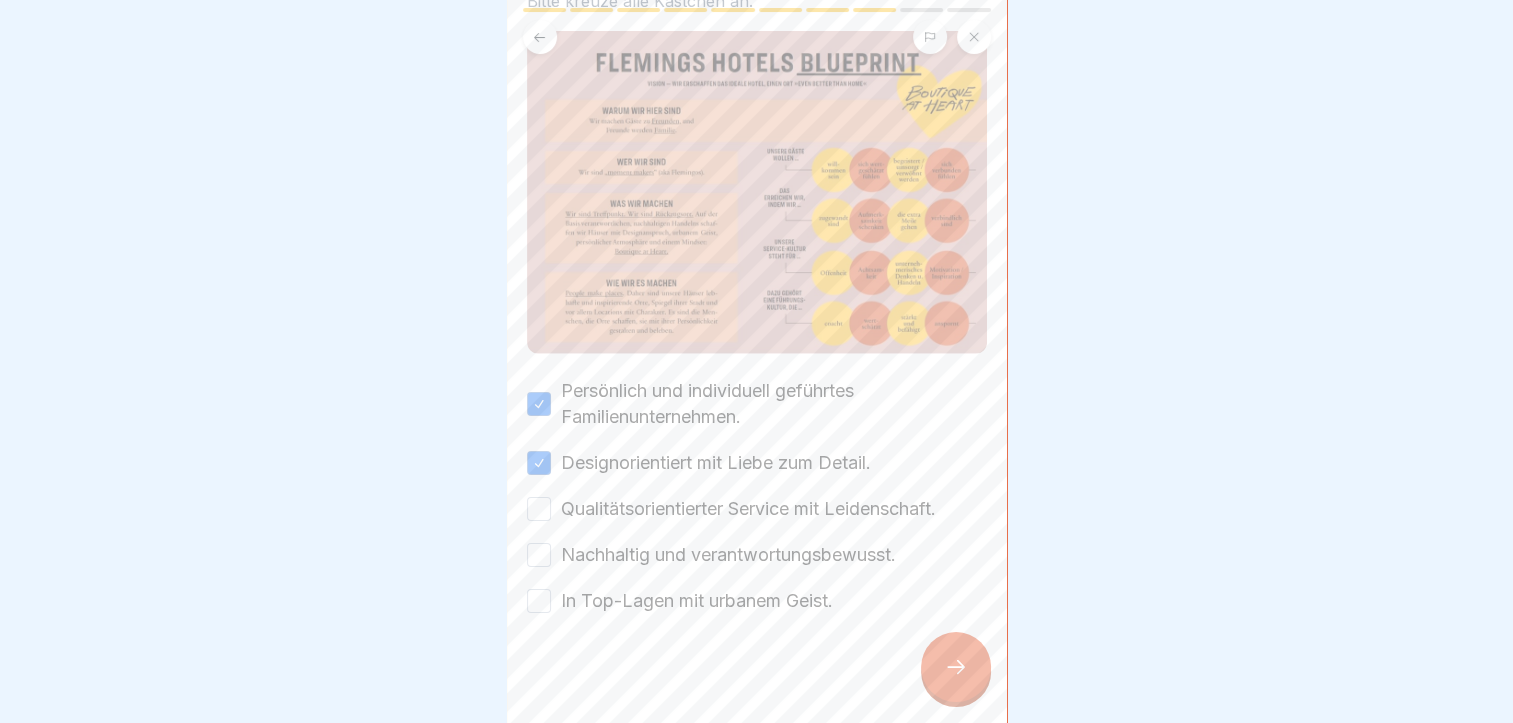 click on "Qualitätsorientierter Service mit Leidenschaft." at bounding box center [539, 509] 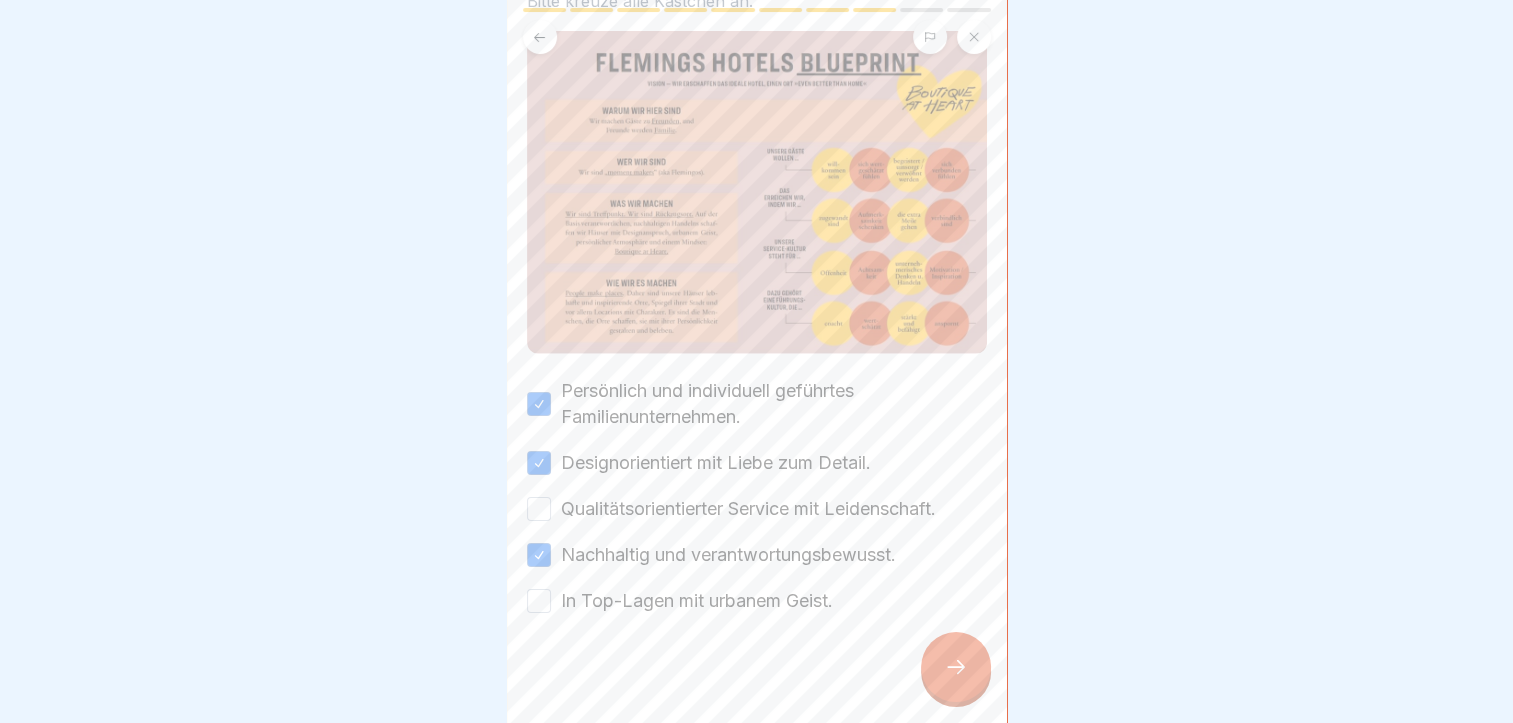 click on "Das unterscheidet uns: Bitte kreuze alle Kästchen an. Persönlich und individuell geführtes Familienunternehmen. Designorientiert mit Liebe zum Detail. Qualitätsorientierter Service mit Leidenschaft. Nachhaltig und verantwortungsbewusst. In Top-Lagen mit urbanem Geist." at bounding box center [757, 361] 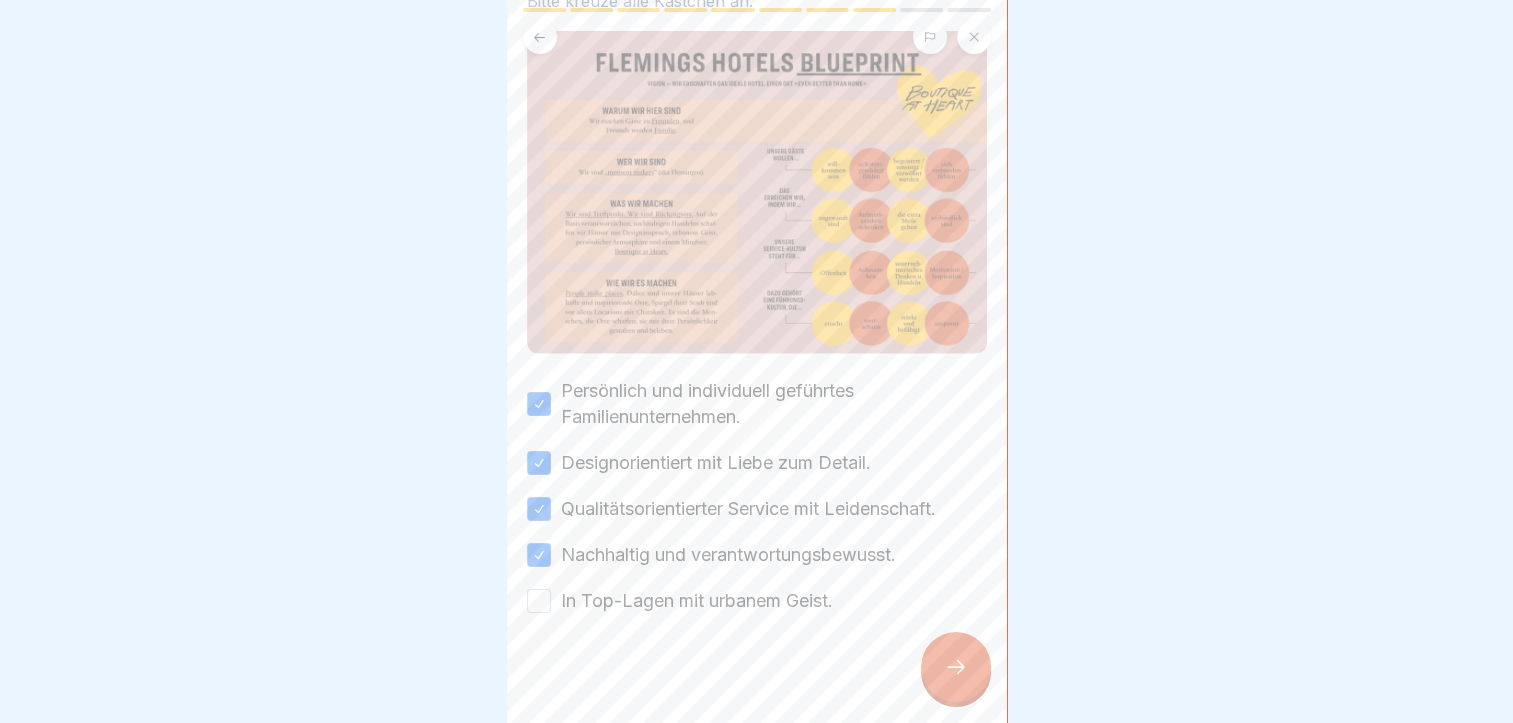 click at bounding box center (757, 674) 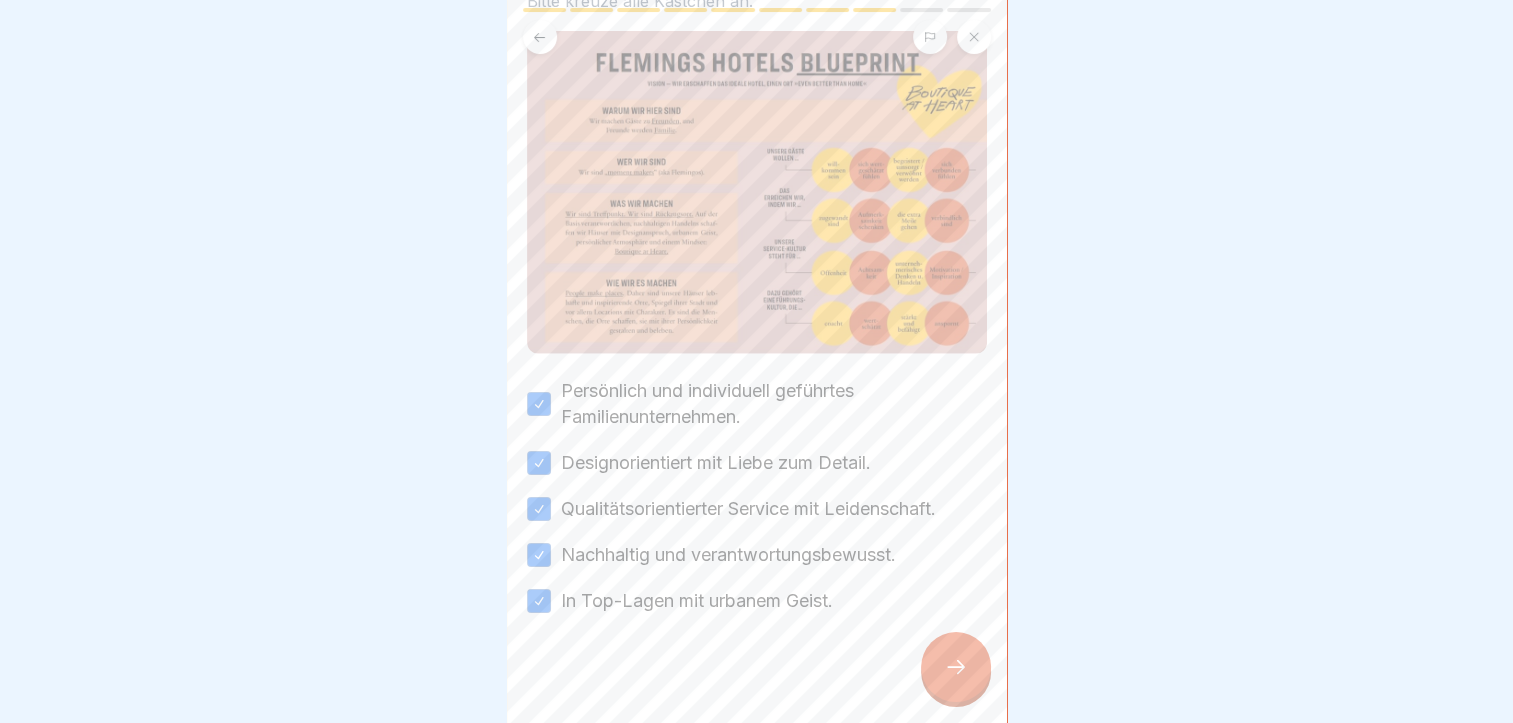click 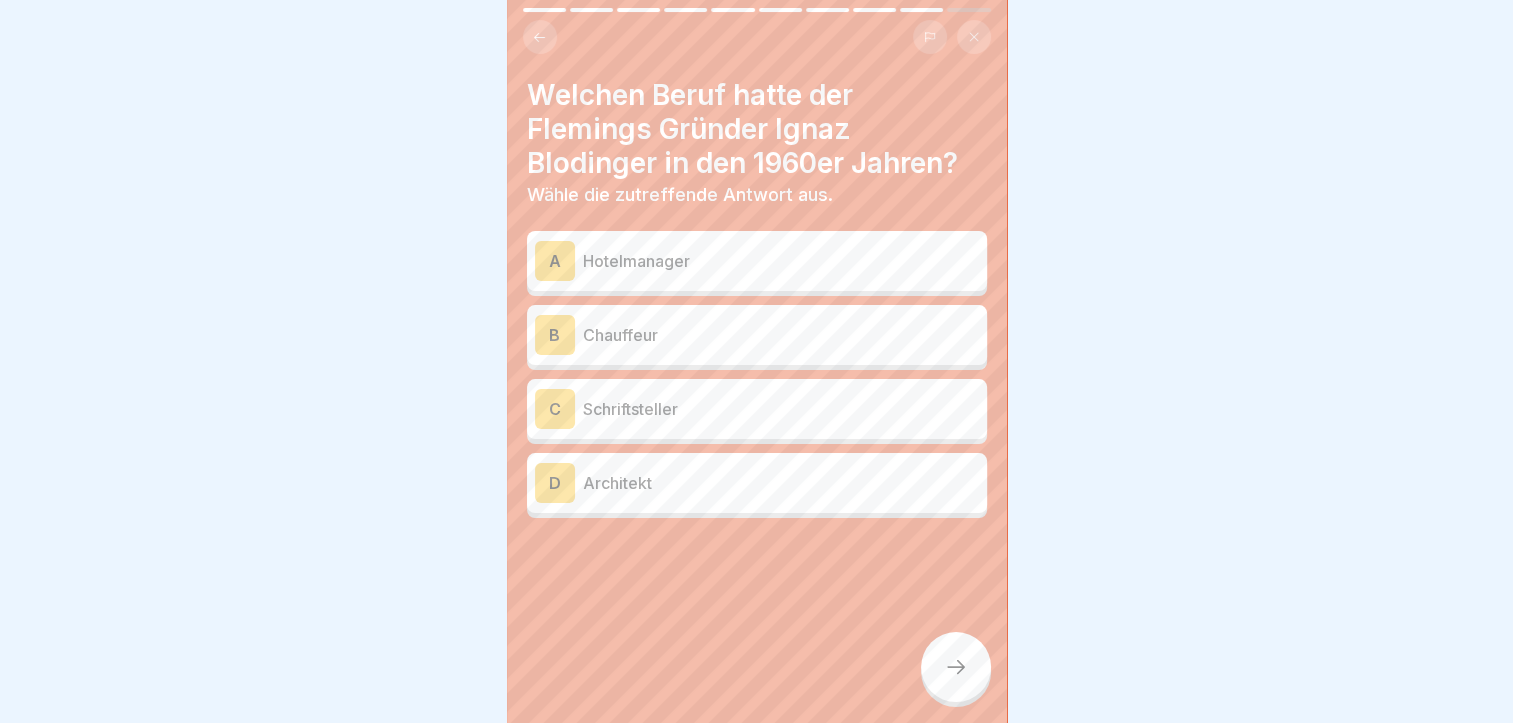 click on "Chauffeur" at bounding box center [781, 335] 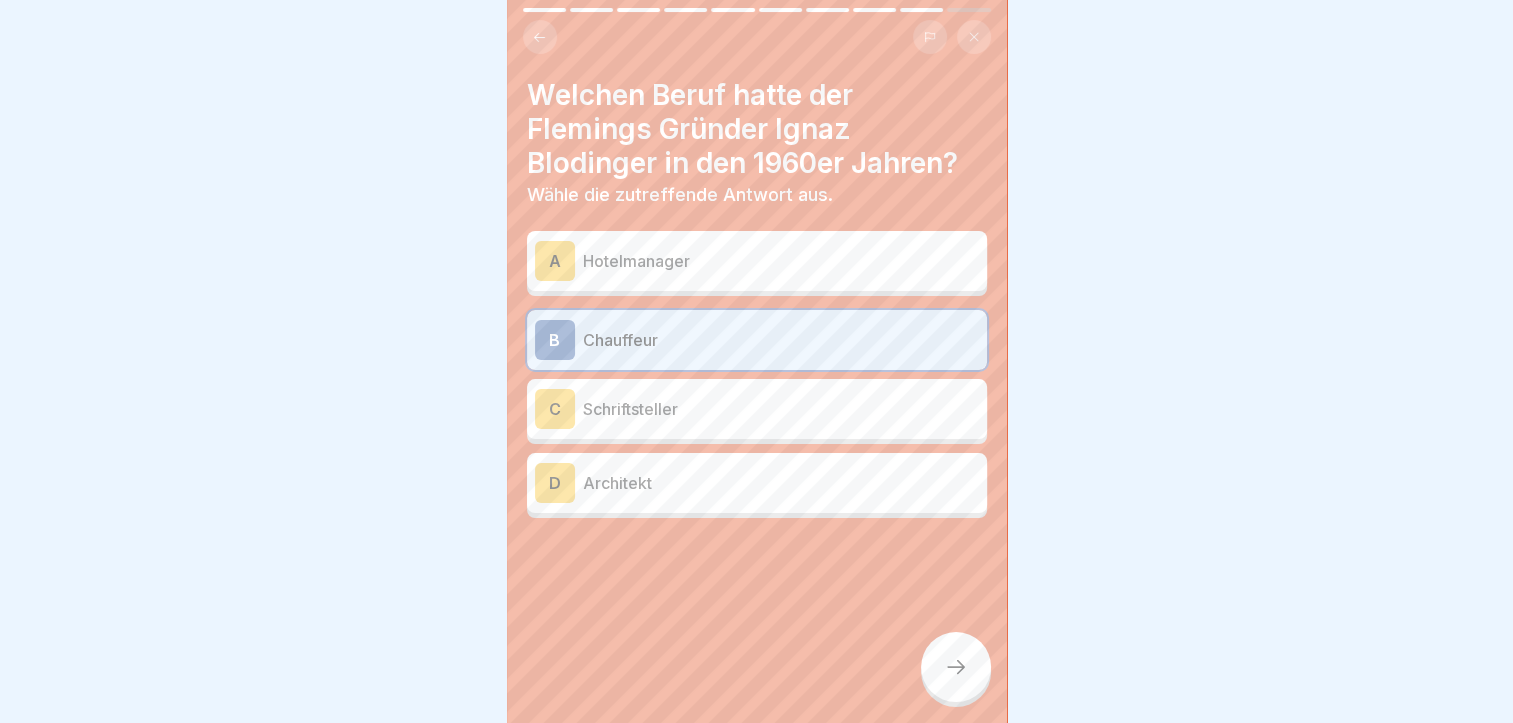 click 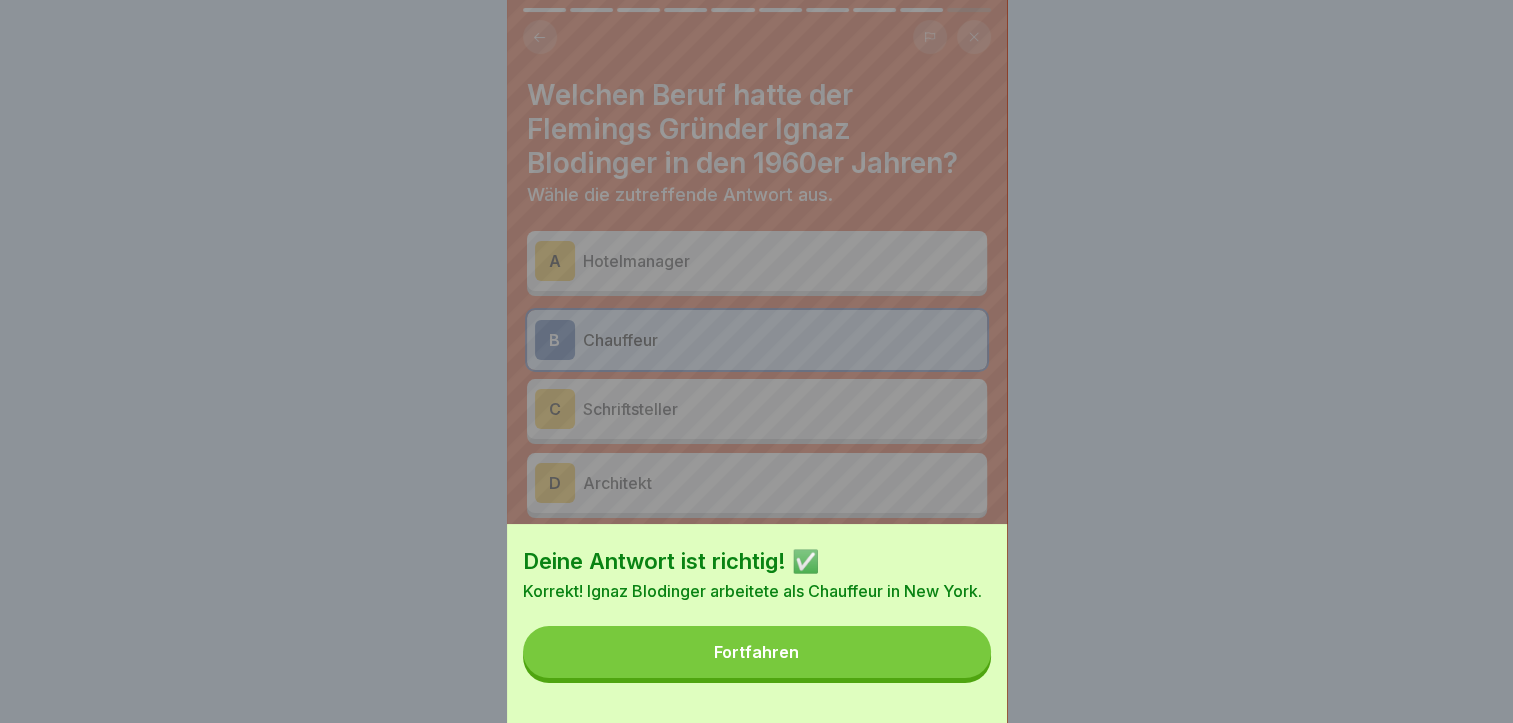 click on "Fortfahren" at bounding box center [757, 652] 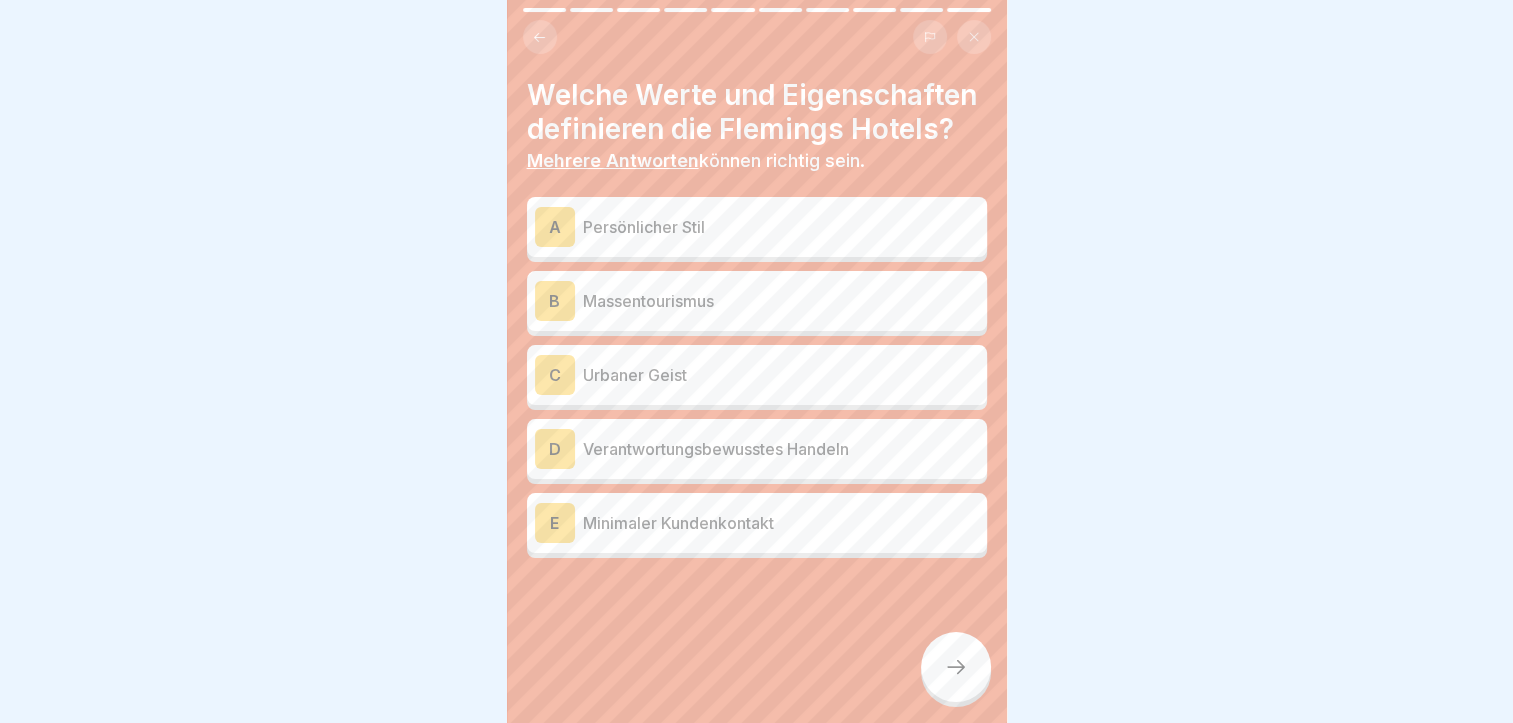 click 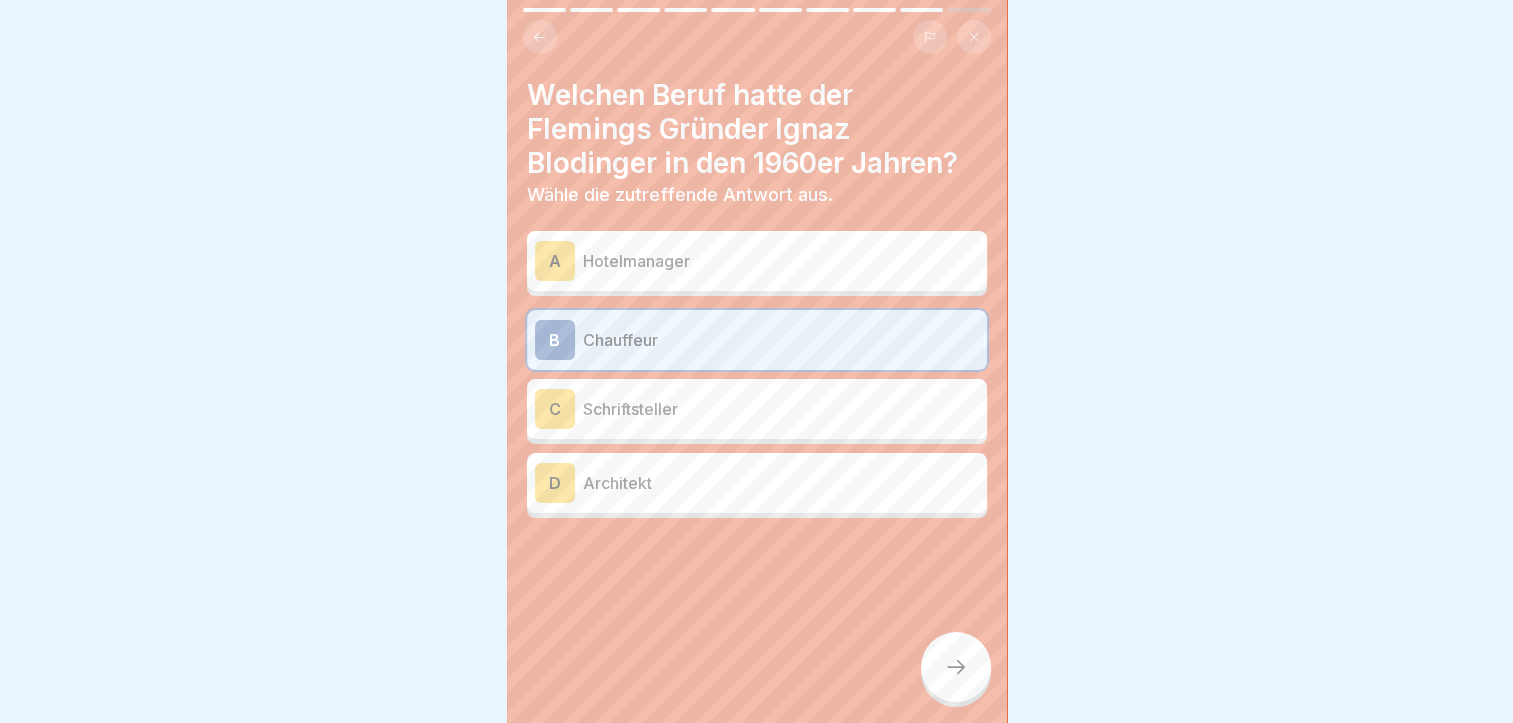 click 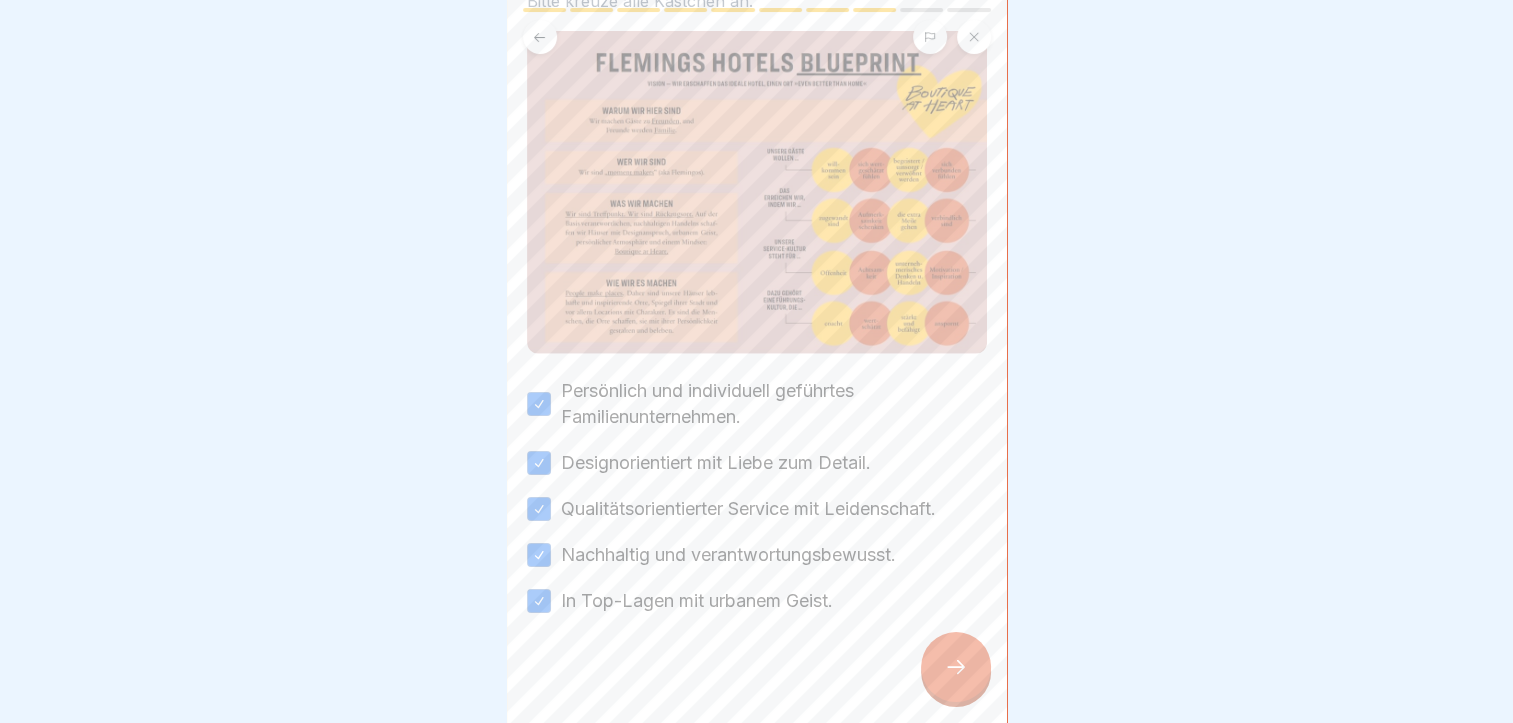 click 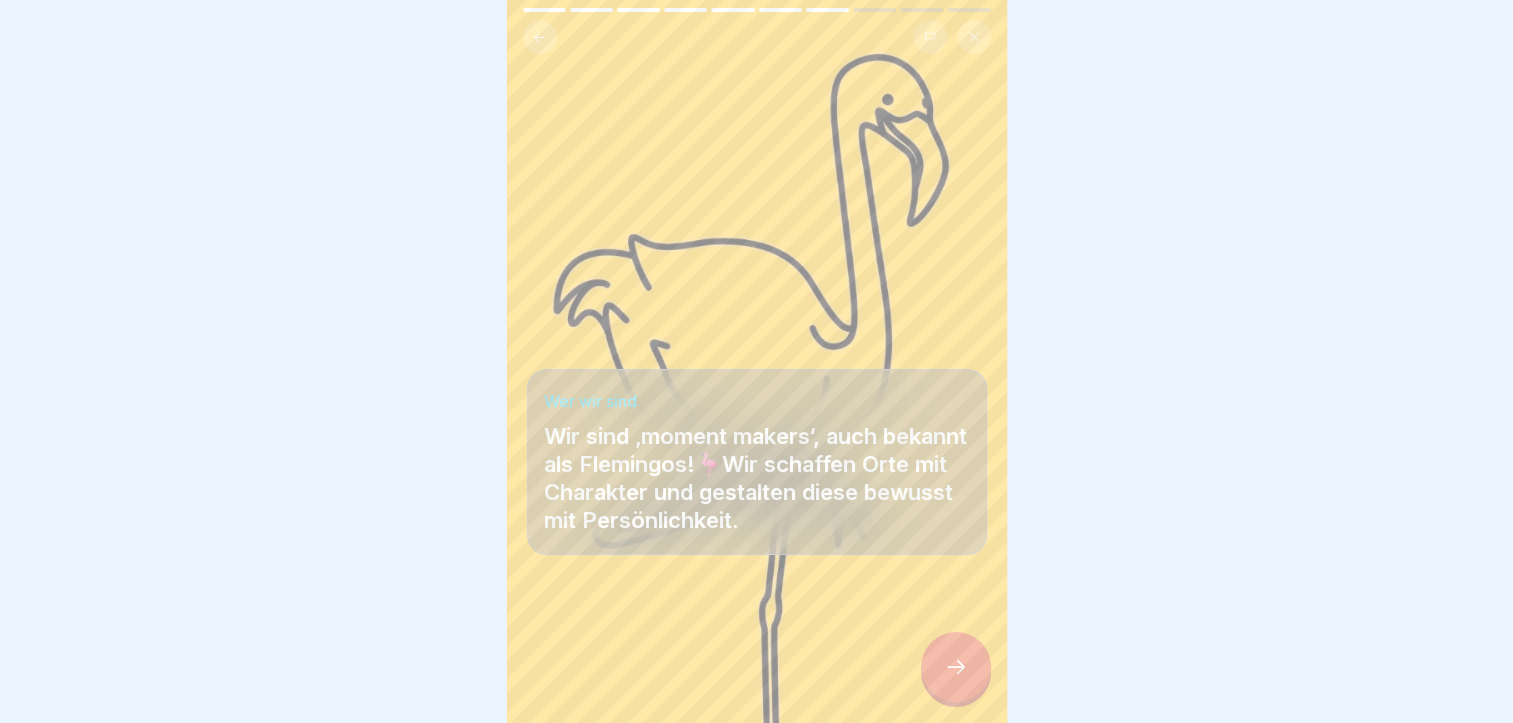 click 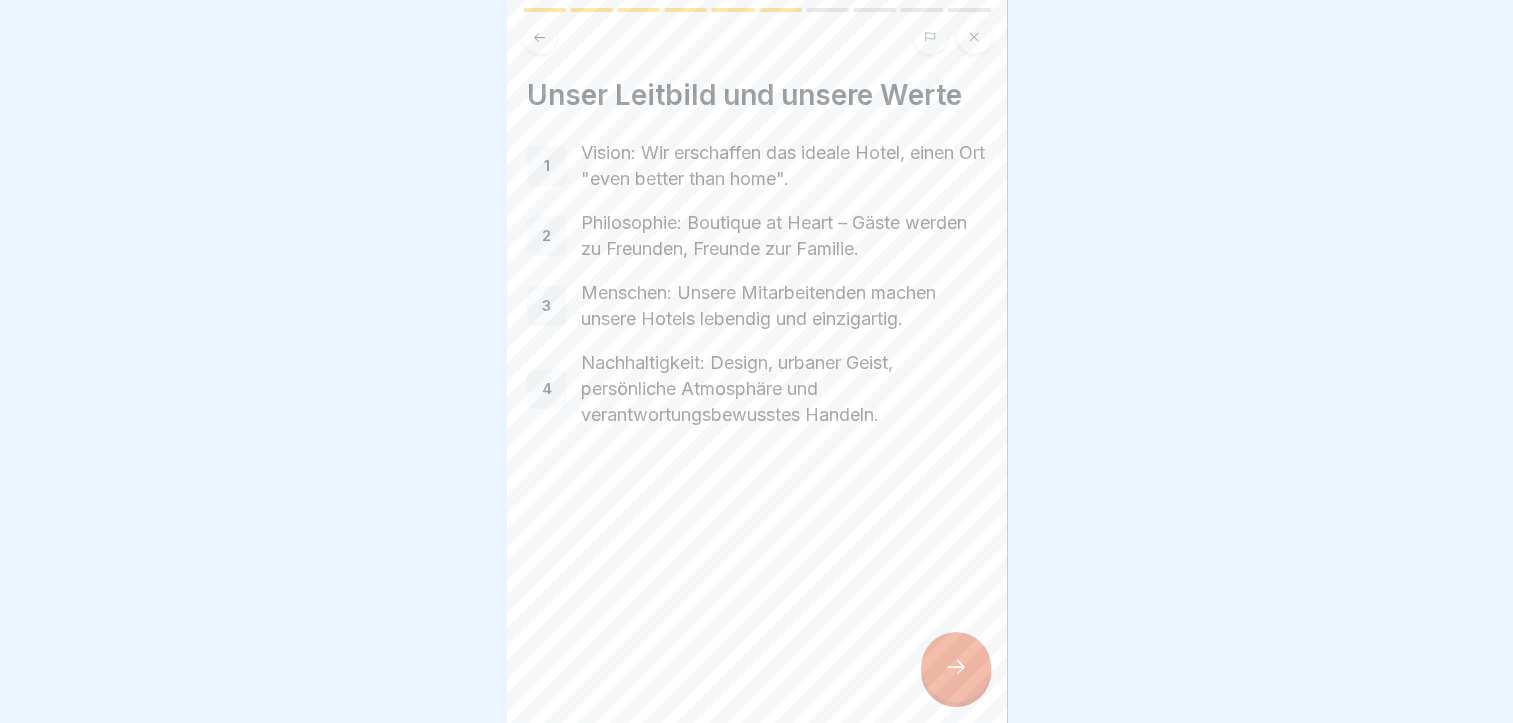 click at bounding box center (956, 667) 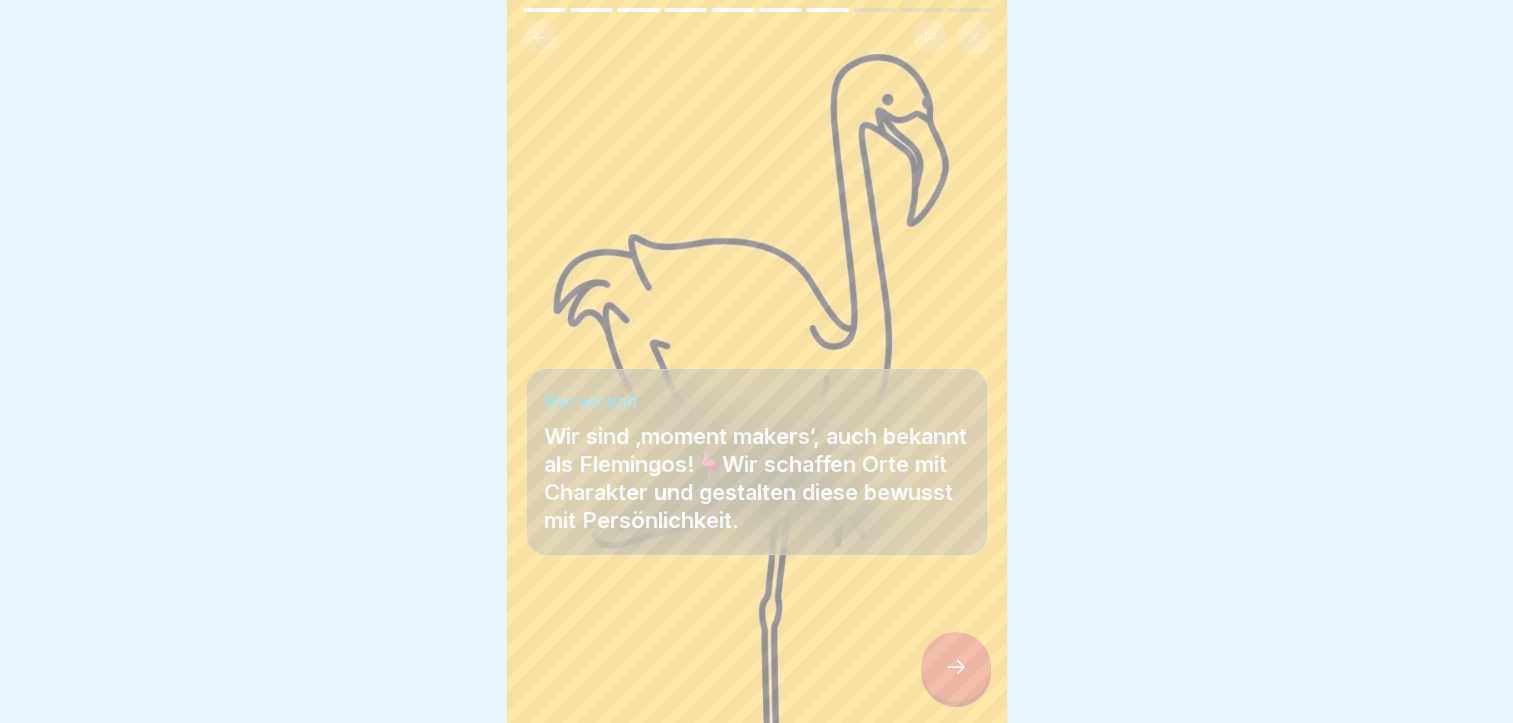 click at bounding box center [956, 667] 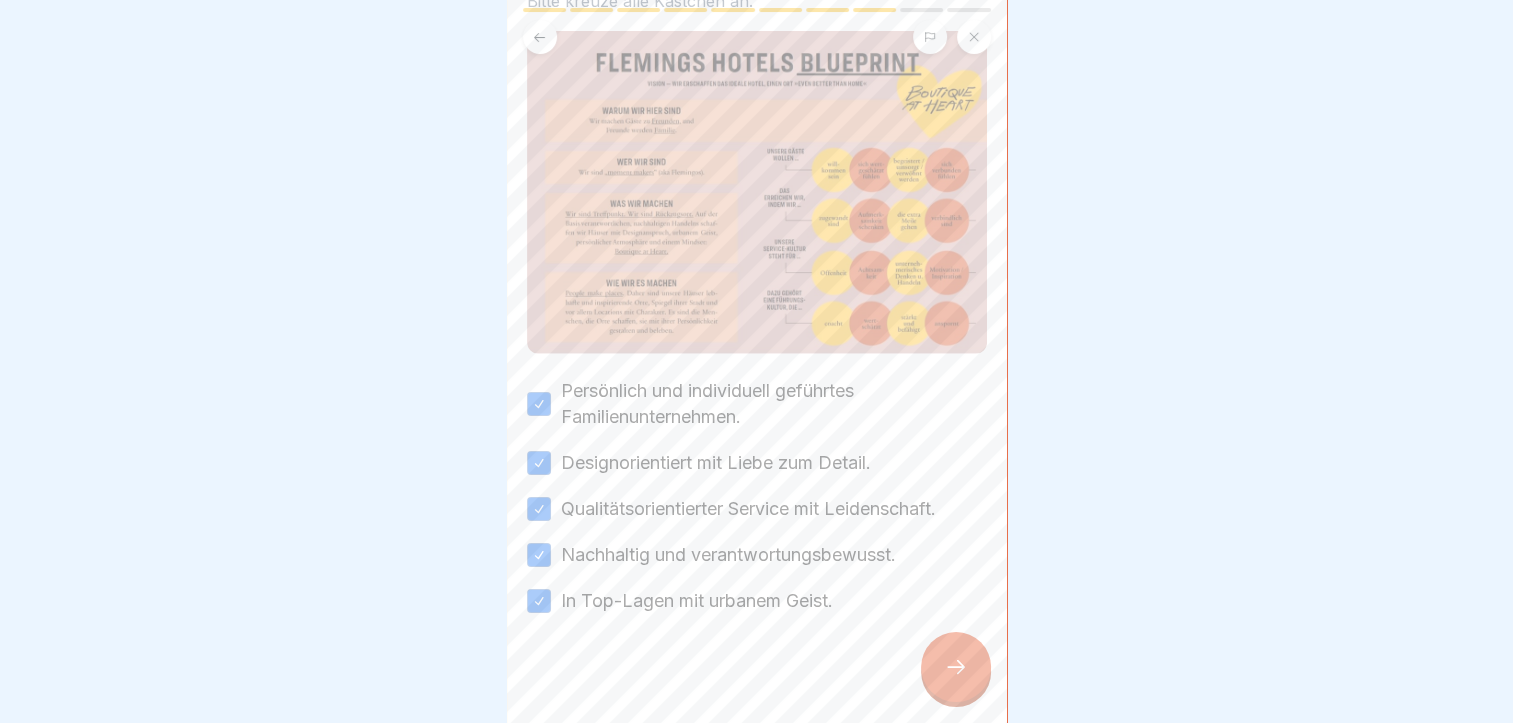click at bounding box center [956, 667] 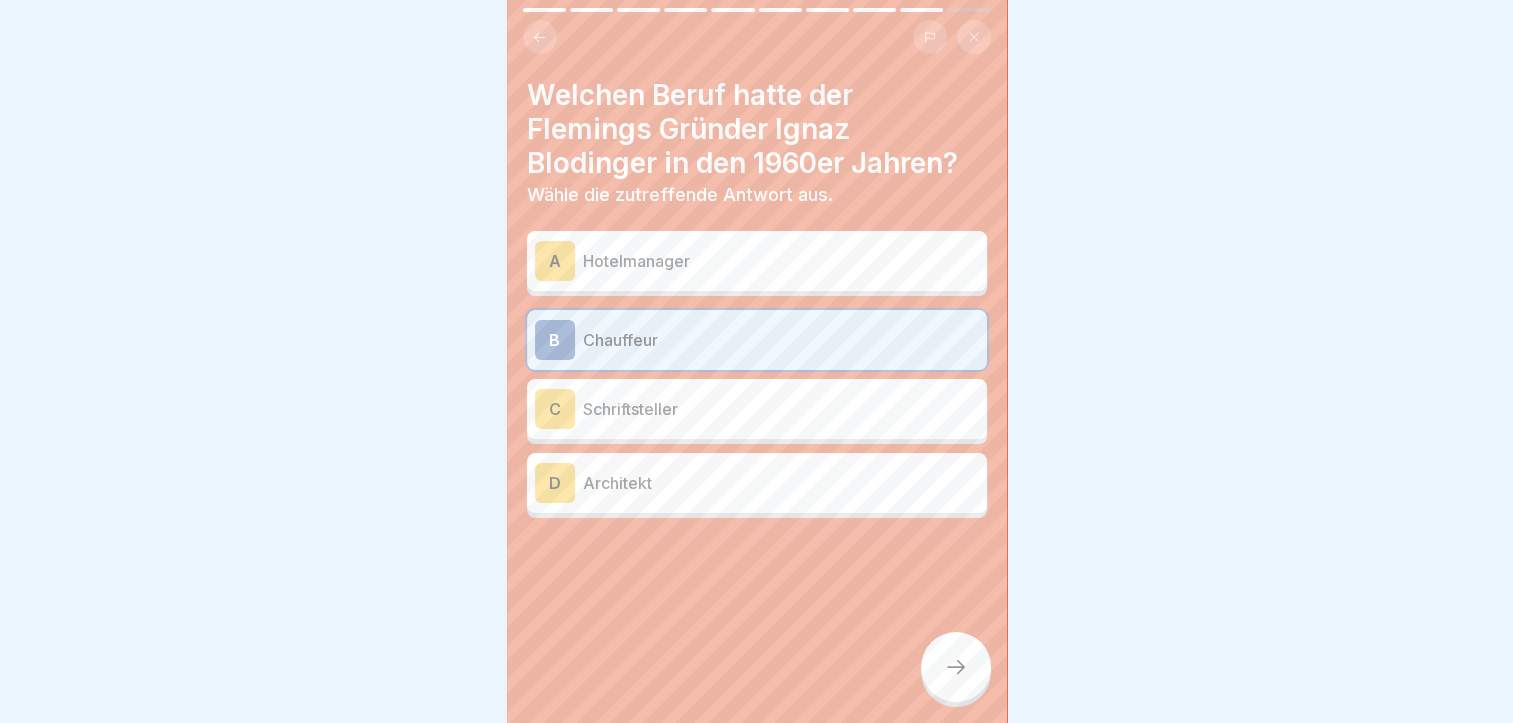 click at bounding box center (956, 667) 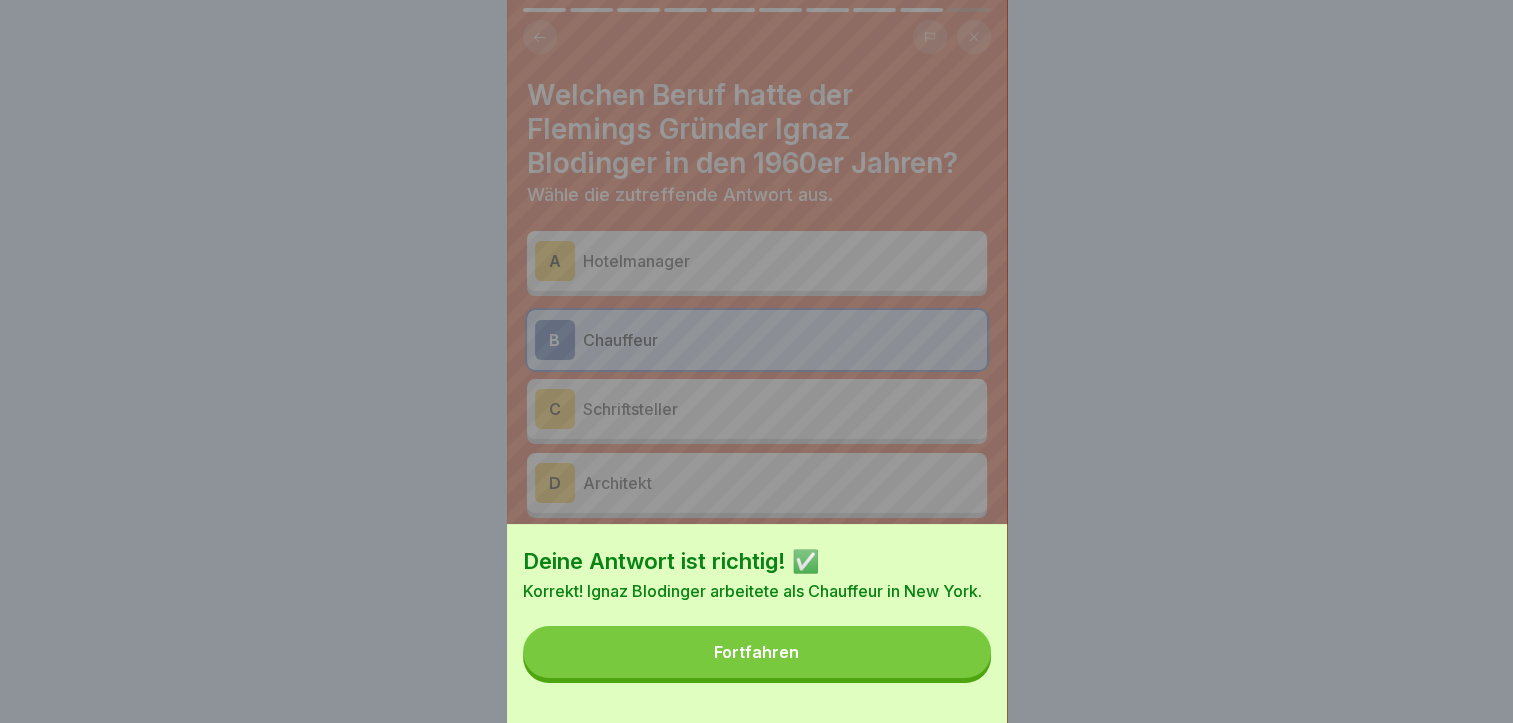 click on "Fortfahren" at bounding box center (757, 652) 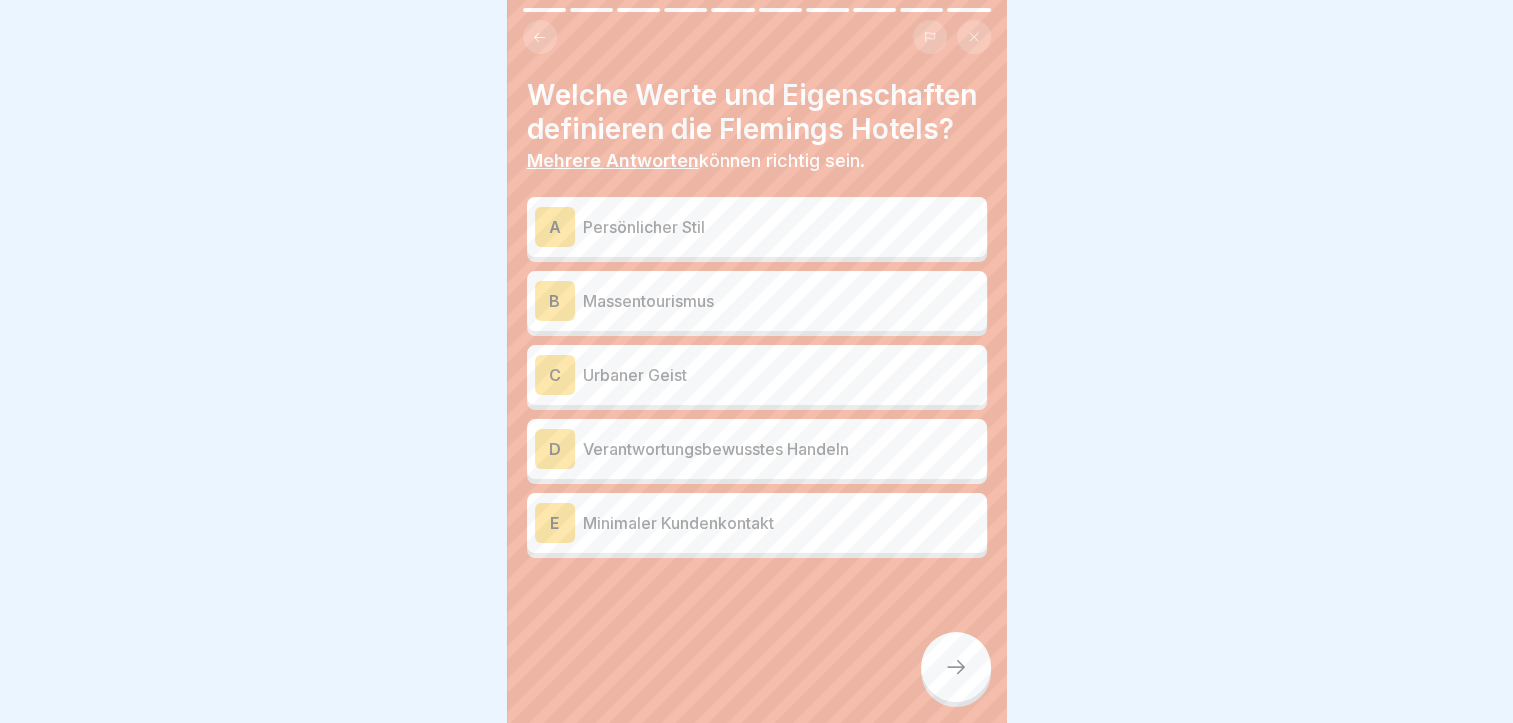 click on "A Persönlicher Stil" at bounding box center [757, 227] 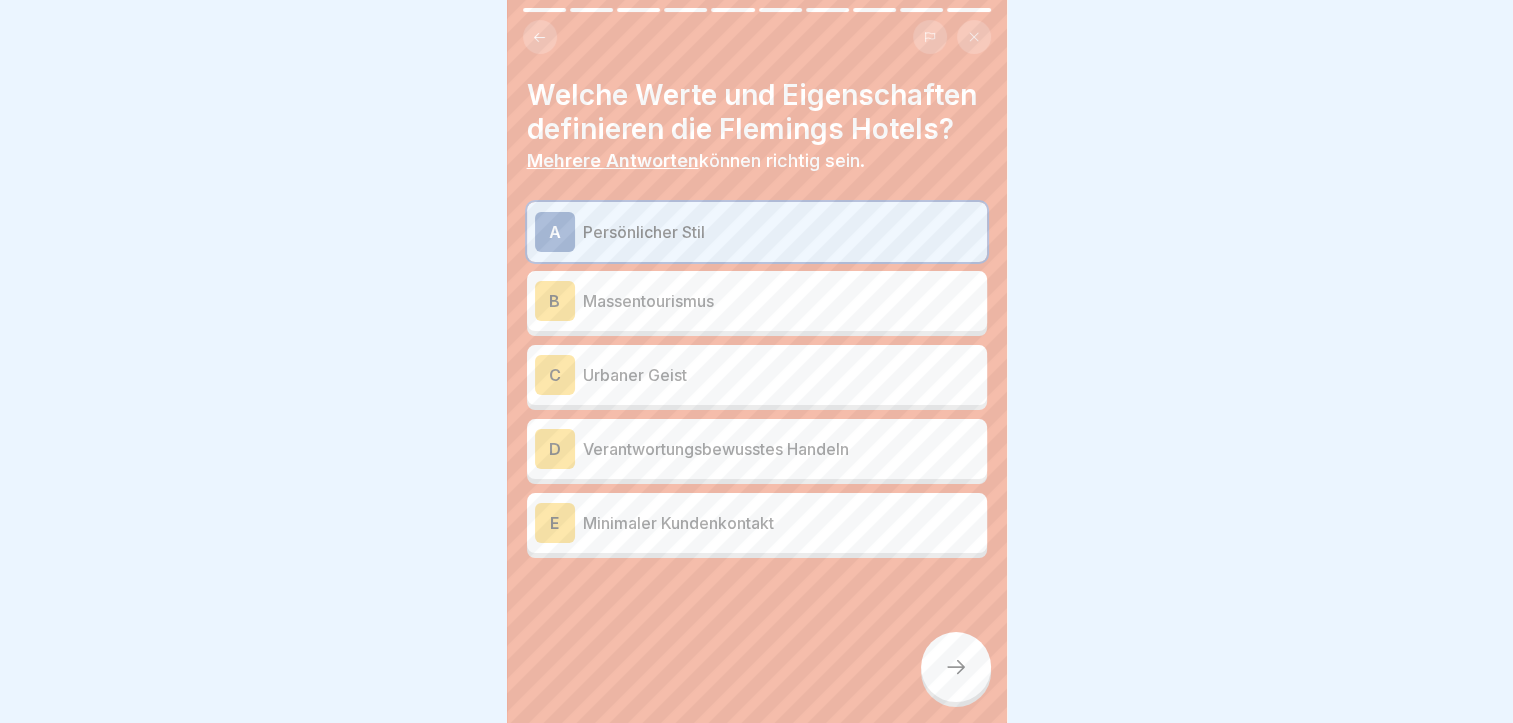 click on "Urbaner Geist" at bounding box center (781, 375) 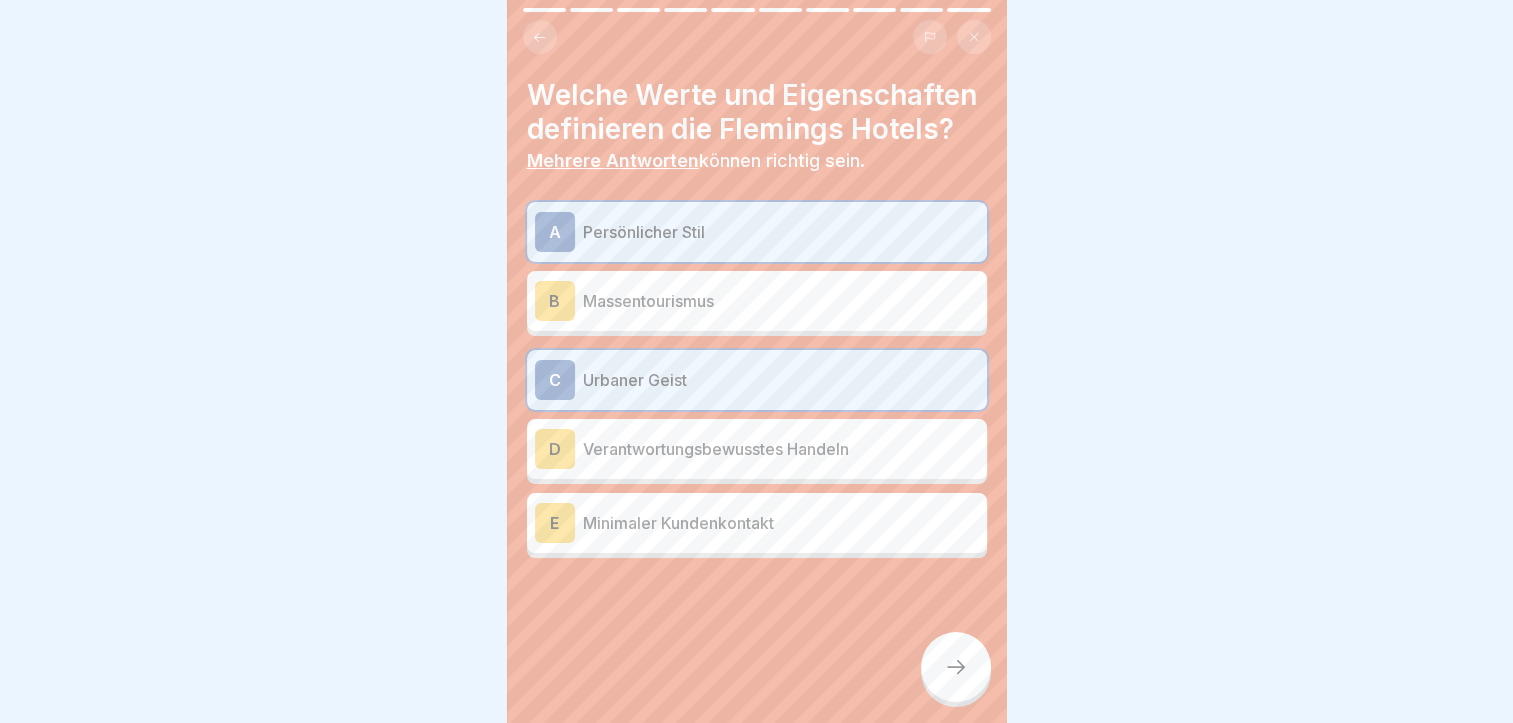 click on "D Verantwortungsbewusstes Handeln" at bounding box center [757, 449] 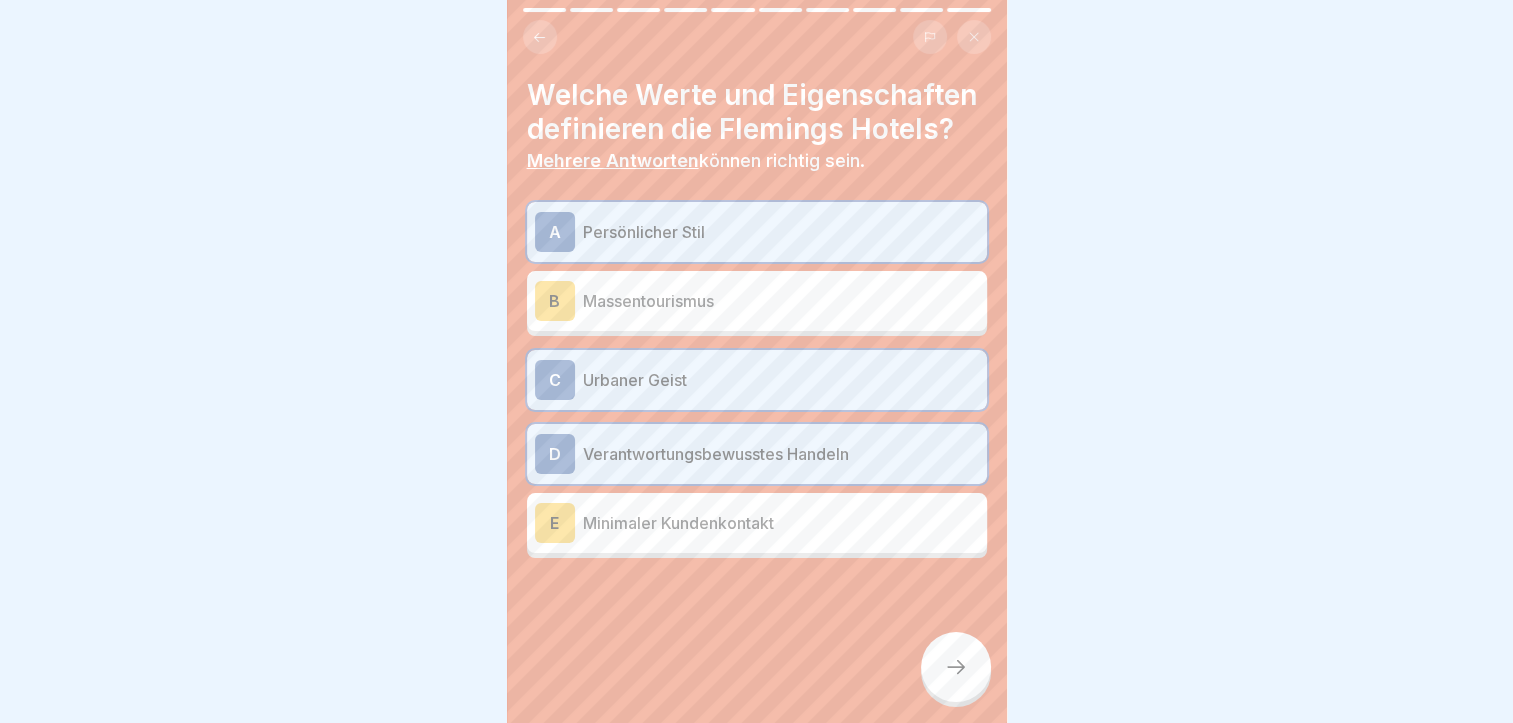 click at bounding box center [757, 618] 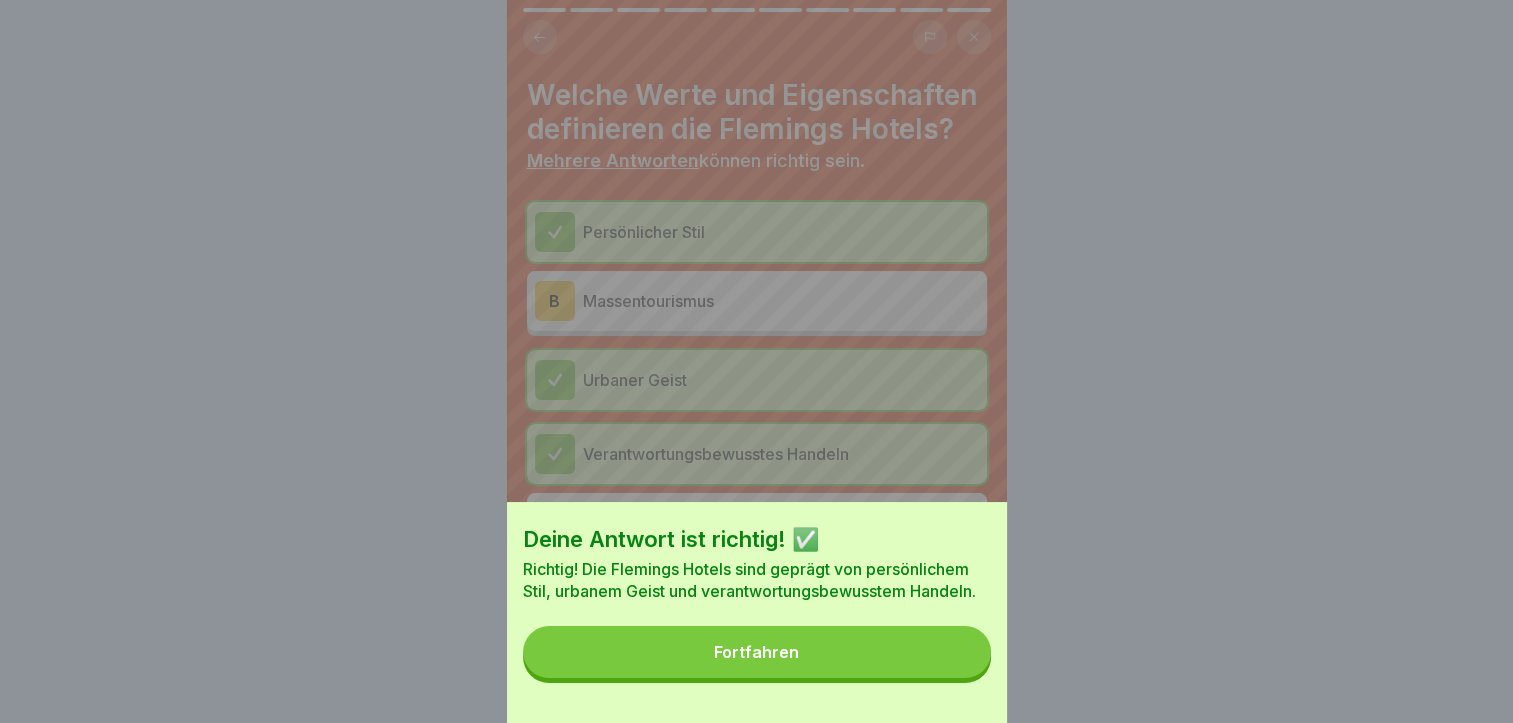 click on "Fortfahren" at bounding box center (757, 652) 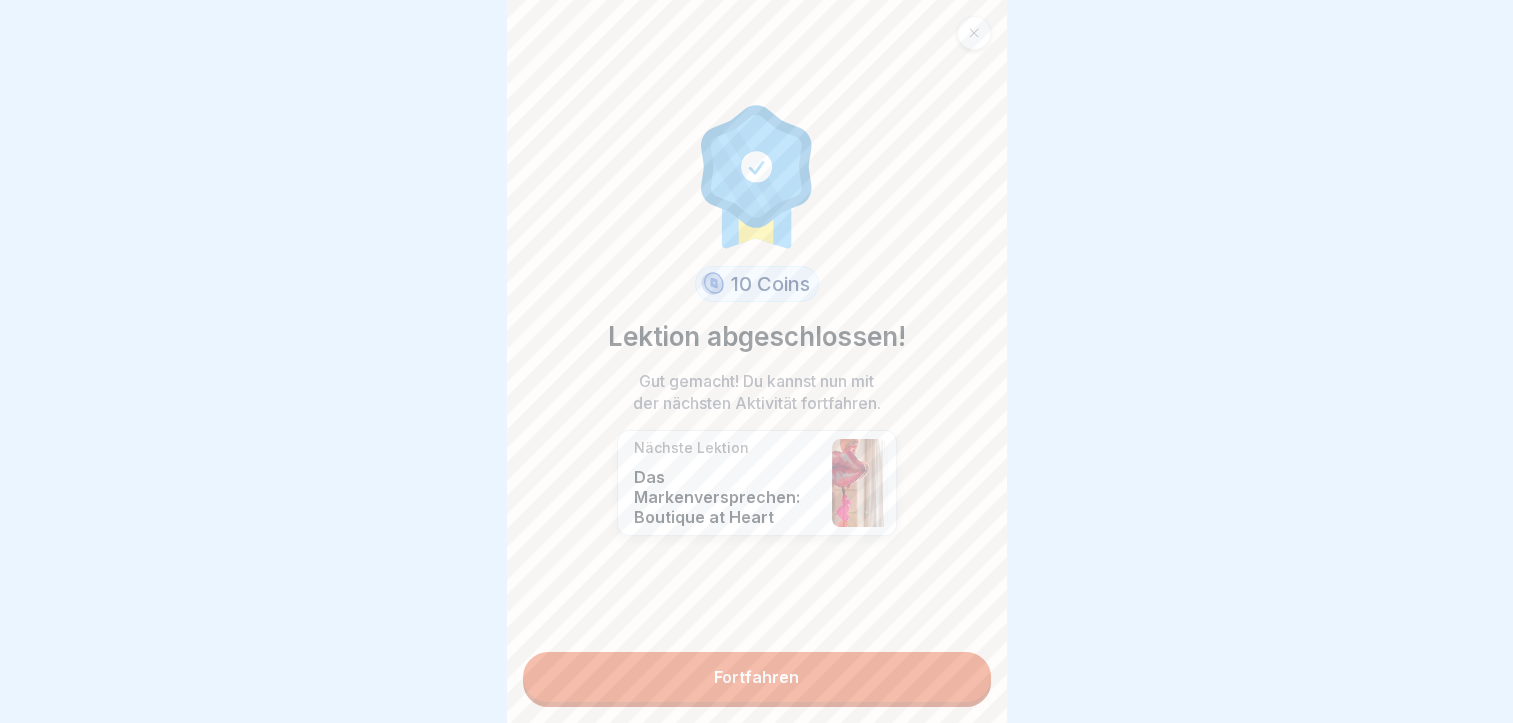 click on "Fortfahren" at bounding box center (757, 677) 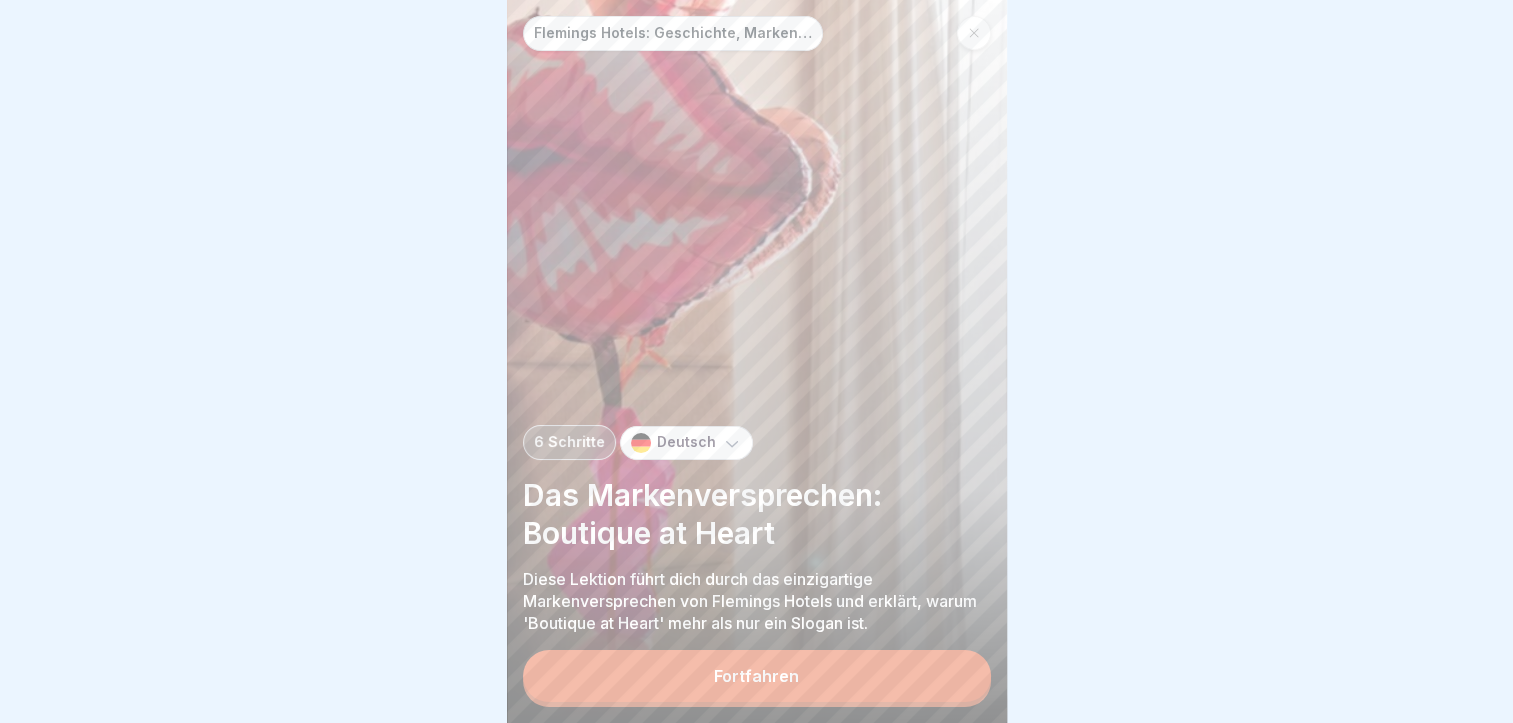click on "Fortfahren" at bounding box center [757, 676] 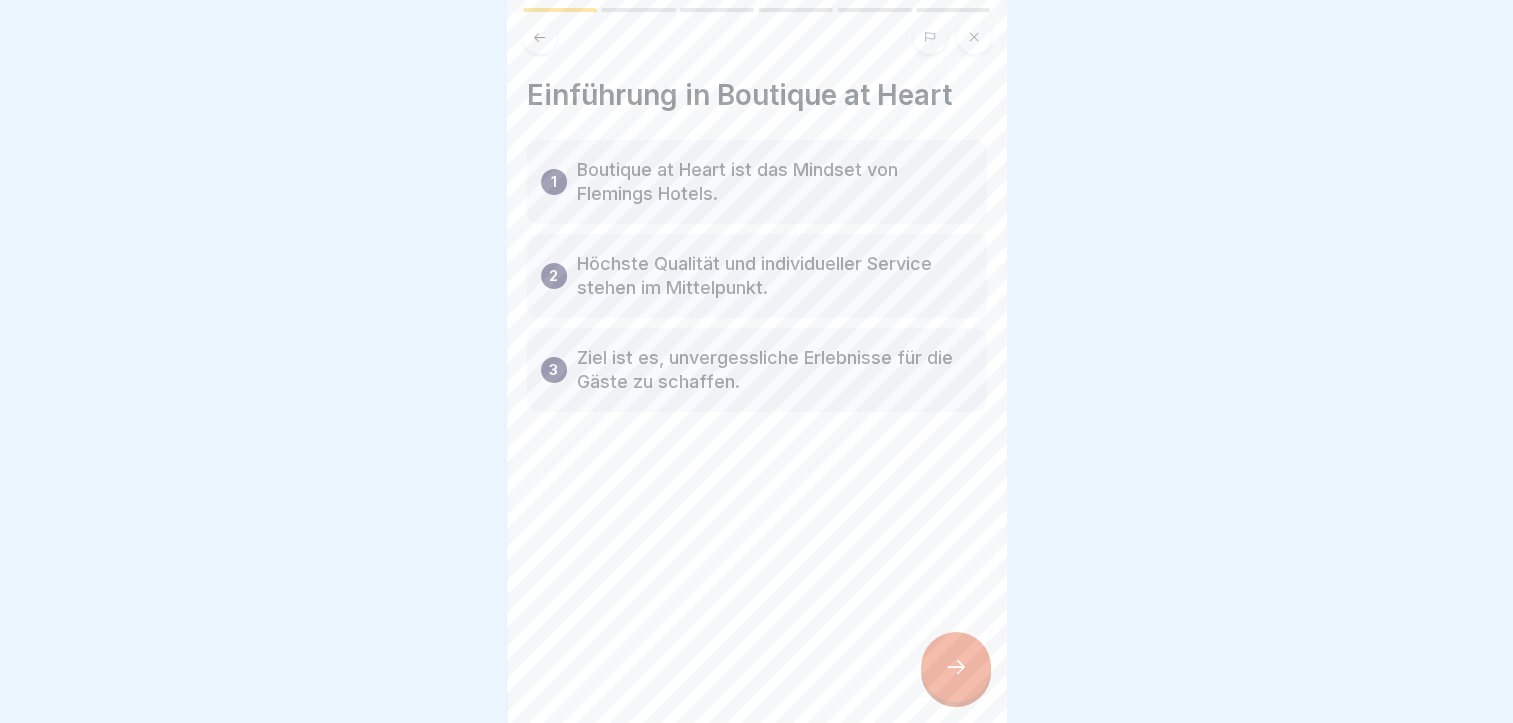 click on "Boutique at Heart ist das Mindset von Flemings Hotels." at bounding box center (775, 182) 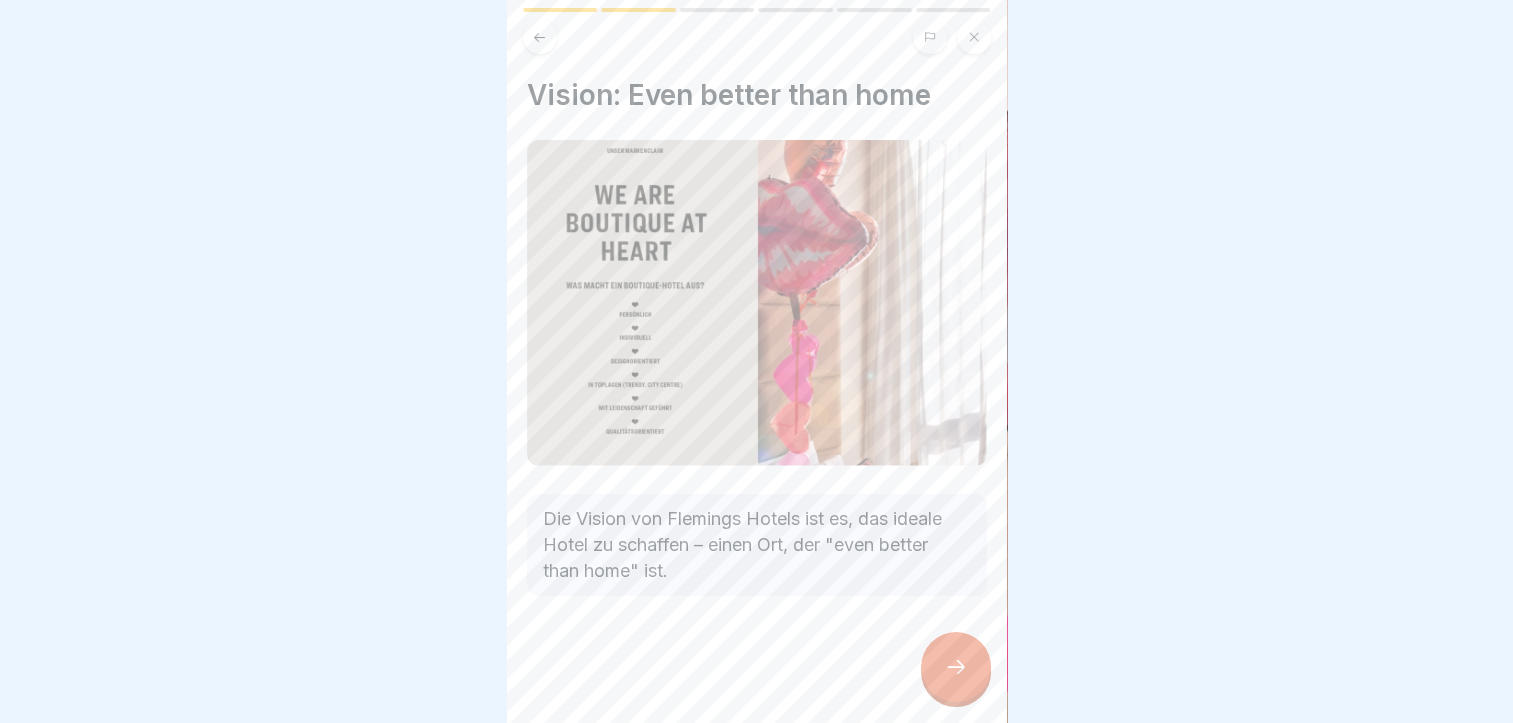 click at bounding box center [956, 667] 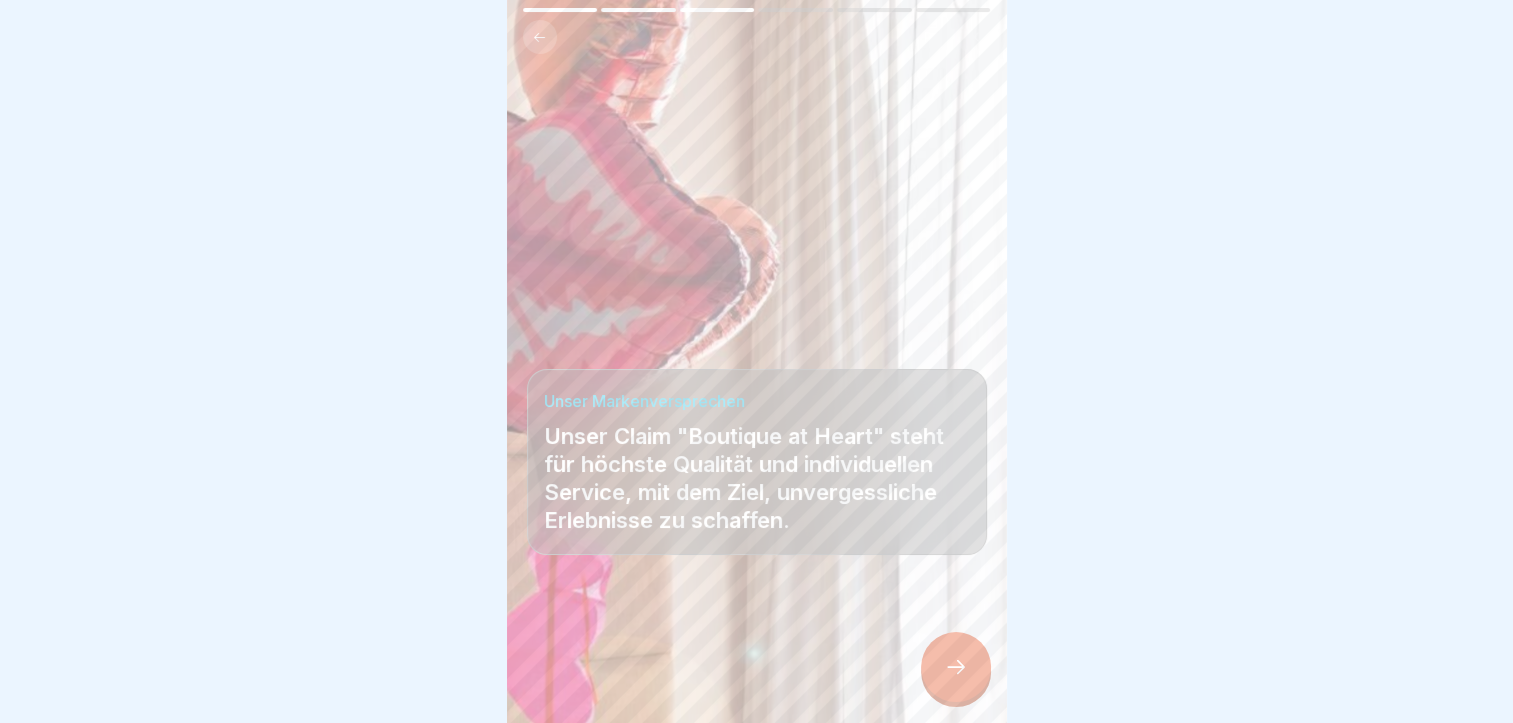click at bounding box center [956, 667] 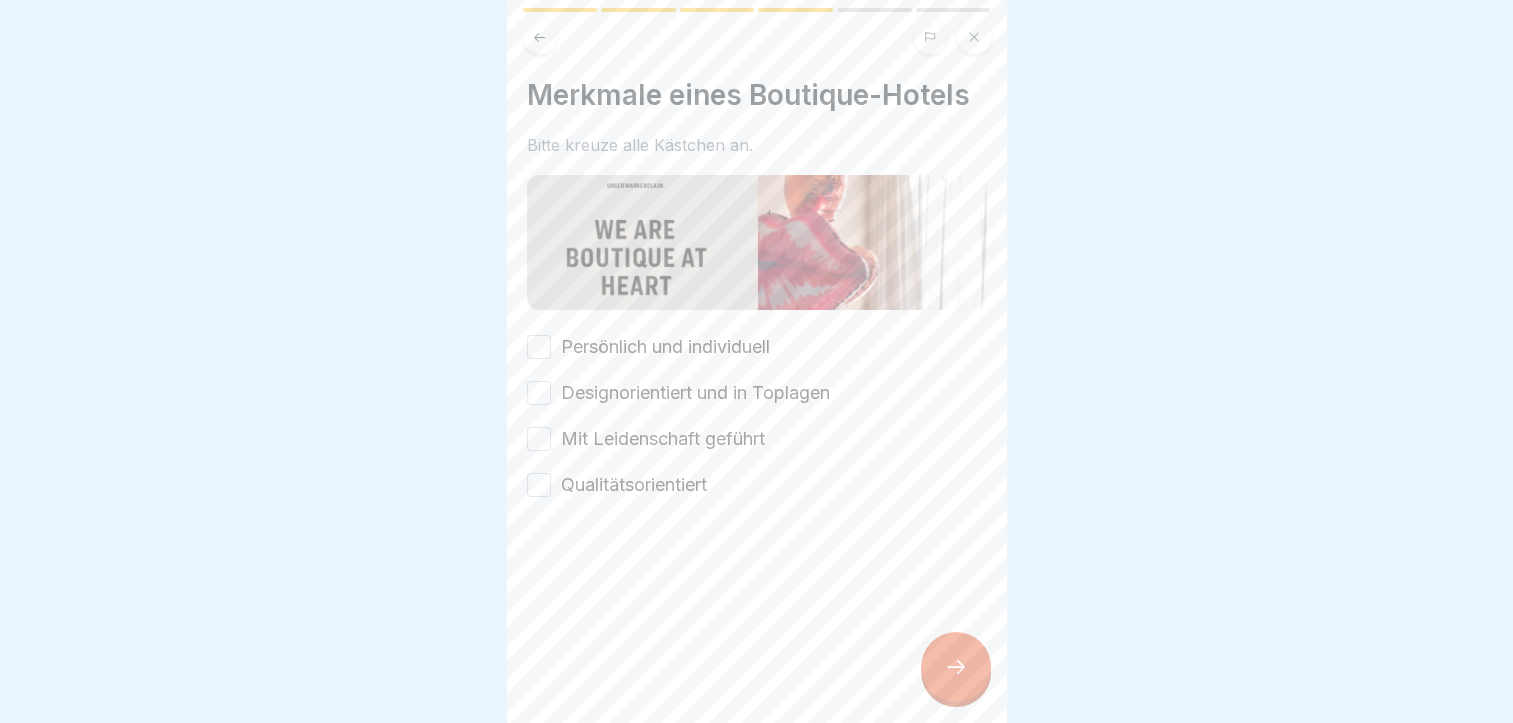 click on "Persönlich und individuell" at bounding box center (539, 347) 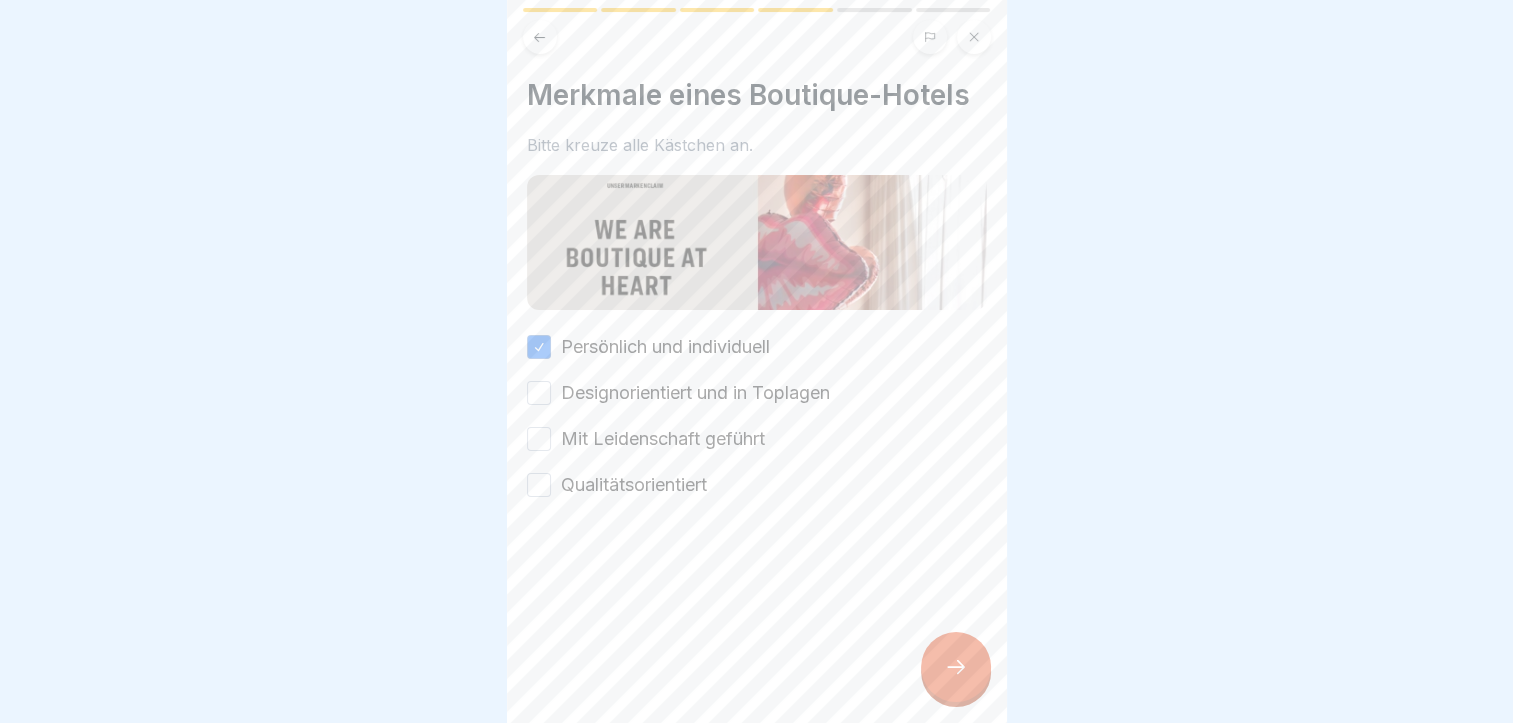 click on "Designorientiert und in Toplagen" at bounding box center (539, 393) 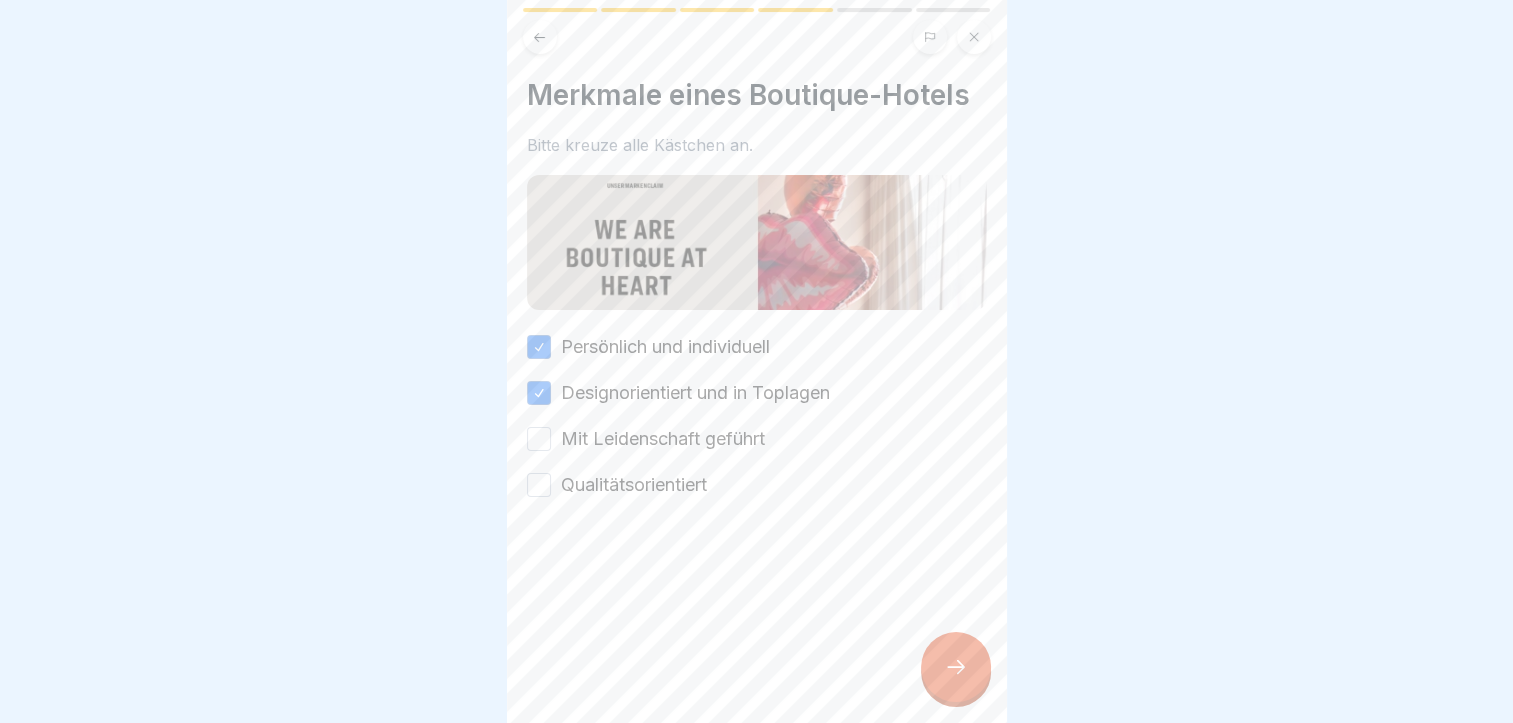 click on "Designorientiert und in Toplagen" at bounding box center (539, 393) 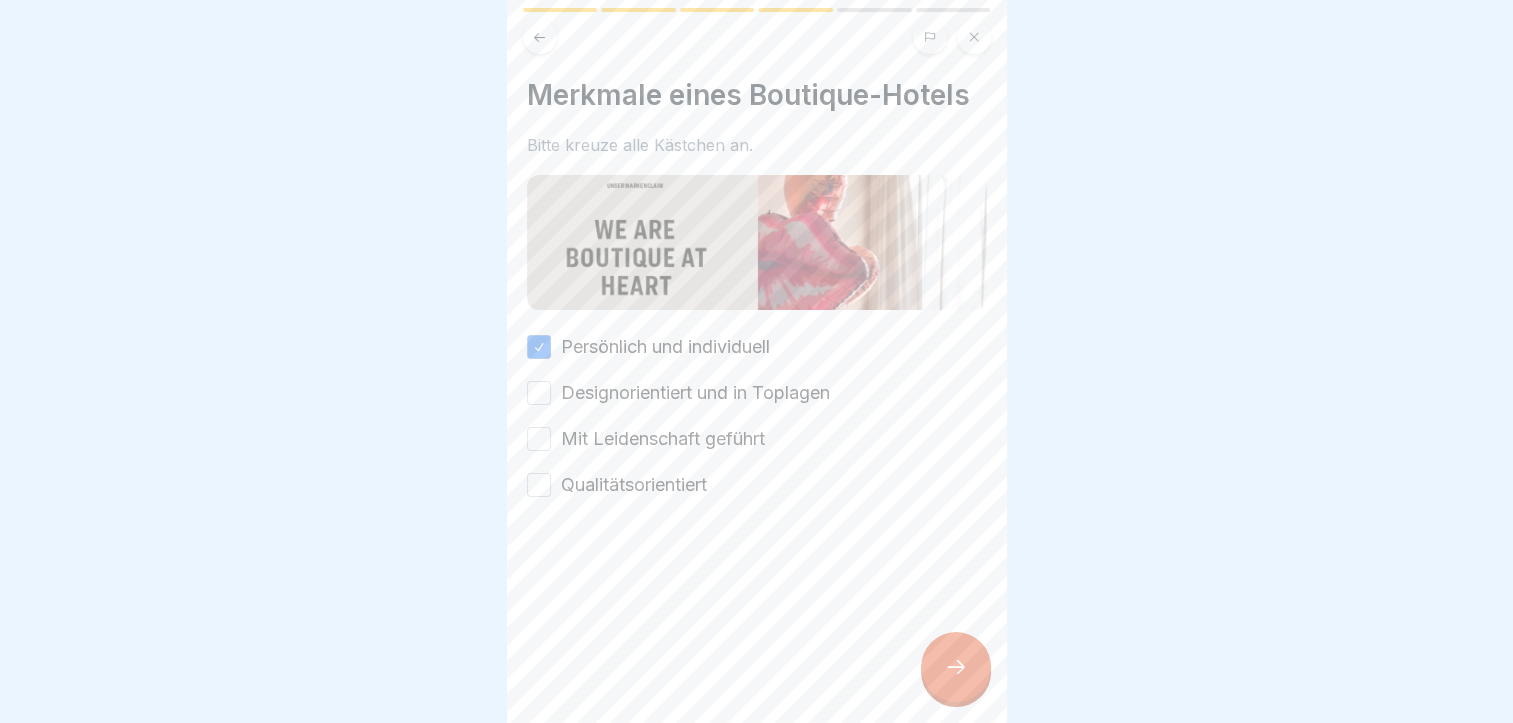click on "Designorientiert und in Toplagen" at bounding box center (757, 393) 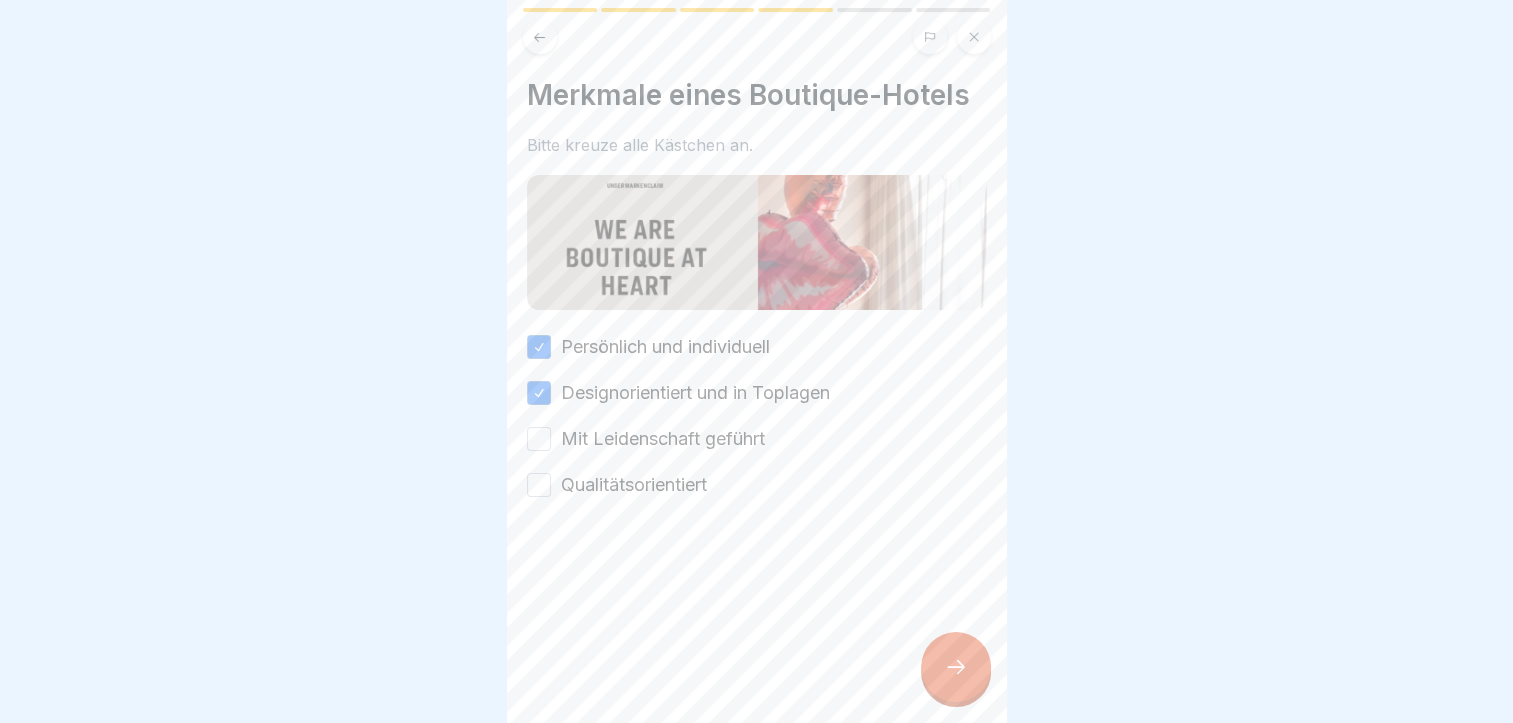 click on "Mit Leidenschaft geführt" at bounding box center [539, 439] 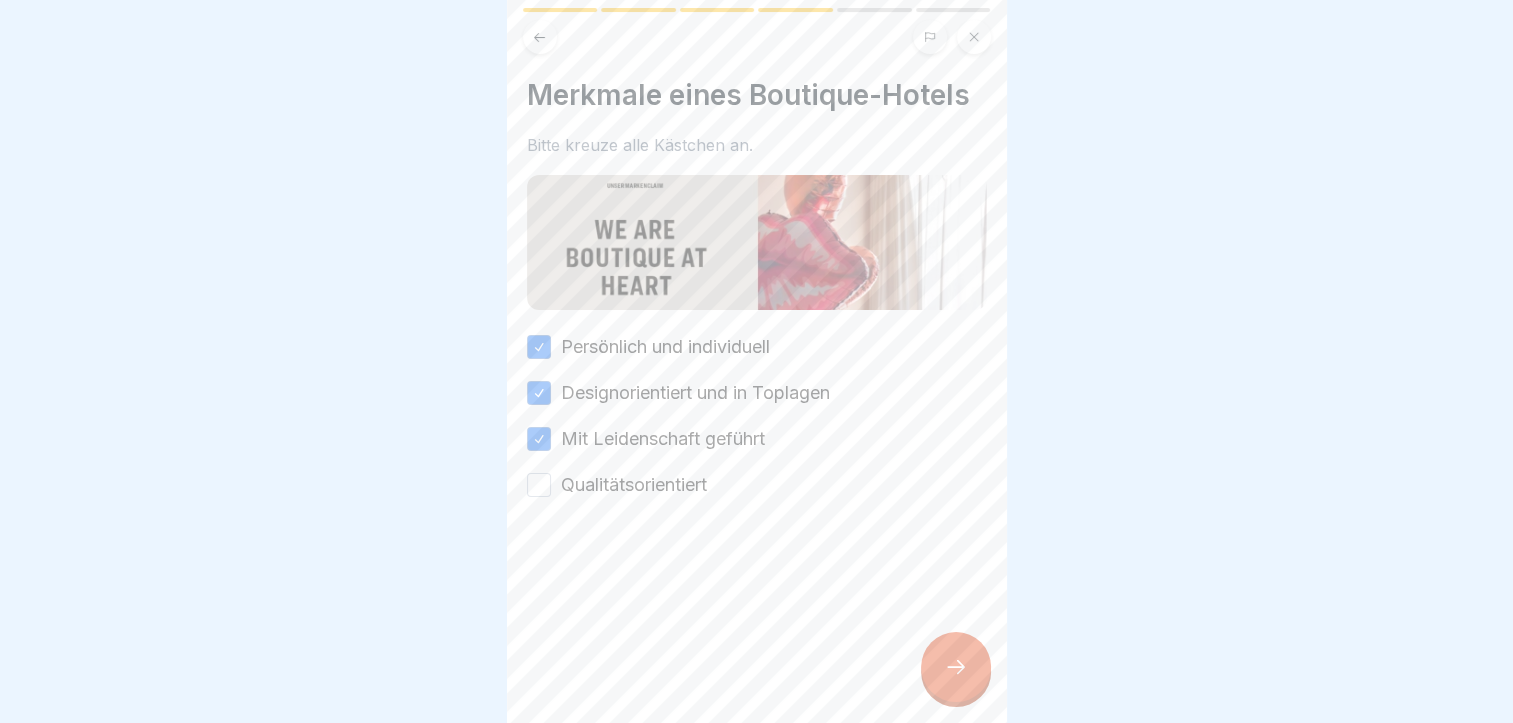 click at bounding box center [757, 558] 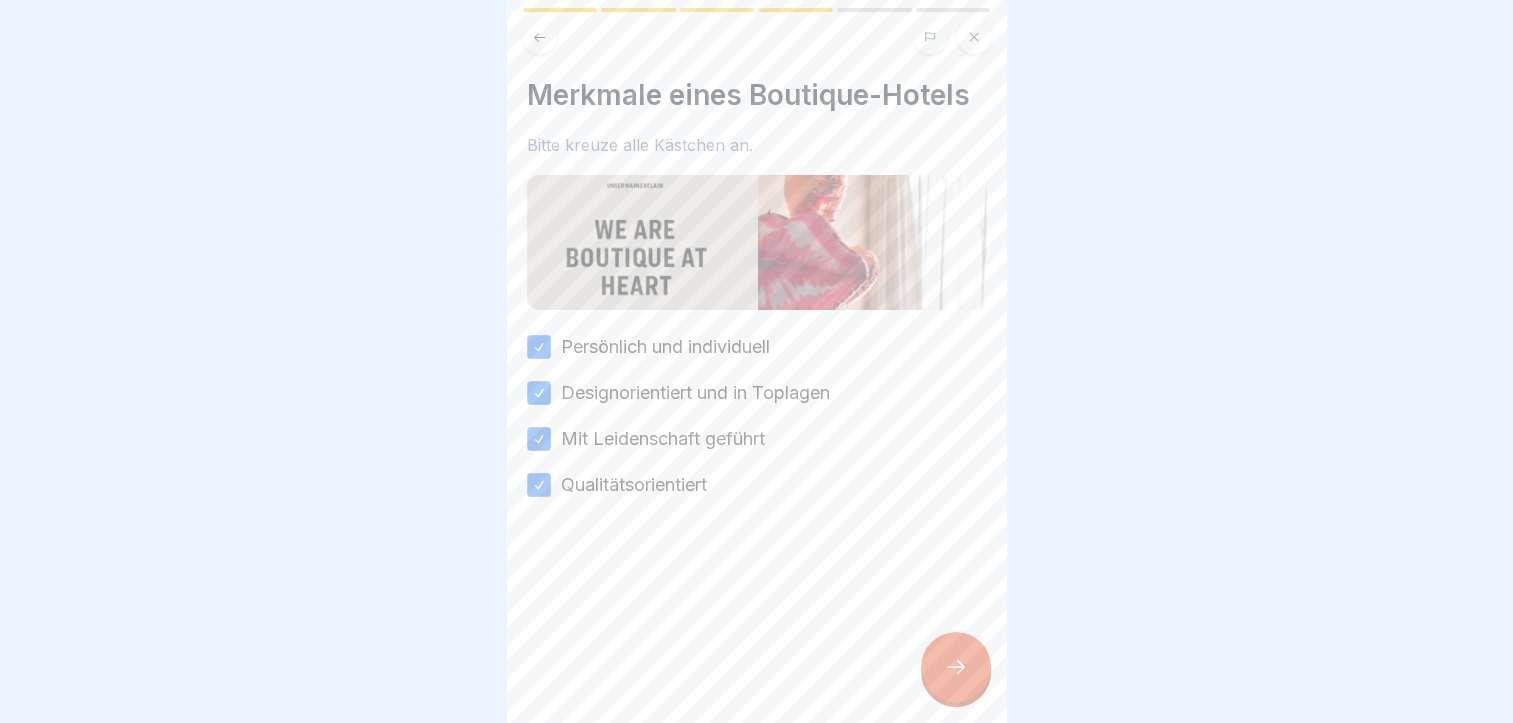 click 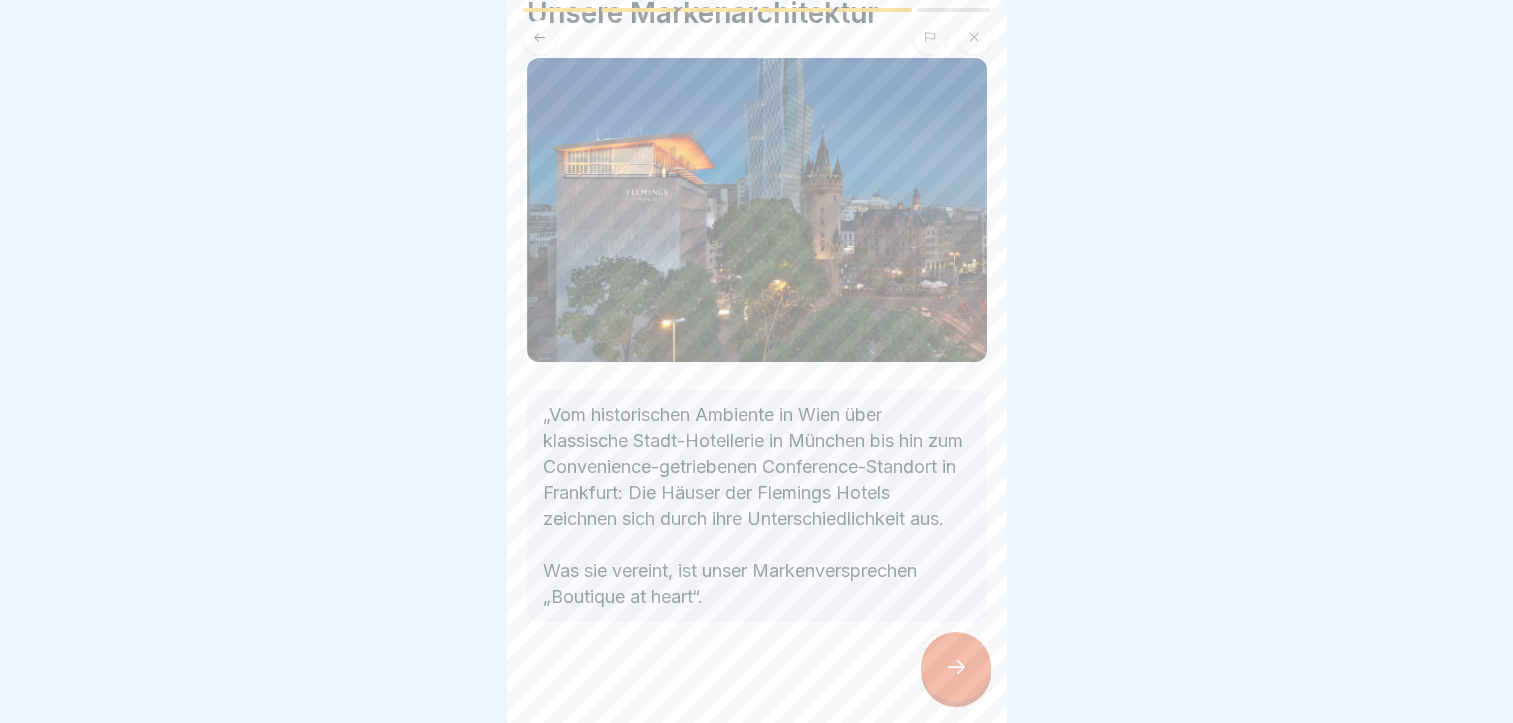 scroll, scrollTop: 116, scrollLeft: 0, axis: vertical 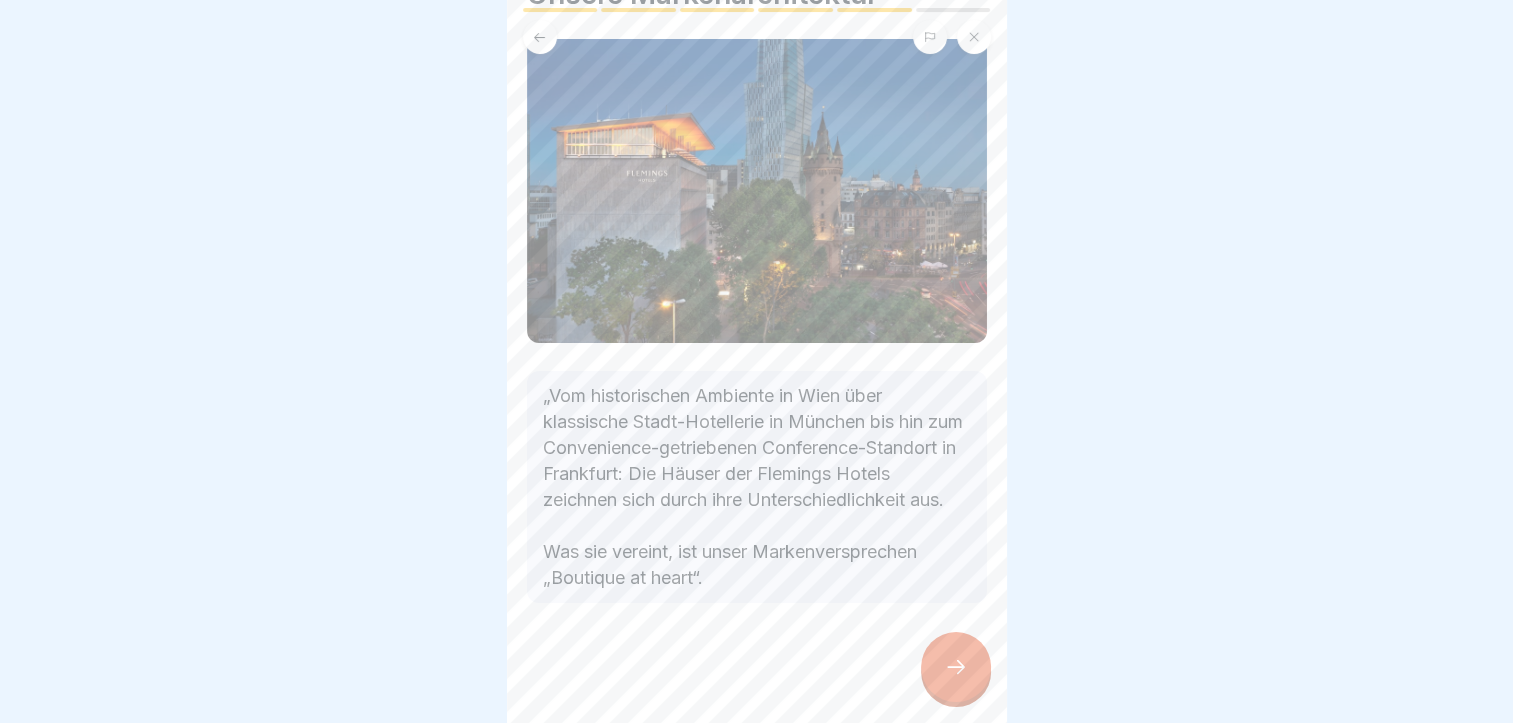 click 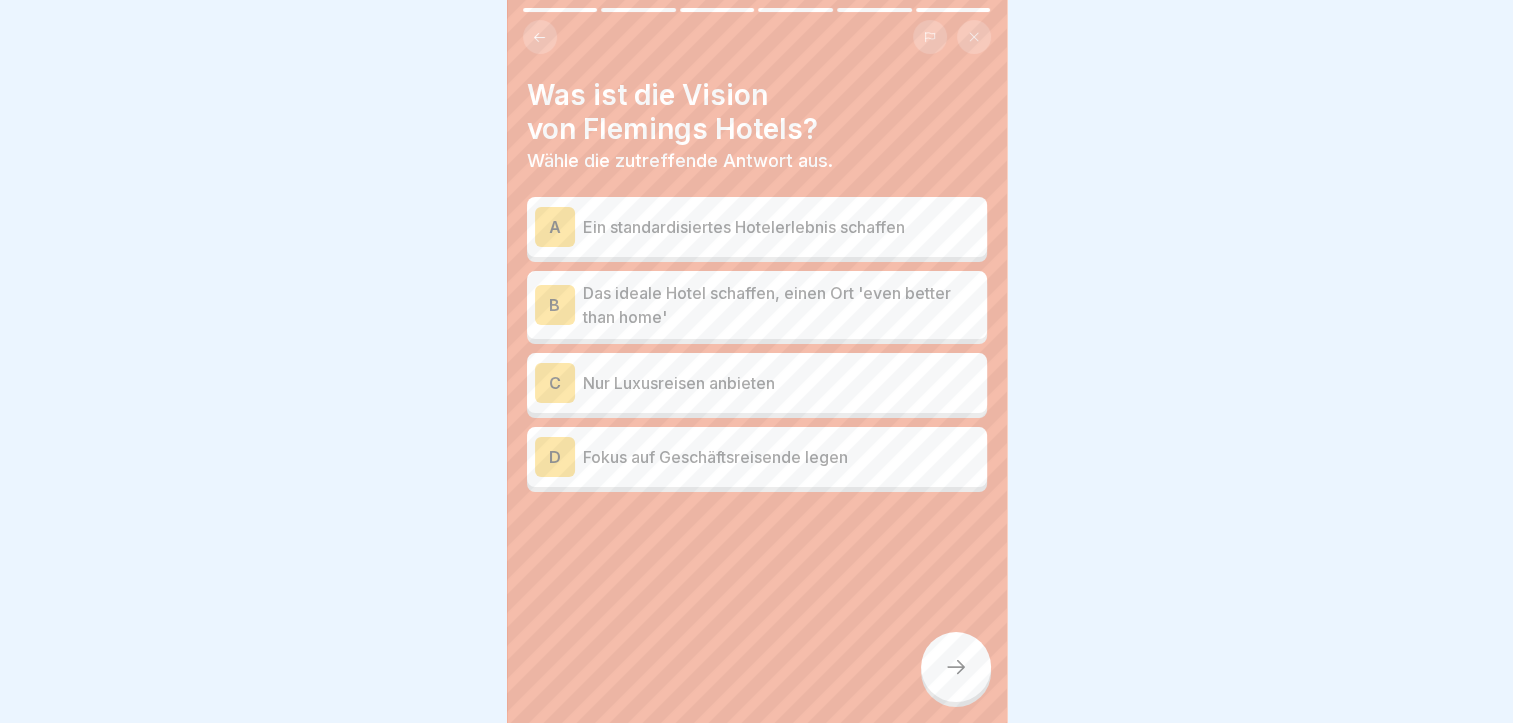 click on "Ein standardisiertes Hotelerlebnis schaffen" at bounding box center (781, 227) 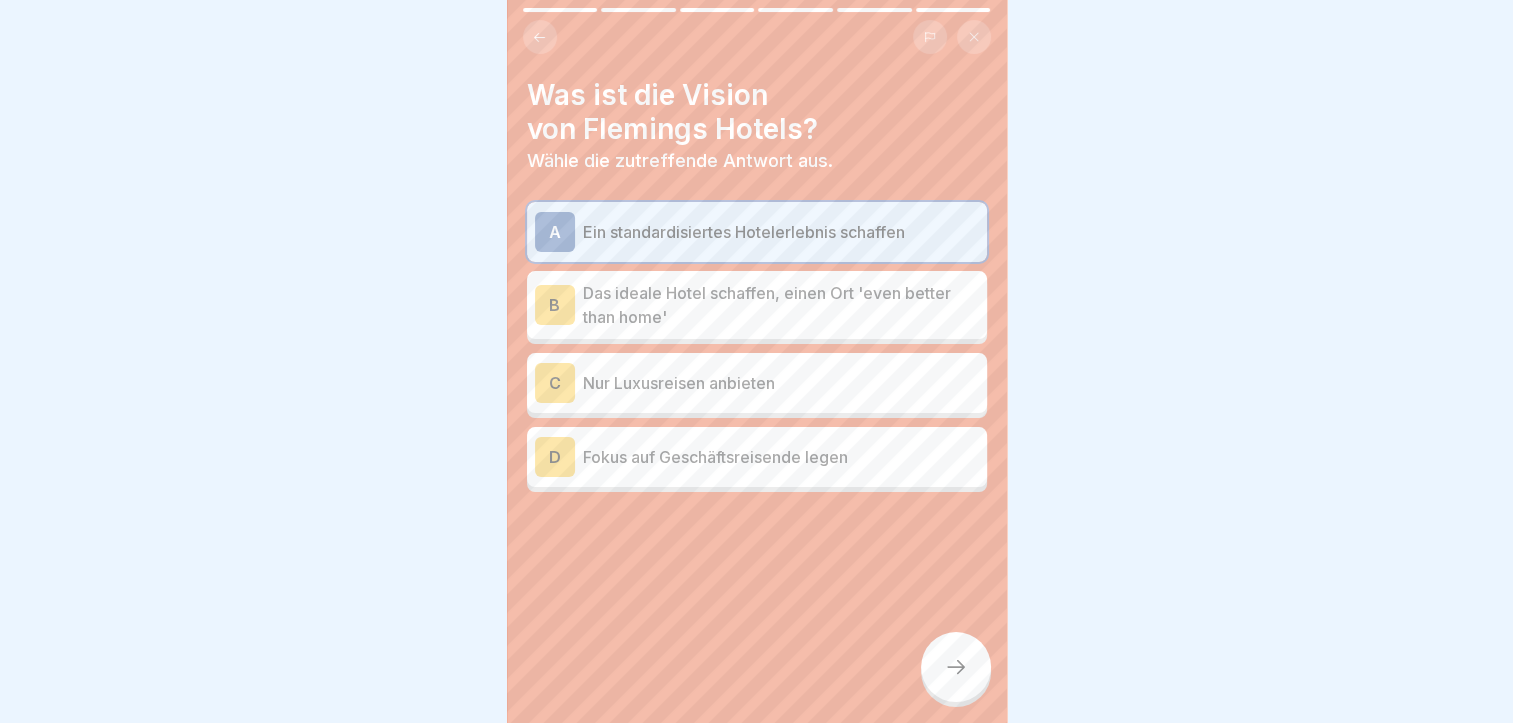 click on "Das ideale Hotel schaffen, einen Ort 'even better than home'" at bounding box center [781, 305] 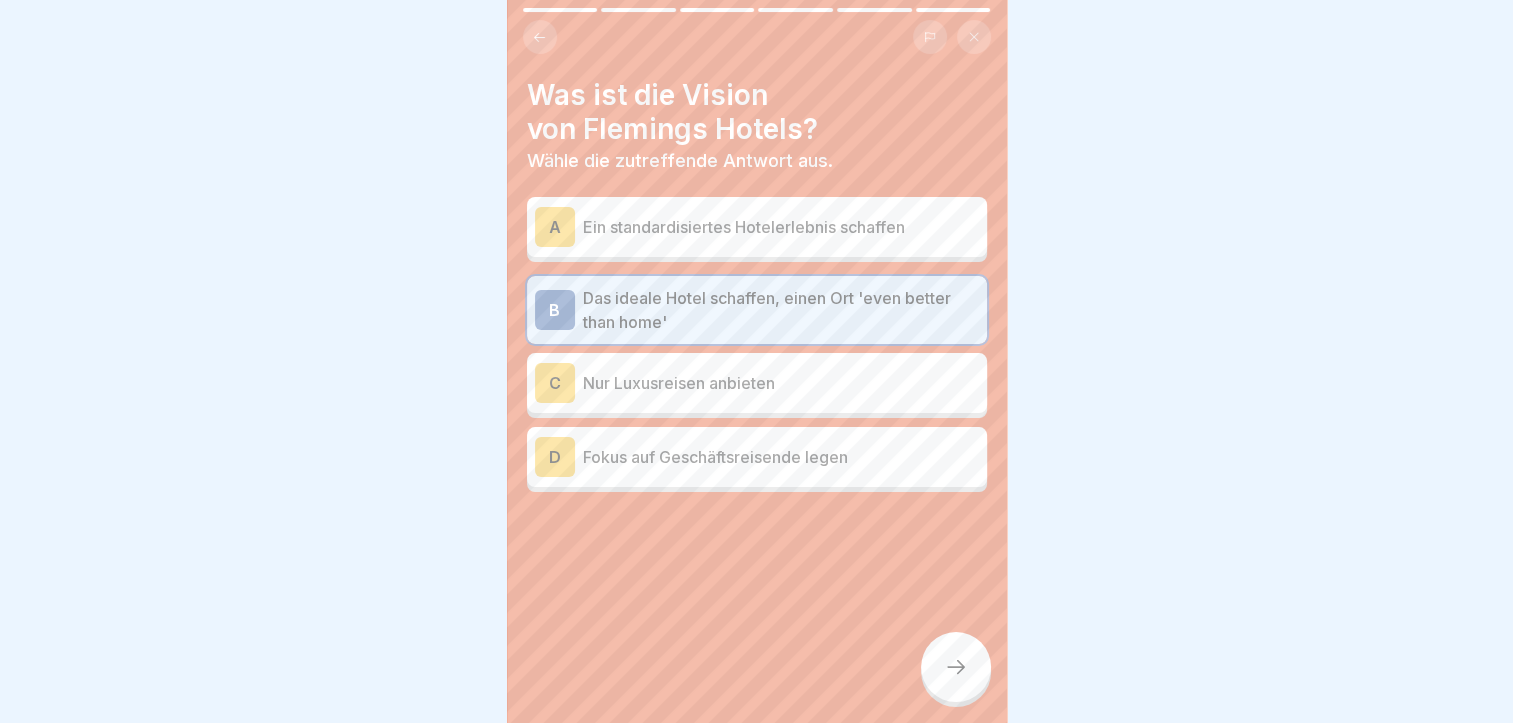click on "A Ein standardisiertes Hotelerlebnis schaffen" at bounding box center [757, 227] 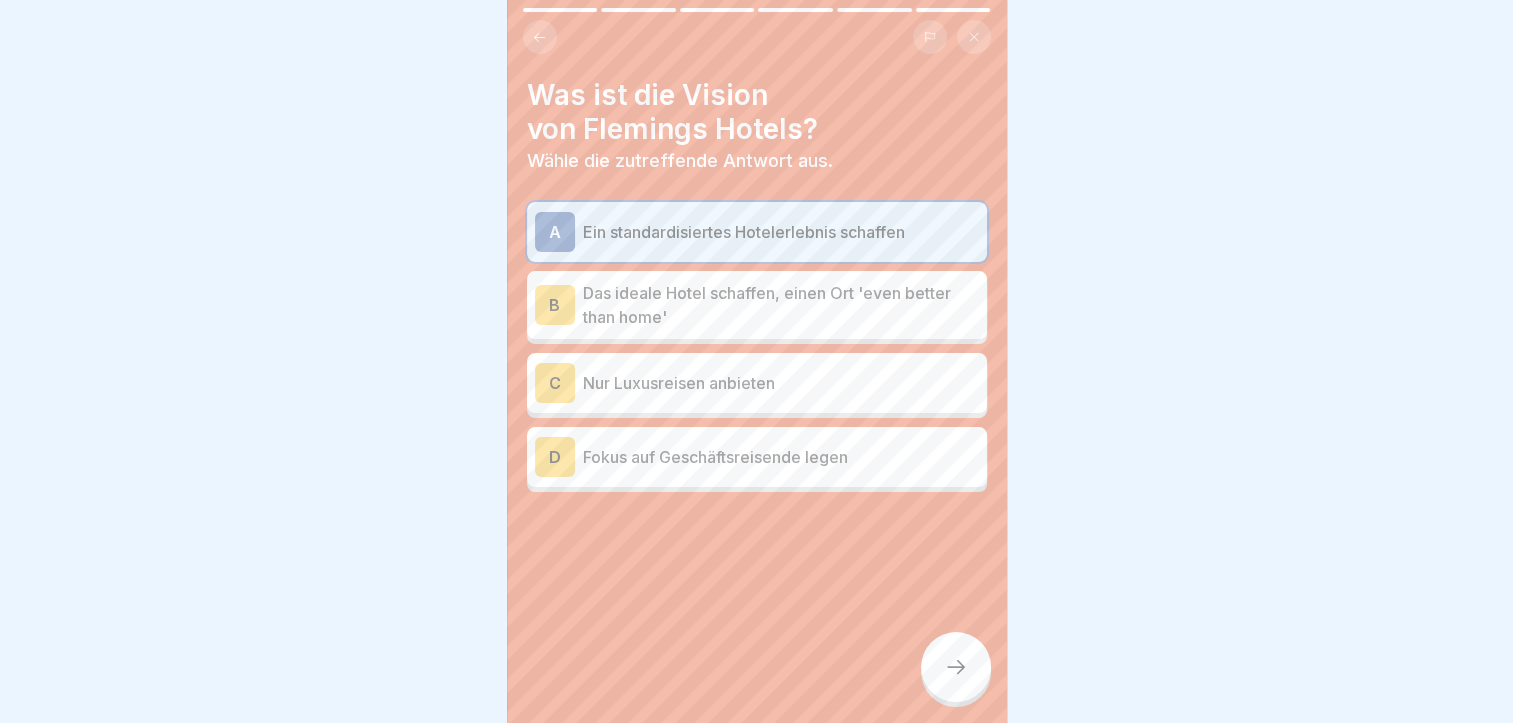 click at bounding box center [756, 361] 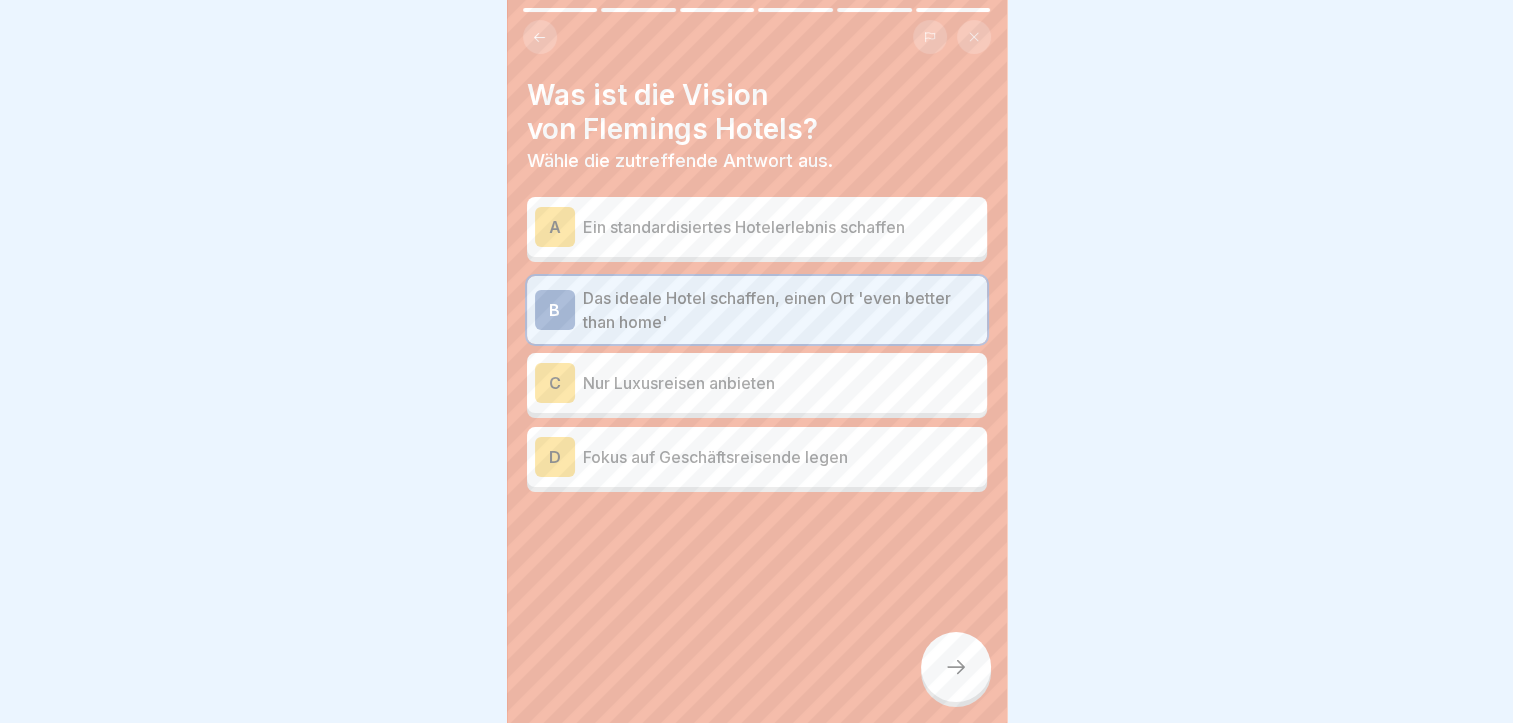 click 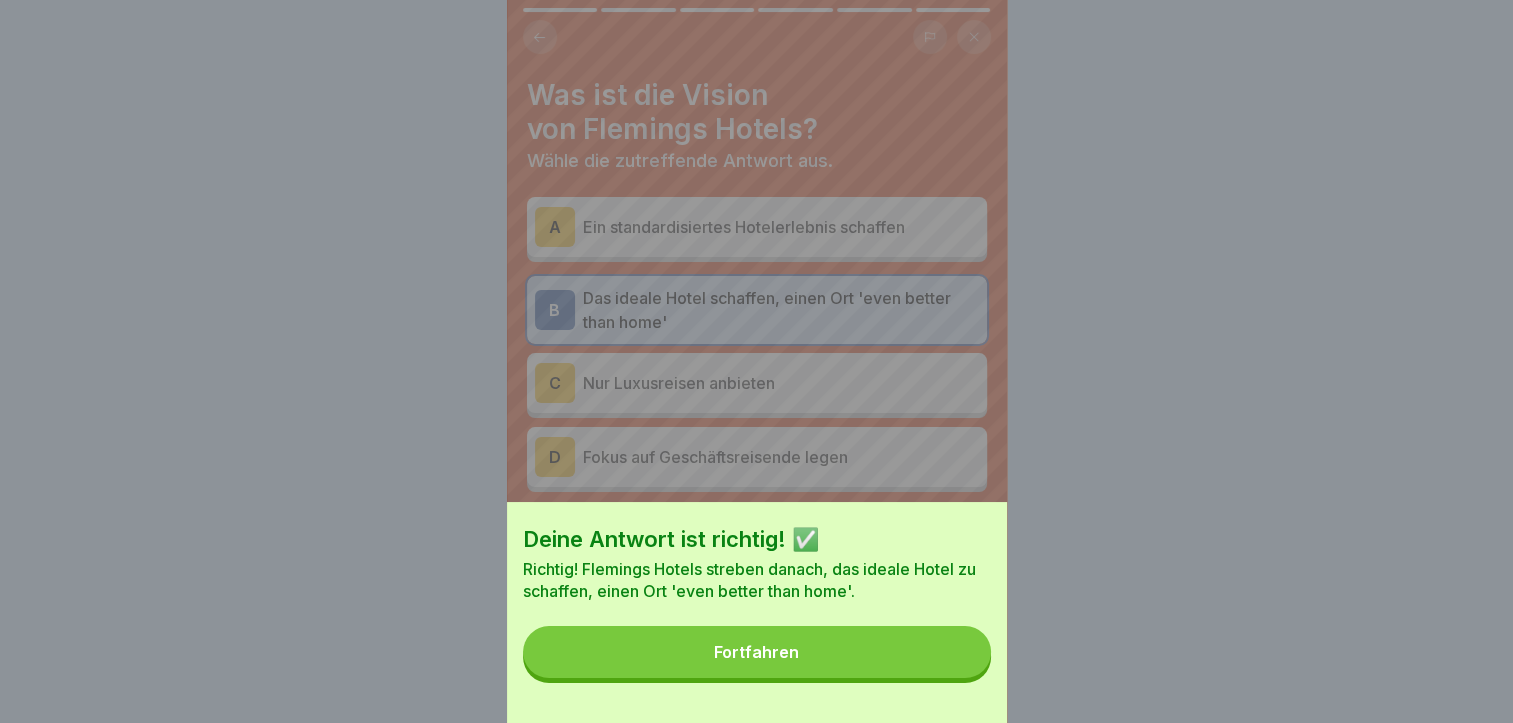 click on "Fortfahren" at bounding box center [757, 652] 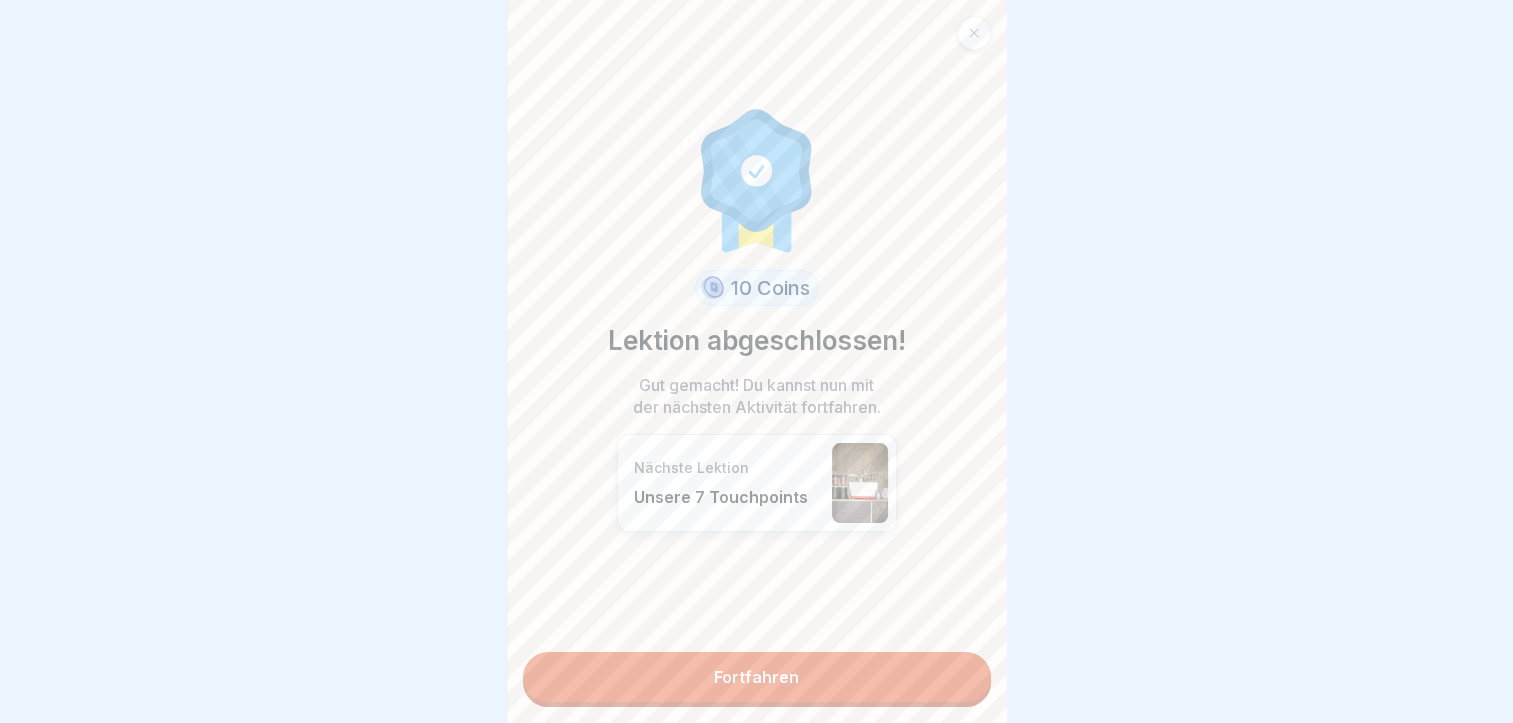 click on "10 Coins Lektion abgeschlossen! Gut gemacht! Du kannst nun mit der nächsten Aktivität fortfahren. Nächste Lektion Unsere 7 Touchpoints Fortfahren" at bounding box center (757, 361) 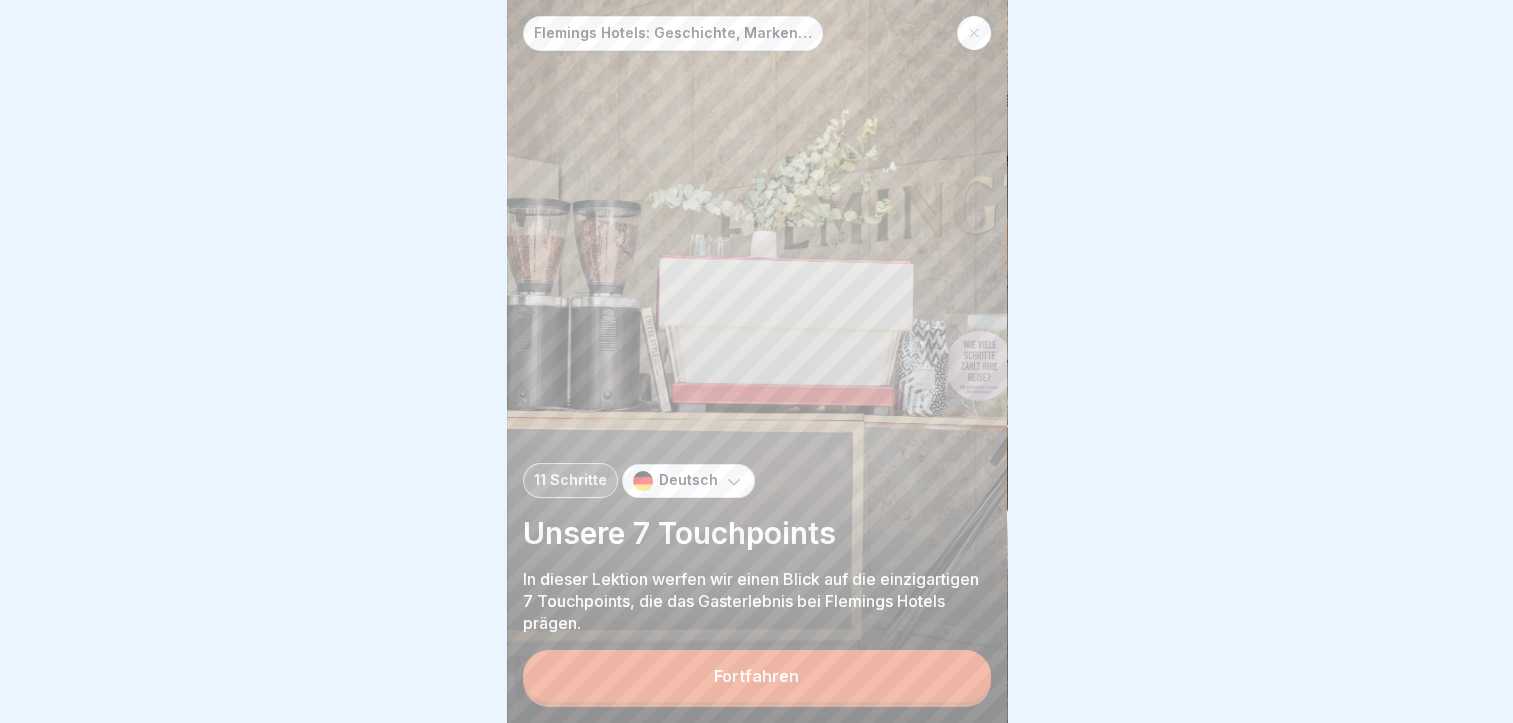 click on "Fortfahren" at bounding box center [756, 676] 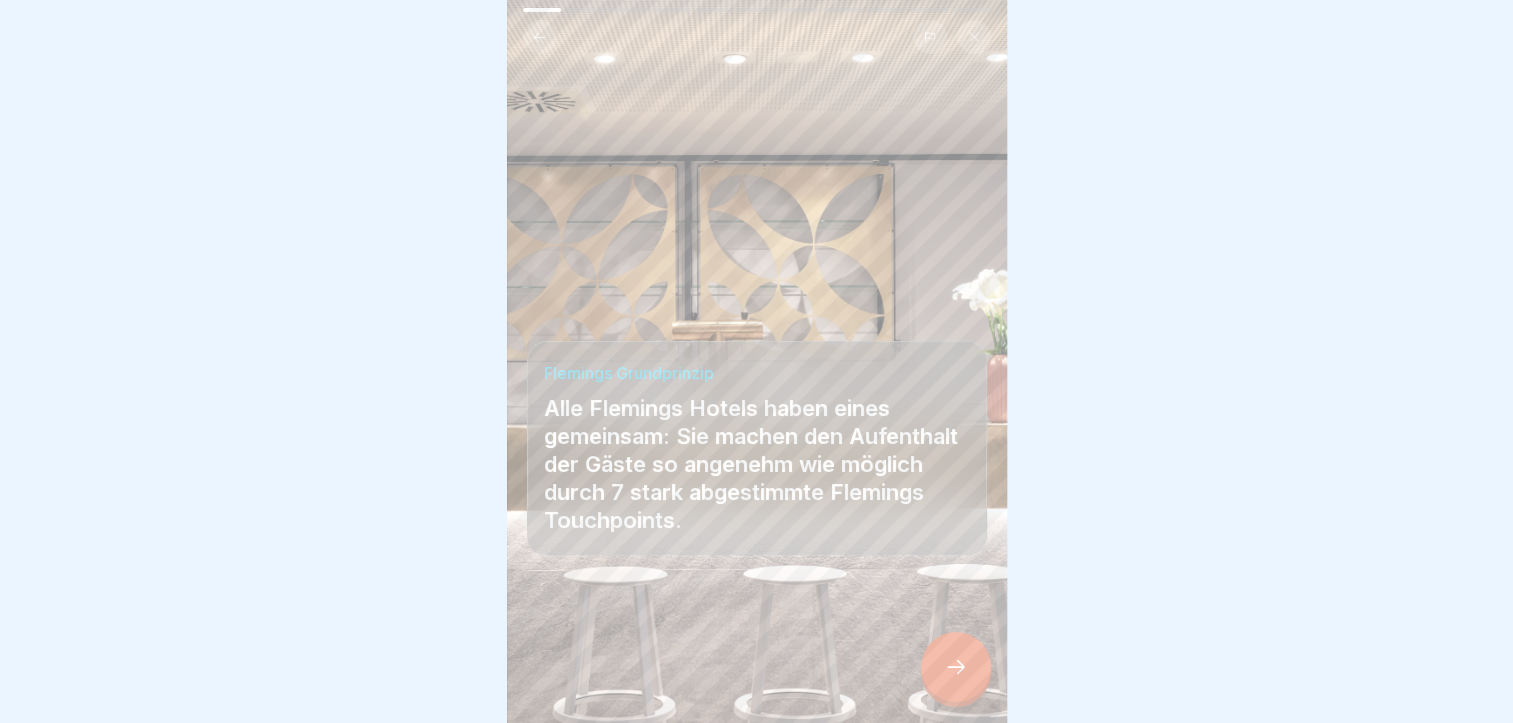 click at bounding box center (956, 667) 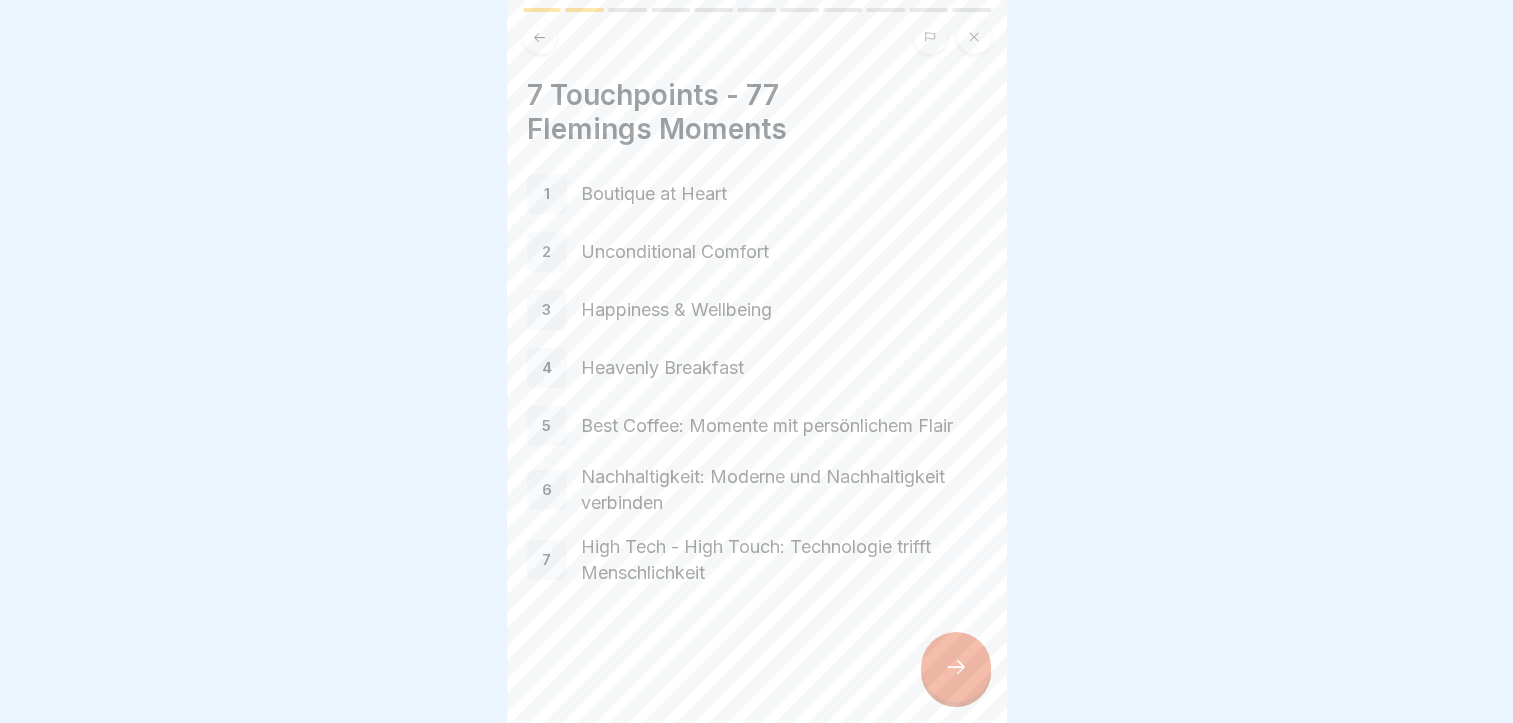 click on "1" at bounding box center (547, 194) 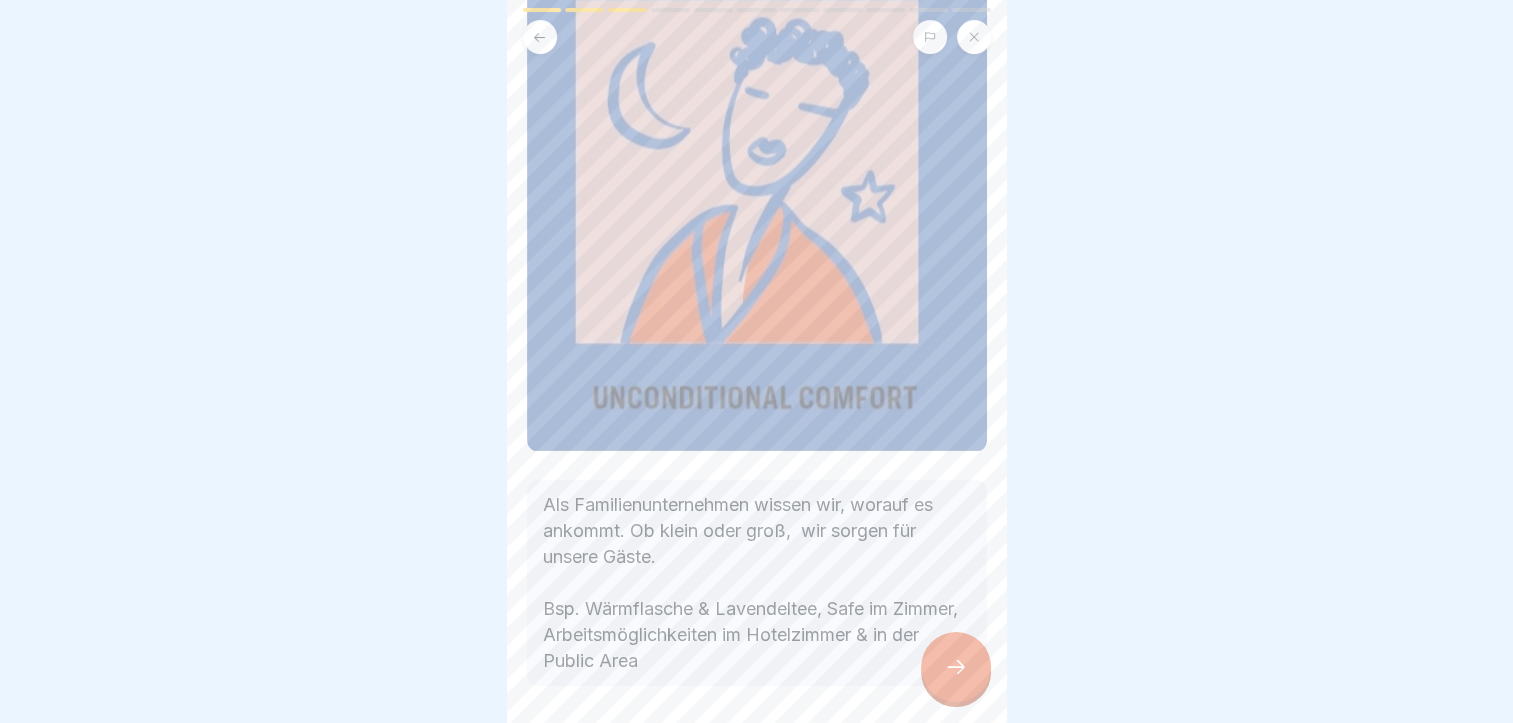 scroll, scrollTop: 258, scrollLeft: 0, axis: vertical 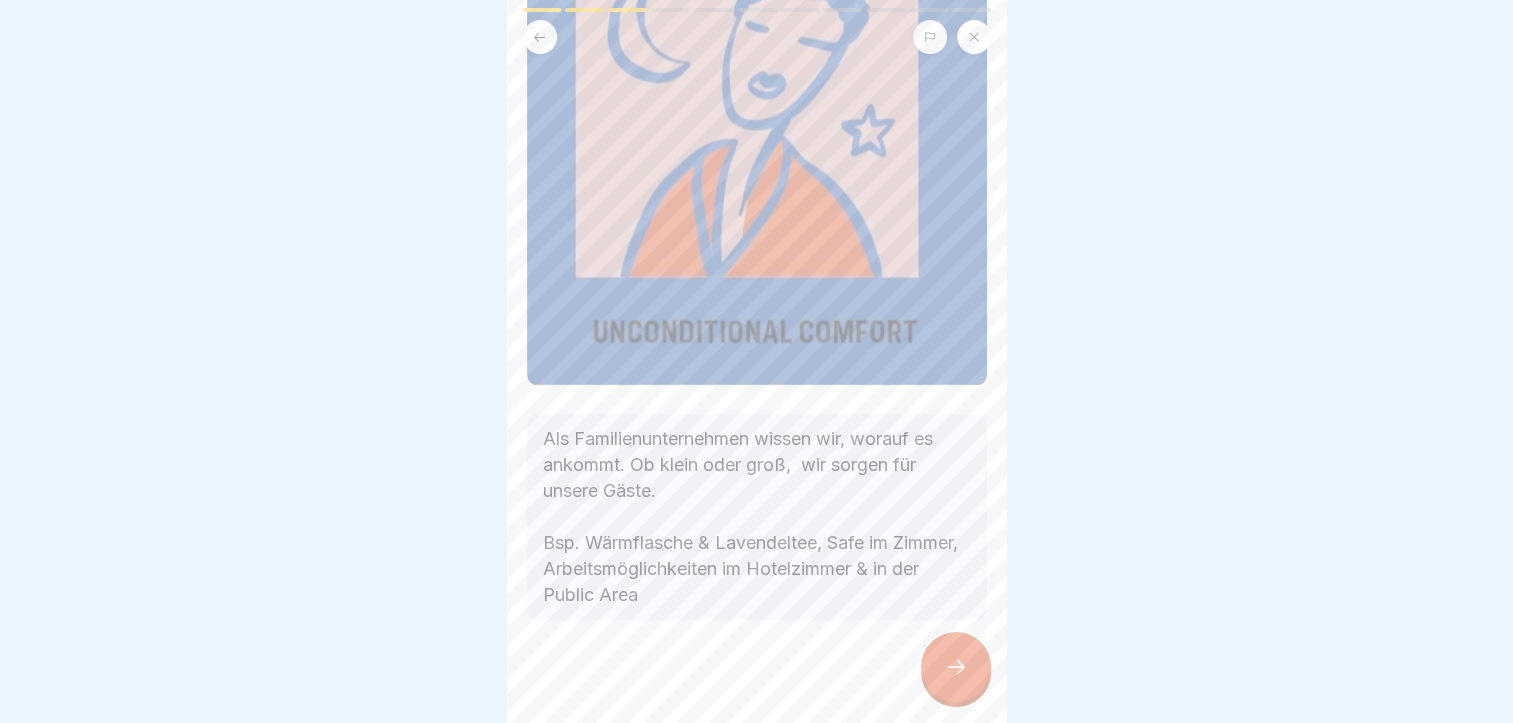 click at bounding box center (956, 667) 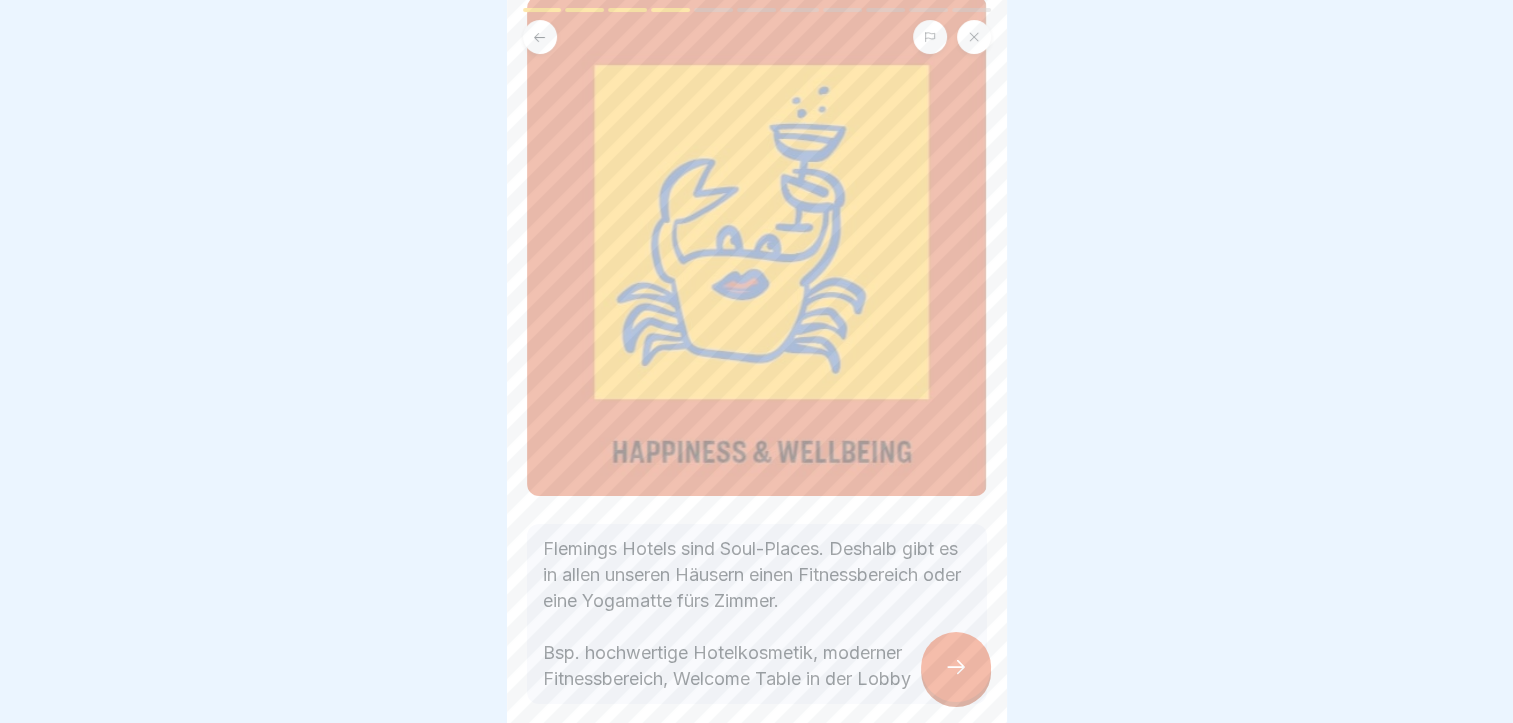 scroll, scrollTop: 254, scrollLeft: 0, axis: vertical 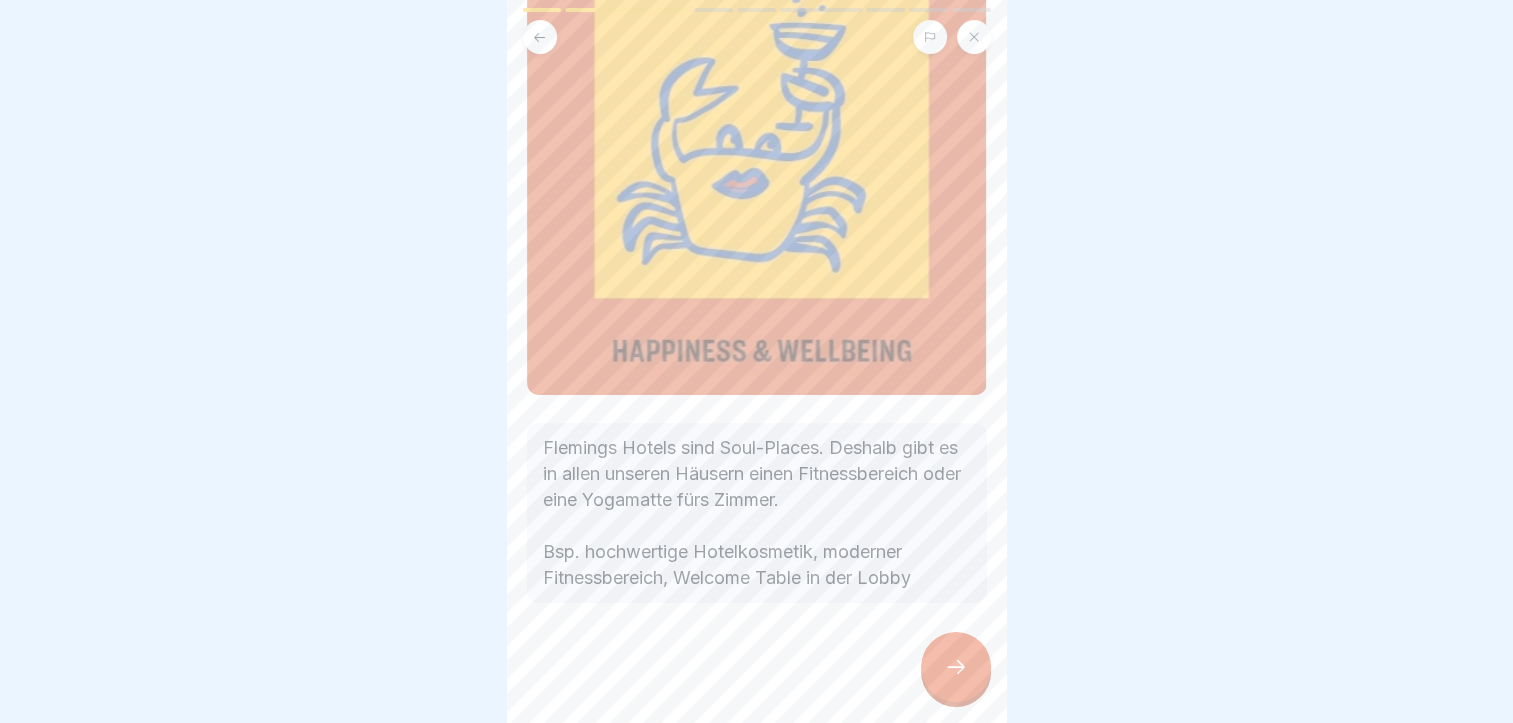 drag, startPoint x: 956, startPoint y: 670, endPoint x: 920, endPoint y: 479, distance: 194.36307 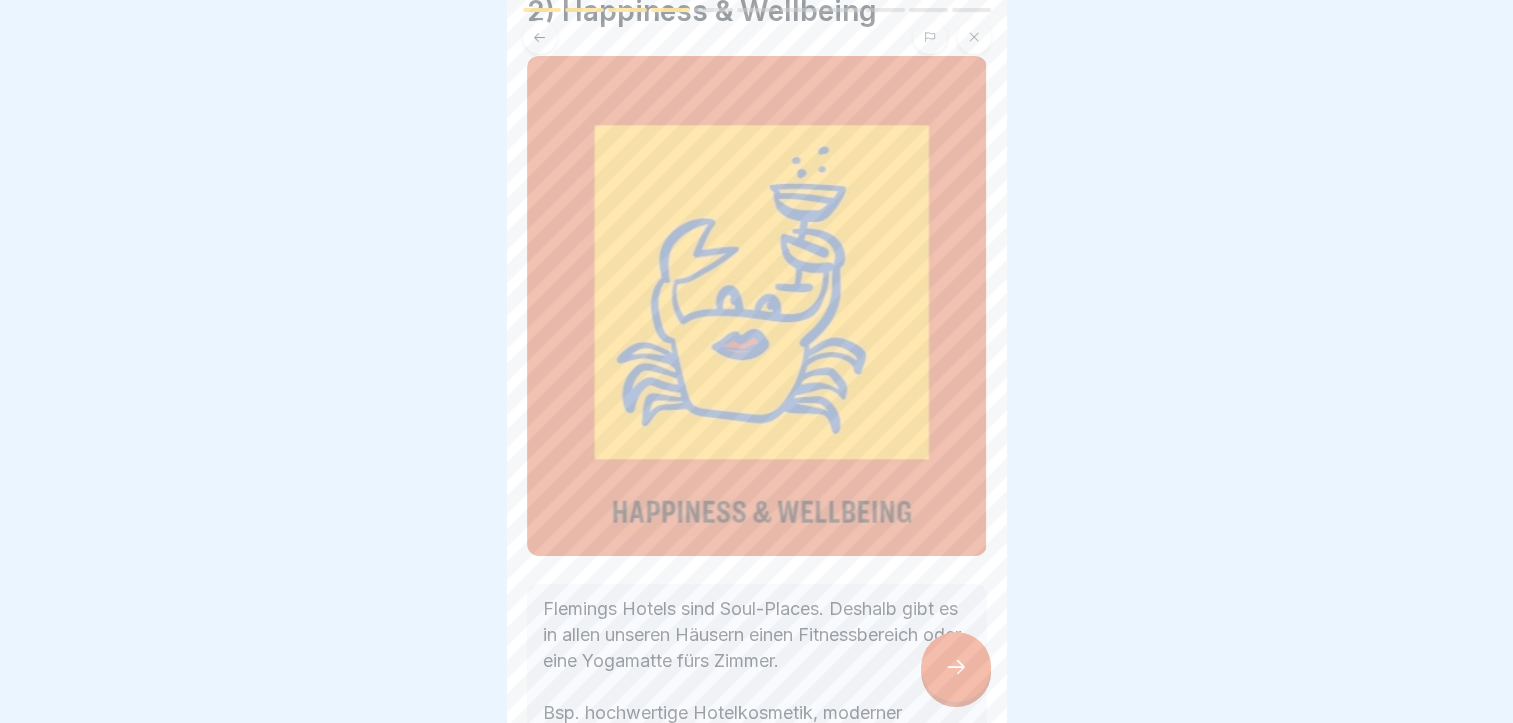 scroll, scrollTop: 0, scrollLeft: 0, axis: both 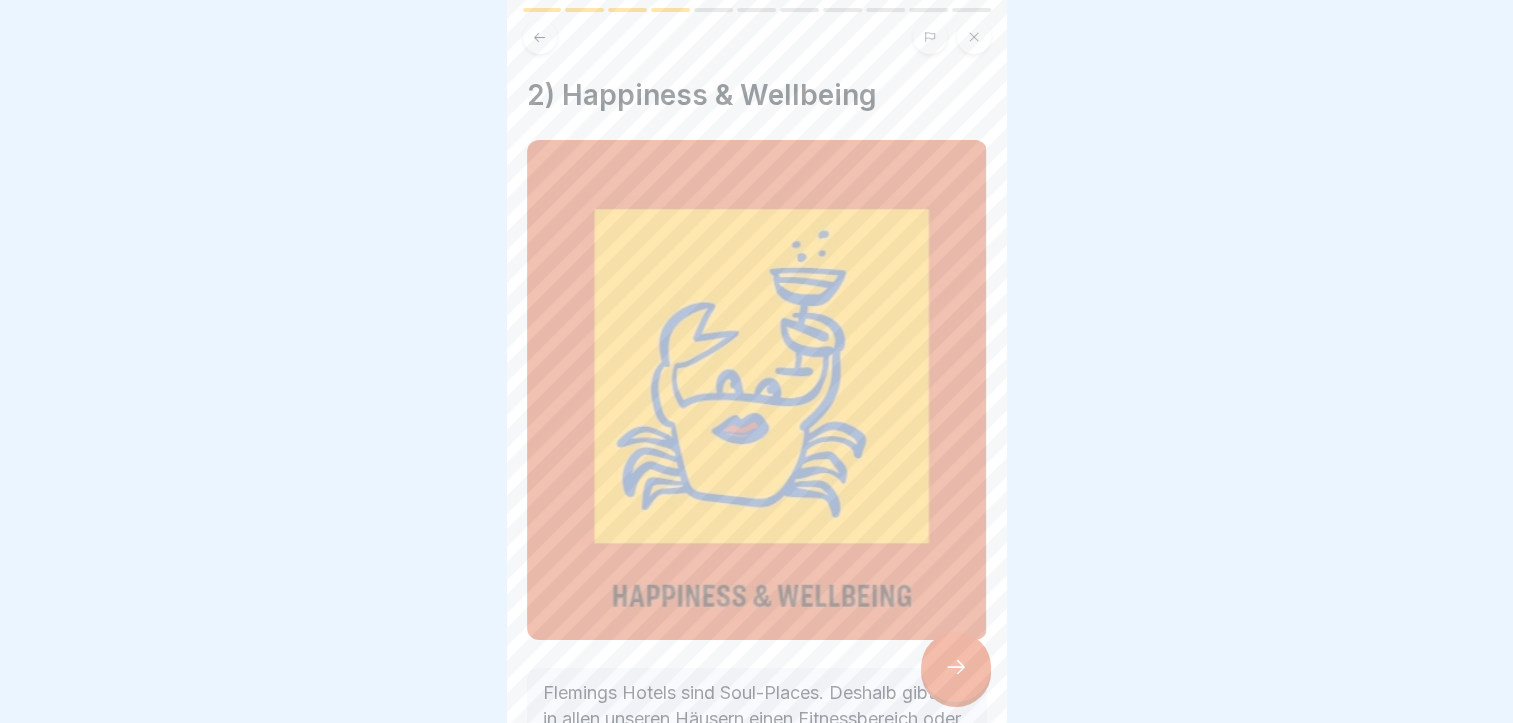 click at bounding box center [540, 37] 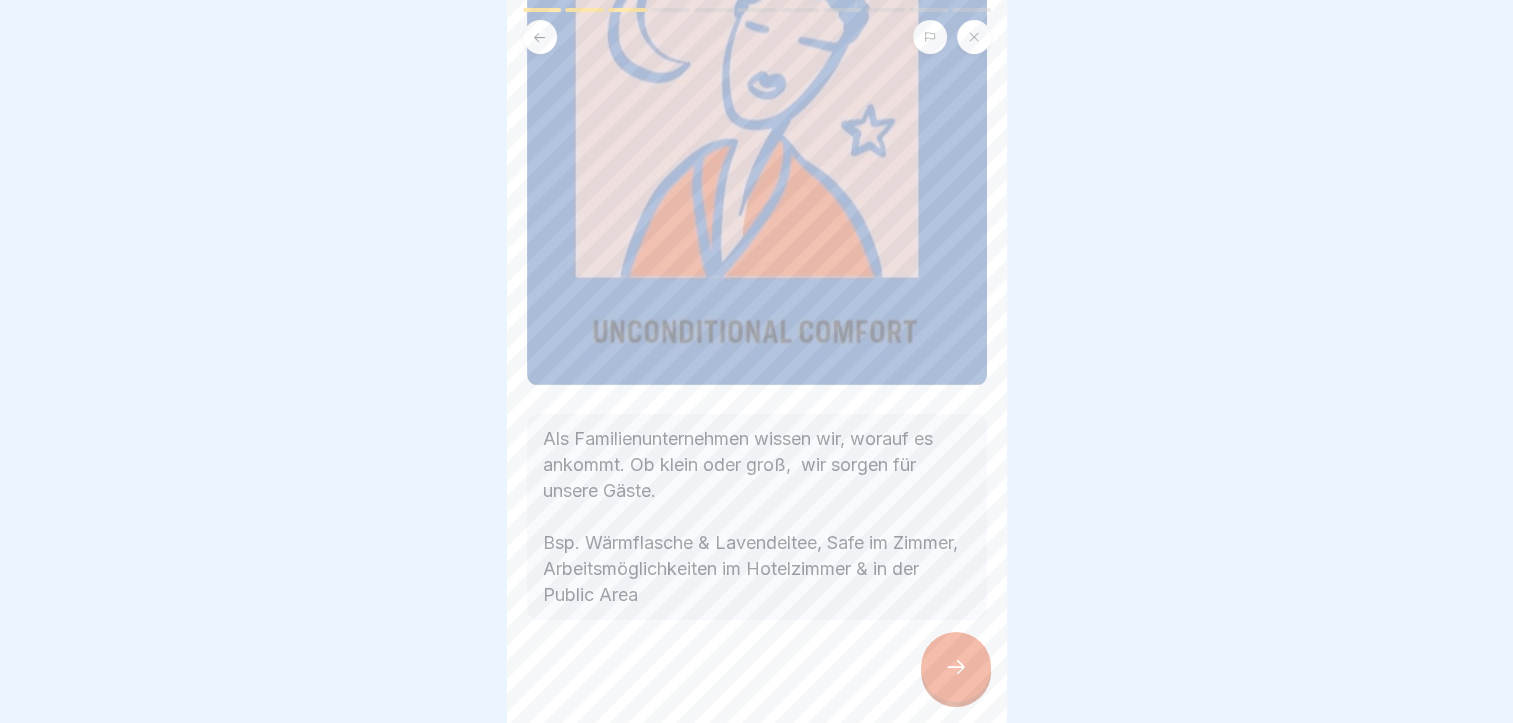 click 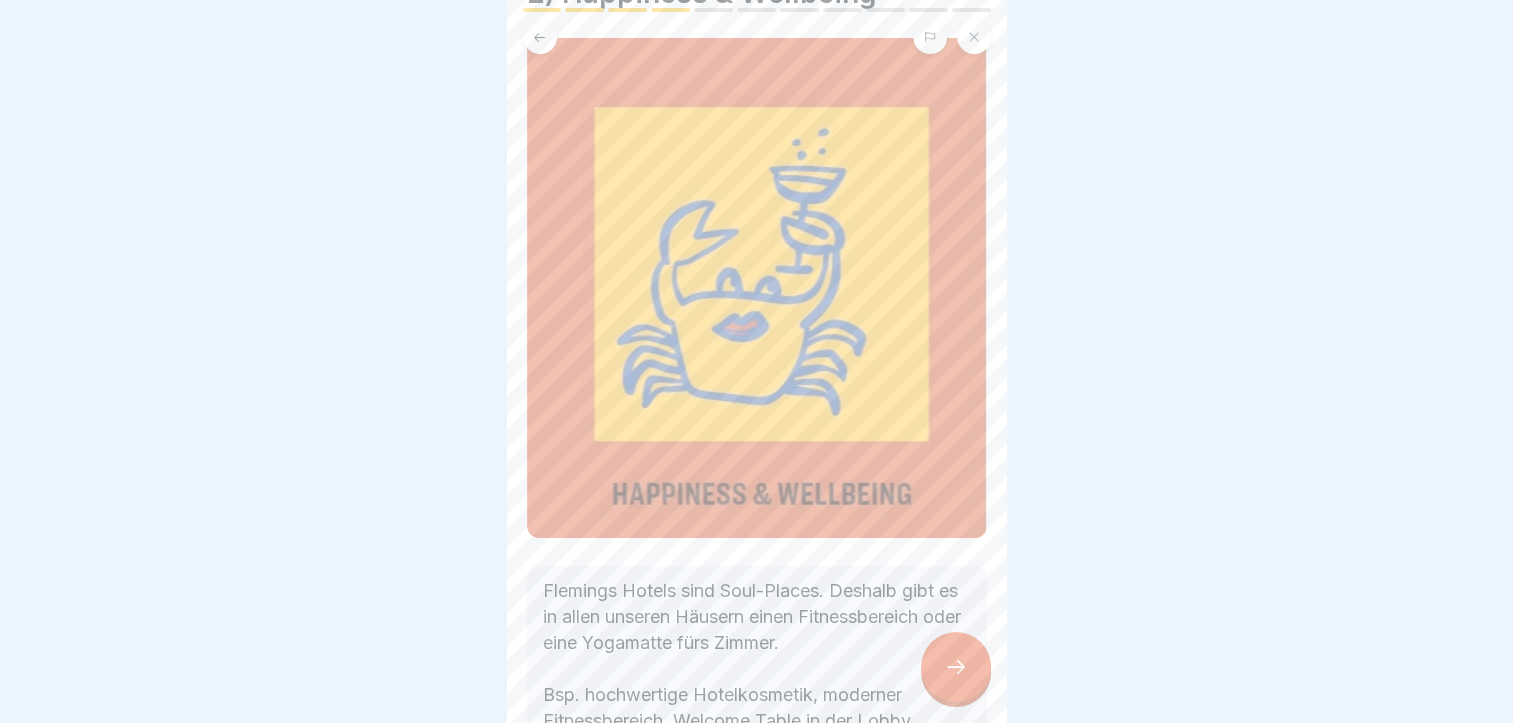 scroll, scrollTop: 254, scrollLeft: 0, axis: vertical 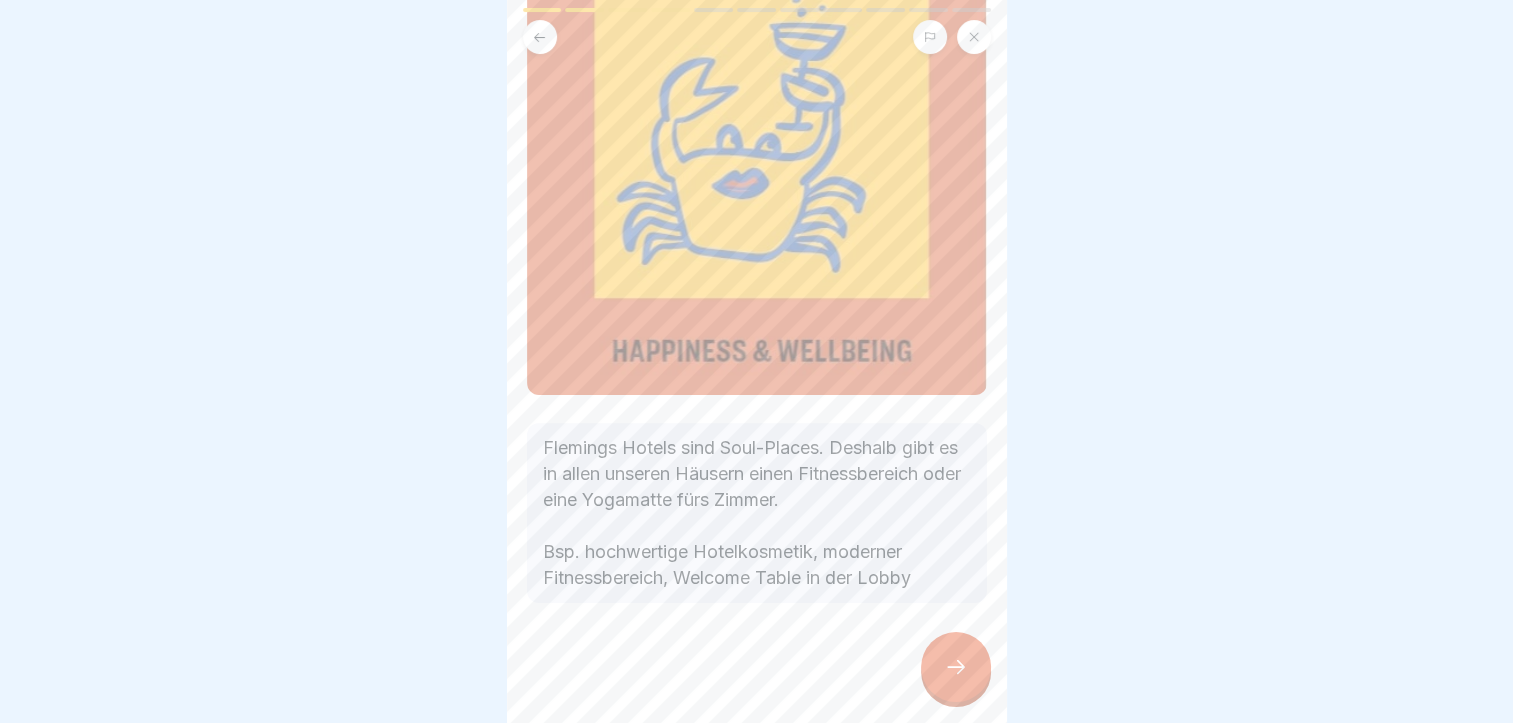 click 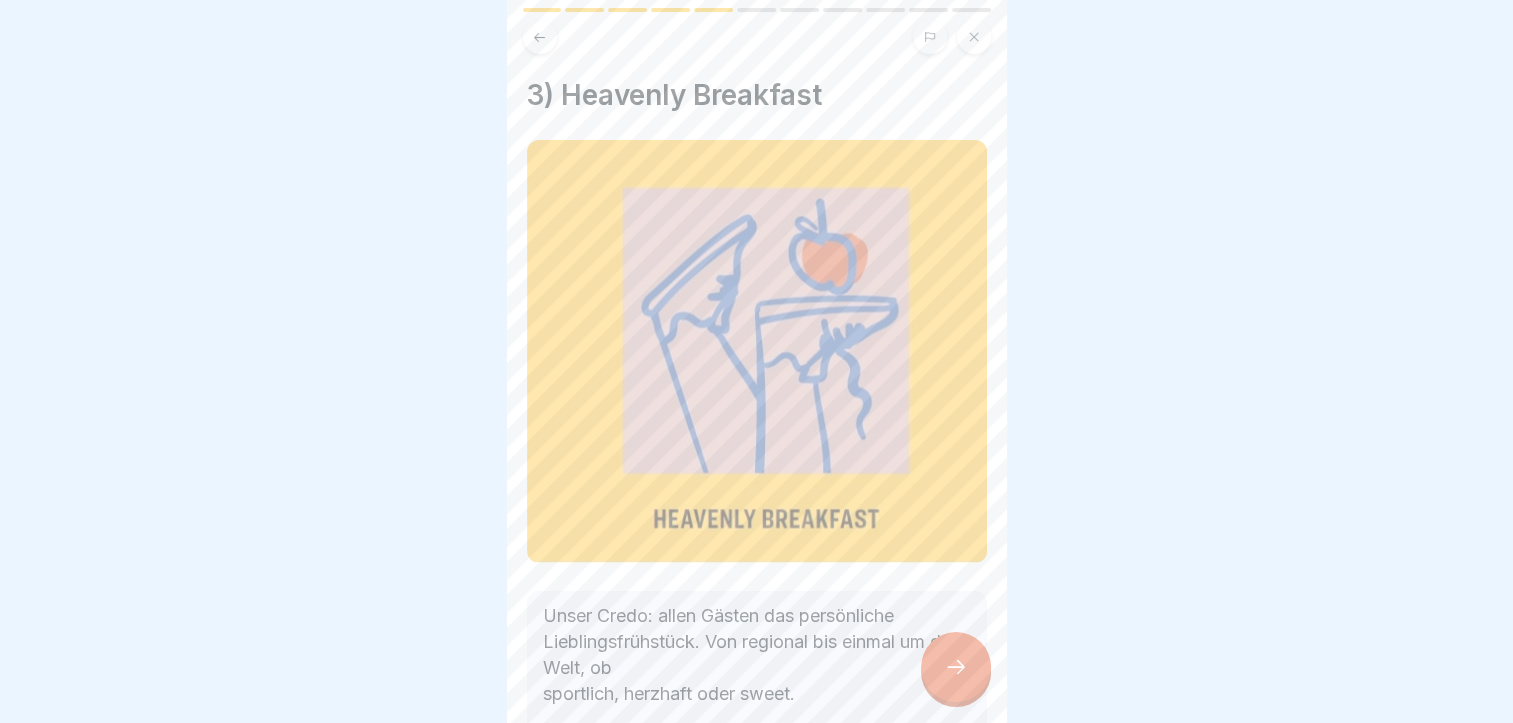 scroll, scrollTop: 206, scrollLeft: 0, axis: vertical 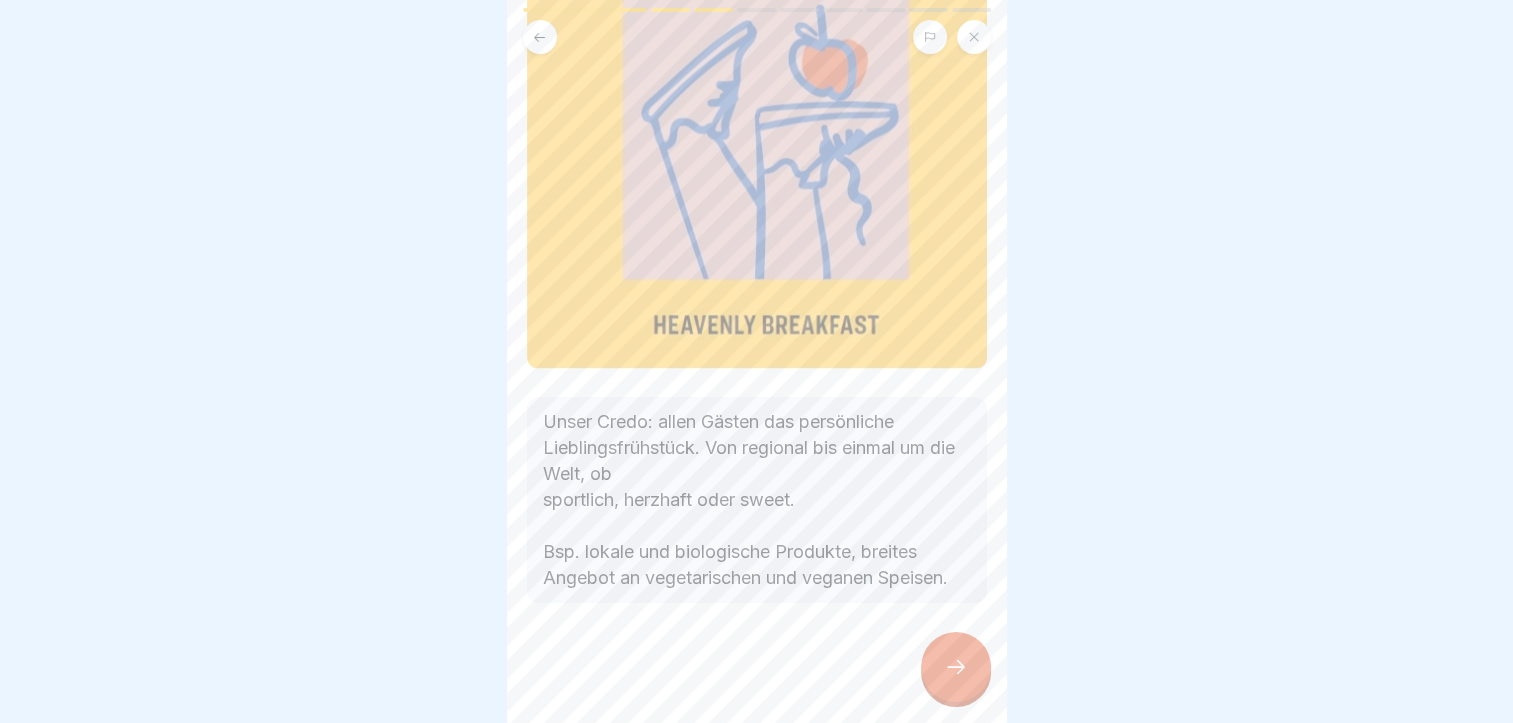 click 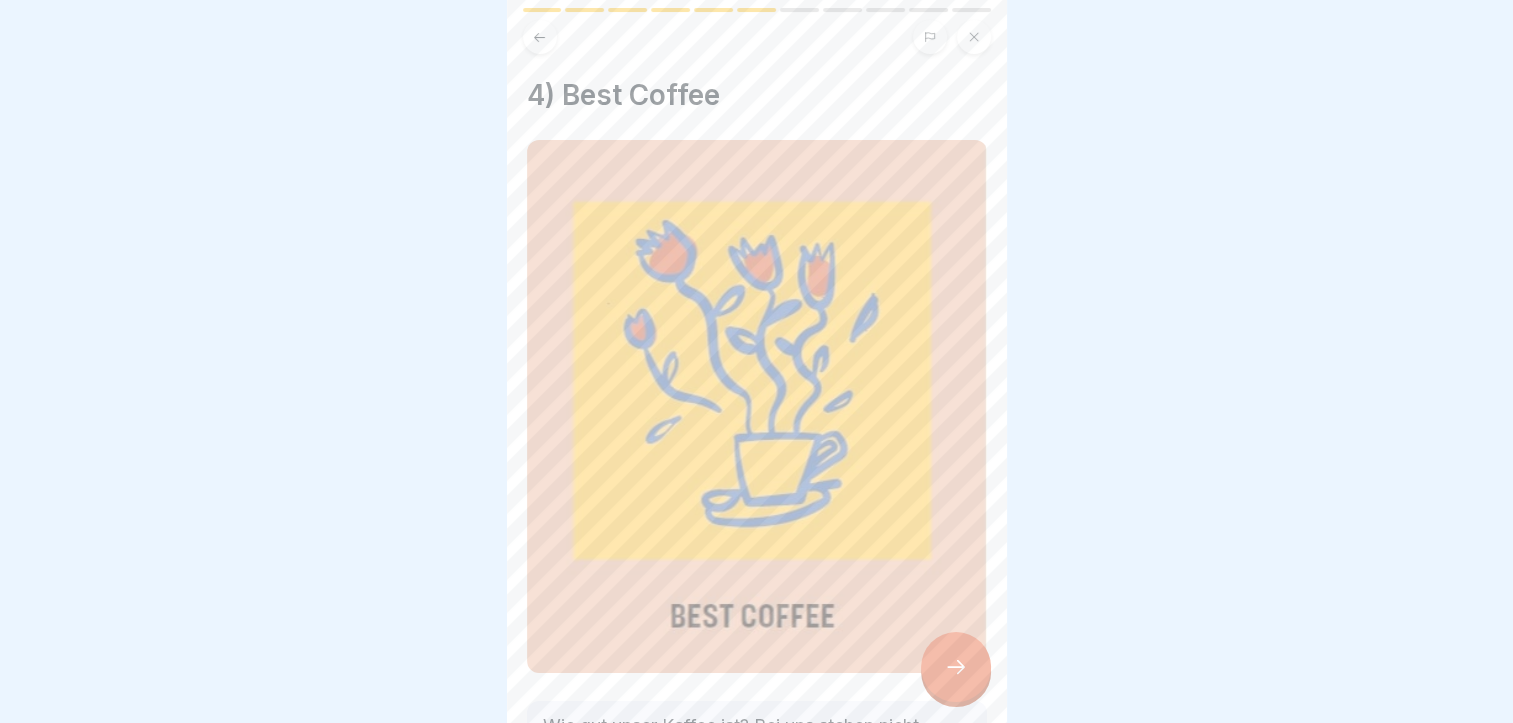 scroll, scrollTop: 337, scrollLeft: 0, axis: vertical 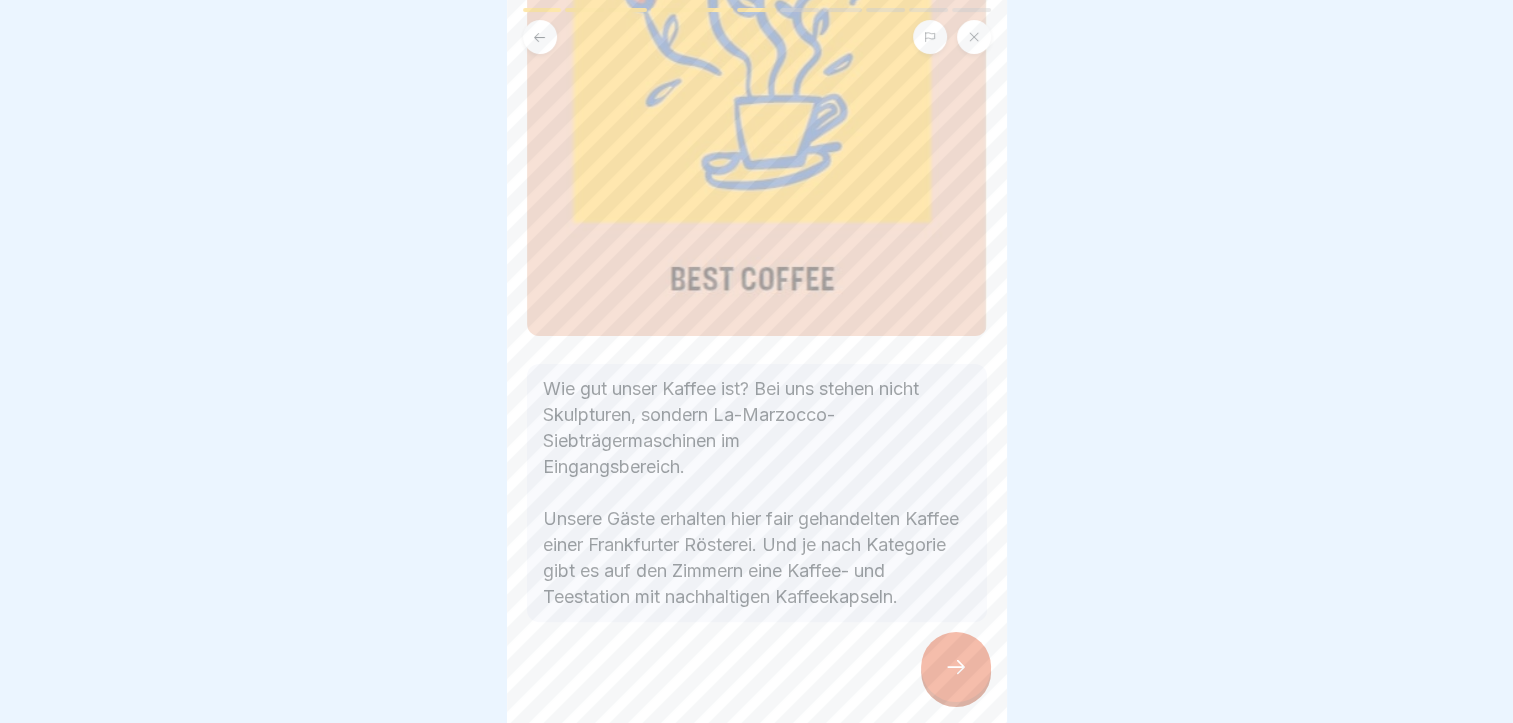 click 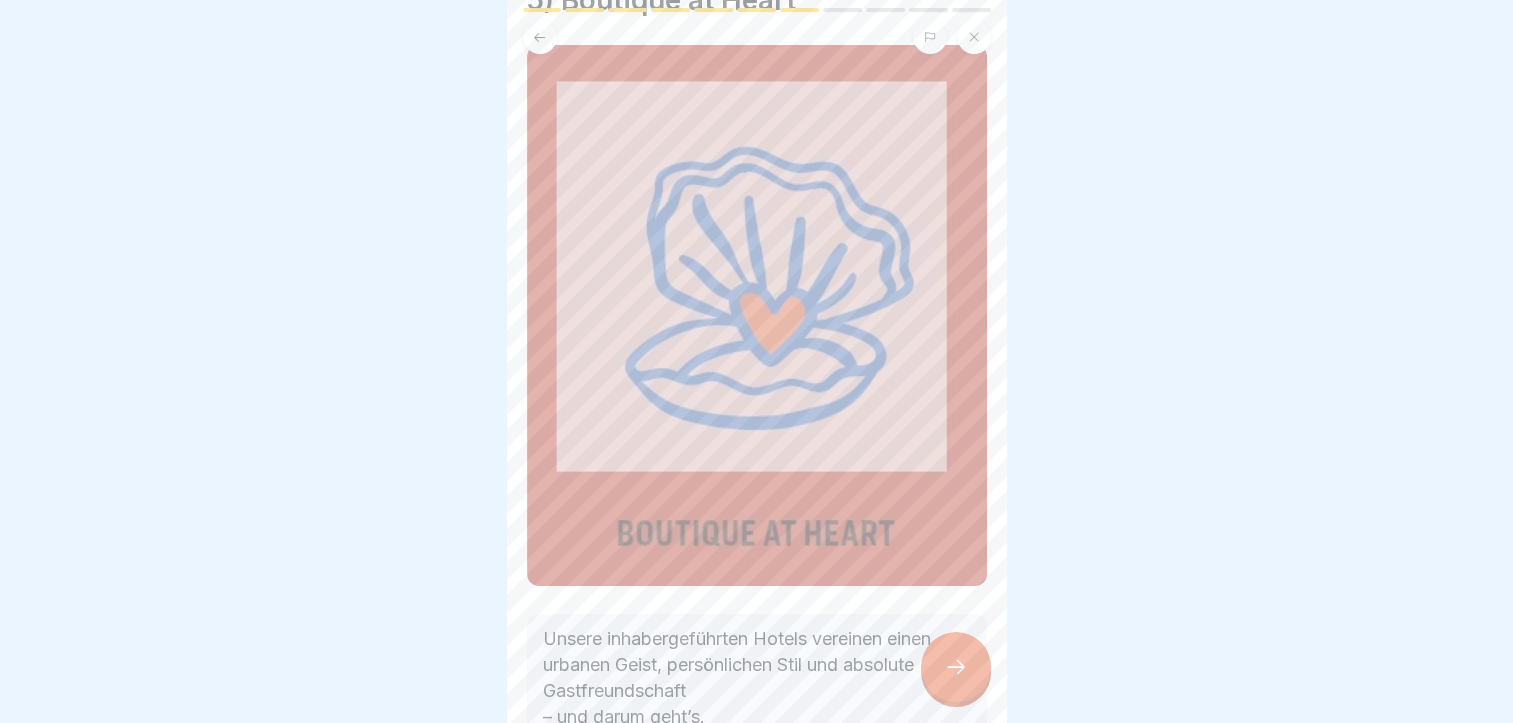 scroll, scrollTop: 216, scrollLeft: 0, axis: vertical 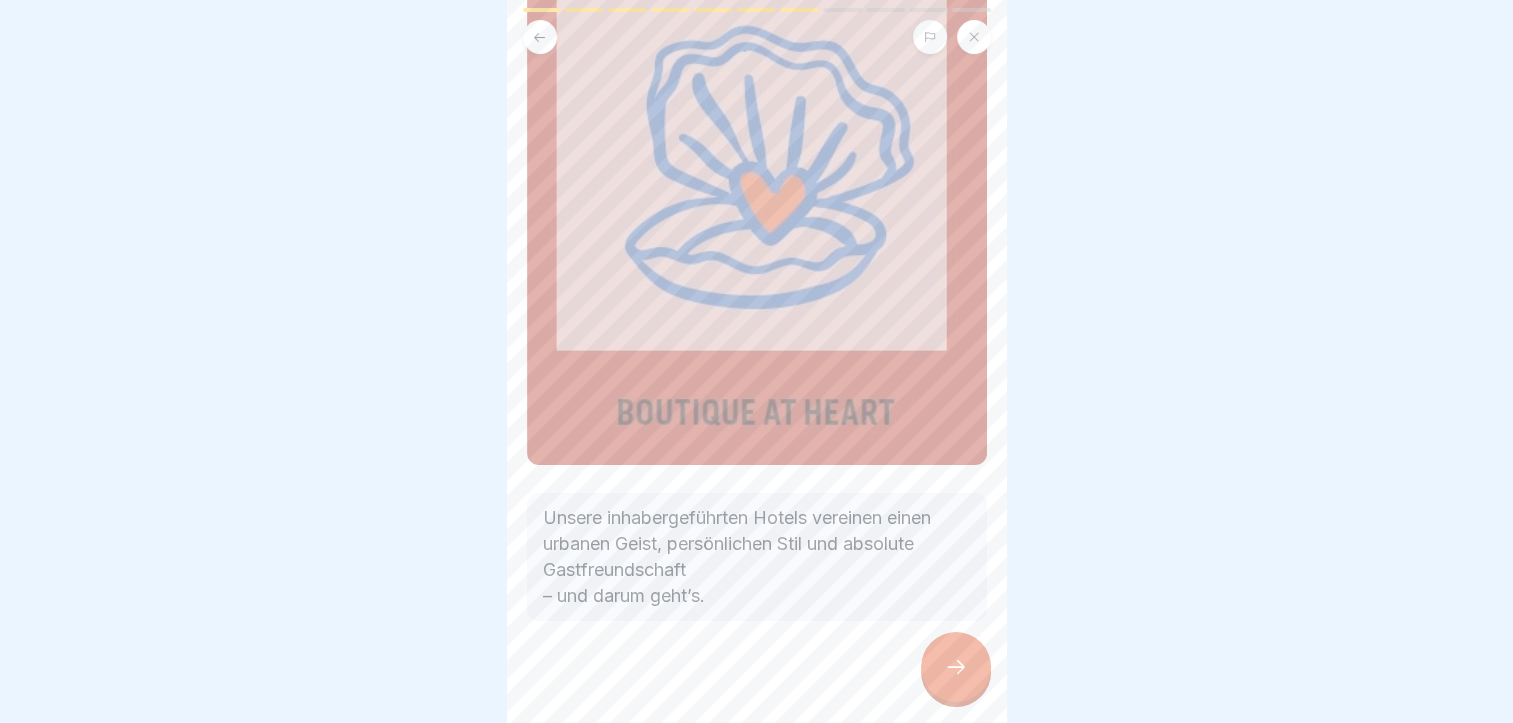 click 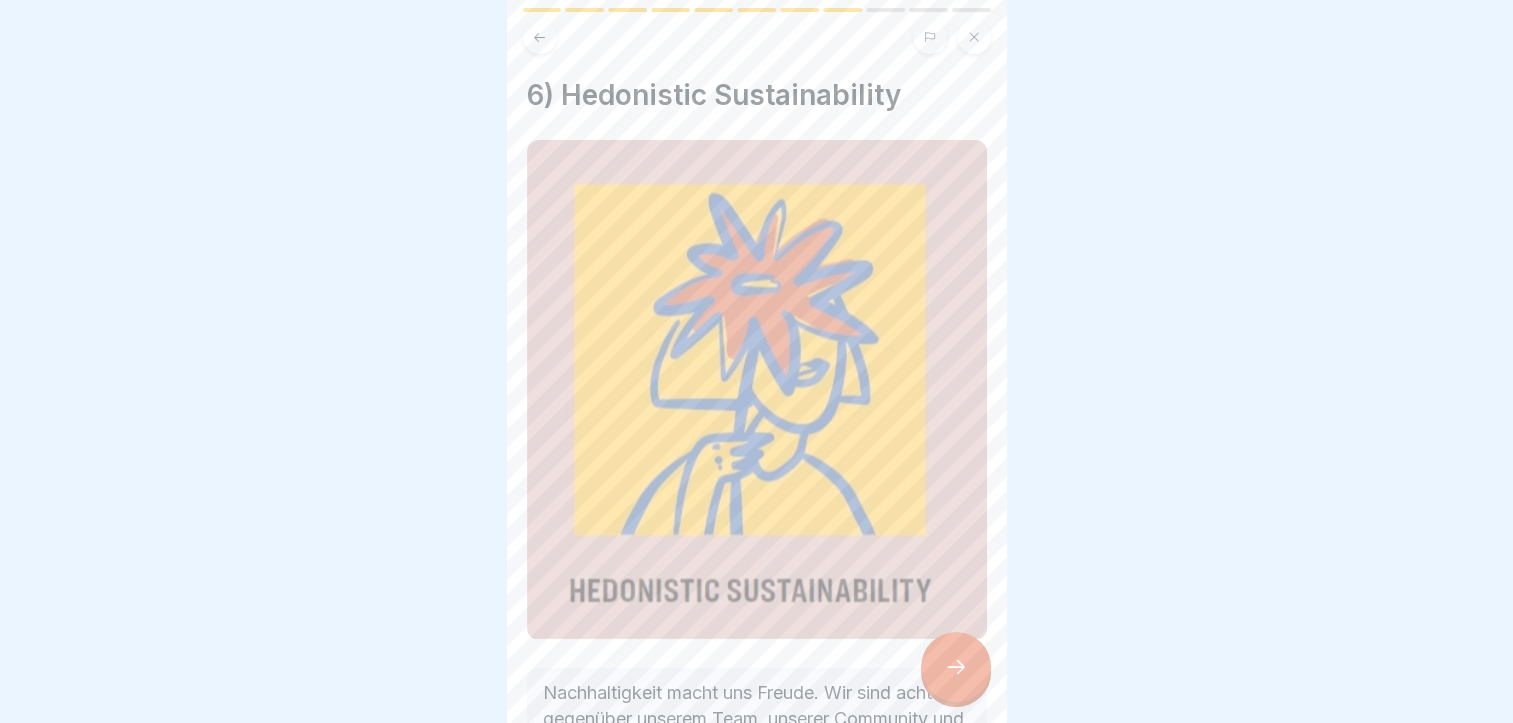 click 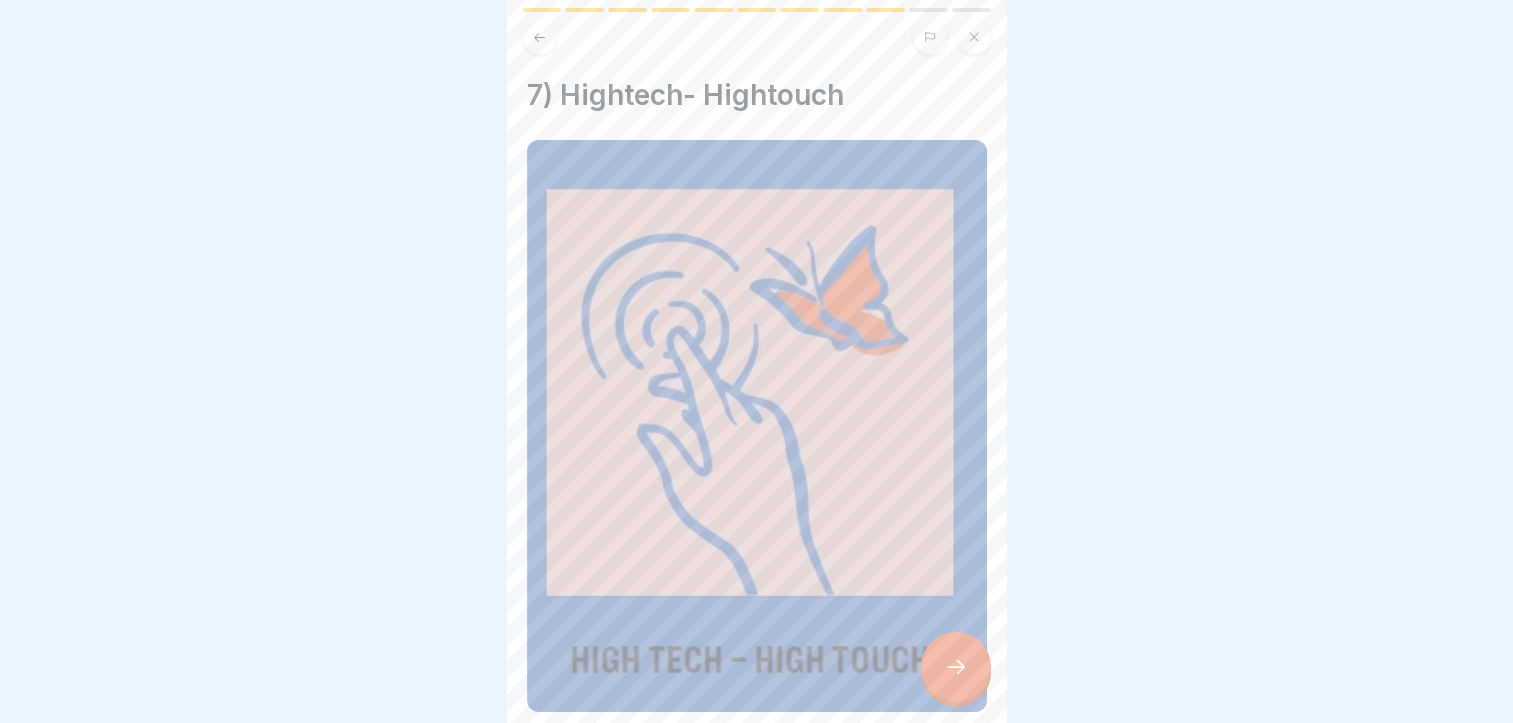 scroll, scrollTop: 300, scrollLeft: 0, axis: vertical 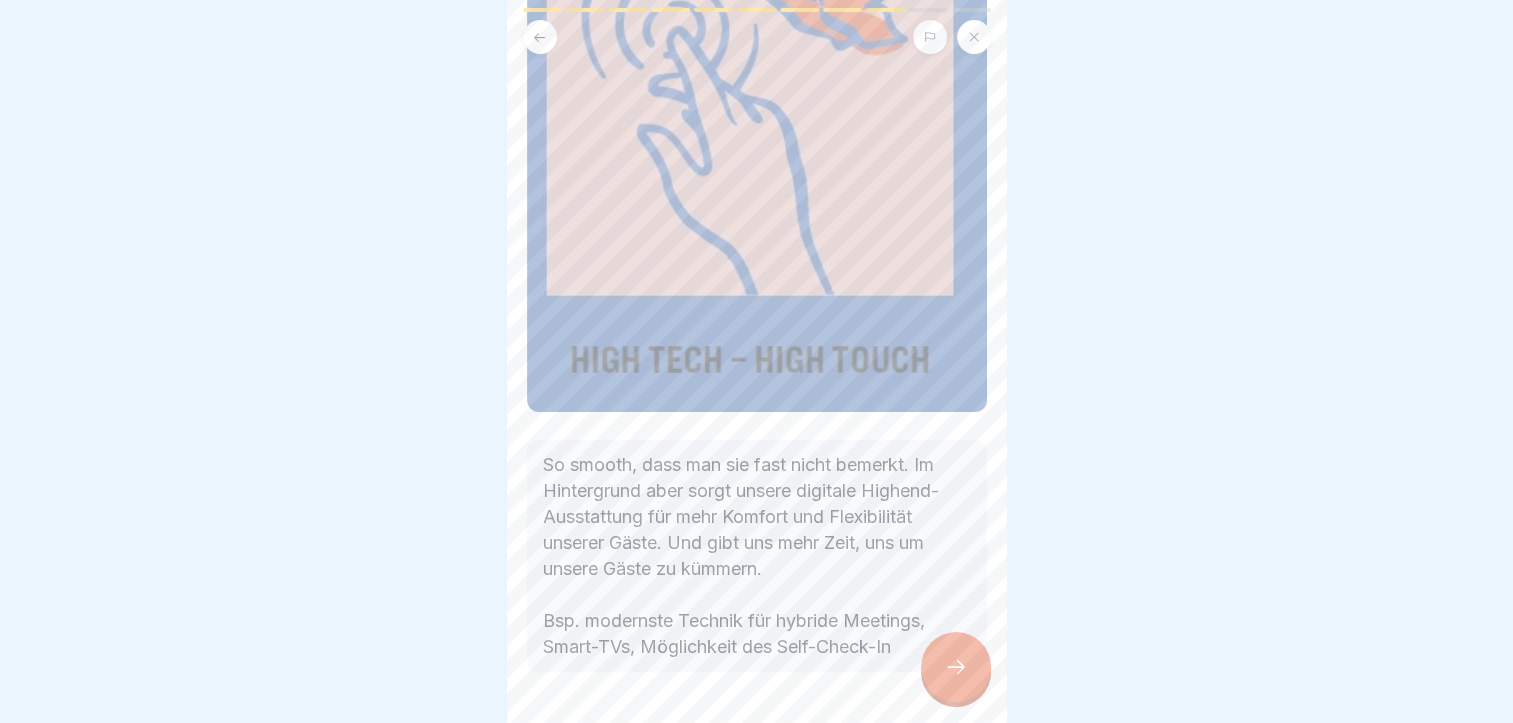 click 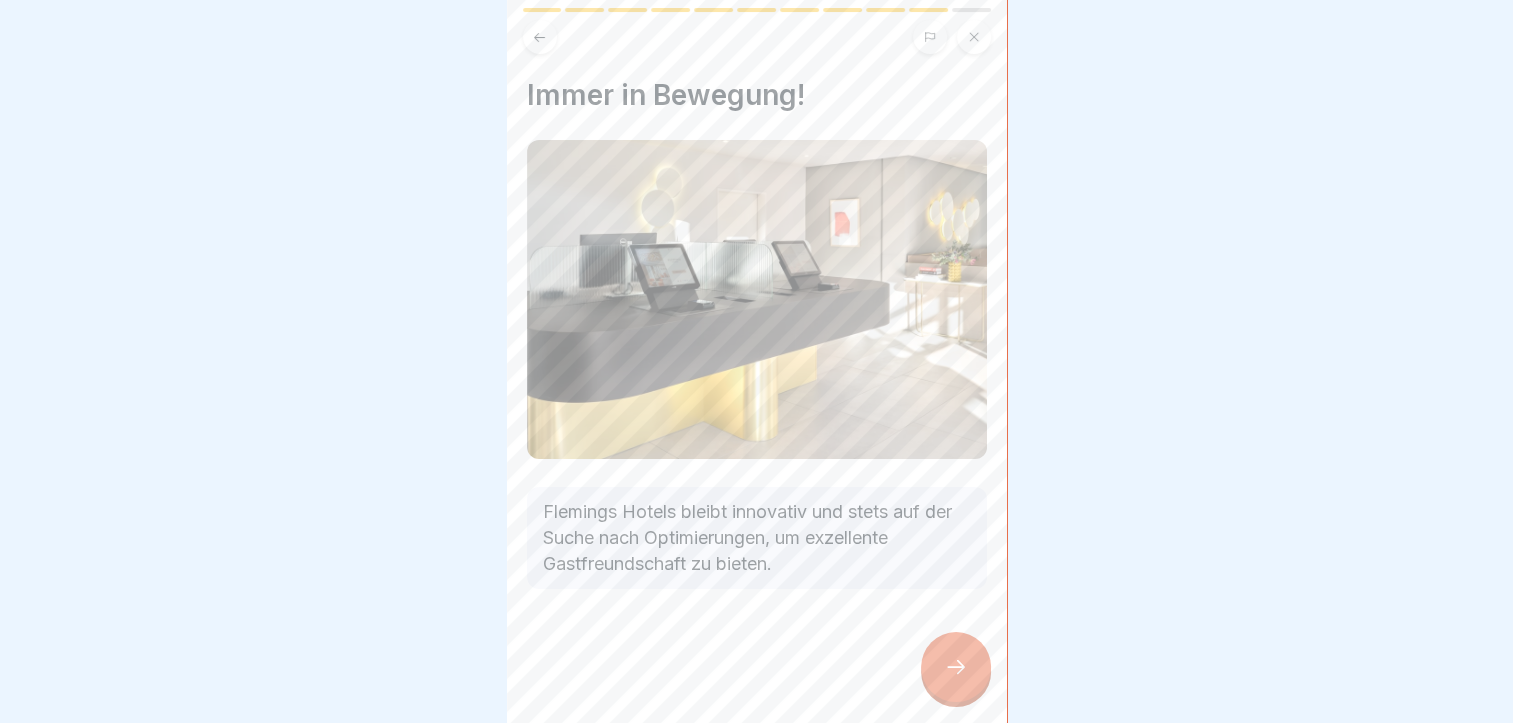 click 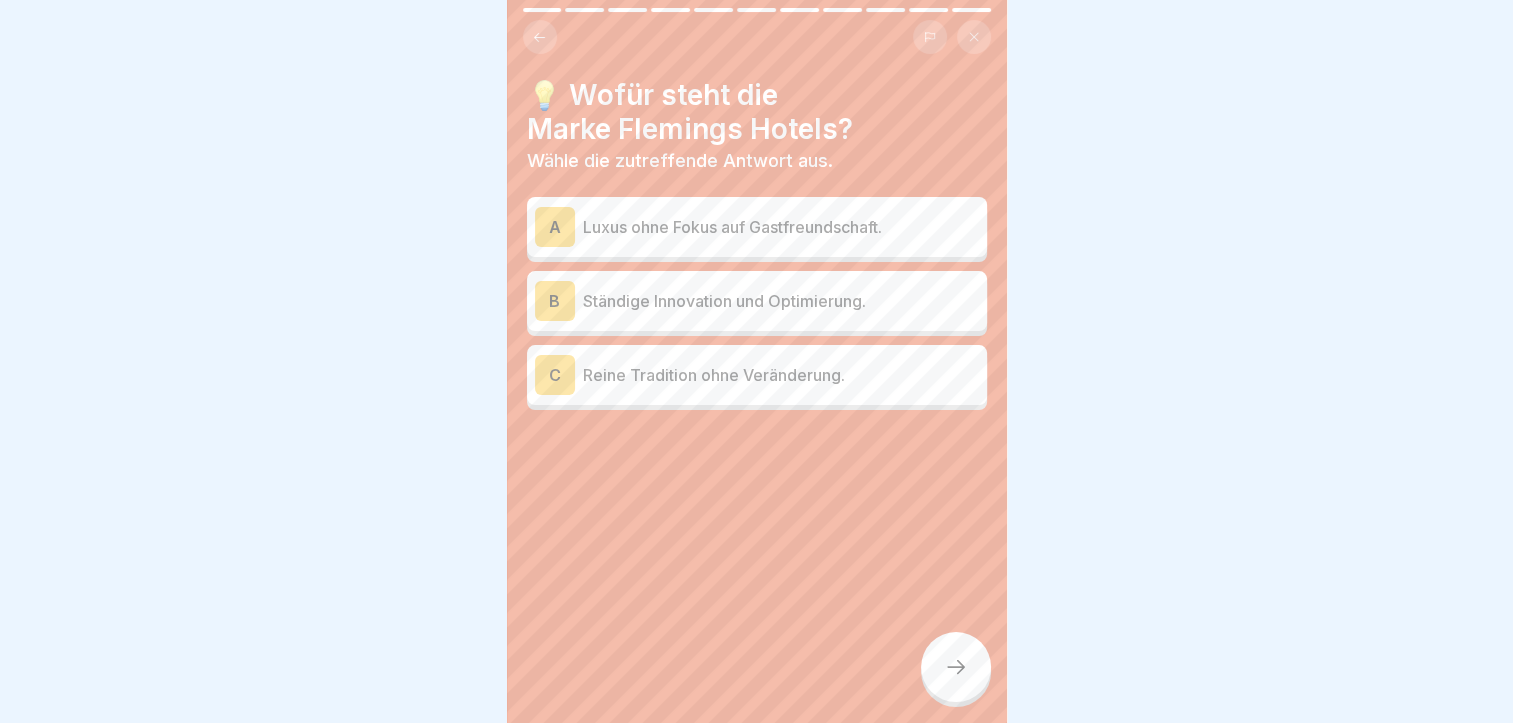 click on "Ständige Innovation und Optimierung." at bounding box center [781, 301] 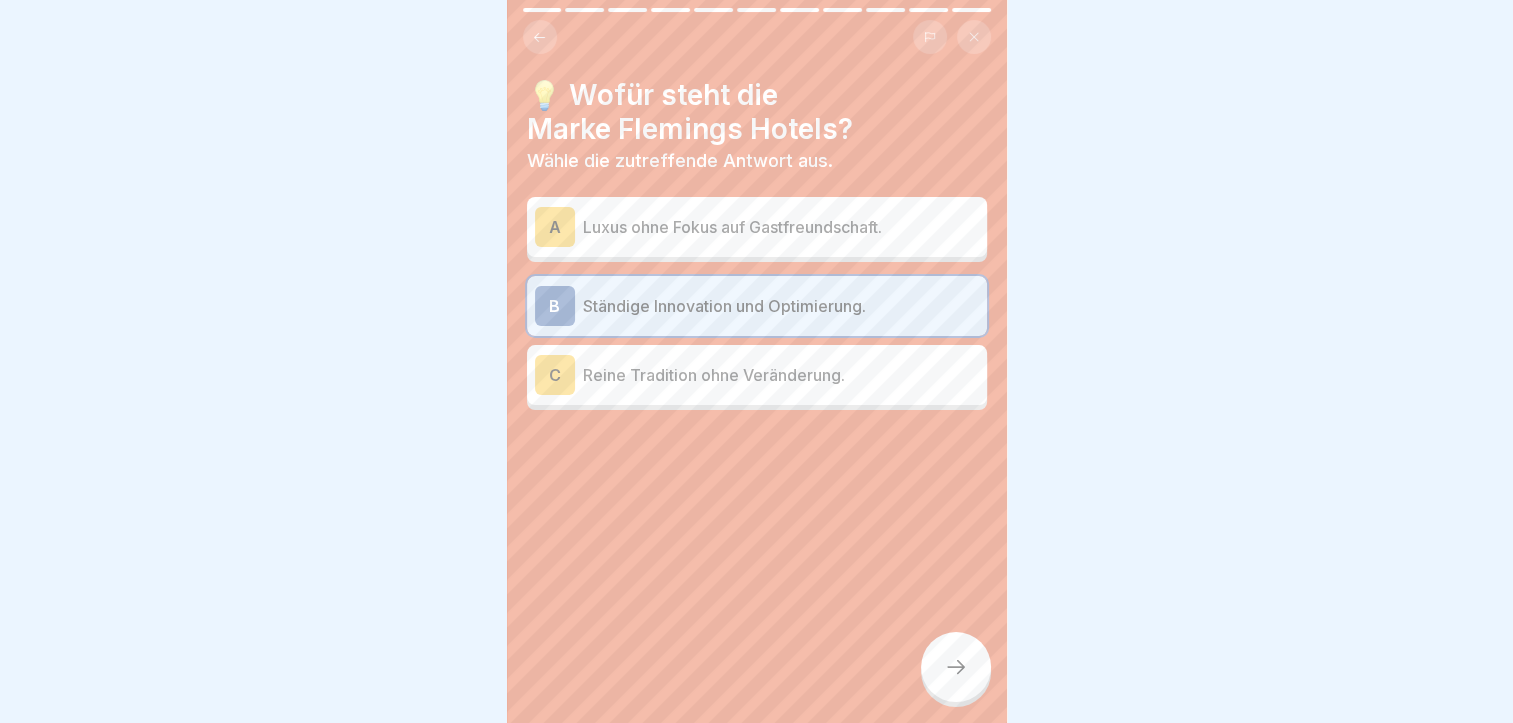 click at bounding box center [956, 667] 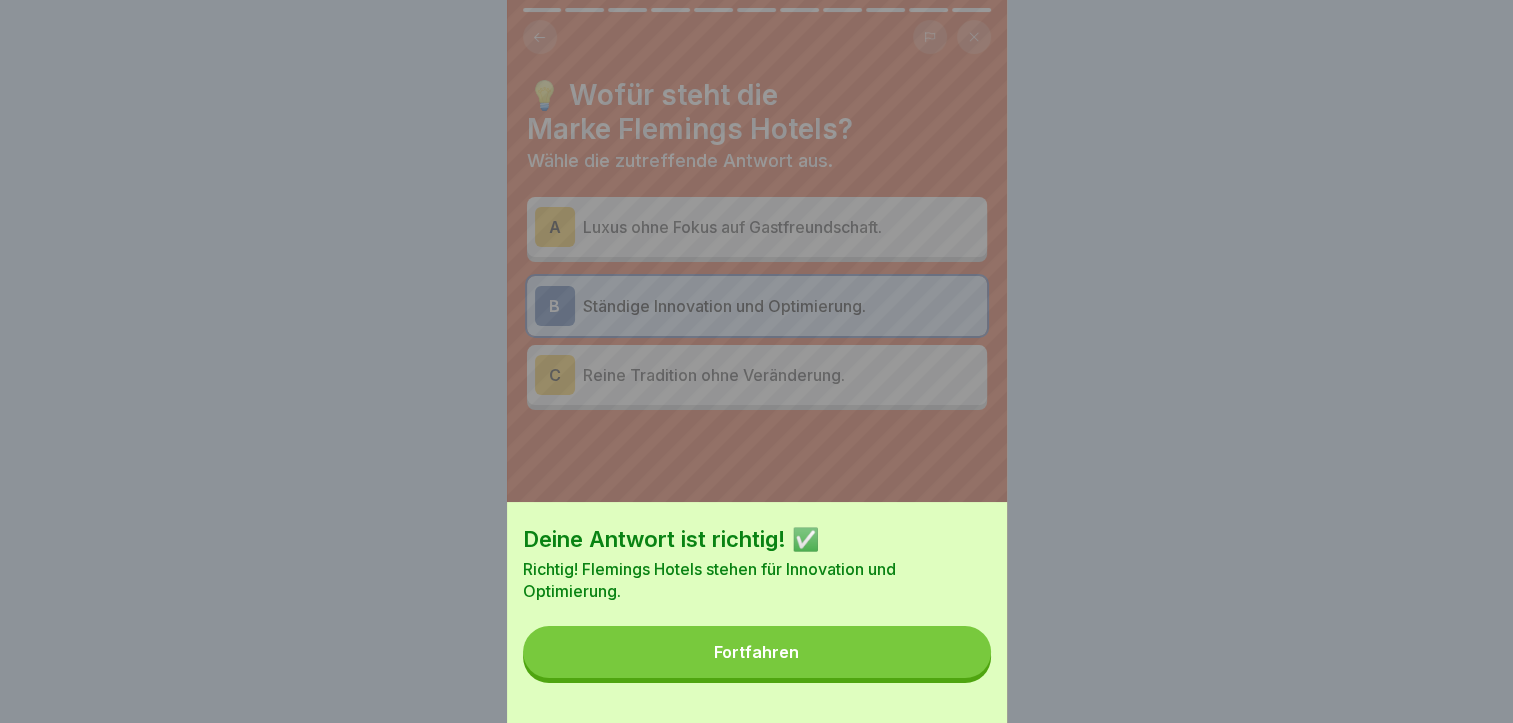 click on "Fortfahren" at bounding box center (757, 652) 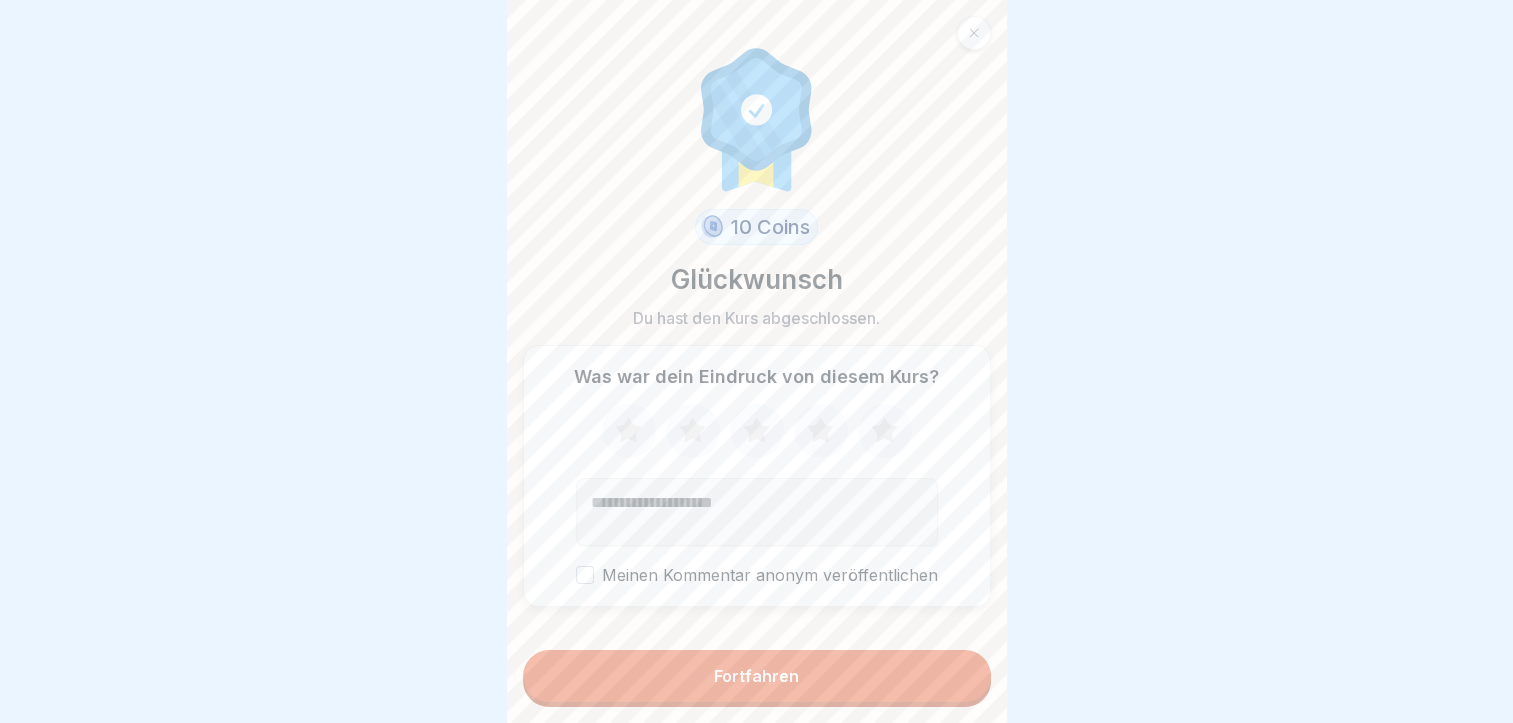 click 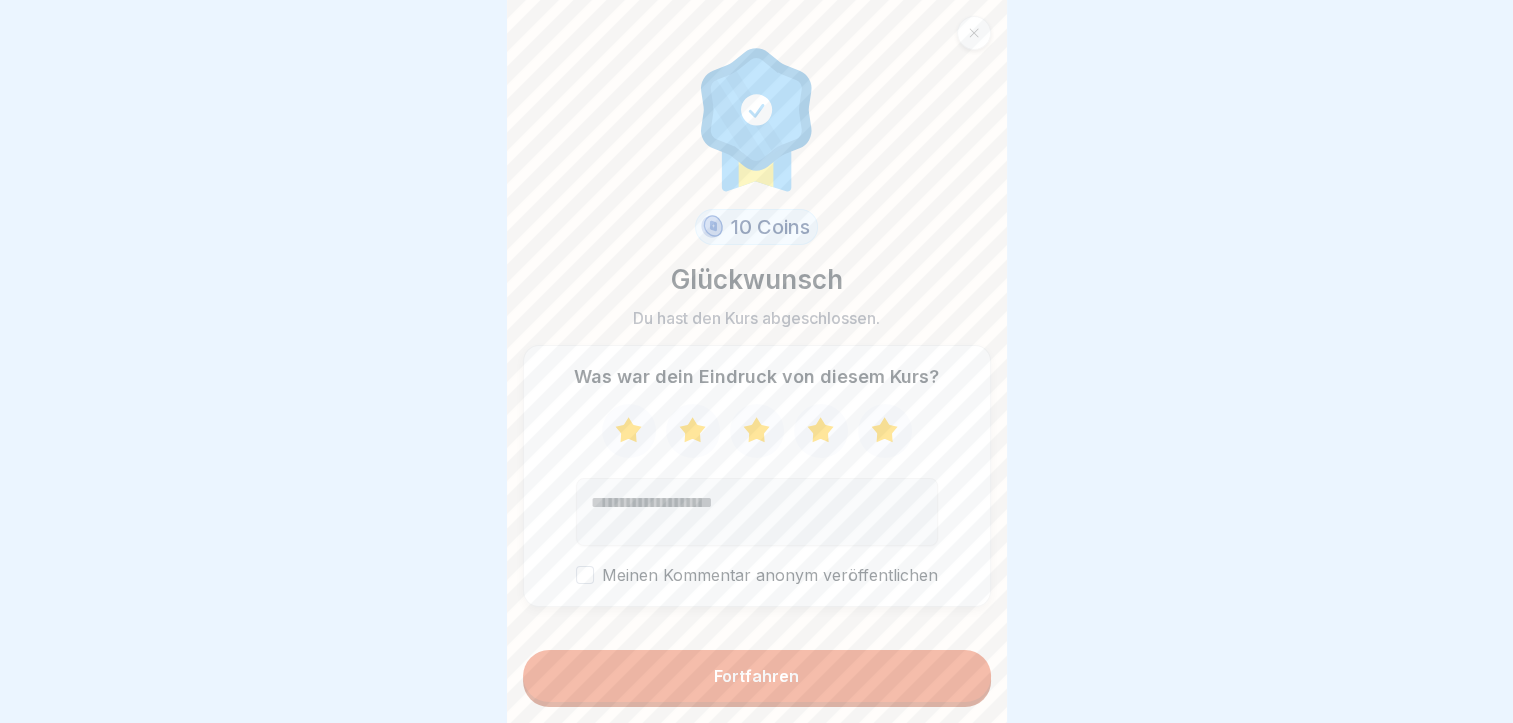 click 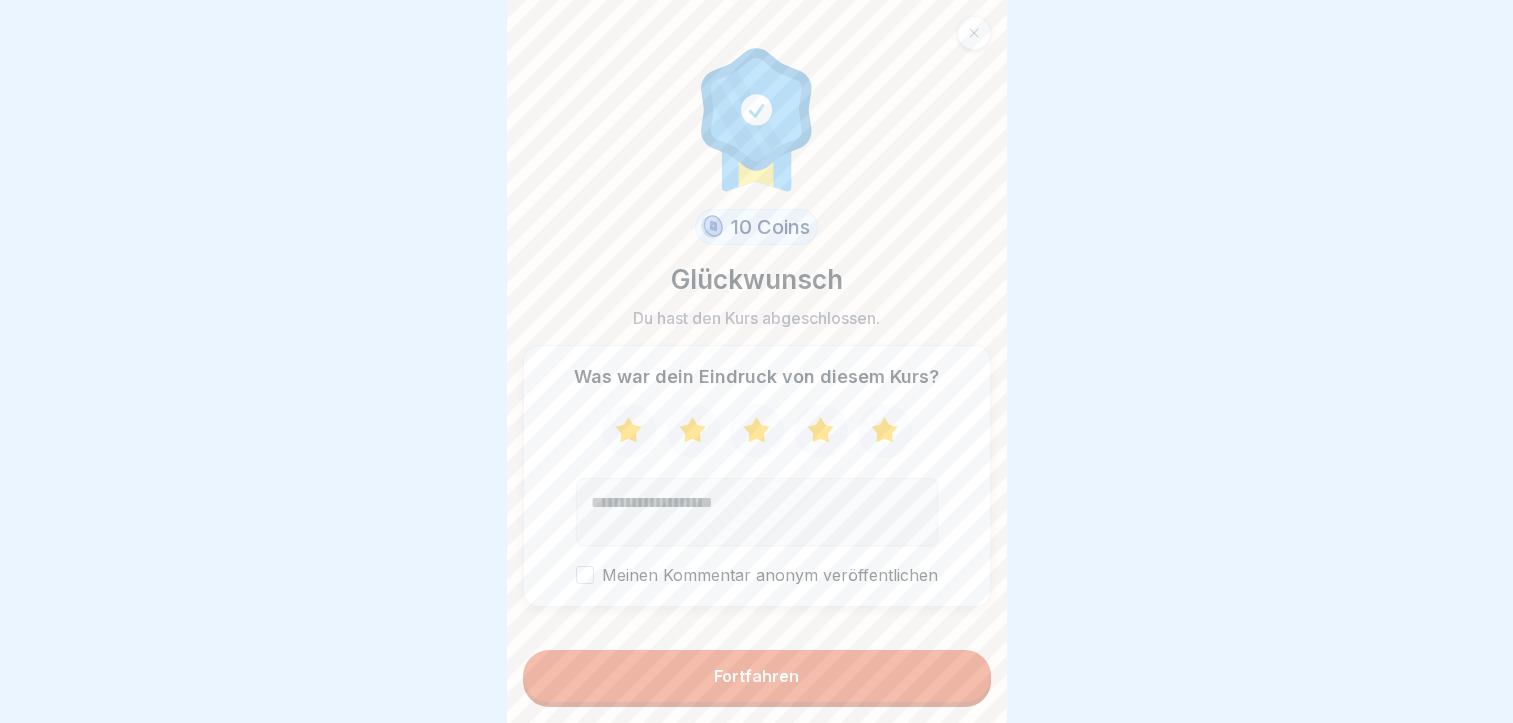 click on "Was war dein Eindruck von diesem Kurs? Meinen Kommentar anonym veröffentlichen" at bounding box center [757, 475] 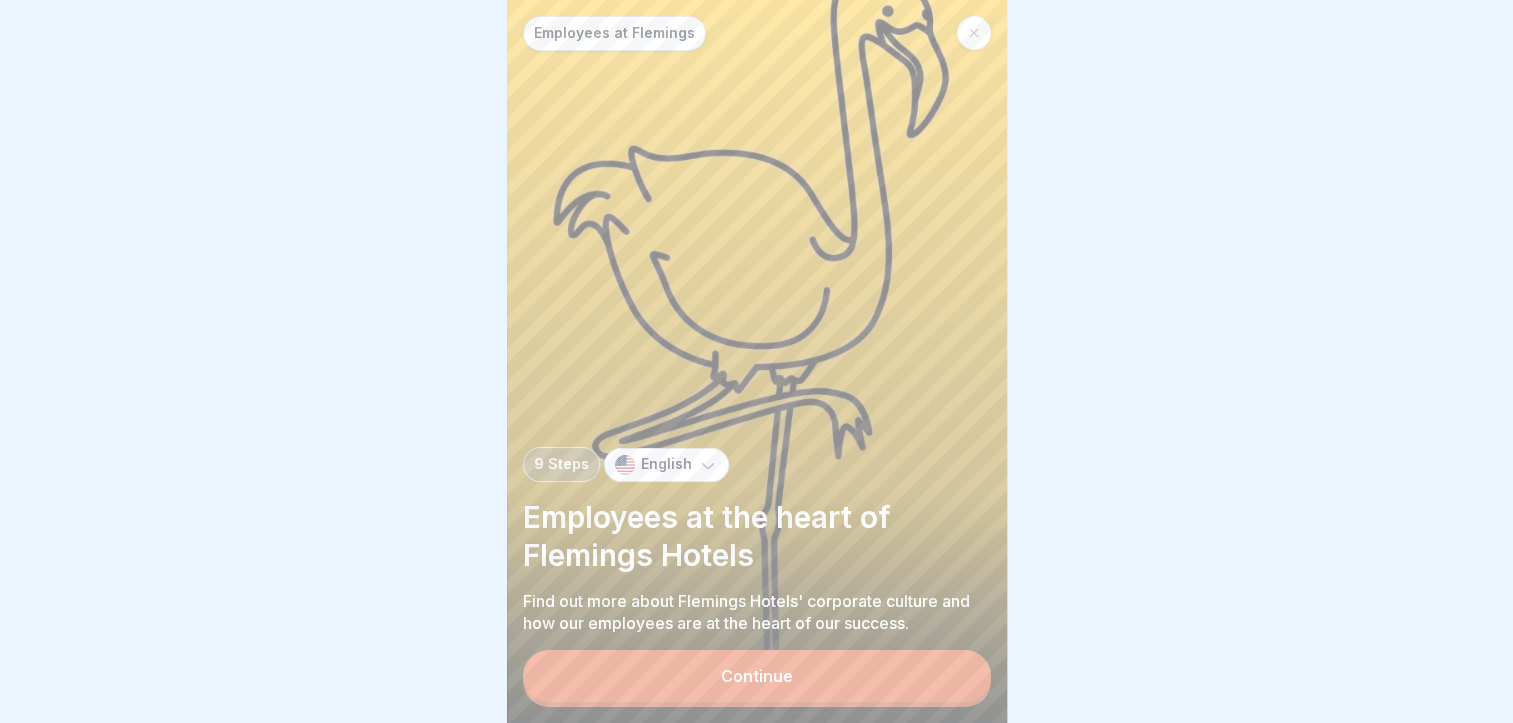 click on "Employees at Flemings 9 Steps English Employees at the heart of Flemings Hotels Find out more about Flemings Hotels' corporate culture and how our employees are at the heart of our success. Continue" at bounding box center (757, 361) 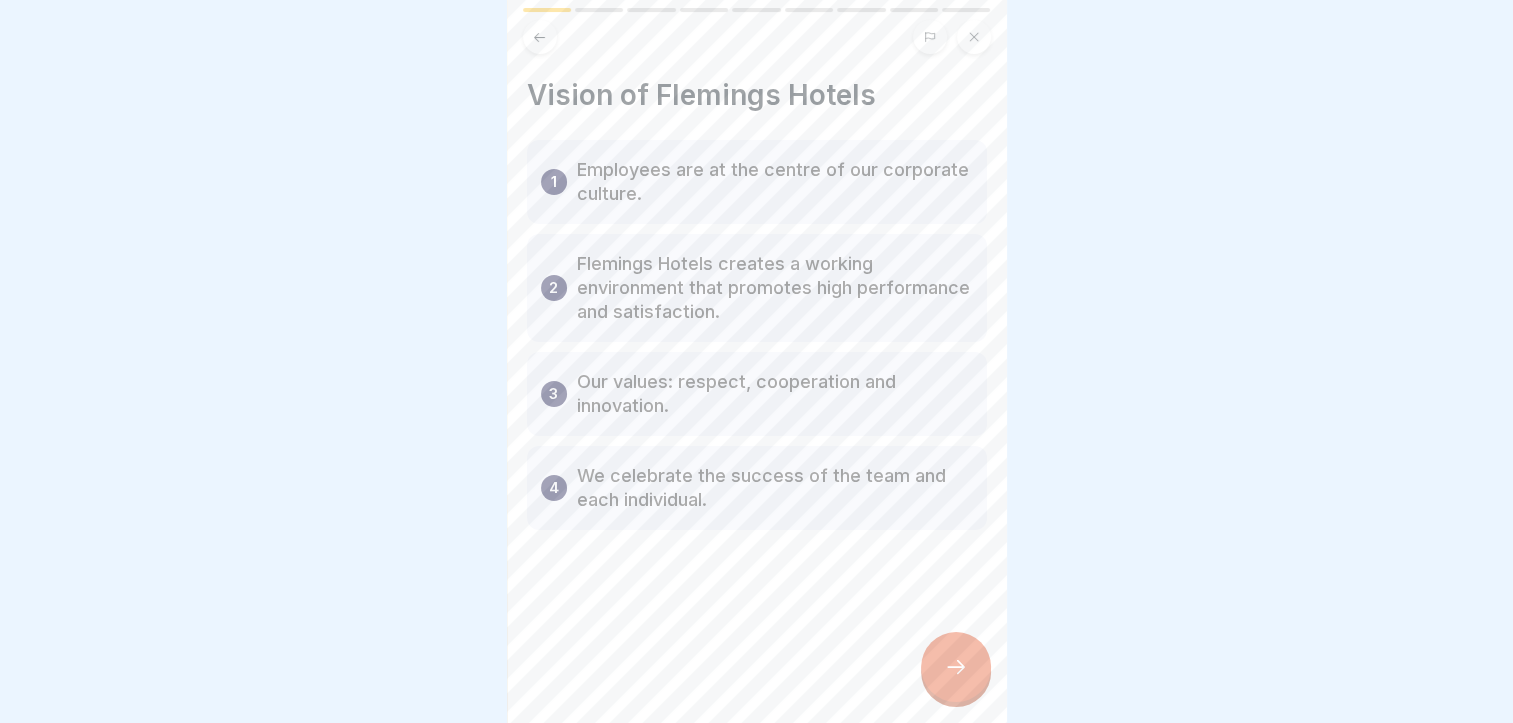 click on "Employees are at the centre of our corporate culture." at bounding box center [775, 182] 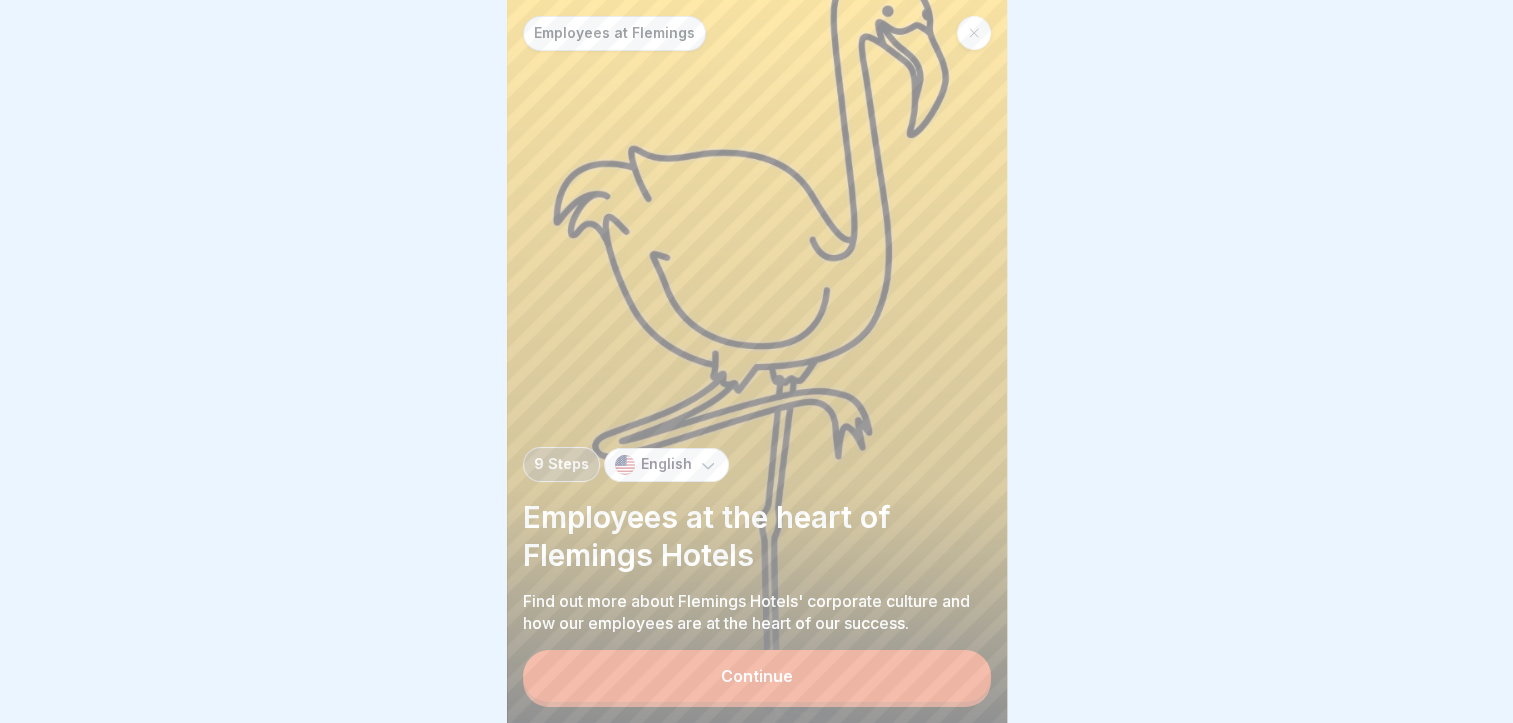 click at bounding box center (625, 465) 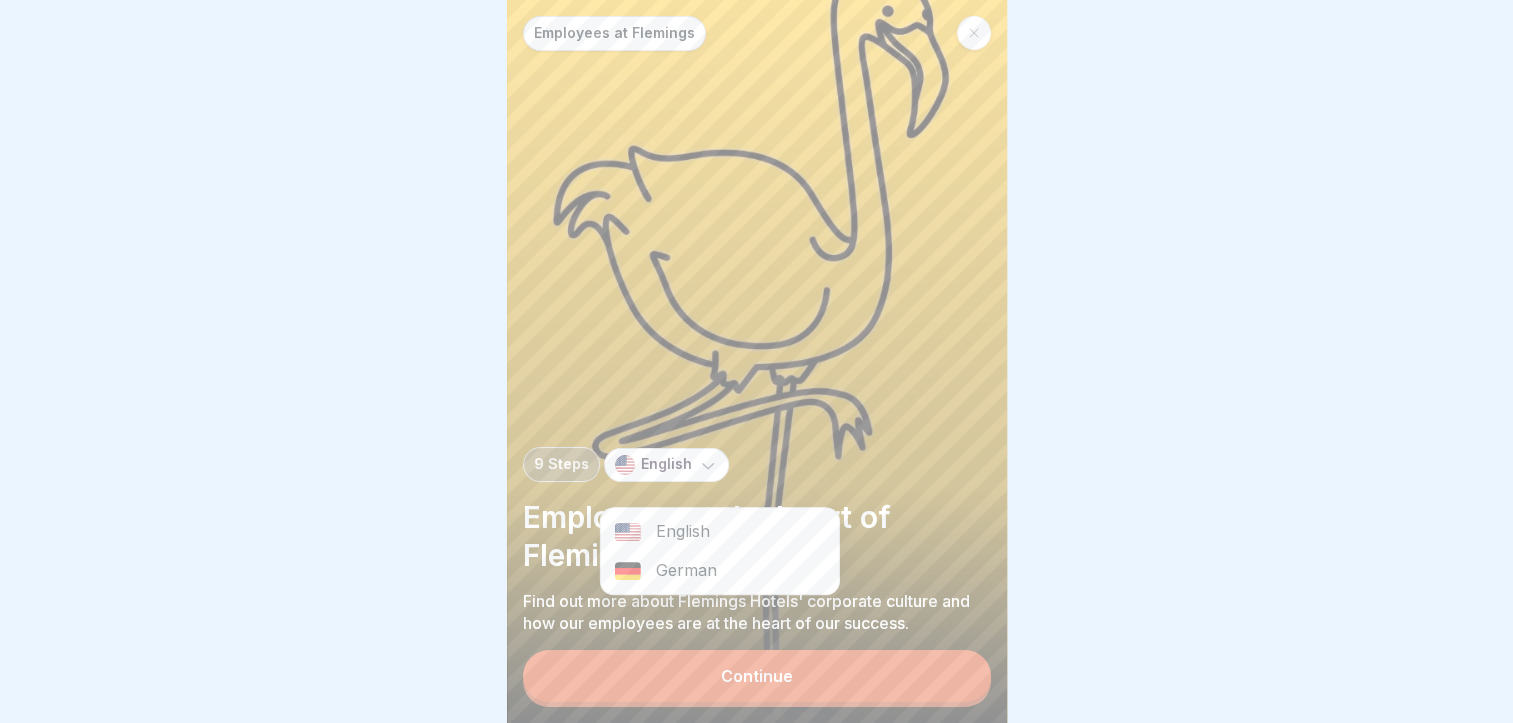 click at bounding box center (627, 571) 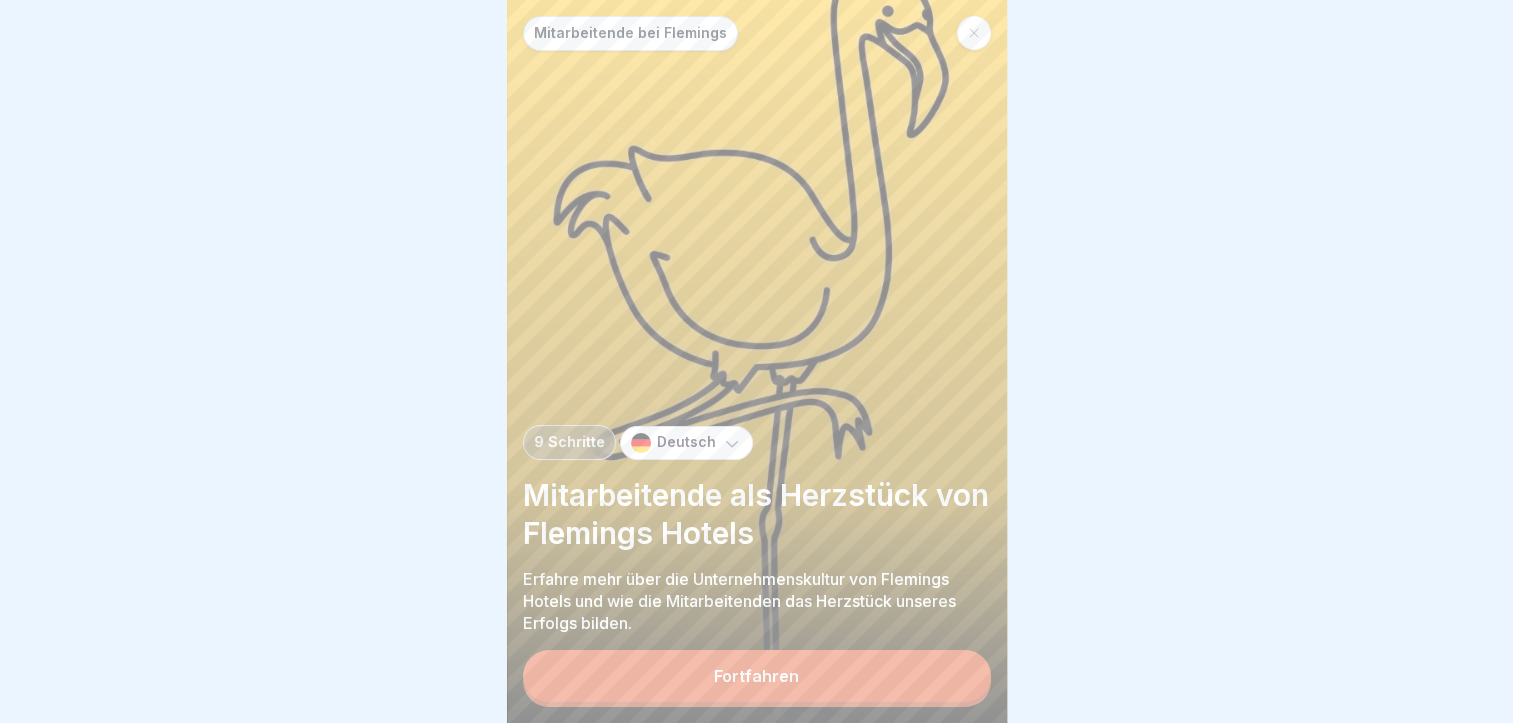 click on "Fortfahren" at bounding box center (757, 676) 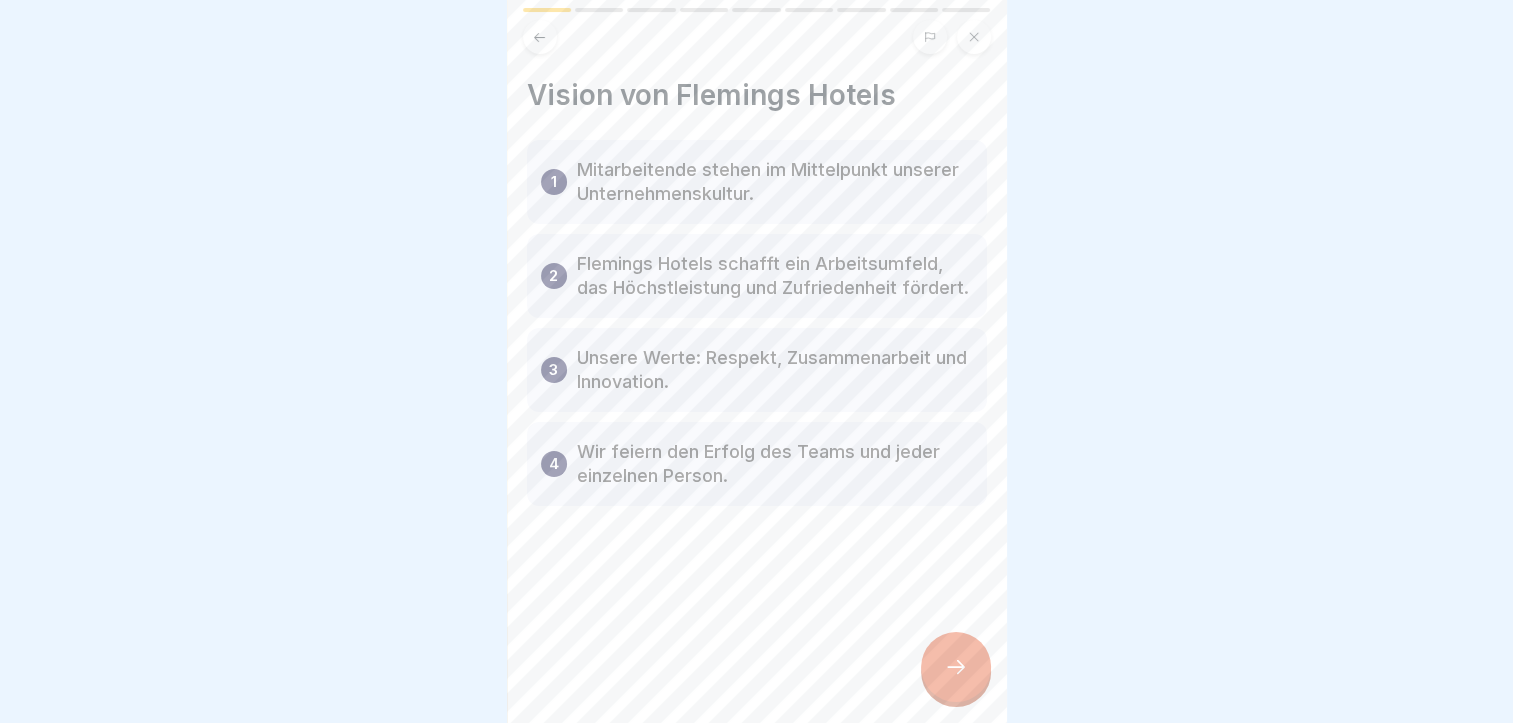 click on "Unsere Werte: Respekt, Zusammenarbeit und Innovation." at bounding box center [775, 370] 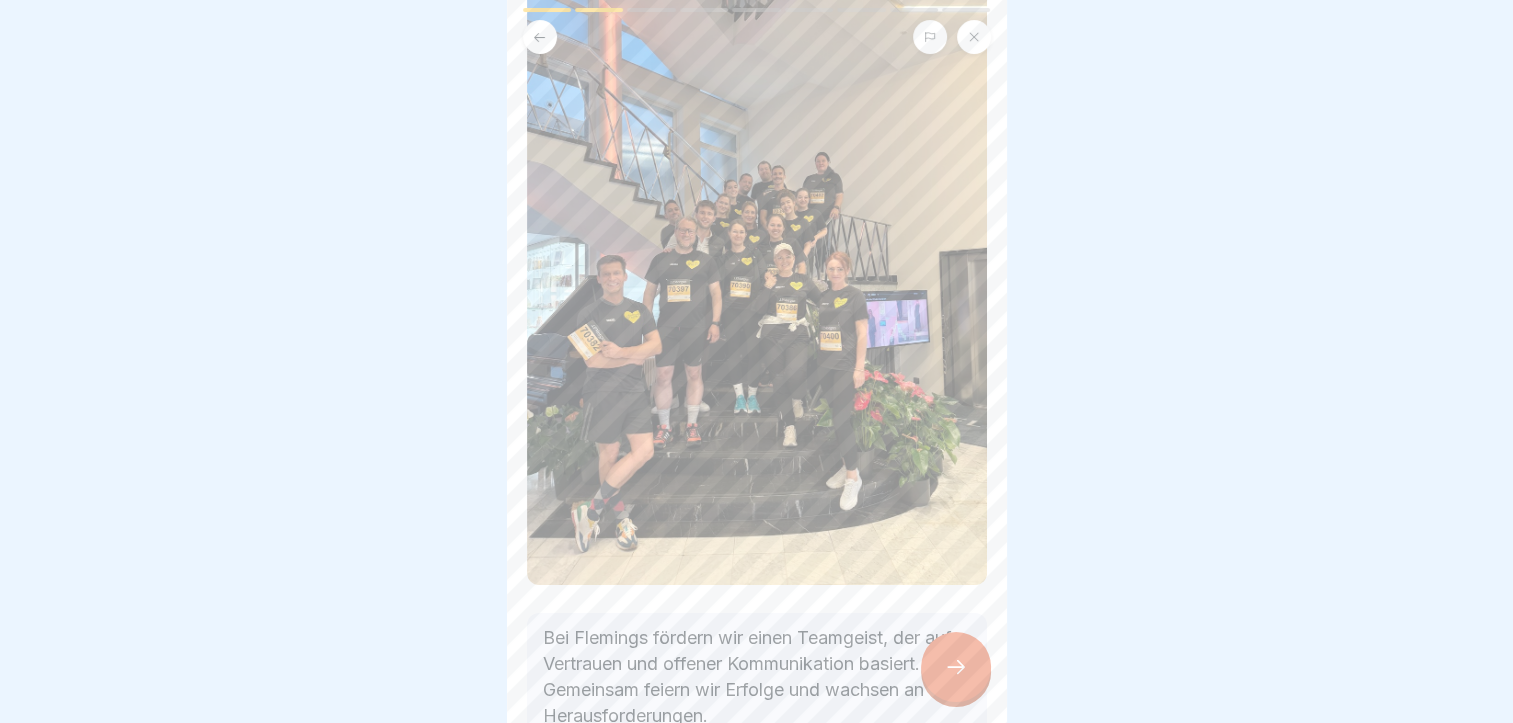 scroll, scrollTop: 285, scrollLeft: 0, axis: vertical 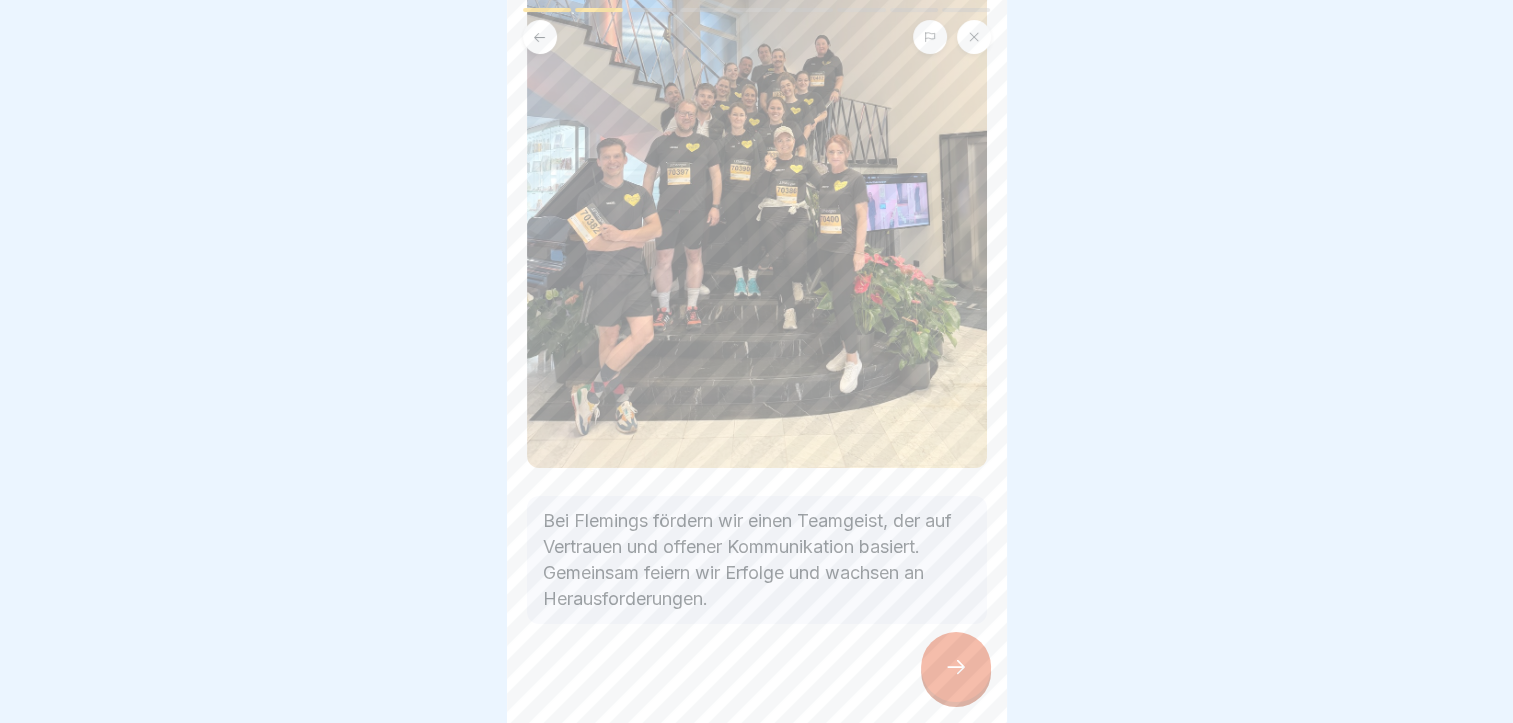 click 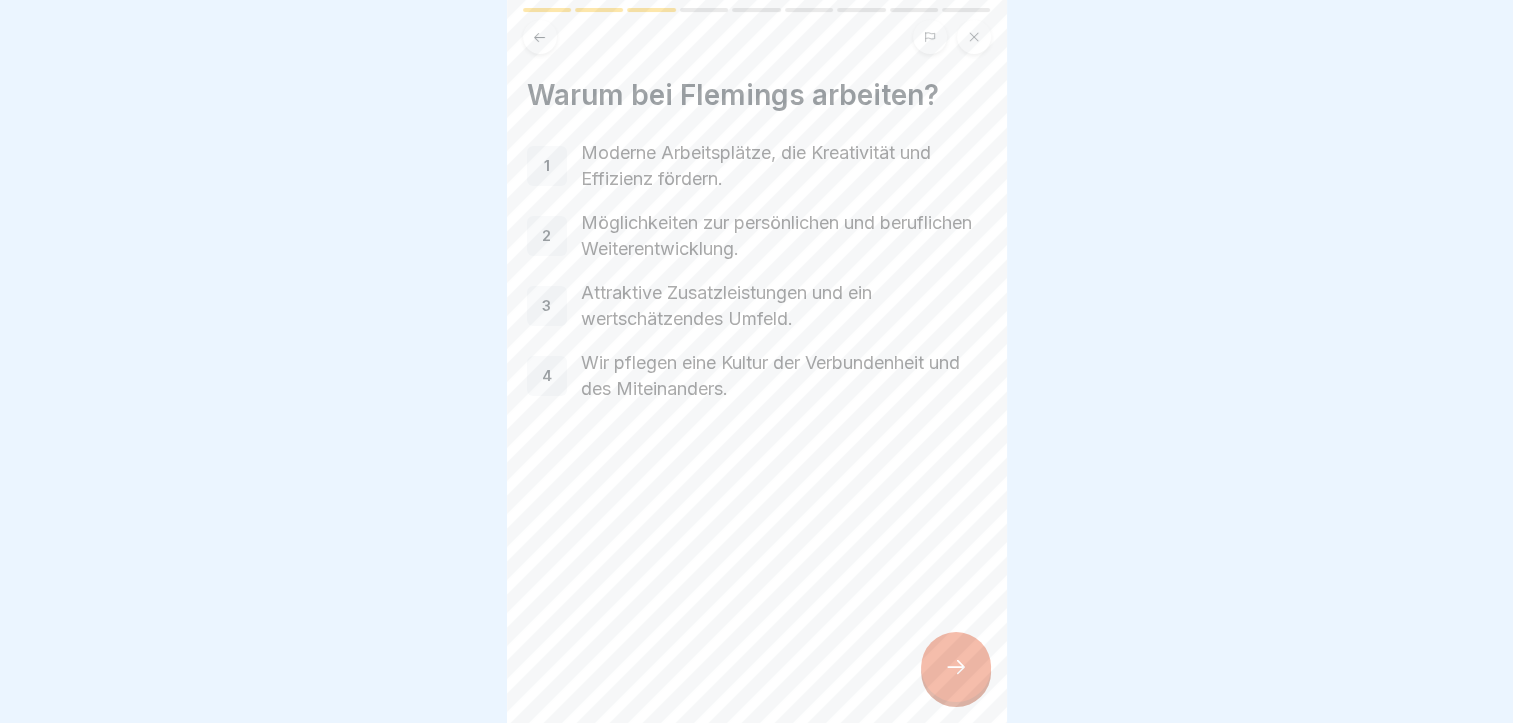 click 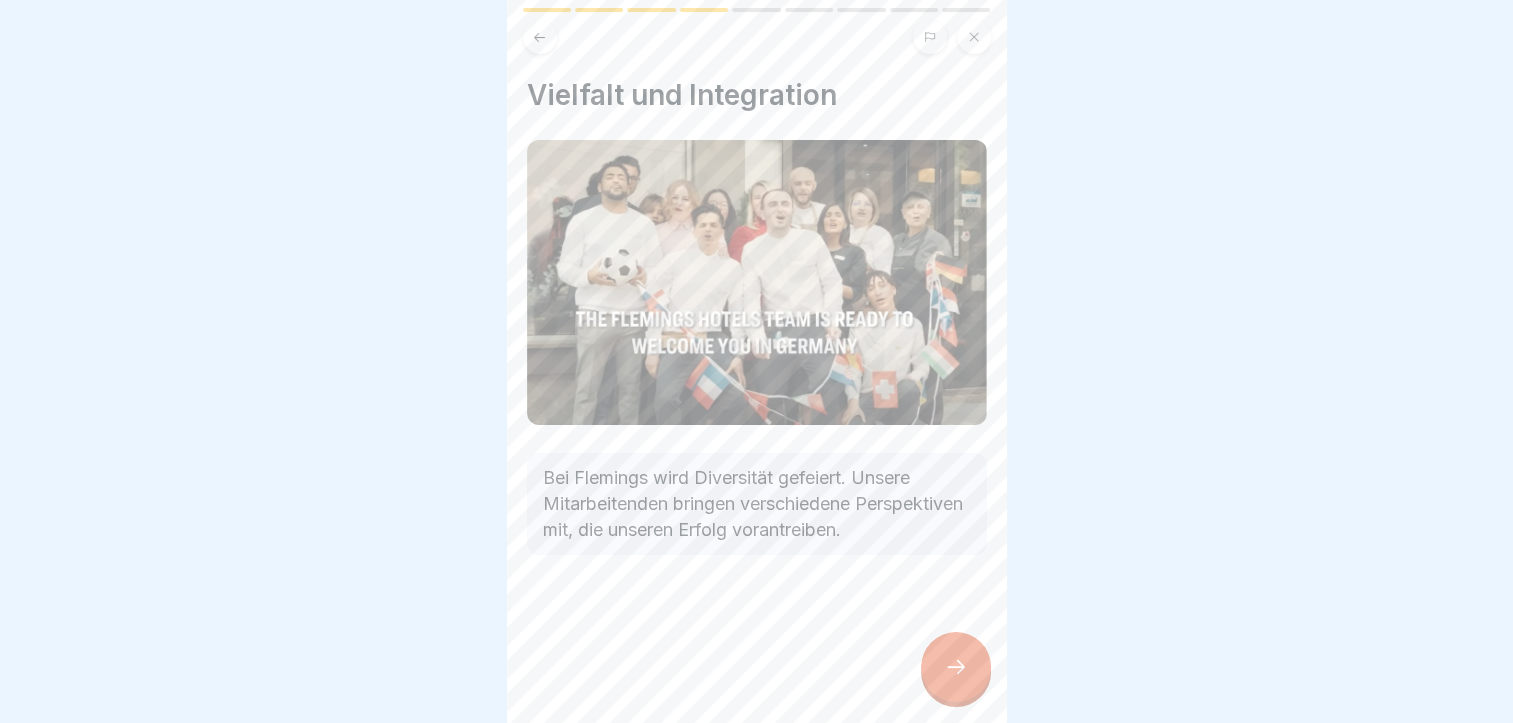 click 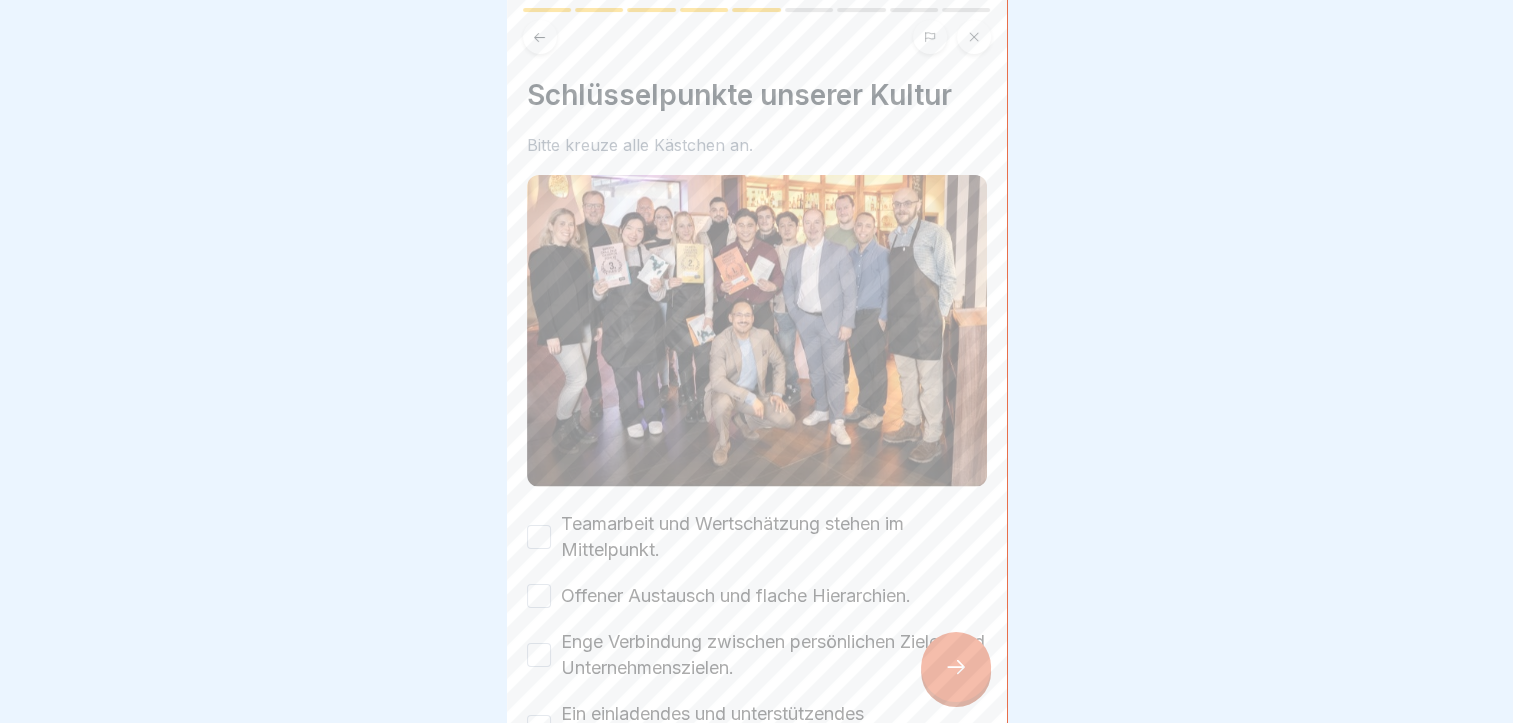 click on "Teamarbeit und Wertschätzung stehen im Mittelpunkt." at bounding box center [539, 537] 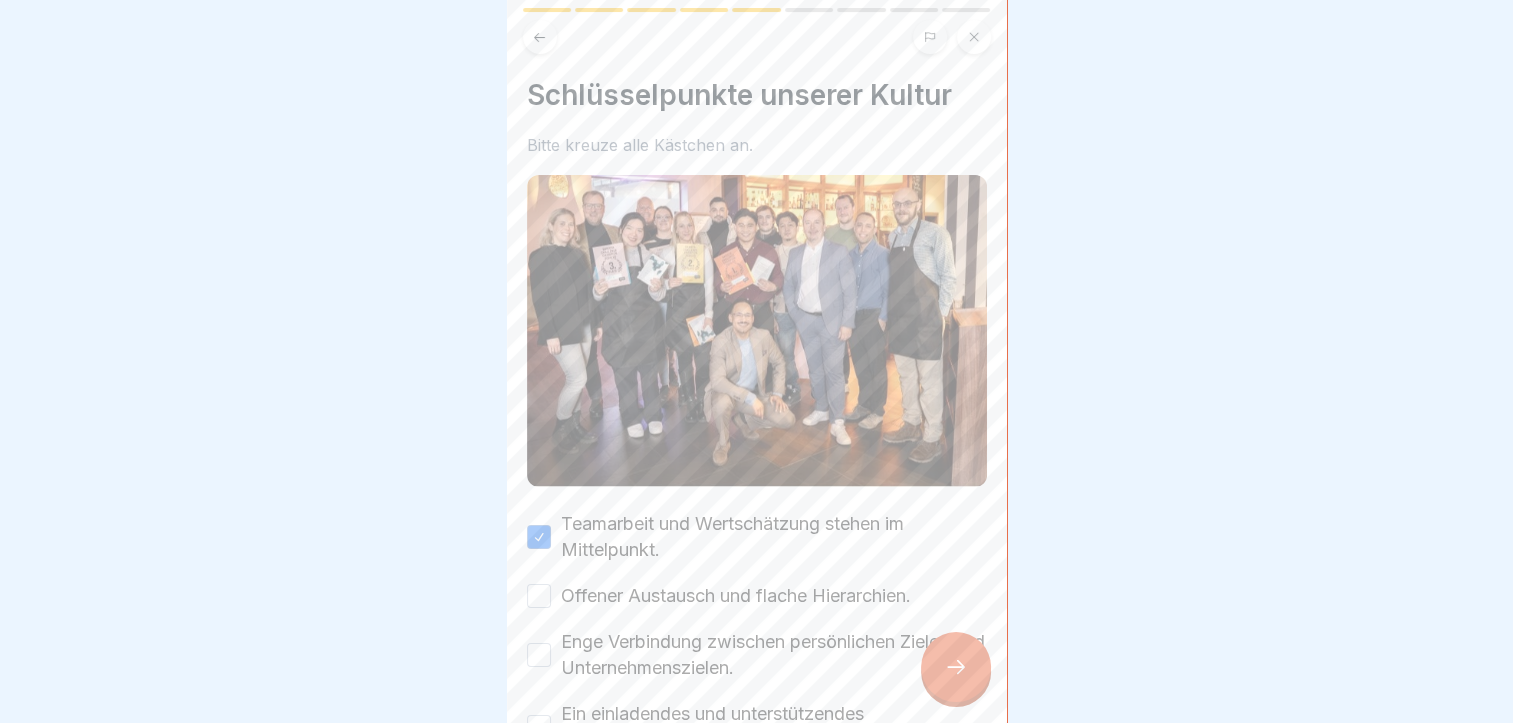 click on "Offener Austausch und flache Hierarchien." at bounding box center (539, 596) 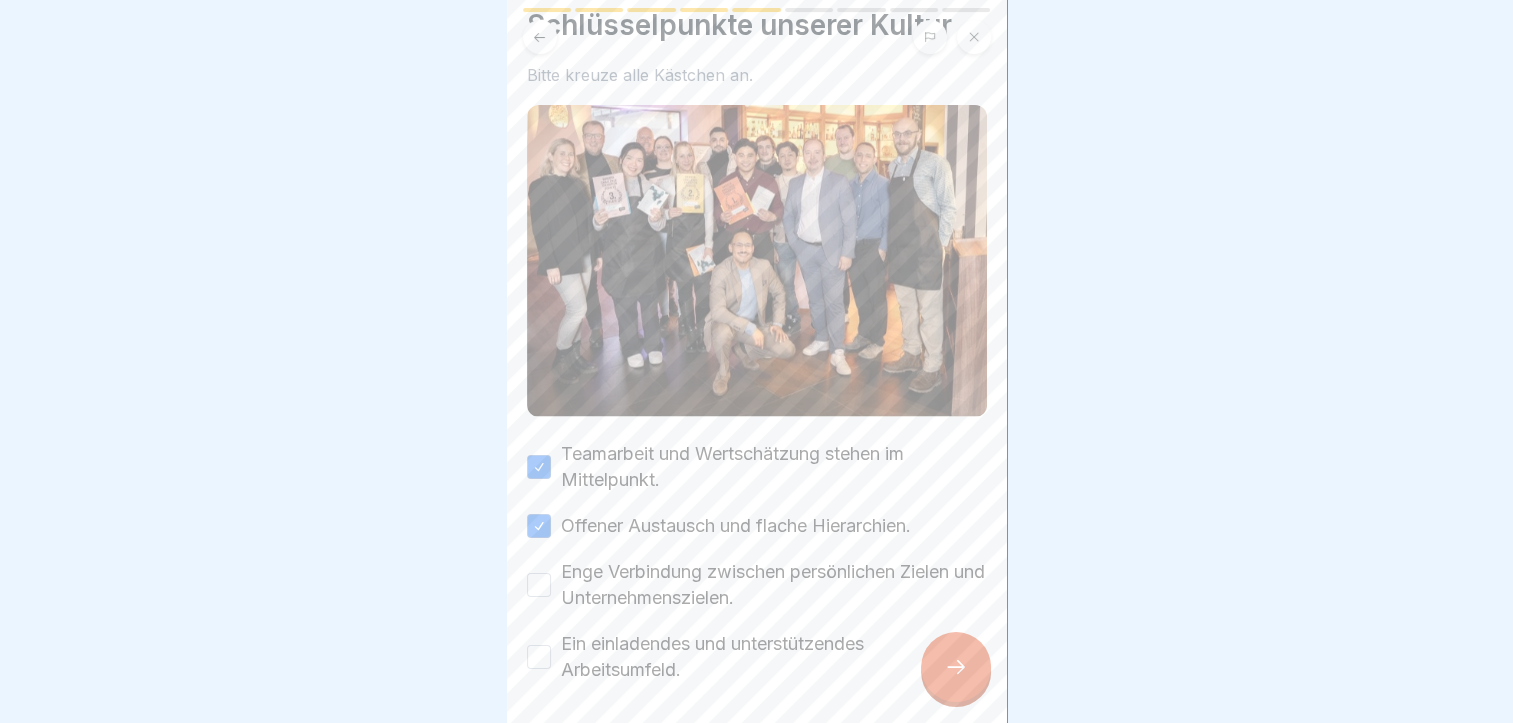 scroll, scrollTop: 100, scrollLeft: 0, axis: vertical 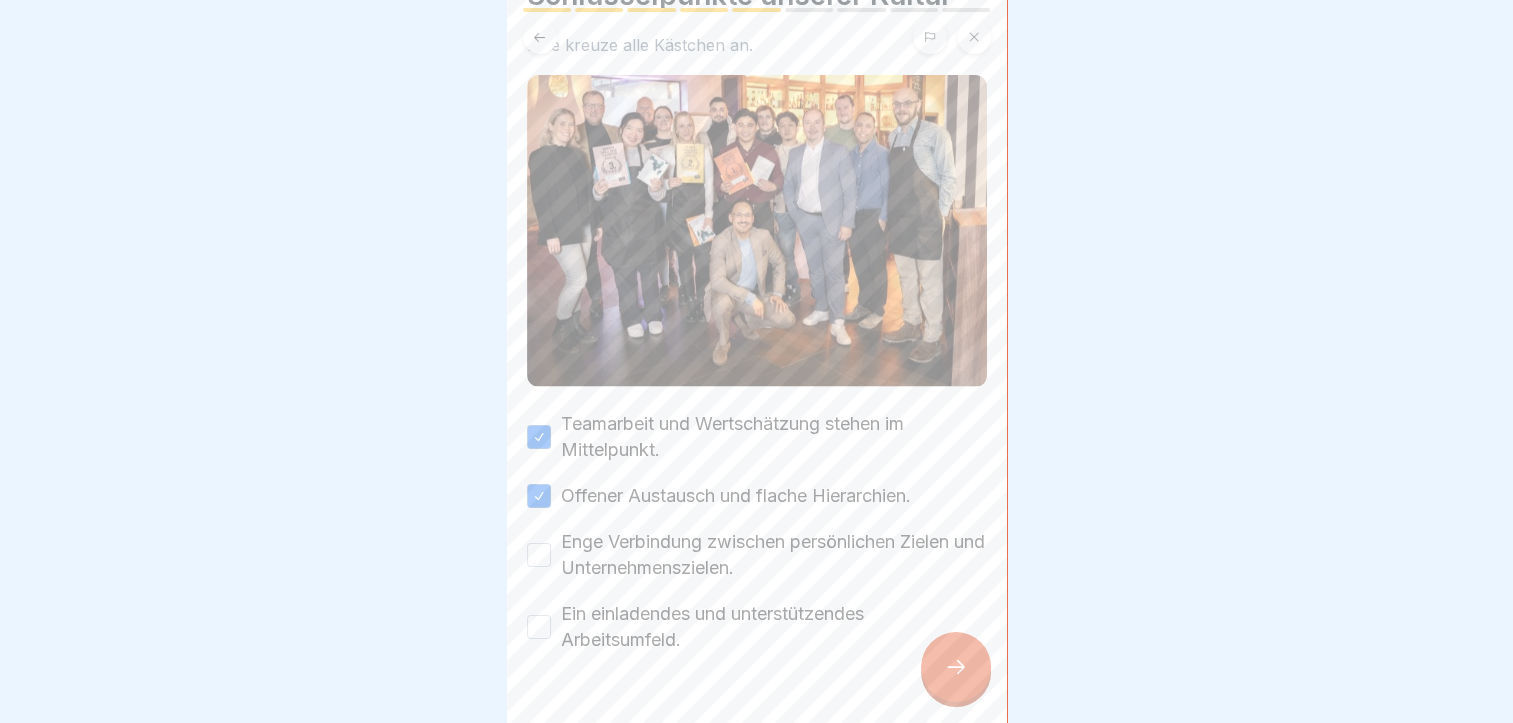 click on "Enge Verbindung zwischen persönlichen Zielen und Unternehmenszielen." at bounding box center (539, 555) 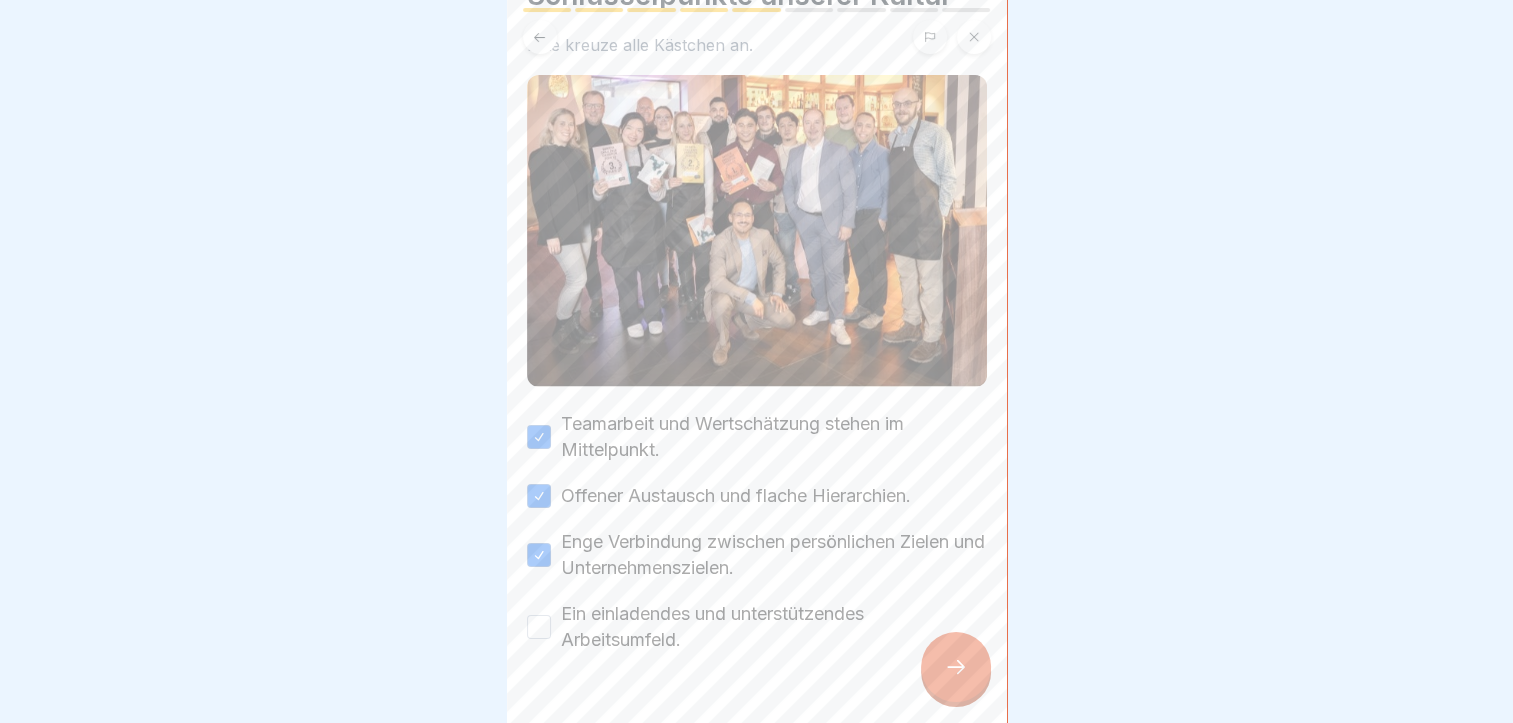 click on "Ein einladendes und unterstützendes Arbeitsumfeld." at bounding box center [539, 627] 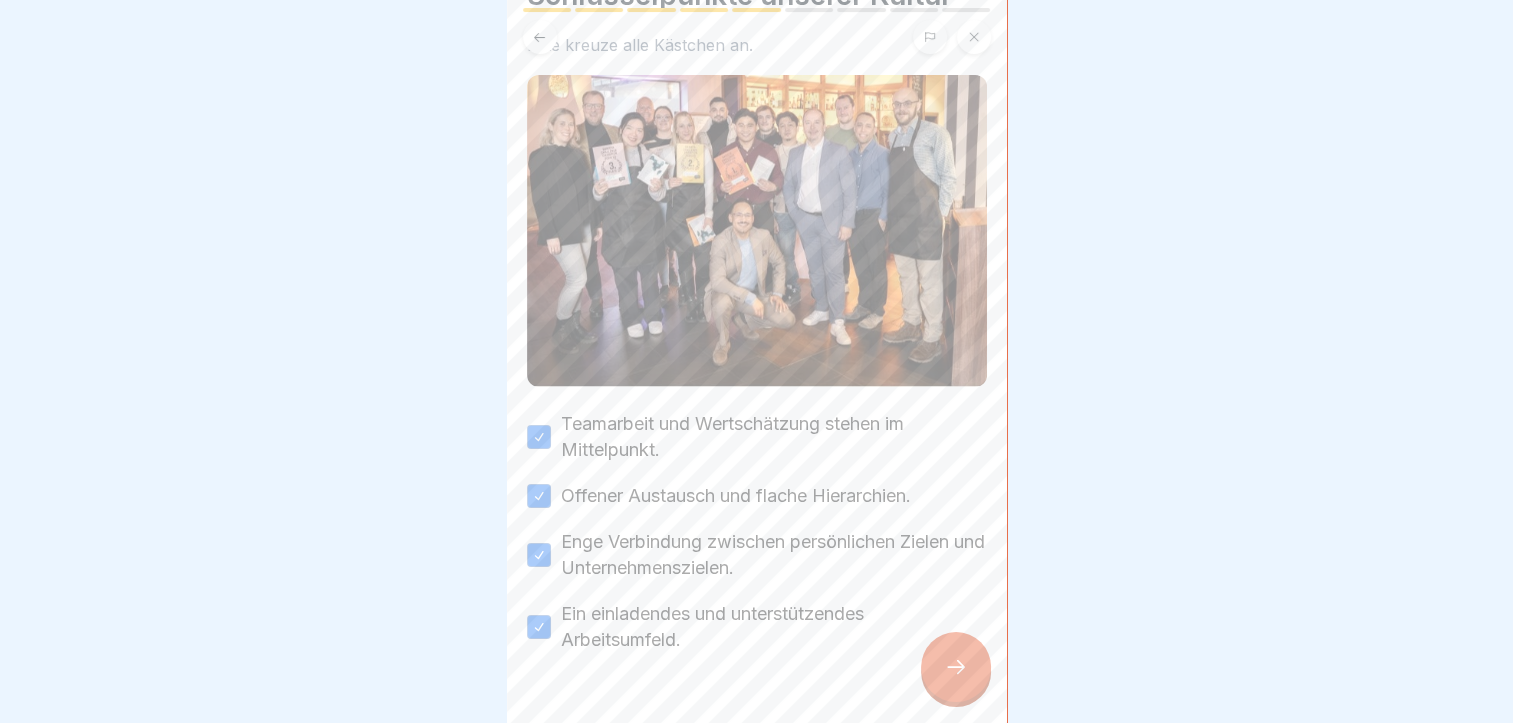 click at bounding box center (956, 667) 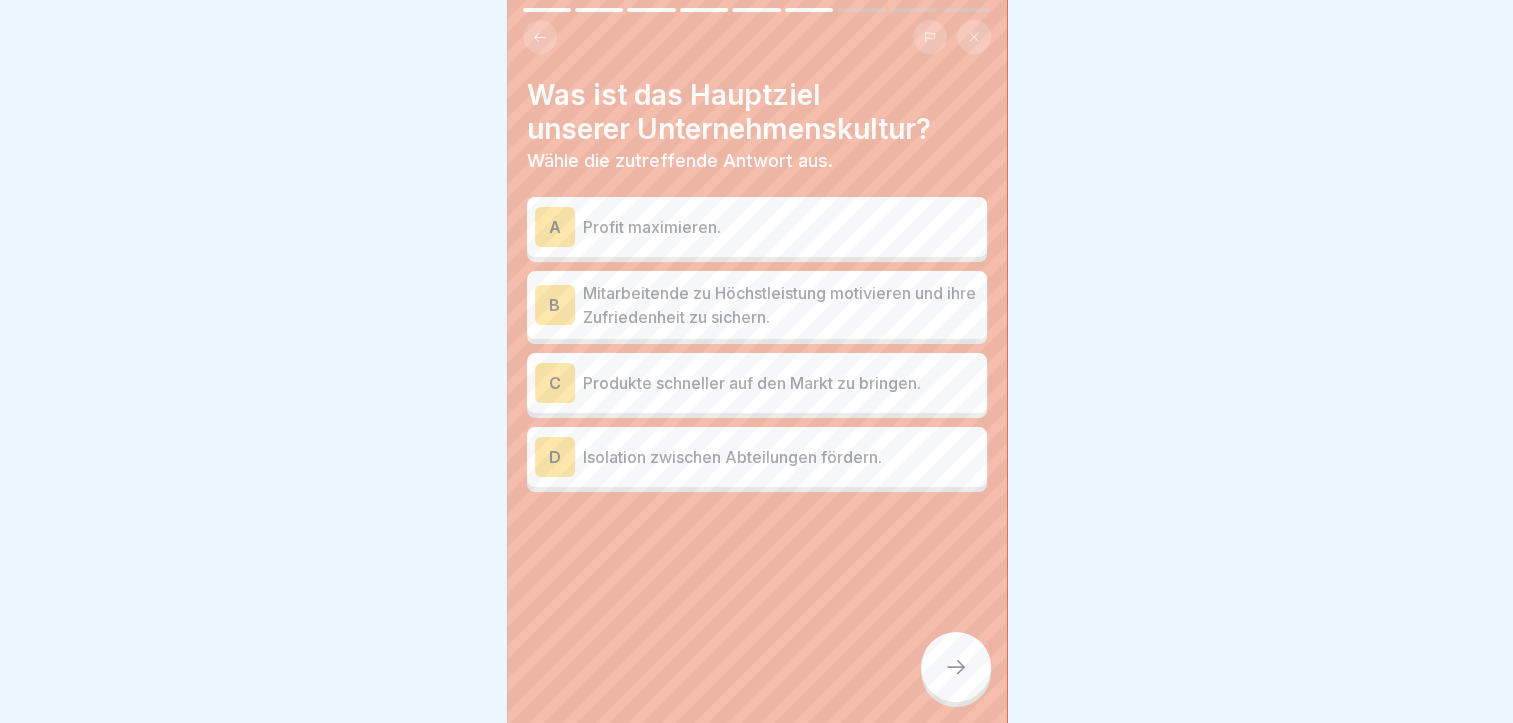 click on "Mitarbeitende zu Höchstleistung motivieren und ihre Zufriedenheit zu sichern." at bounding box center (781, 305) 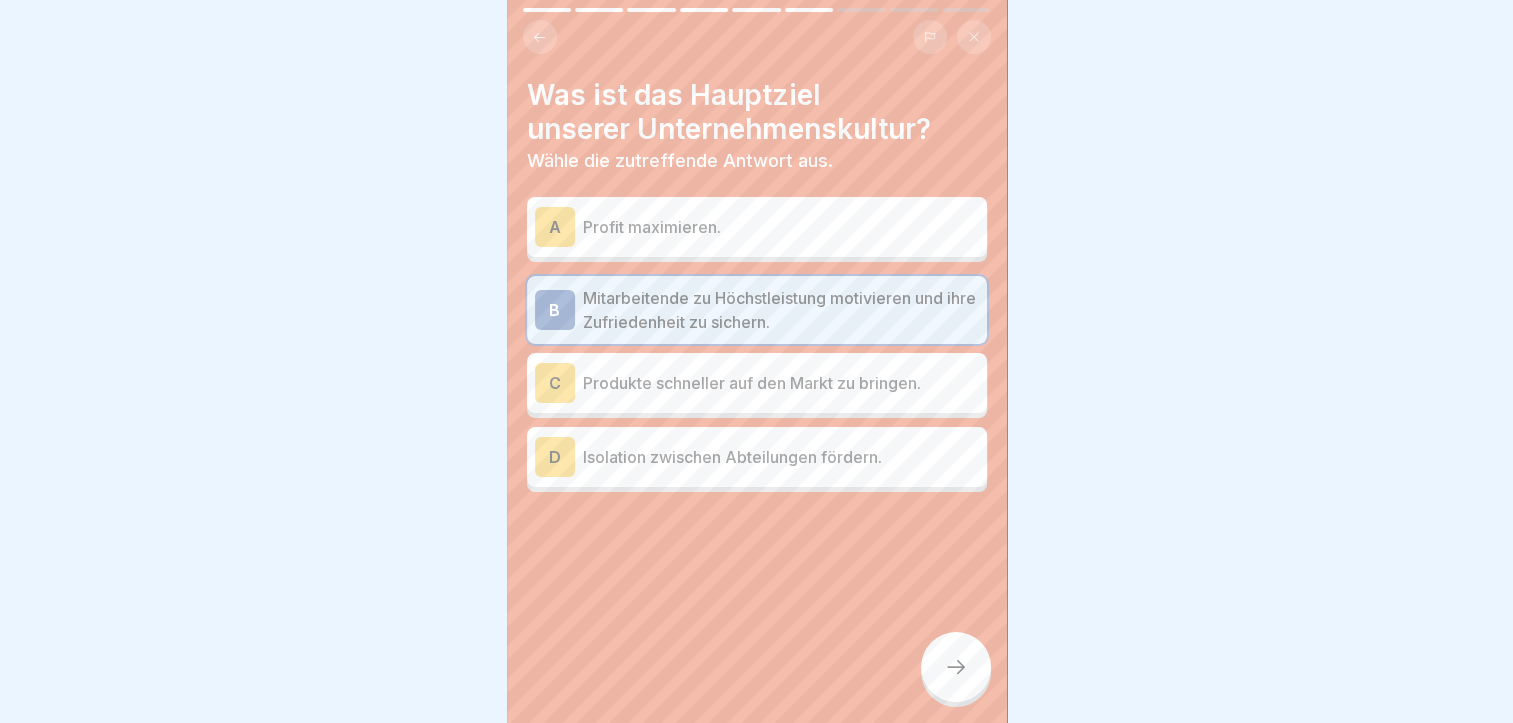 click at bounding box center (956, 667) 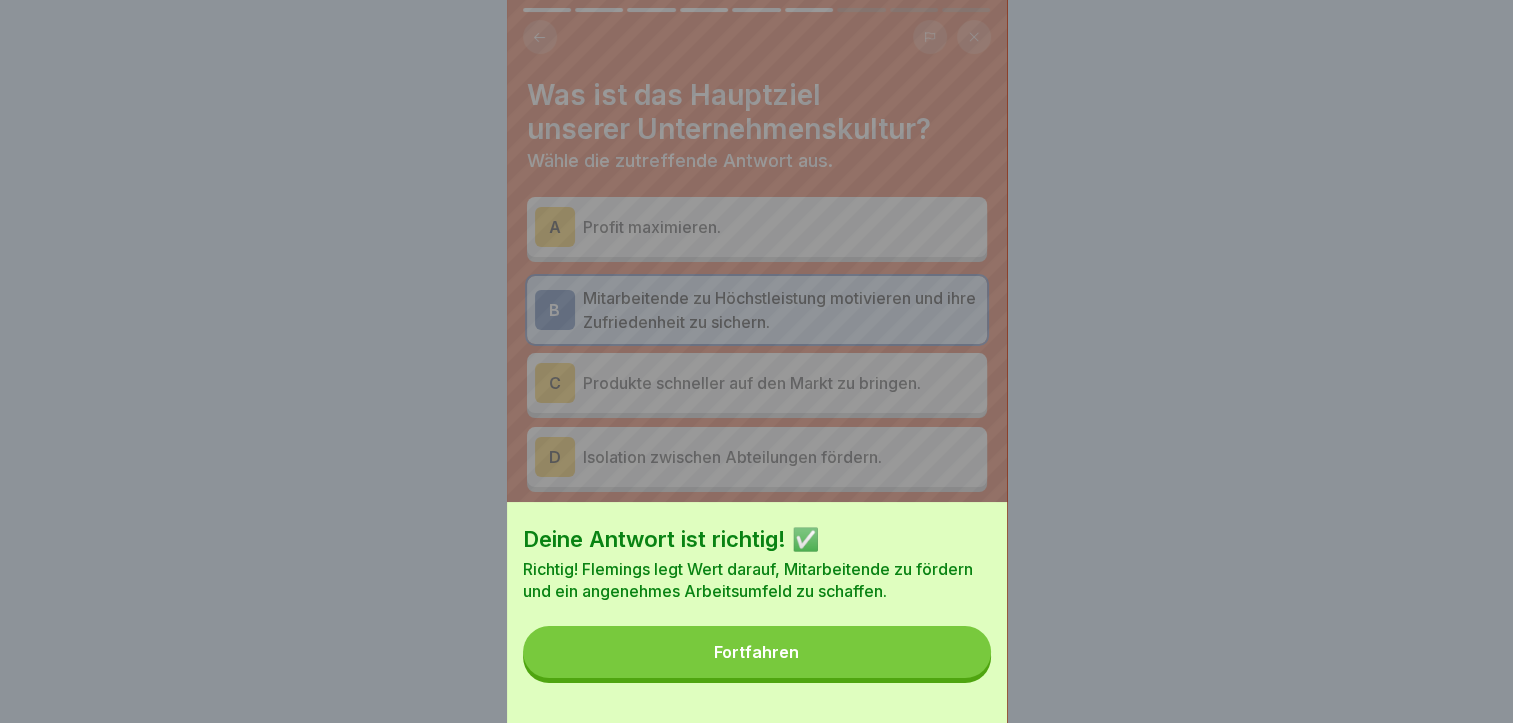 click on "Fortfahren" at bounding box center (757, 652) 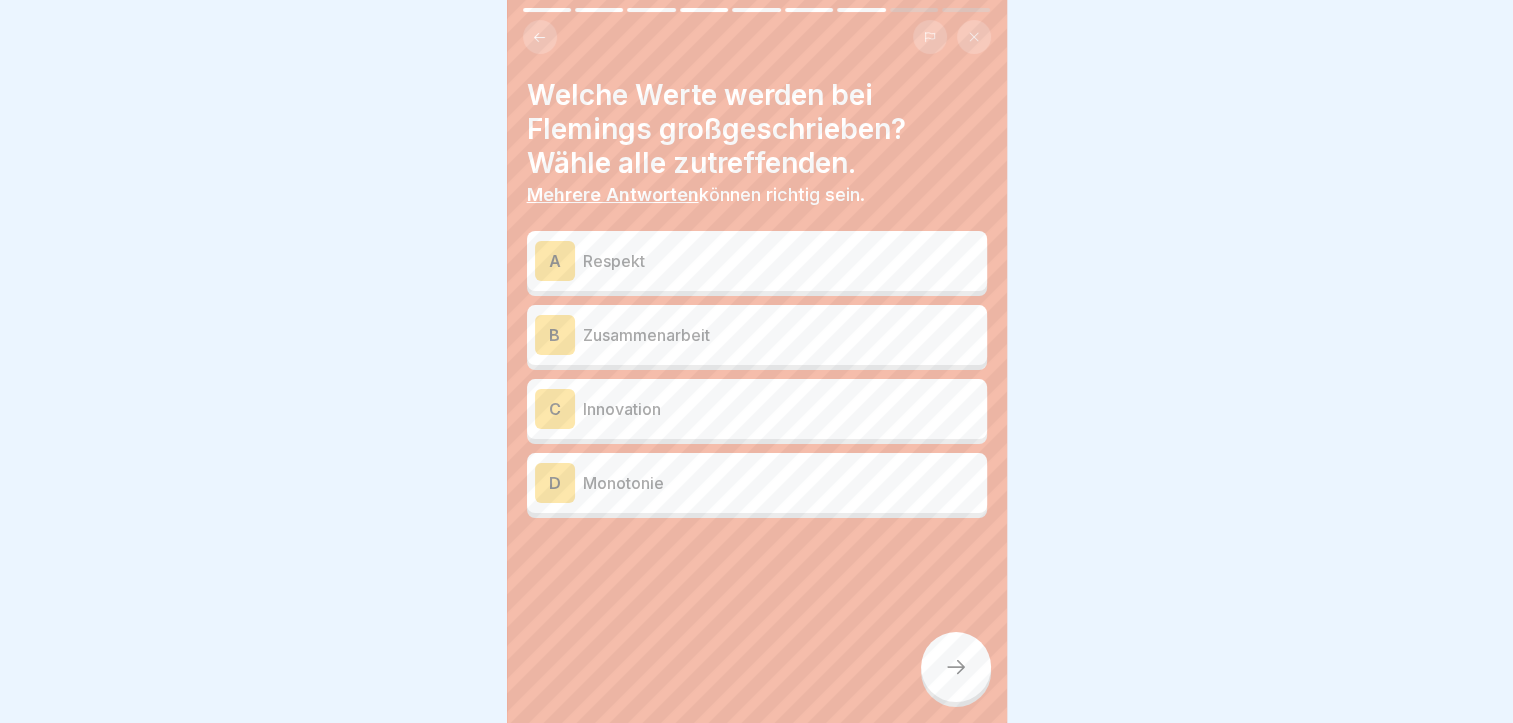 click on "Respekt" at bounding box center [781, 261] 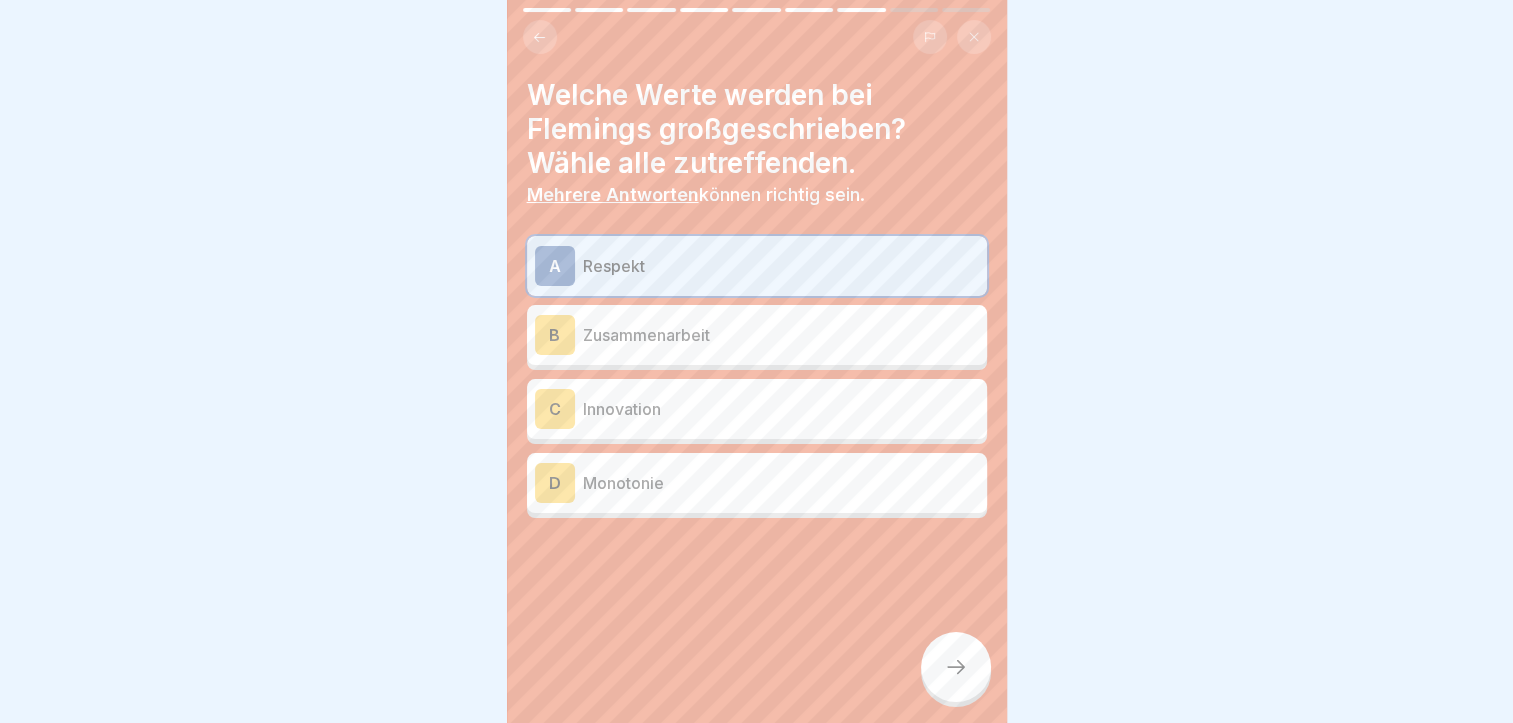 click on "B Zusammenarbeit" at bounding box center [757, 335] 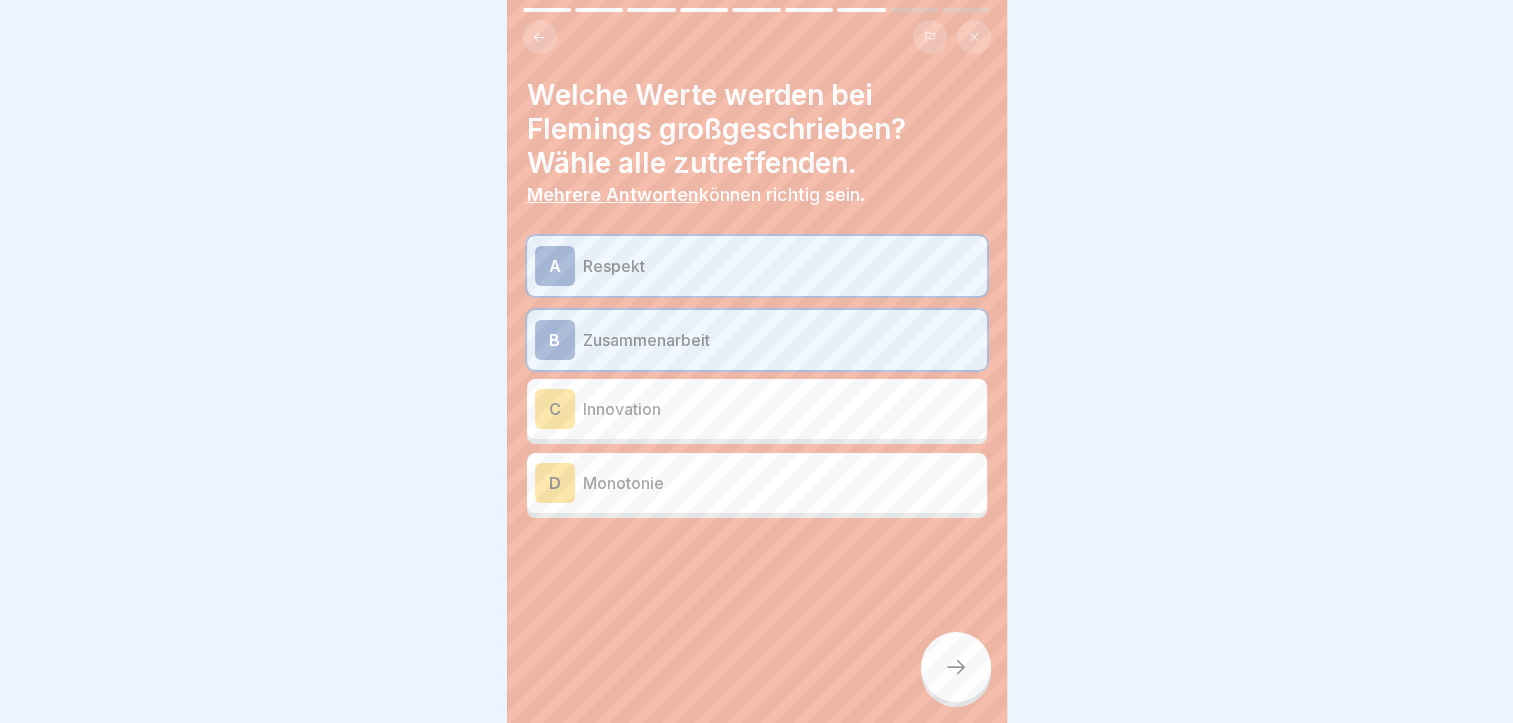 click on "C Innovation" at bounding box center [757, 409] 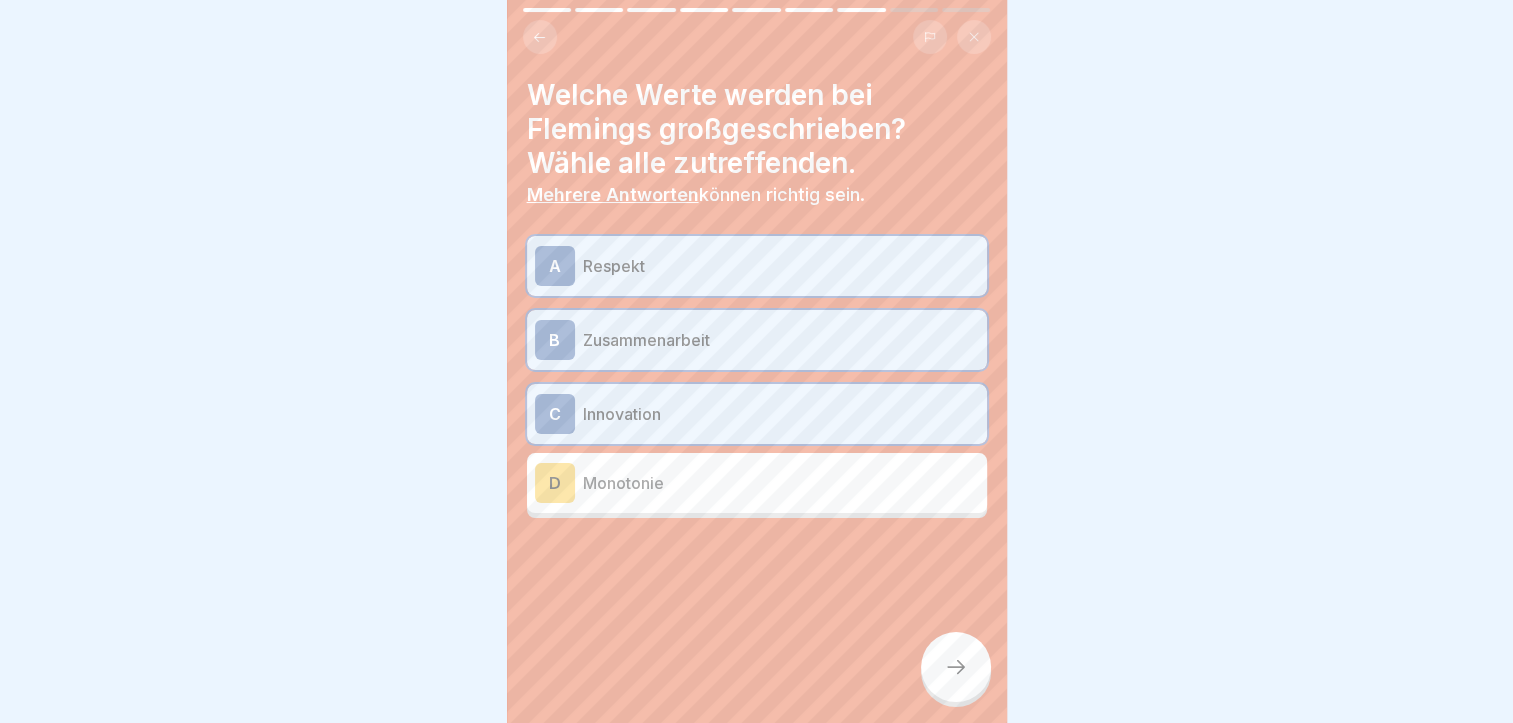 click on "Monotonie" at bounding box center (781, 483) 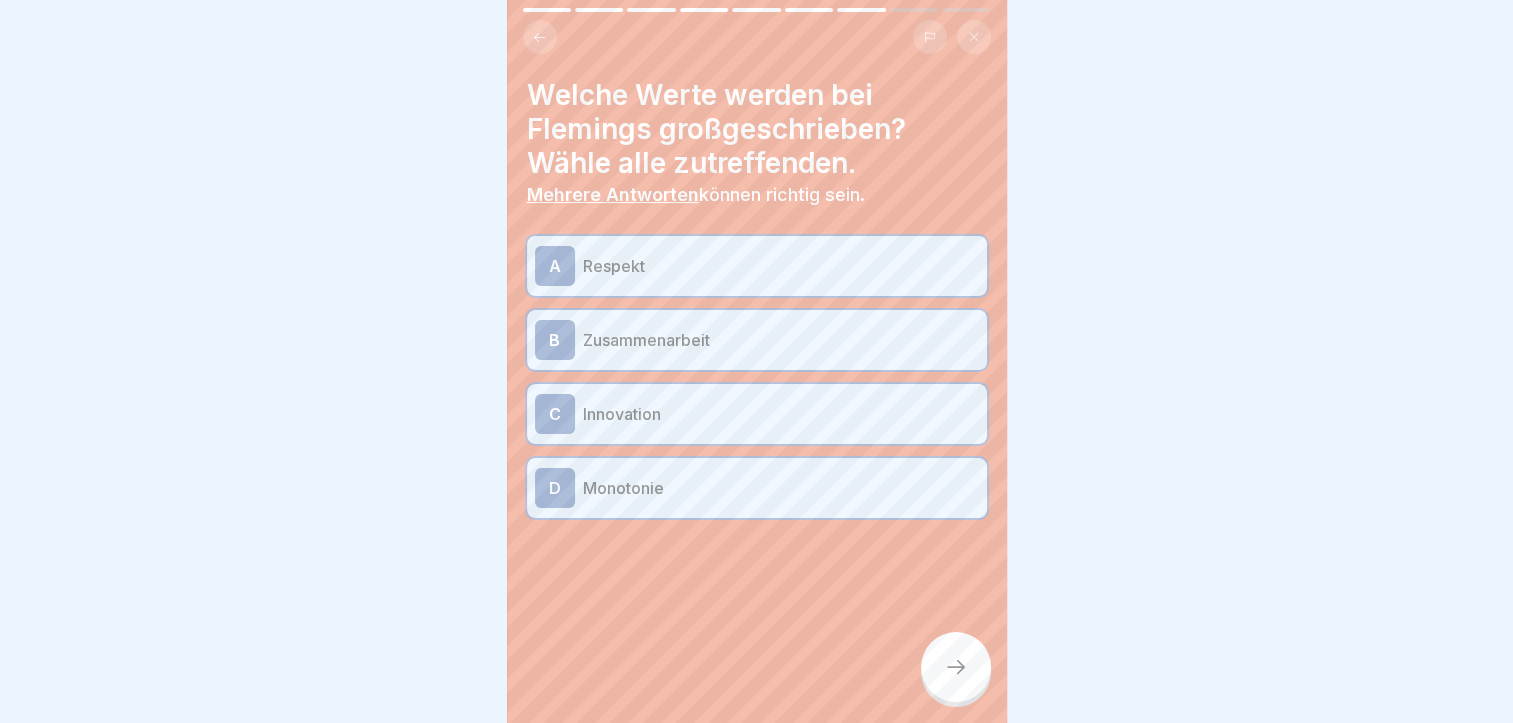 click on "D Monotonie" at bounding box center [757, 488] 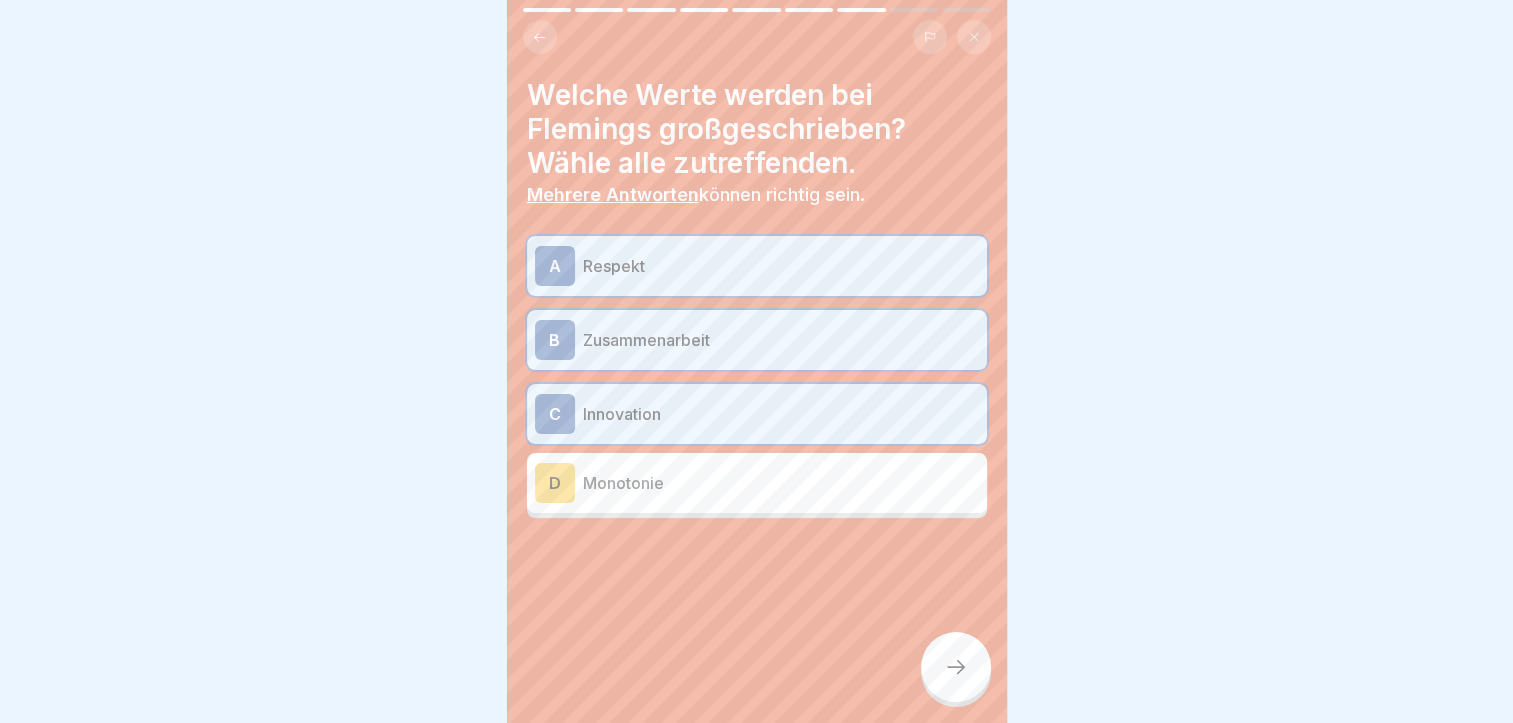 click 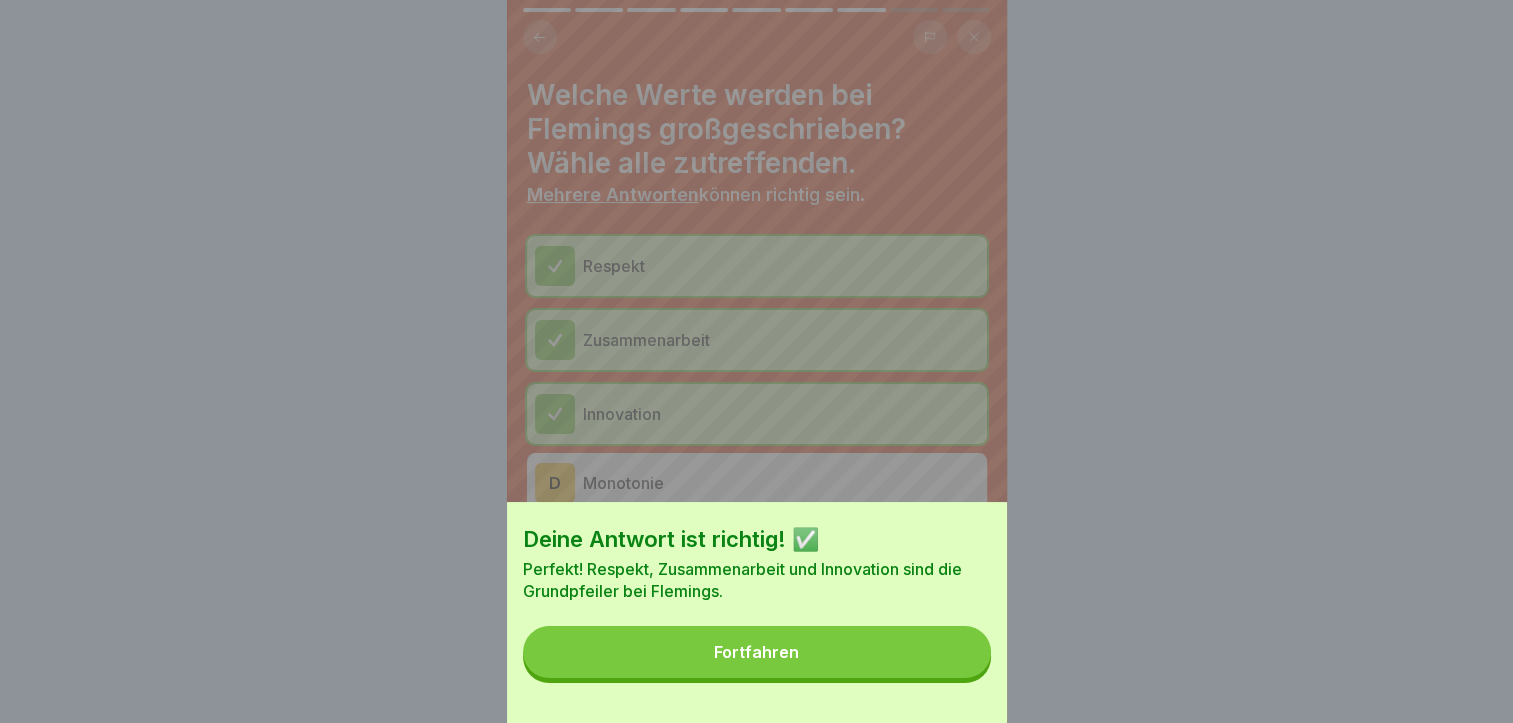 click on "Fortfahren" at bounding box center (757, 652) 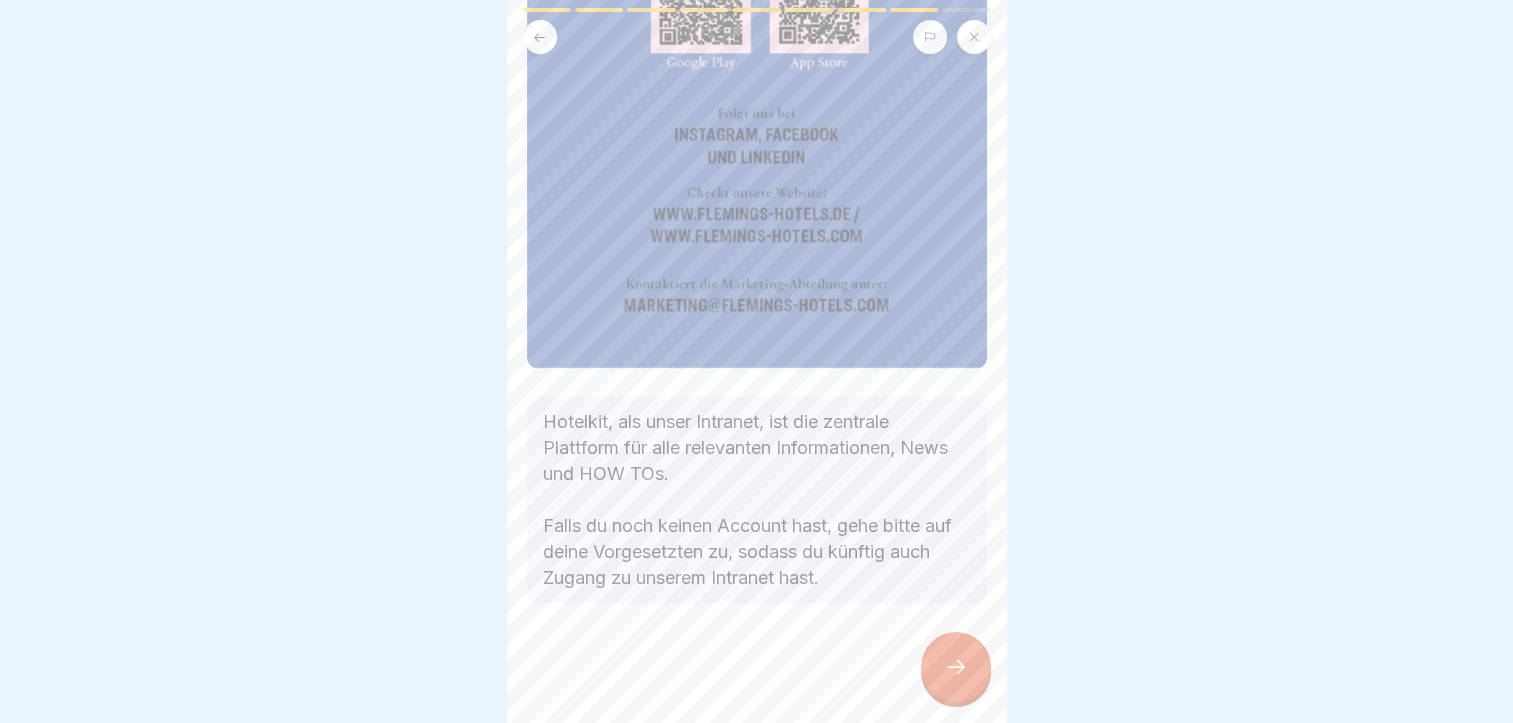 scroll, scrollTop: 445, scrollLeft: 0, axis: vertical 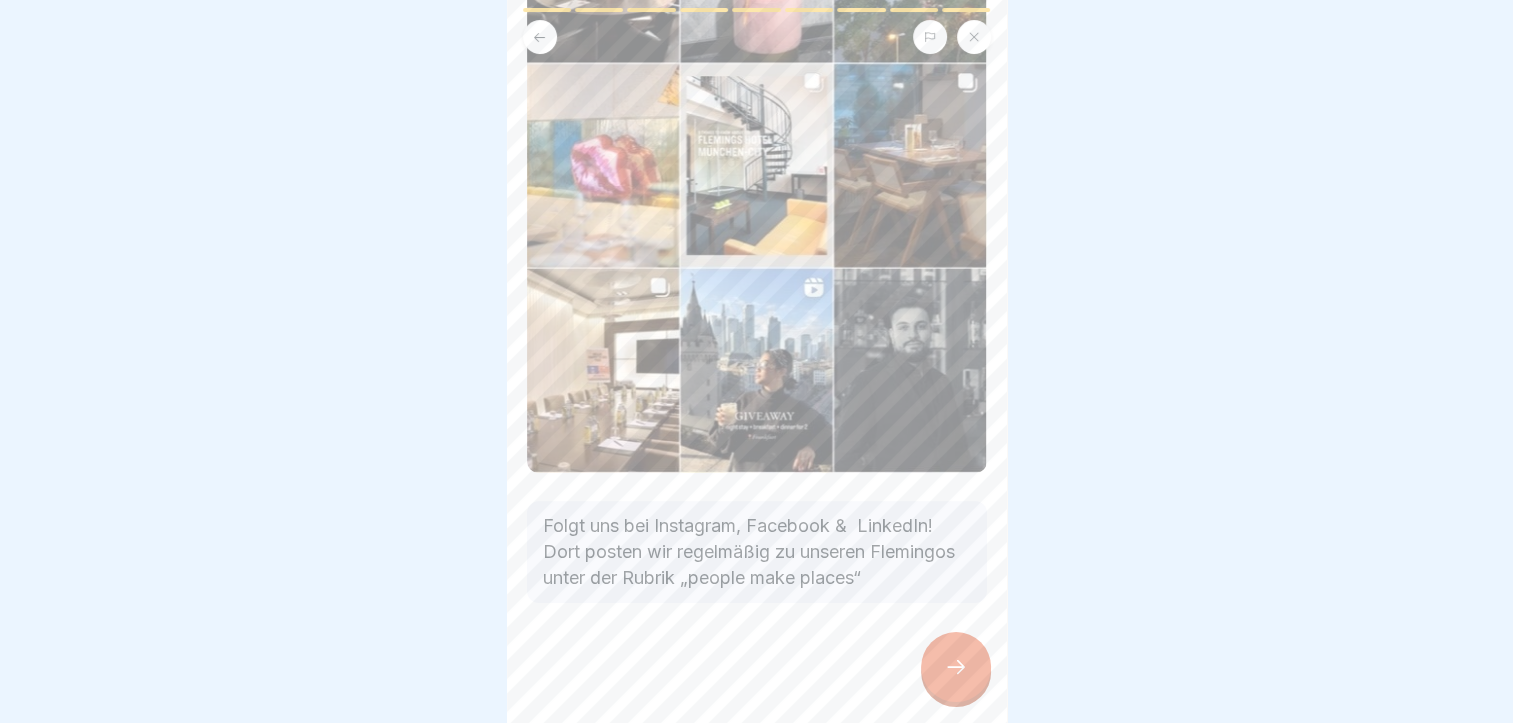 click 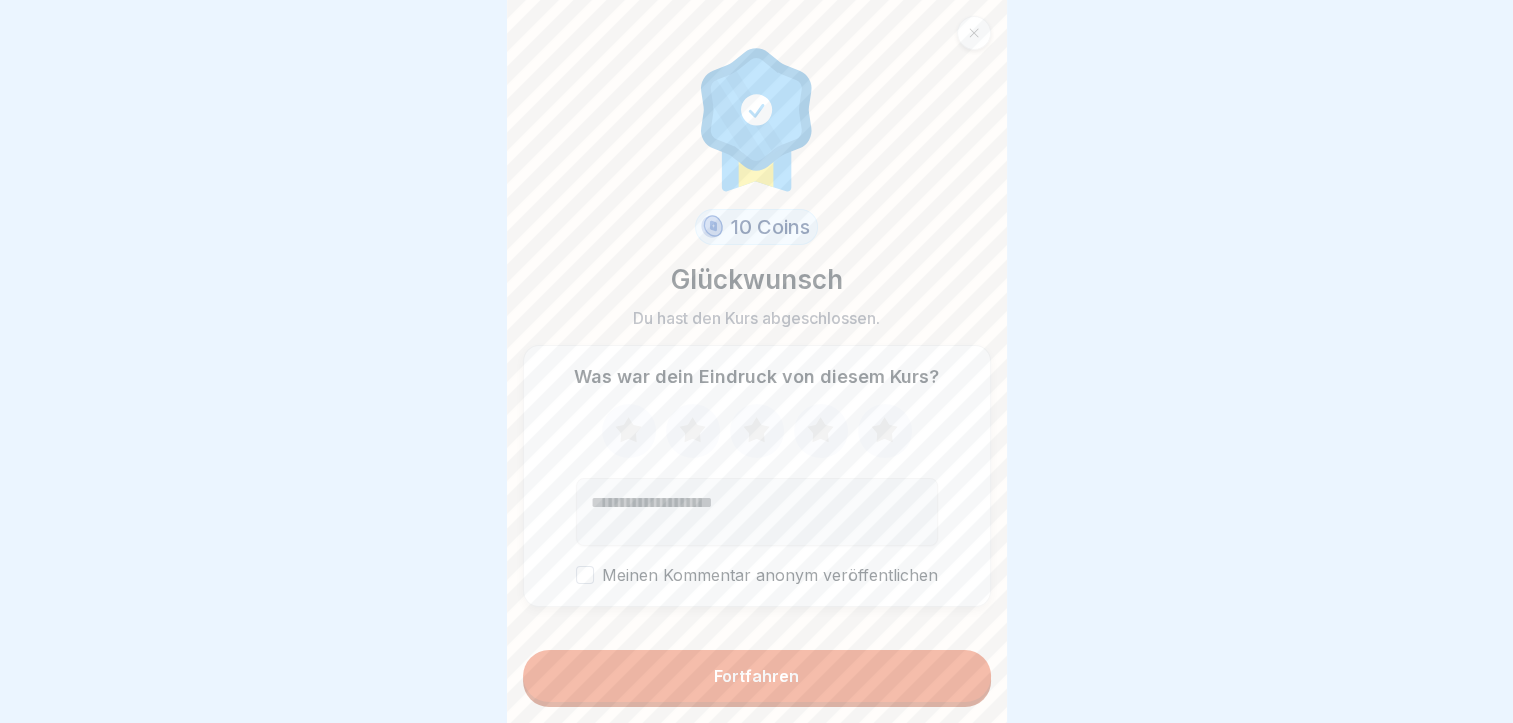click 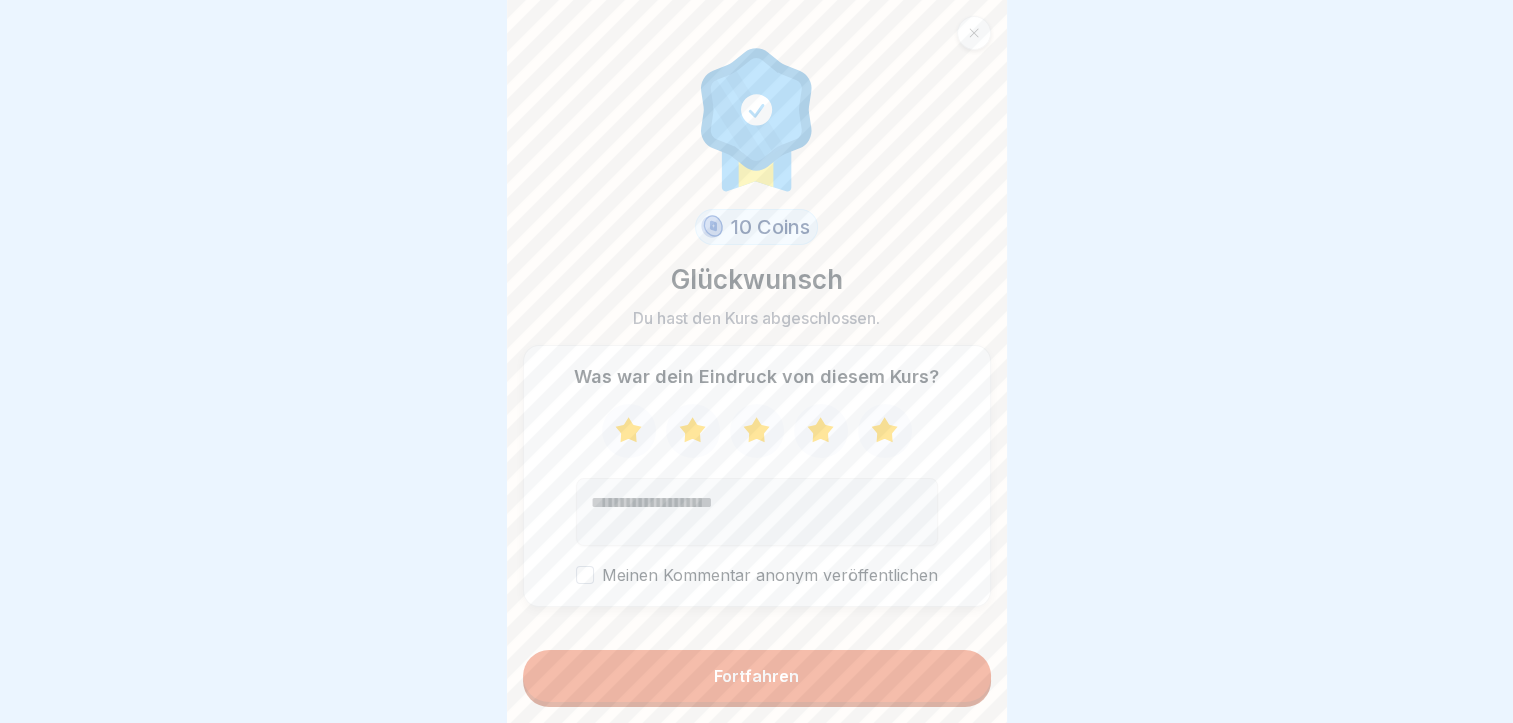 click on "Fortfahren" at bounding box center (757, 676) 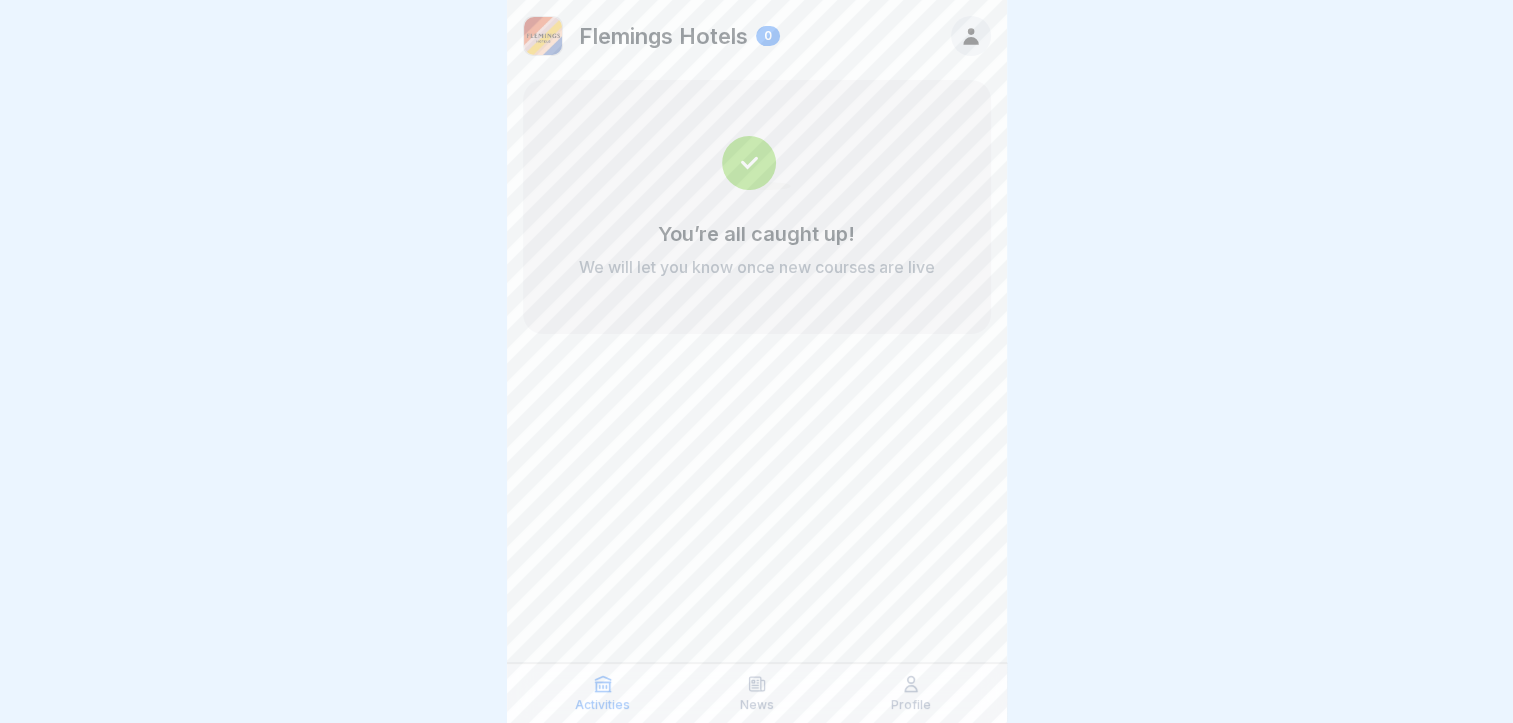 scroll, scrollTop: 15, scrollLeft: 0, axis: vertical 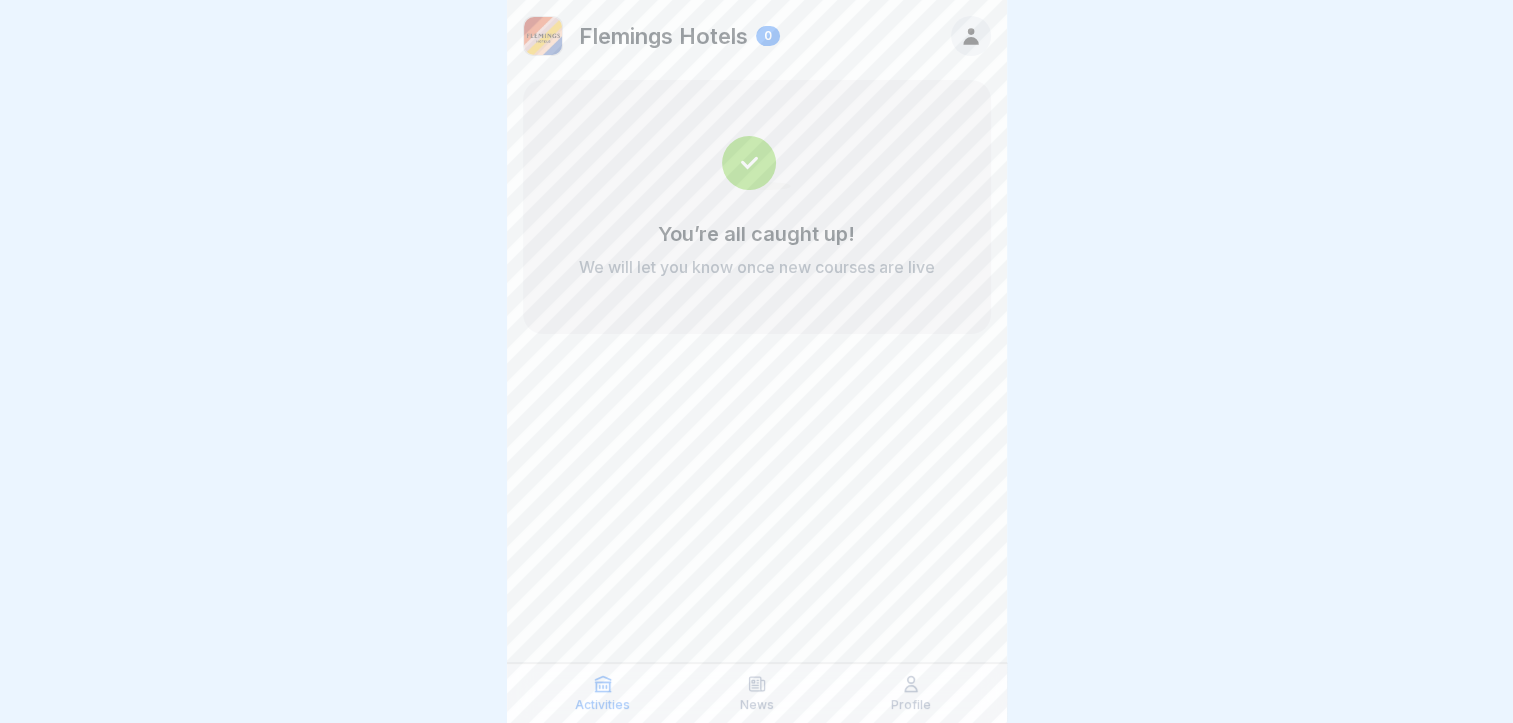drag, startPoint x: 739, startPoint y: 215, endPoint x: 884, endPoint y: 246, distance: 148.27676 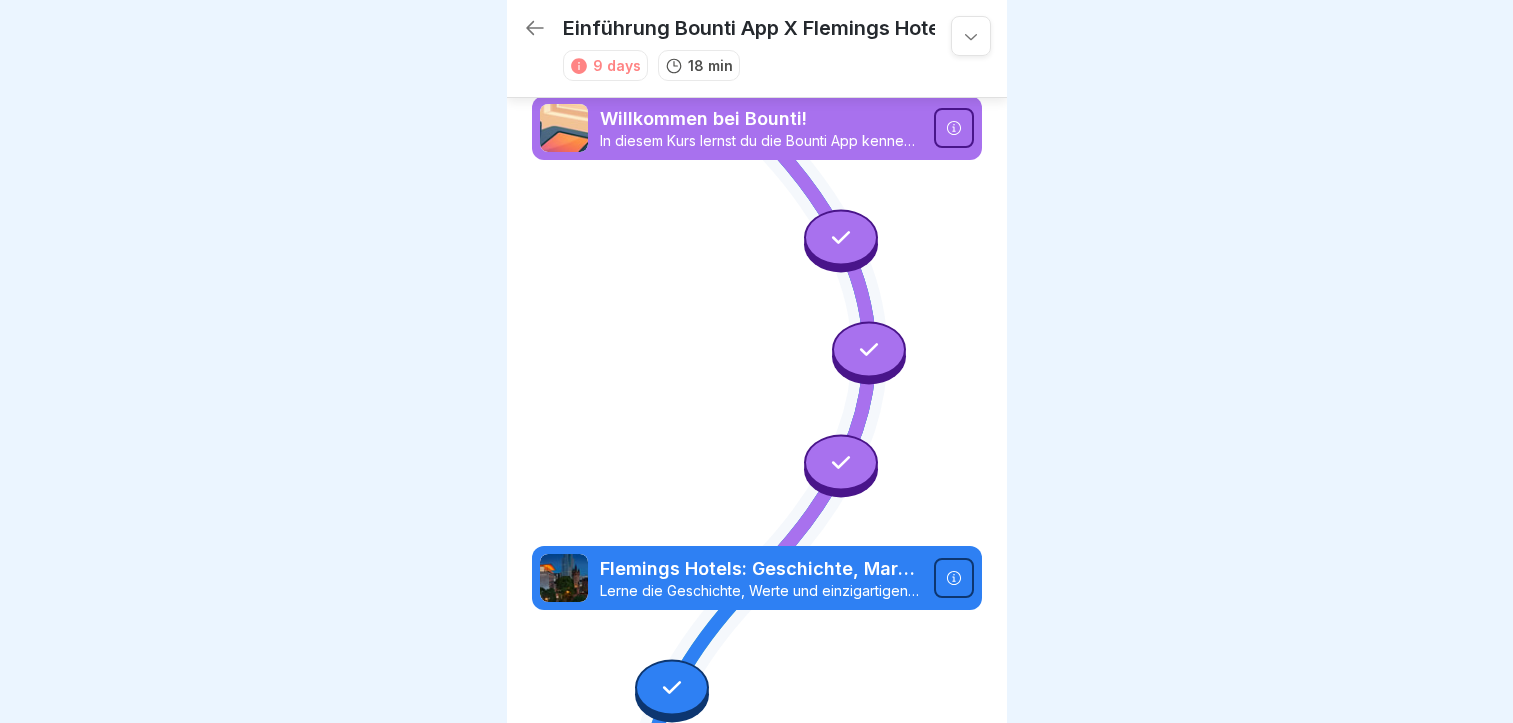 scroll, scrollTop: 0, scrollLeft: 0, axis: both 